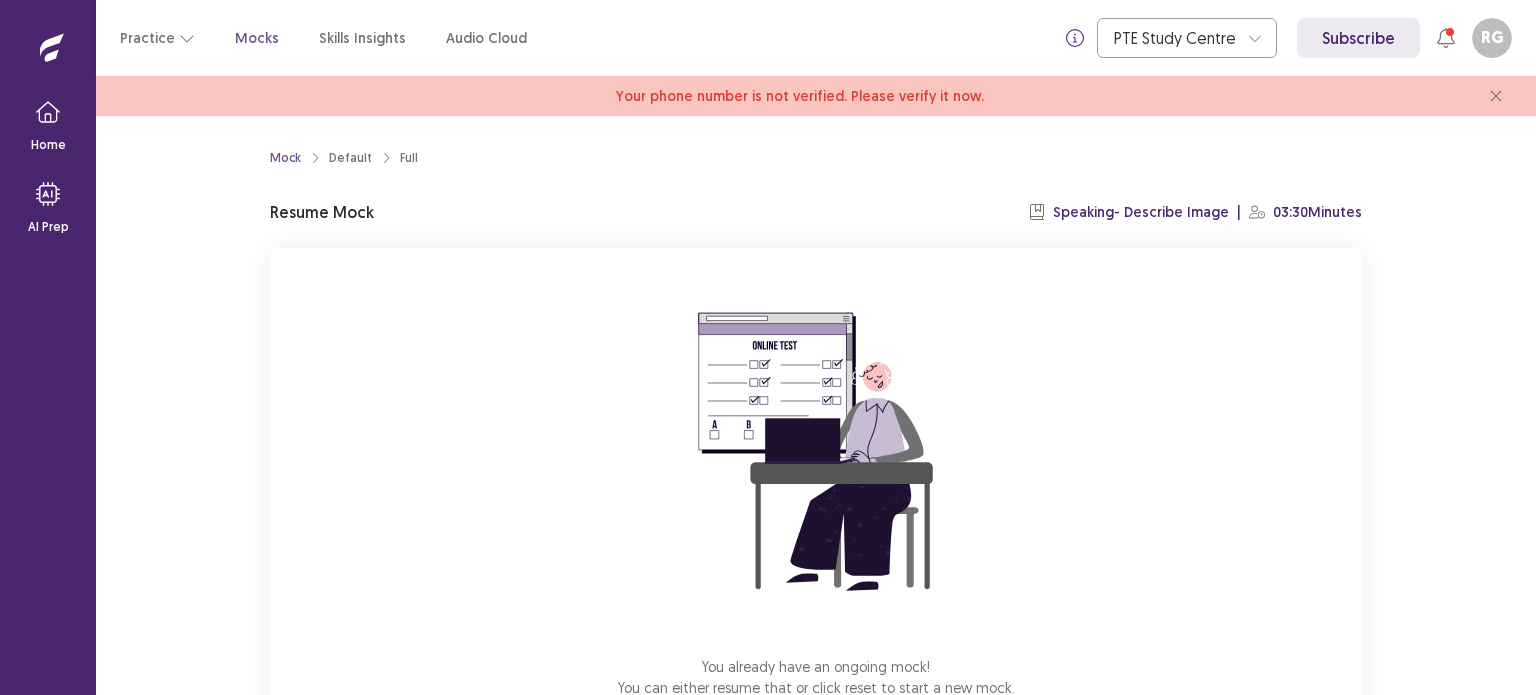 scroll, scrollTop: 0, scrollLeft: 0, axis: both 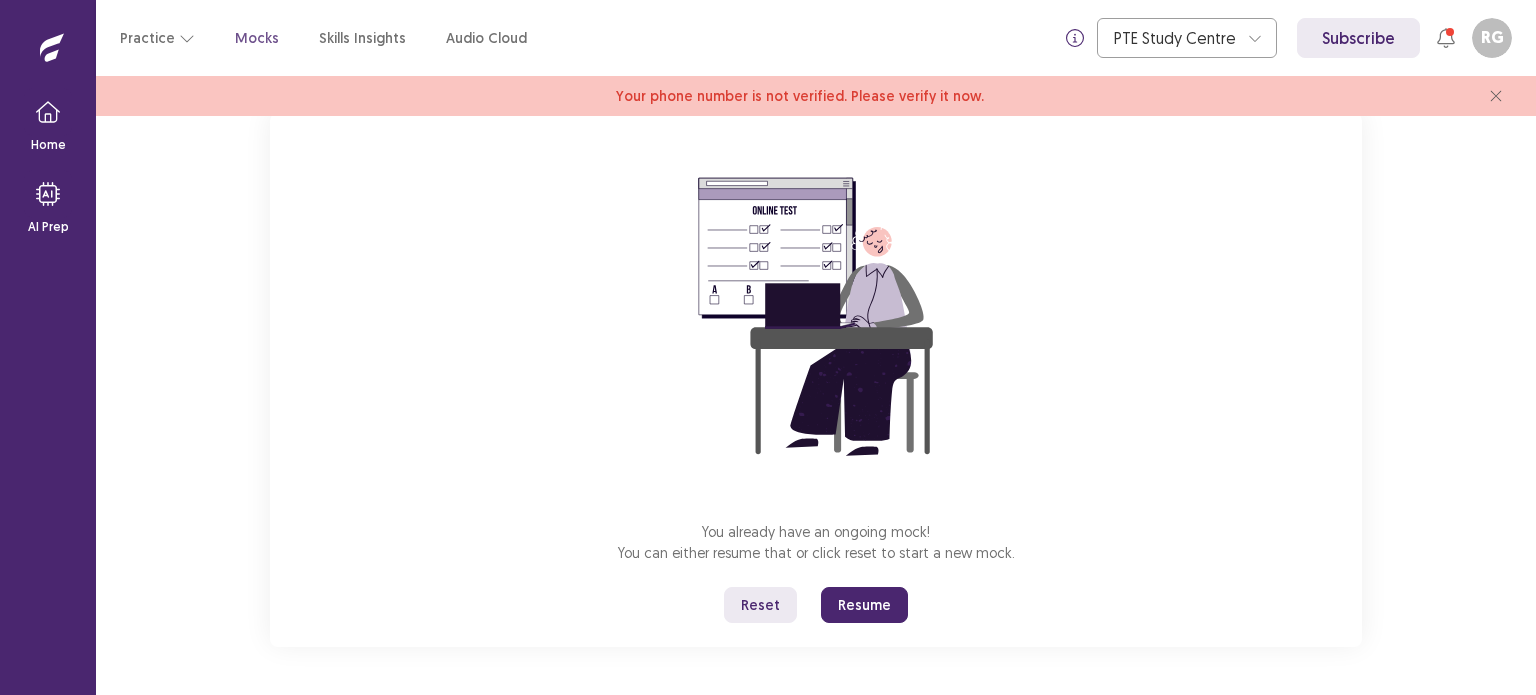 click on "Reset" at bounding box center [760, 605] 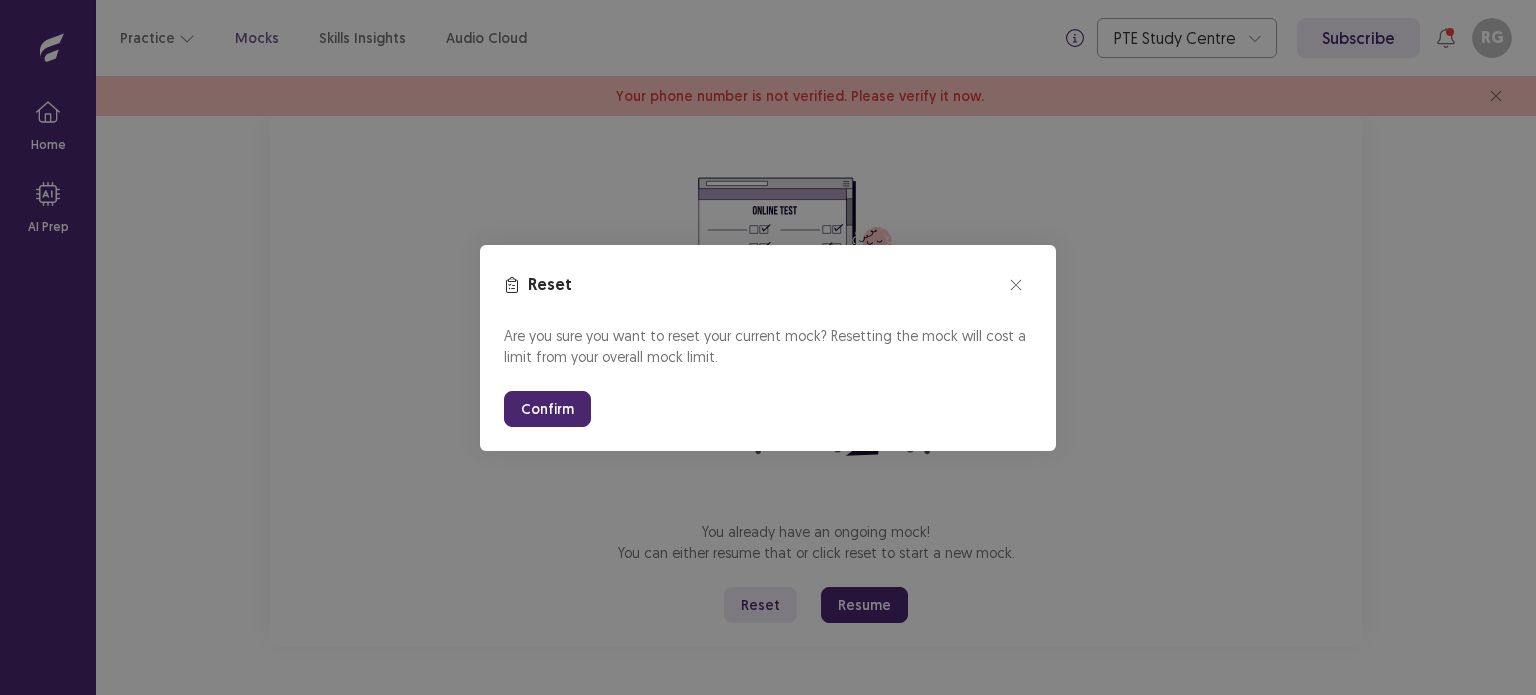 click on "Confirm" at bounding box center (547, 409) 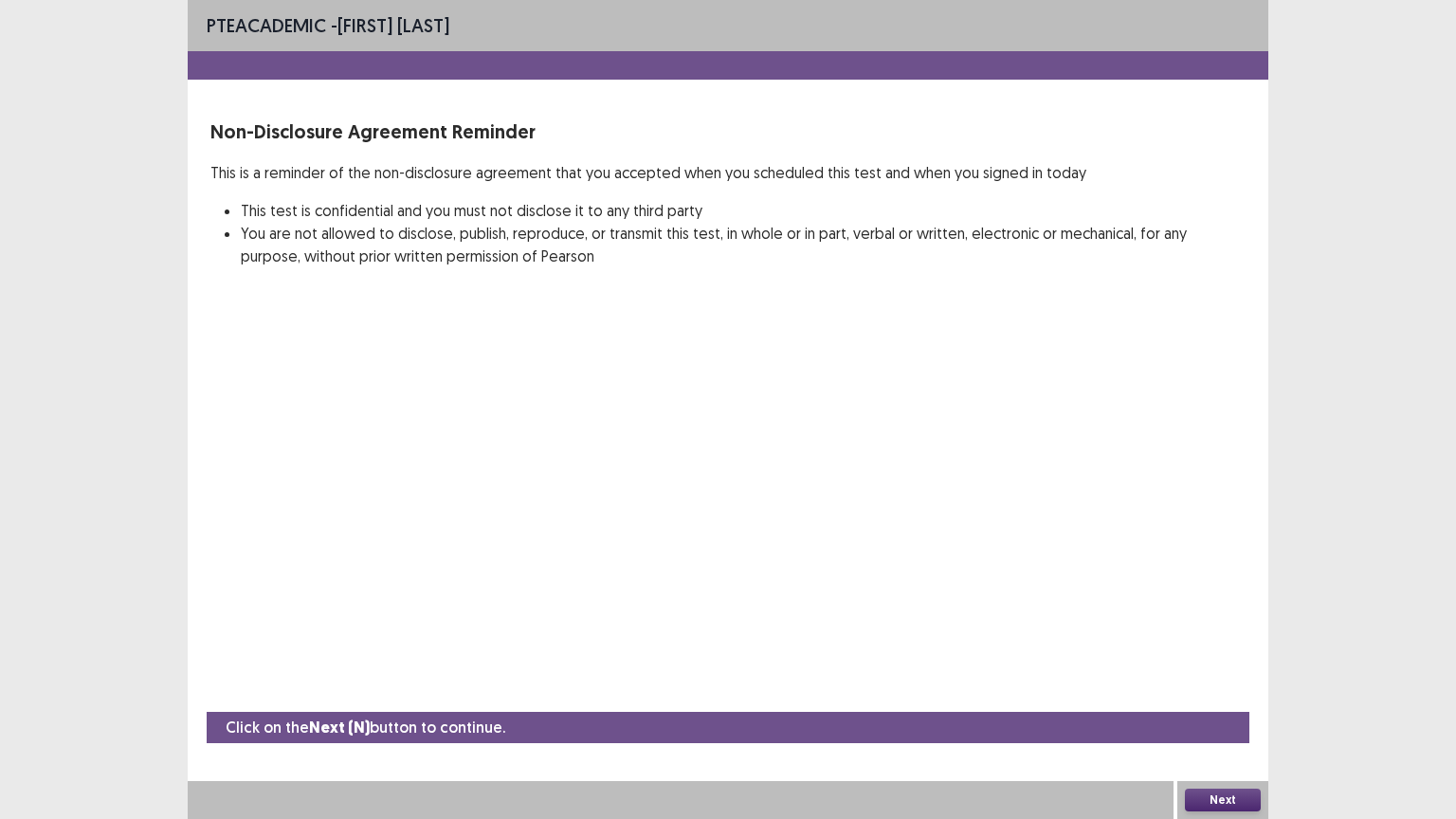 click on "Next" at bounding box center [1223, 800] 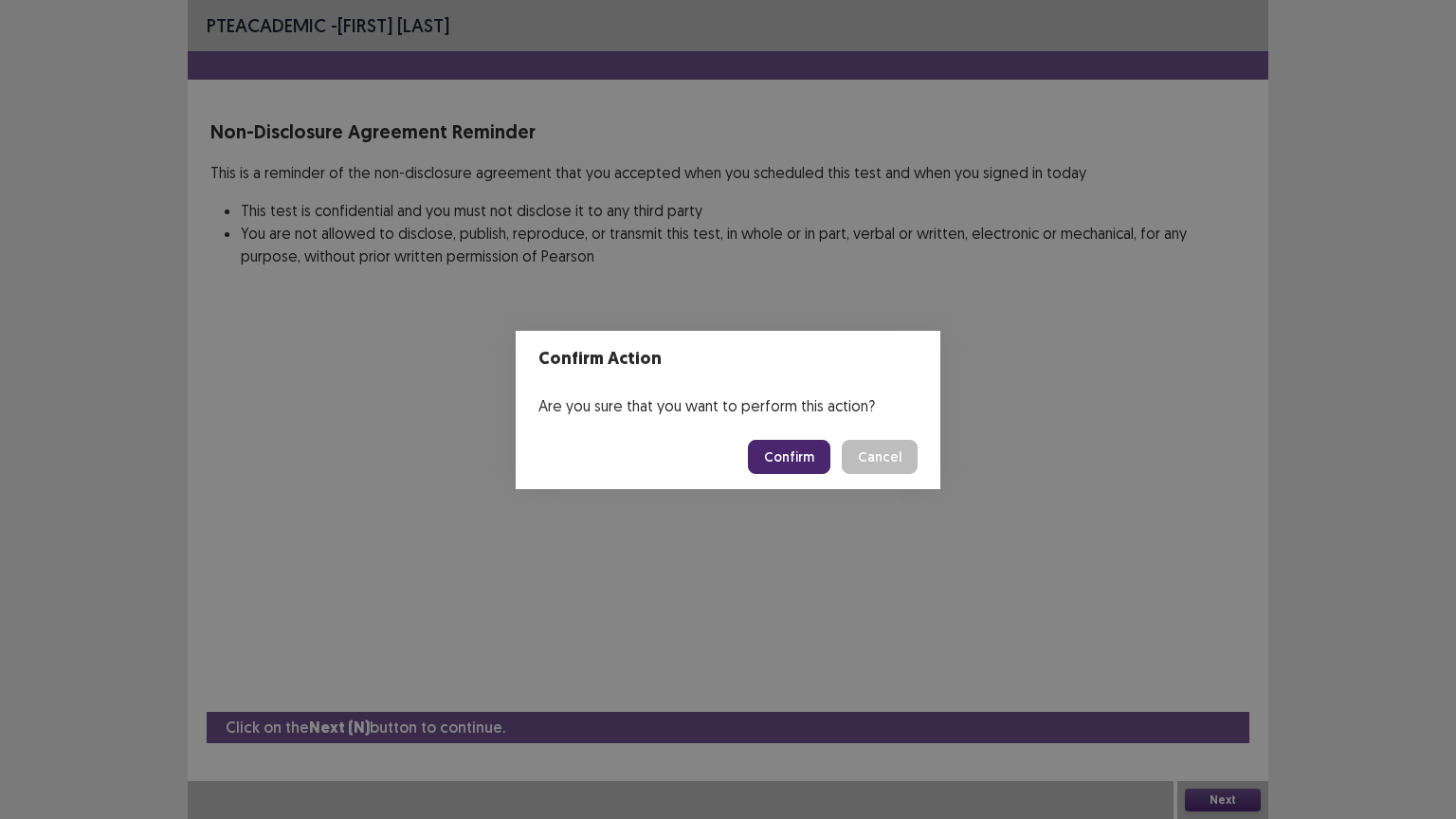 click on "Confirm" at bounding box center (789, 457) 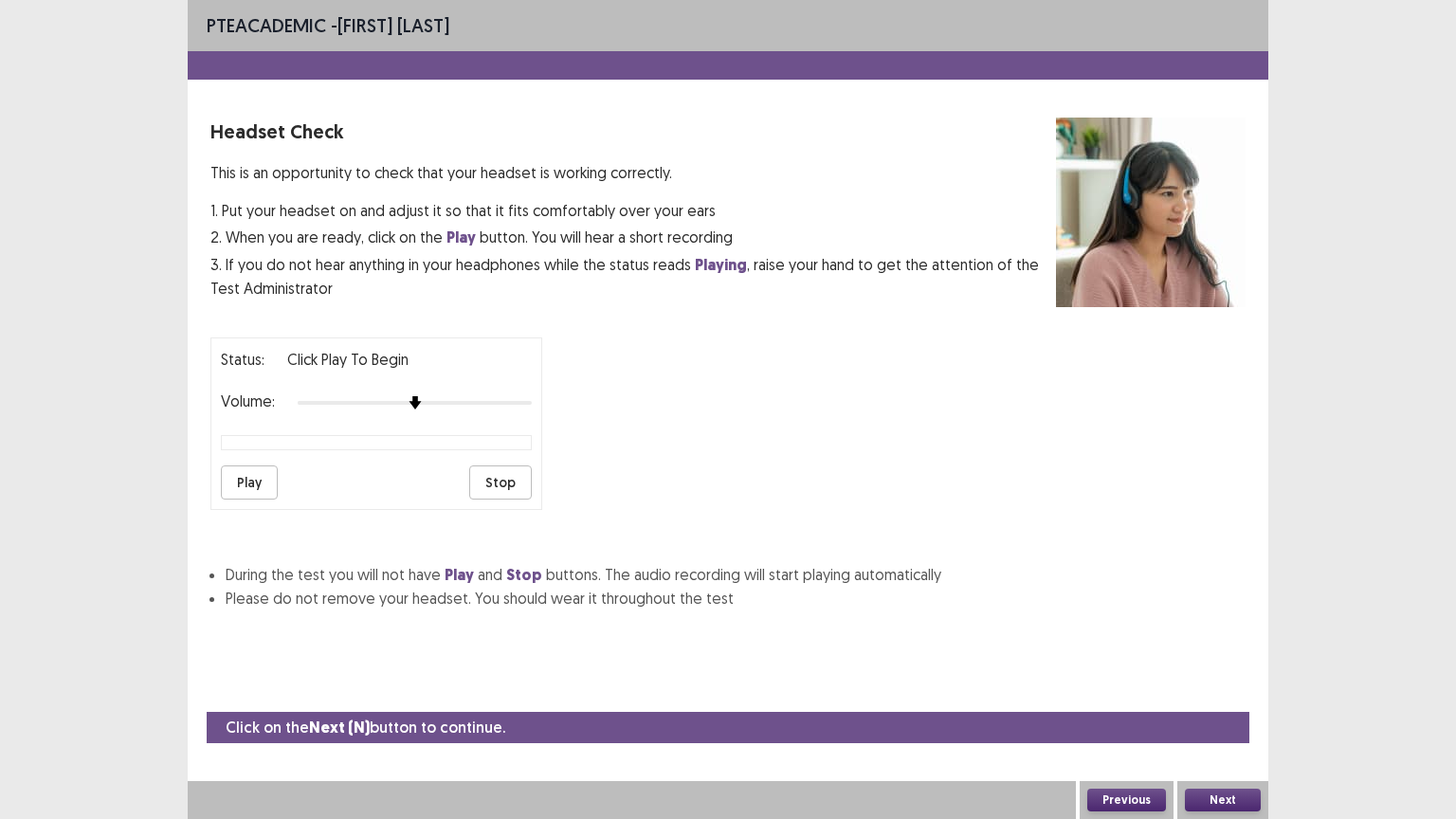 click on "Play" at bounding box center [249, 482] 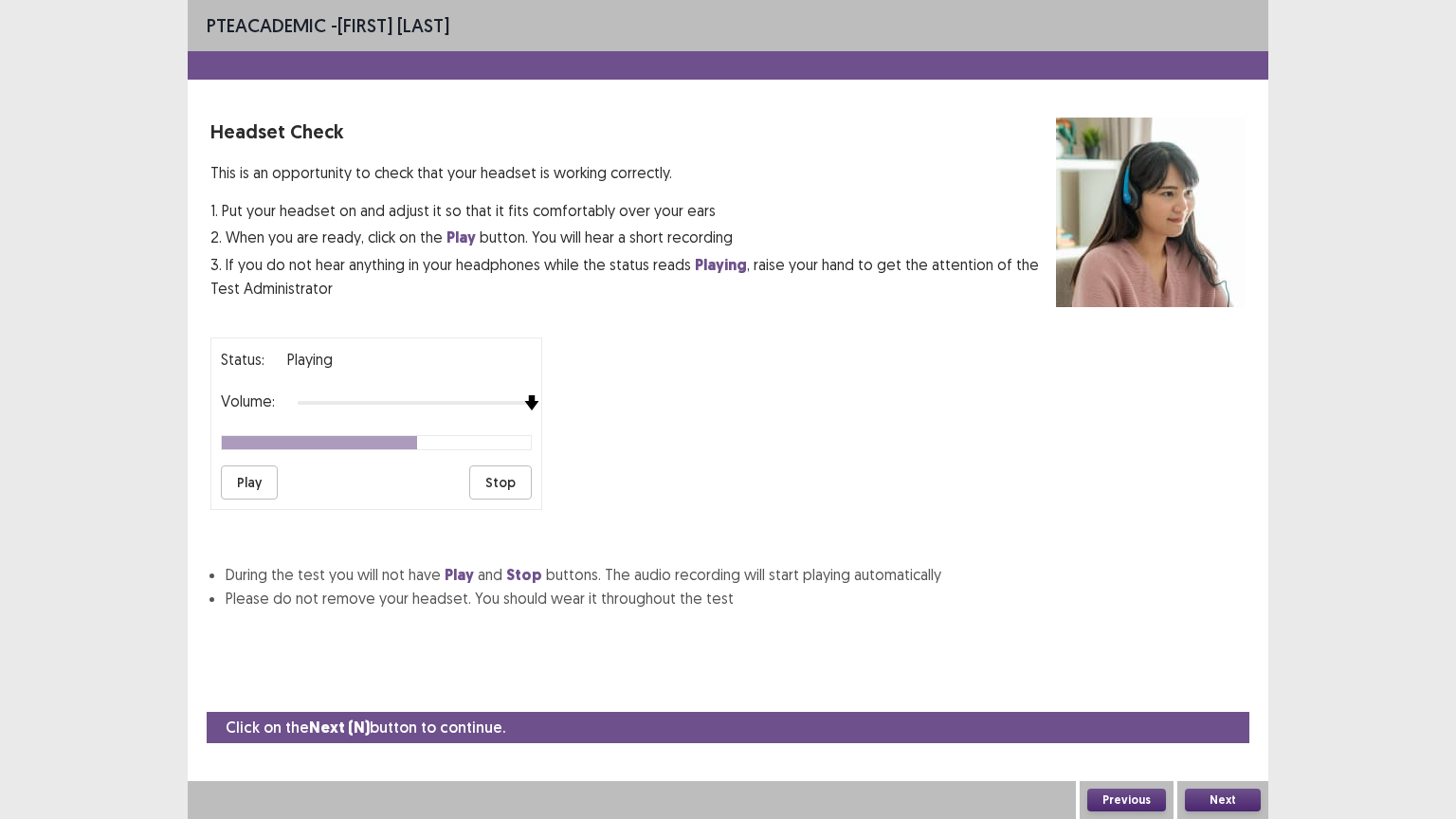 click at bounding box center [414, 403] 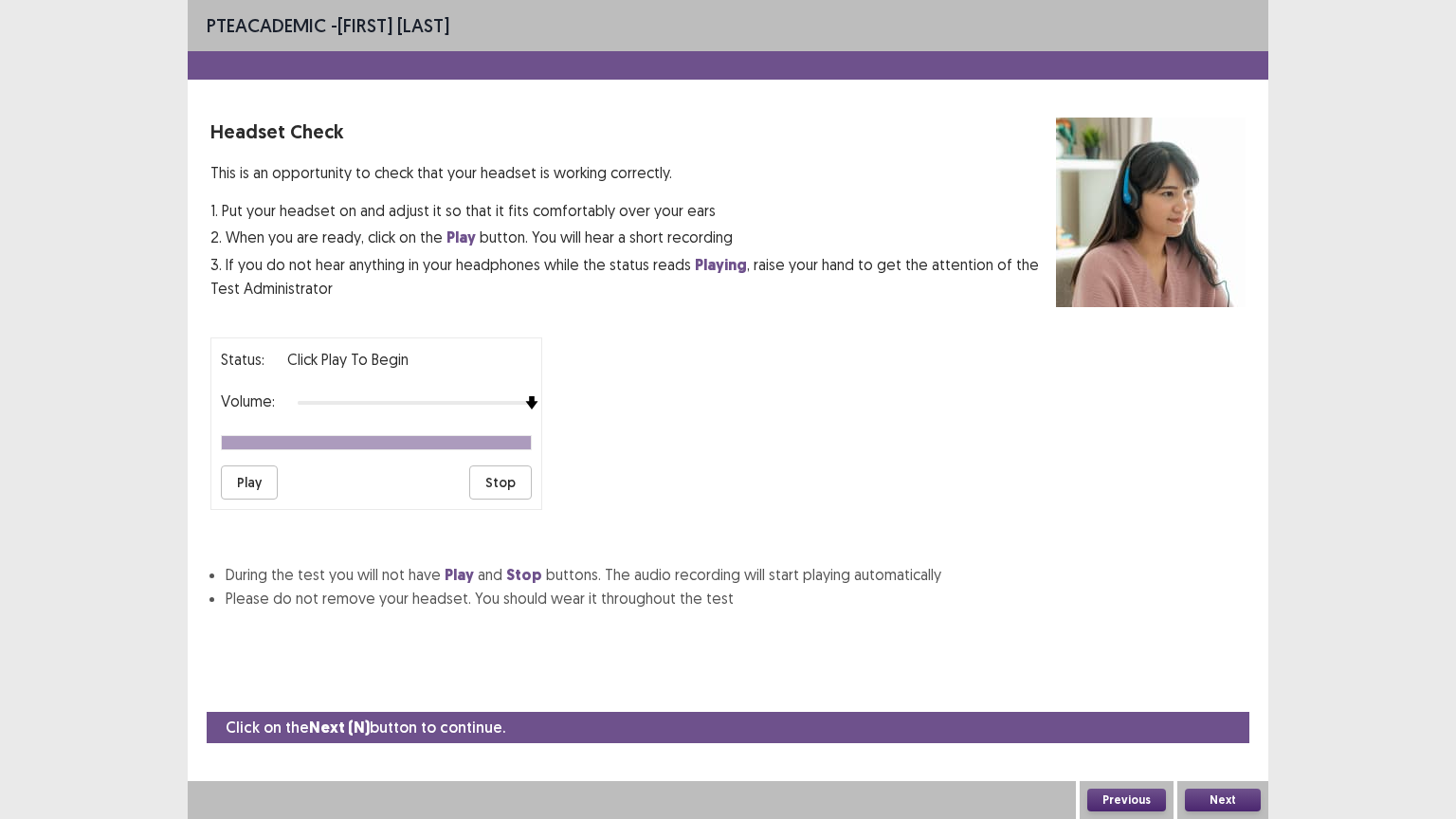 click on "Next" at bounding box center (1223, 800) 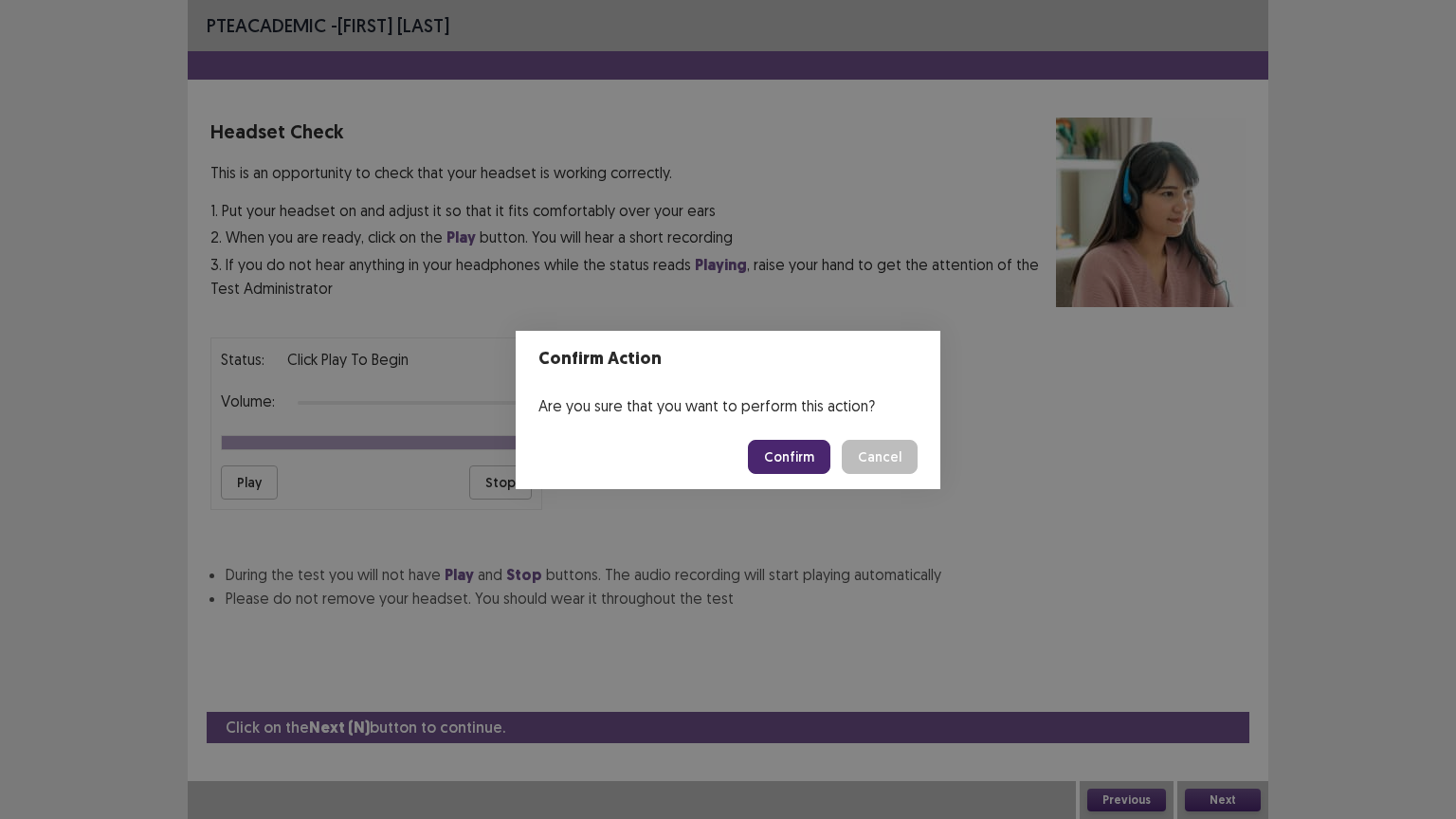 click on "Confirm" at bounding box center (789, 457) 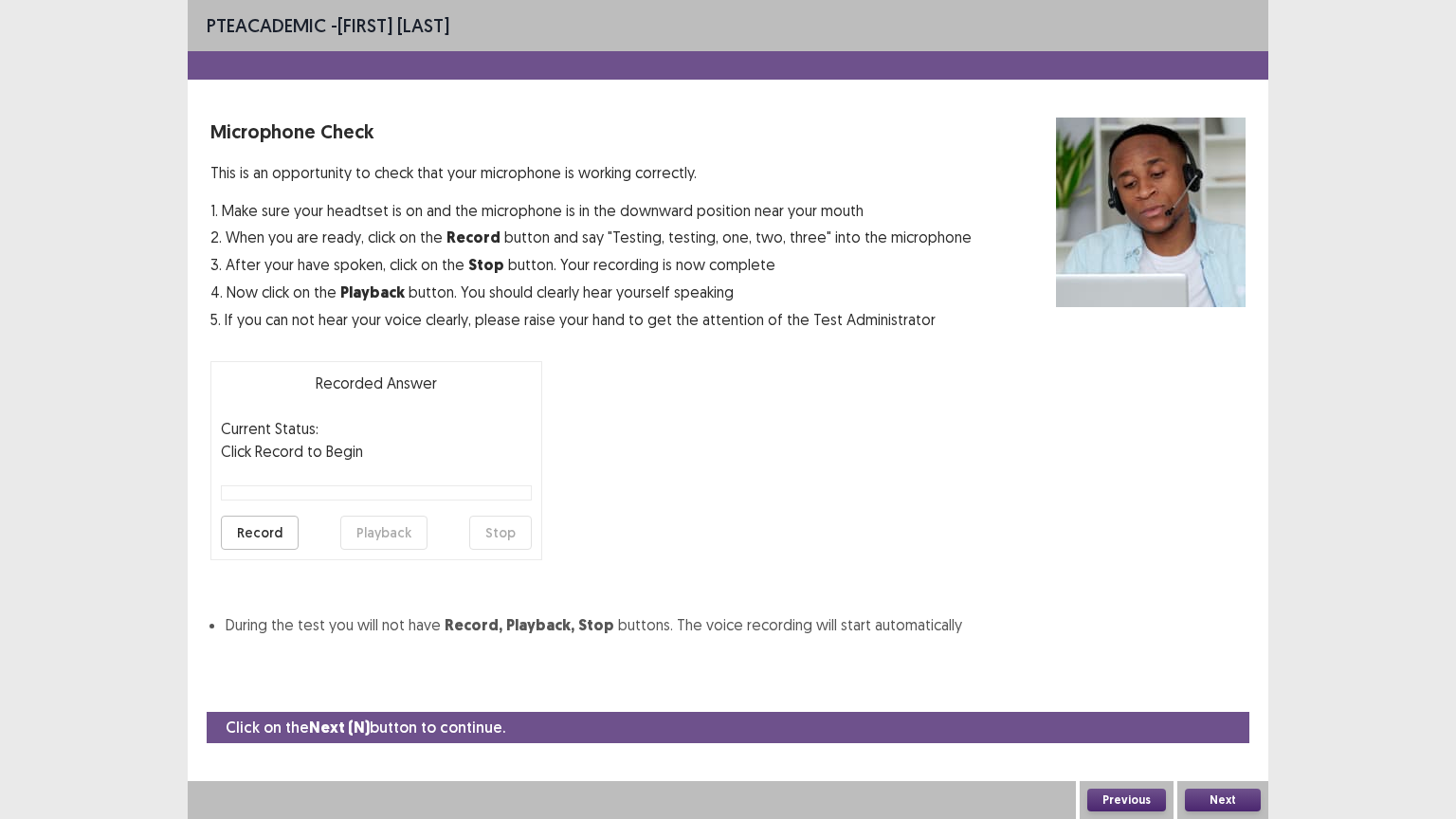 click on "Record" at bounding box center (260, 533) 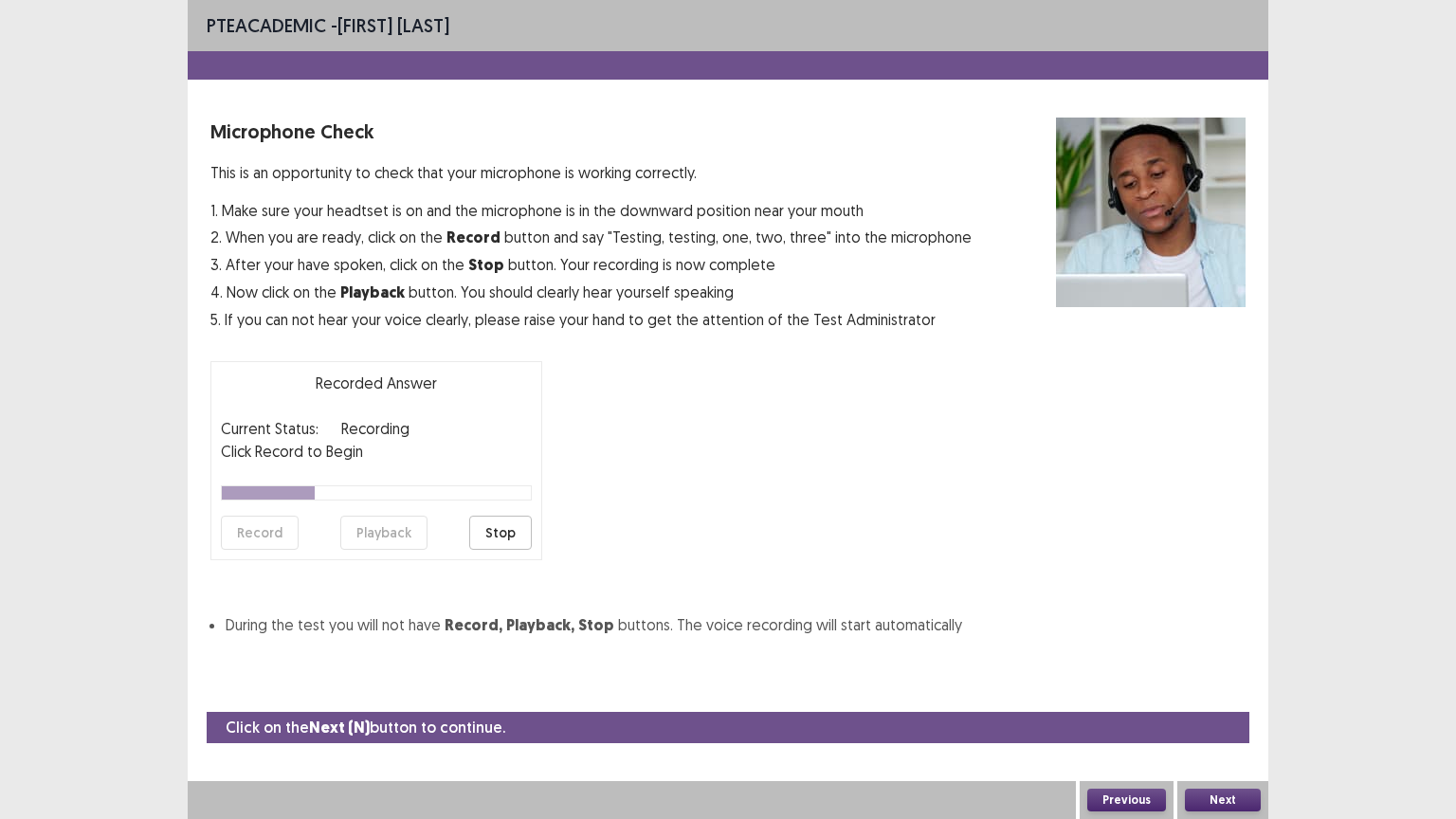 click on "Stop" at bounding box center (500, 533) 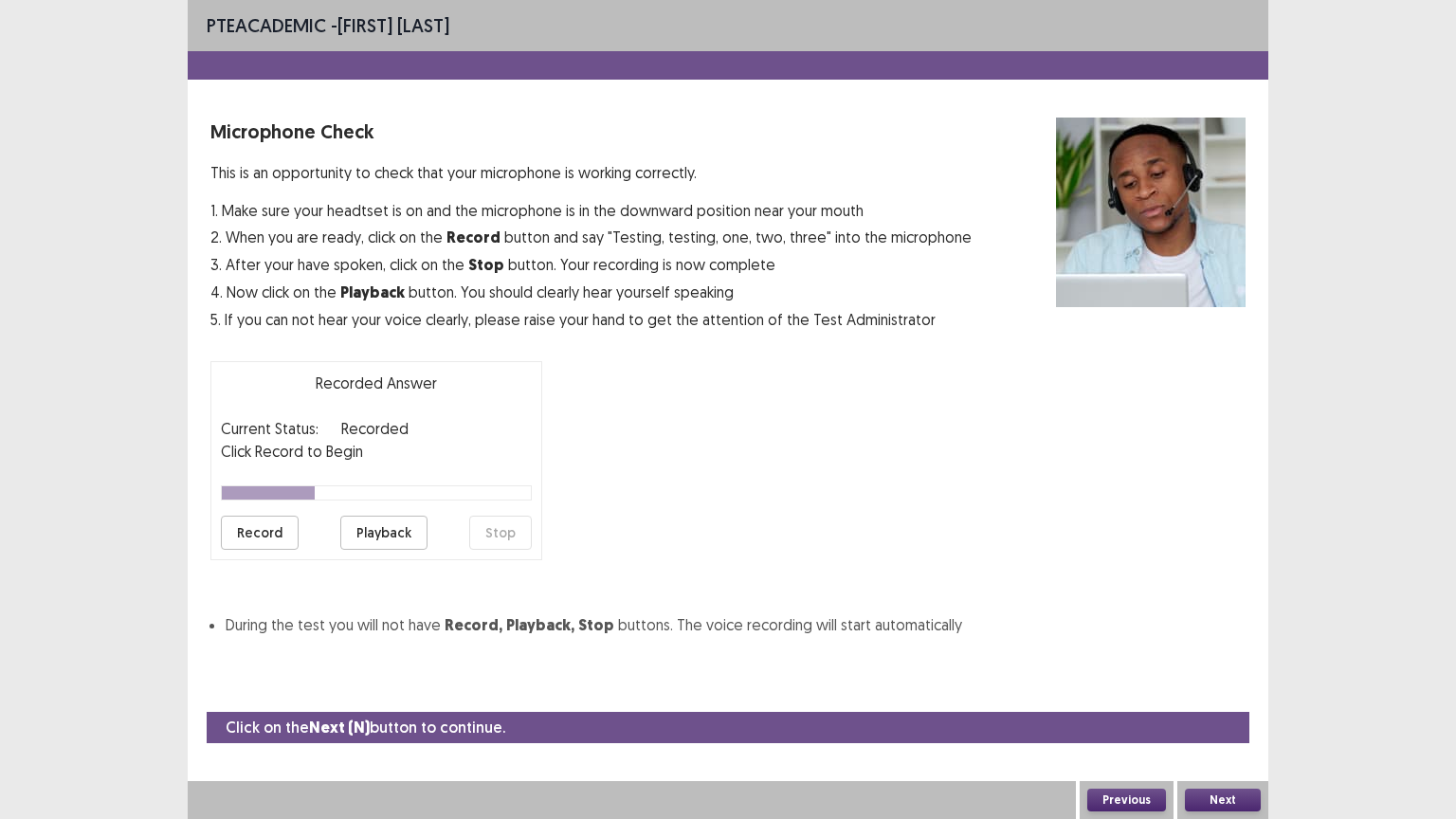 click on "Playback" at bounding box center [384, 533] 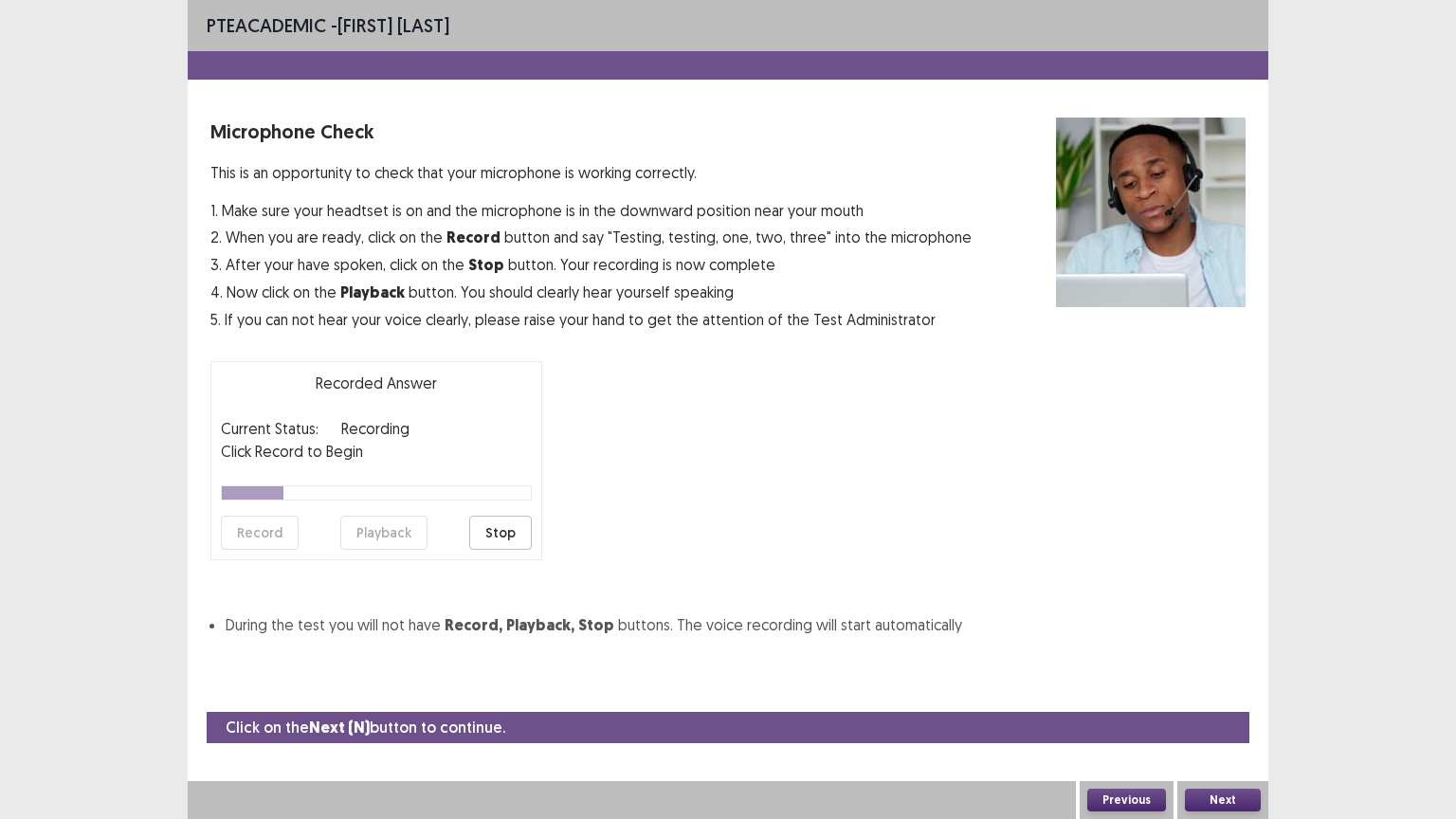 click on "Stop" at bounding box center (500, 533) 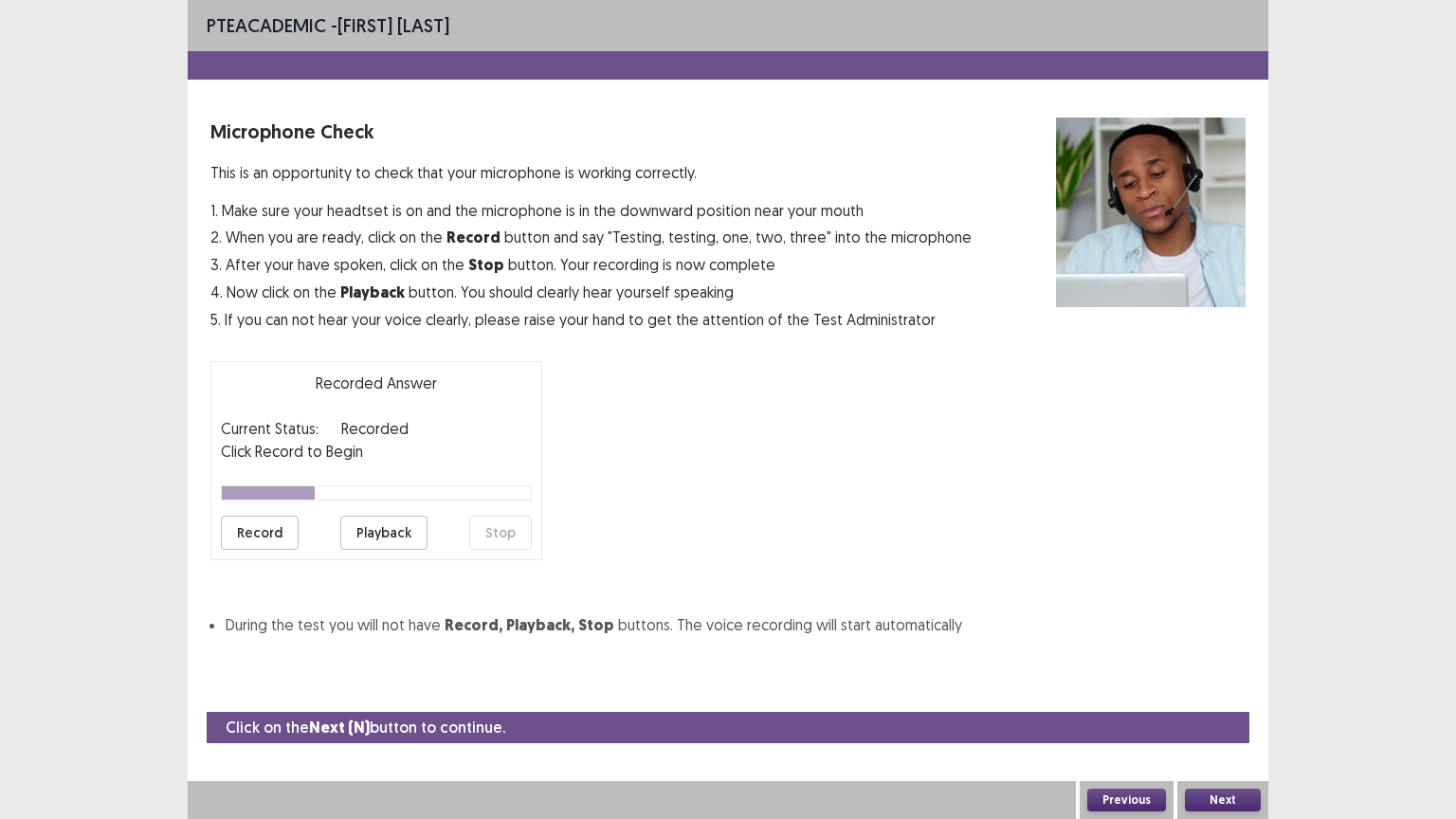 click on "Playback" at bounding box center (384, 533) 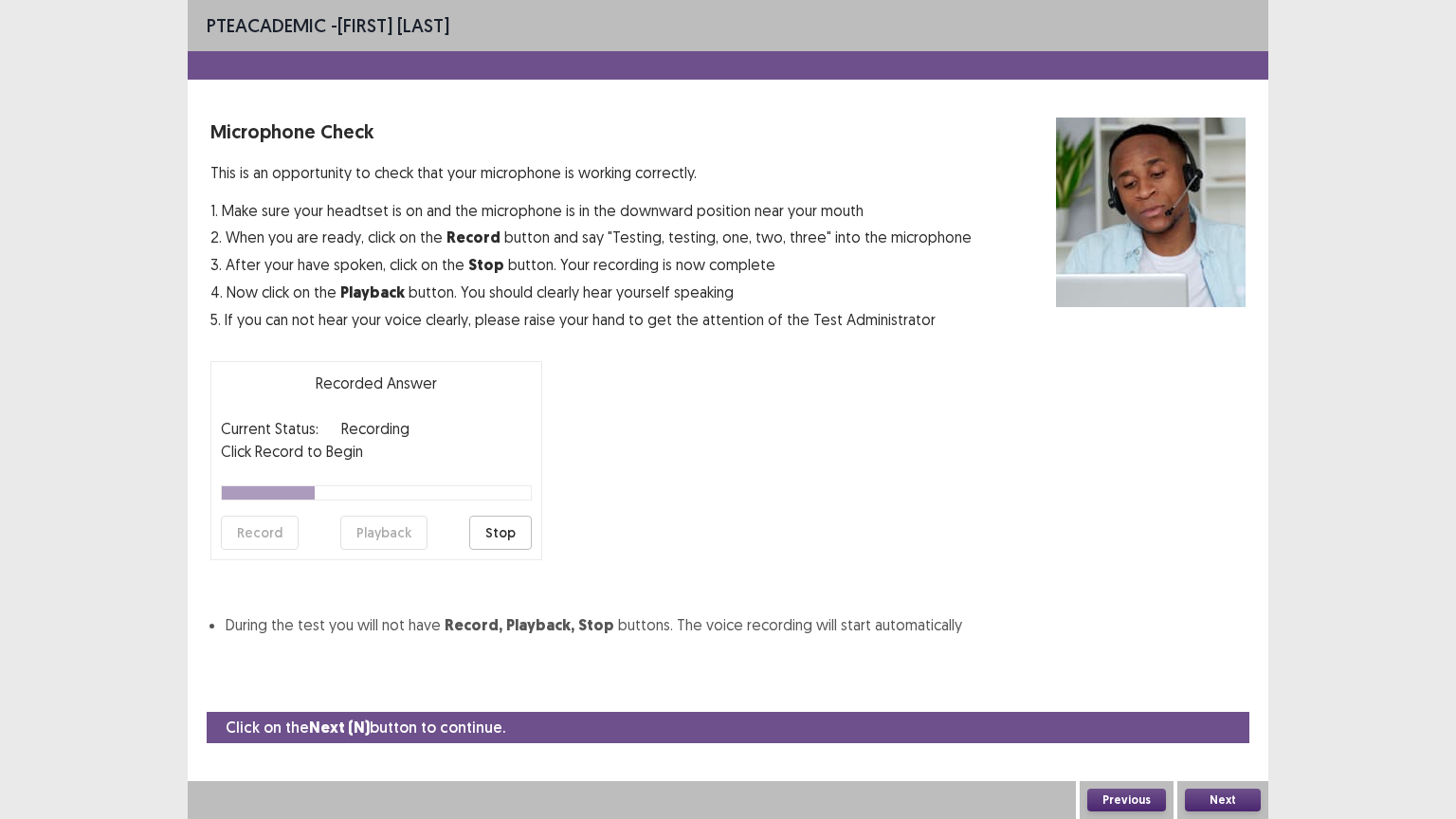 click on "Stop" at bounding box center (500, 533) 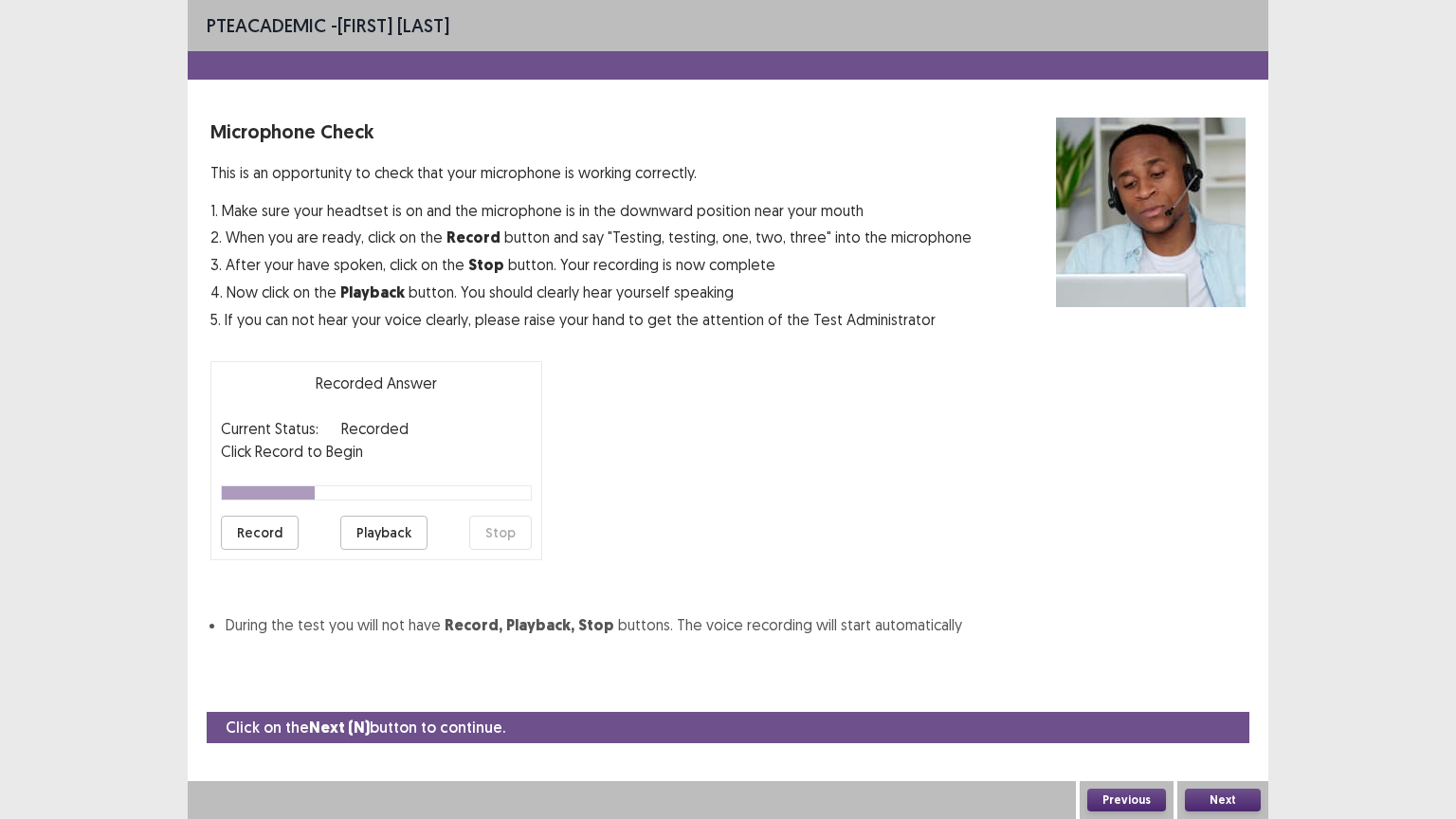click on "Playback" at bounding box center (384, 533) 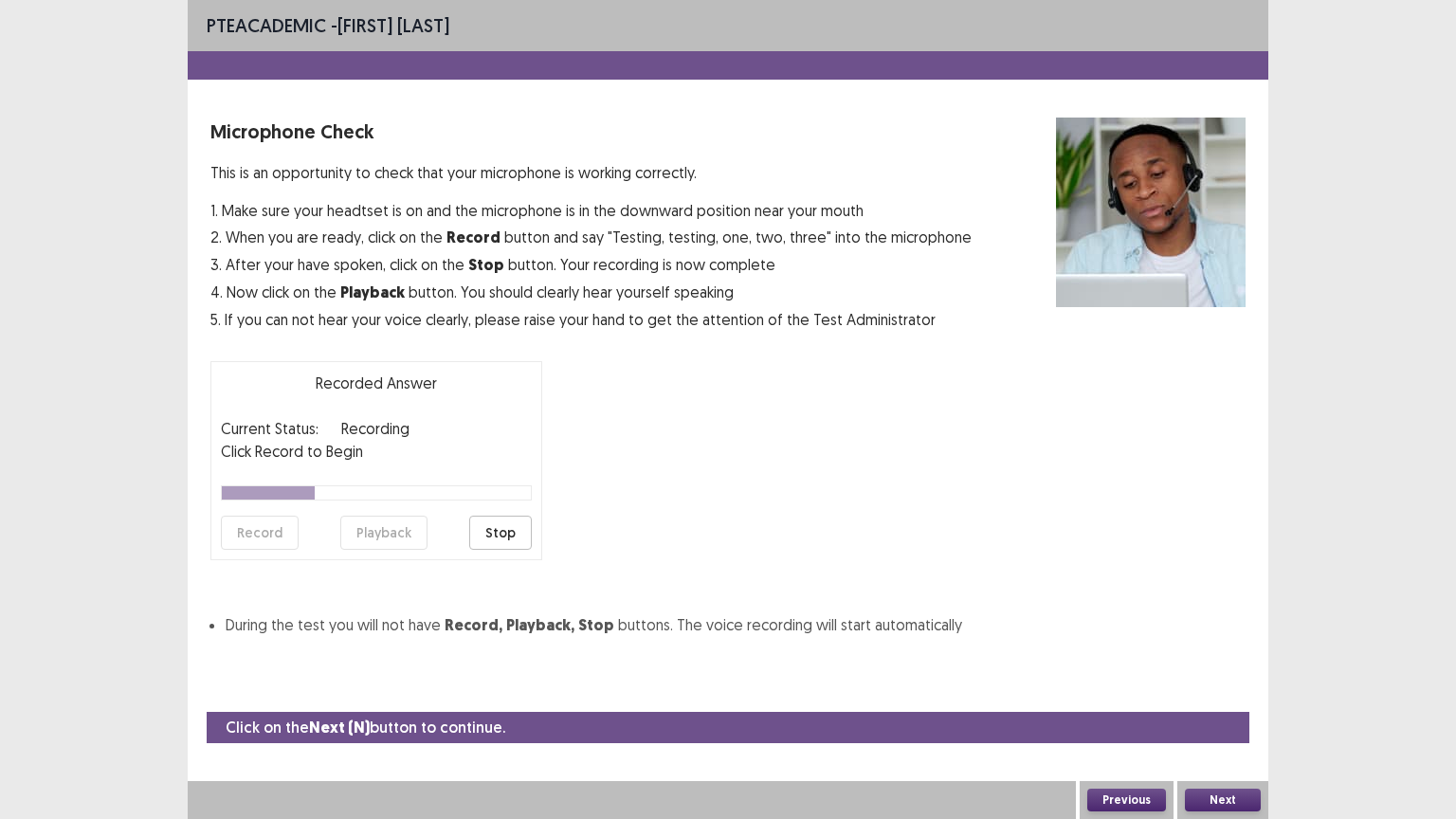 click on "Stop" at bounding box center (500, 533) 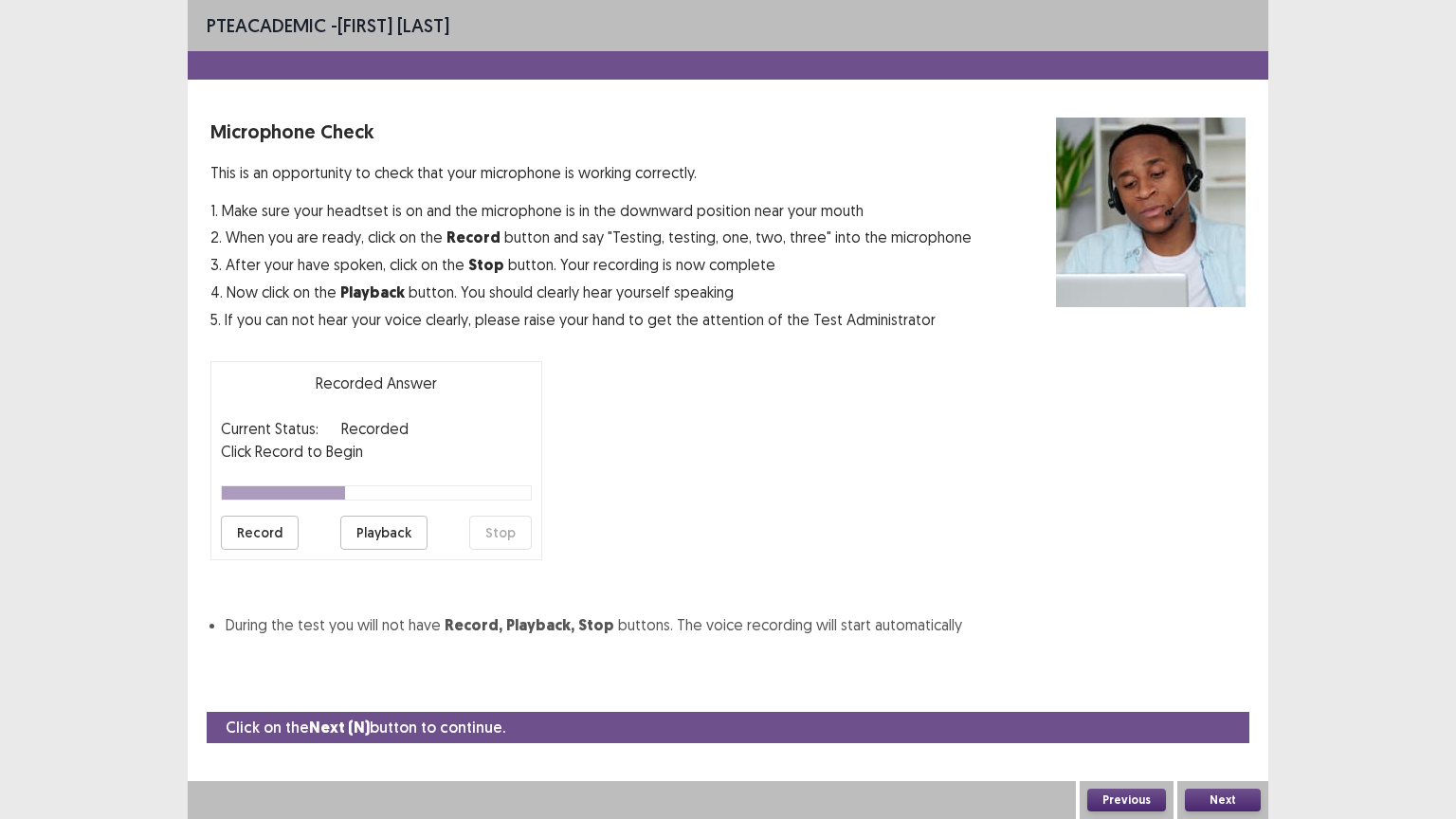 click on "Playback" at bounding box center (384, 533) 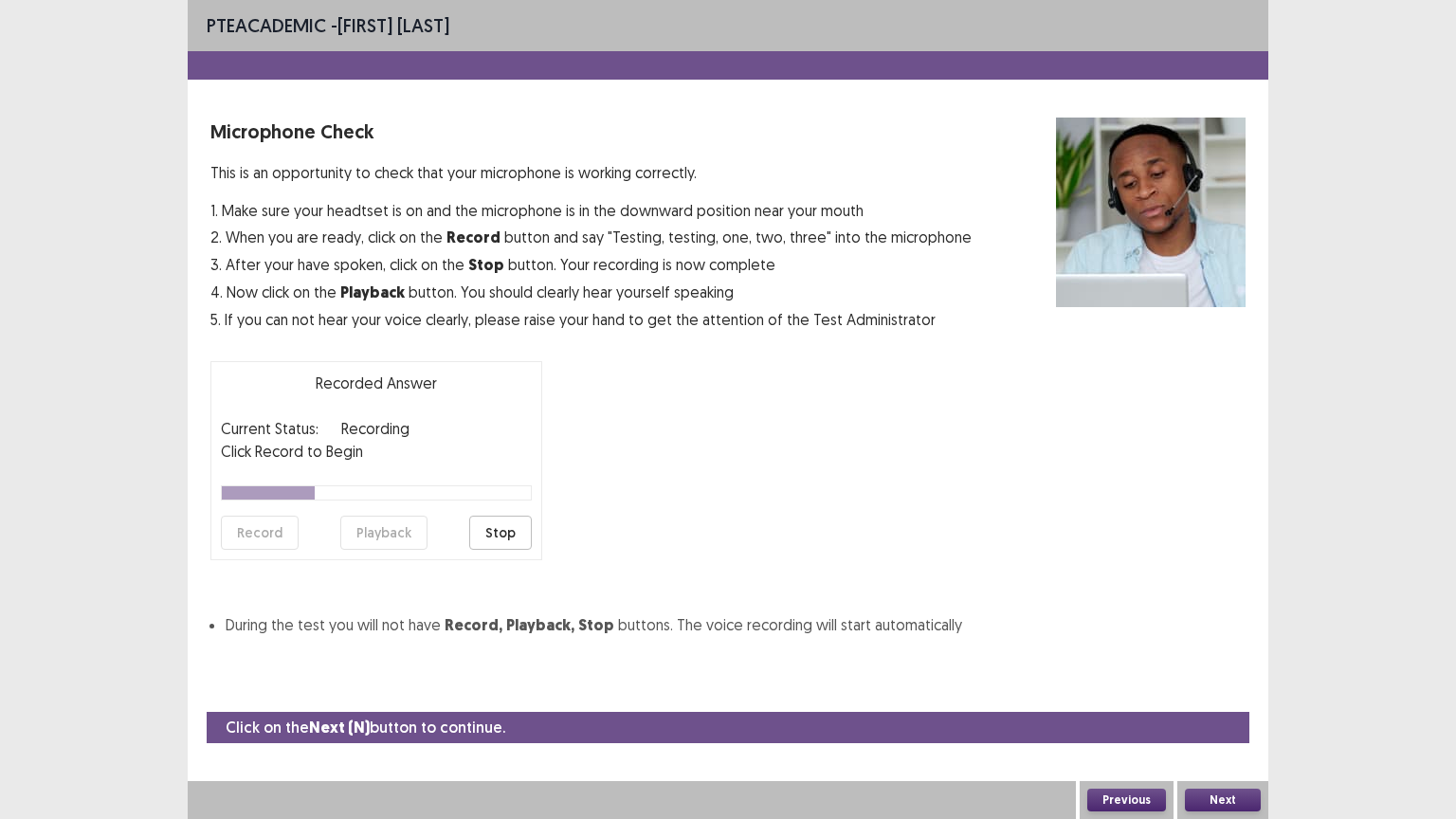 click on "Stop" at bounding box center [500, 533] 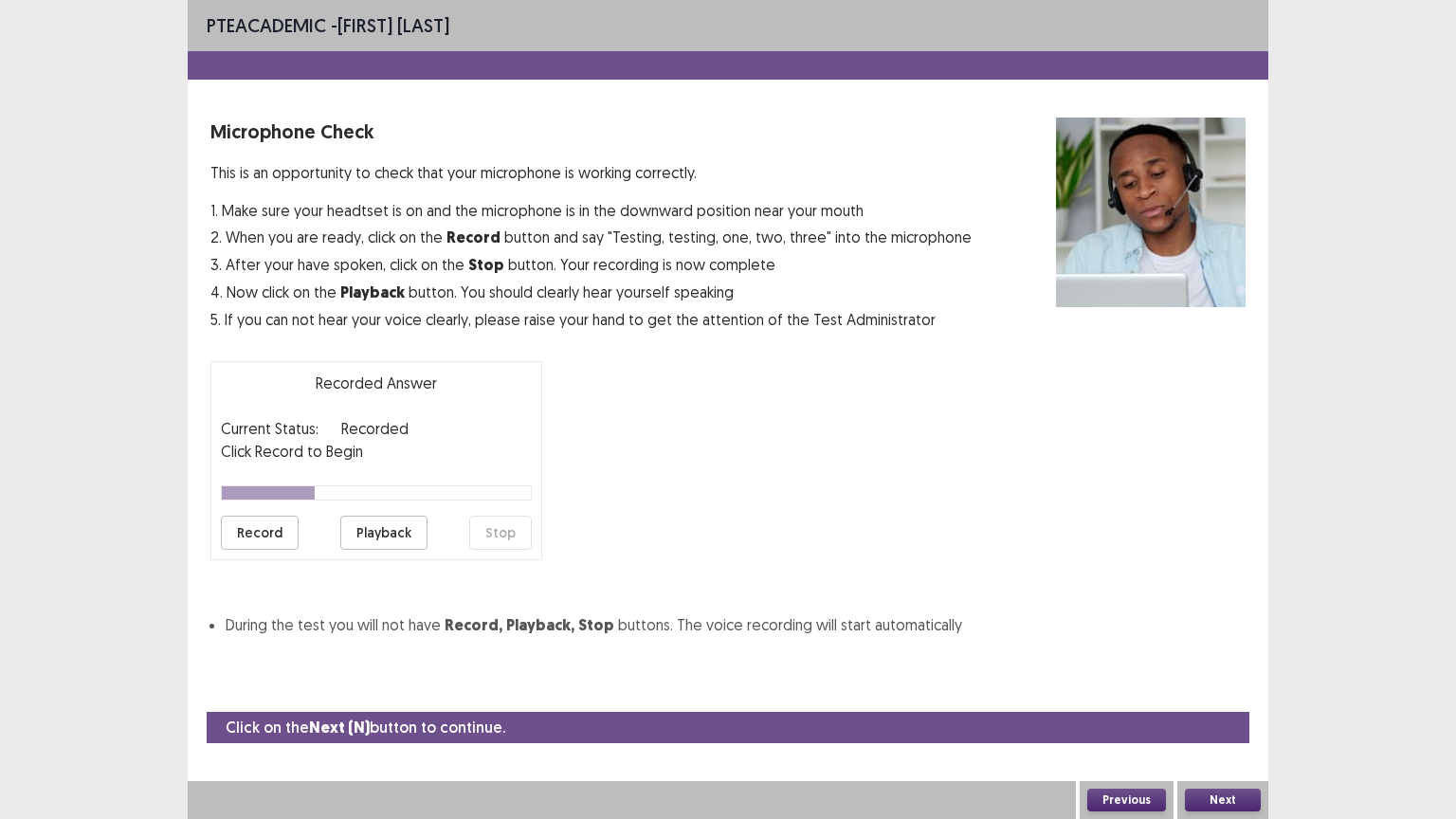 click on "Playback" at bounding box center [384, 533] 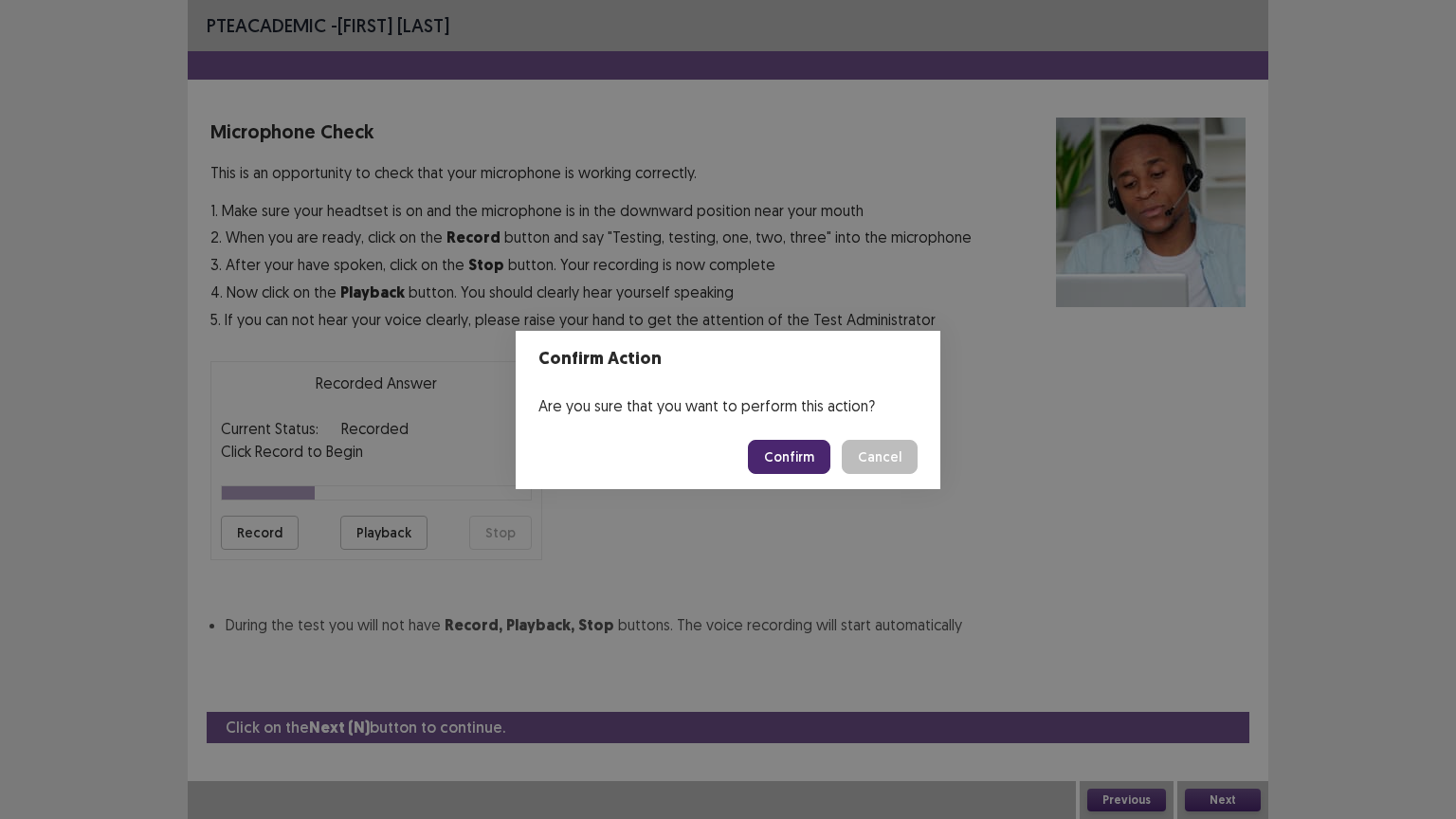 click on "Cancel" at bounding box center (880, 457) 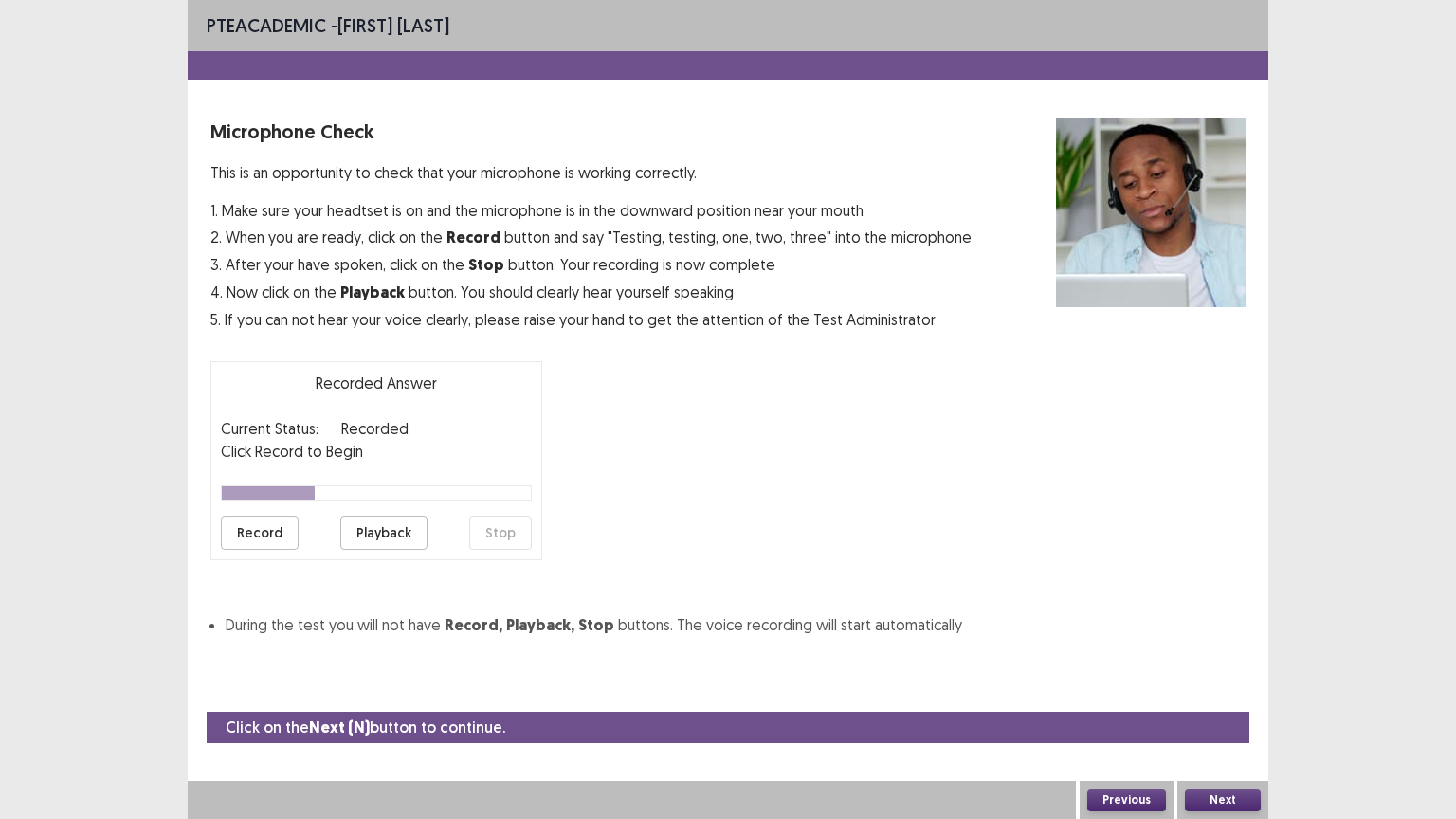 click on "Record" at bounding box center [260, 533] 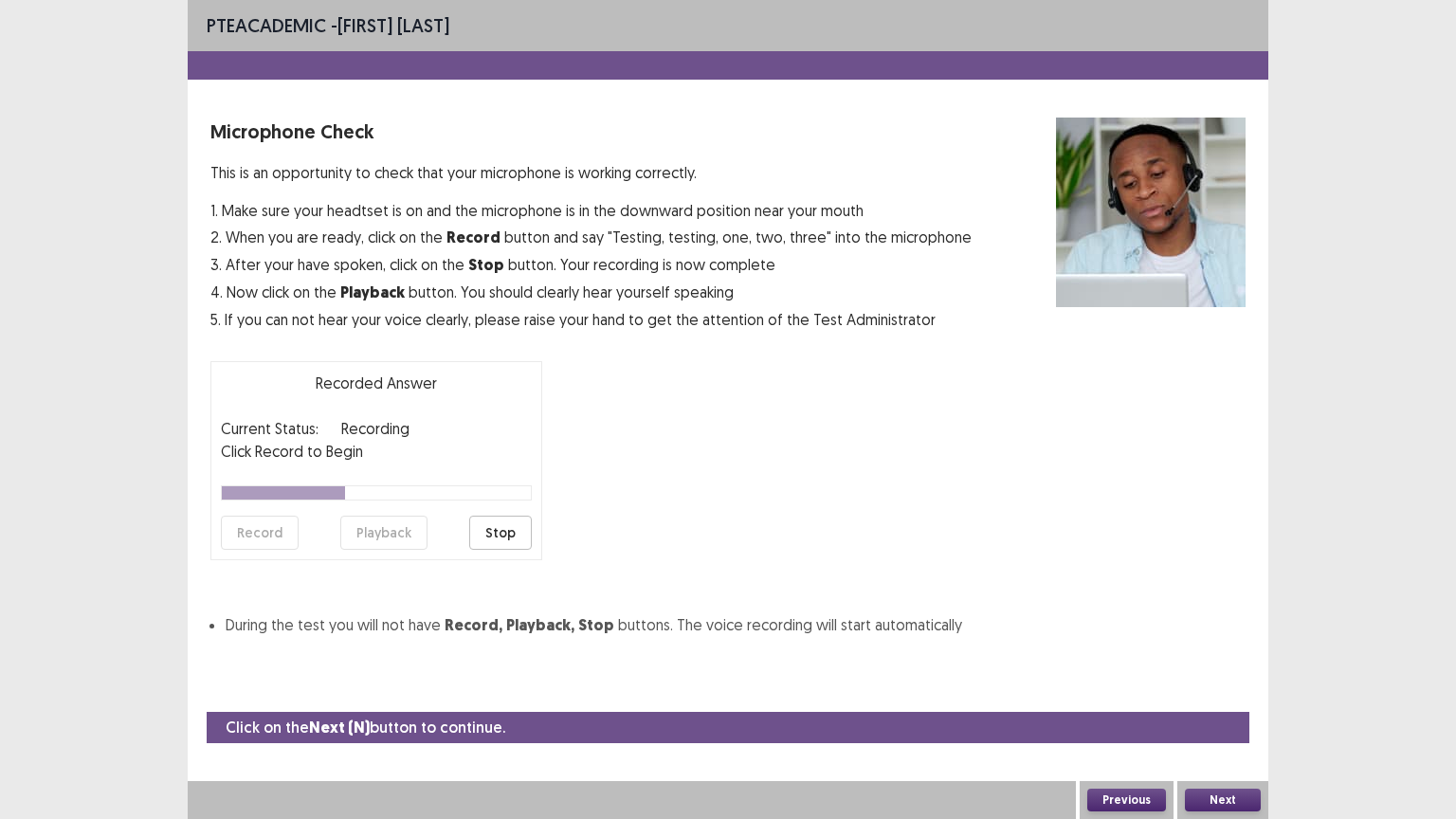 click on "Stop" at bounding box center (500, 533) 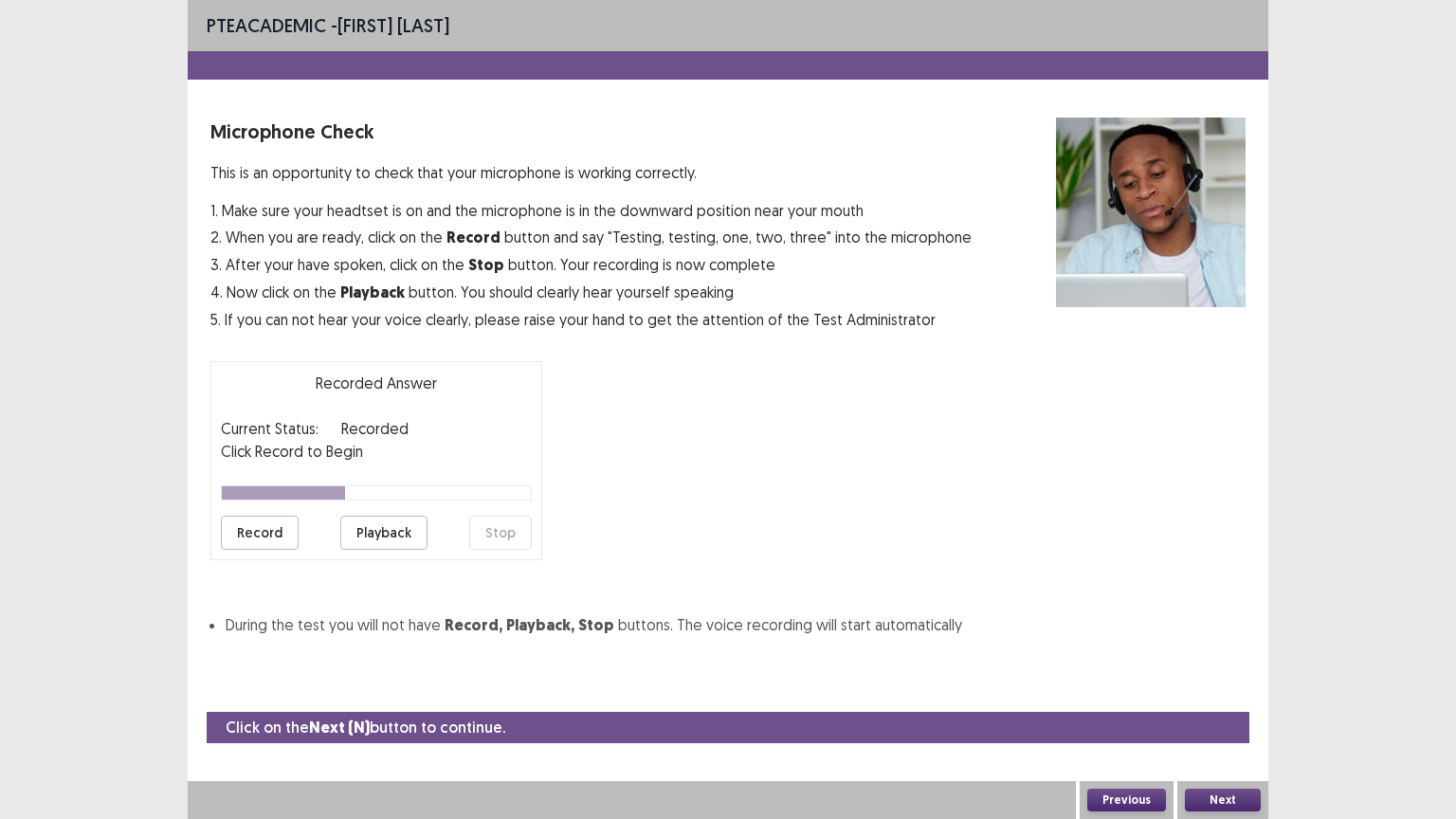 click on "Playback" at bounding box center (384, 533) 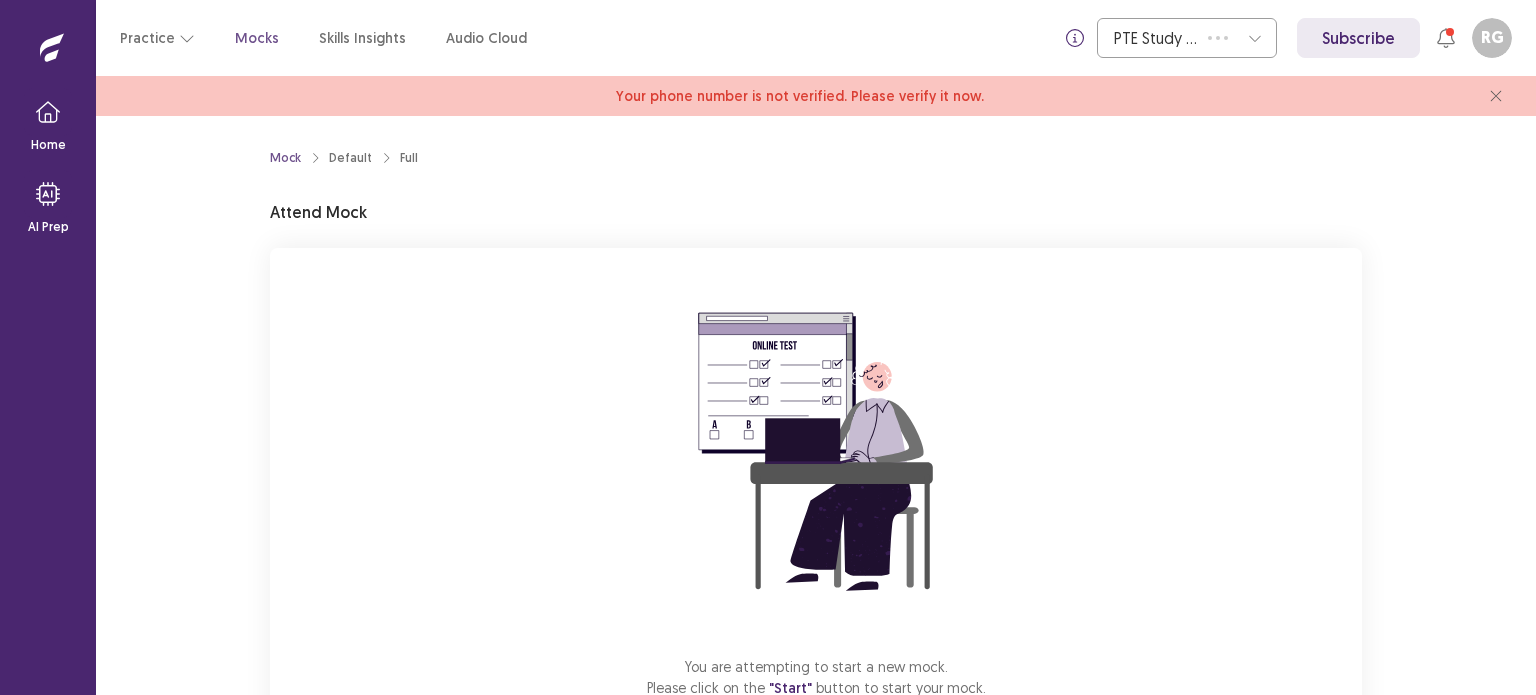 scroll, scrollTop: 0, scrollLeft: 0, axis: both 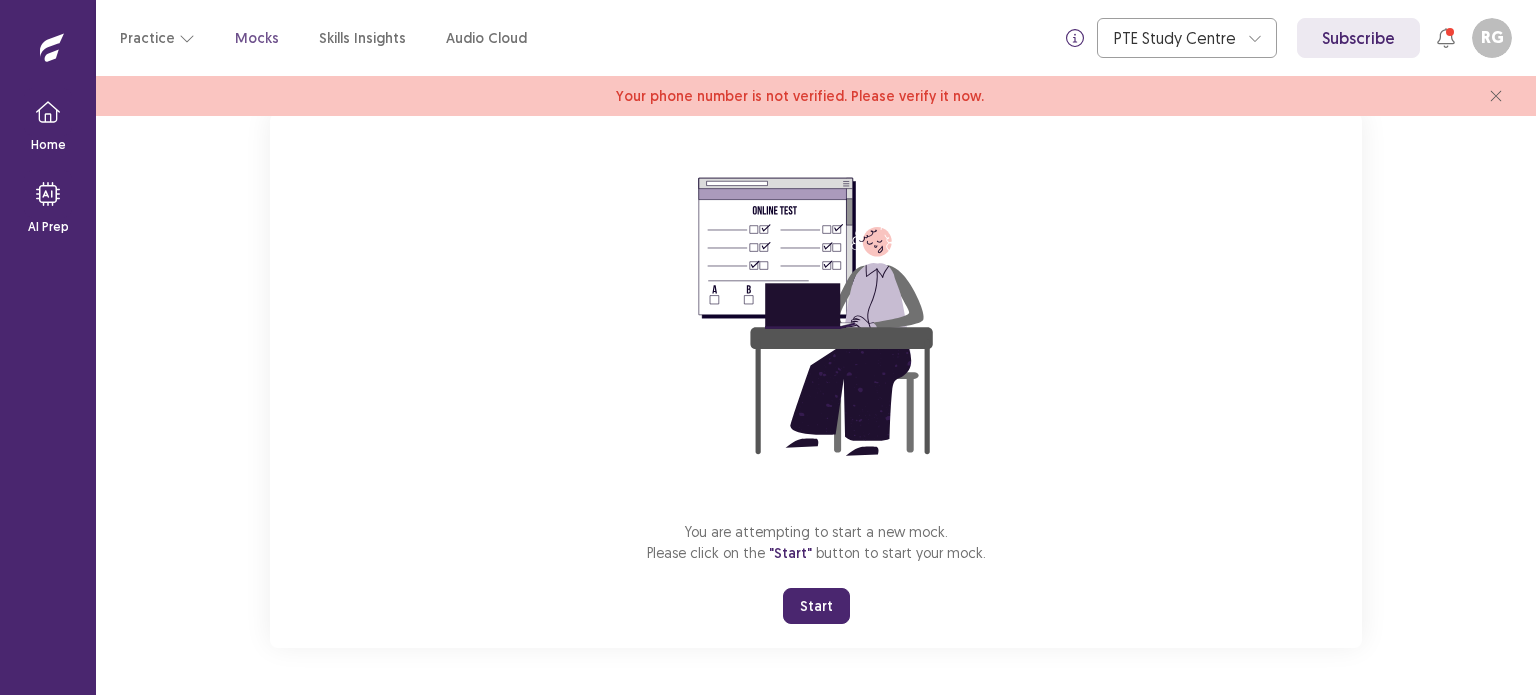 click on "Start" at bounding box center [816, 606] 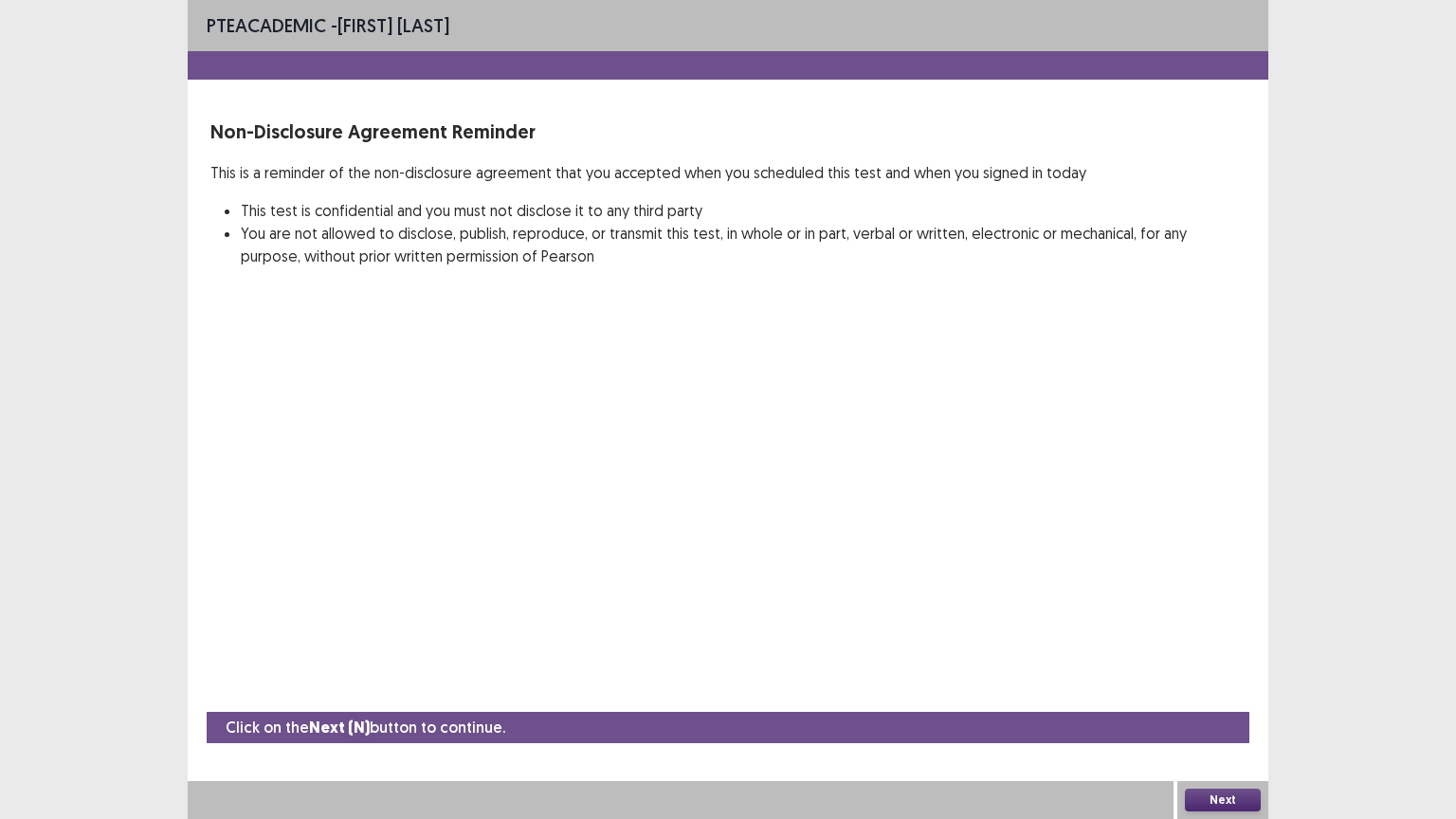 click on "Next" at bounding box center [1223, 800] 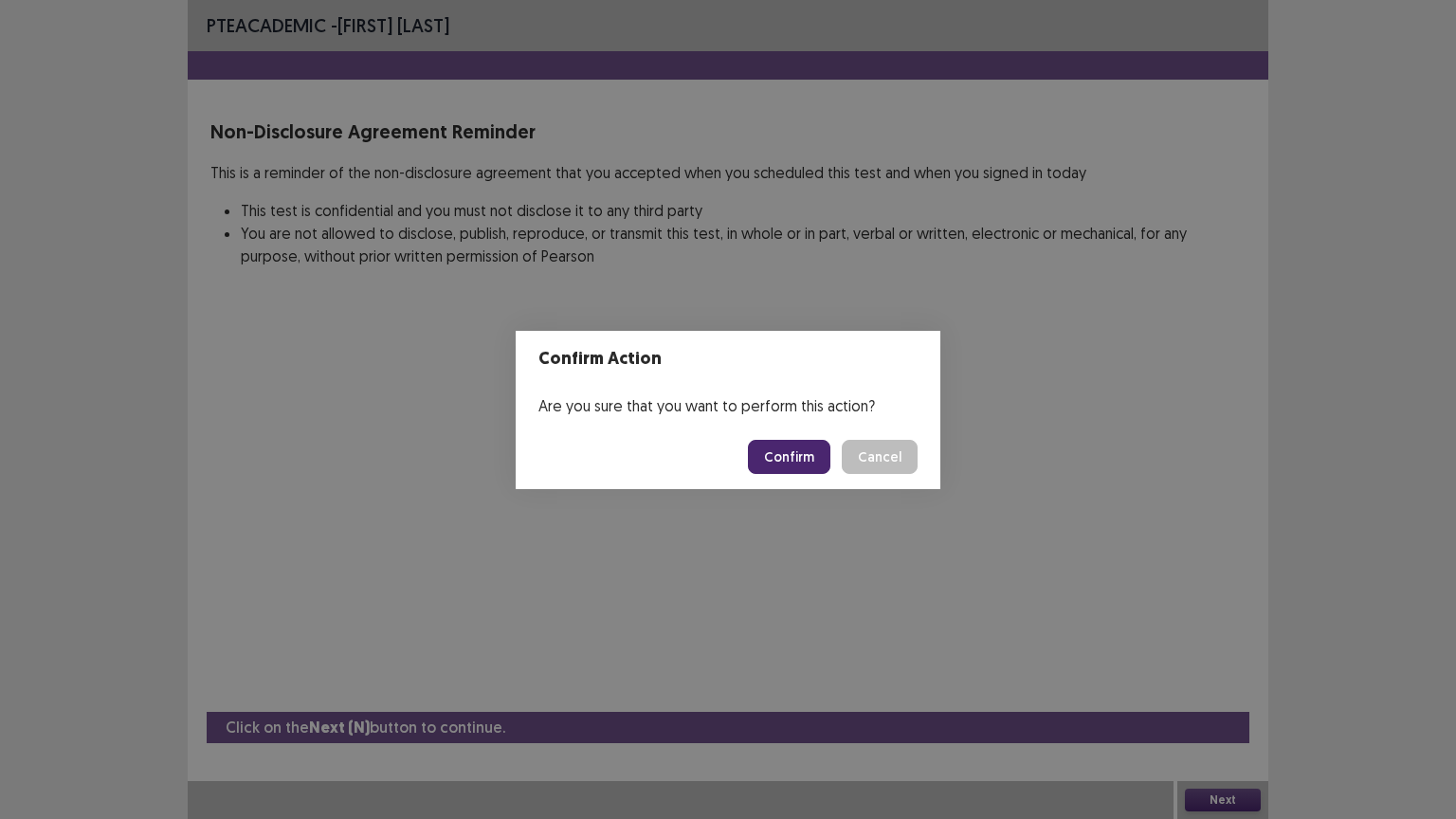 click on "Confirm" at bounding box center (789, 457) 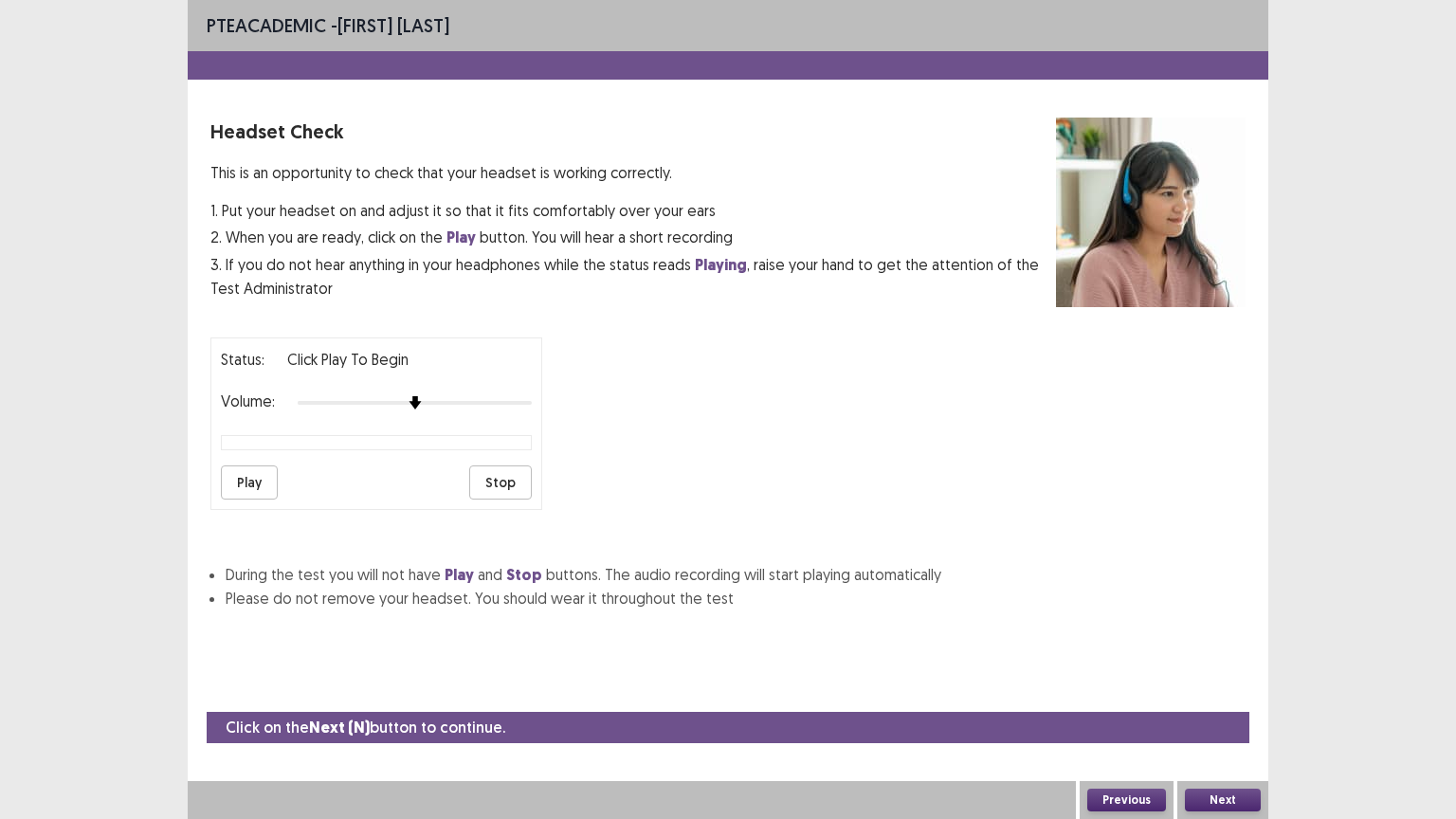 click on "Play" at bounding box center [249, 482] 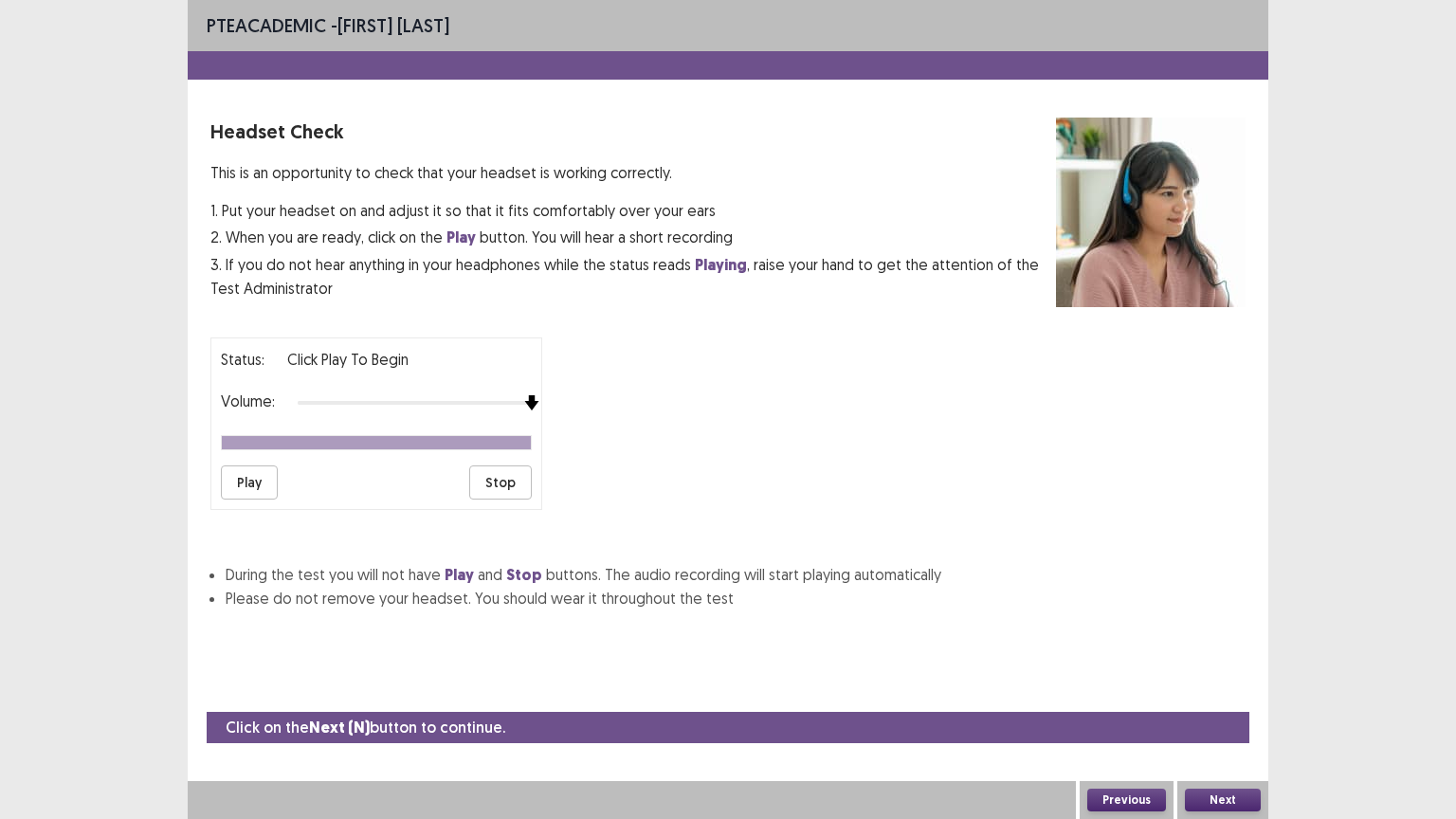 click at bounding box center [414, 403] 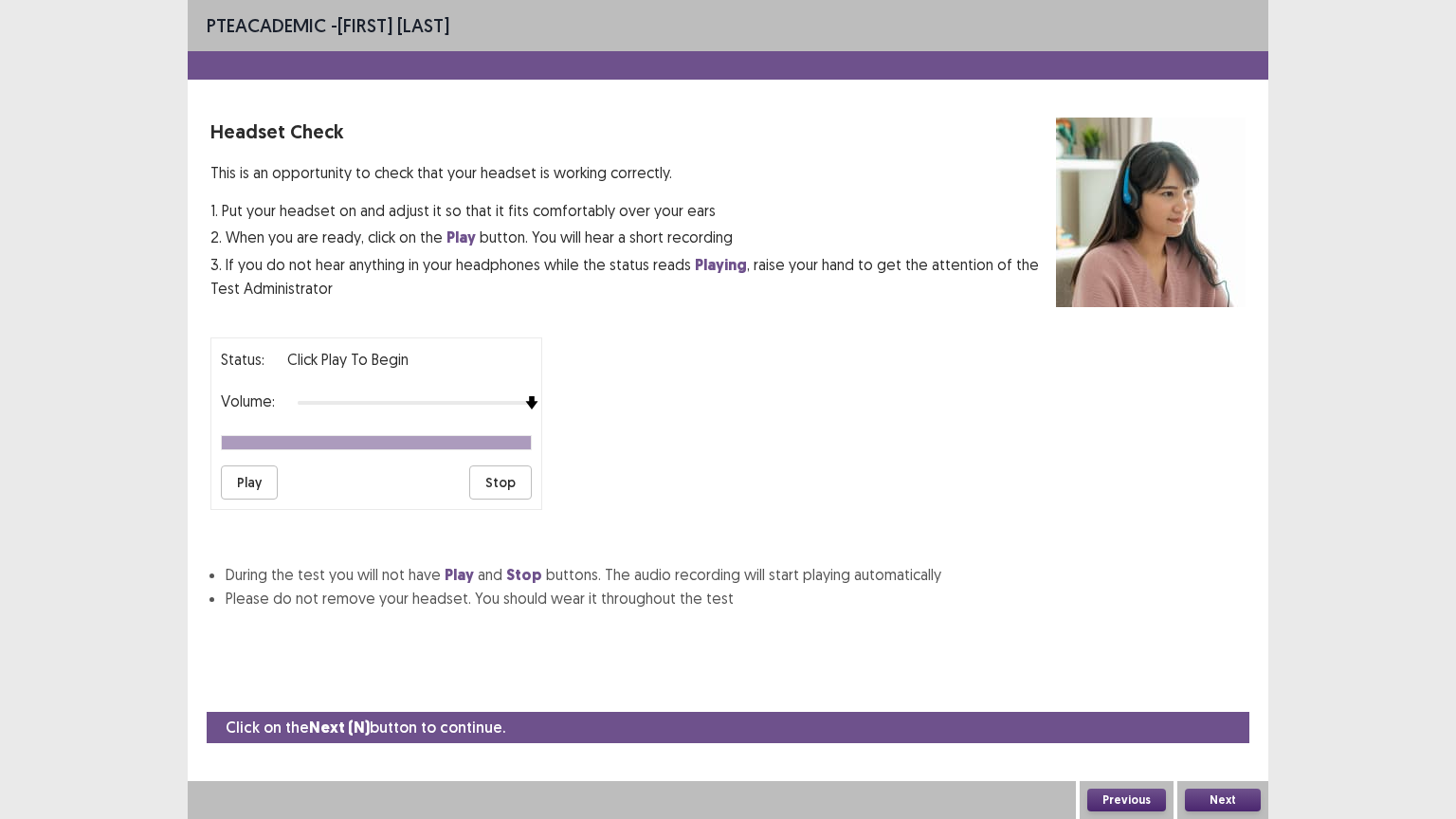 click on "Play" at bounding box center (249, 482) 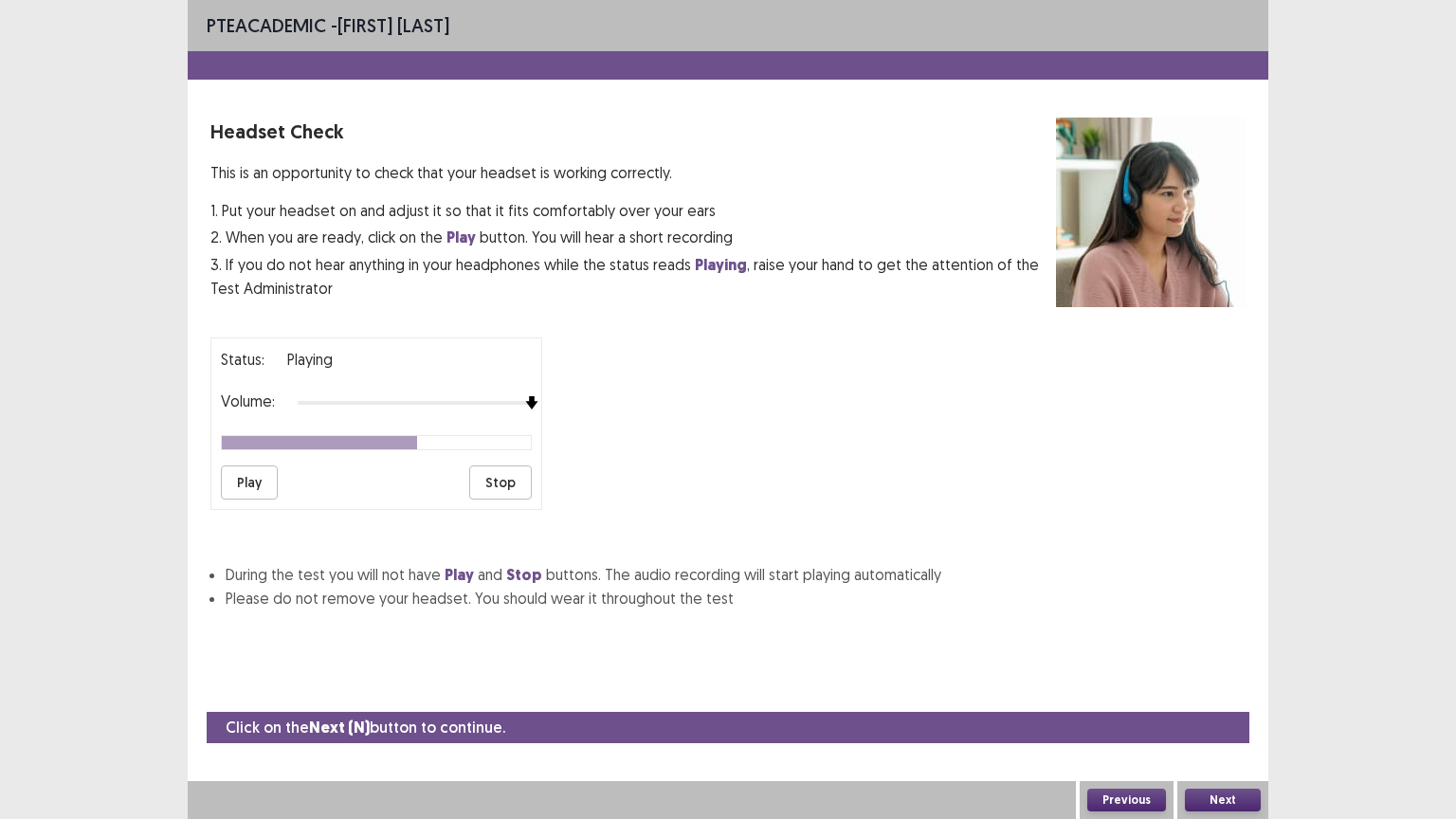 click on "Next" at bounding box center [1223, 800] 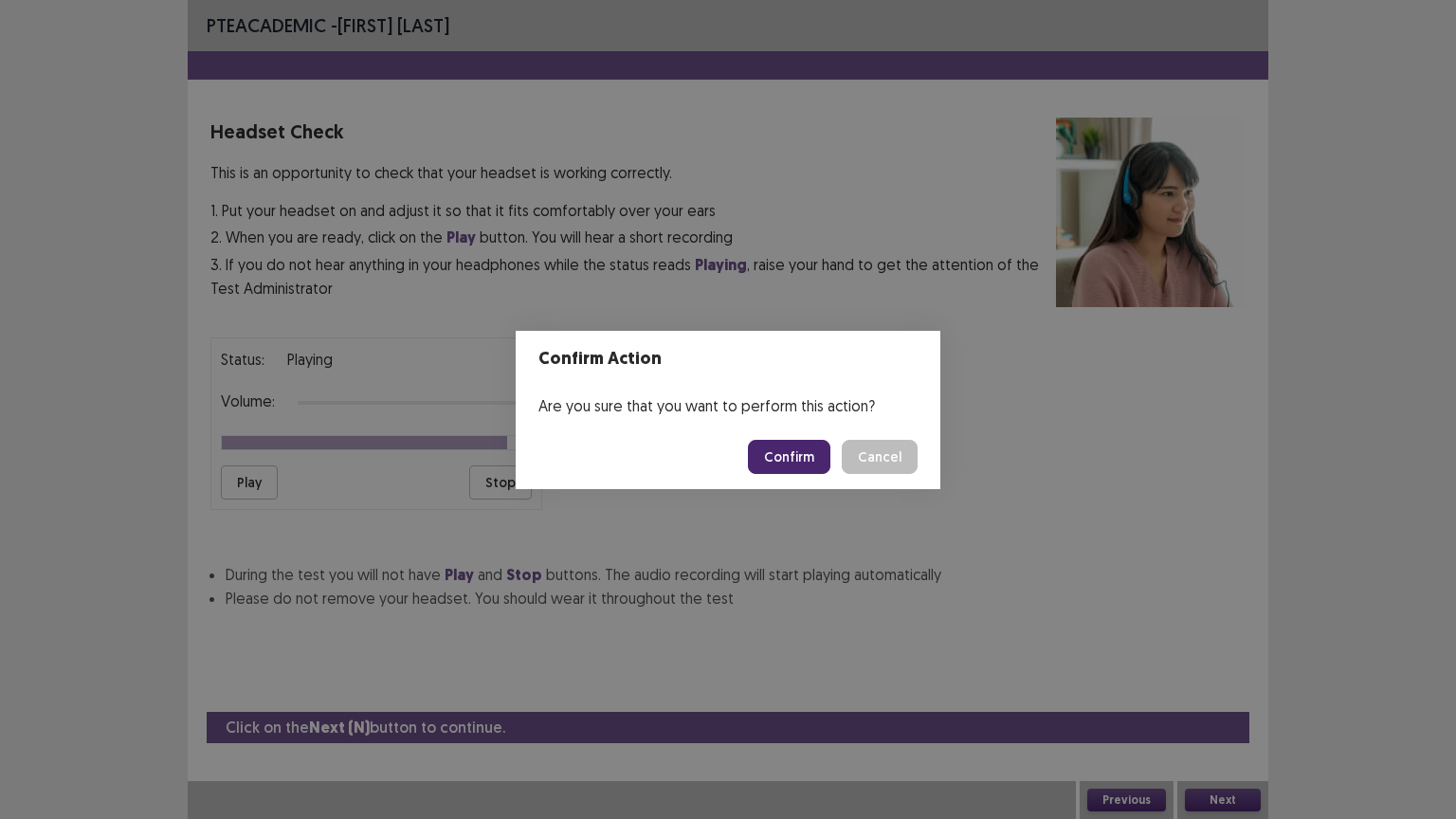 click on "Confirm" at bounding box center [789, 457] 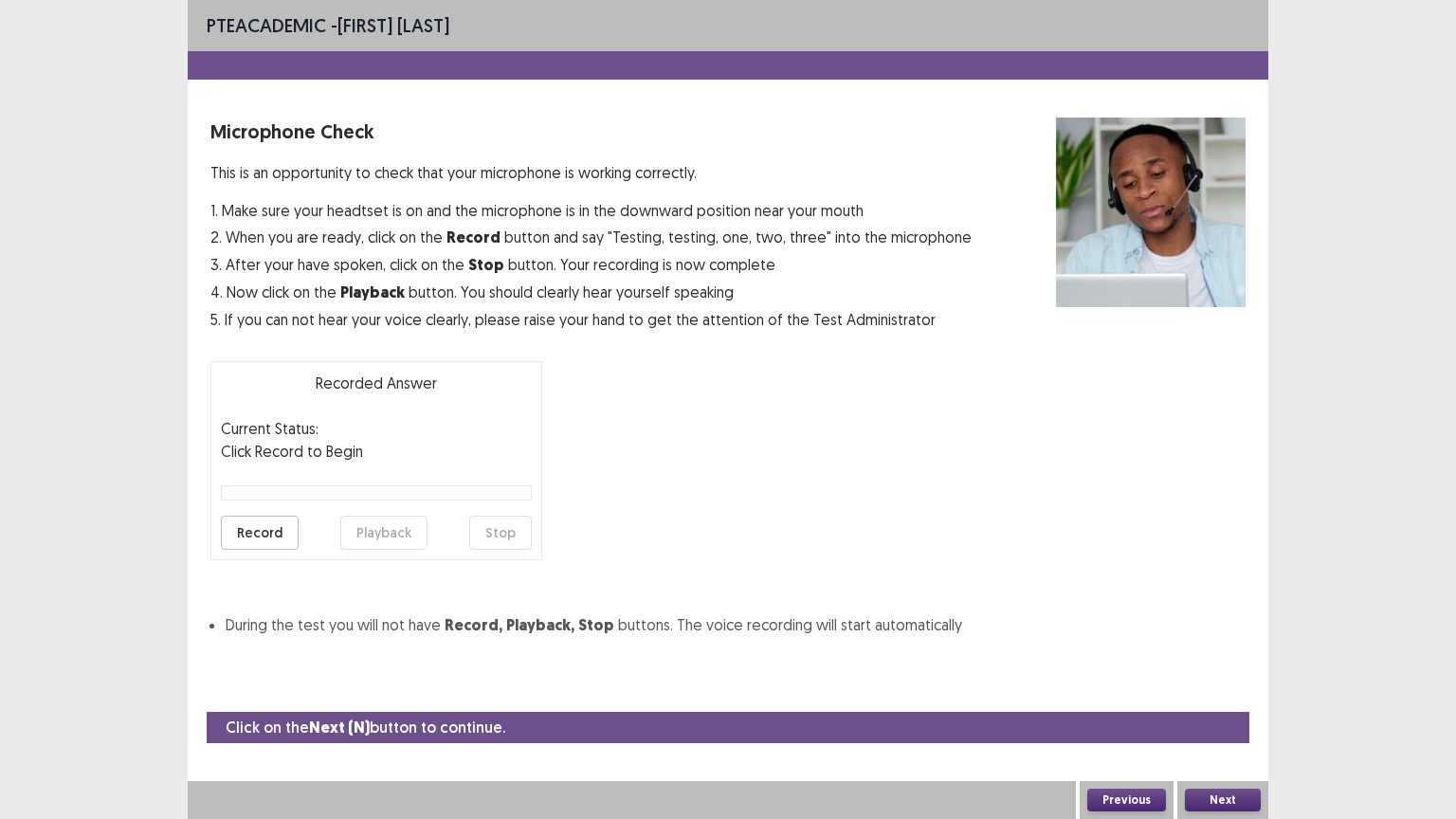 click on "Record" at bounding box center (260, 533) 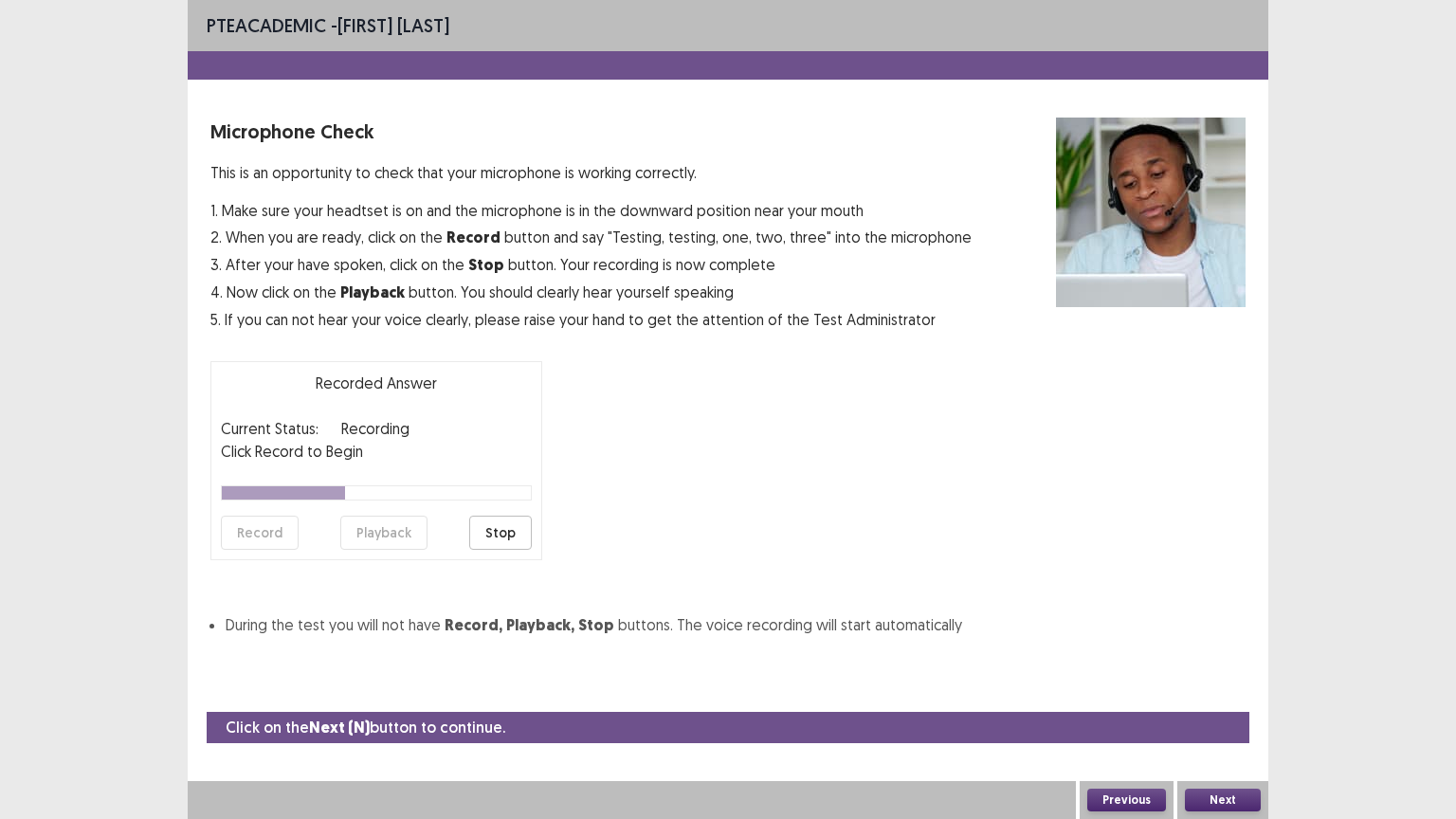 click on "Stop" at bounding box center [500, 533] 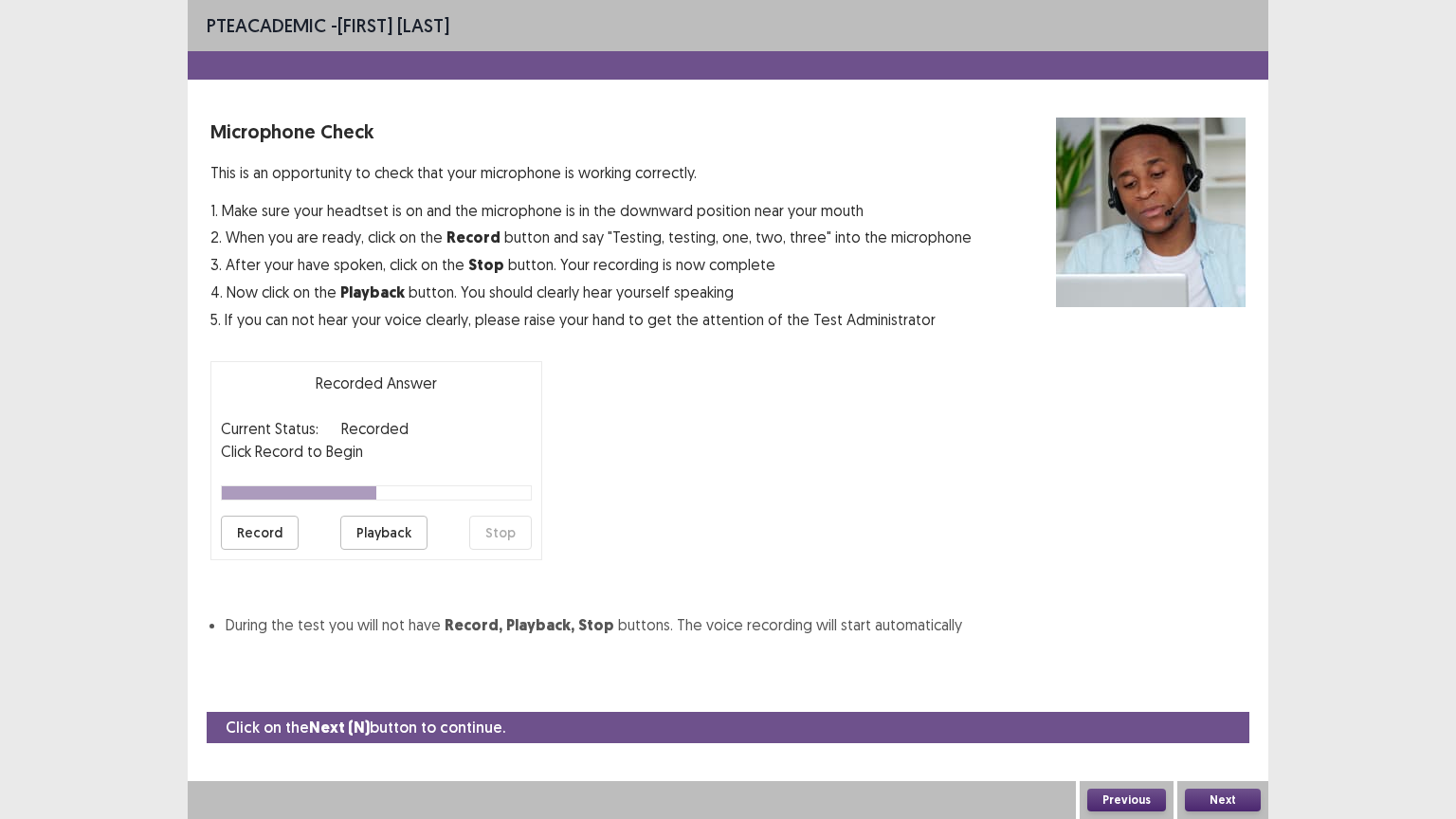 click on "Playback" at bounding box center [384, 533] 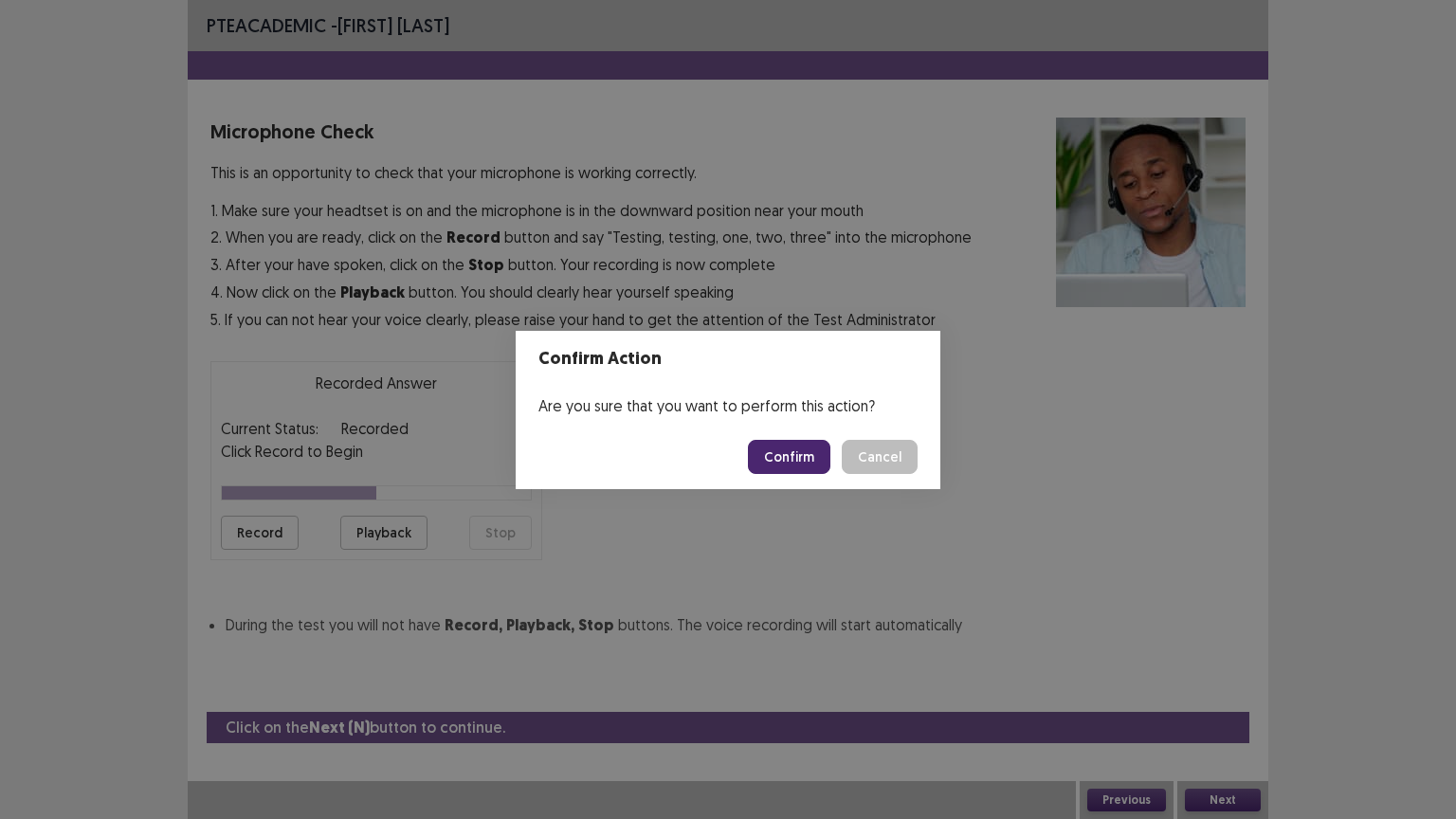 click on "Confirm" at bounding box center [789, 457] 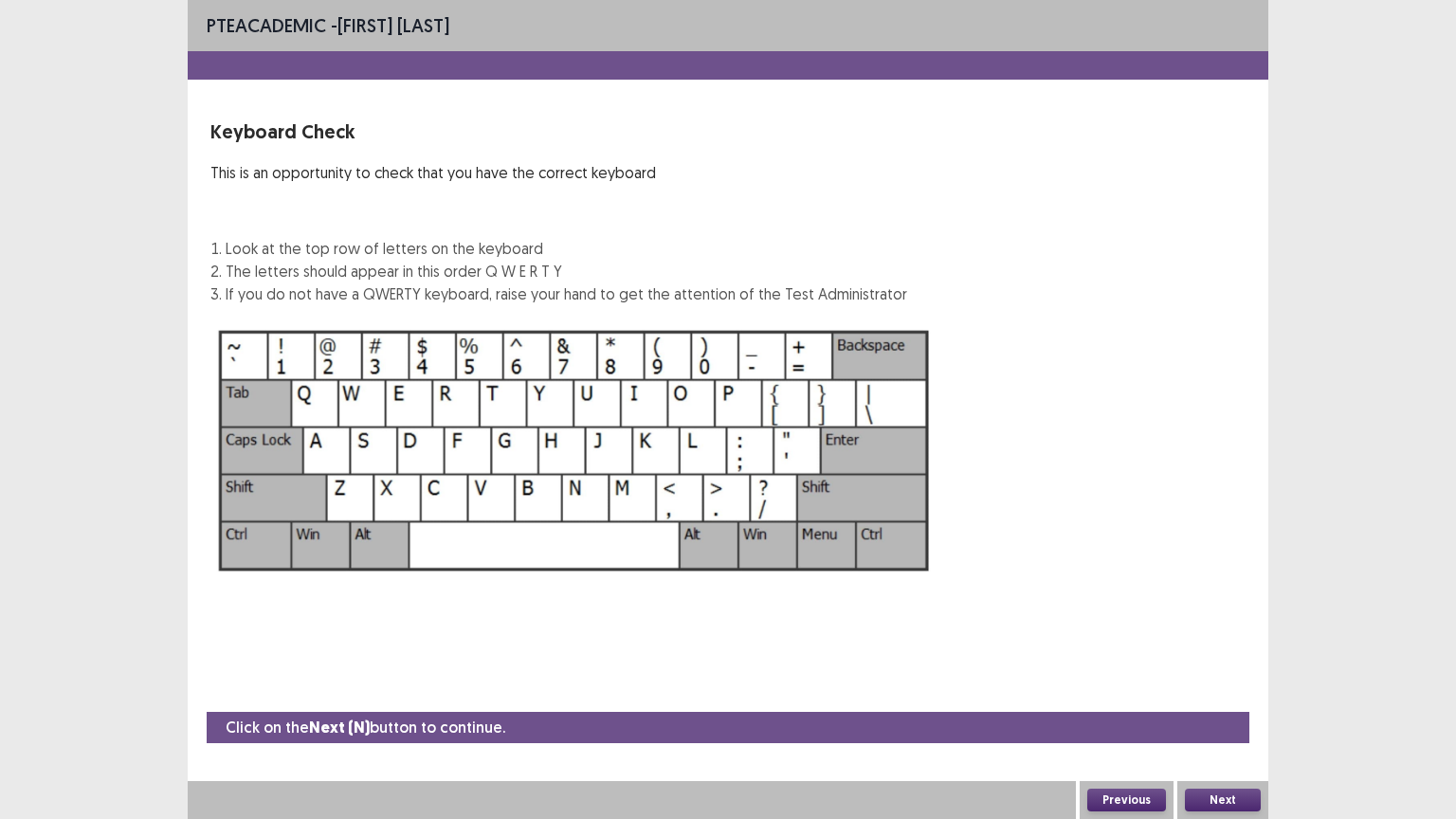 click on "Next" at bounding box center (1223, 800) 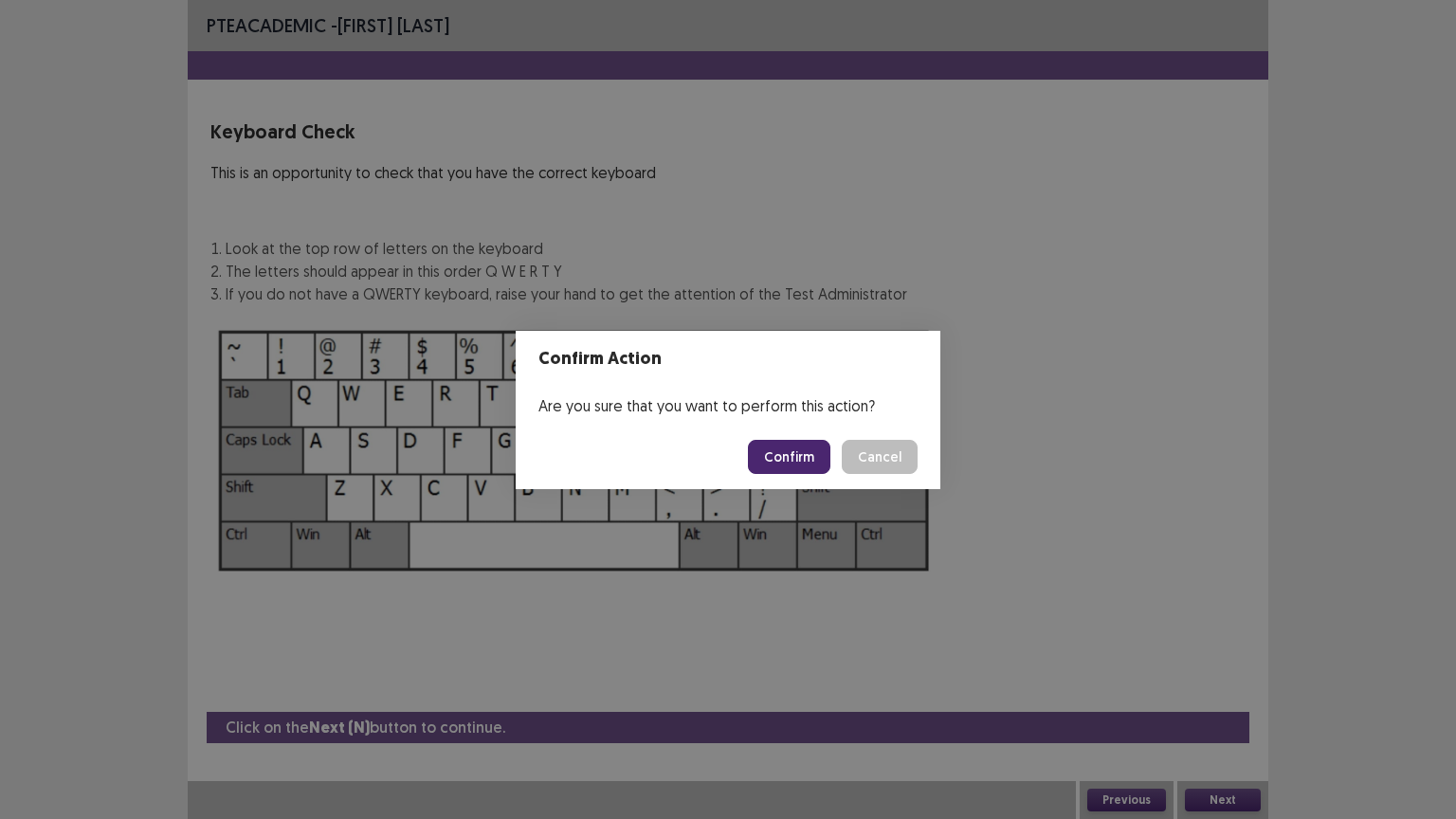 click on "Confirm" at bounding box center (789, 457) 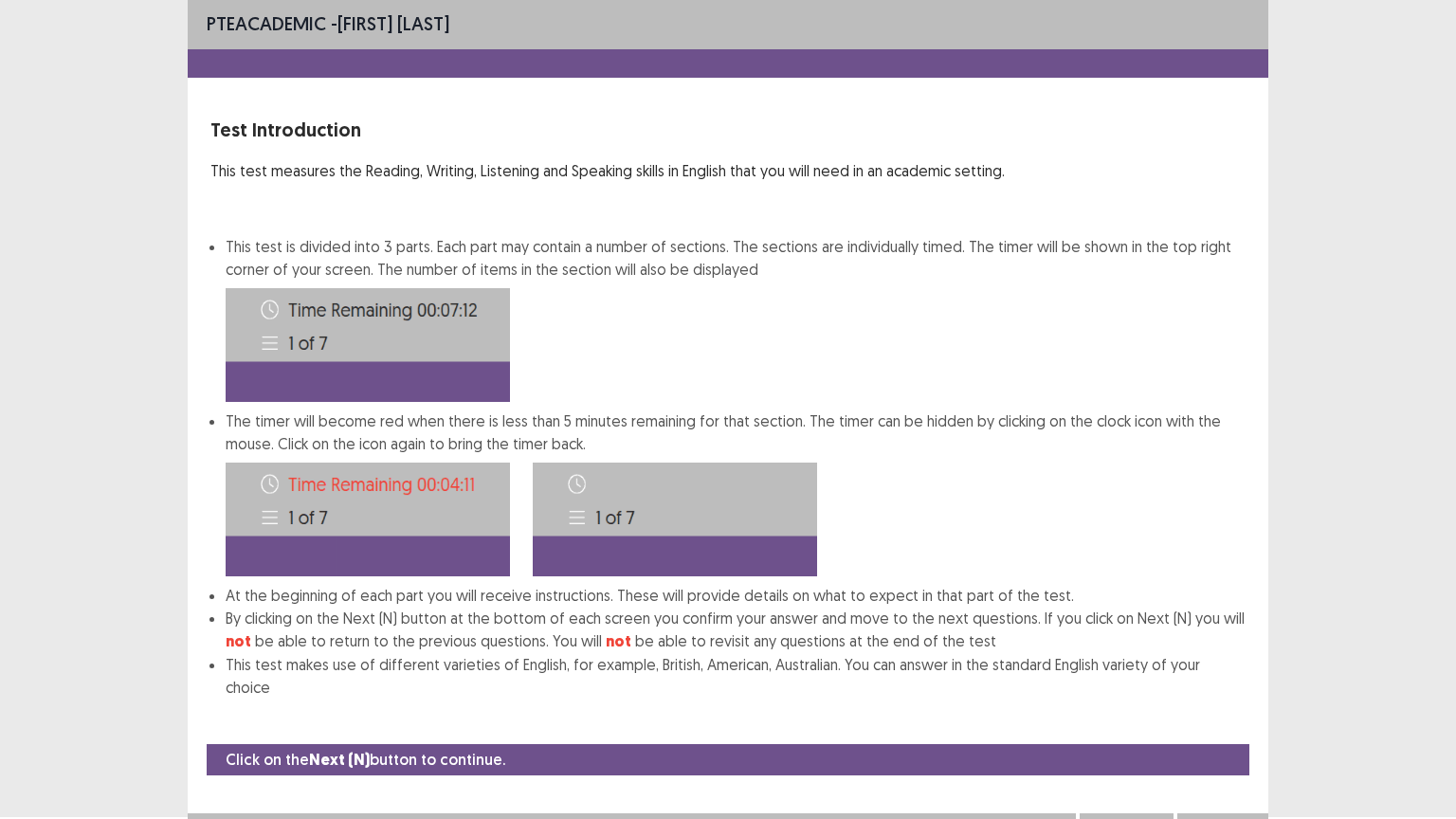 scroll, scrollTop: 9, scrollLeft: 0, axis: vertical 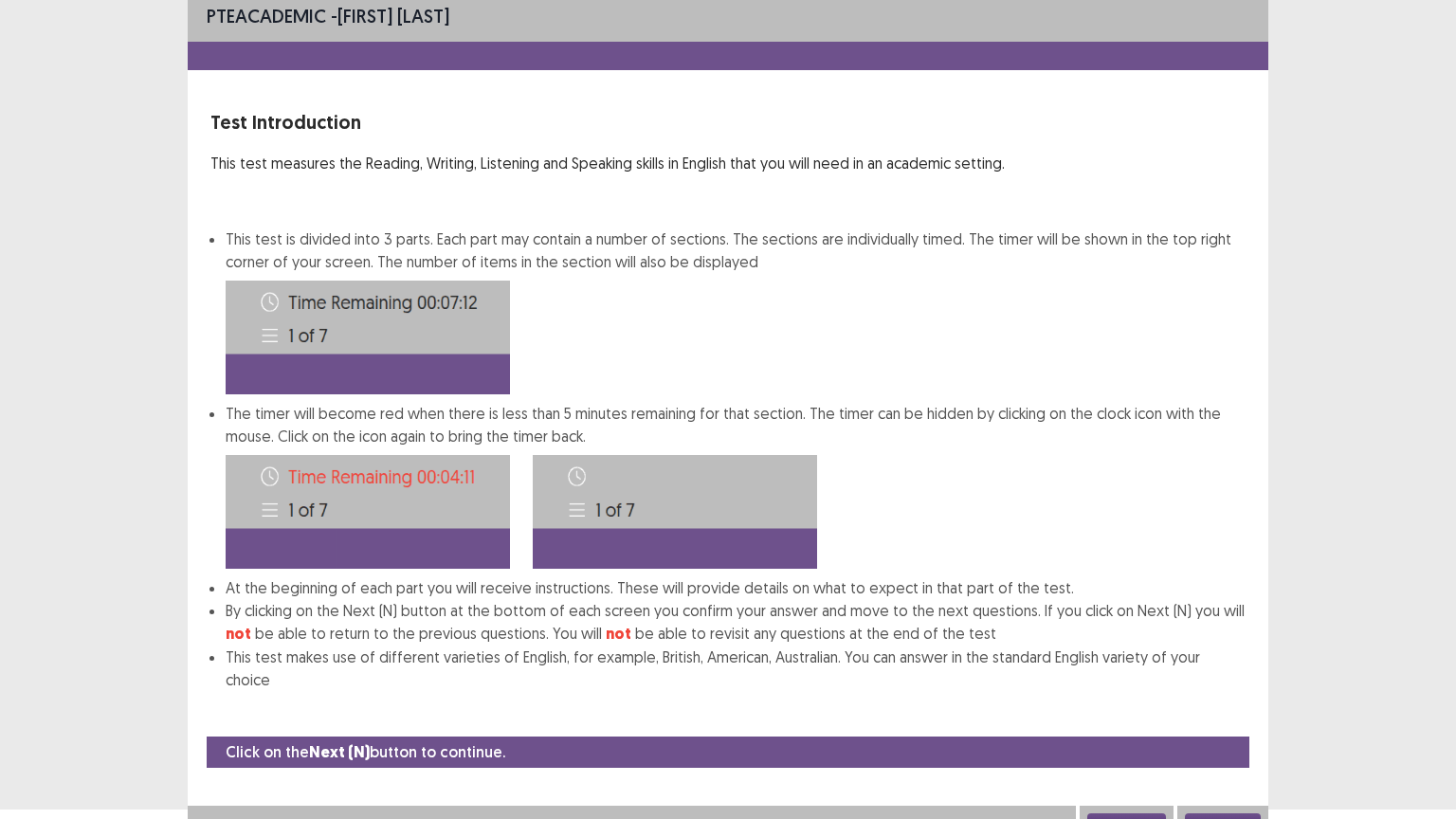 click on "Next" at bounding box center (1223, 825) 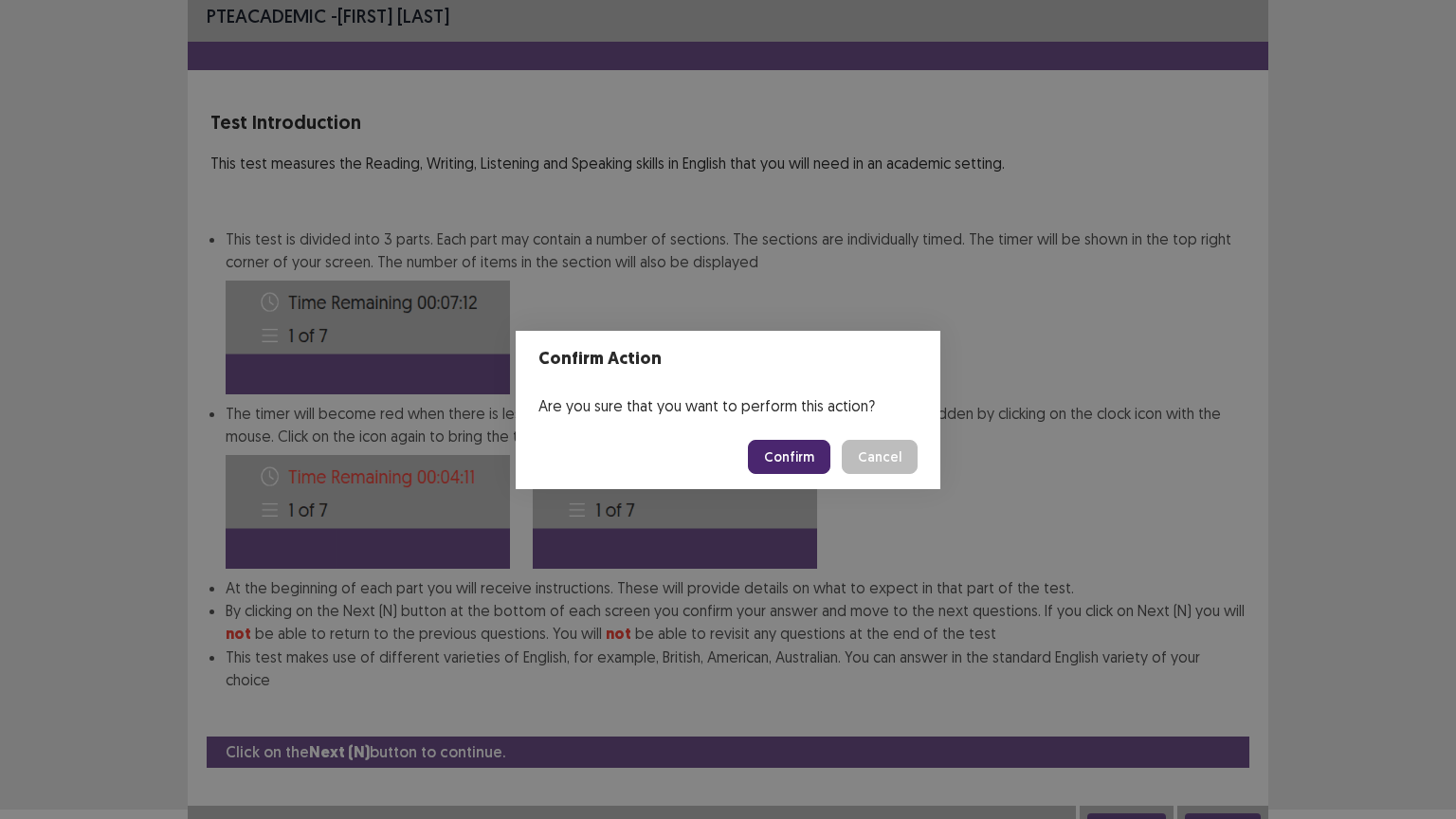click on "Confirm" at bounding box center (789, 457) 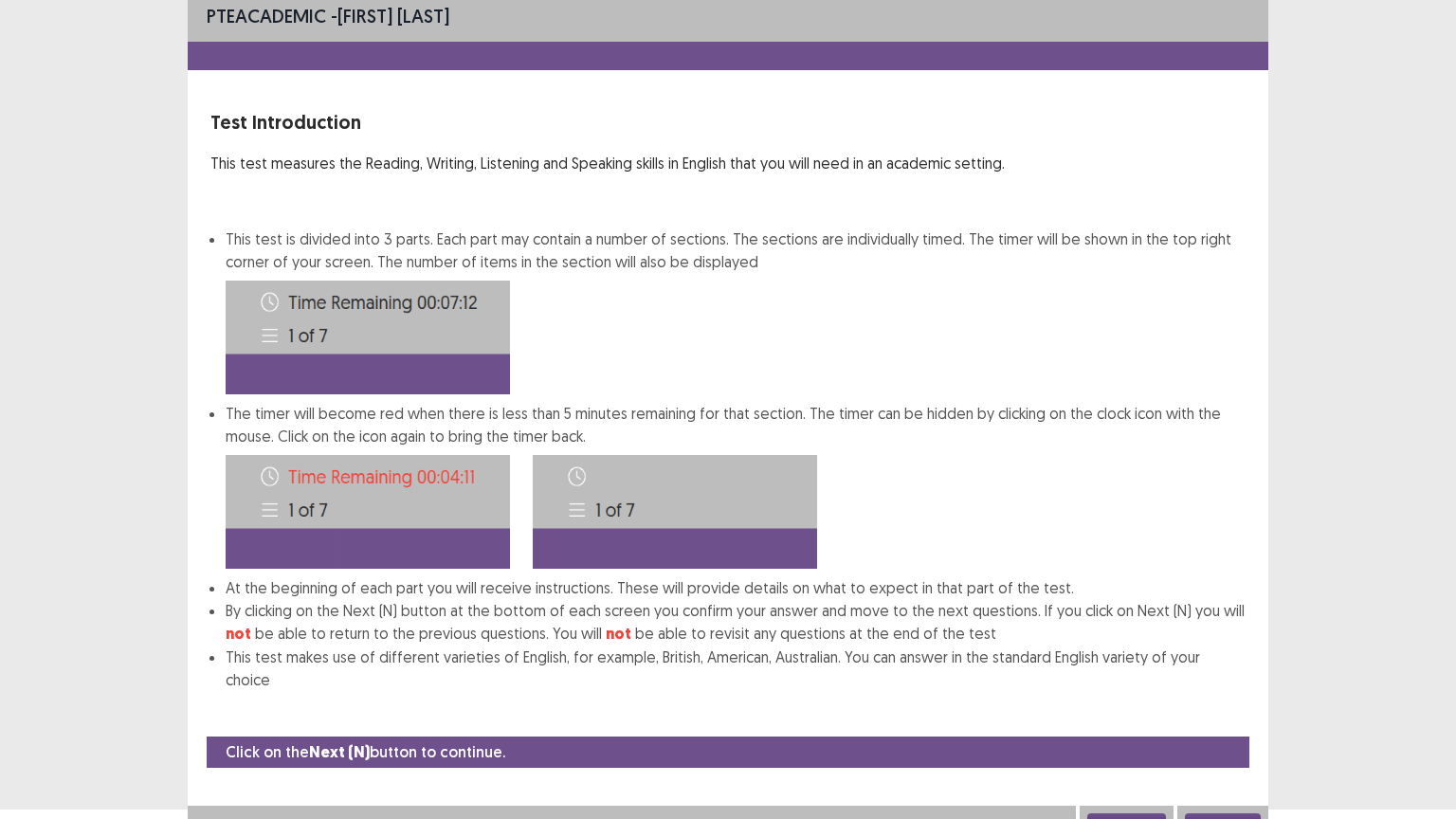 scroll, scrollTop: 0, scrollLeft: 0, axis: both 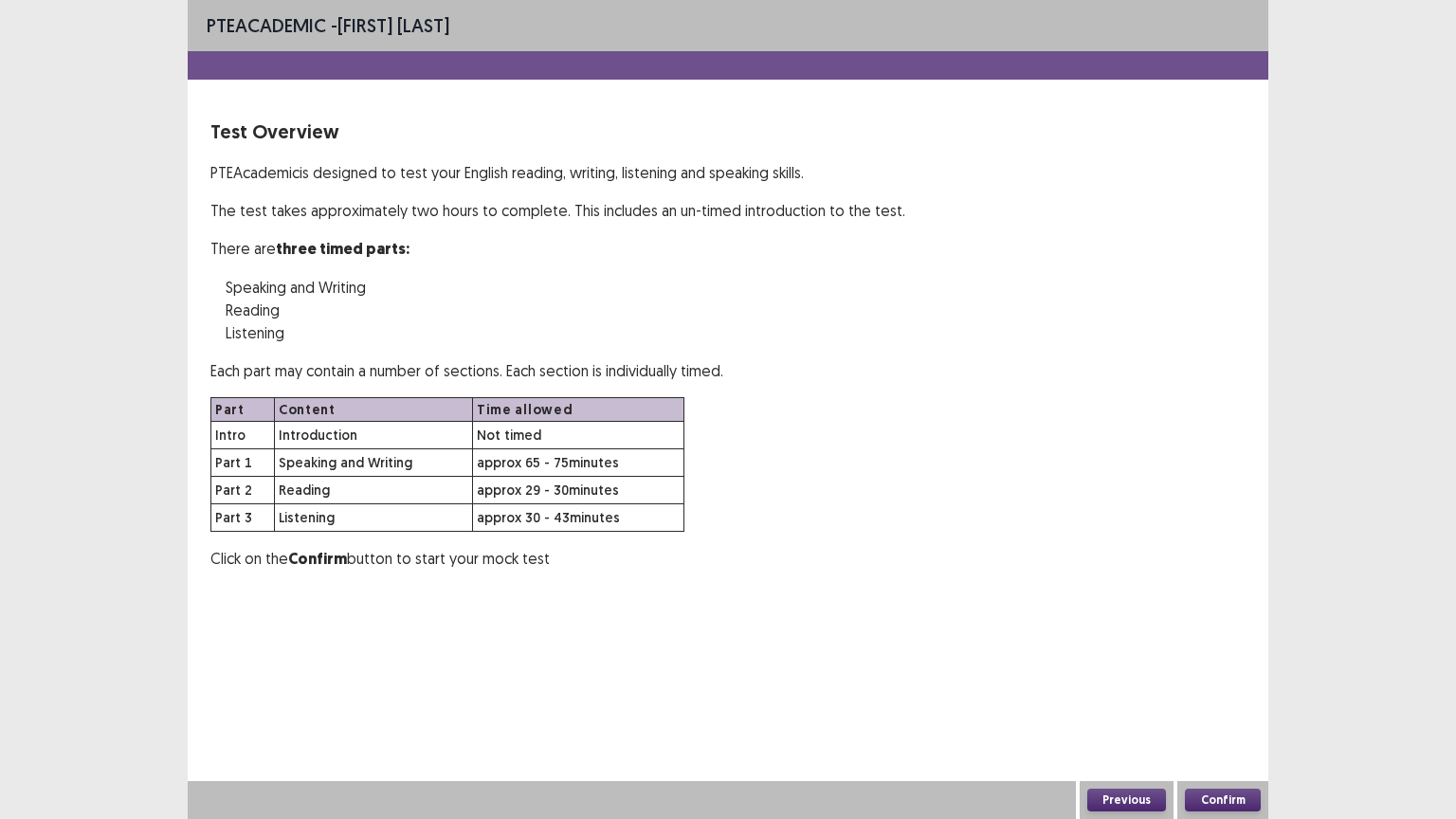 click on "Confirm" at bounding box center (1223, 800) 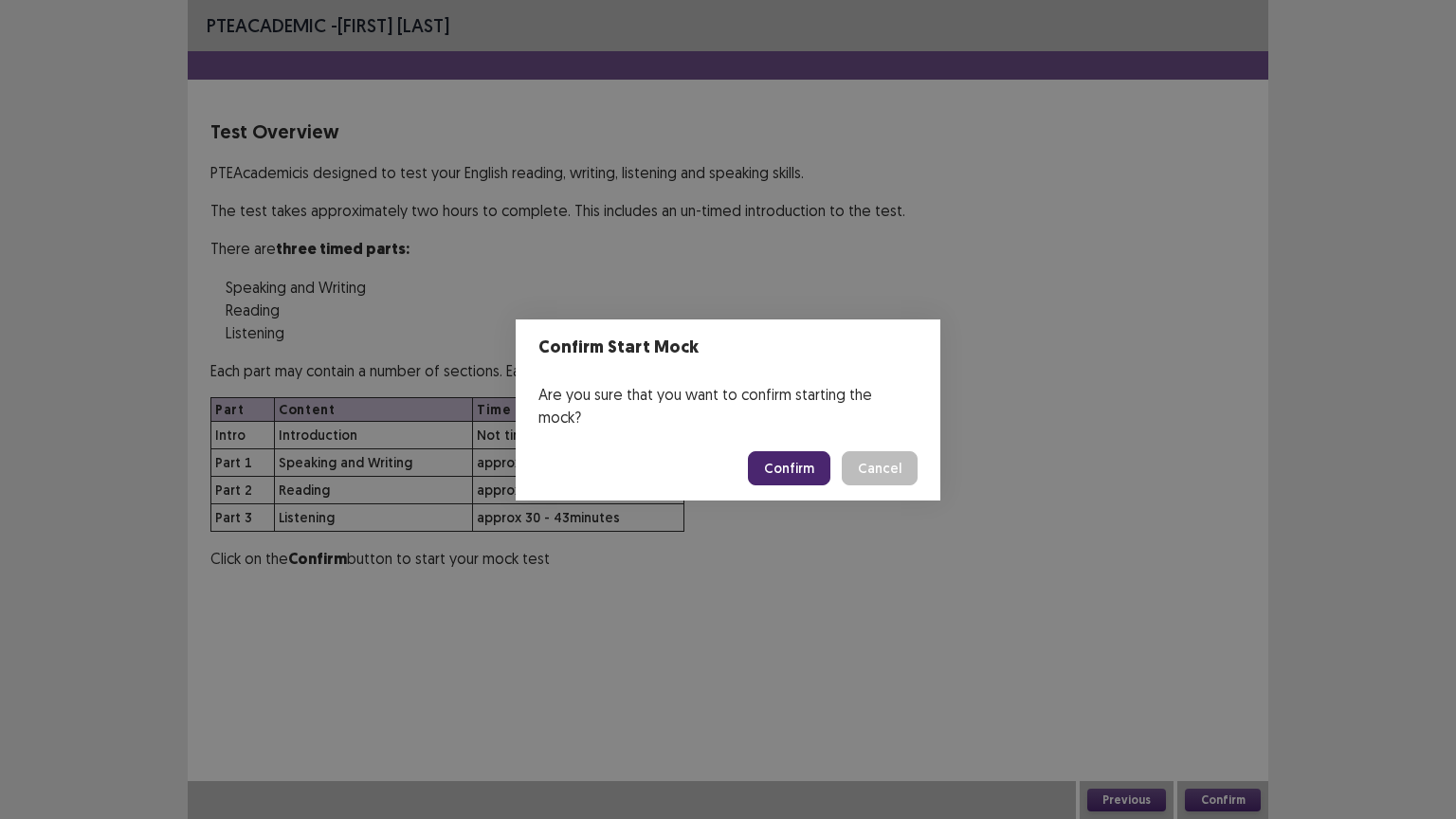 click on "Confirm" at bounding box center [789, 468] 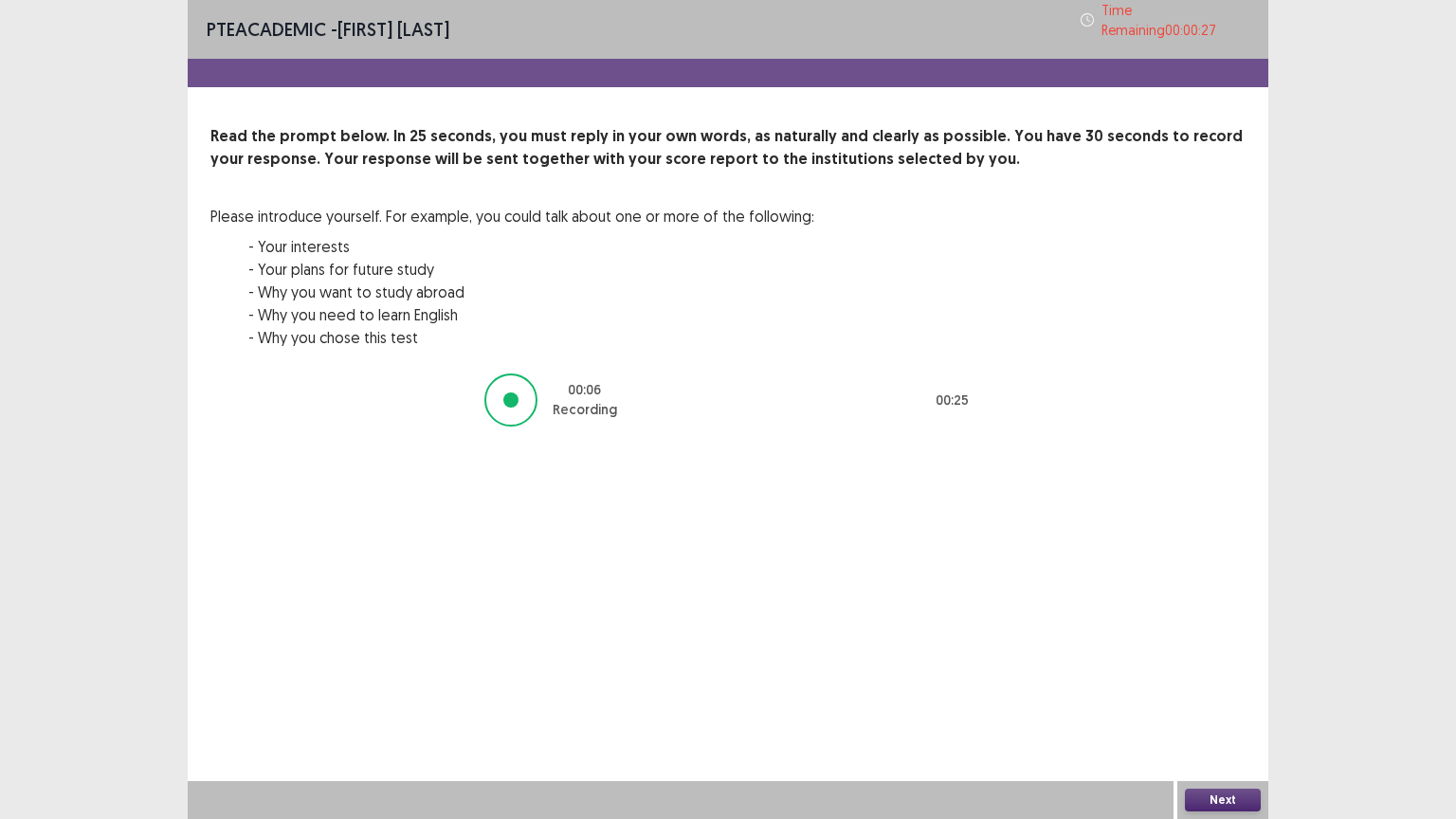 click on "Next" at bounding box center (1223, 800) 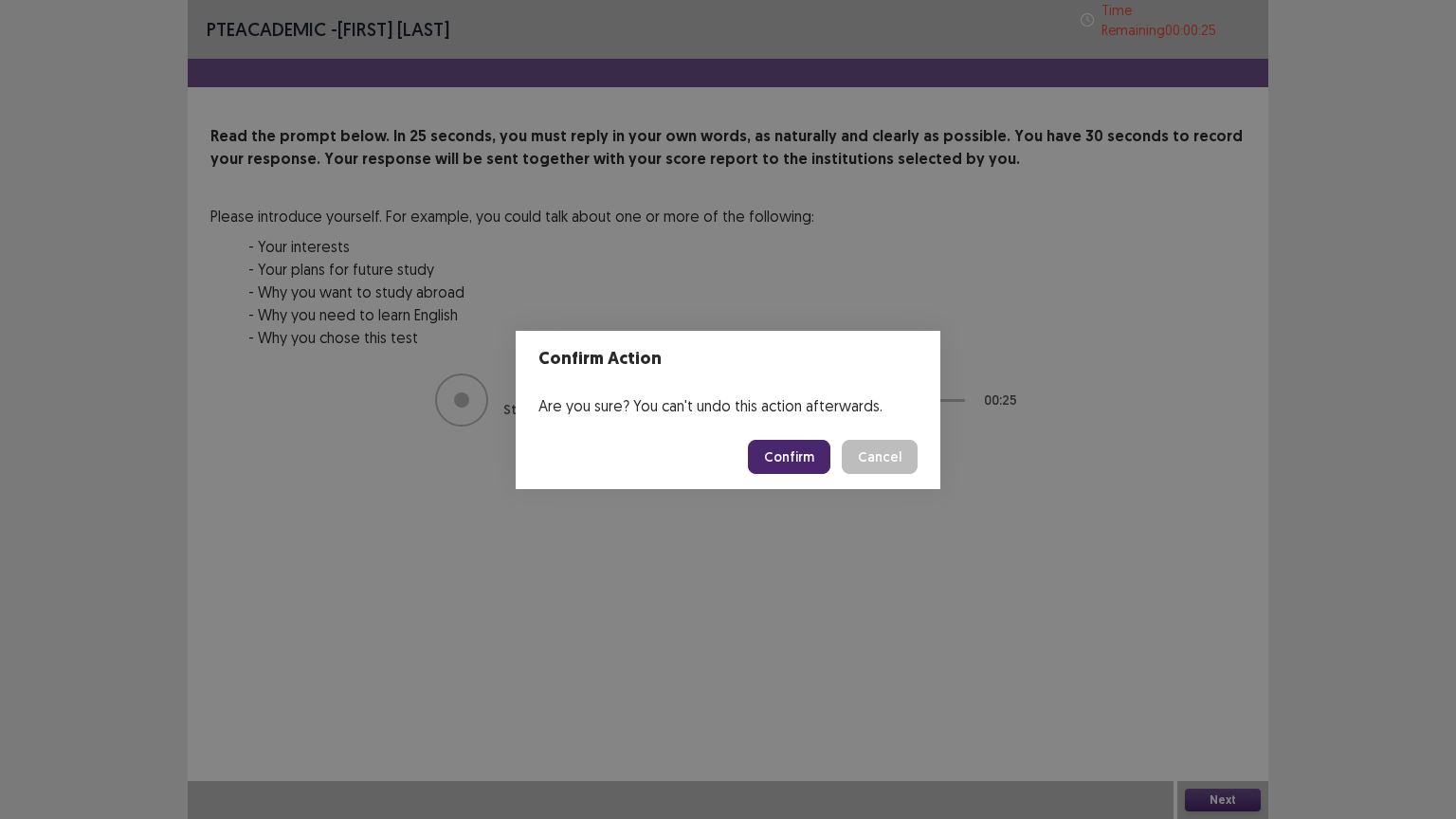 click on "Confirm" at bounding box center (789, 457) 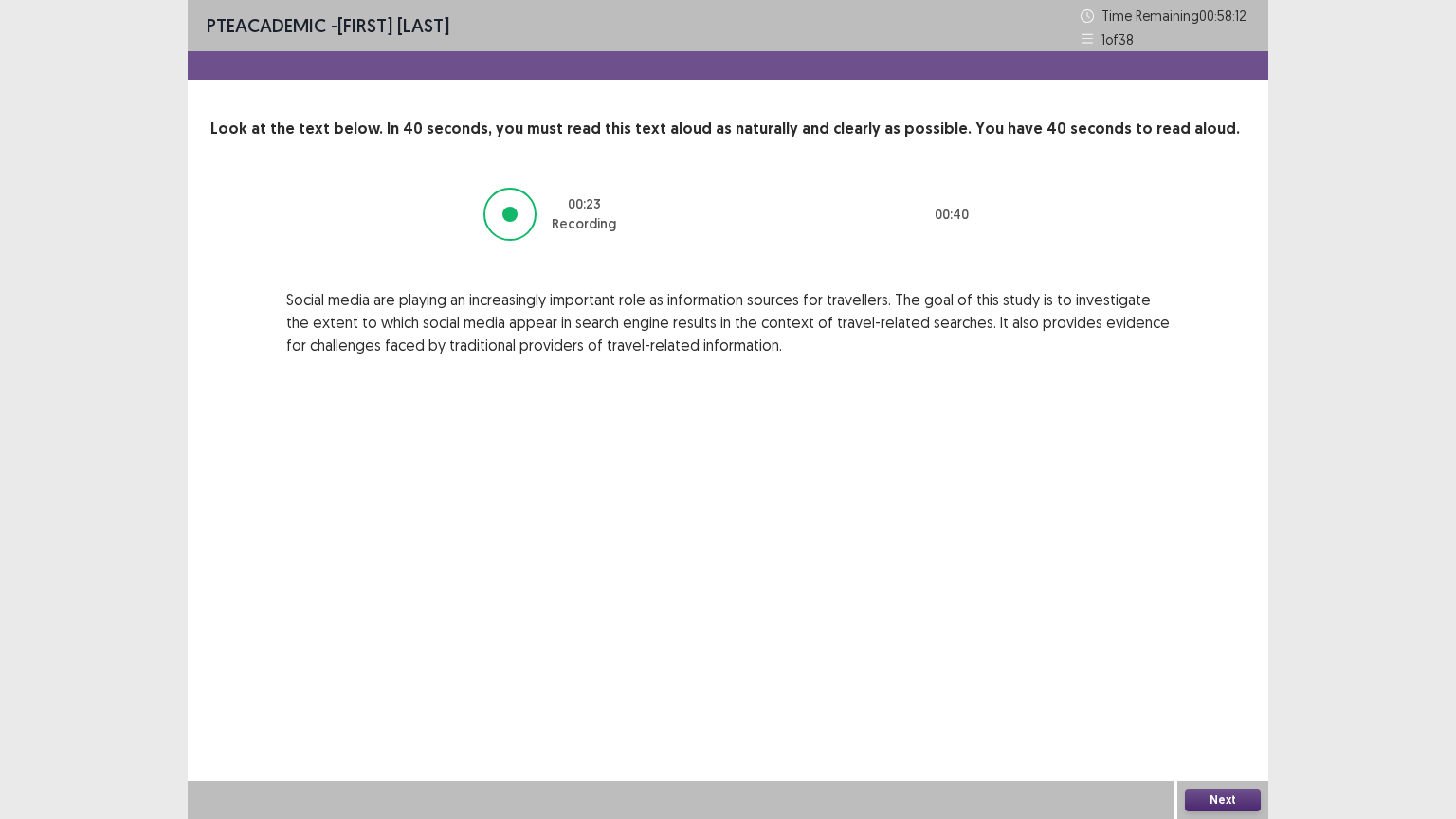 click on "Next" at bounding box center [1223, 800] 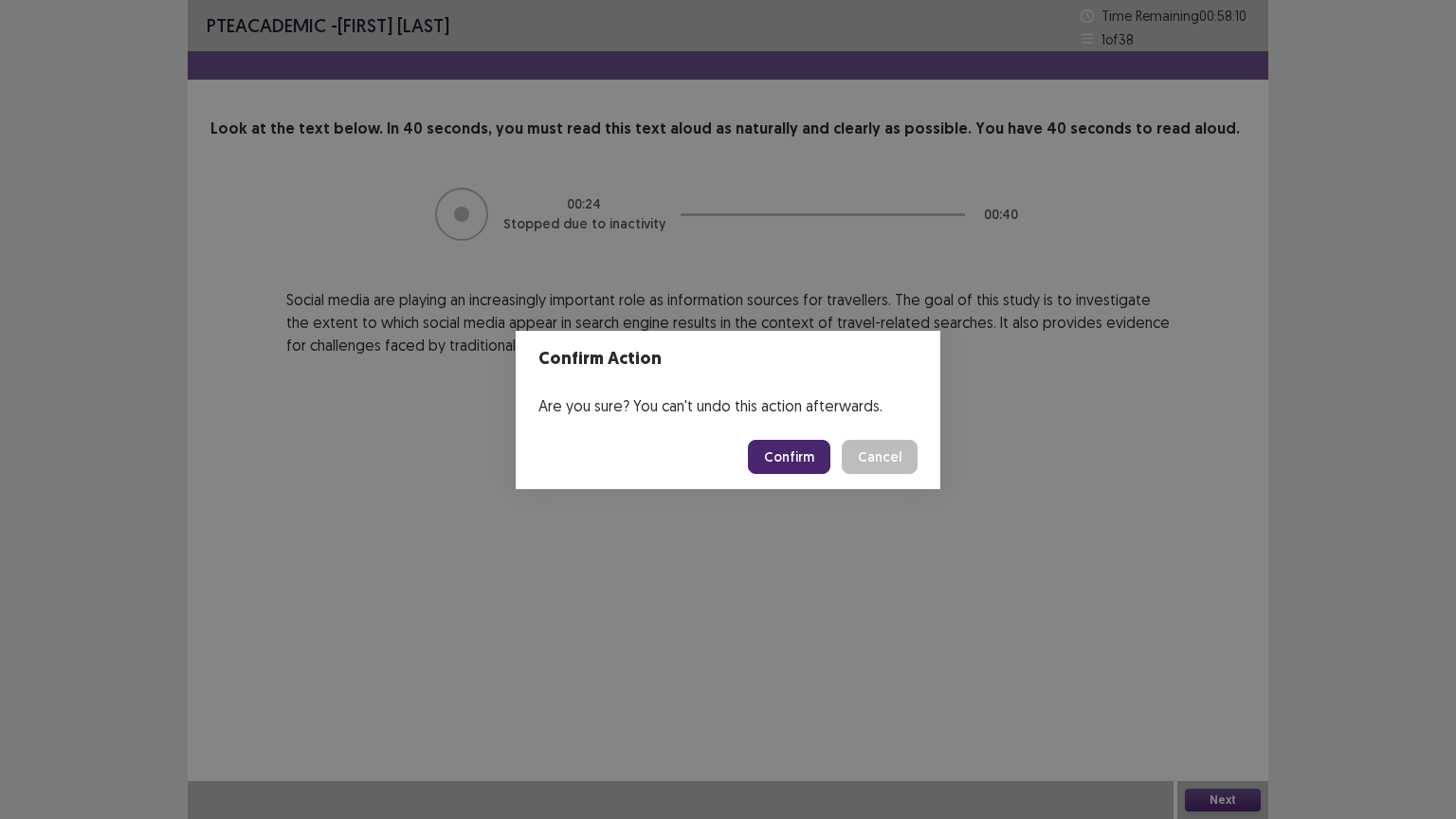 click on "Confirm" at bounding box center [789, 457] 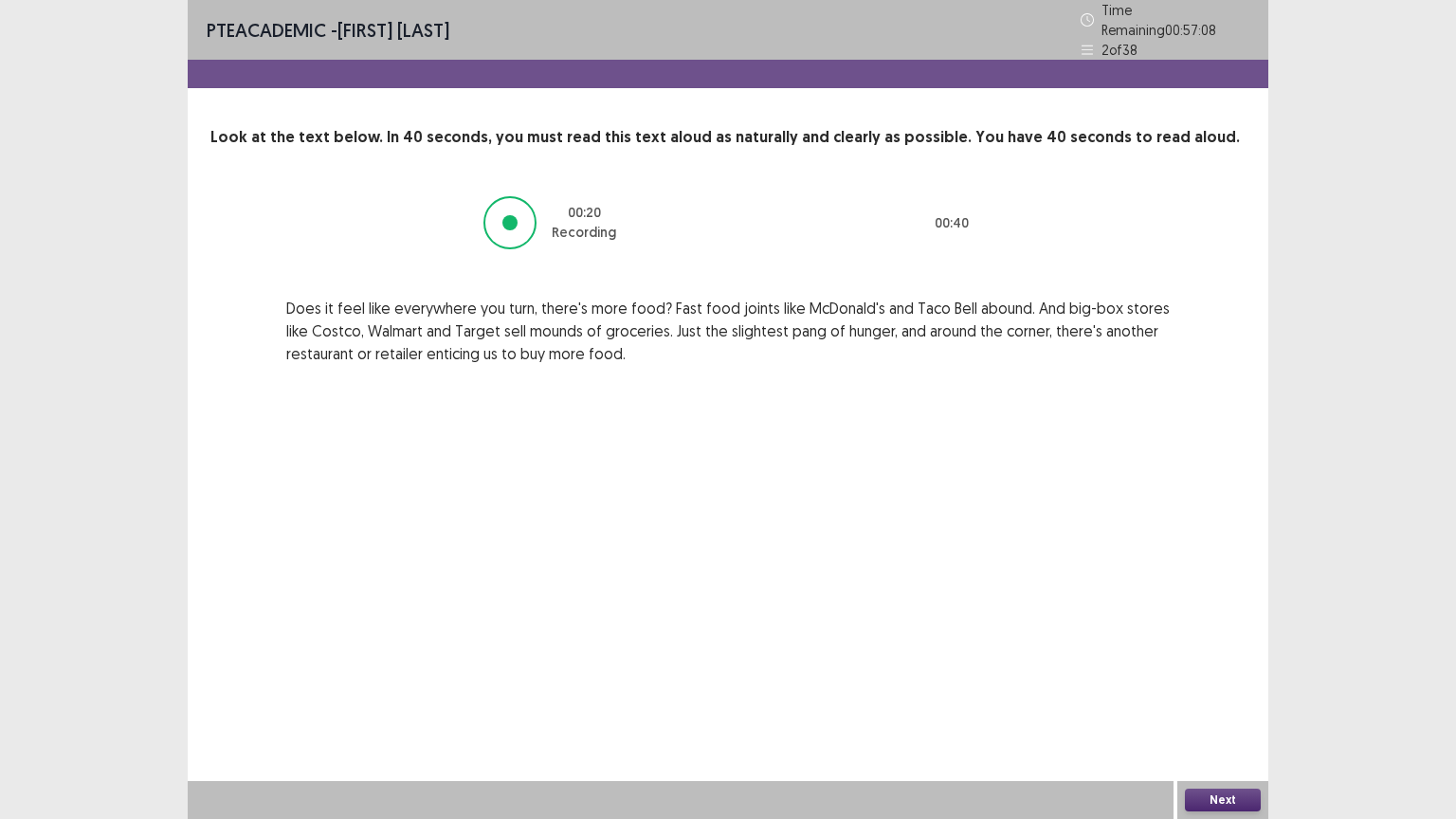 click on "Next" at bounding box center [1223, 800] 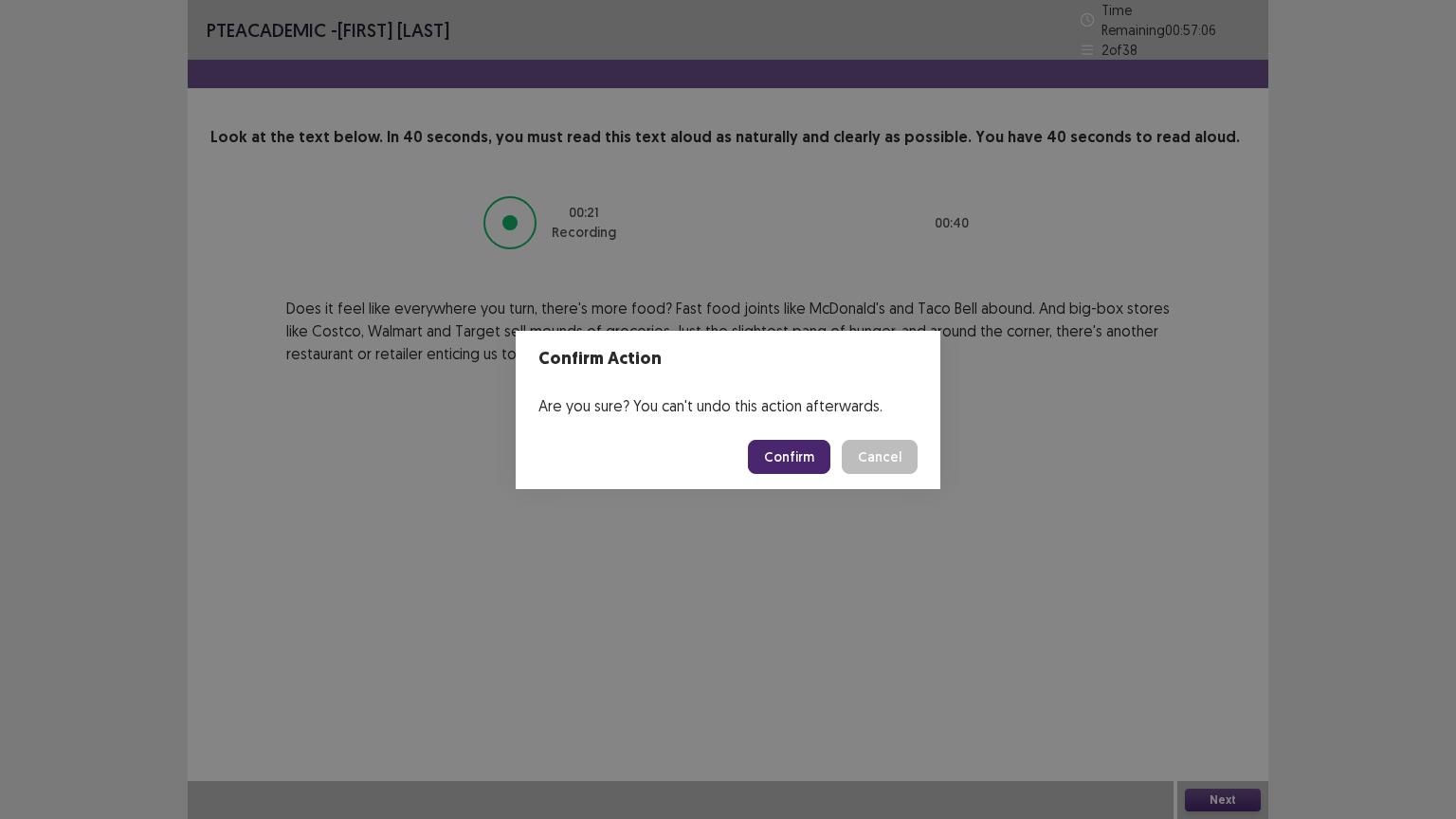 click on "Confirm" at bounding box center (789, 457) 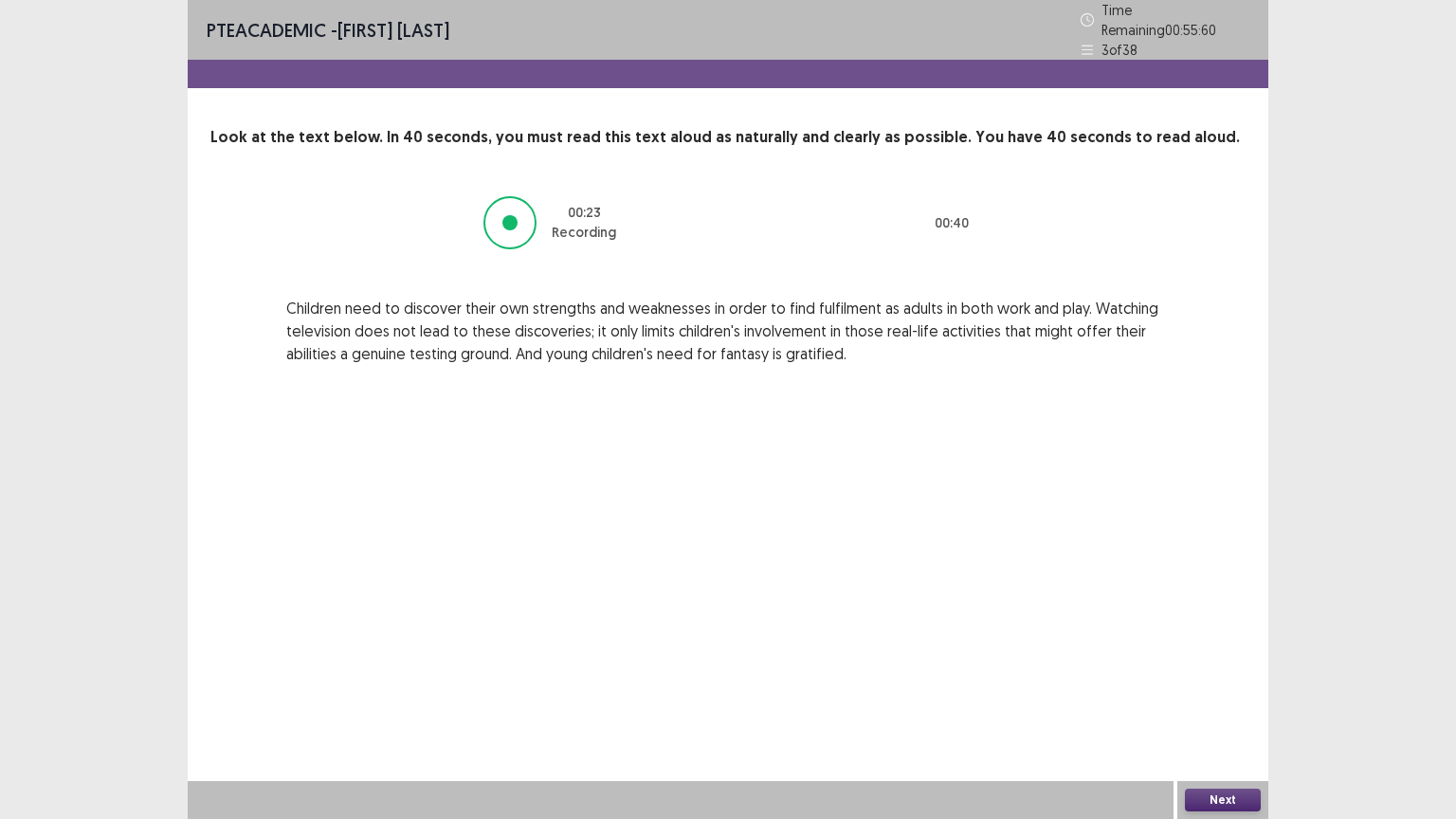 click on "Next" at bounding box center [1223, 800] 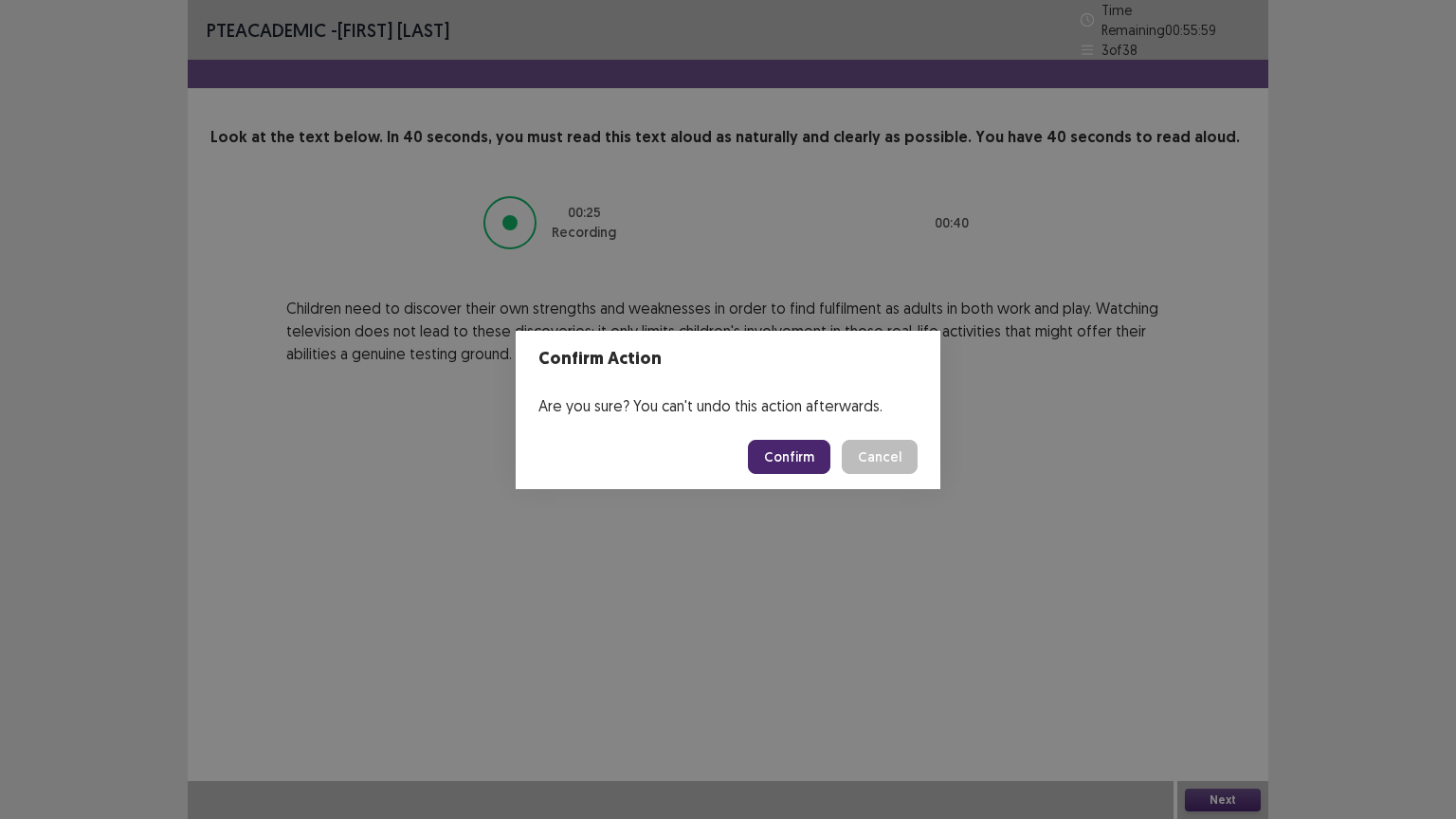 click on "Confirm" at bounding box center [789, 457] 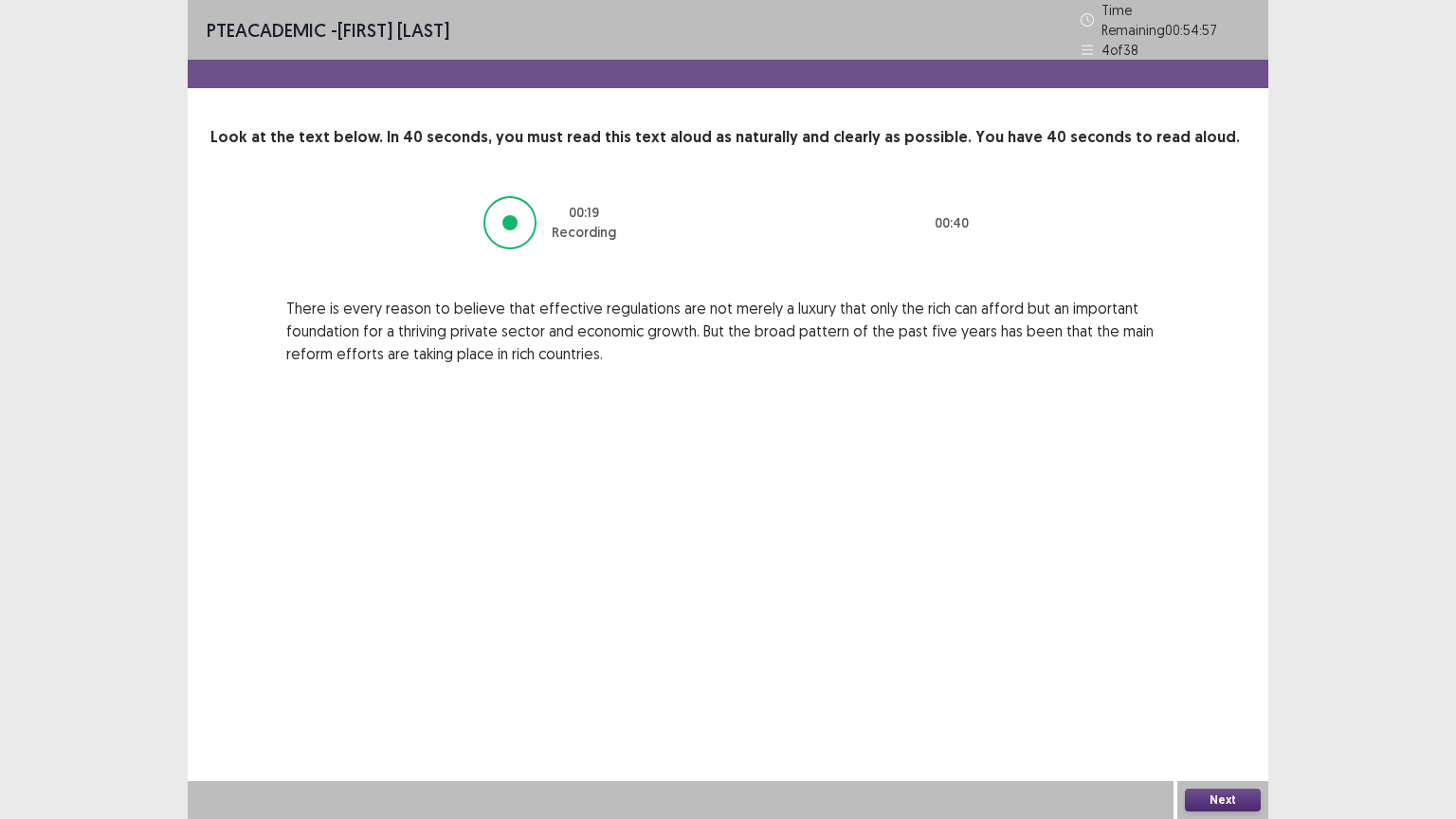 click on "Next" at bounding box center [1223, 800] 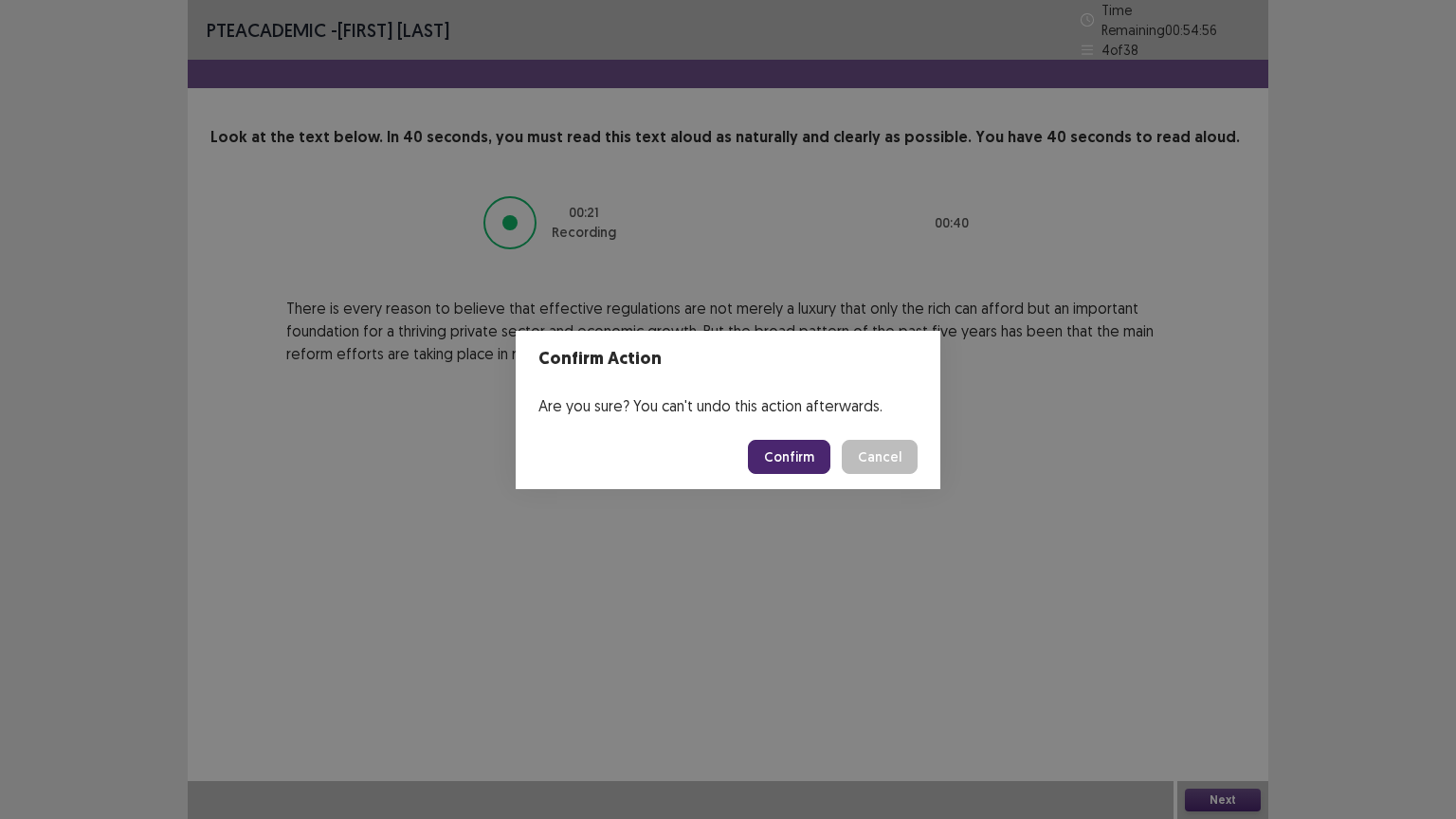 click on "Confirm" at bounding box center [789, 457] 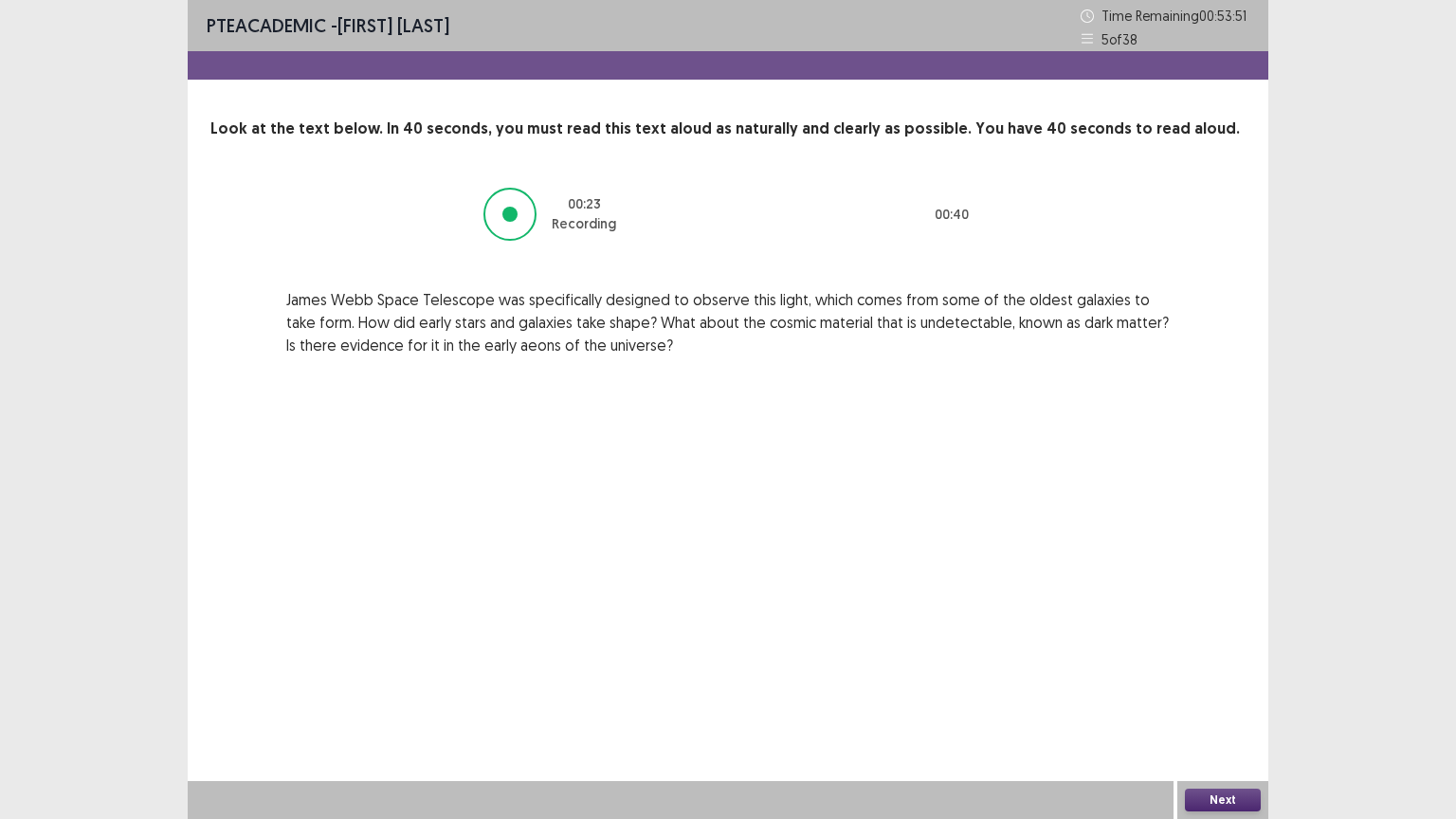click on "Next" at bounding box center [1223, 800] 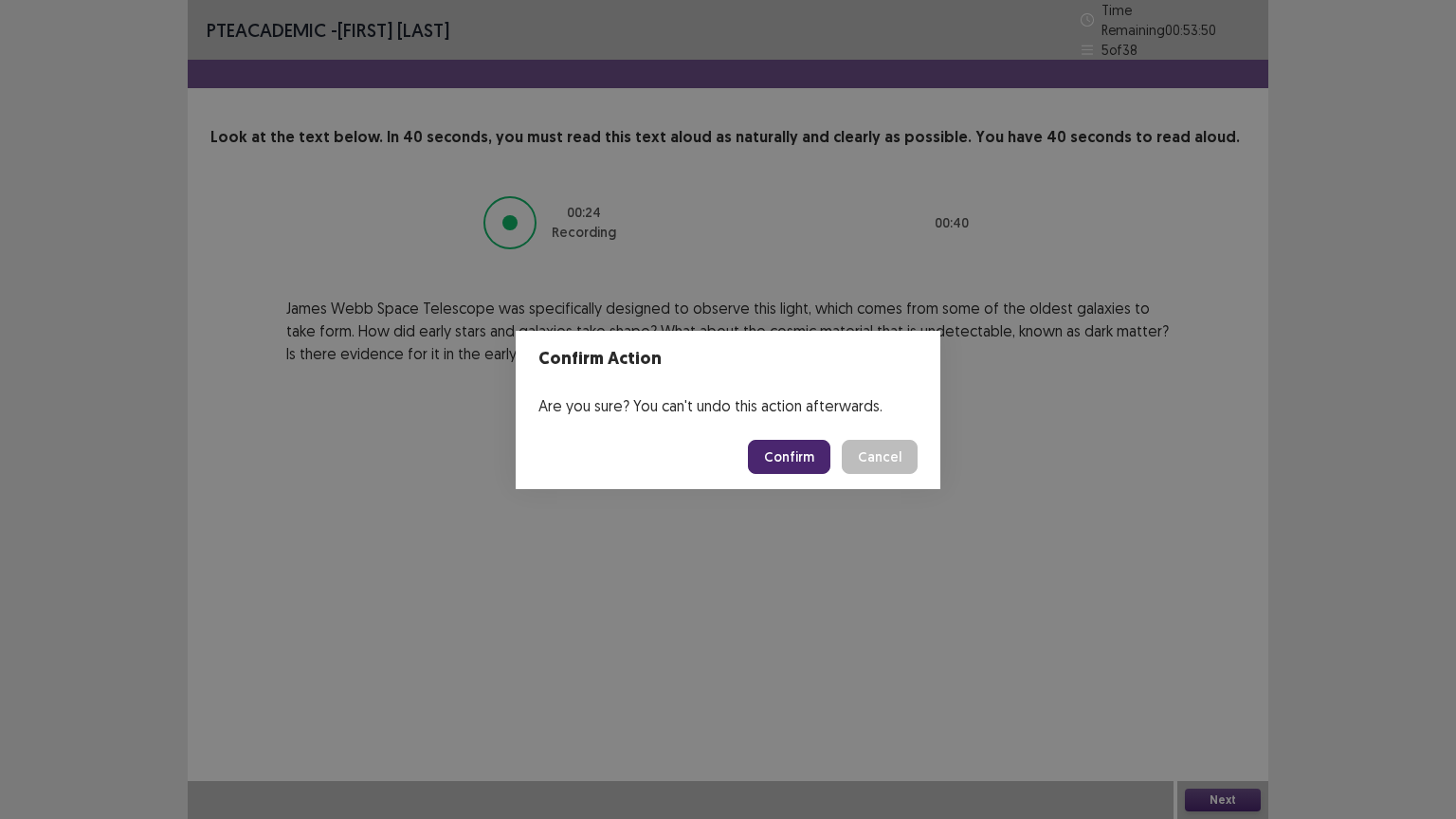 click on "Confirm" at bounding box center (789, 457) 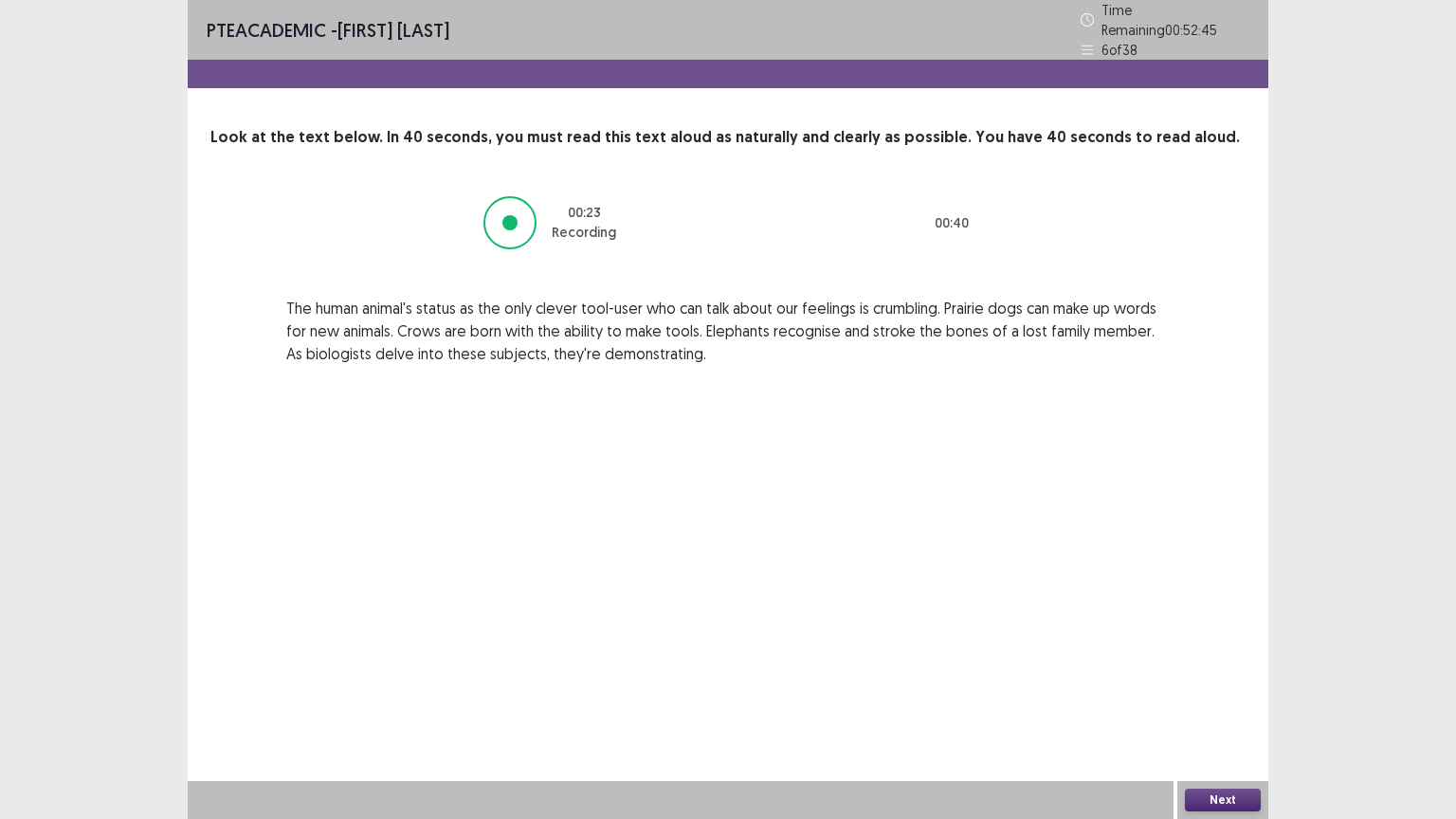 click on "Next" at bounding box center [1223, 800] 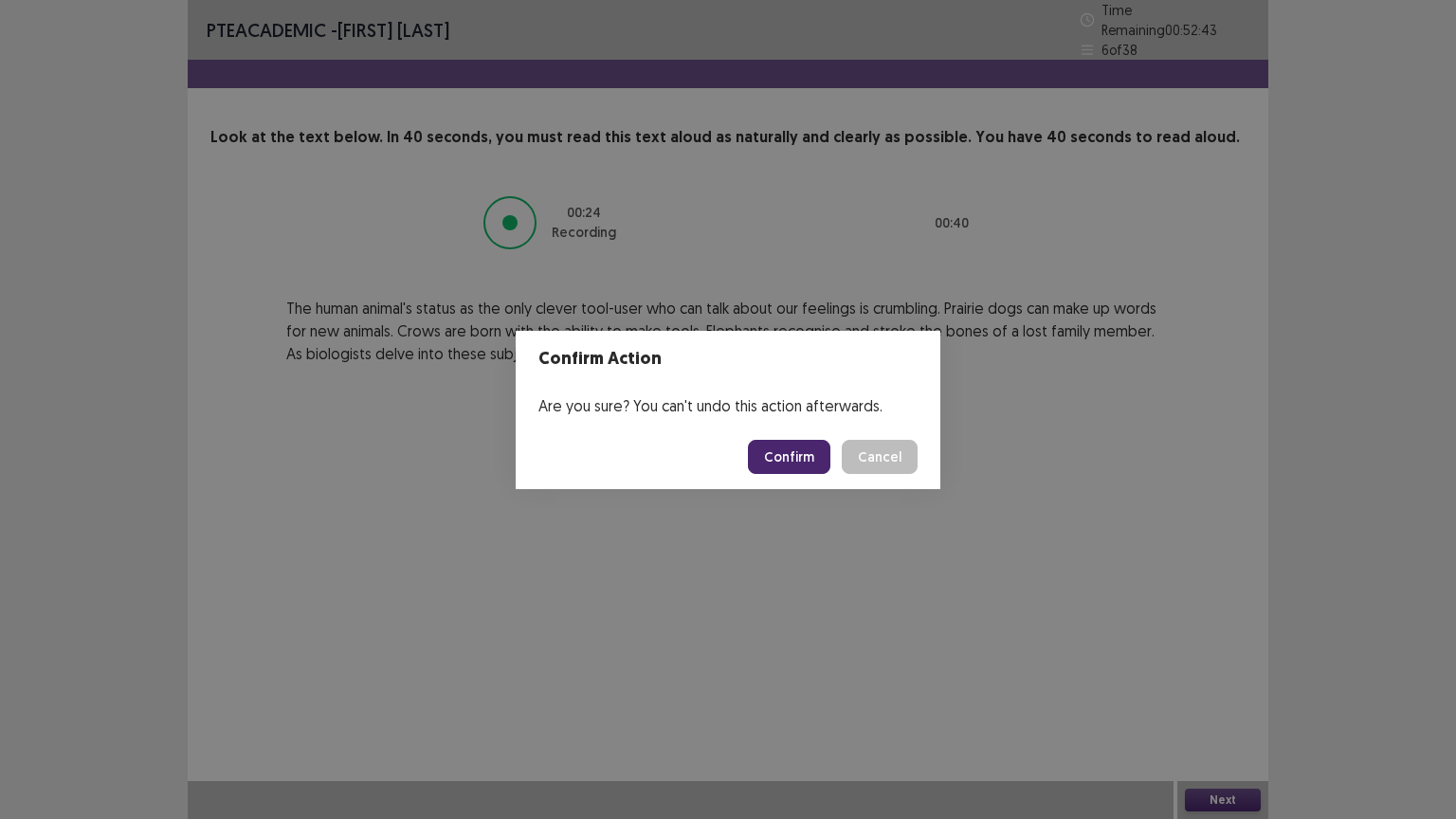 click on "Confirm" at bounding box center [789, 457] 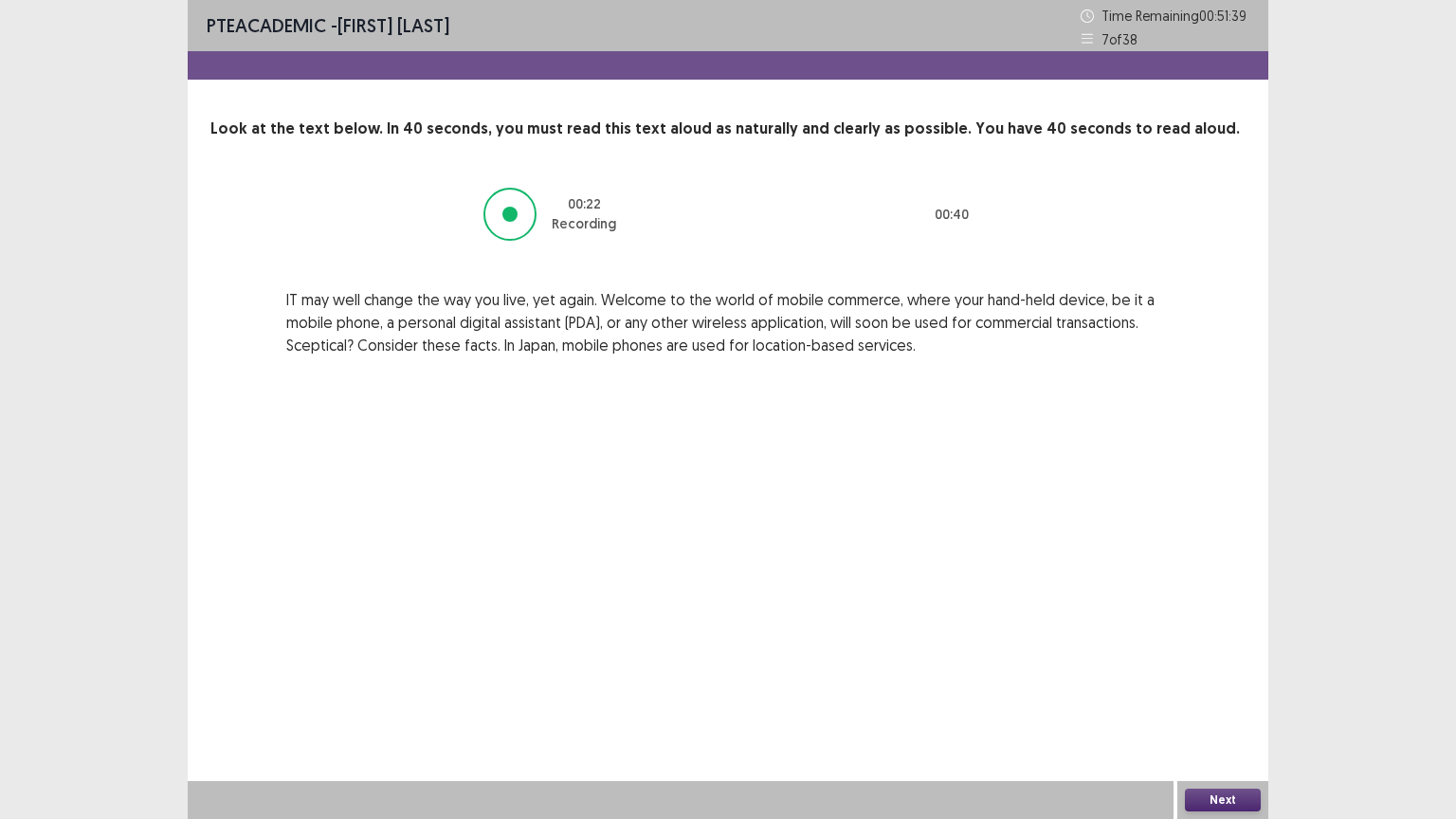 click on "Next" at bounding box center [1223, 800] 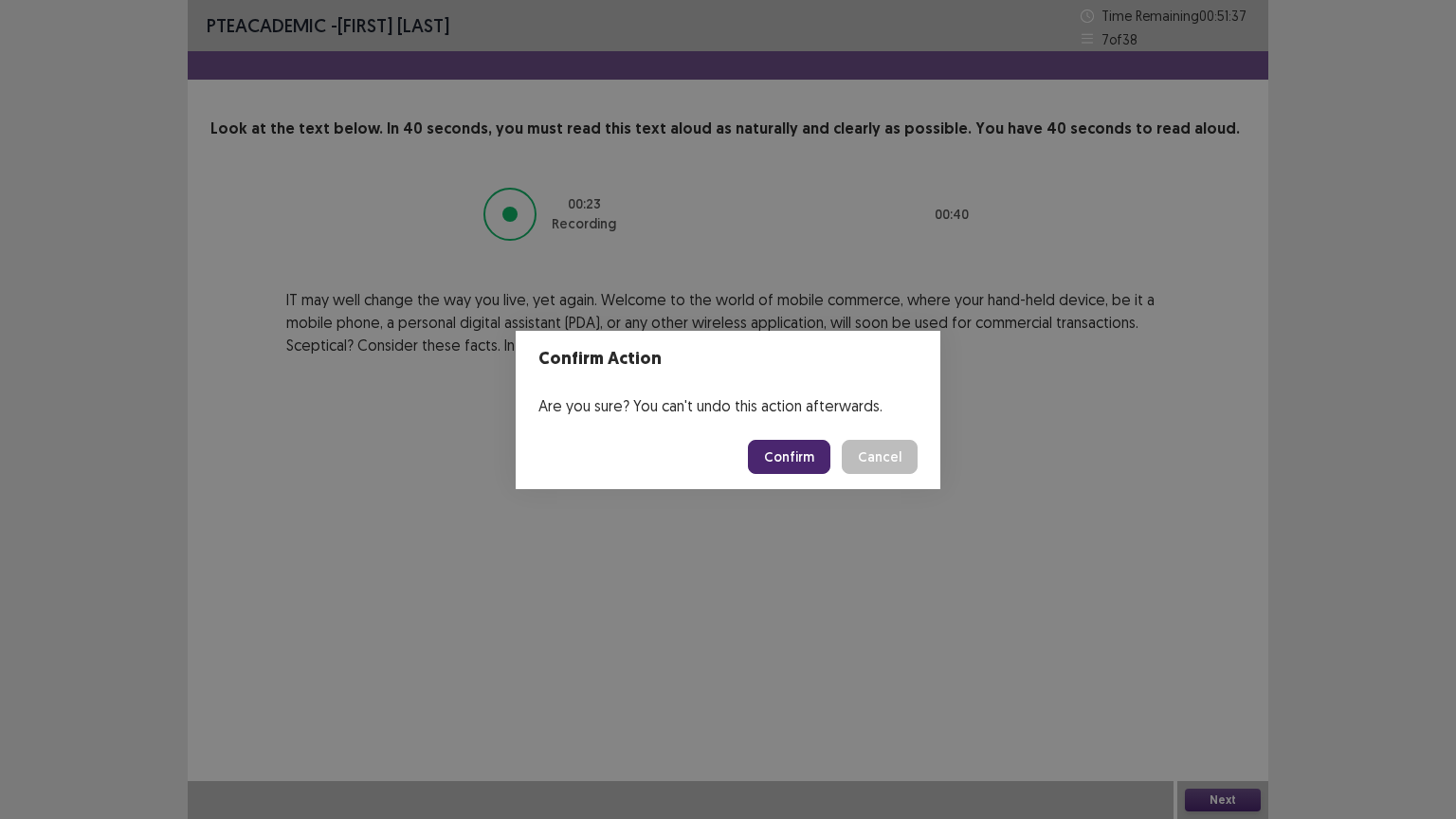 click on "Confirm" at bounding box center [789, 457] 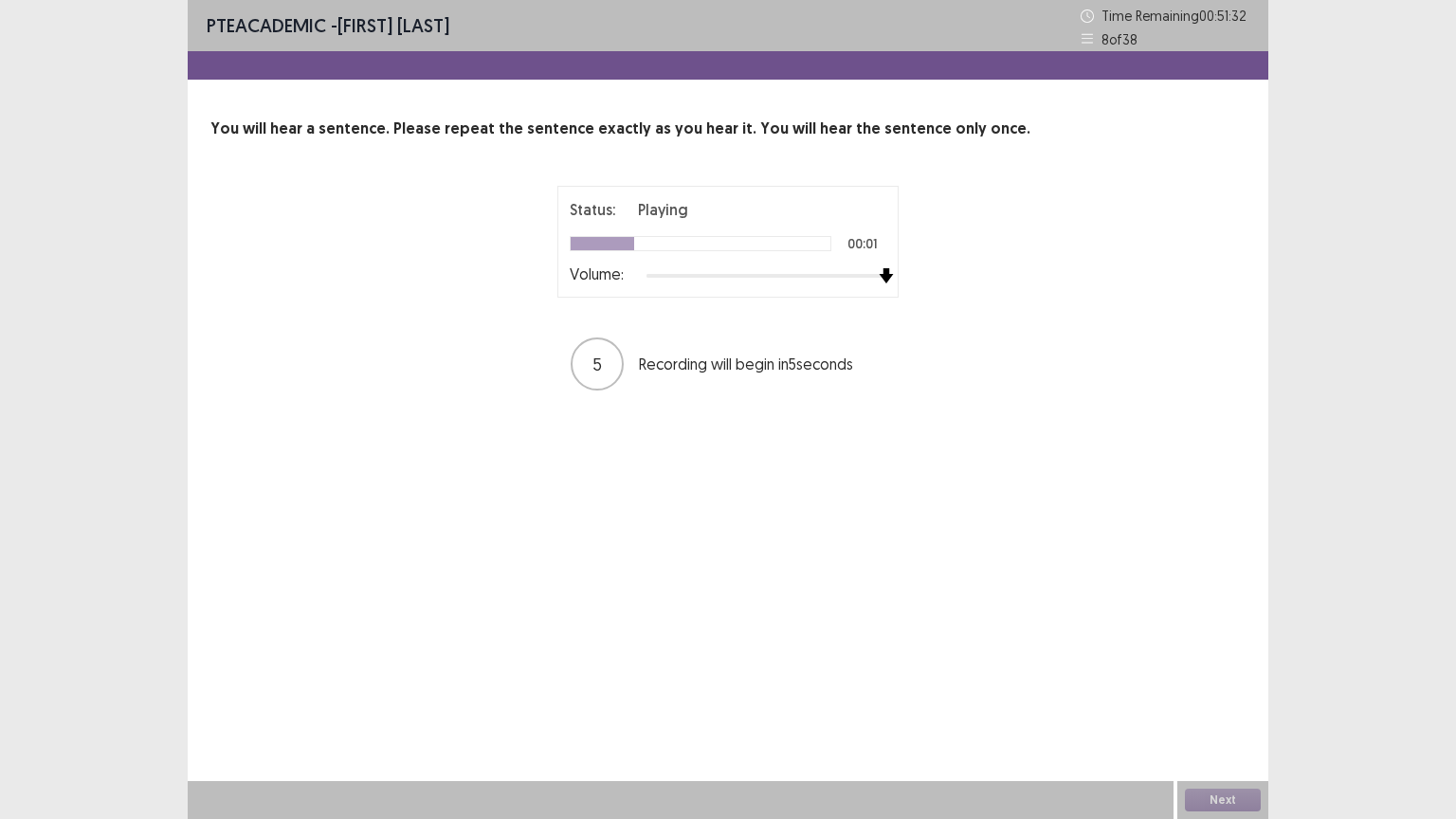 click at bounding box center (766, 276) 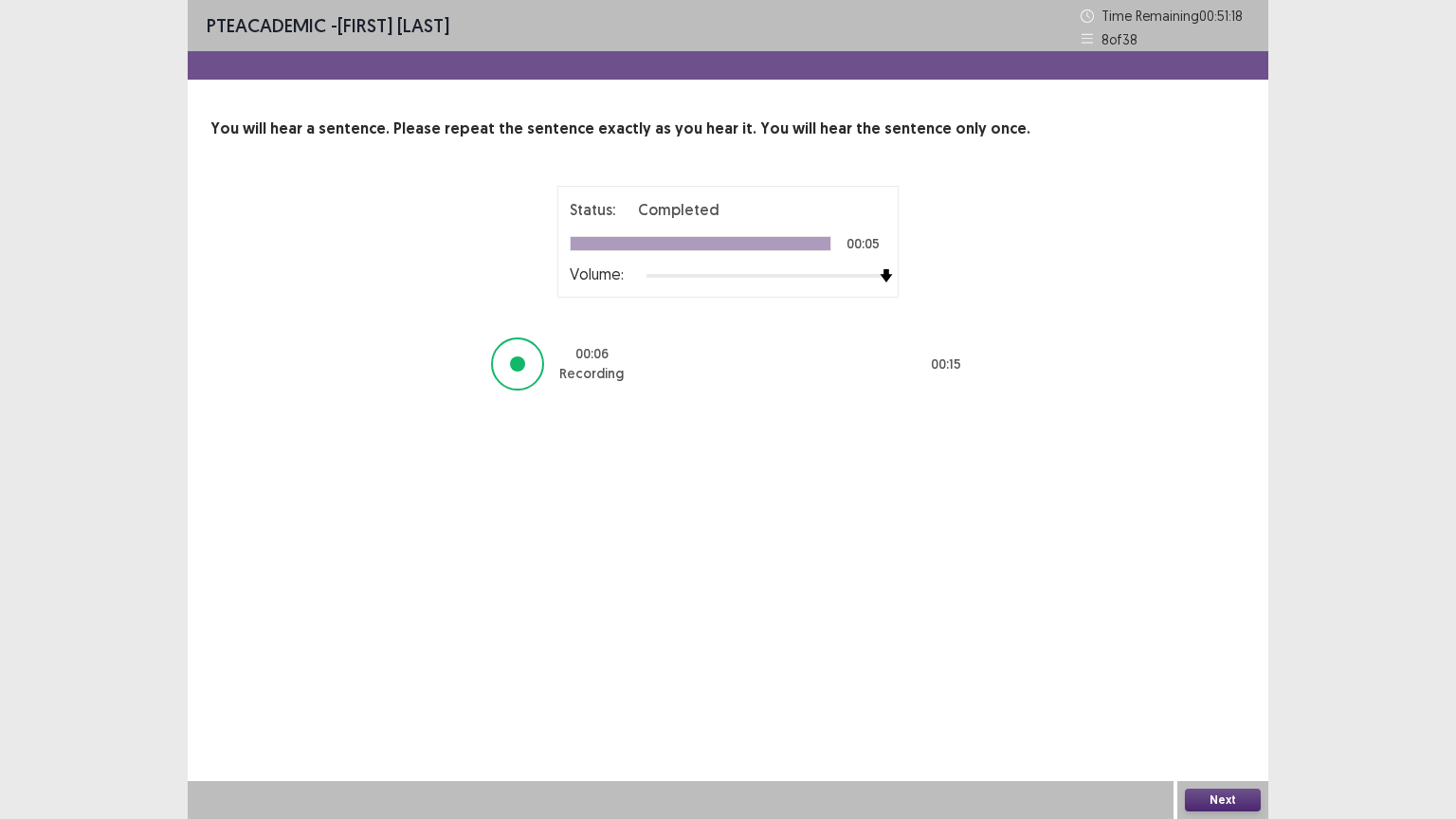 click on "Next" at bounding box center [1223, 800] 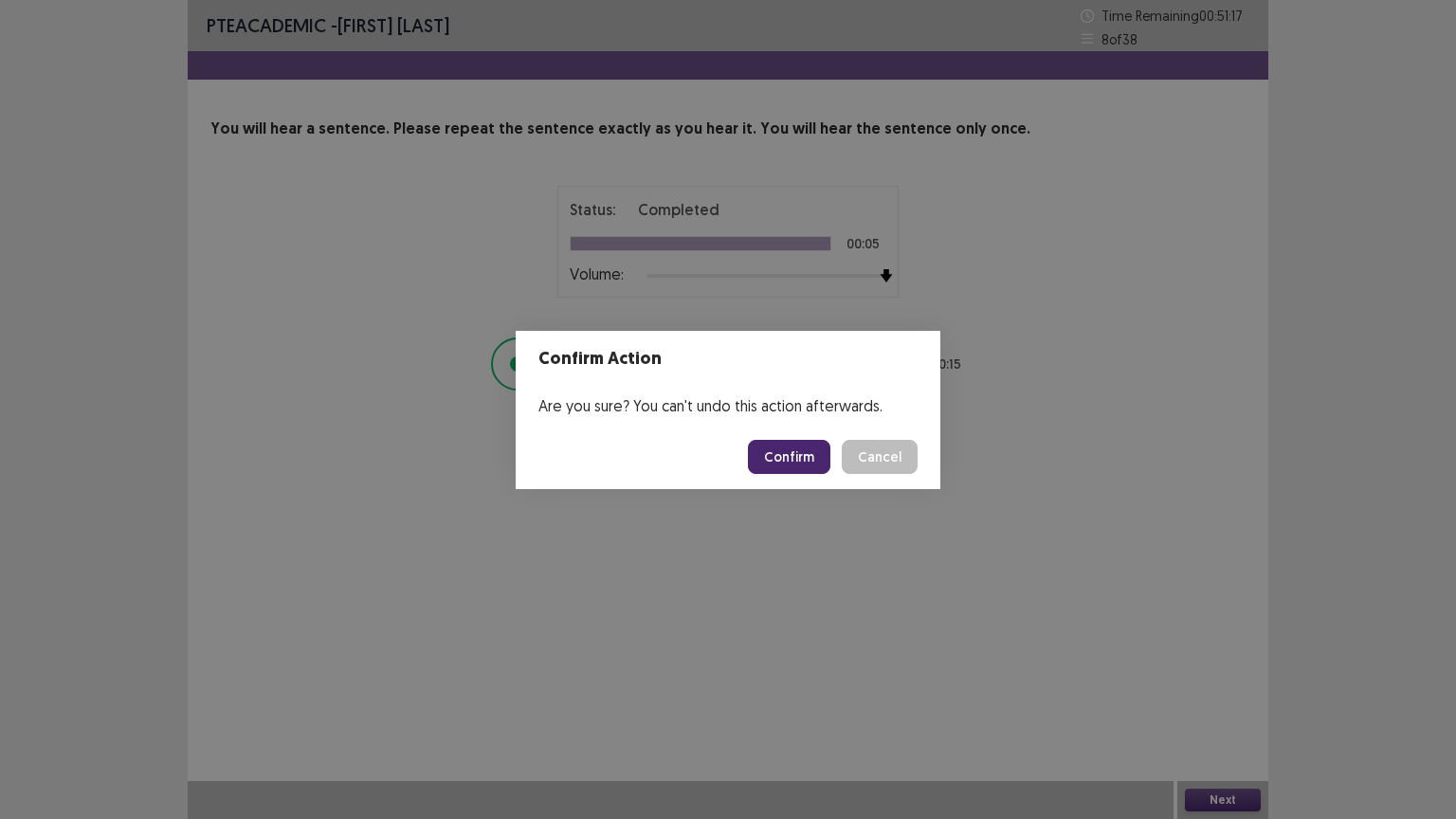 click on "Confirm" at bounding box center (789, 457) 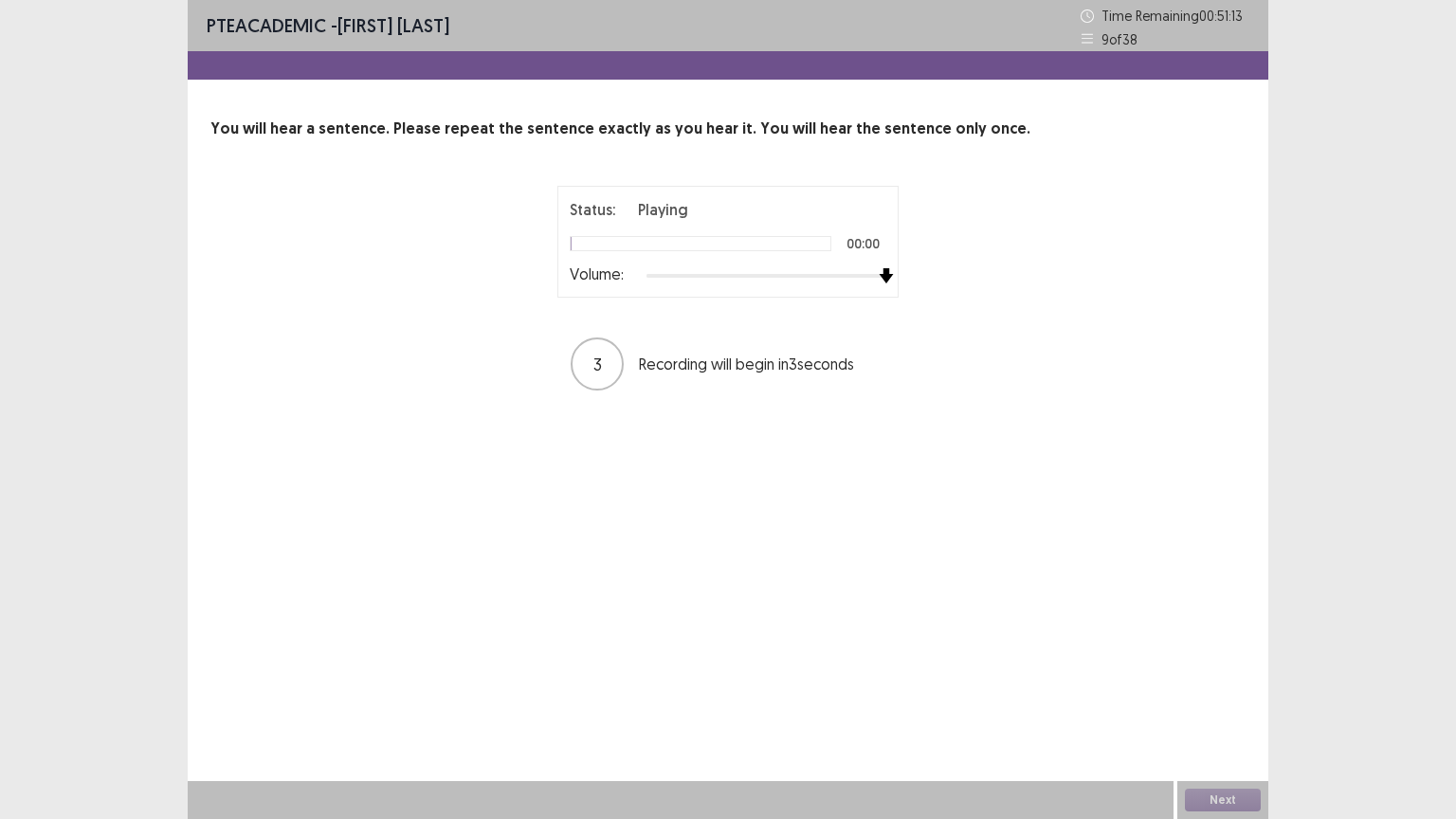 click at bounding box center (766, 276) 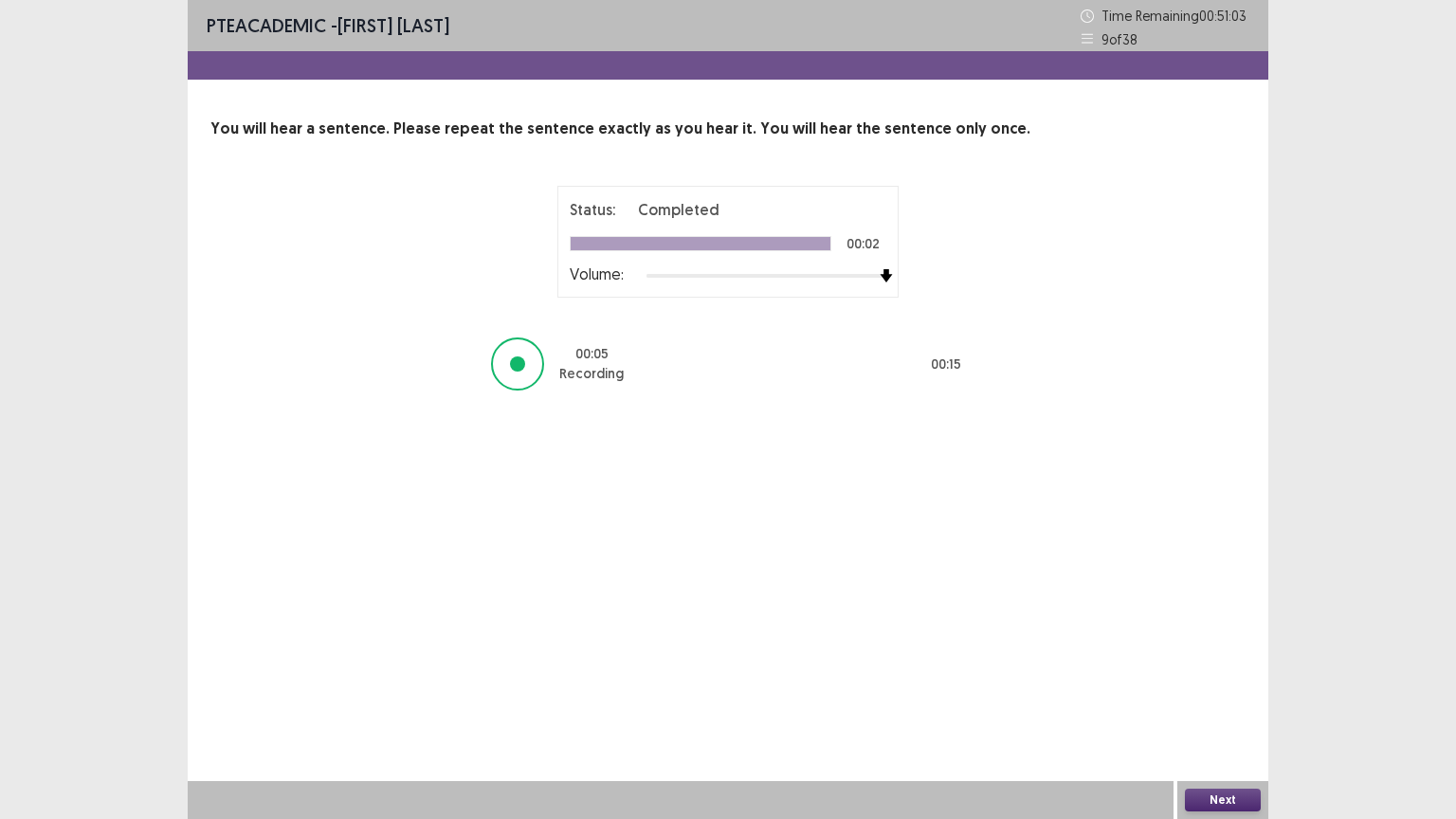 click on "Next" at bounding box center [1223, 800] 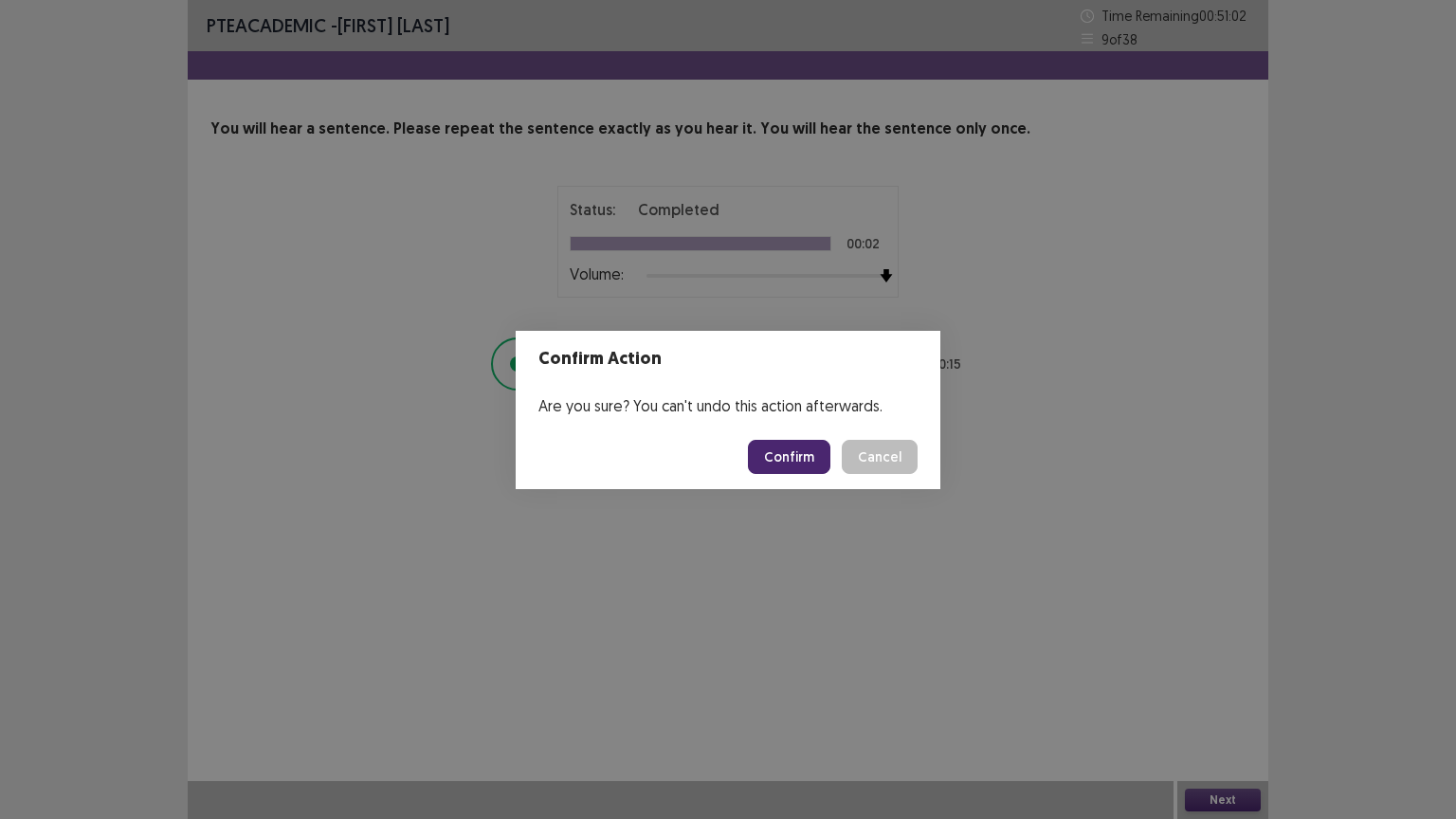click on "Confirm" at bounding box center [789, 457] 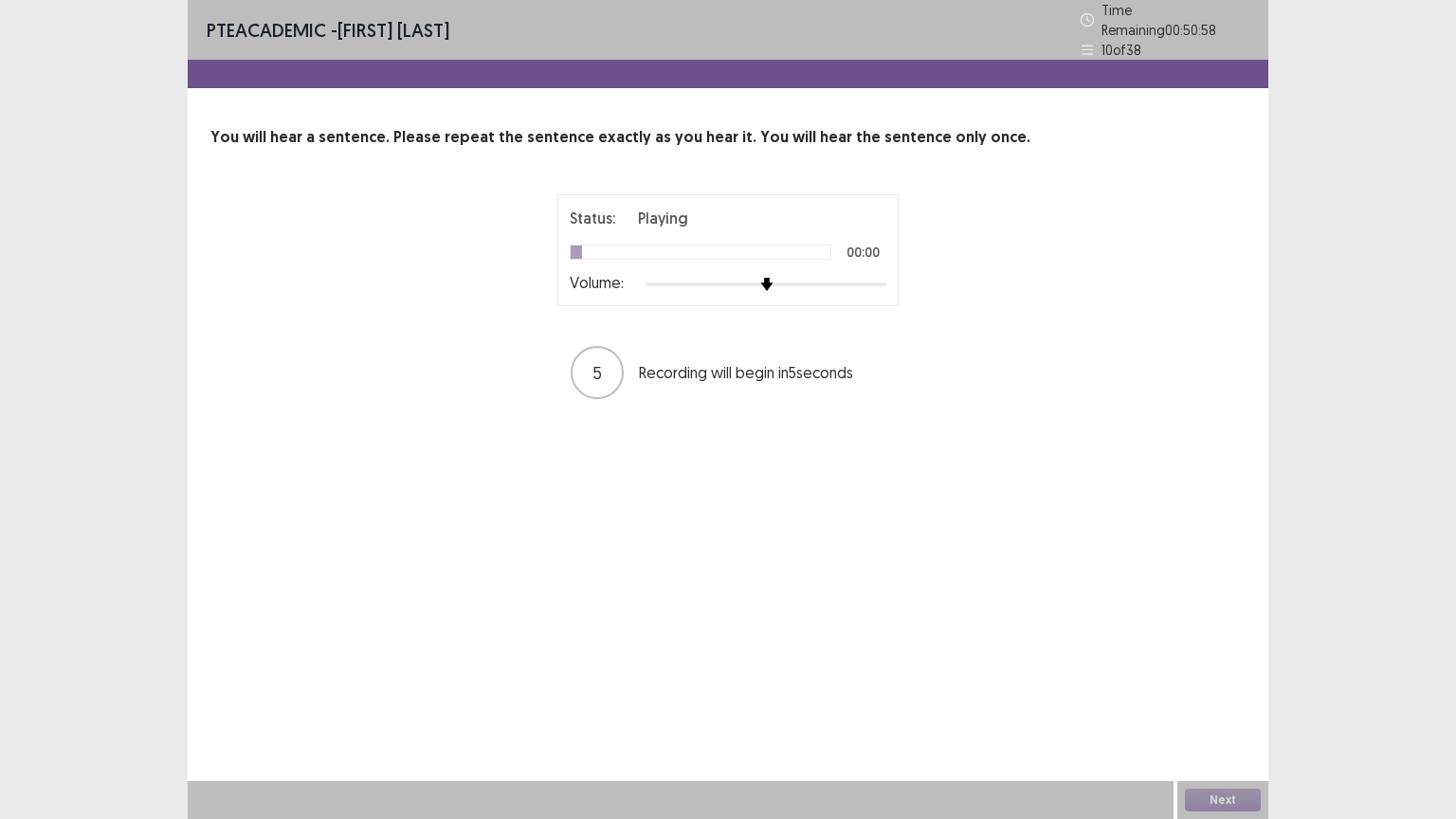click on "Status: Playing 00:00 Volume:" at bounding box center (728, 250) 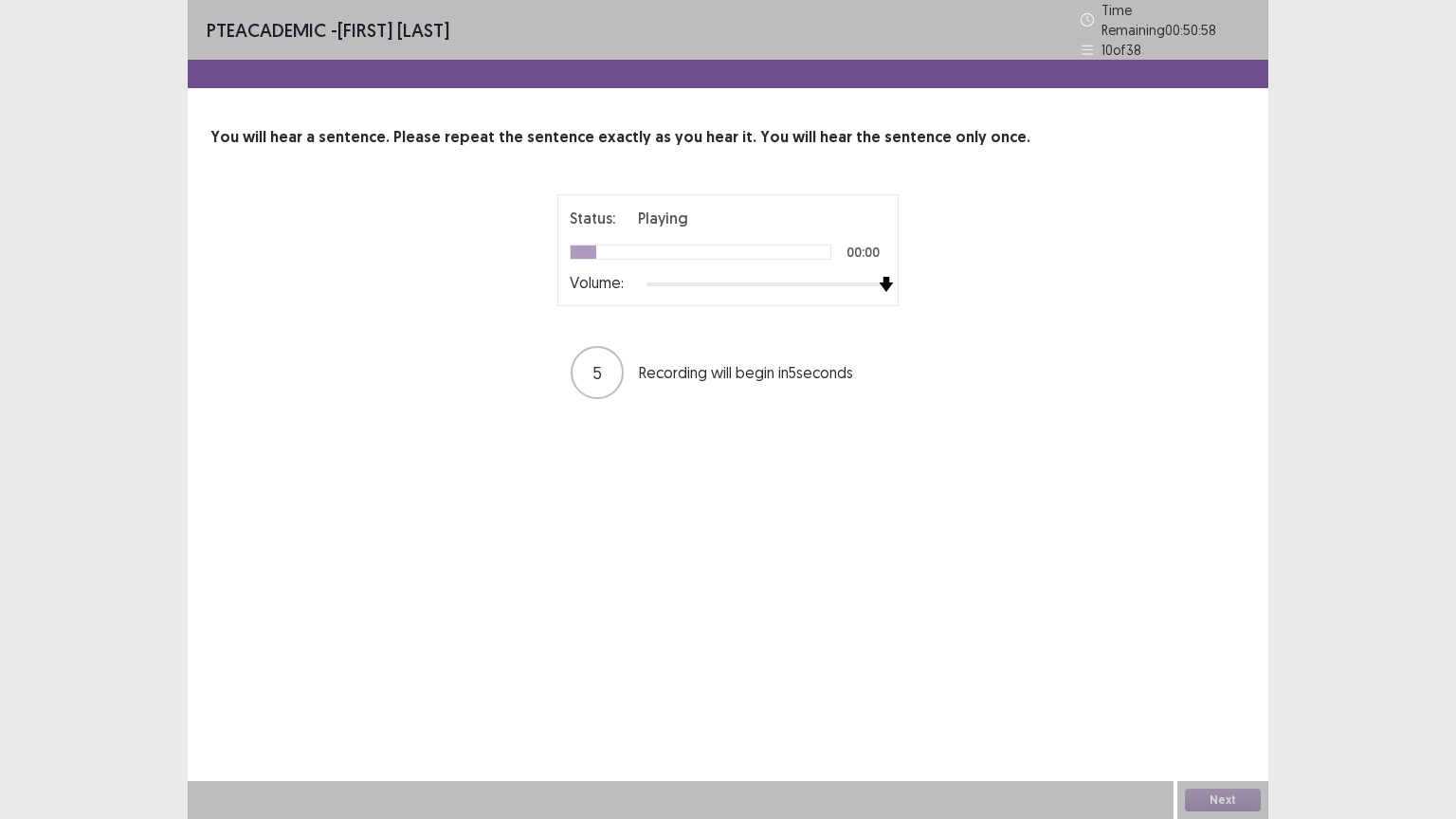 click at bounding box center [766, 284] 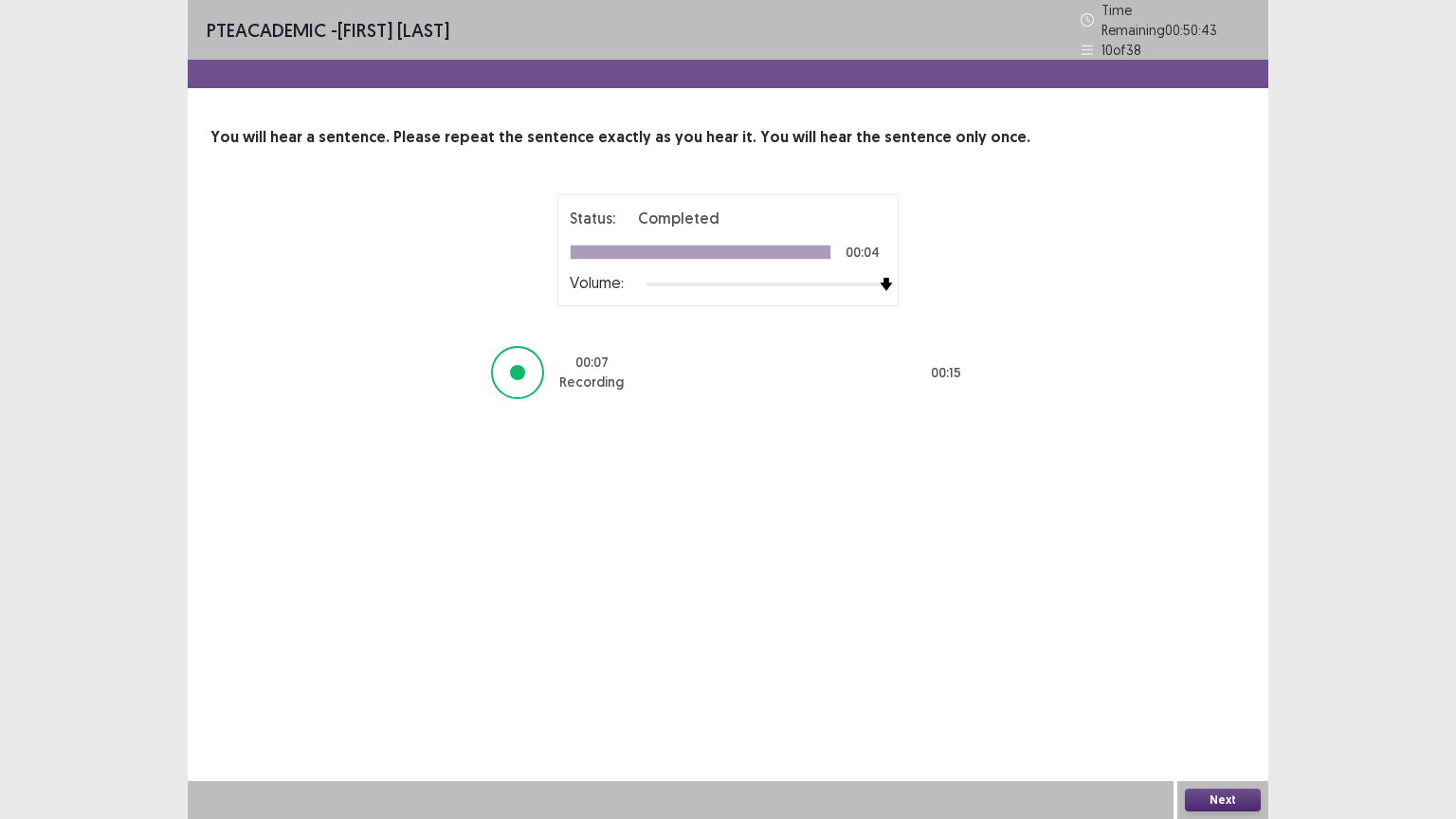 click on "Next" at bounding box center [1223, 800] 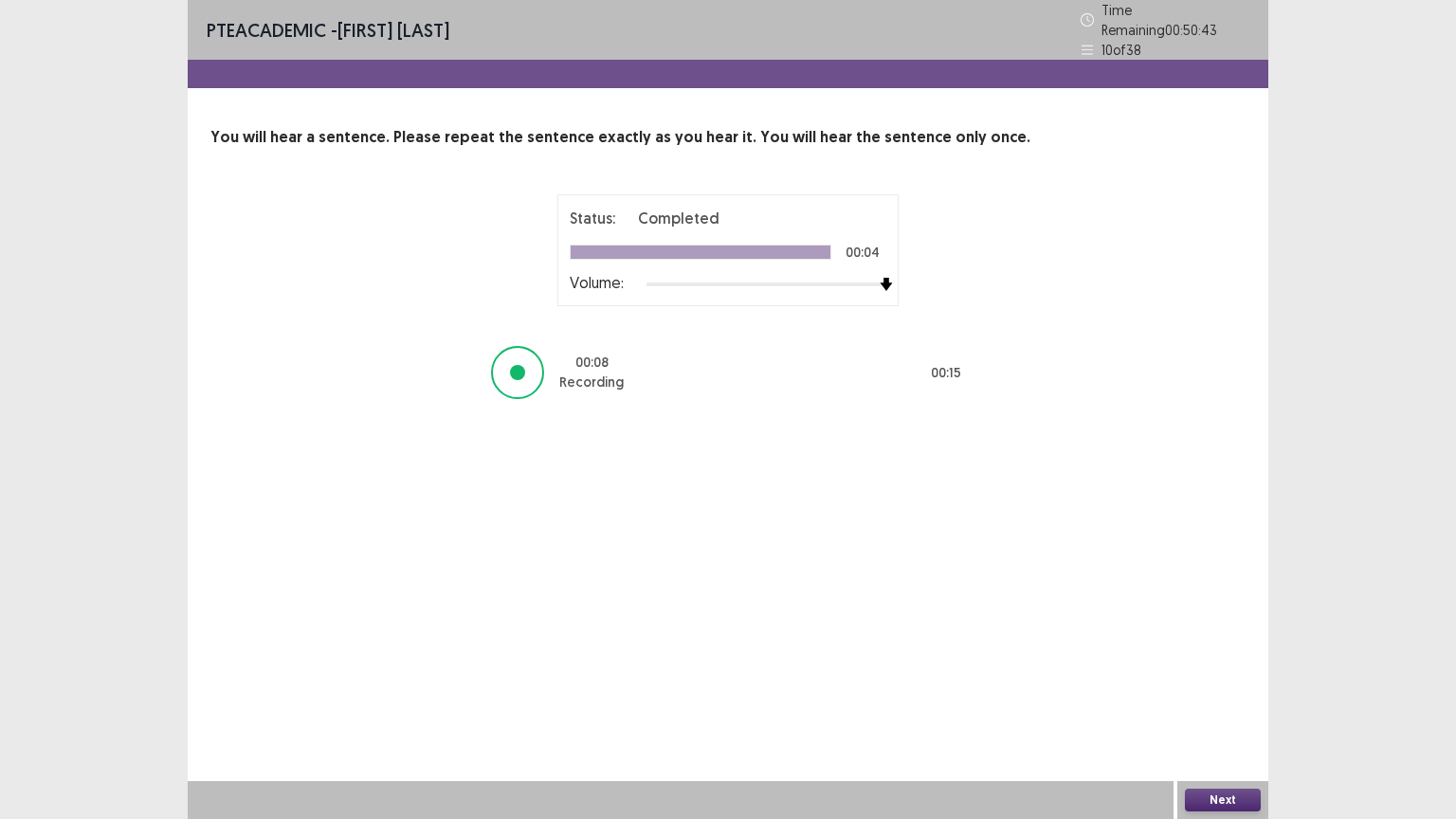 click on "Next" at bounding box center (1223, 800) 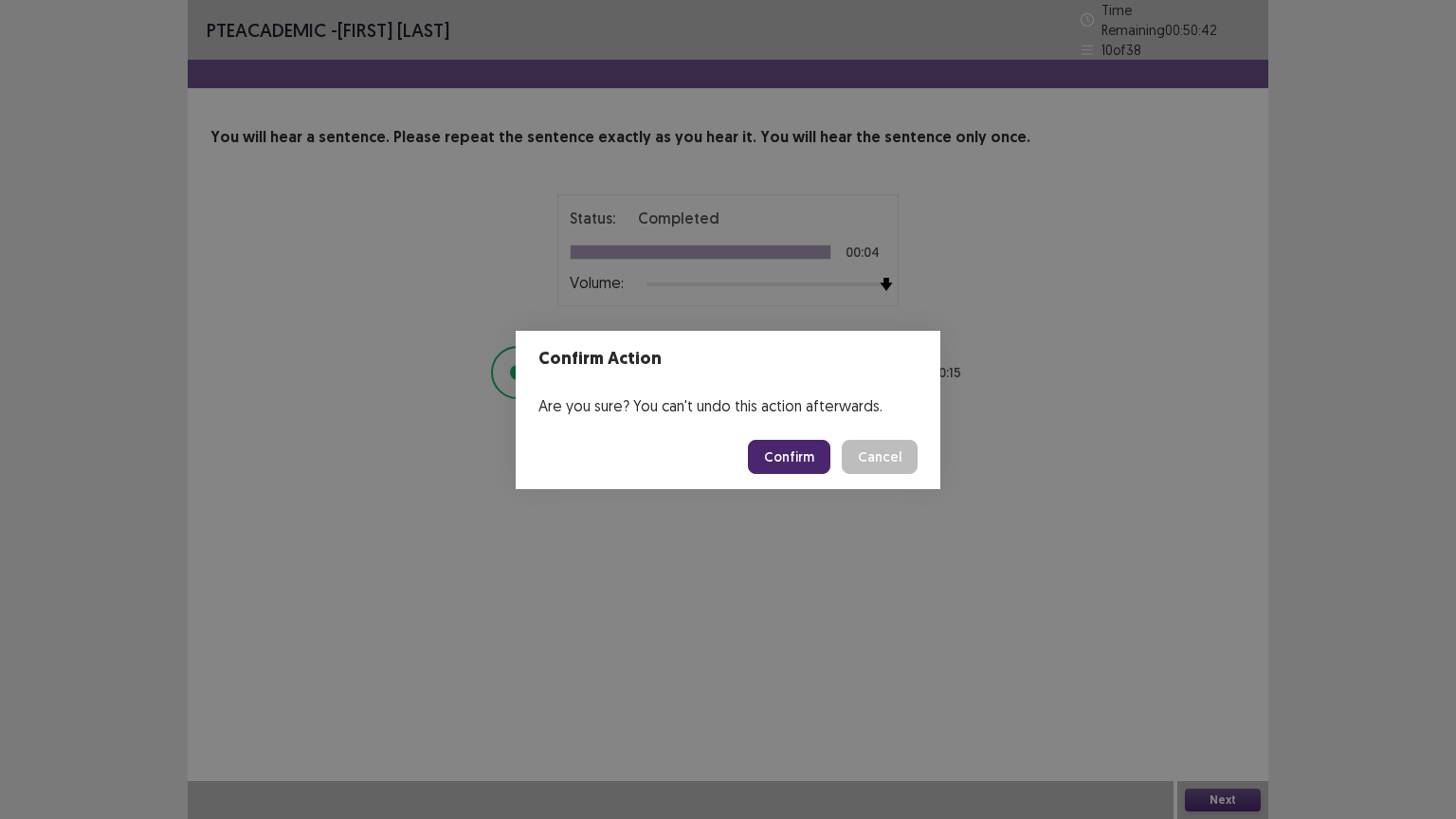 click on "Confirm" at bounding box center [789, 457] 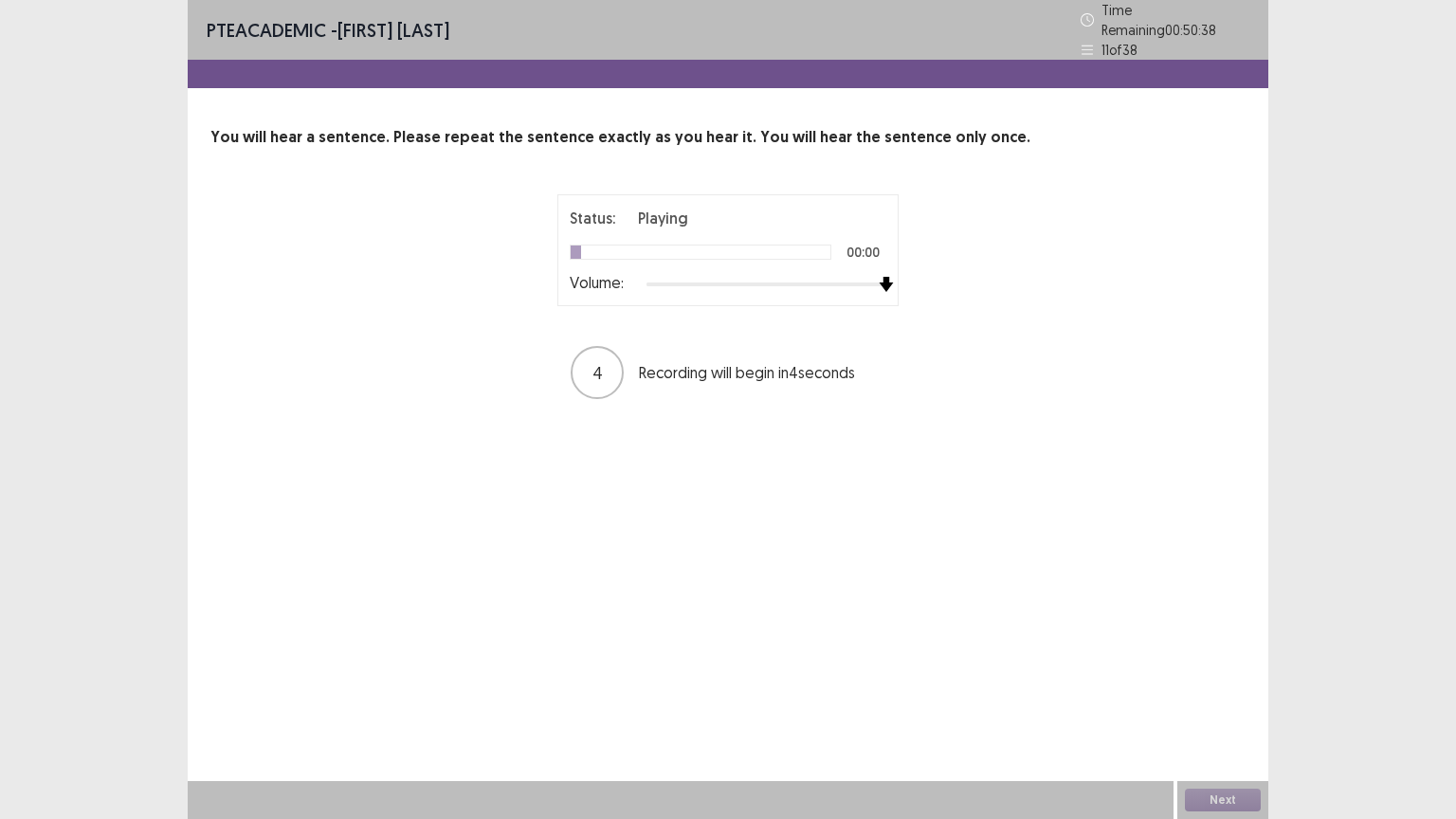 click at bounding box center [766, 284] 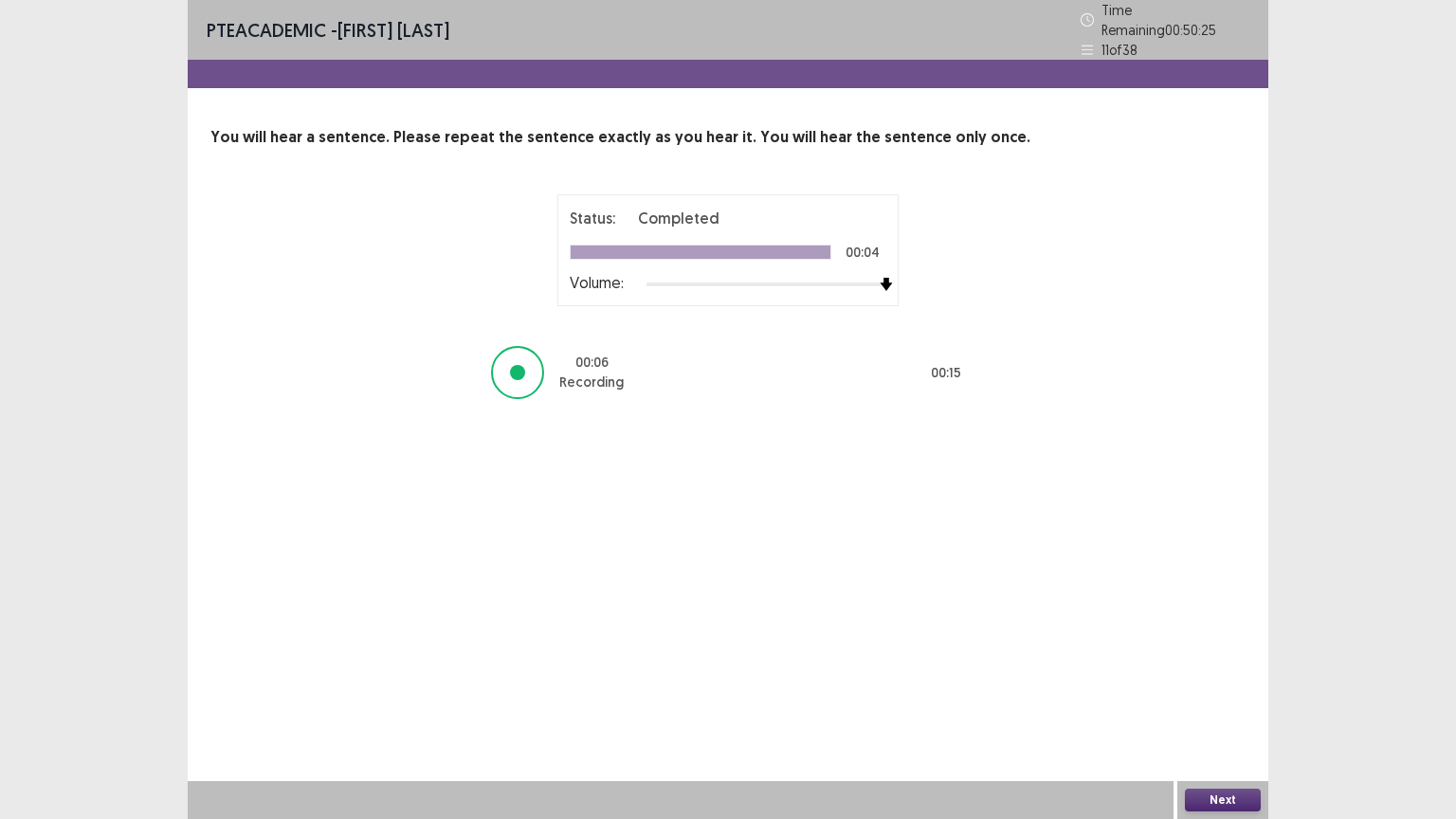 click on "Next" at bounding box center (1223, 800) 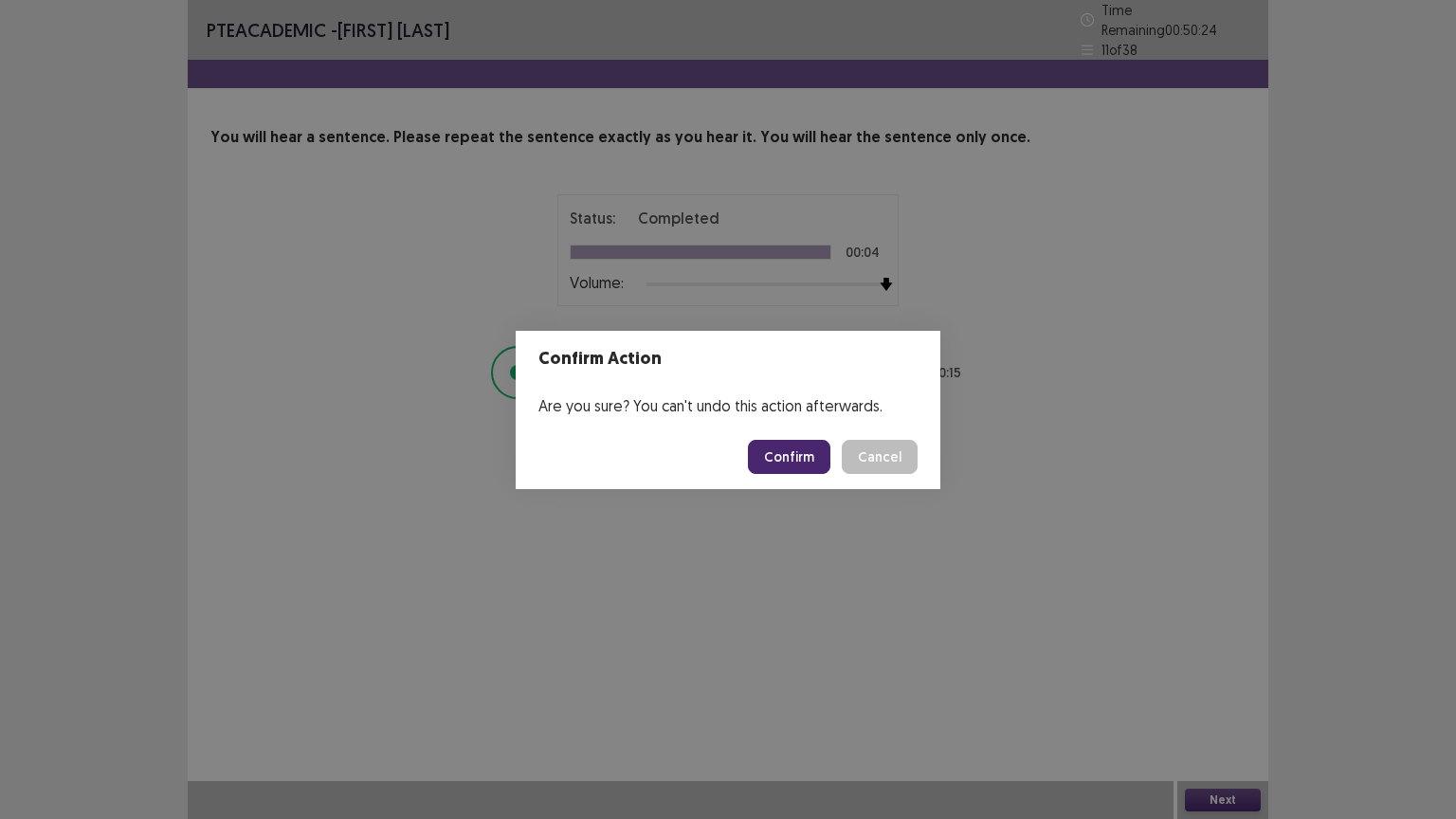 click on "Confirm" at bounding box center (789, 457) 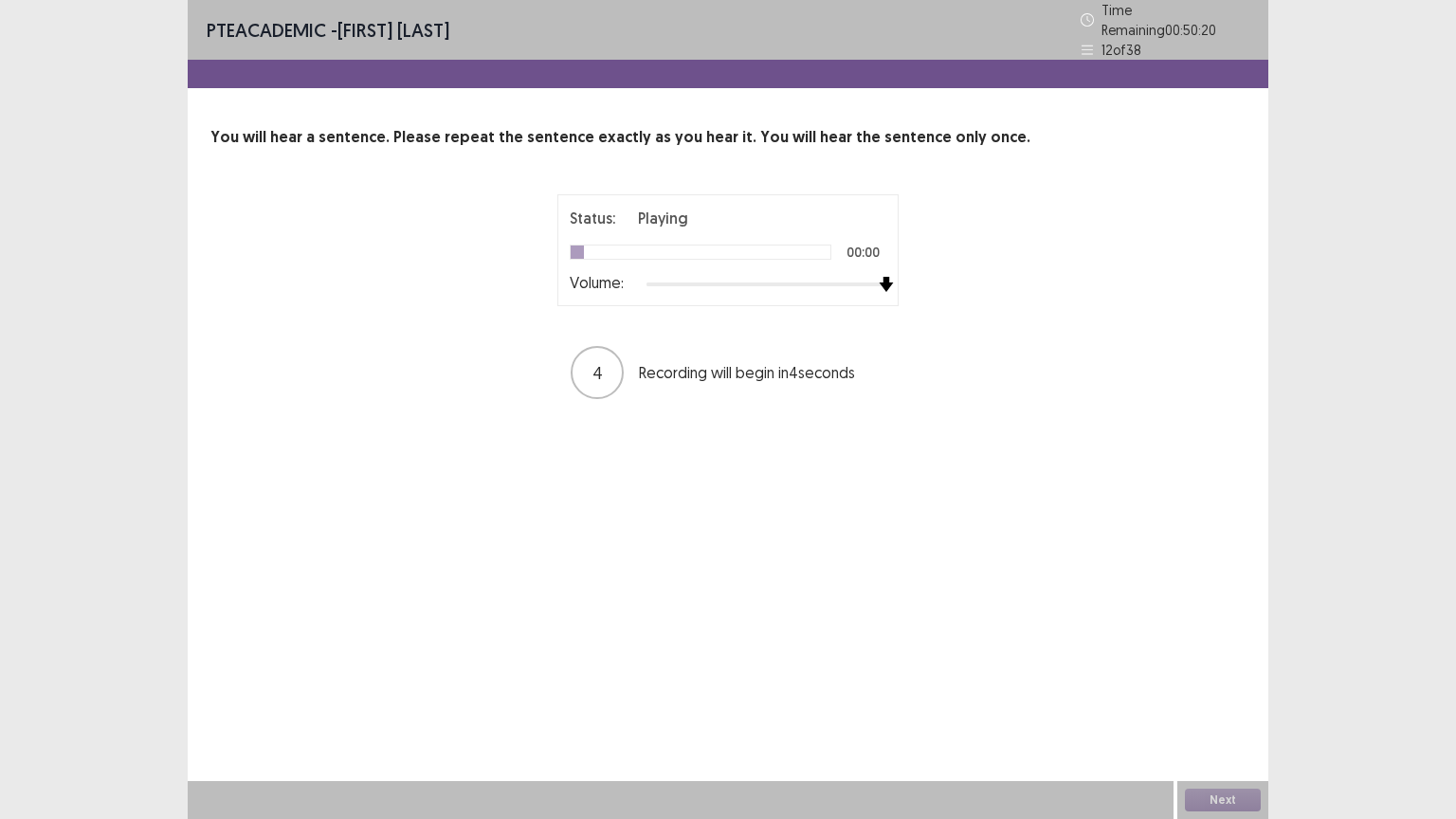 click at bounding box center (766, 284) 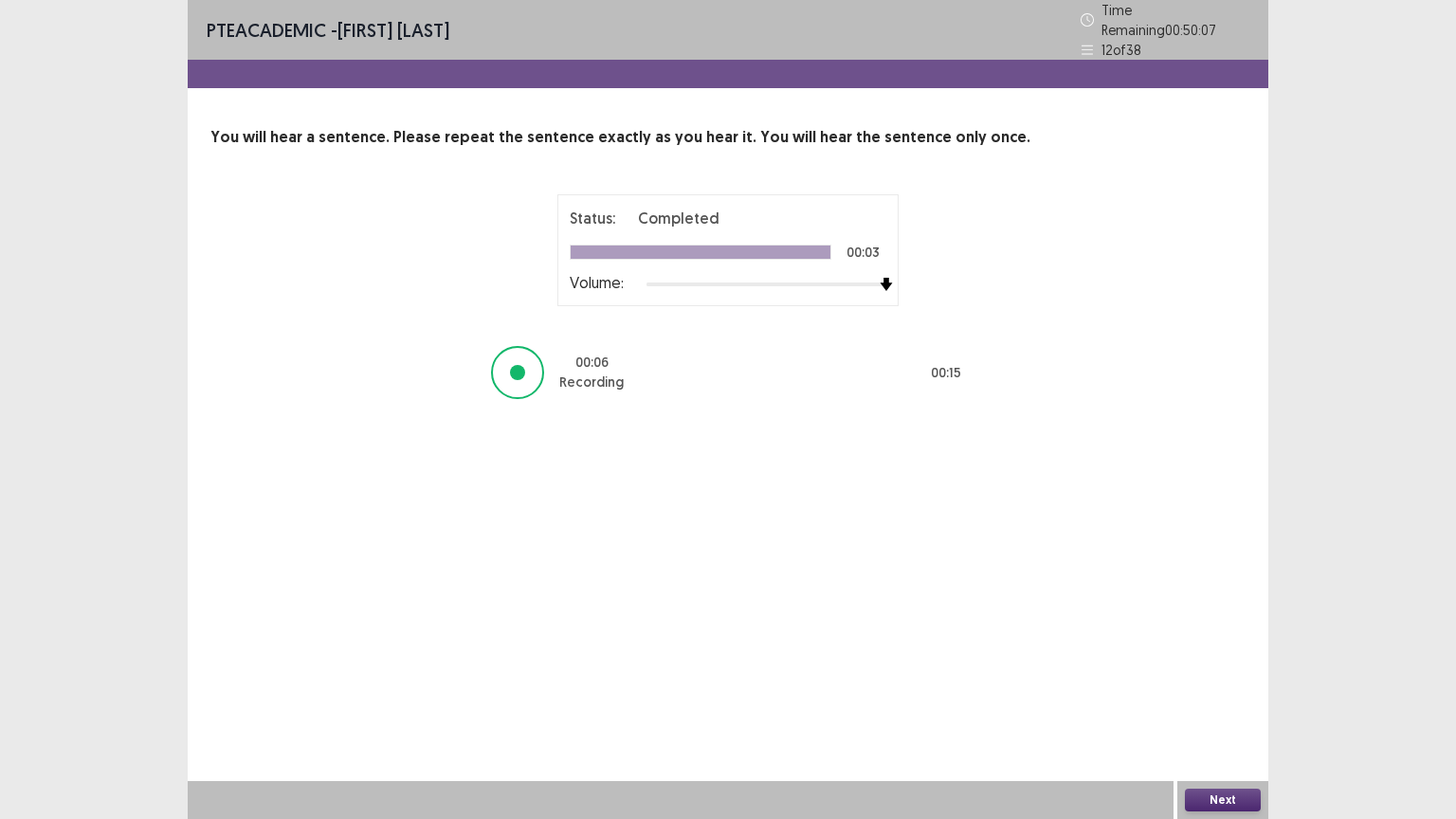 click on "Next" at bounding box center (1223, 800) 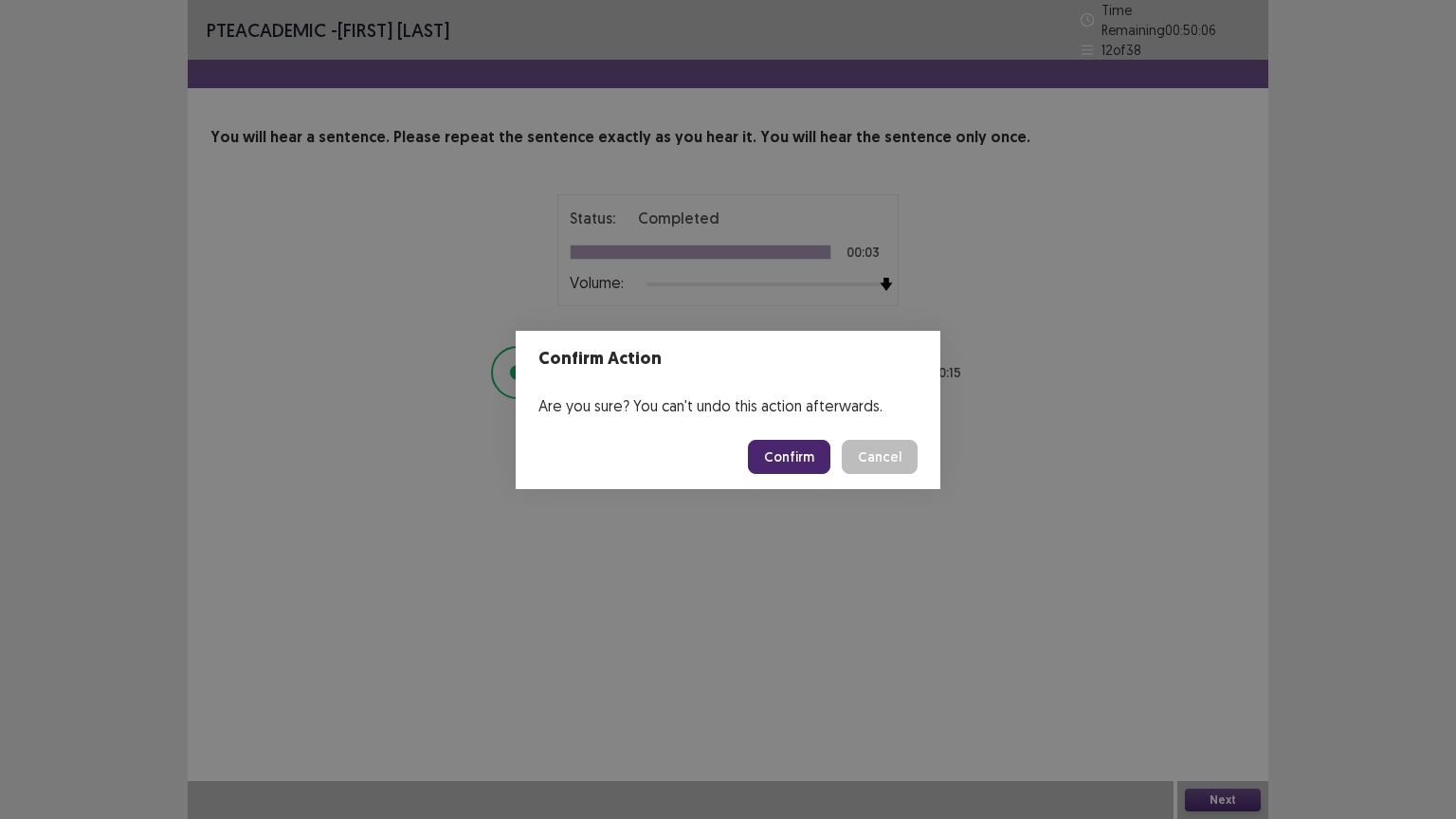 click on "Confirm" at bounding box center [789, 457] 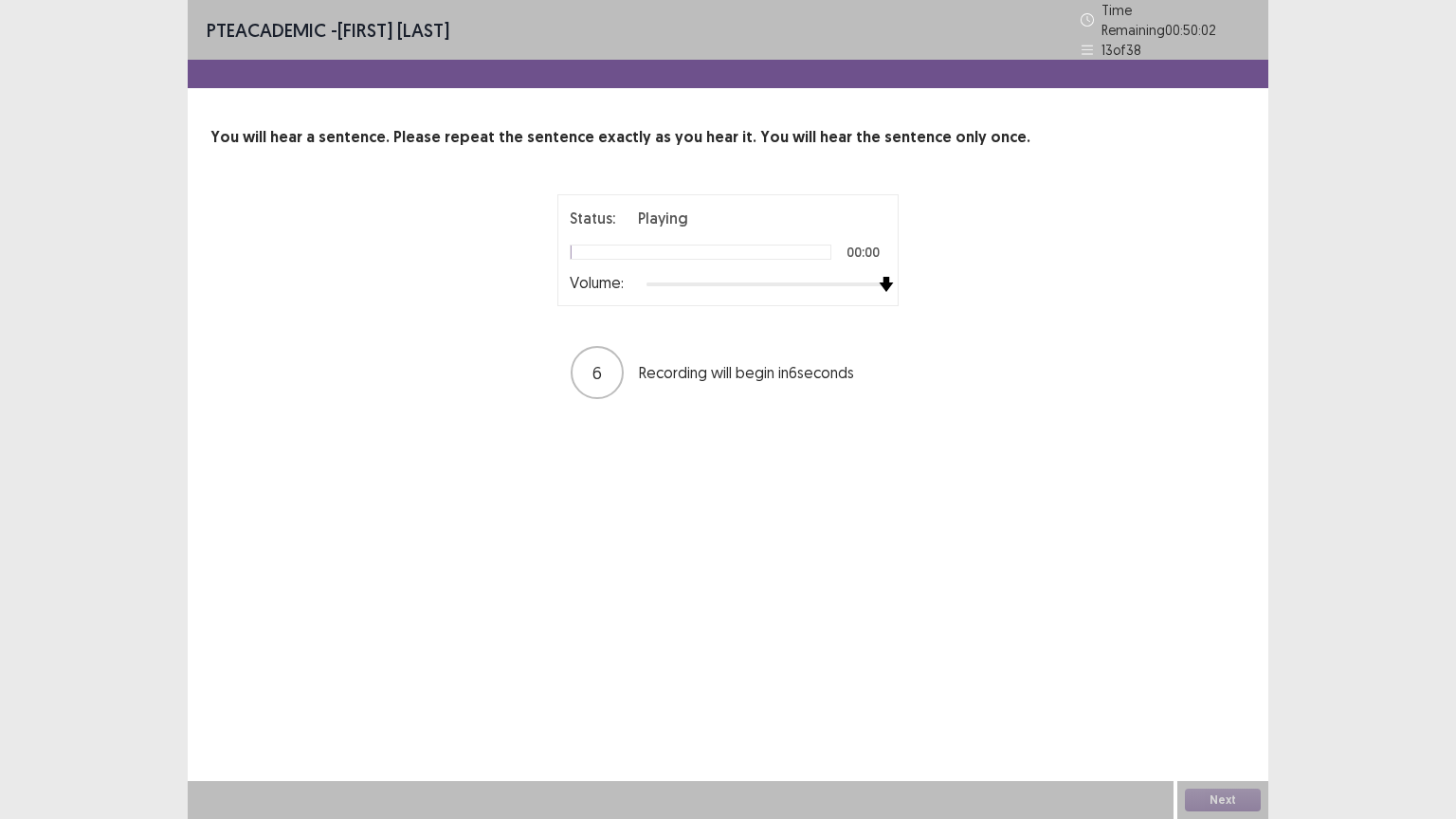click at bounding box center [766, 284] 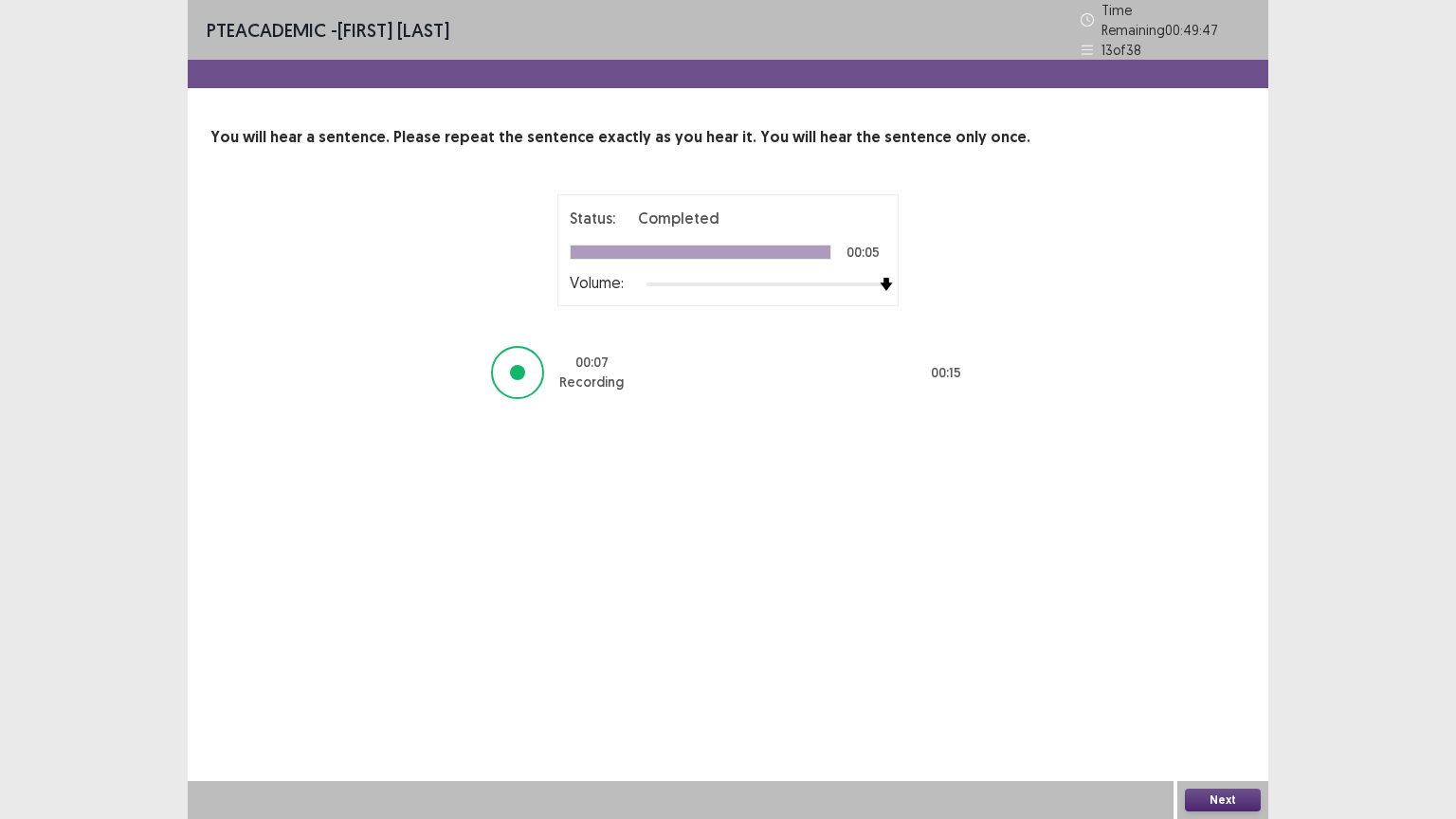 click on "Next" at bounding box center [1223, 800] 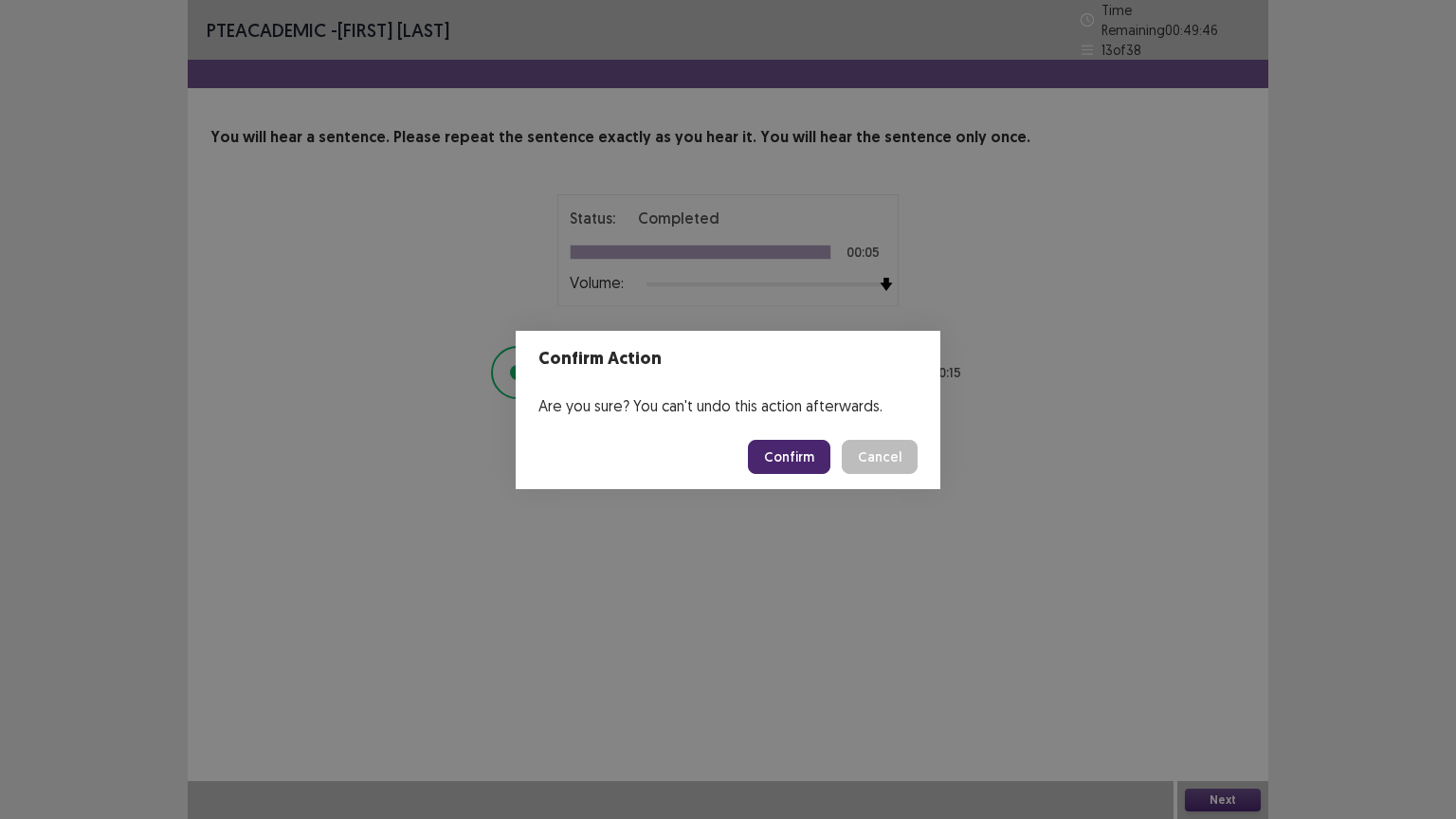 click on "Confirm" at bounding box center [789, 457] 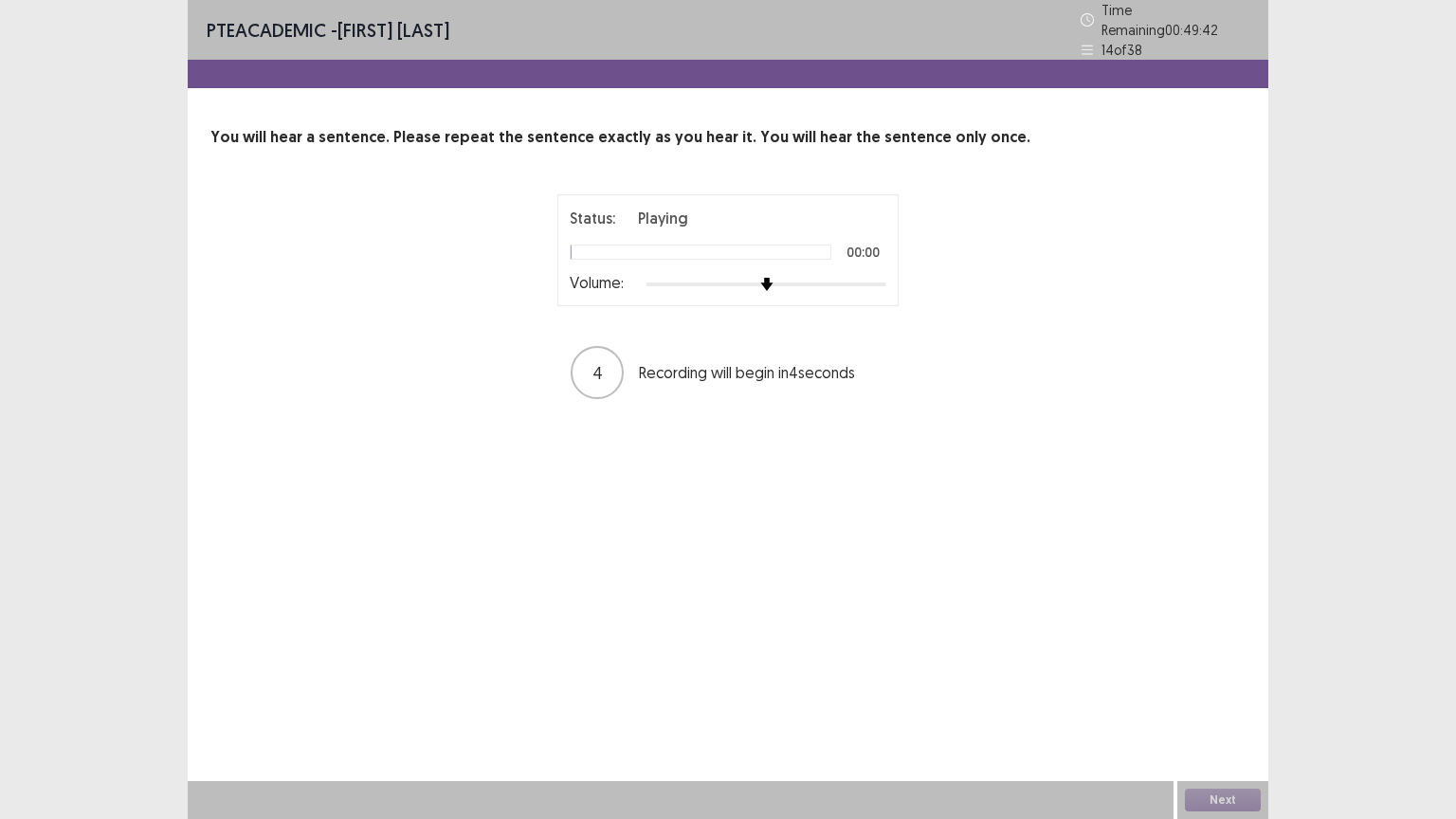 click on "Status: Playing 00:00 Volume:" at bounding box center [728, 250] 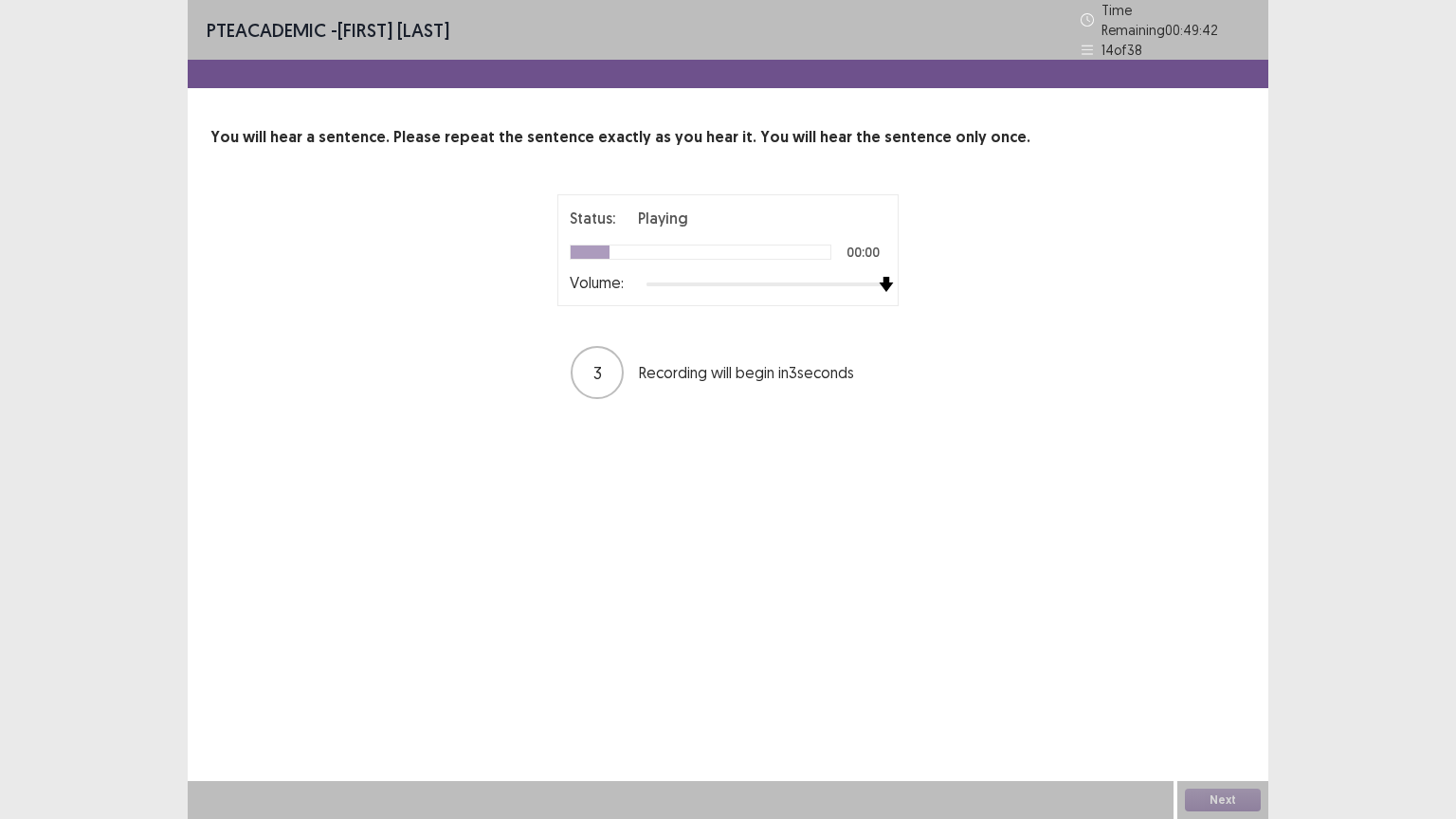click at bounding box center (766, 284) 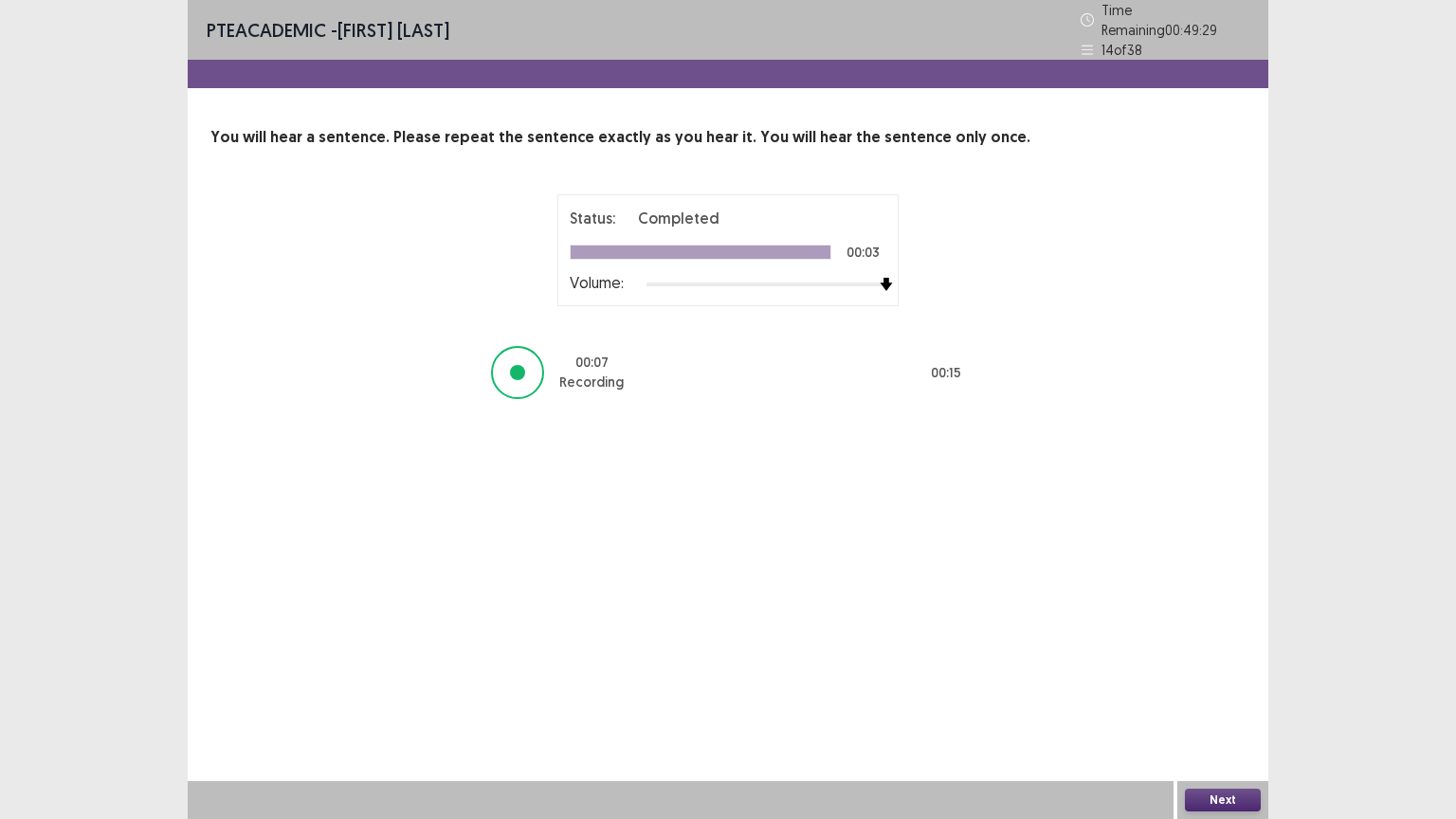 click on "Next" at bounding box center [1223, 800] 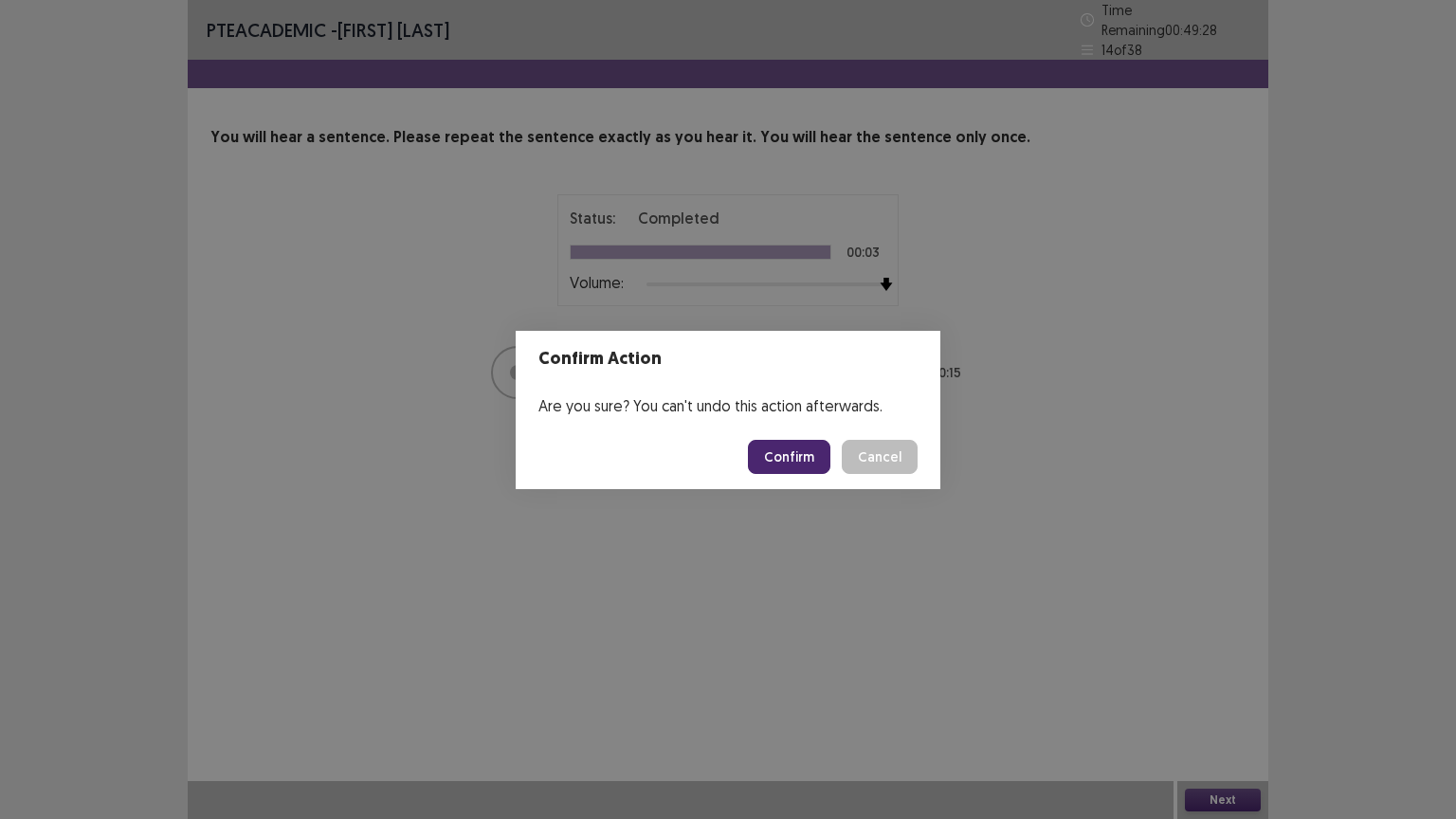 click on "Confirm" at bounding box center [789, 457] 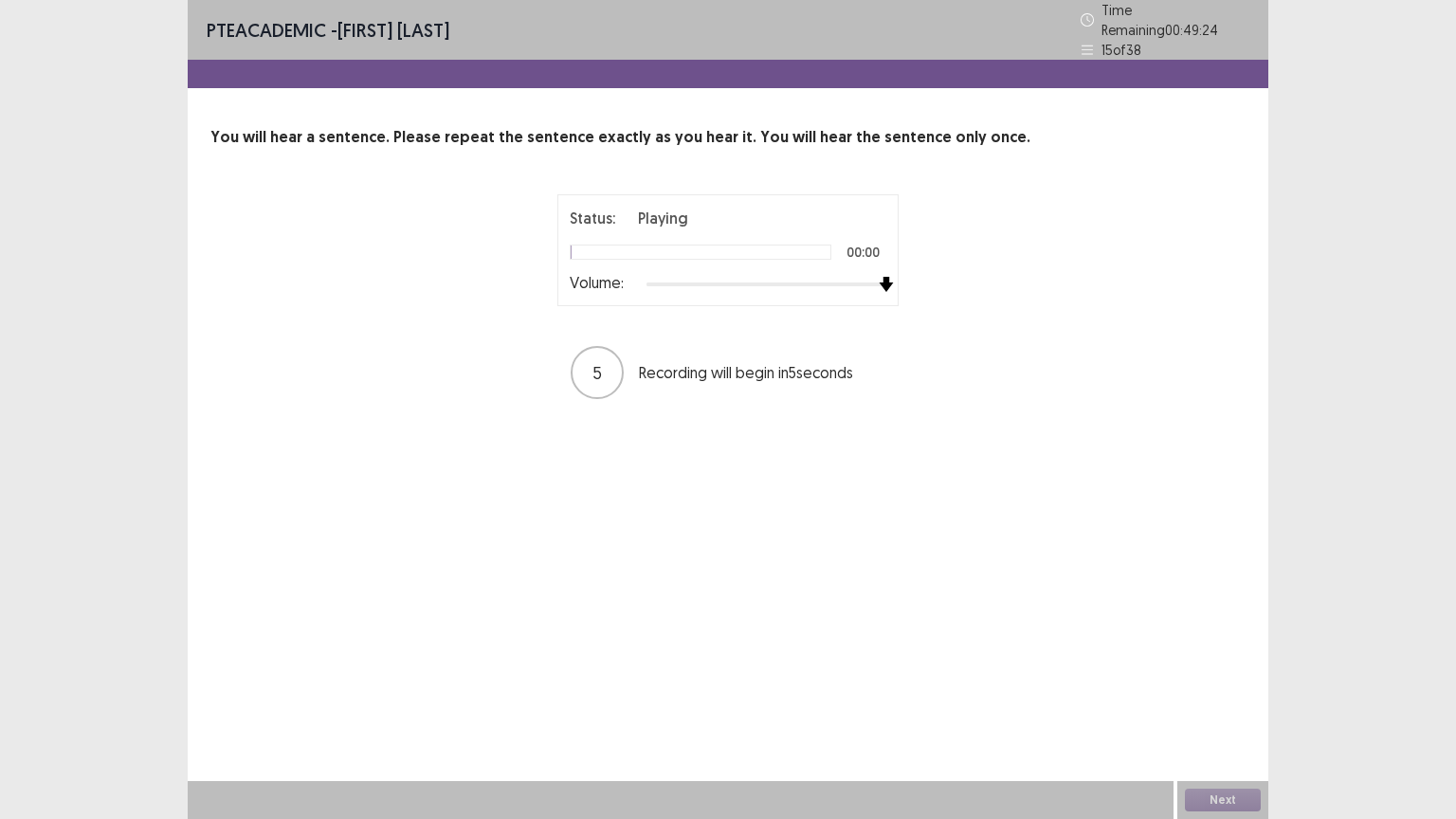 click at bounding box center [766, 284] 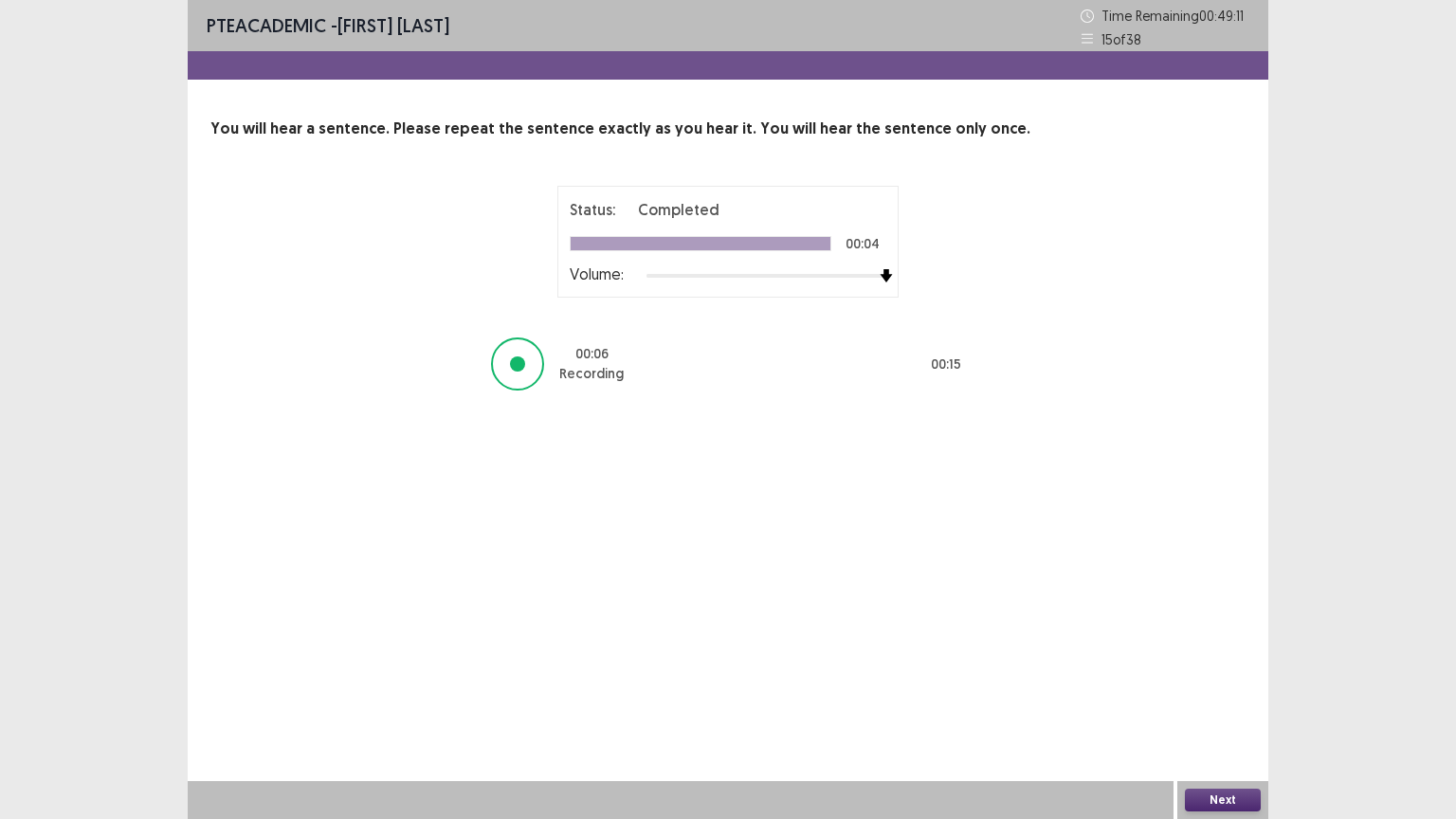 click on "Next" at bounding box center (1223, 800) 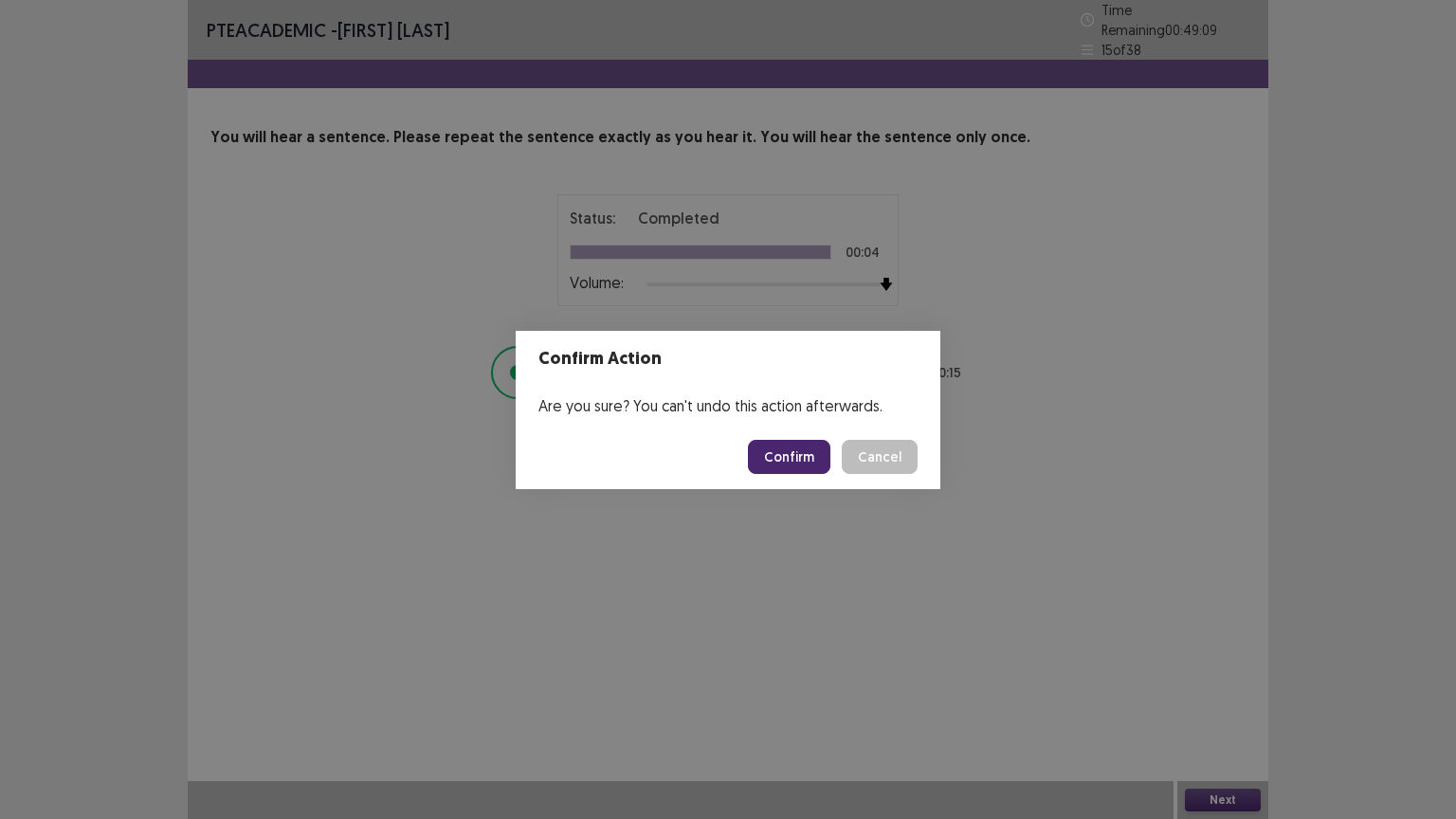 click on "Confirm" at bounding box center [789, 457] 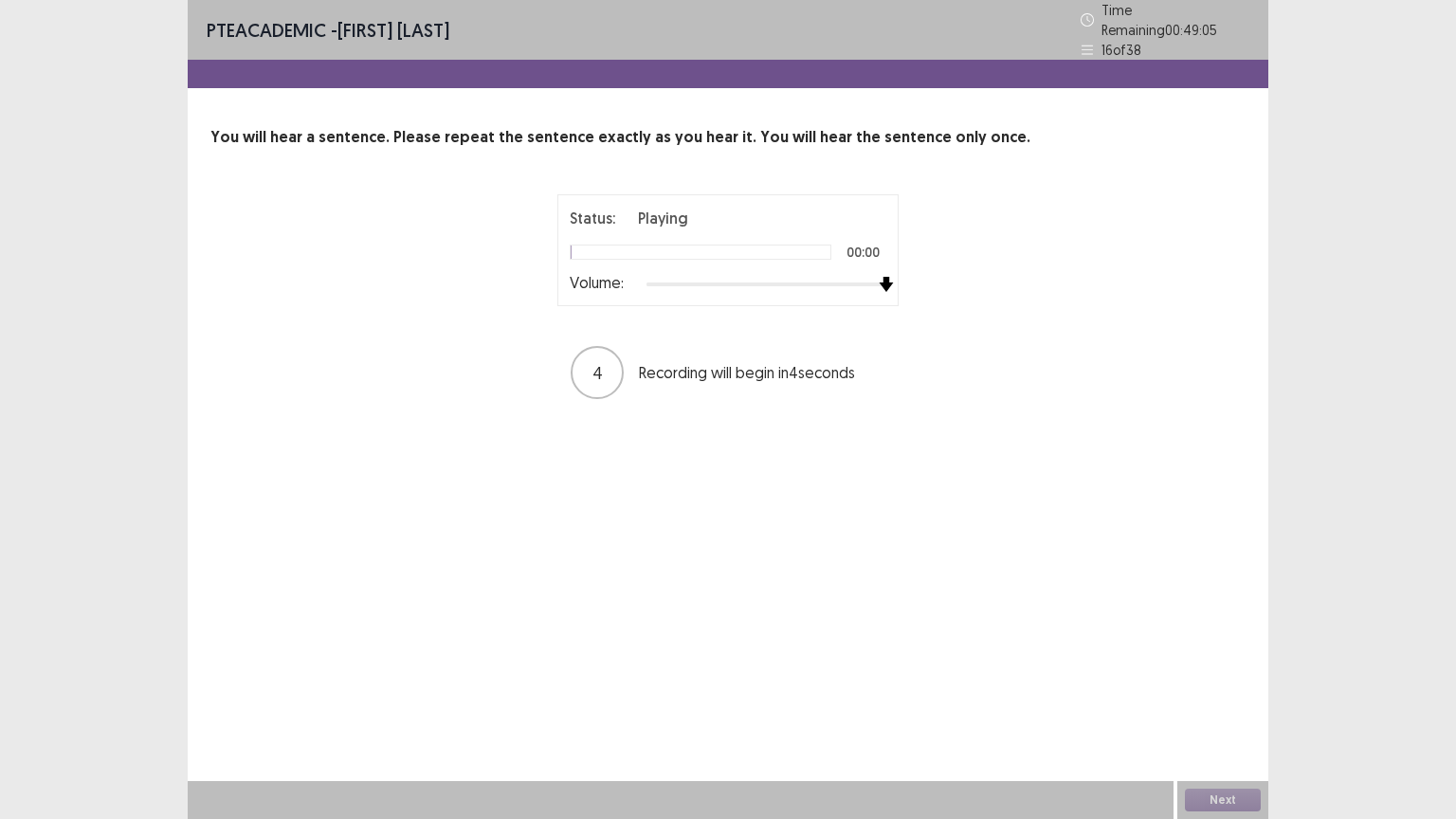 click at bounding box center (766, 284) 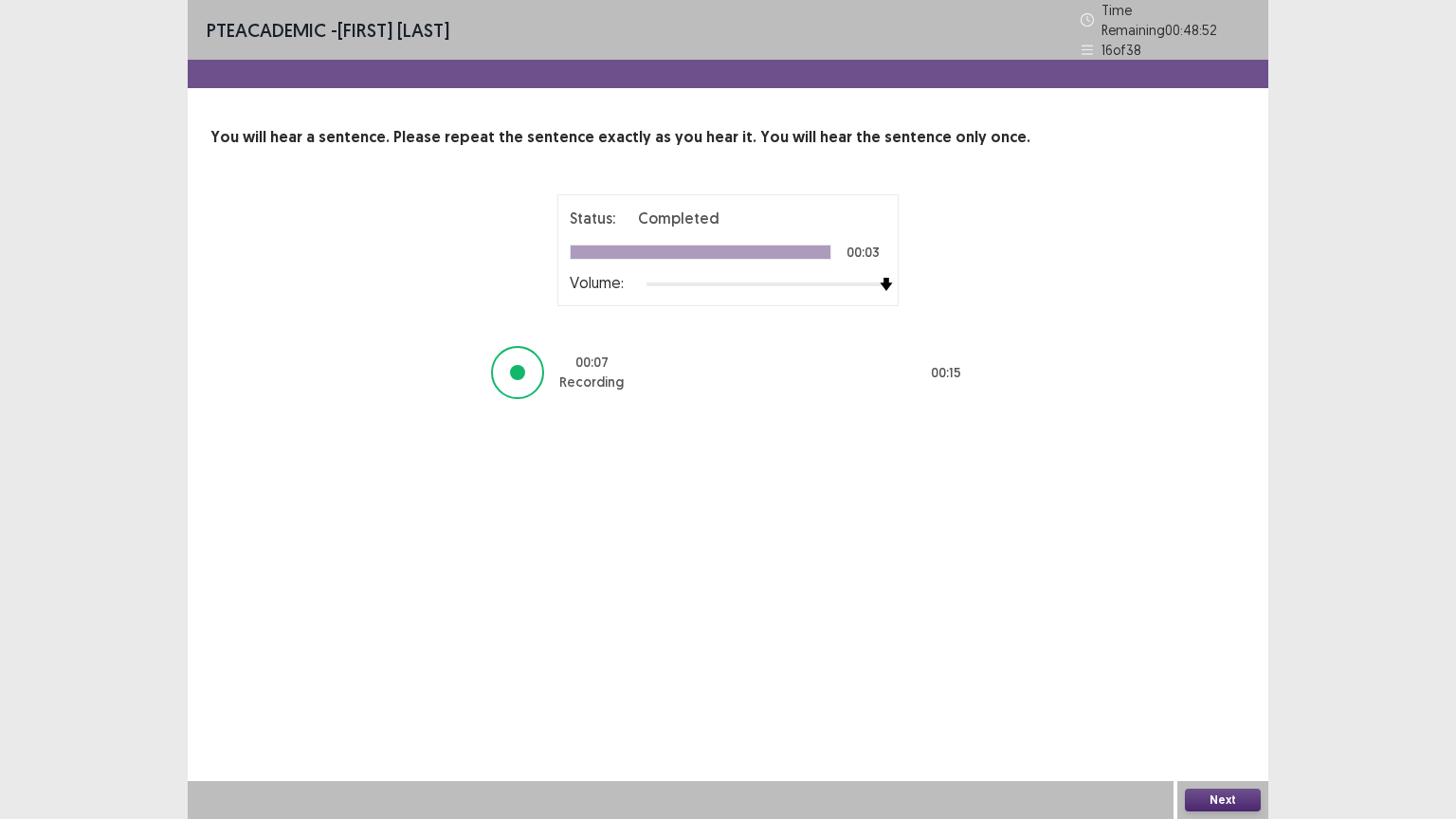 click on "Next" at bounding box center (1223, 800) 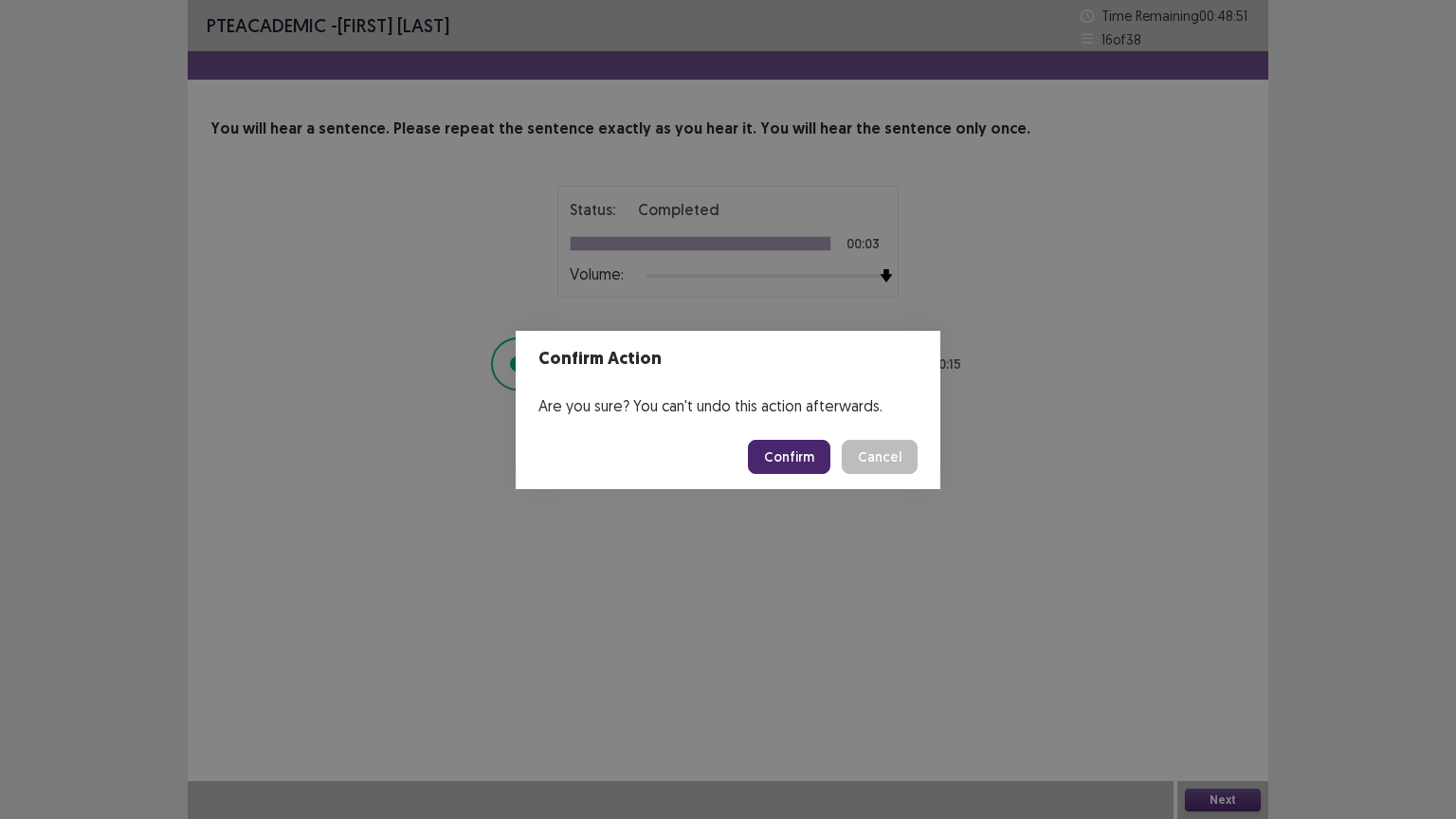 click on "Confirm" at bounding box center [789, 457] 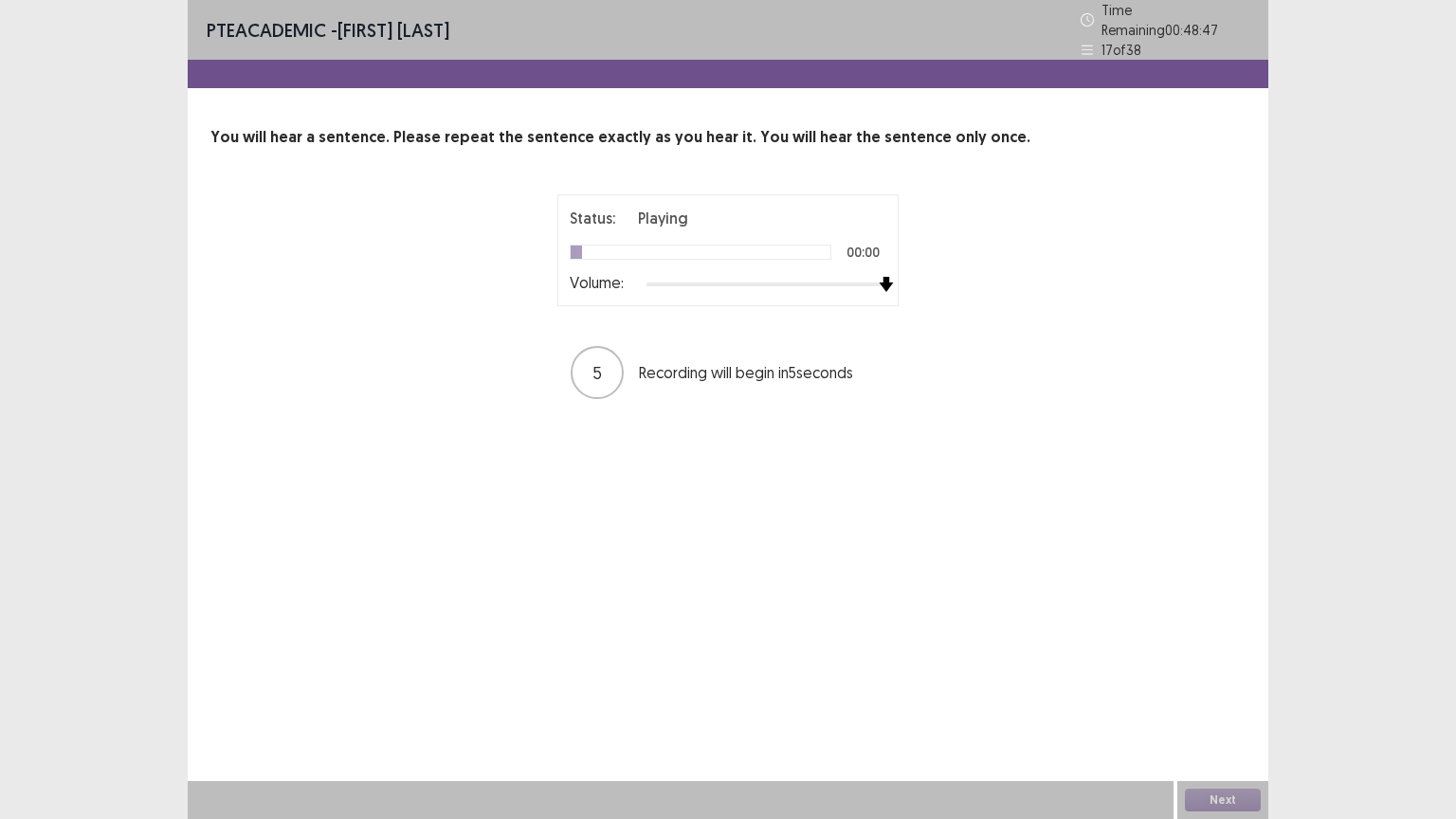 click at bounding box center (766, 284) 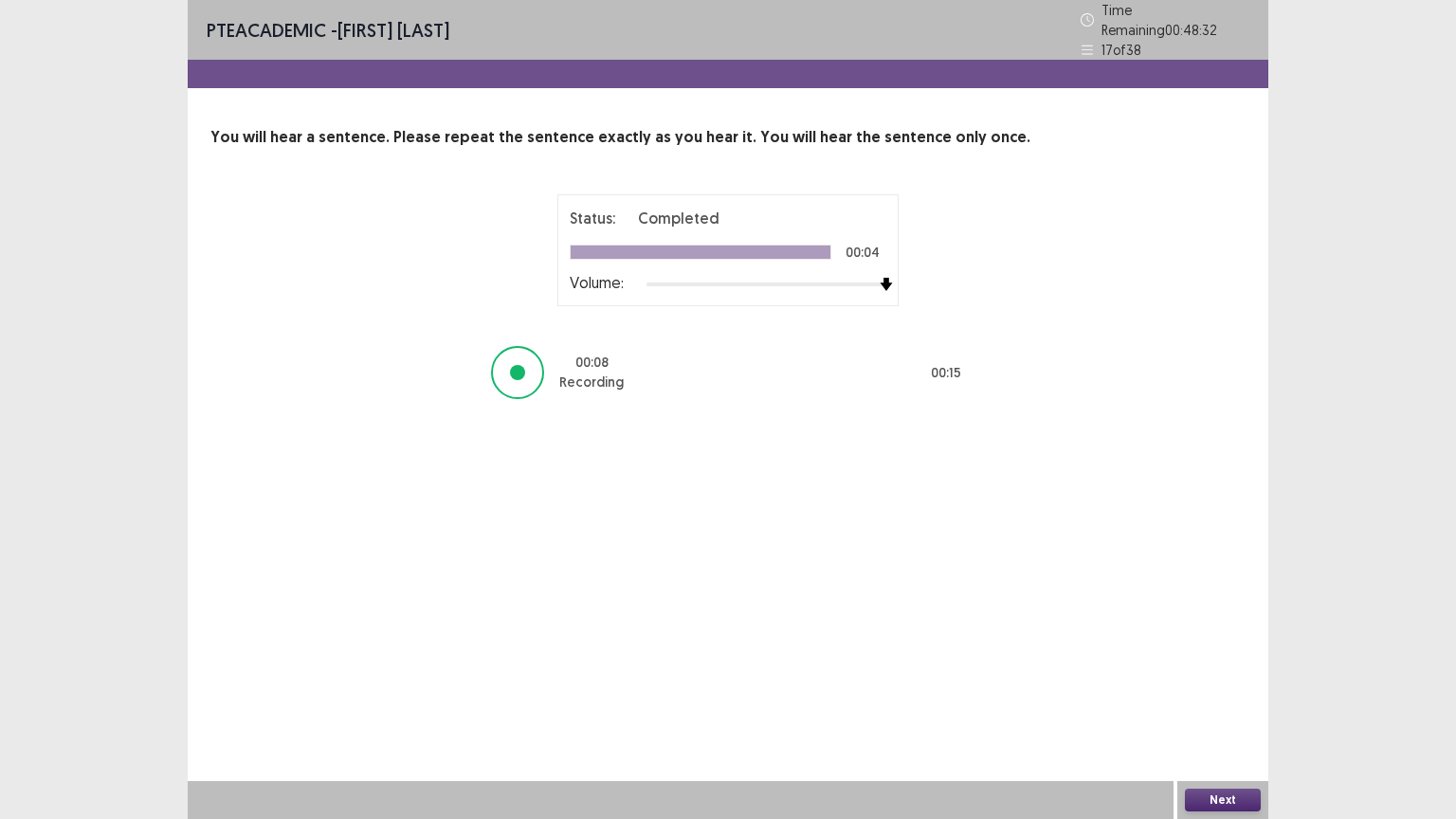 click on "Next" at bounding box center [1223, 800] 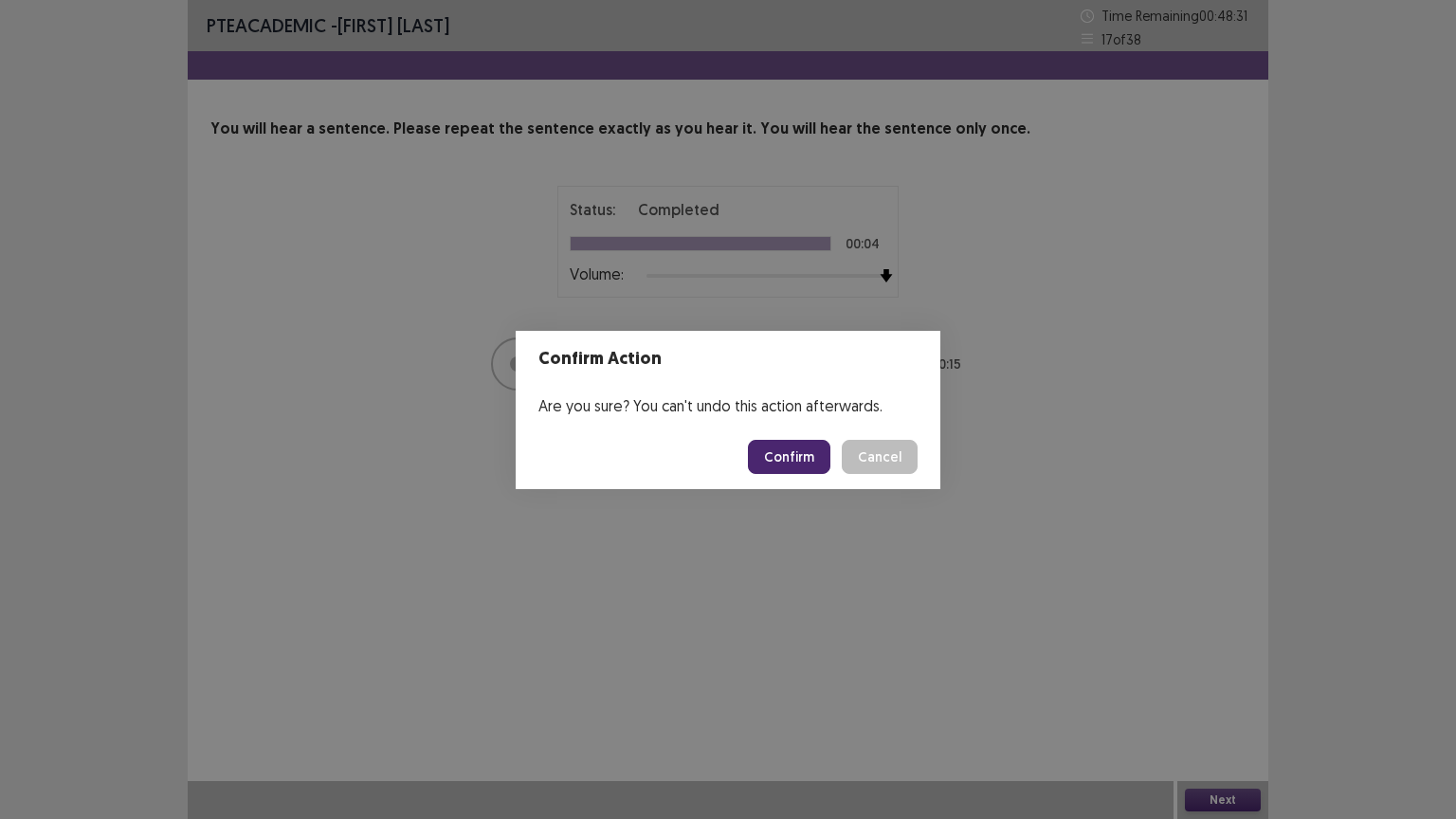 click on "Confirm" at bounding box center [789, 457] 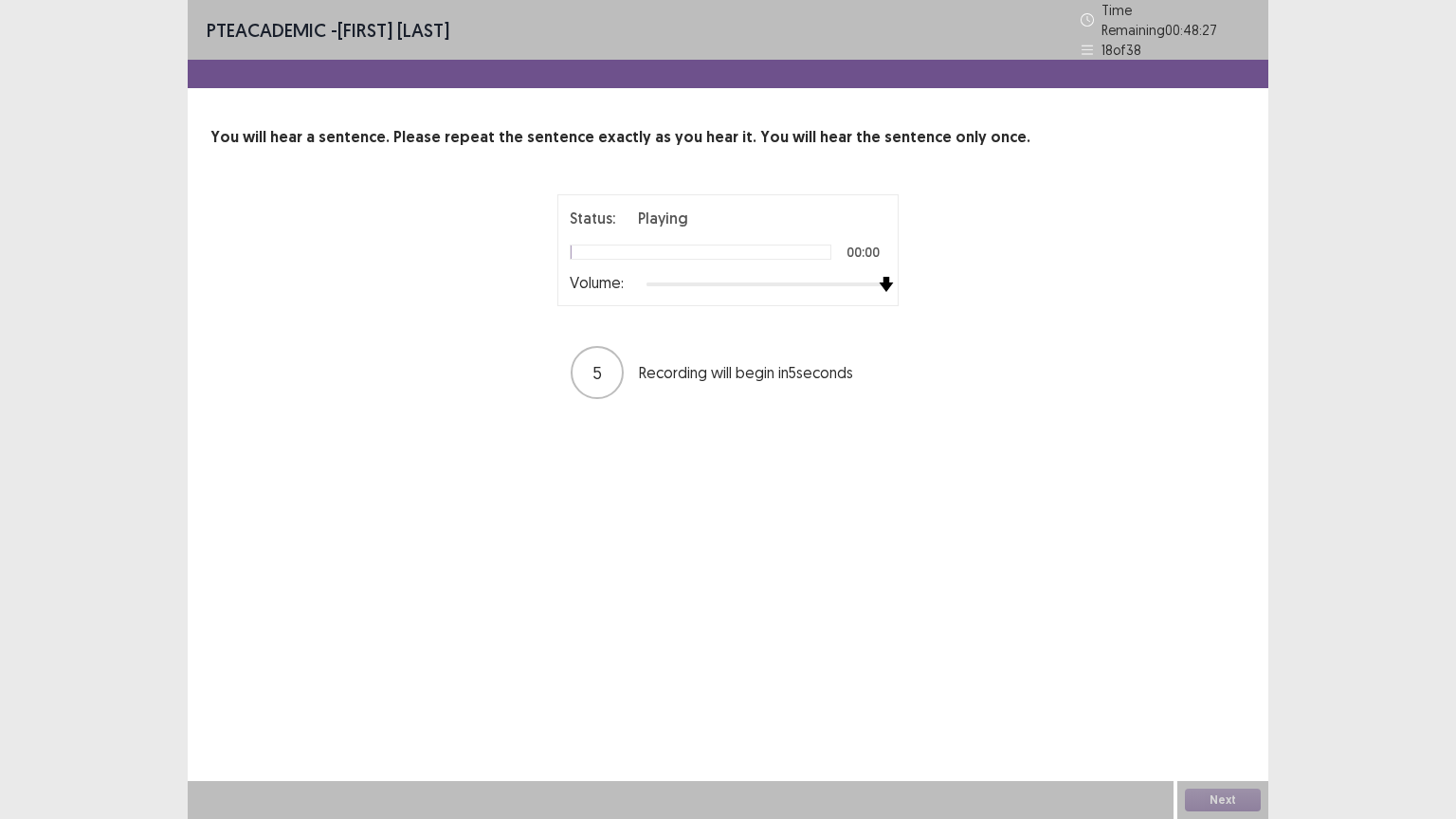 click at bounding box center (766, 284) 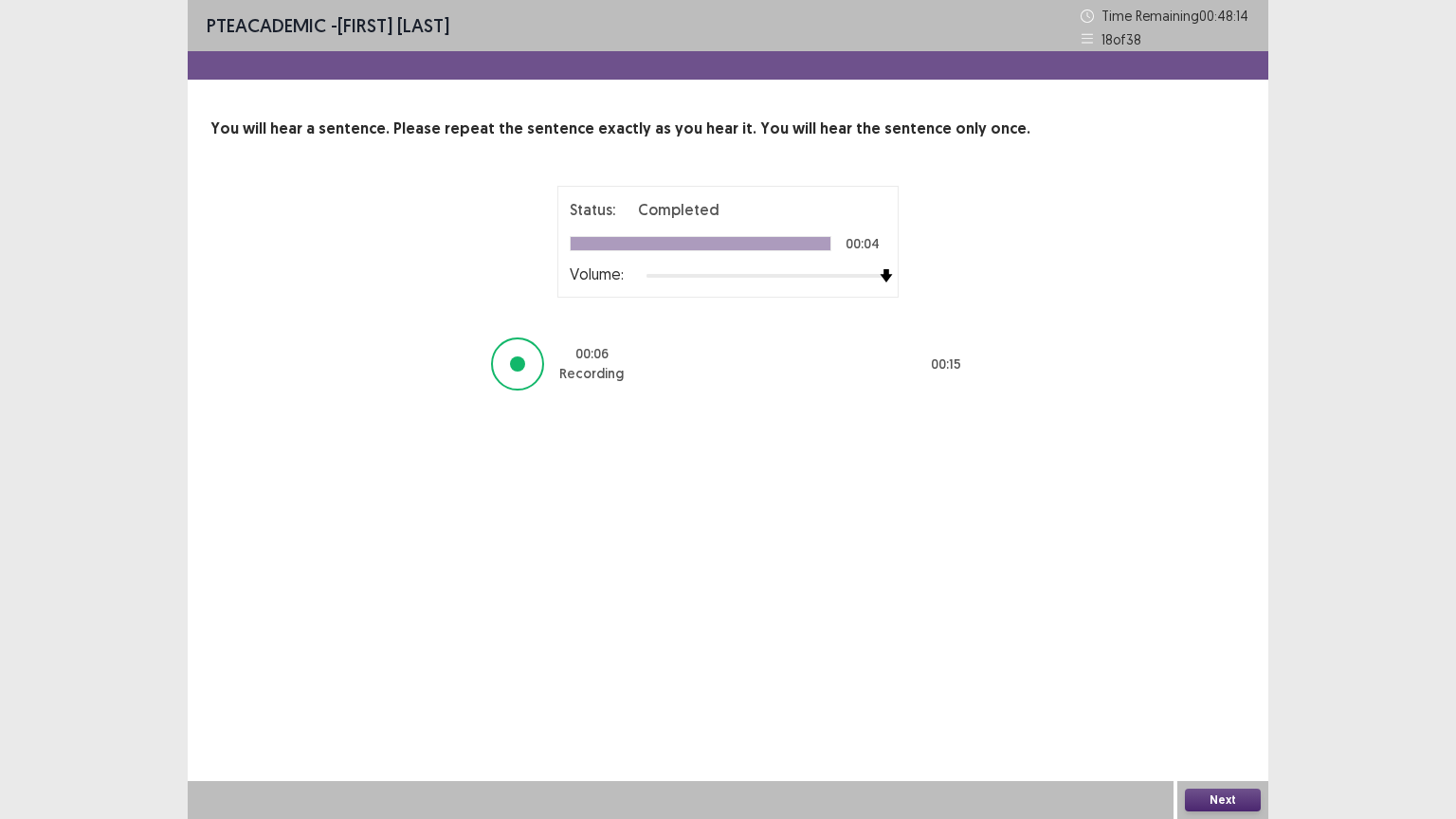 click on "Next" at bounding box center [1223, 800] 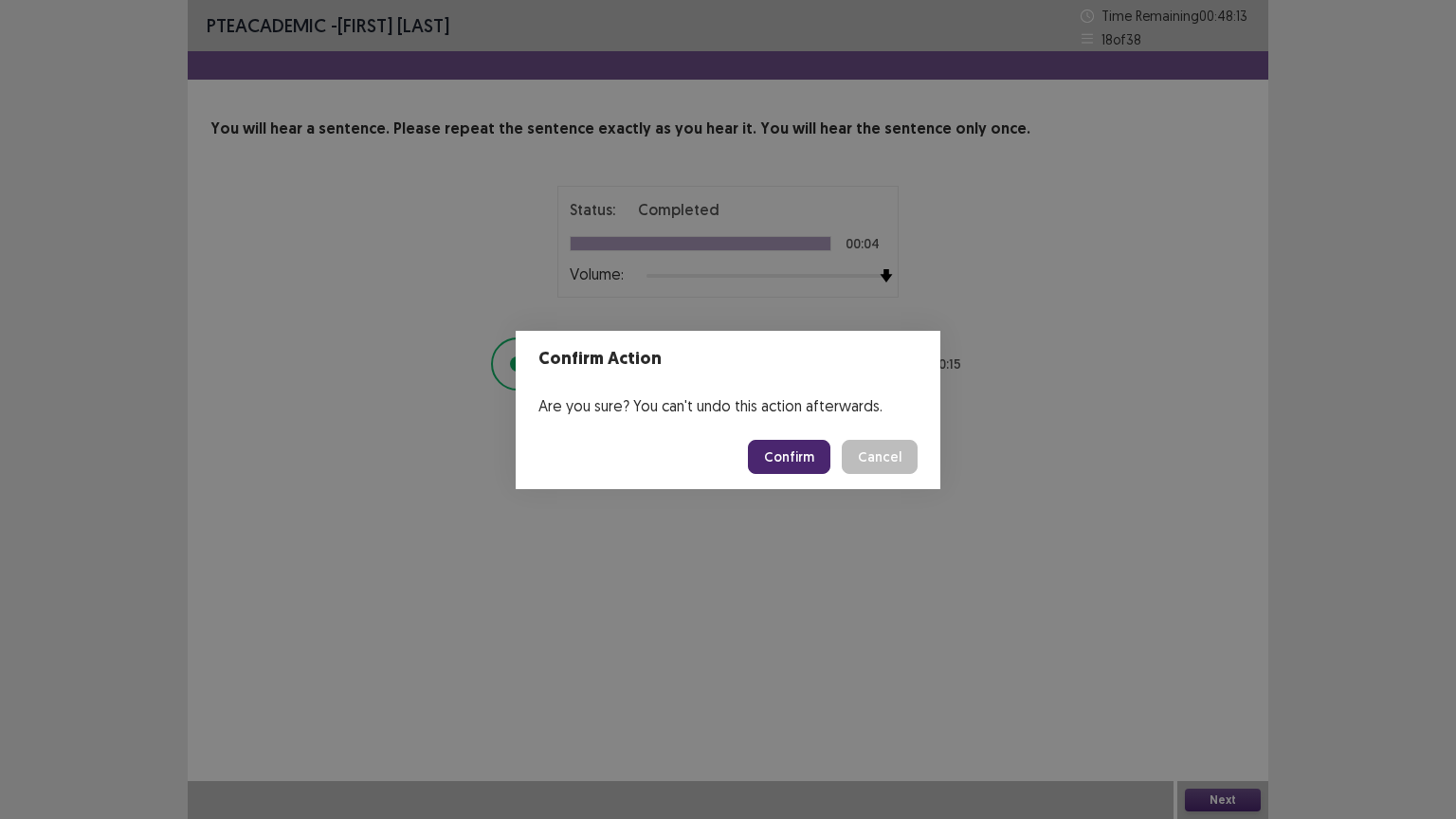 click on "Confirm" at bounding box center (789, 457) 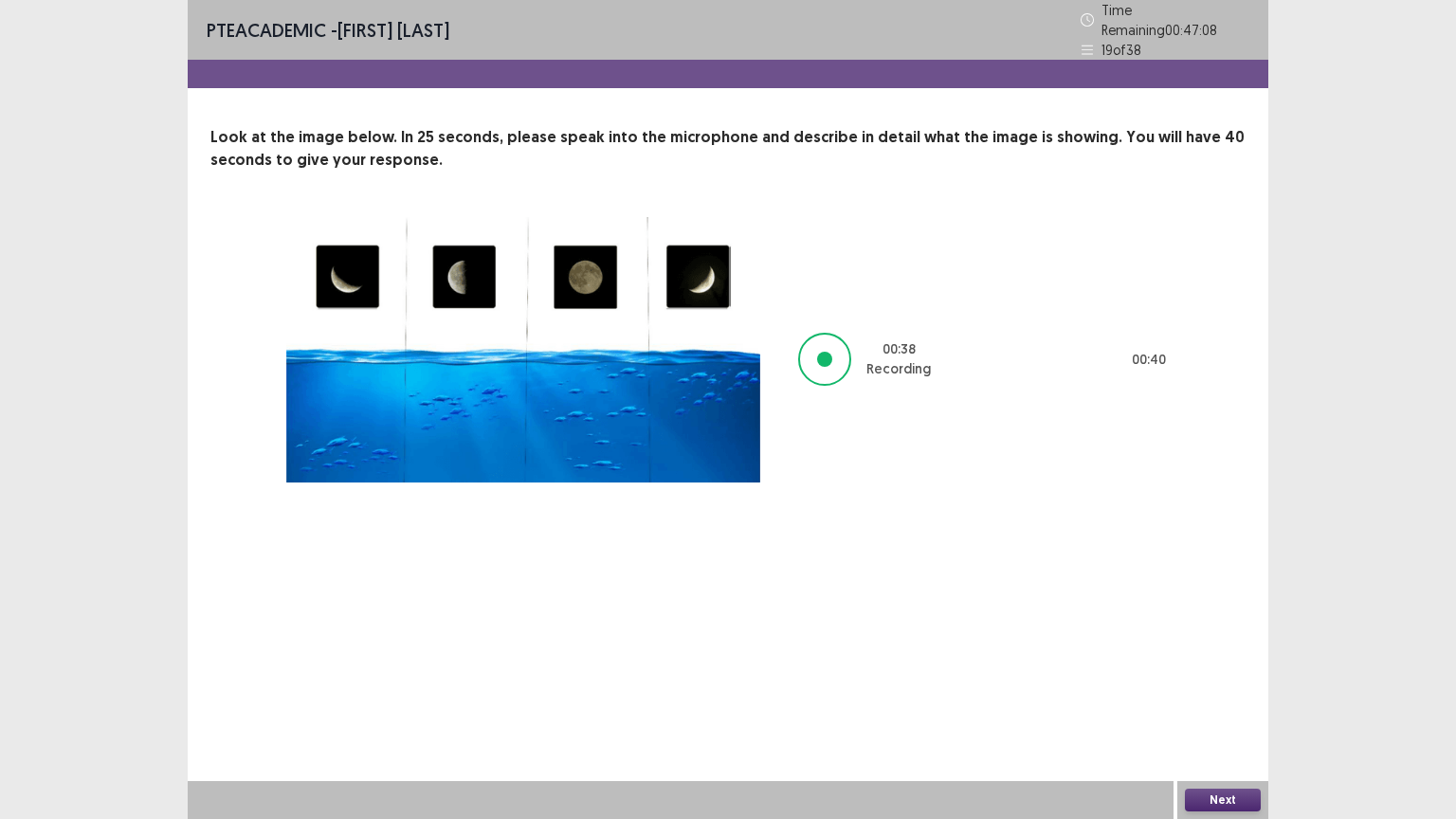 click on "Next" at bounding box center (1223, 800) 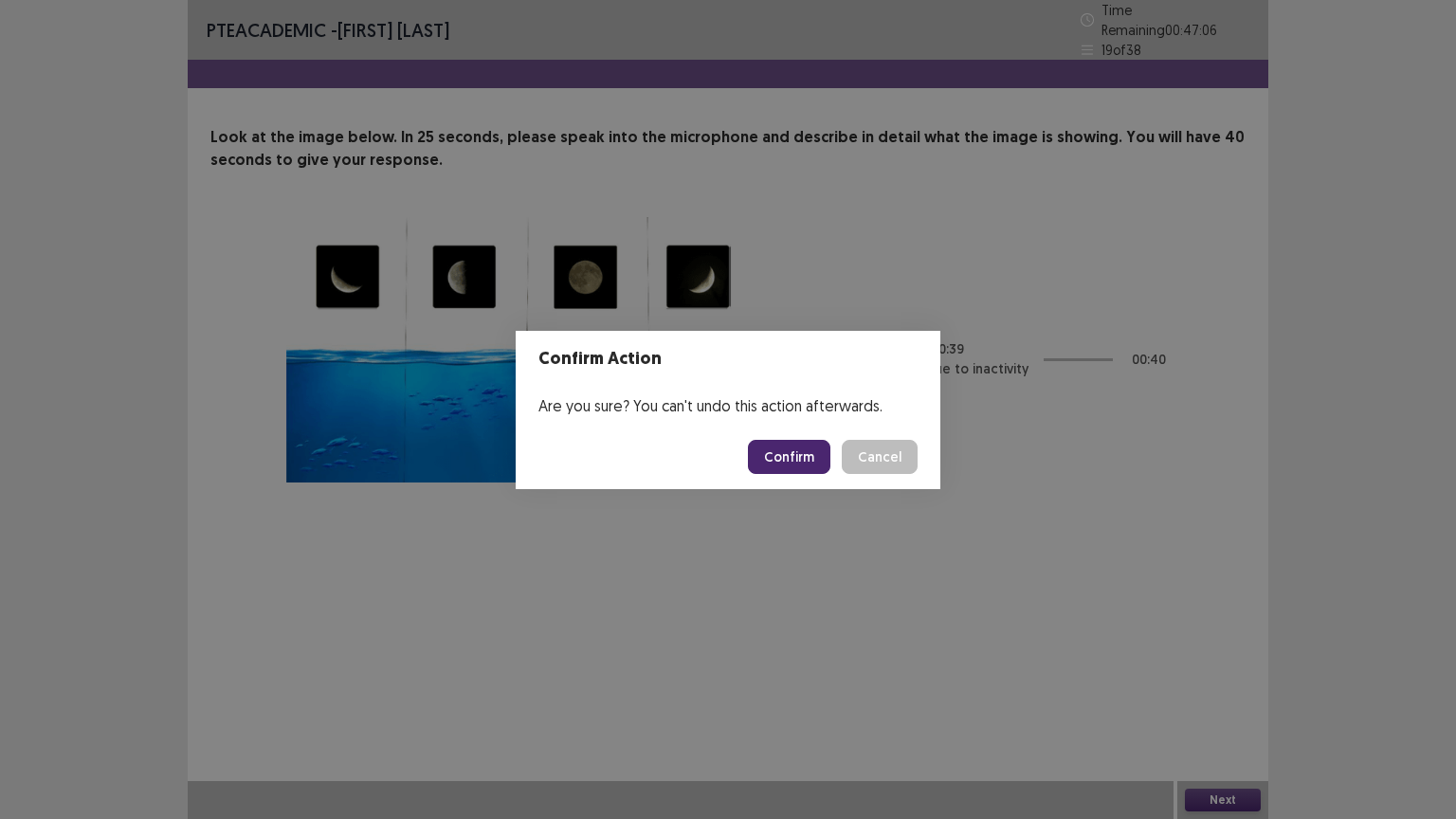 click on "Confirm" at bounding box center [789, 457] 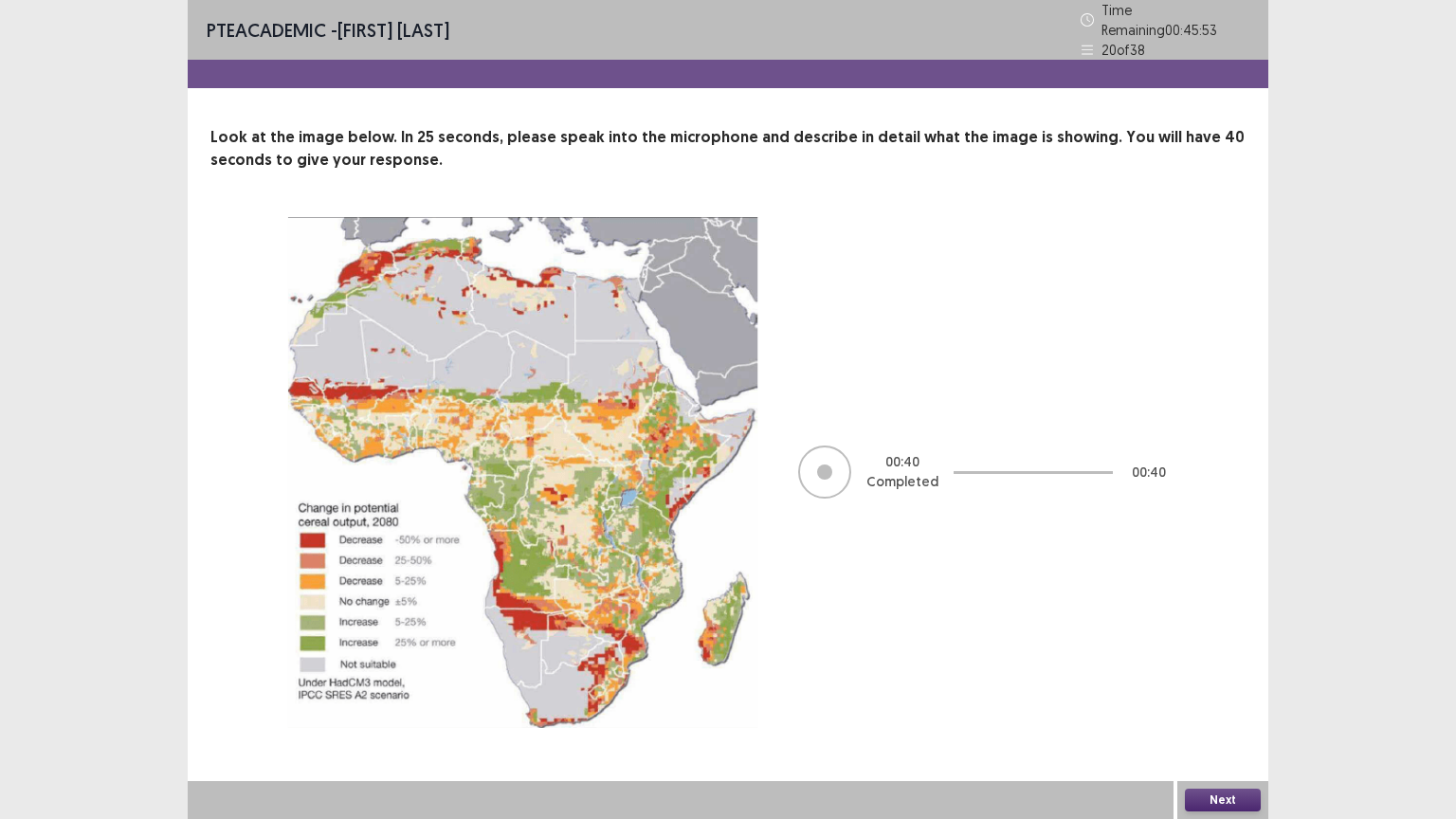 click on "Next" at bounding box center [1223, 800] 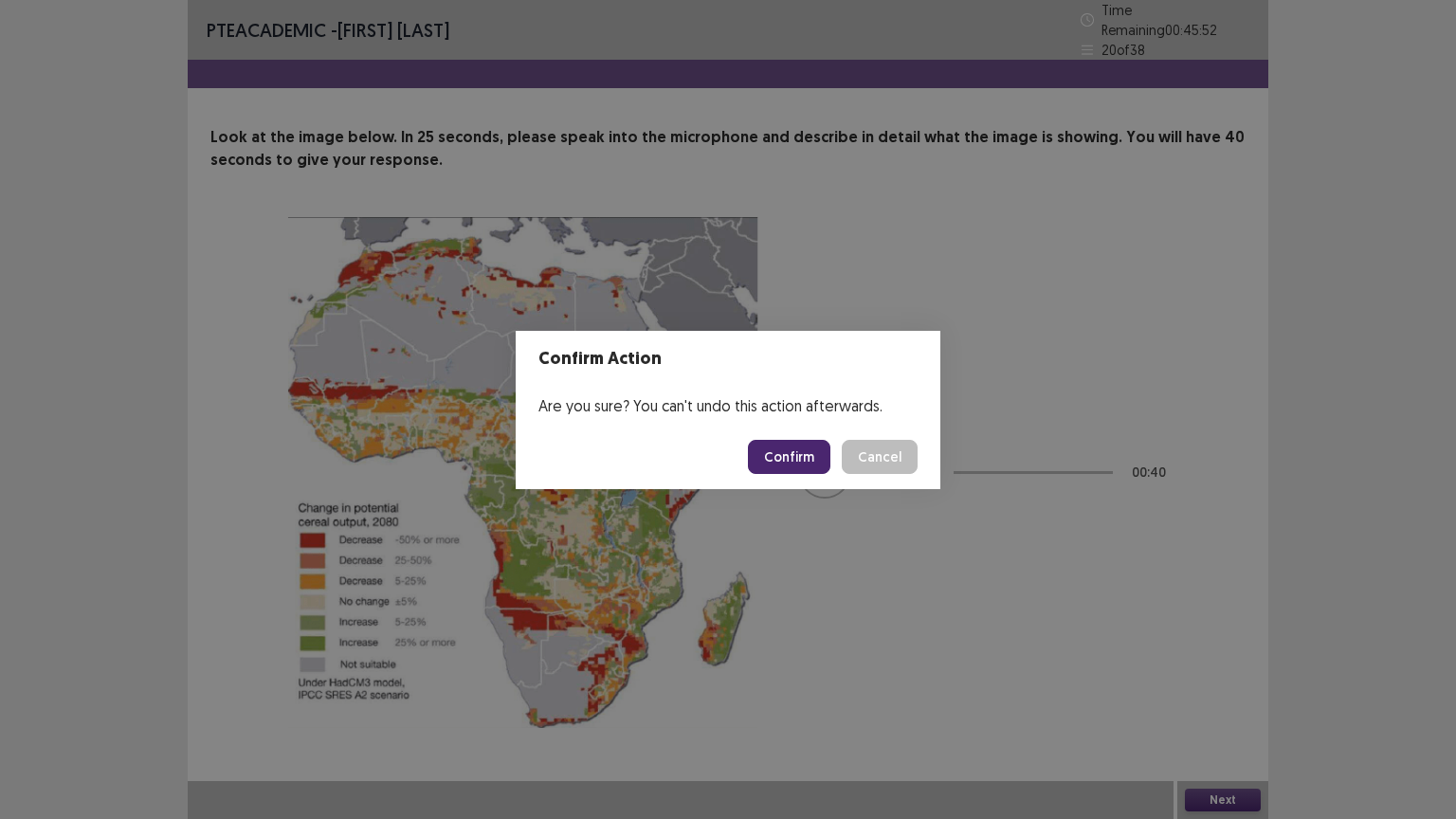 click on "Confirm" at bounding box center (789, 457) 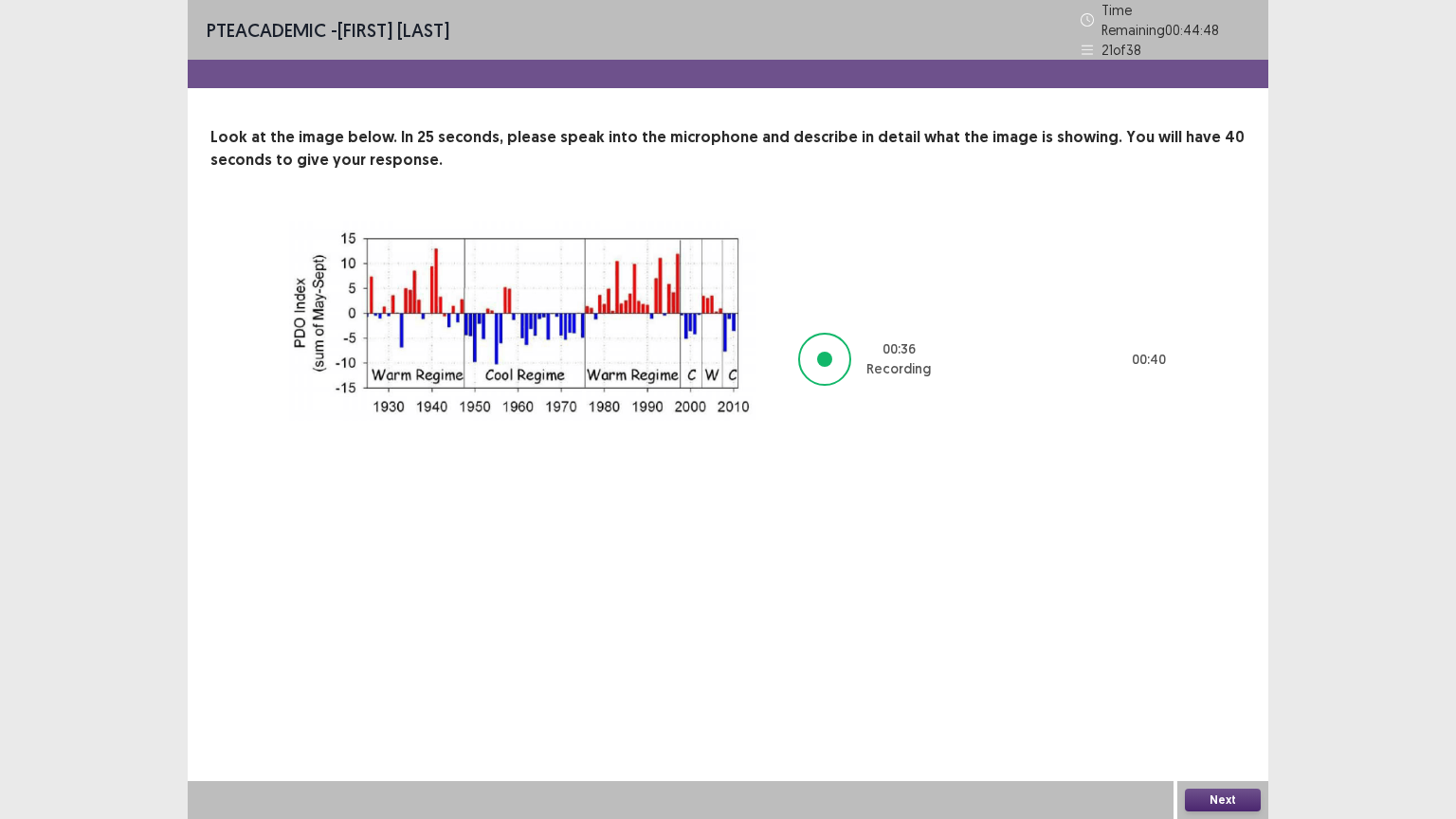click on "Next" at bounding box center (1223, 800) 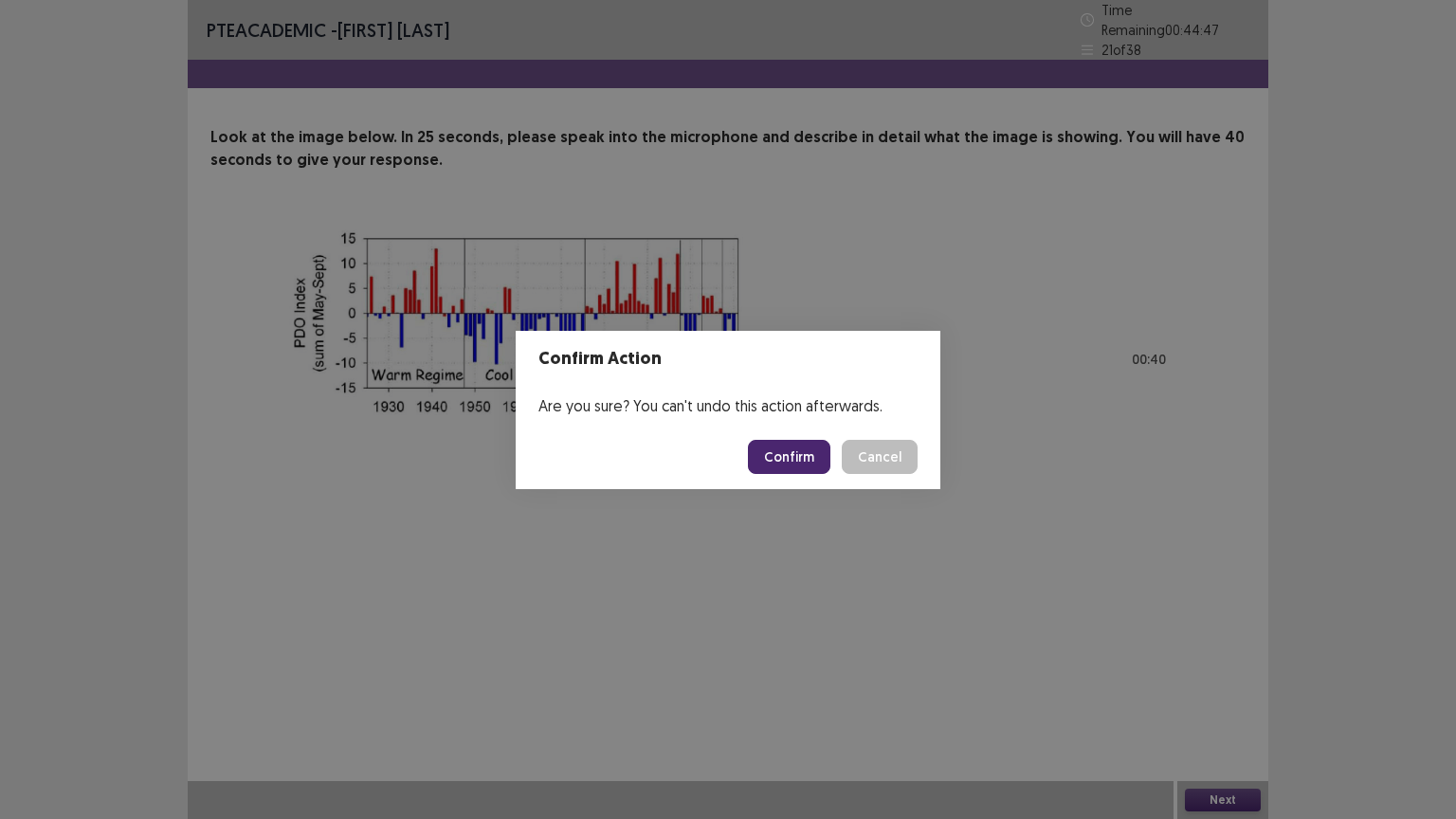 click on "Confirm" at bounding box center [789, 457] 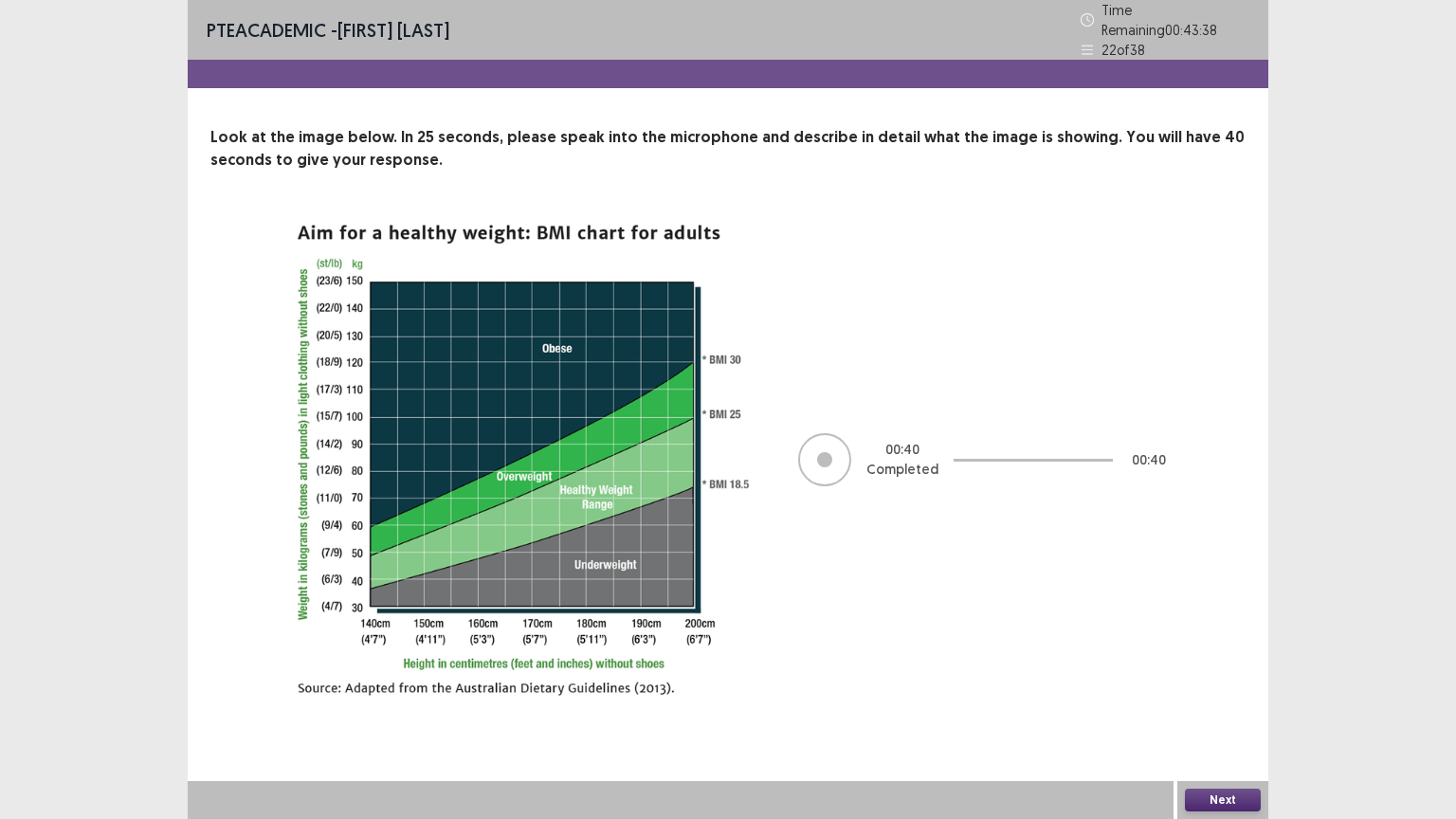 click on "Next" at bounding box center [1223, 800] 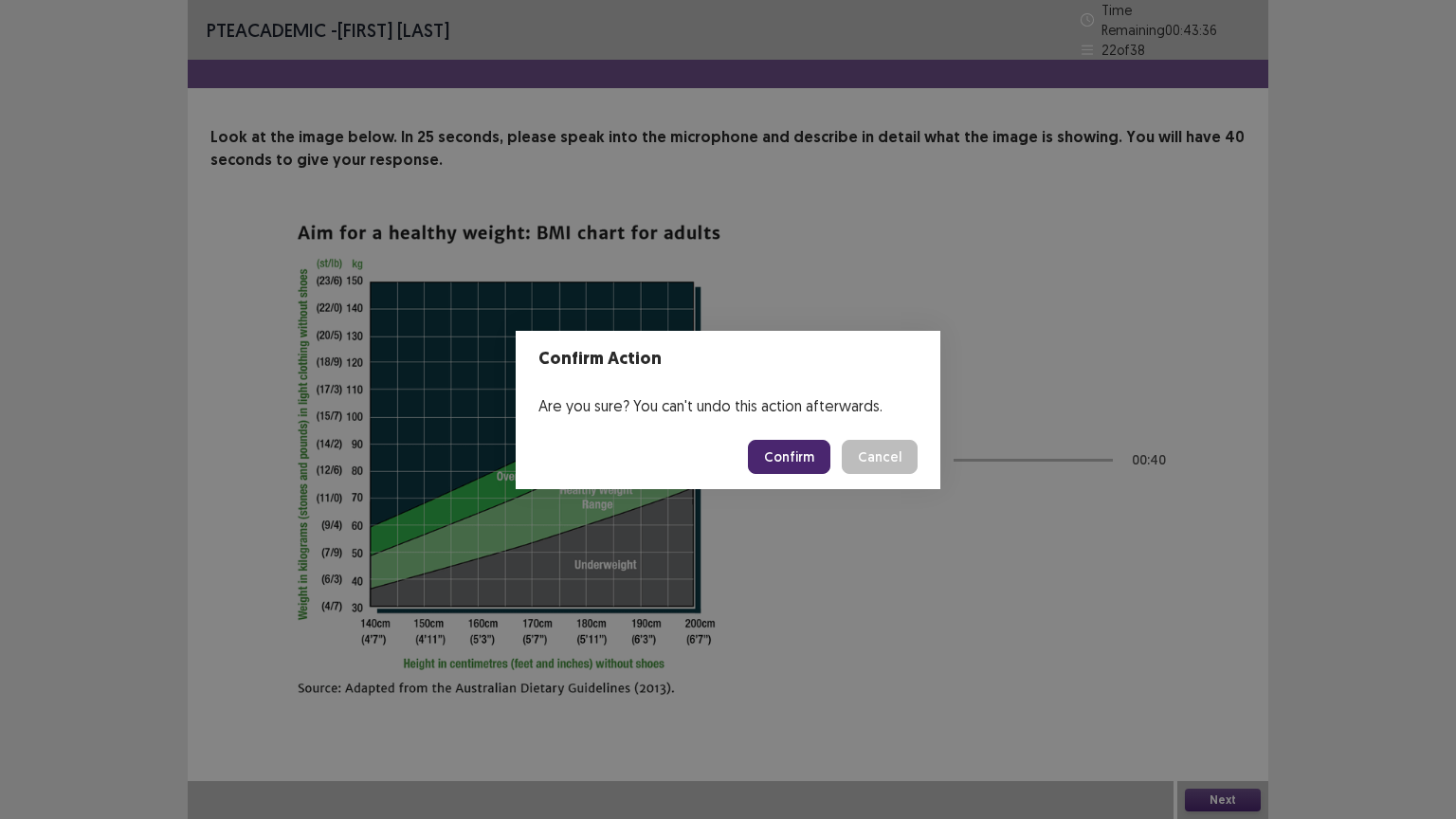 click on "Confirm" at bounding box center (789, 457) 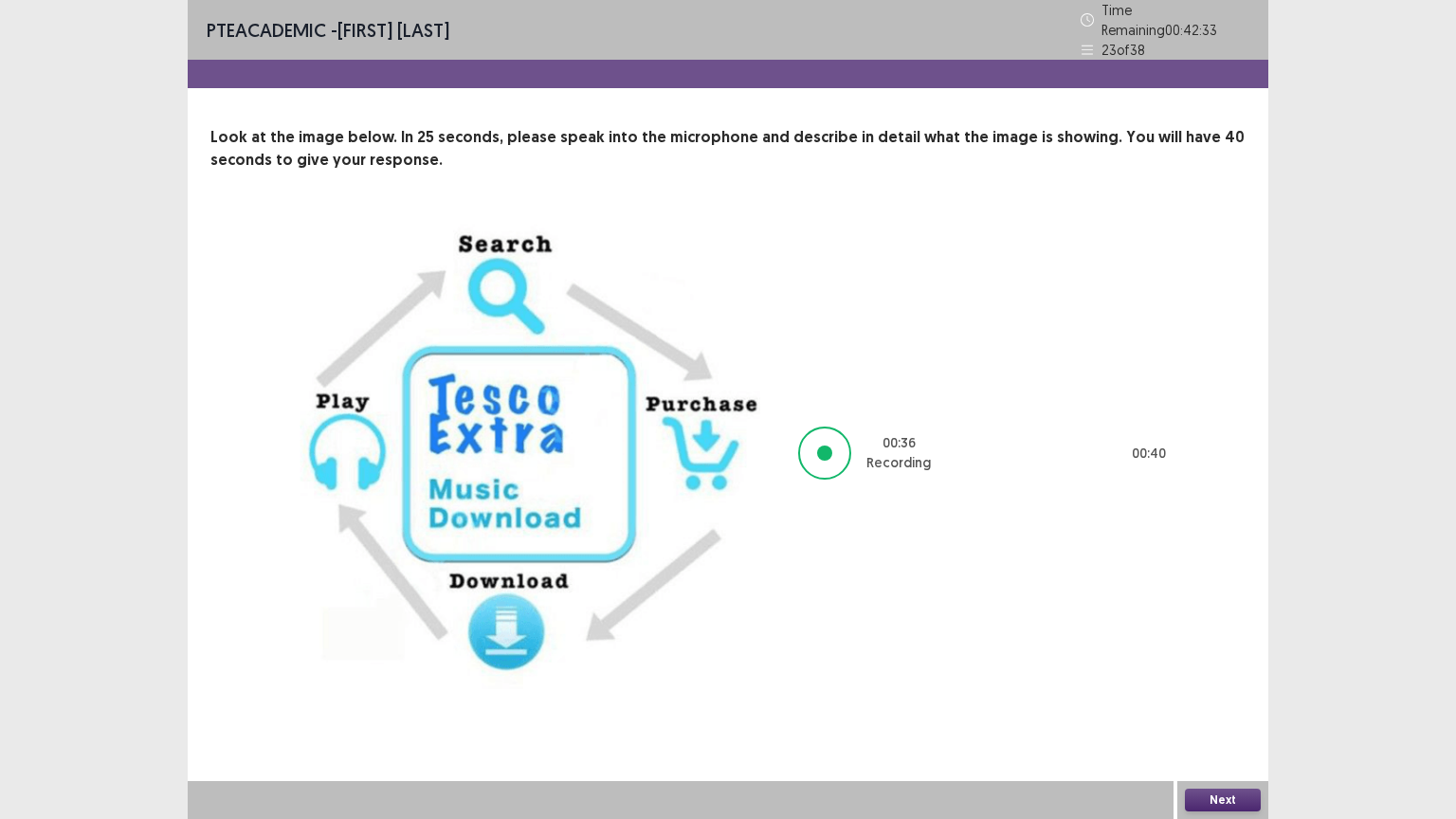 click on "Next" at bounding box center [1223, 800] 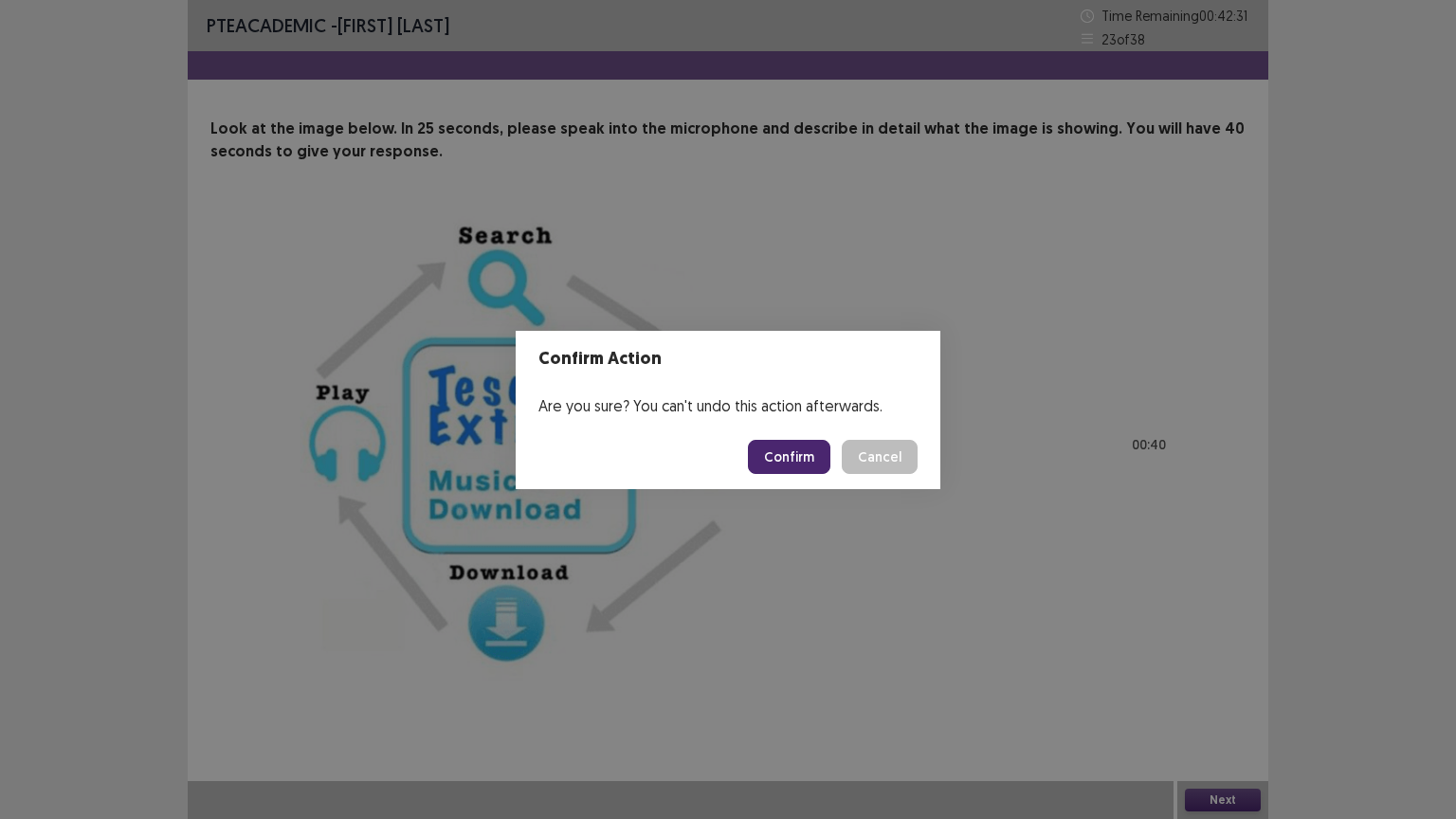 click on "Confirm" at bounding box center (789, 457) 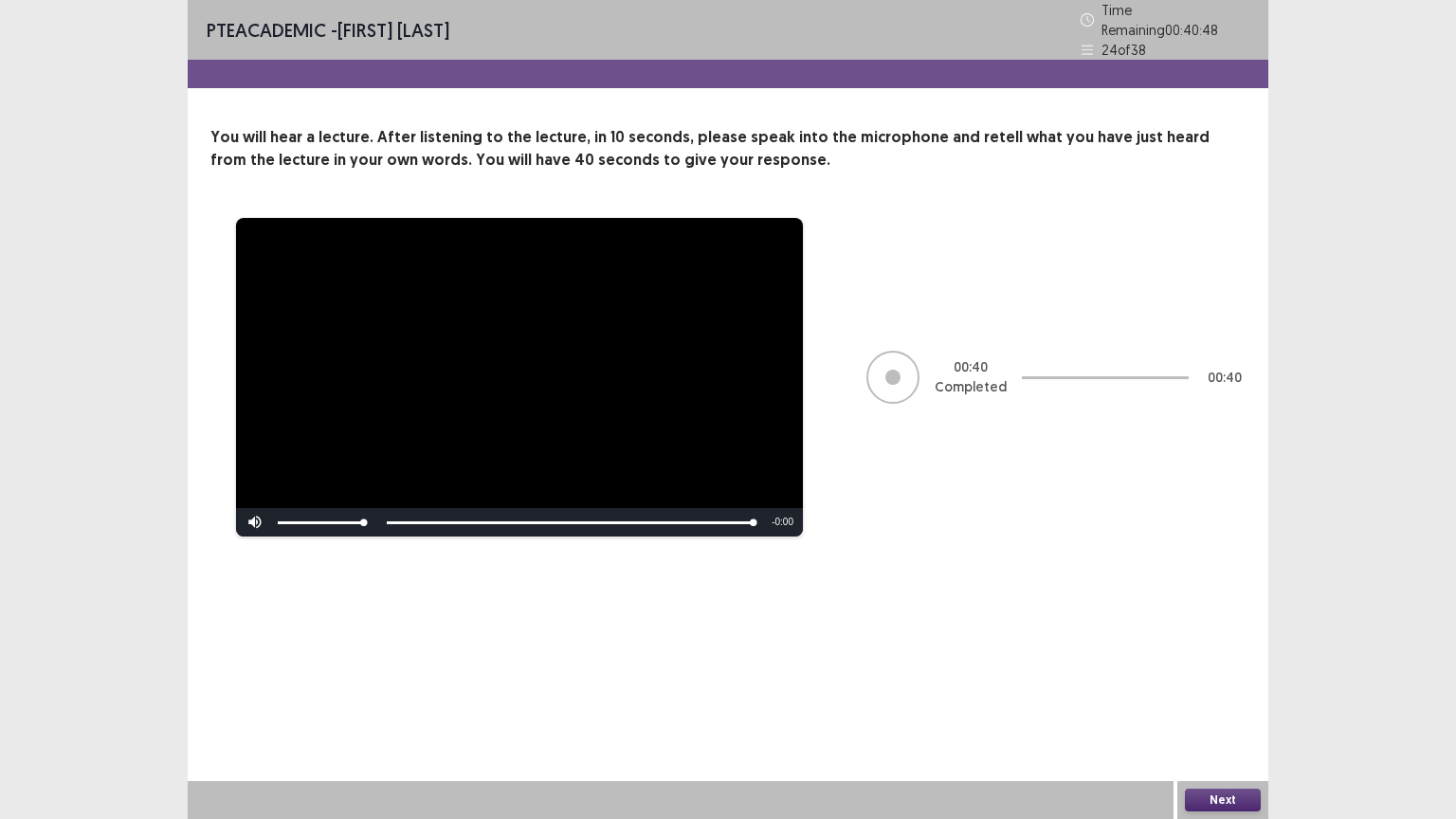 click on "Next" at bounding box center (1223, 800) 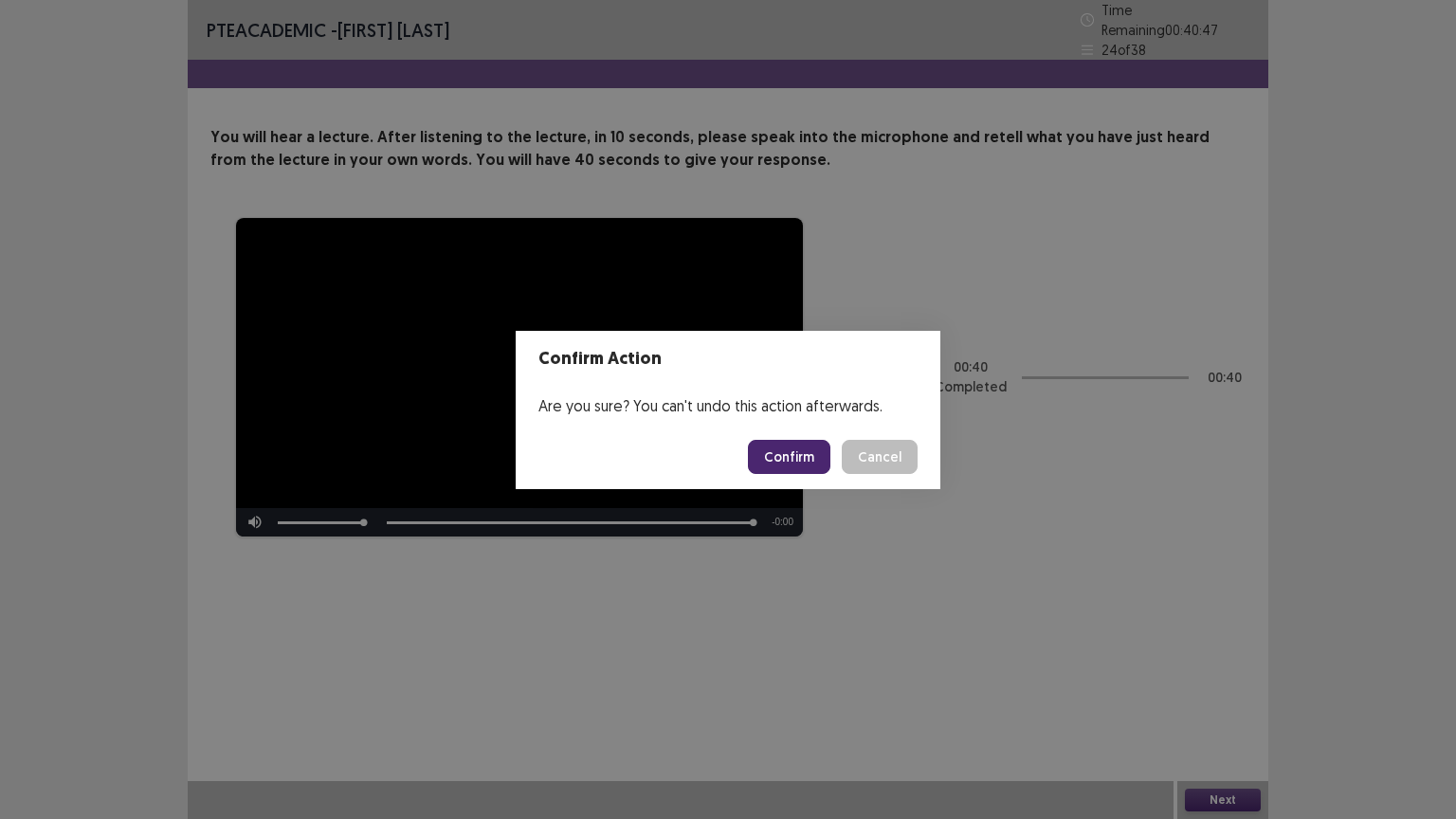 click on "Confirm" at bounding box center (789, 457) 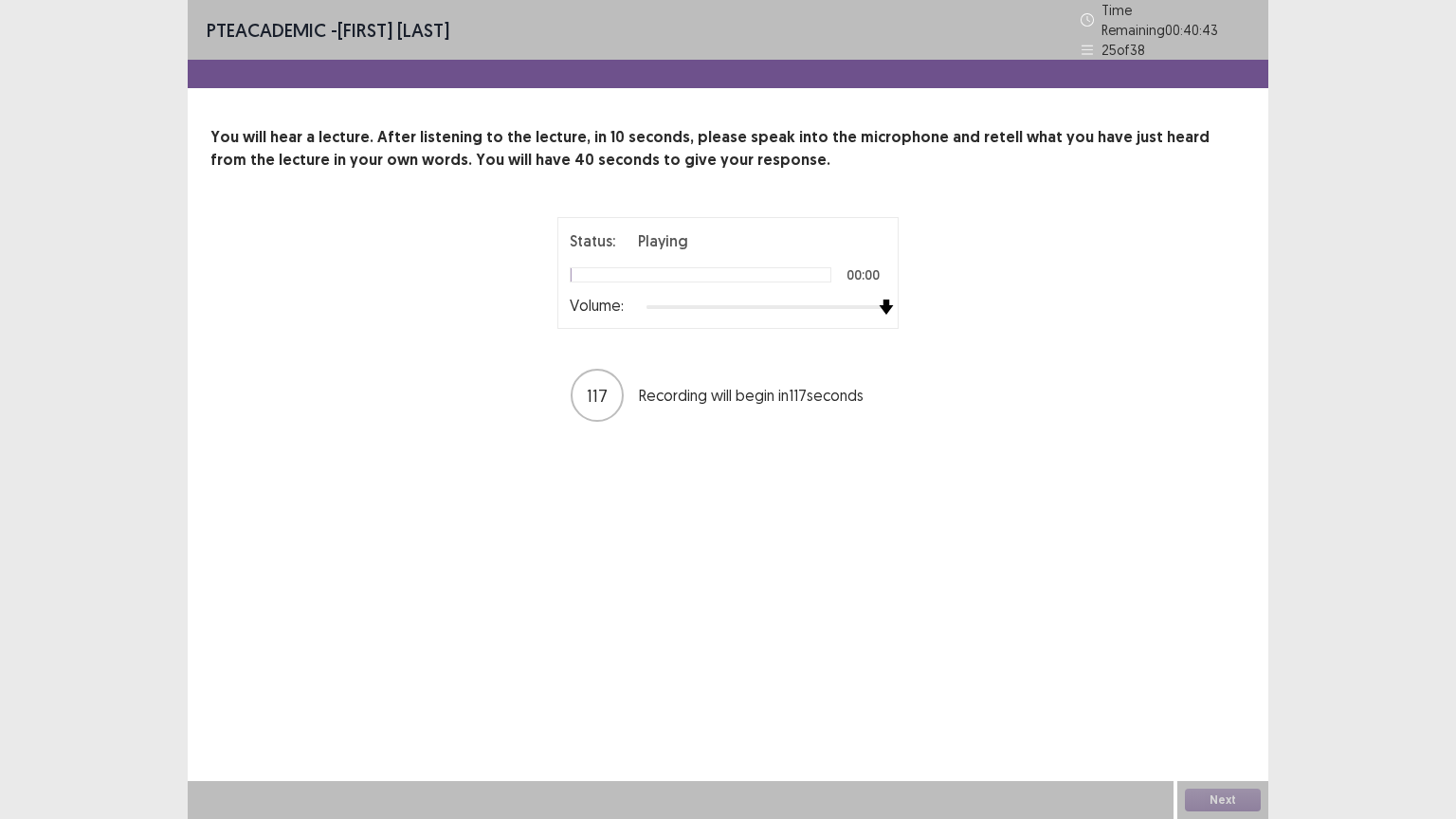 click at bounding box center [766, 307] 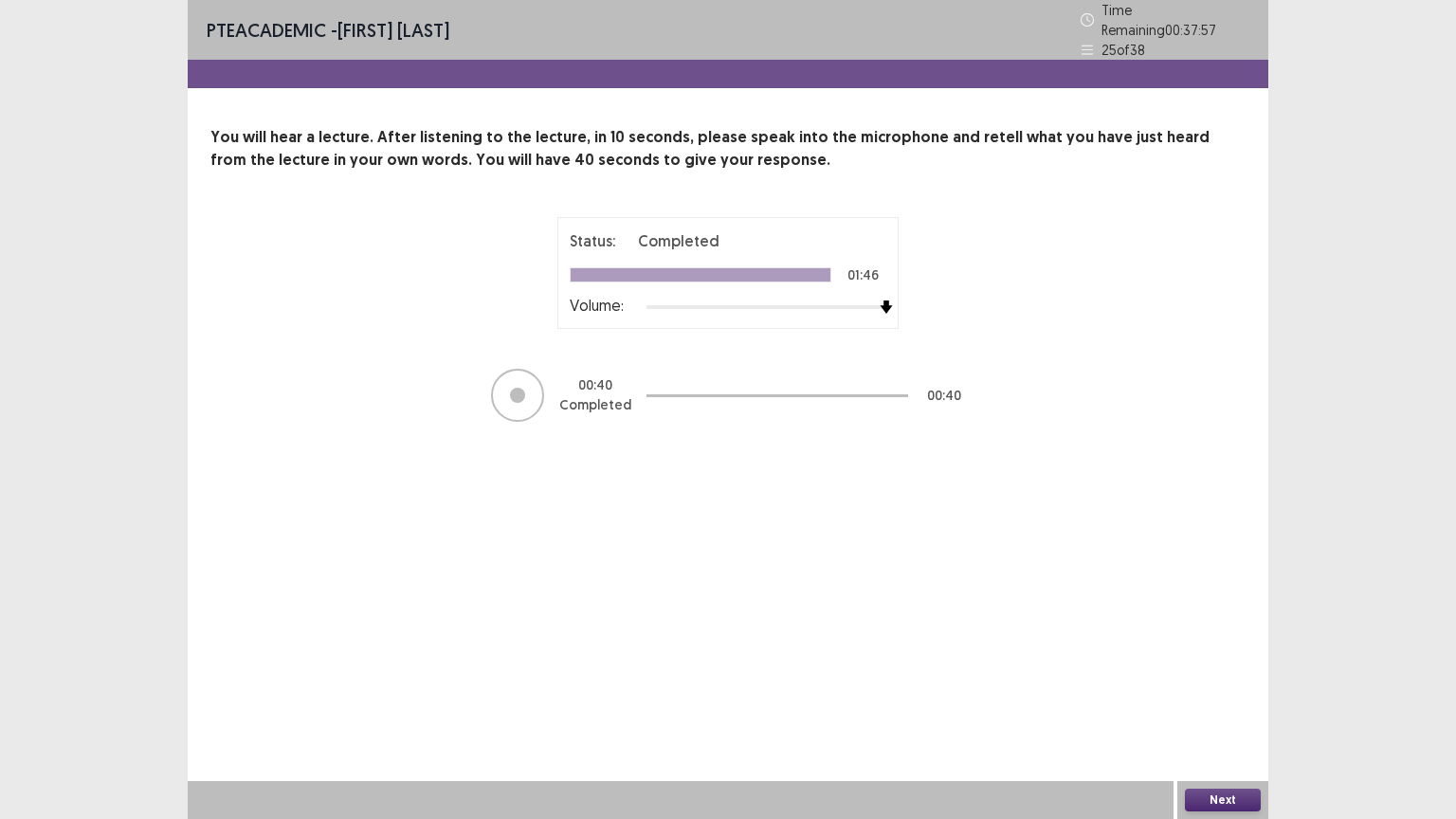 click on "Next" at bounding box center [1223, 800] 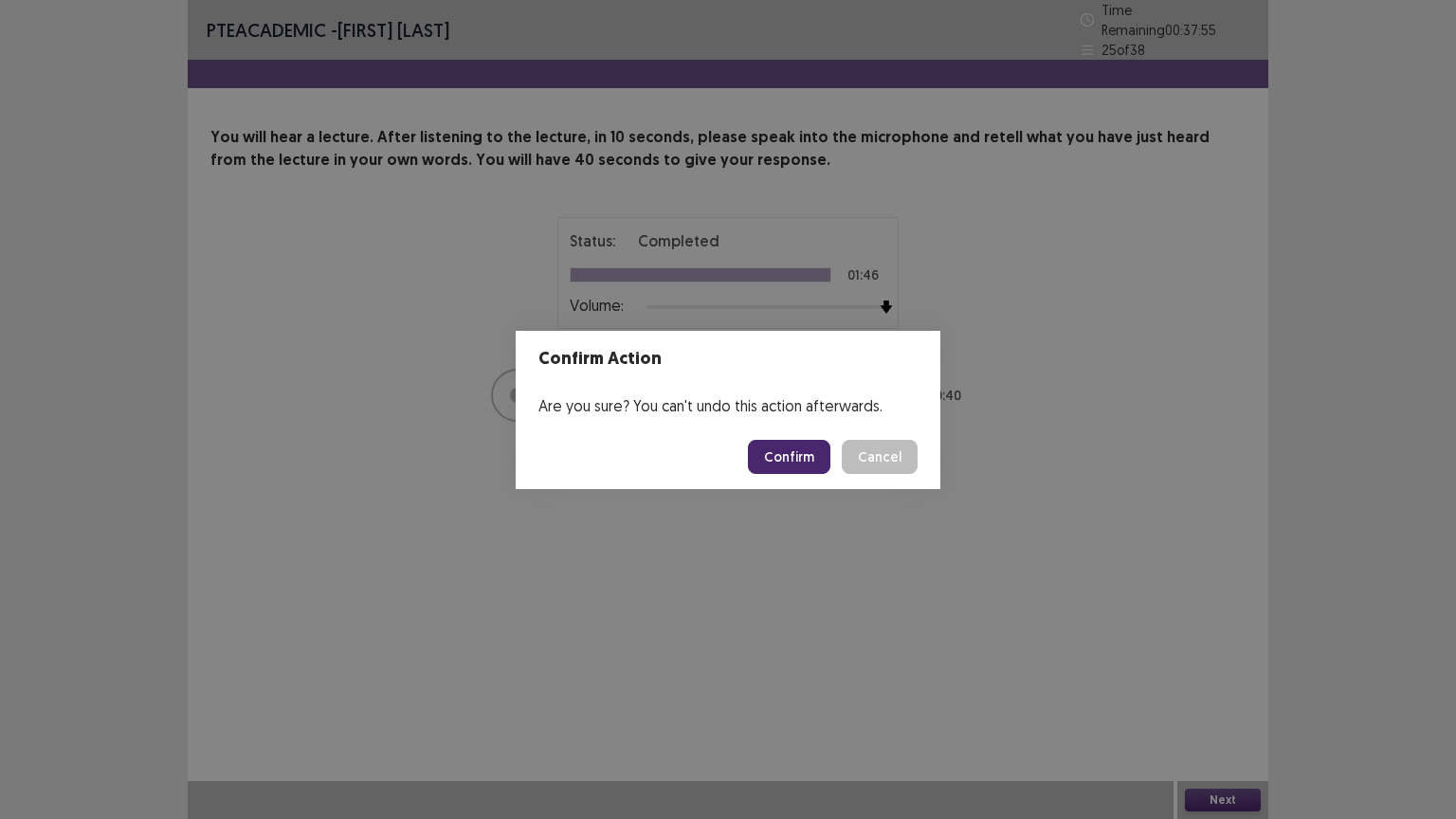 click on "Confirm" at bounding box center [789, 457] 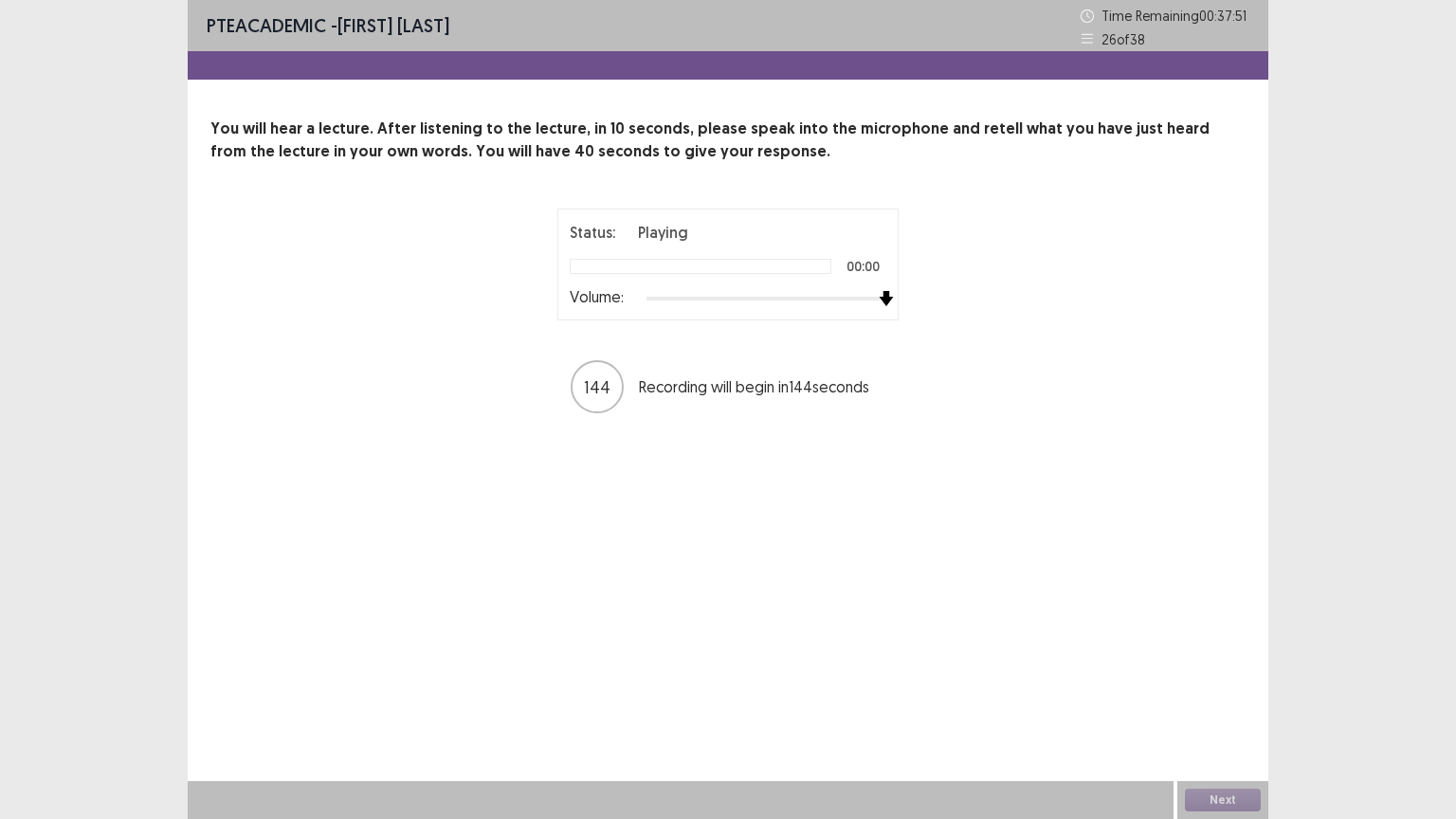 click at bounding box center (766, 299) 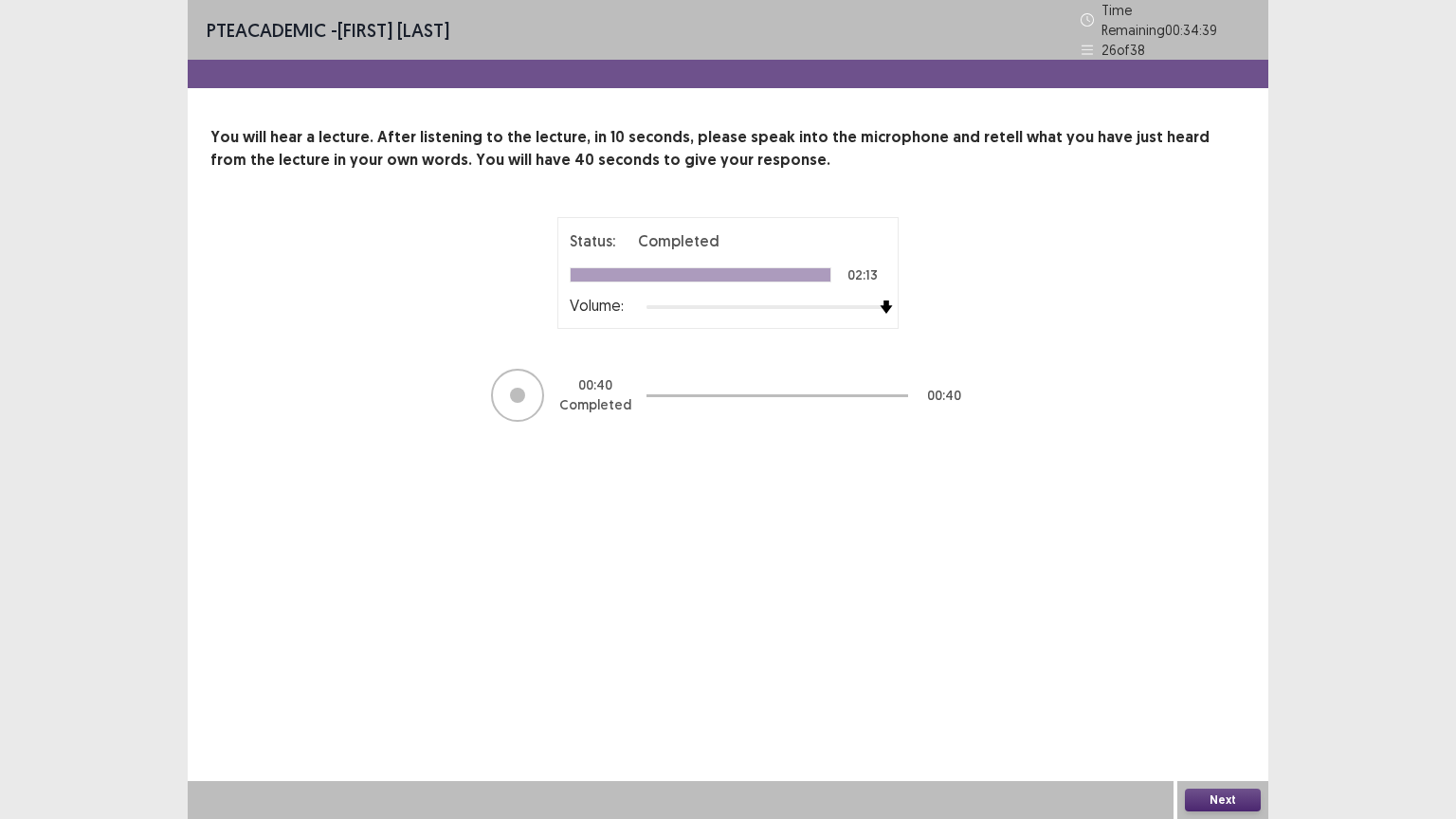 click on "Next" at bounding box center [1223, 800] 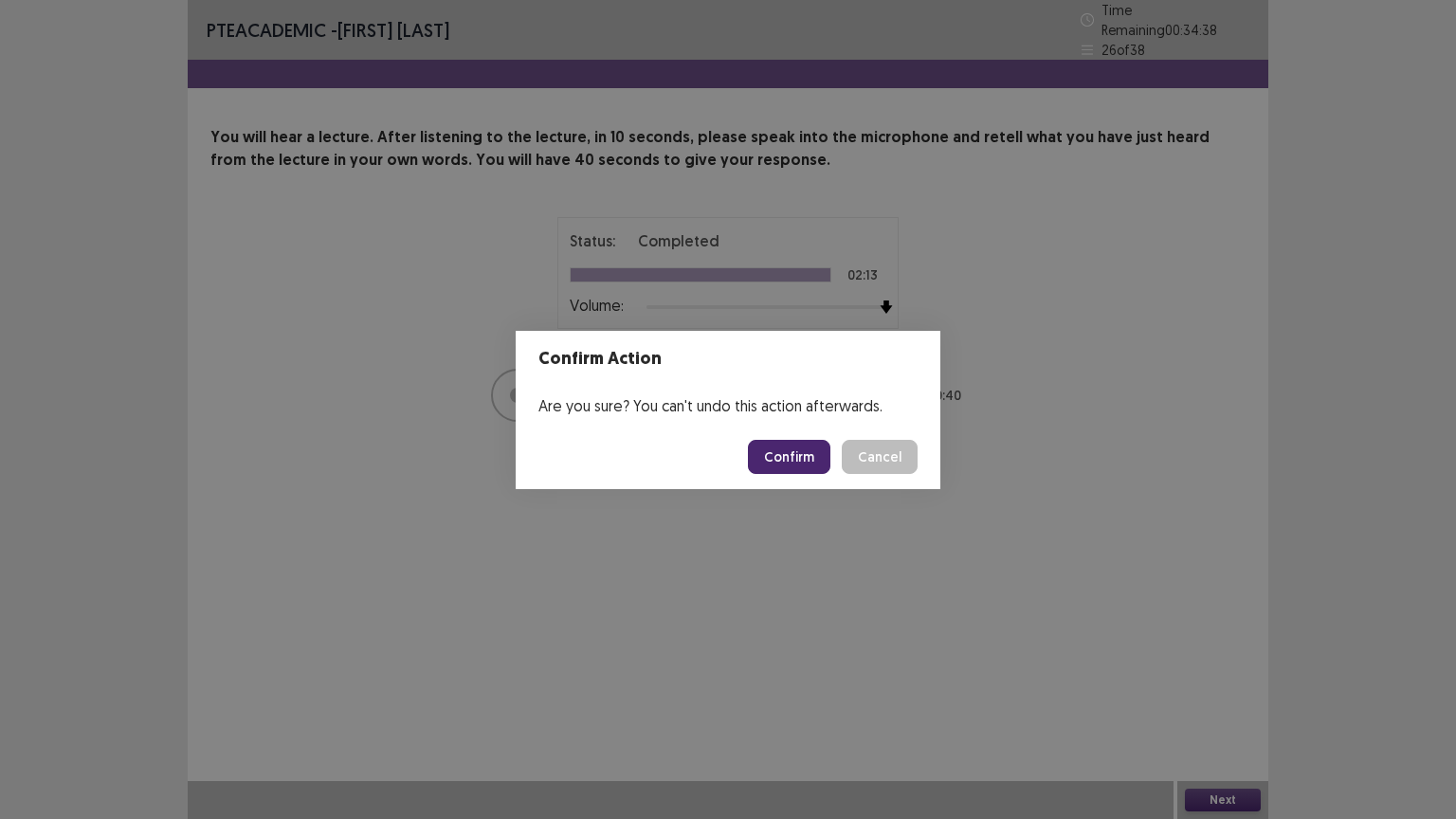 click on "Confirm" at bounding box center (789, 457) 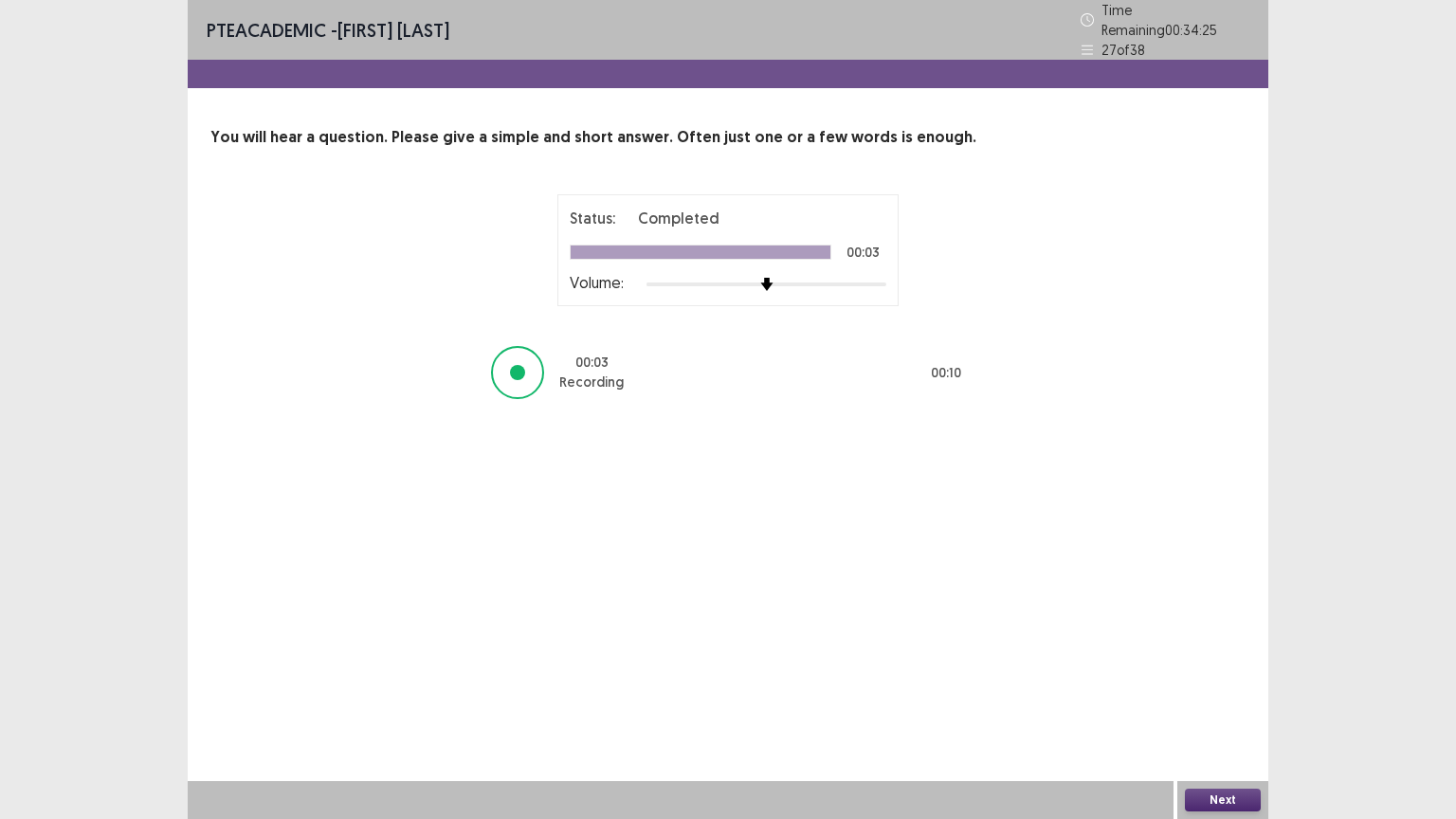 click on "Next" at bounding box center (1223, 800) 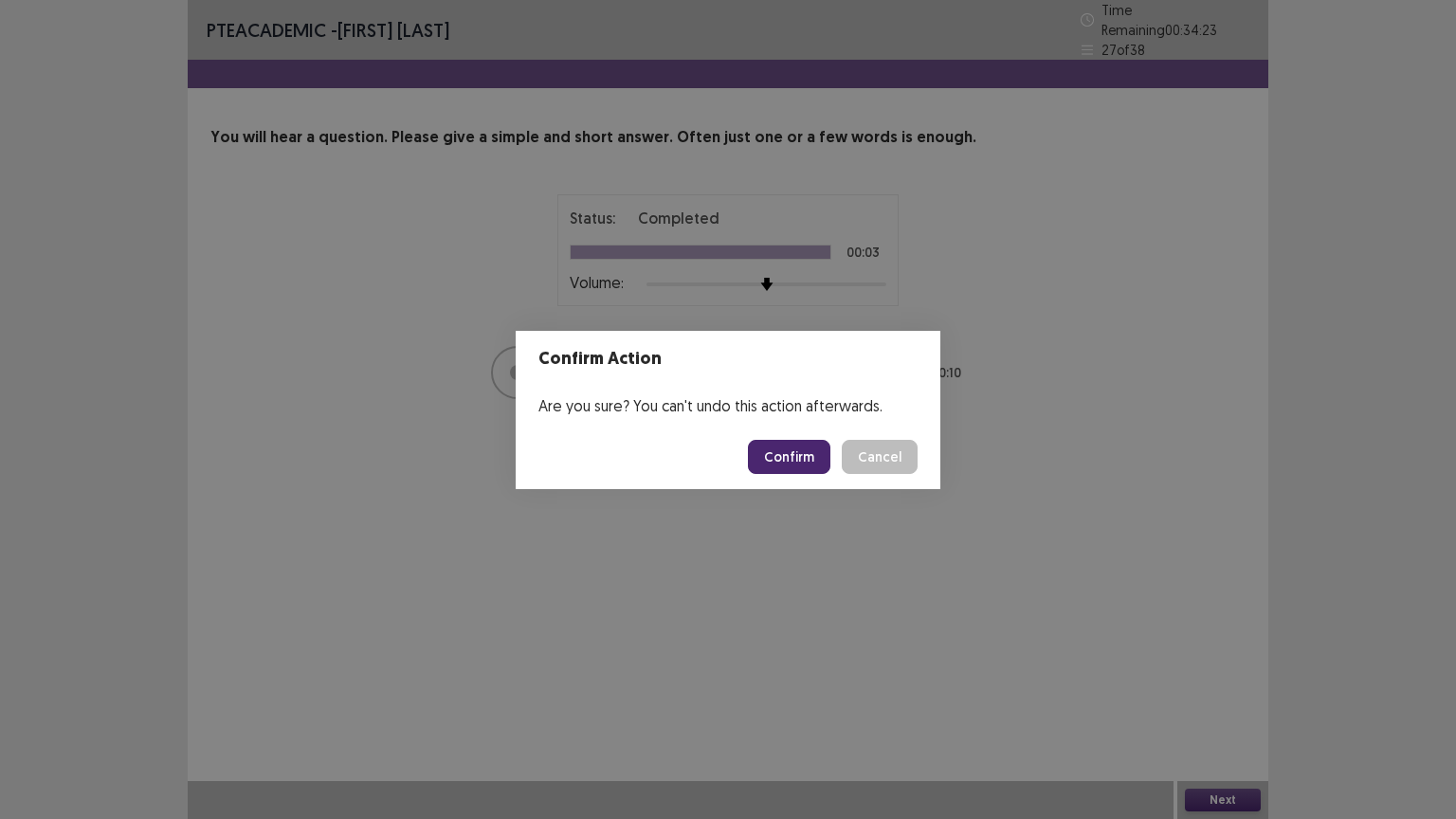 drag, startPoint x: 811, startPoint y: 474, endPoint x: 809, endPoint y: 457, distance: 17.117243 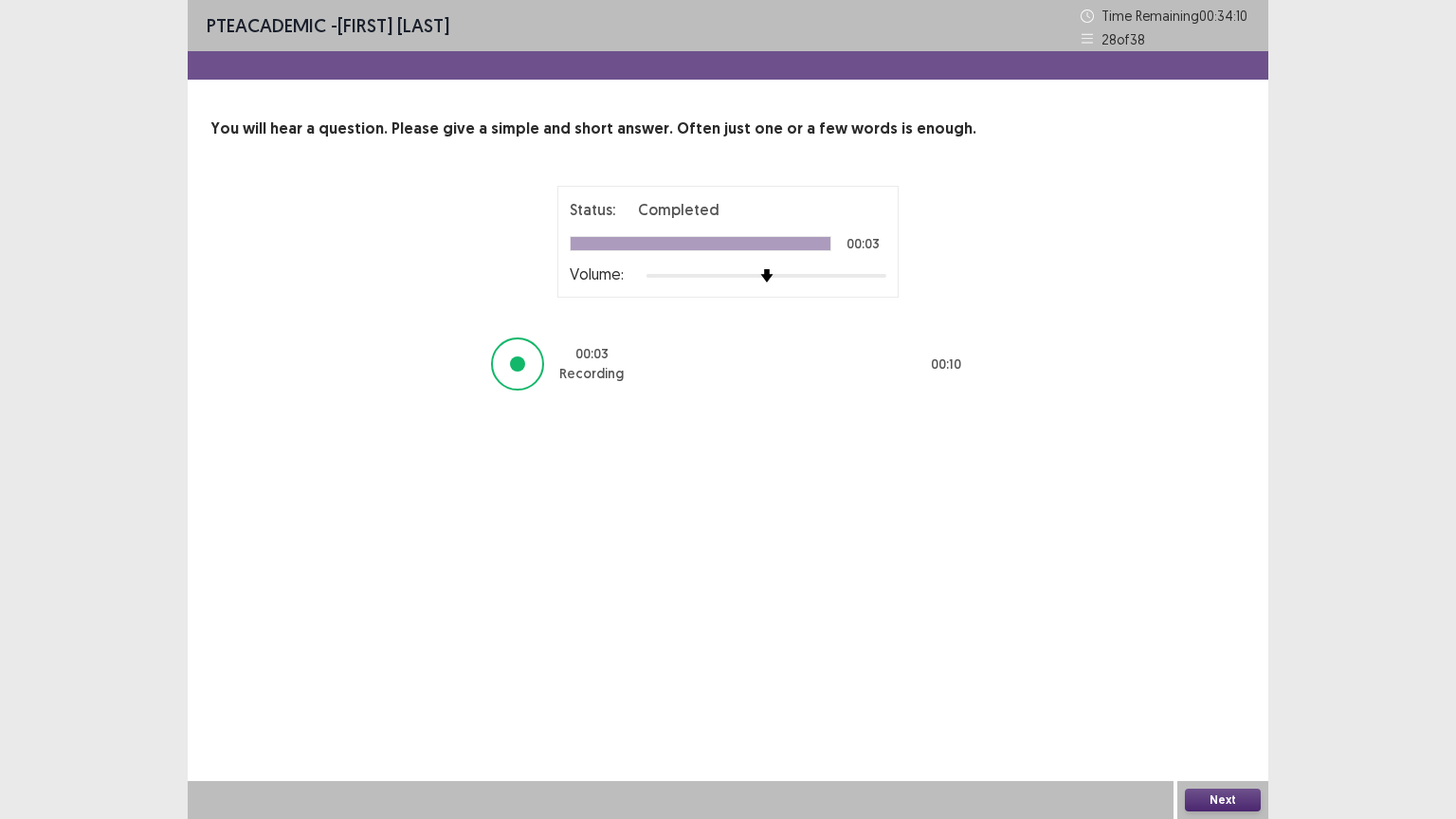 click on "Next" at bounding box center [1223, 800] 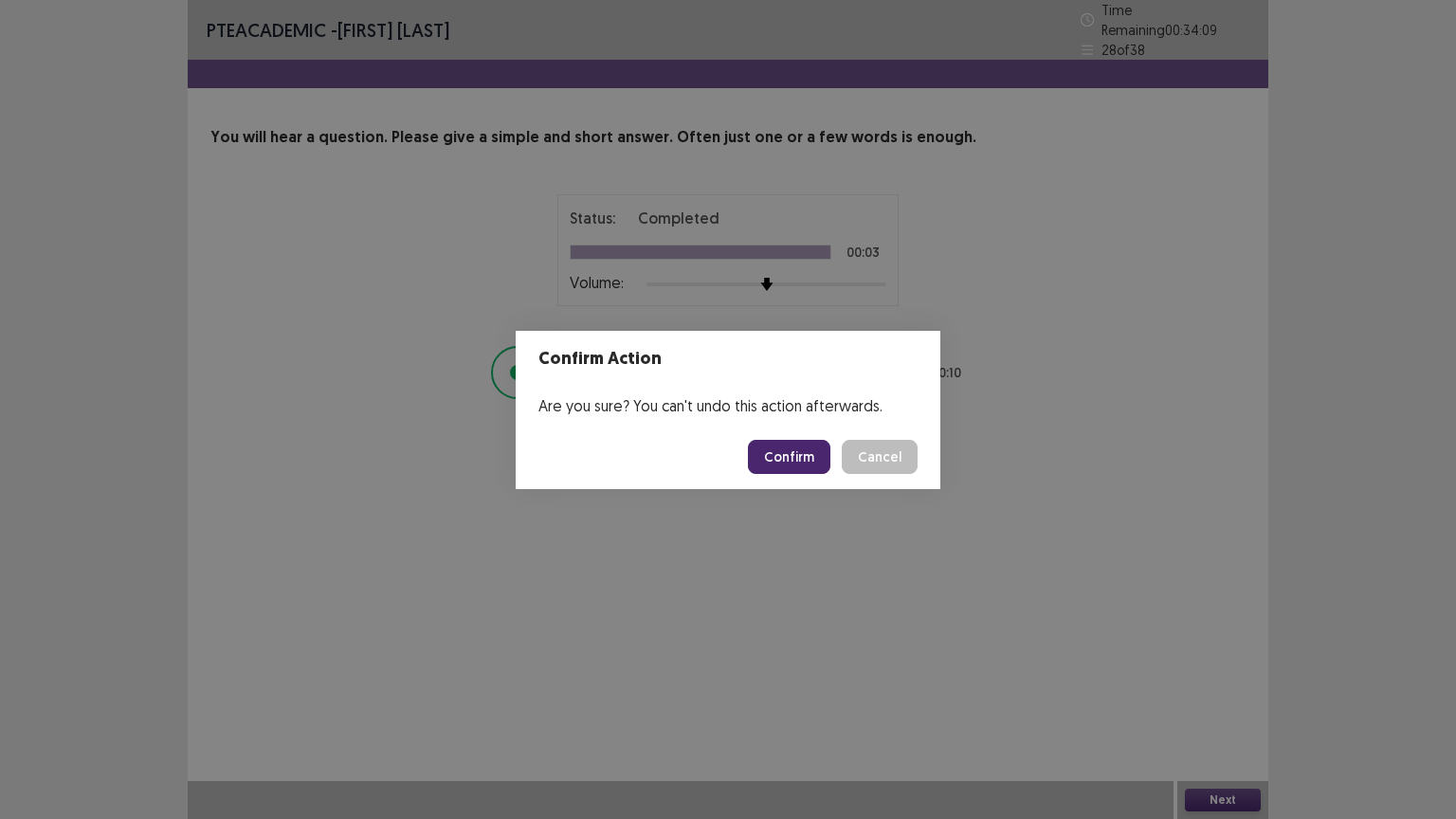 click on "Confirm" at bounding box center (789, 457) 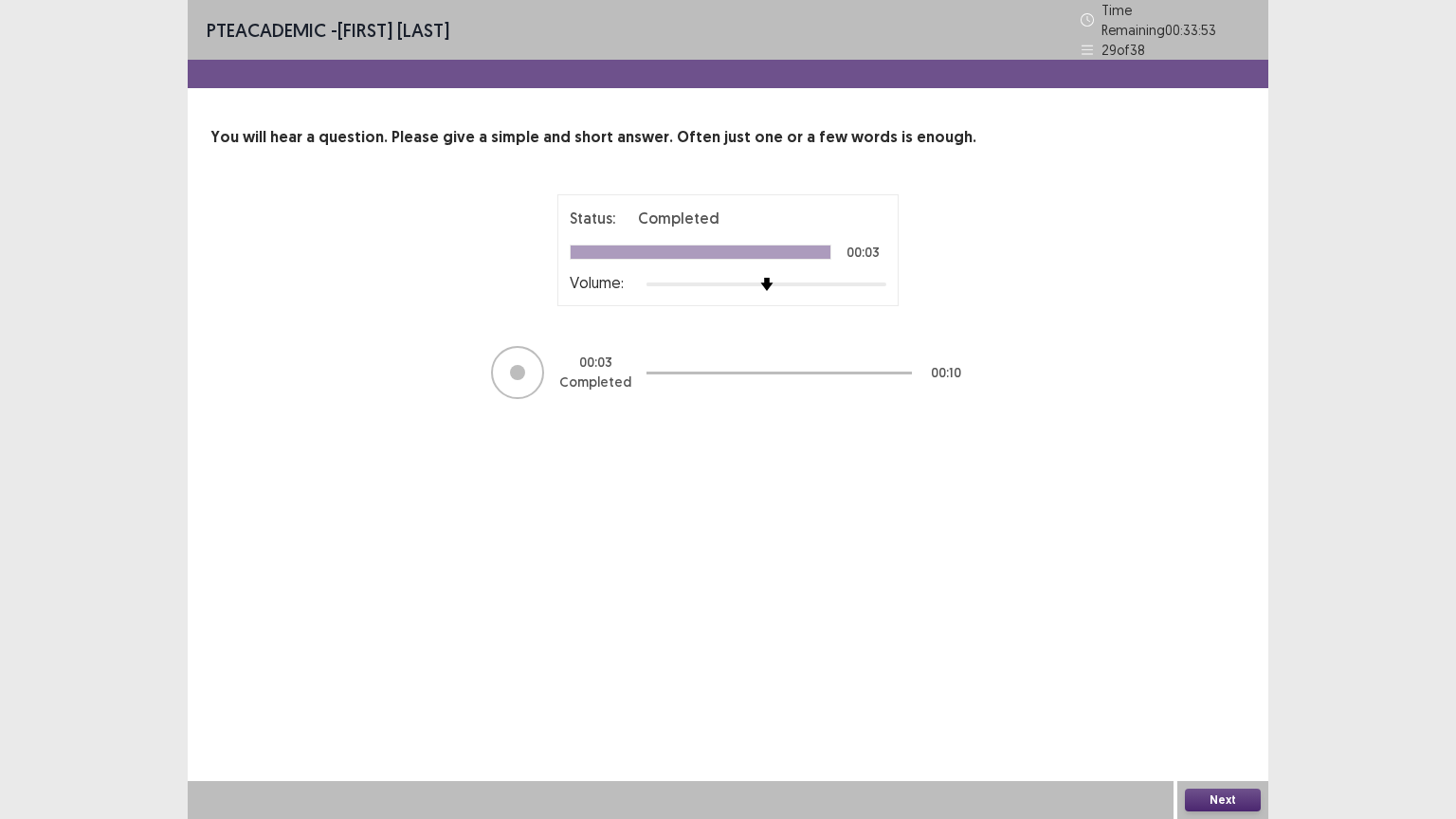 click on "Next" at bounding box center (1223, 800) 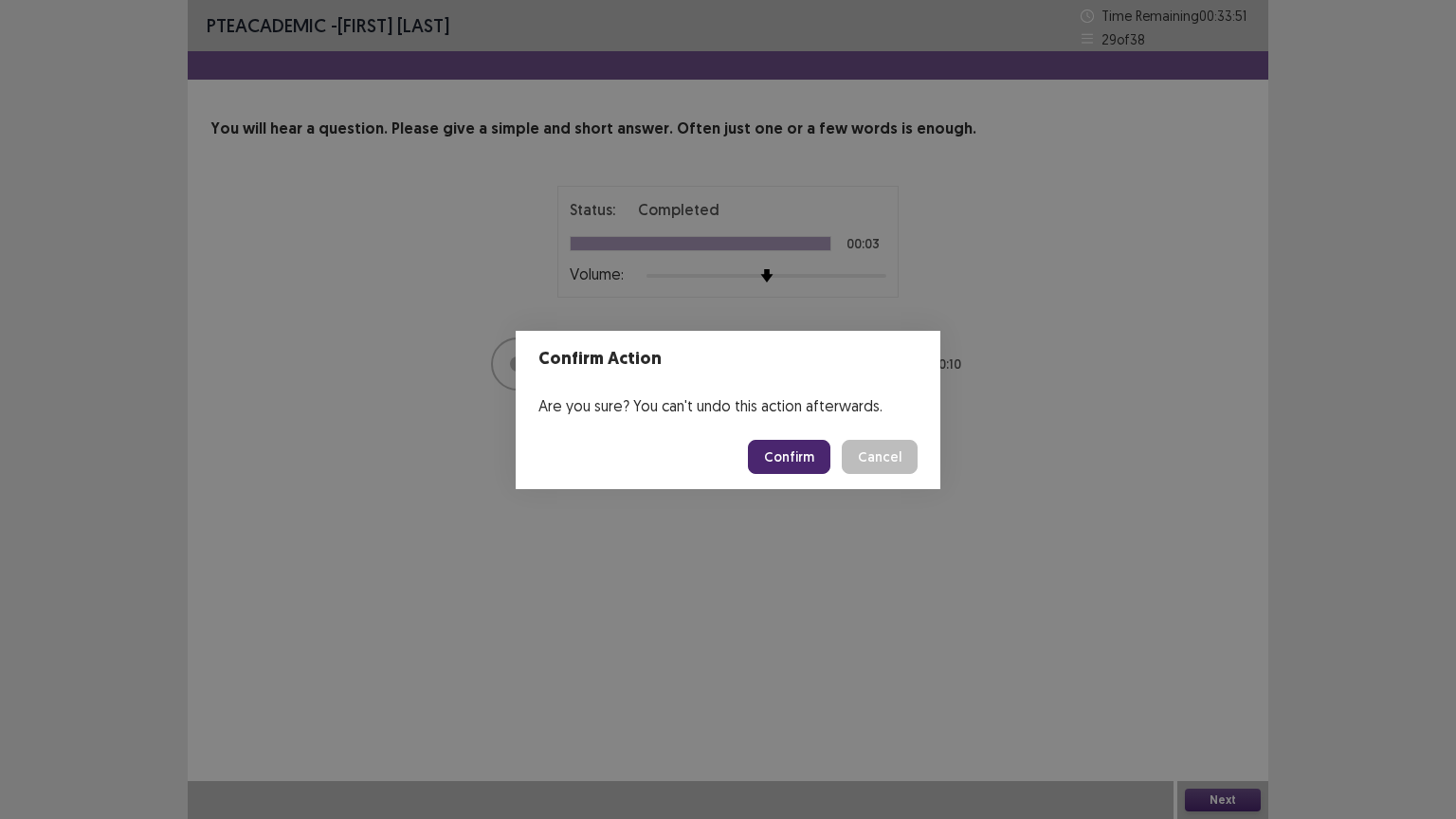 click on "Confirm" at bounding box center (789, 457) 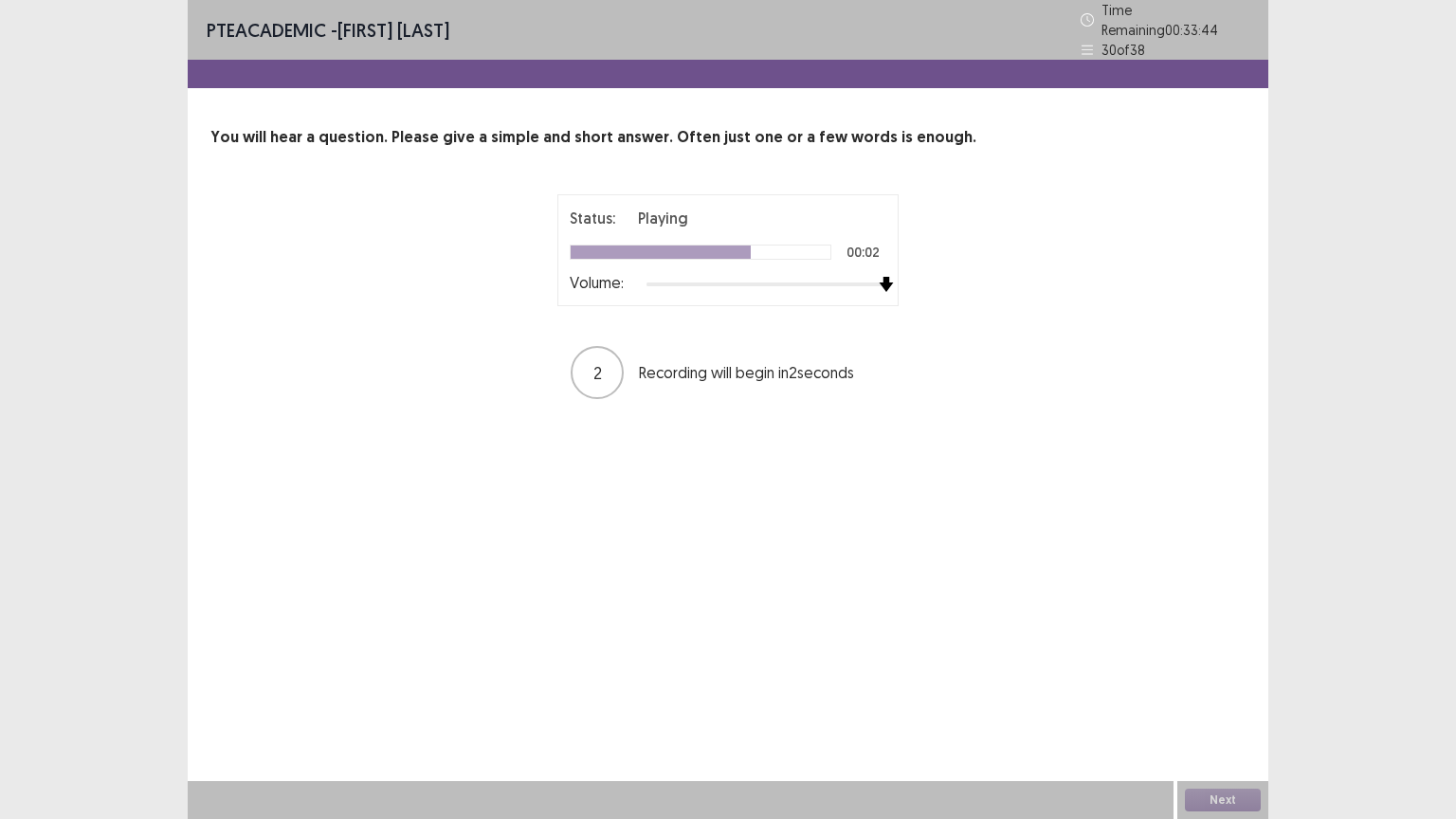 click at bounding box center (766, 284) 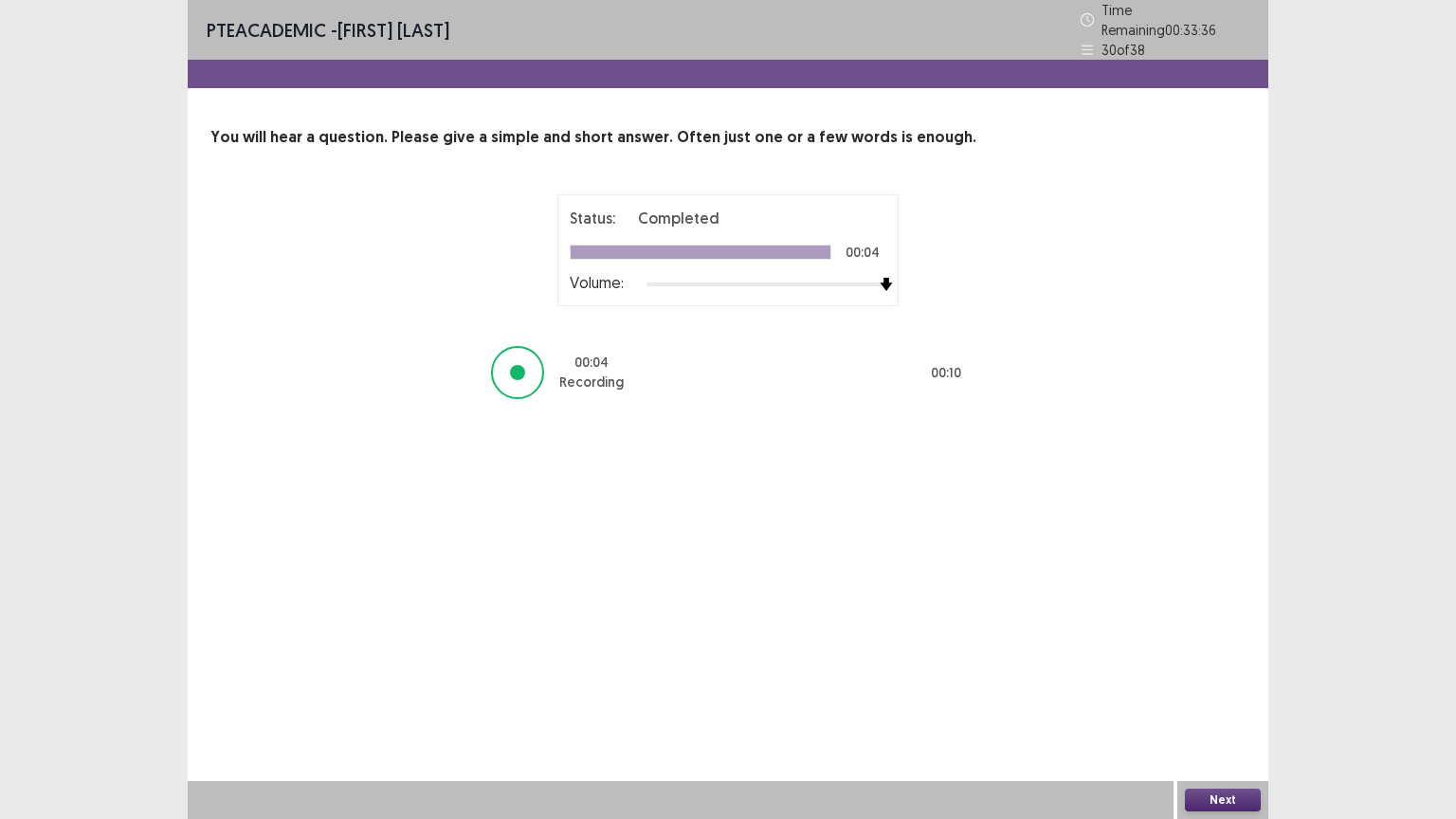 click on "Next" at bounding box center [1223, 800] 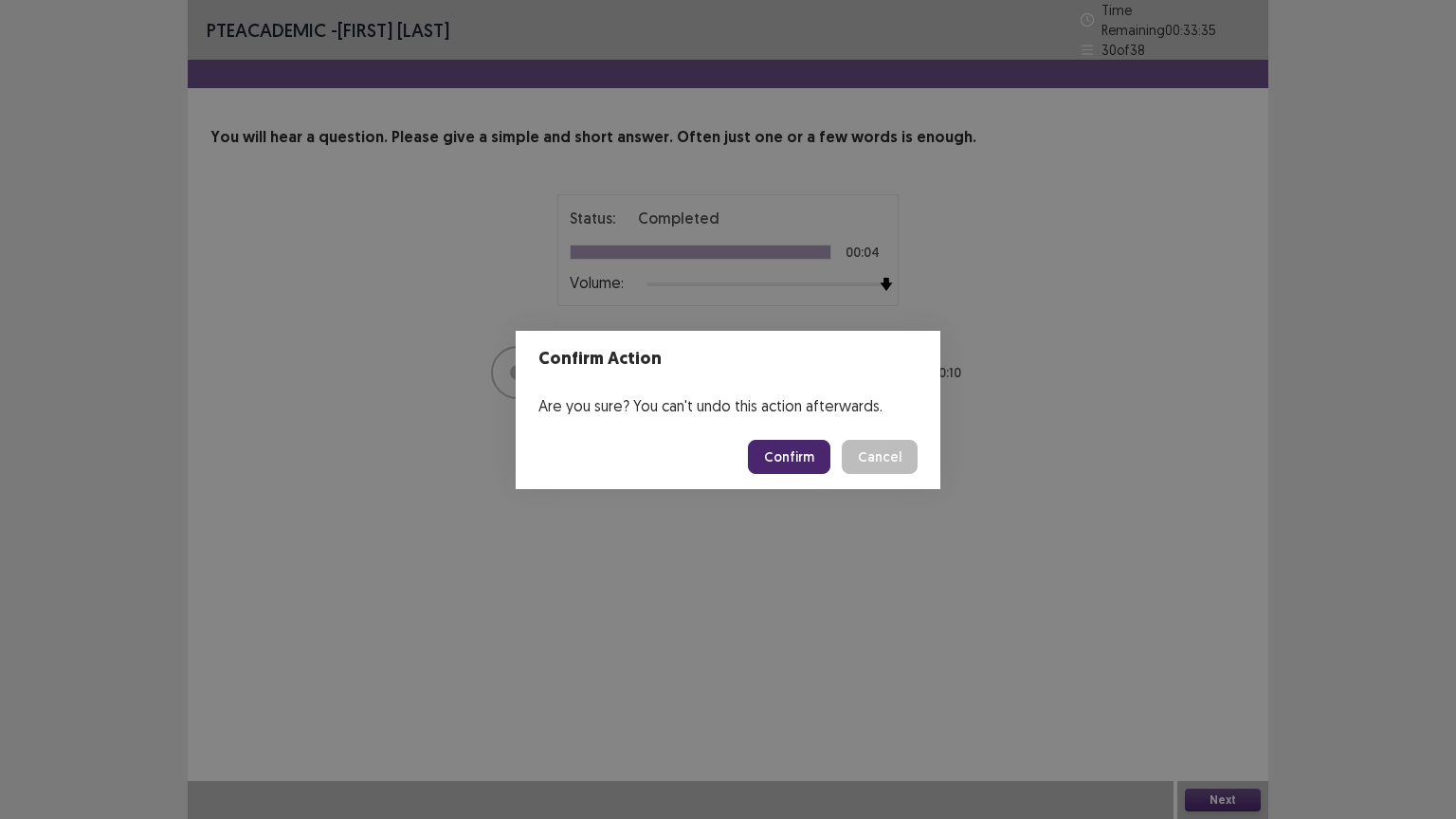 click on "Confirm" at bounding box center (789, 457) 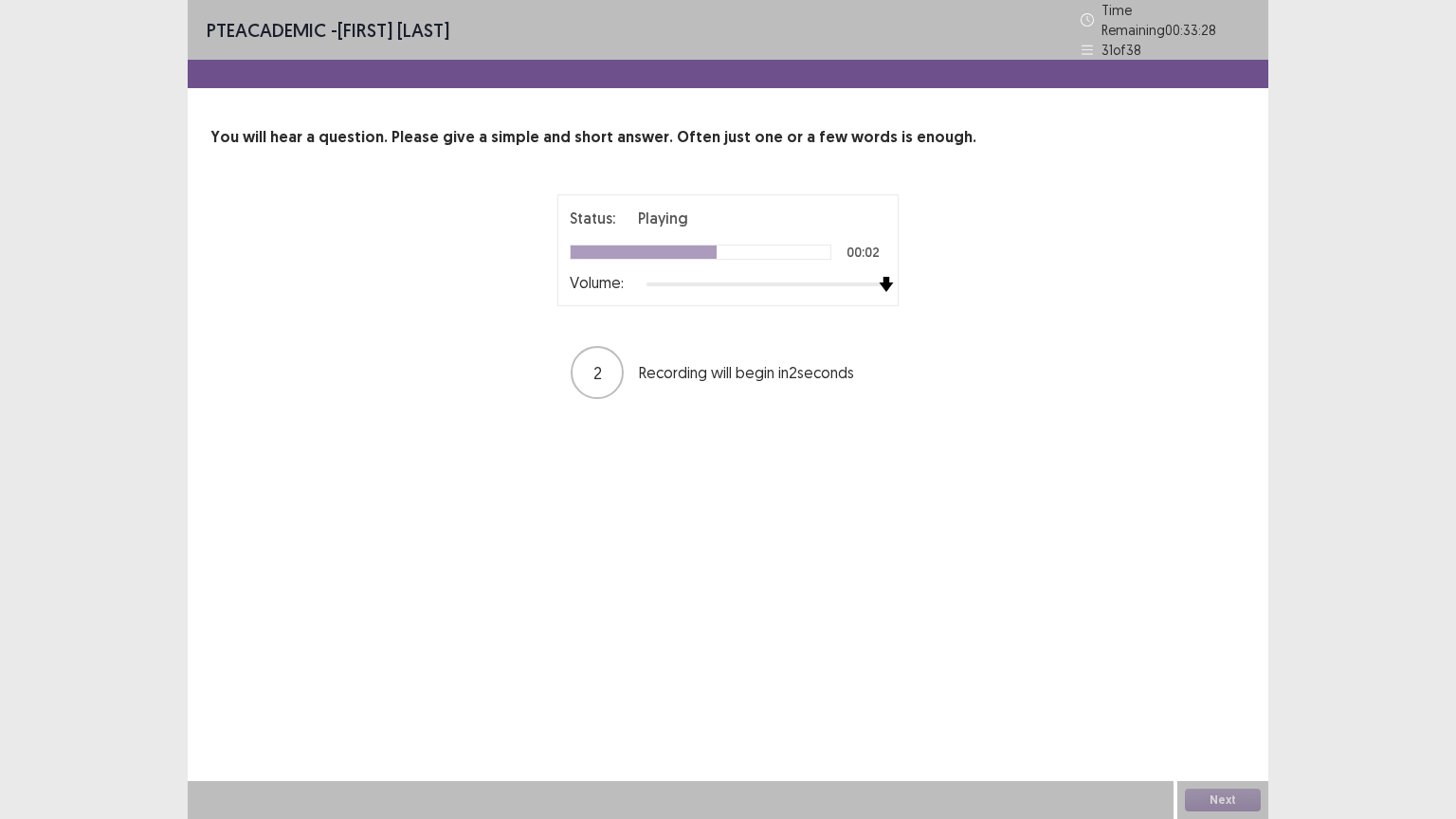 click at bounding box center (766, 284) 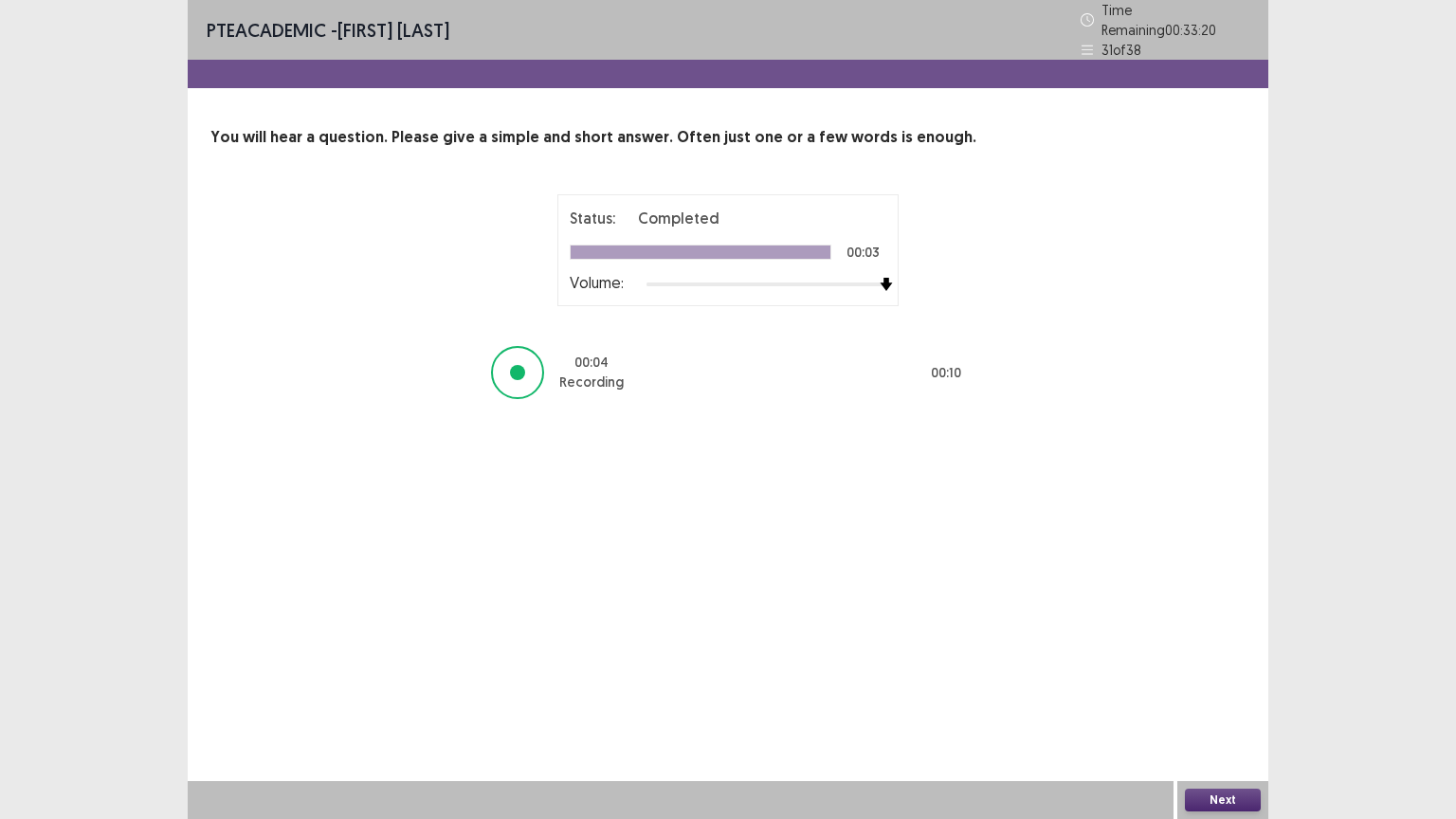 click on "Next" at bounding box center [1223, 800] 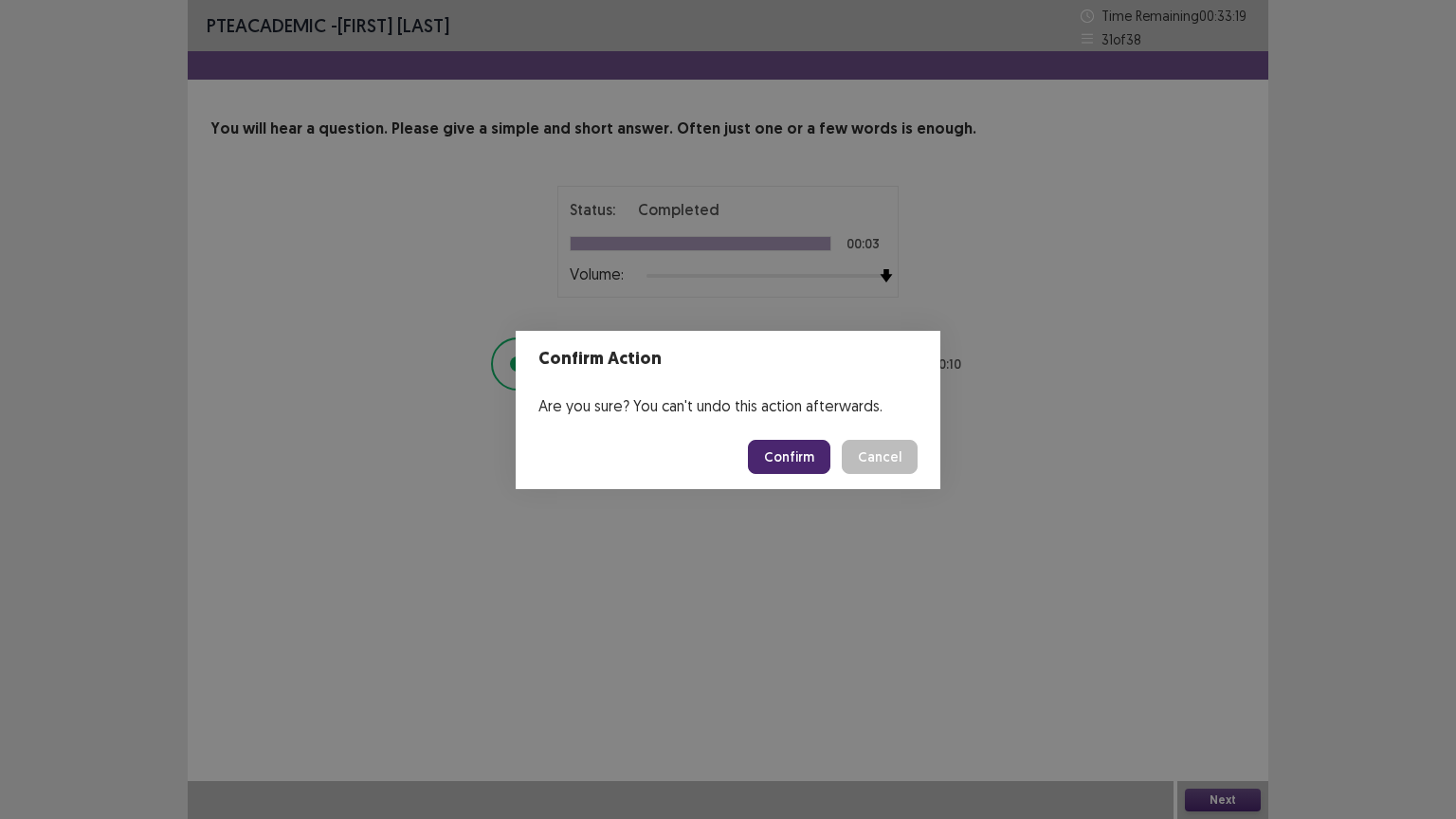 click on "Confirm" at bounding box center (789, 457) 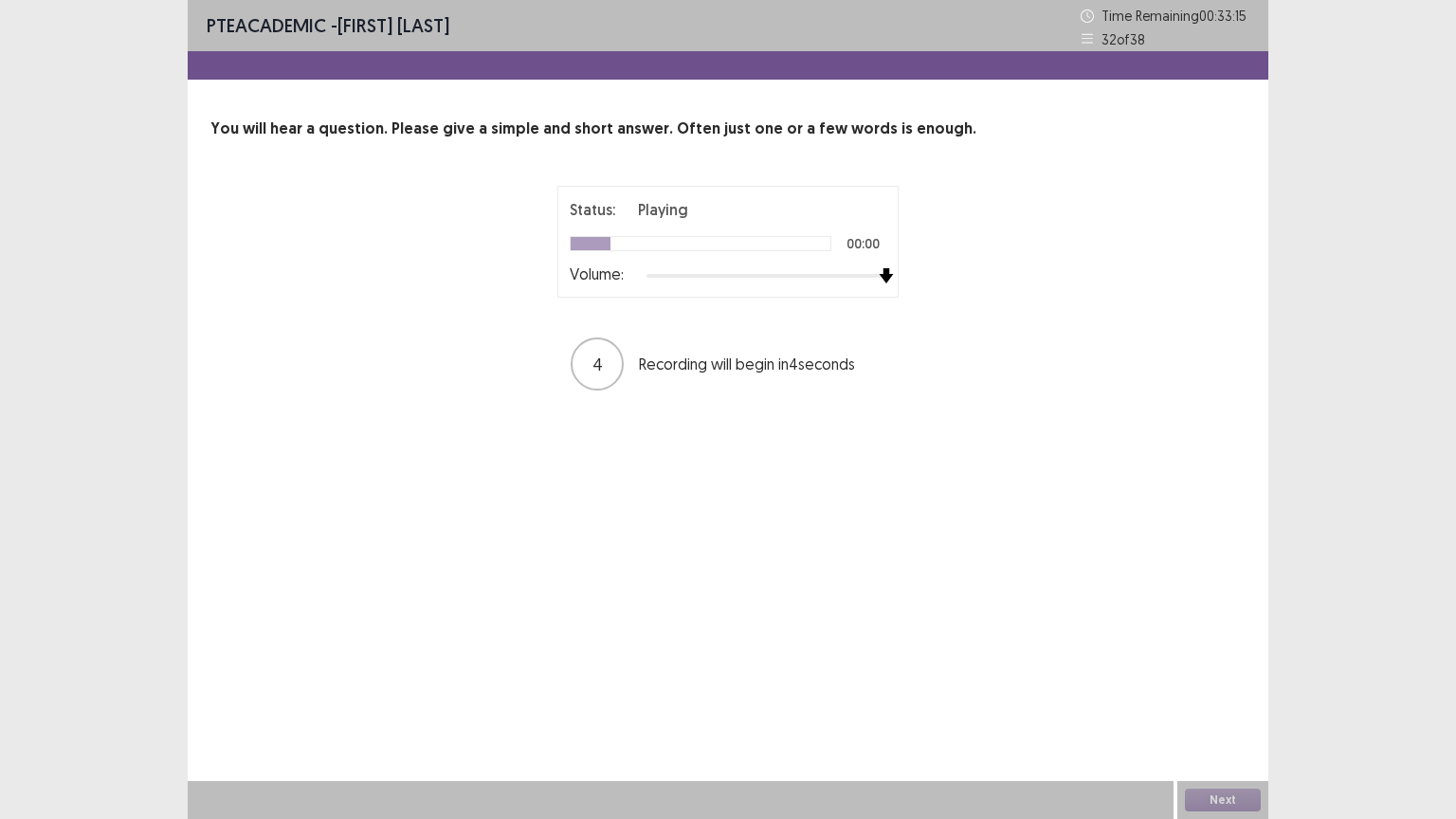 click at bounding box center (766, 276) 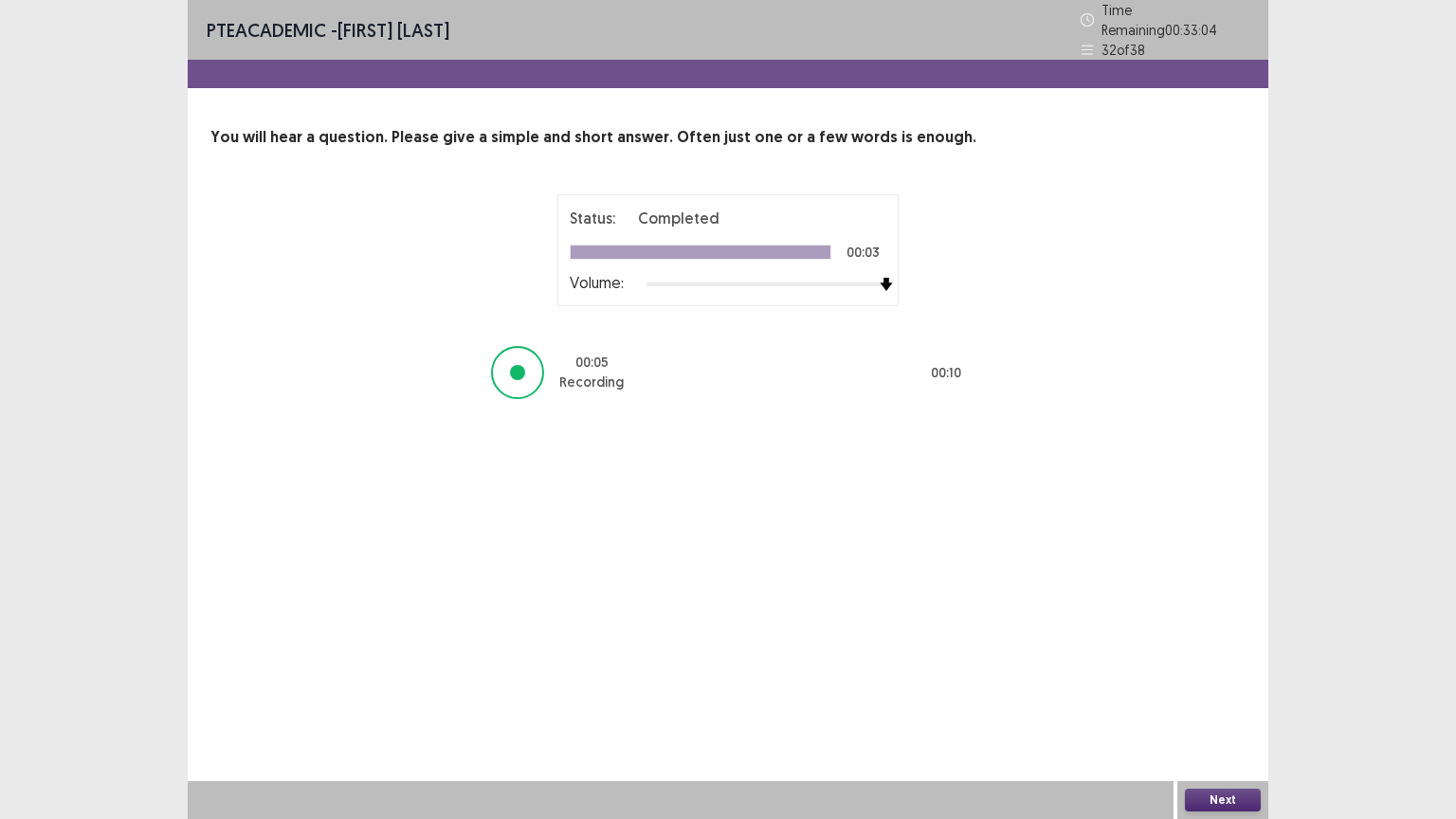 click on "Next" at bounding box center [1223, 800] 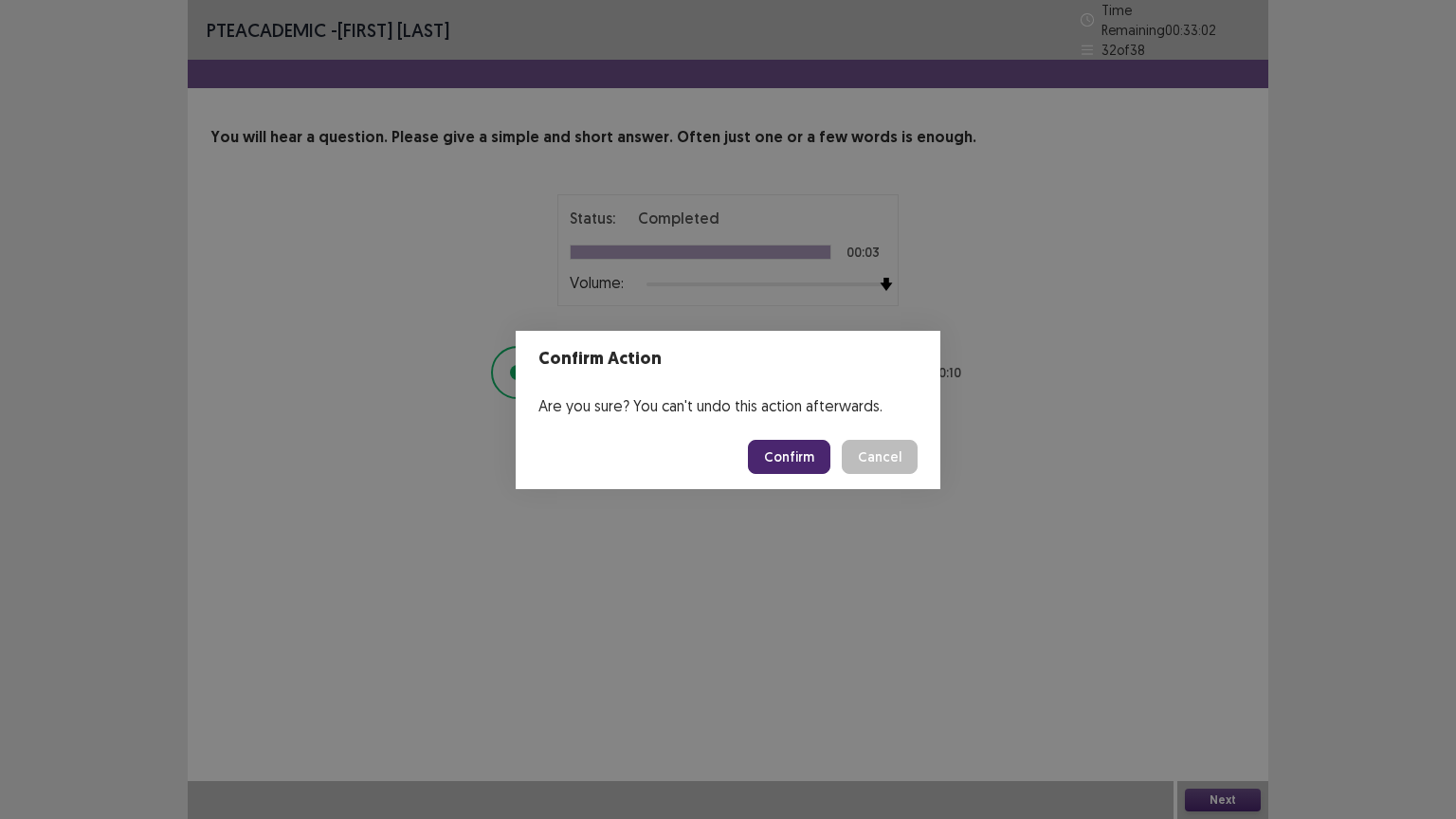 click on "Confirm" at bounding box center [789, 457] 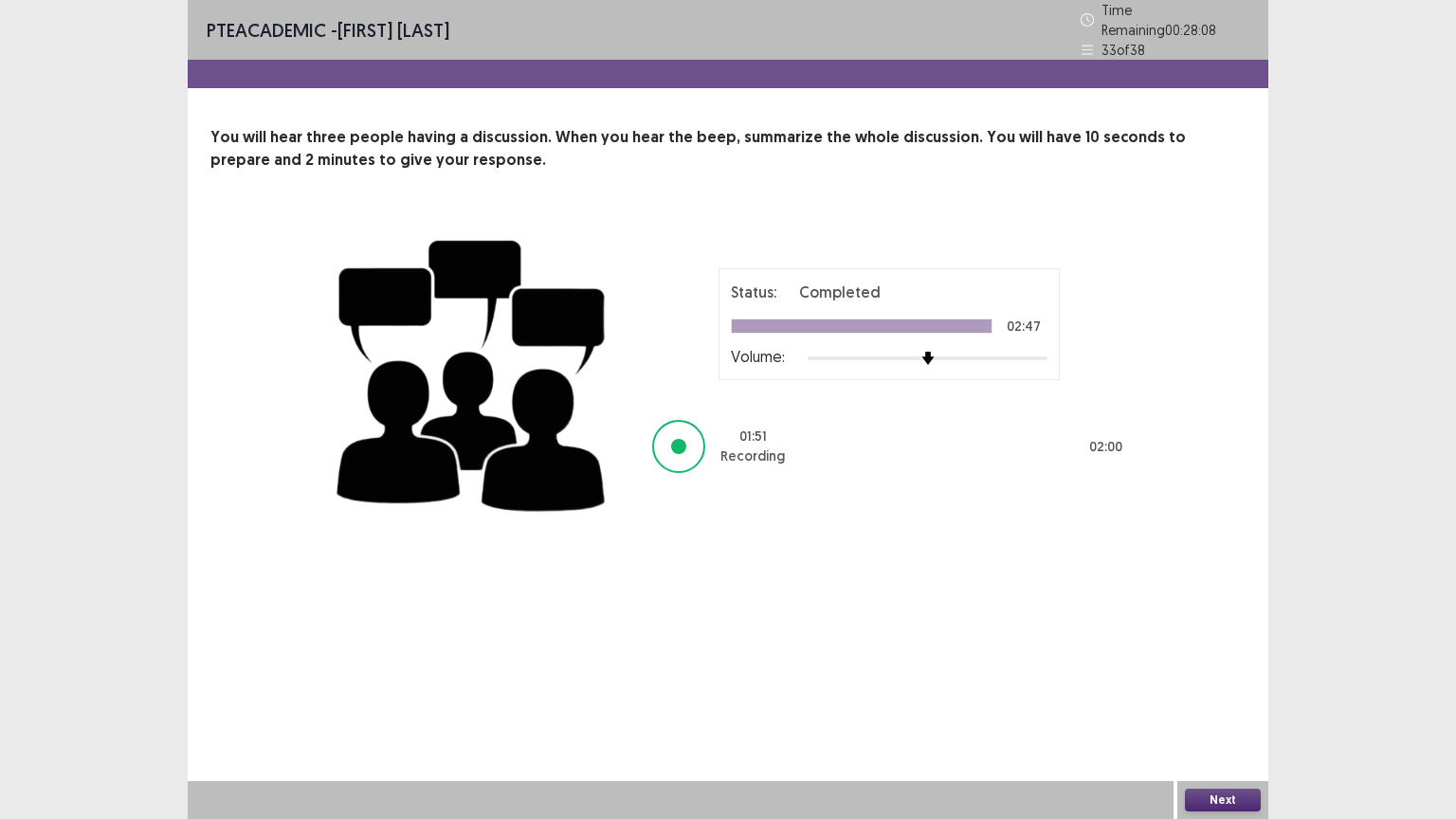 click on "Next" at bounding box center [1223, 800] 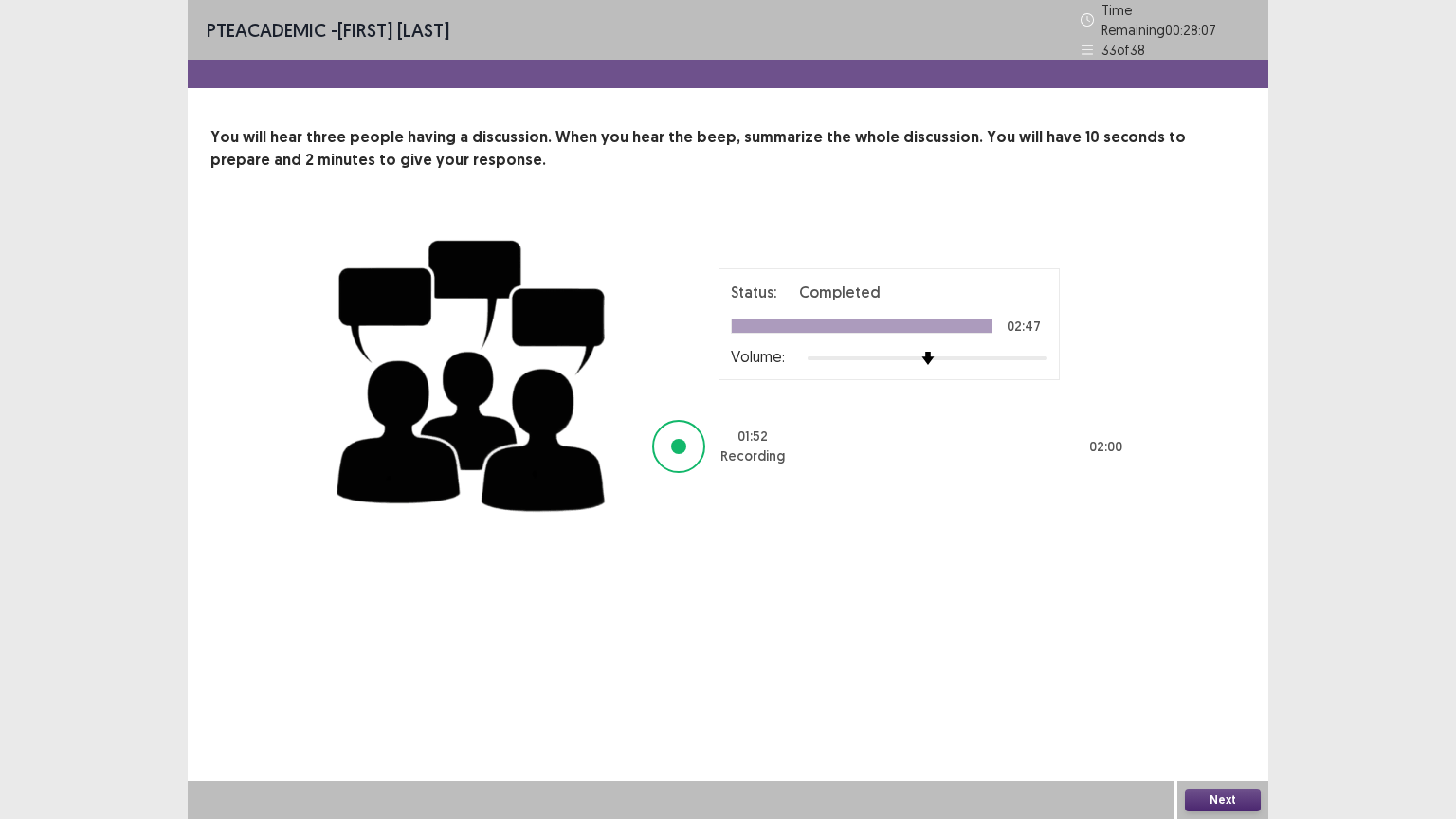 click on "Next" at bounding box center (1223, 800) 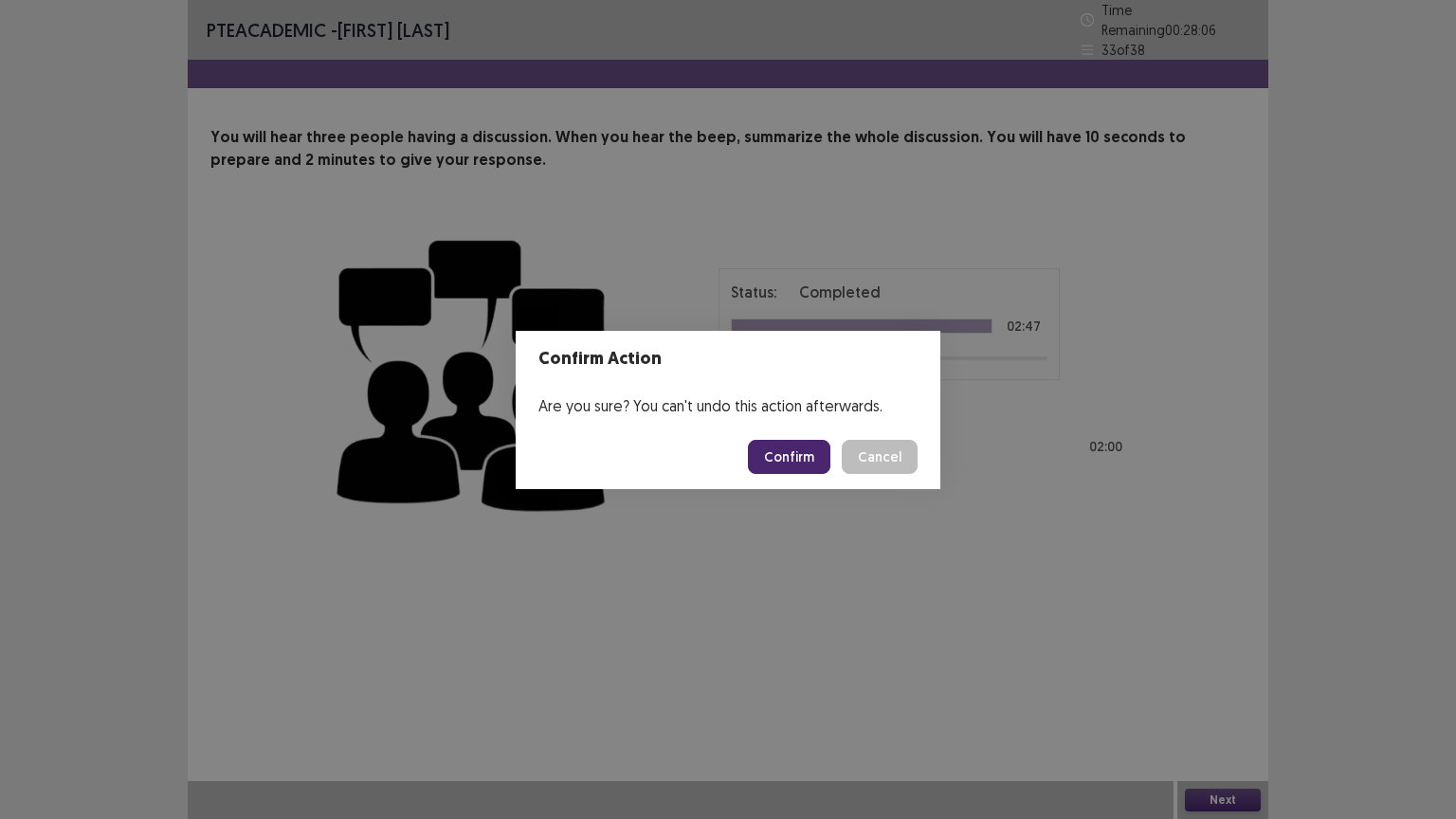 click on "Confirm" at bounding box center [789, 457] 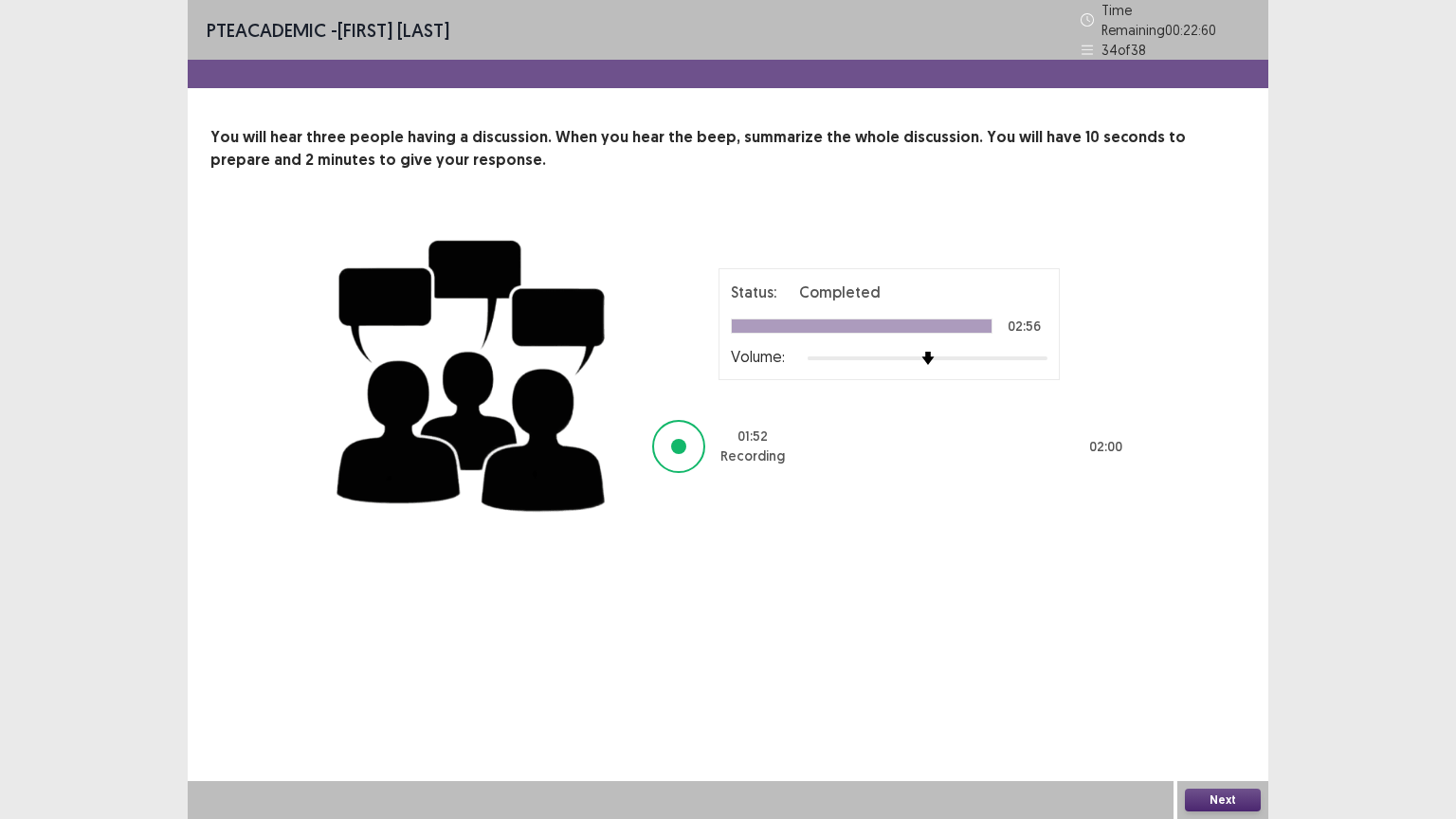 click on "Next" at bounding box center [1223, 800] 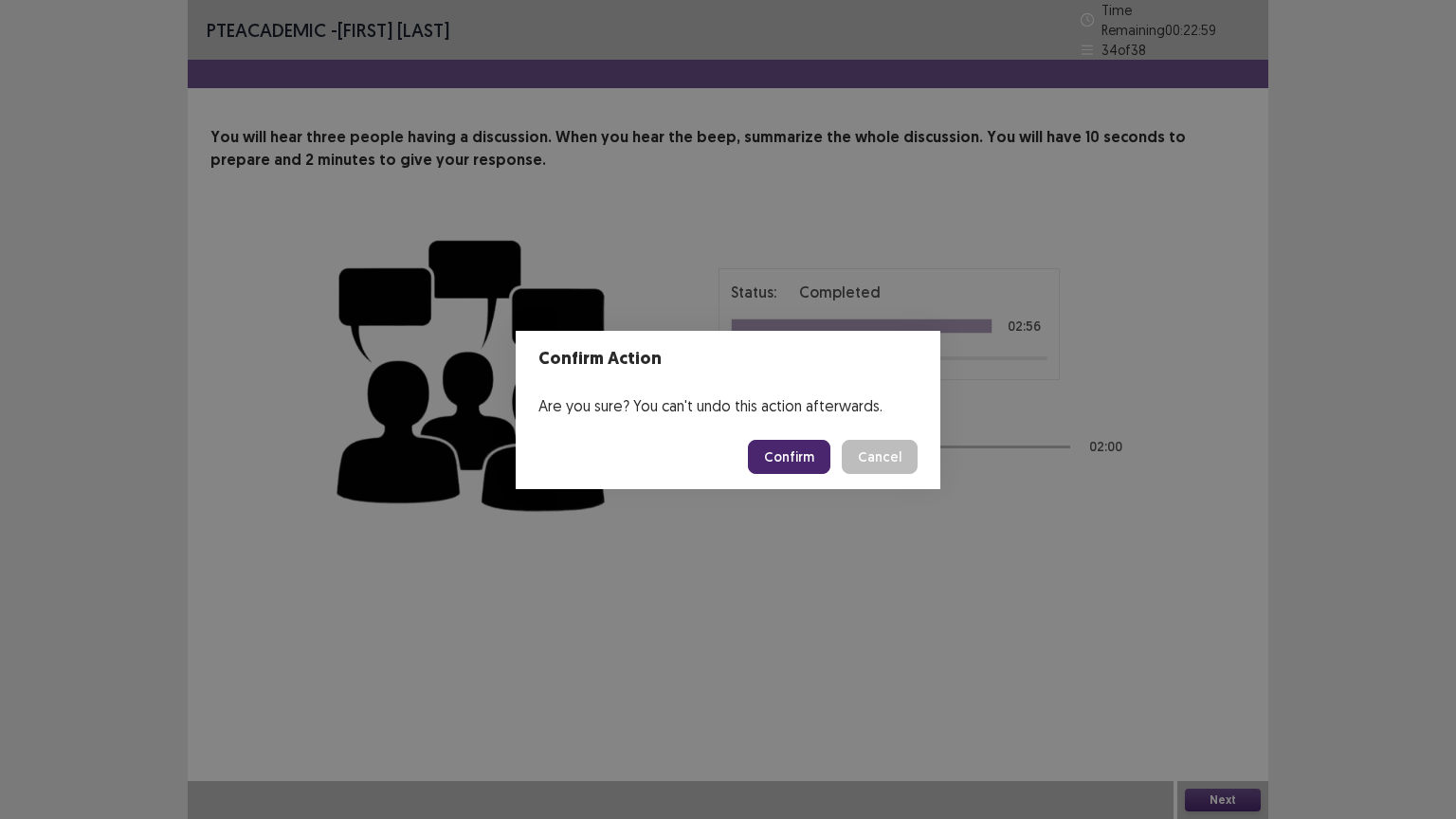 click on "Confirm" at bounding box center (789, 457) 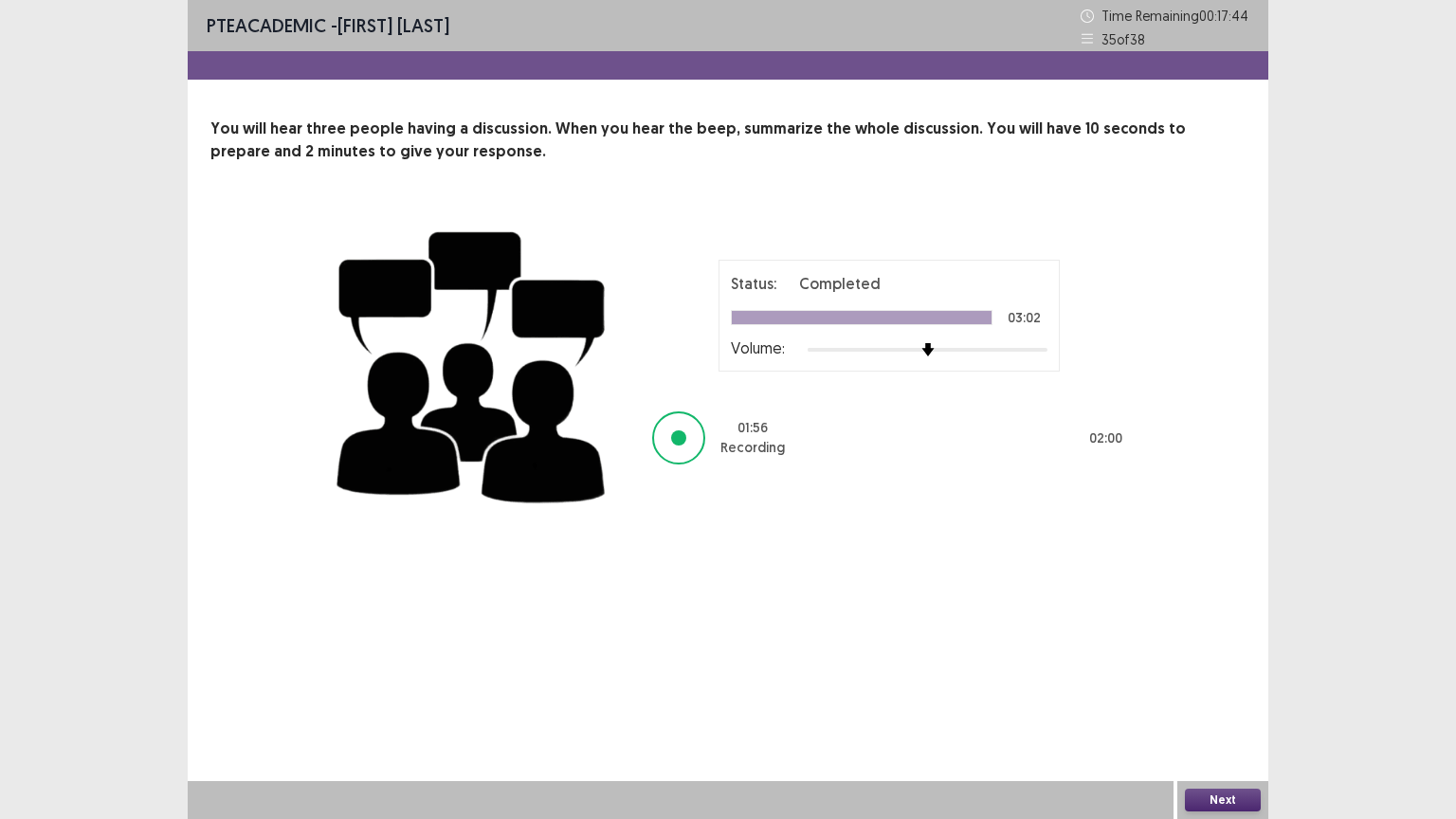 click on "Next" at bounding box center [1223, 800] 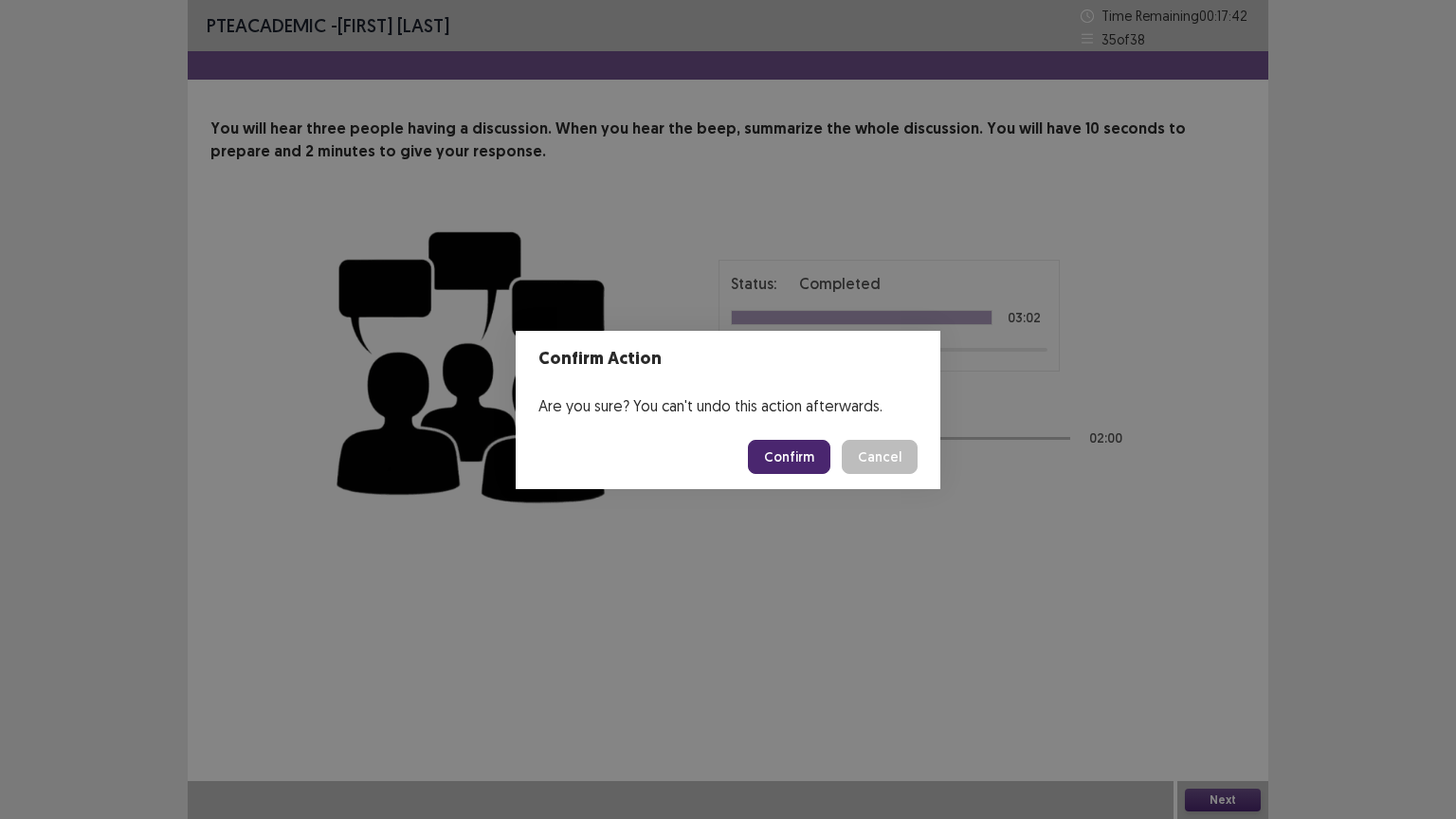 click on "Confirm" at bounding box center (789, 457) 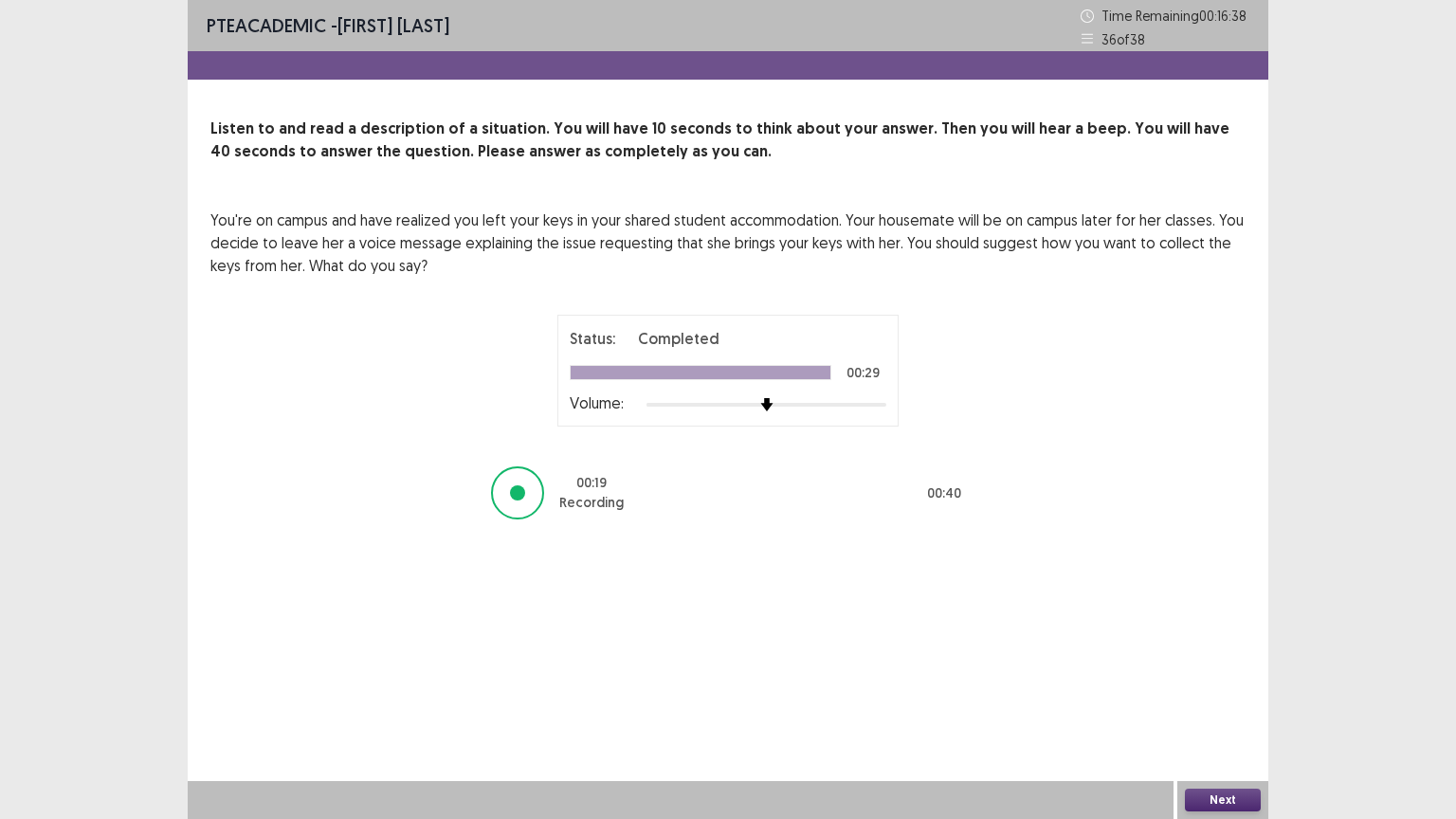 click on "Next" at bounding box center [1223, 800] 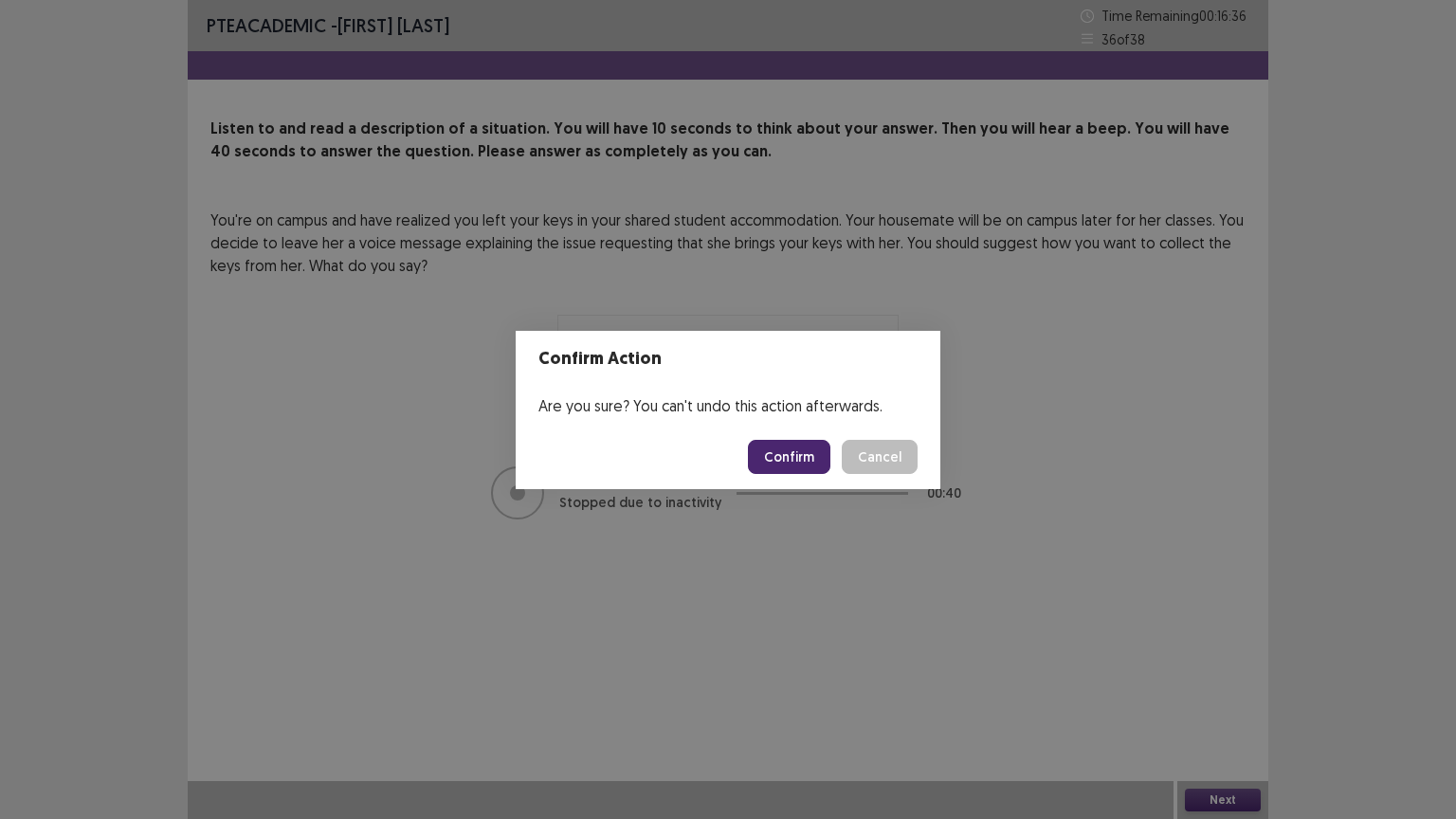 click on "Confirm" at bounding box center [789, 457] 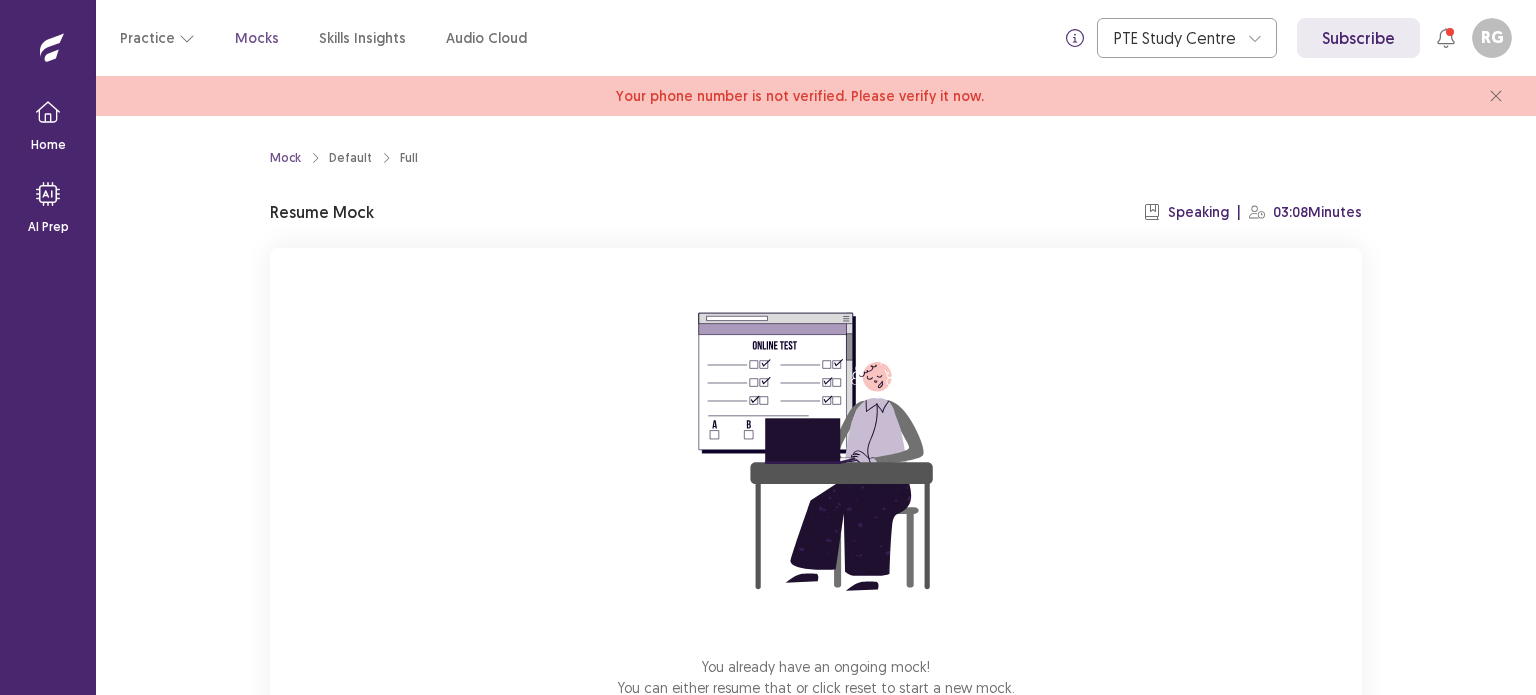 scroll, scrollTop: 0, scrollLeft: 0, axis: both 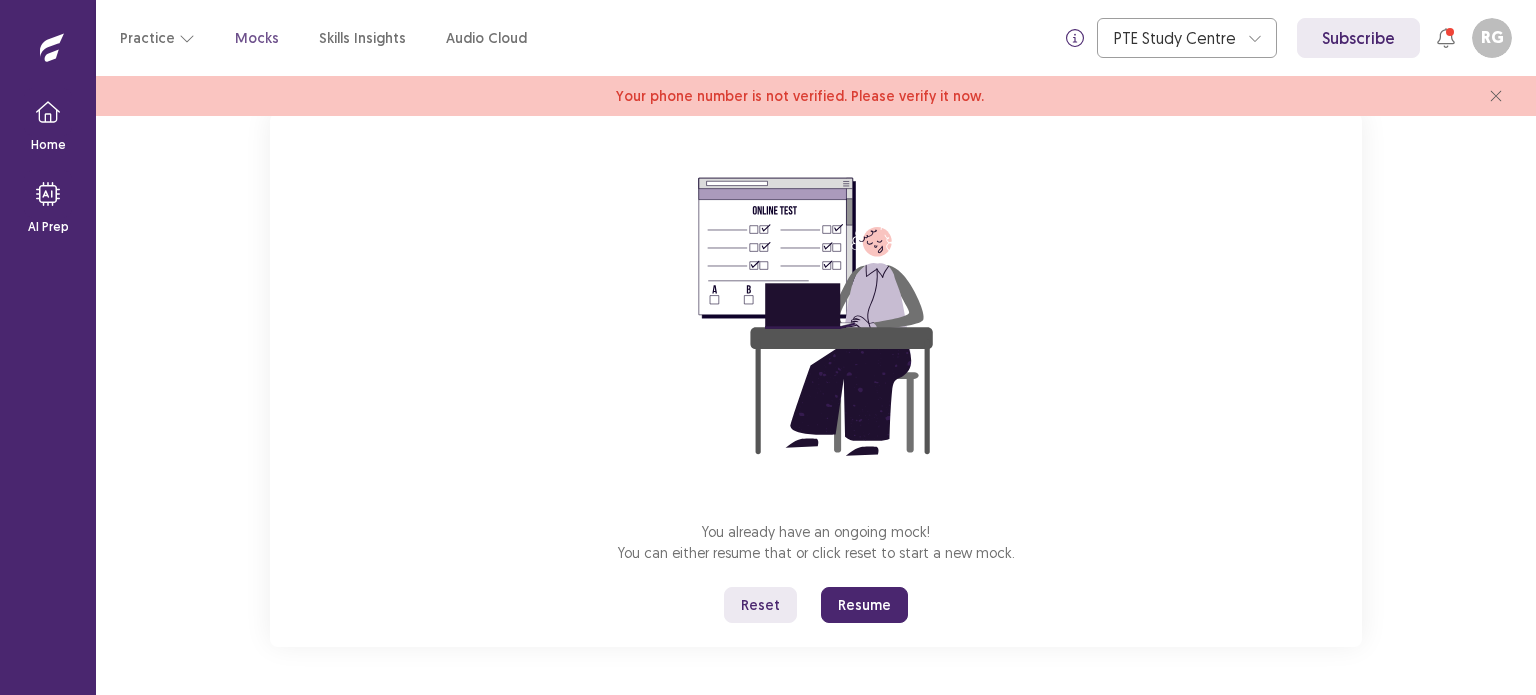 click on "Resume" at bounding box center [864, 605] 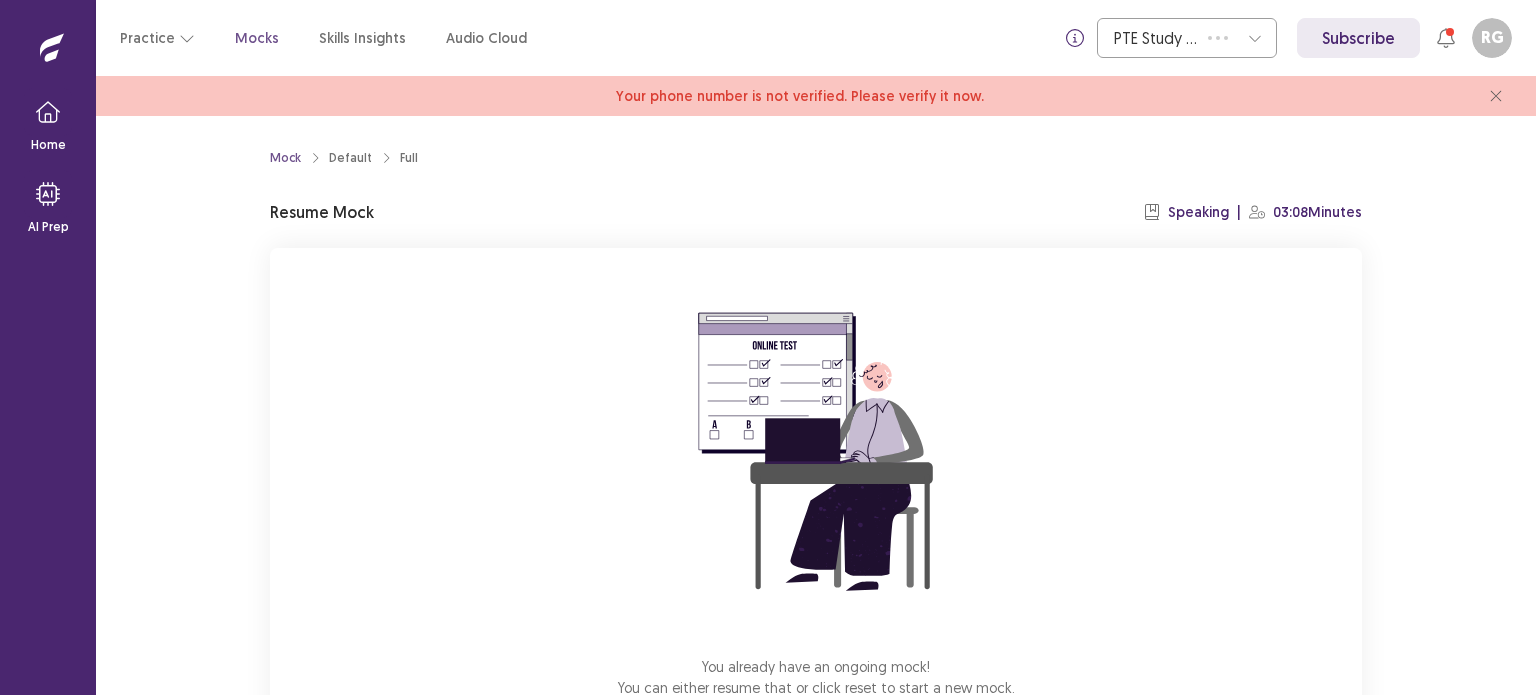 scroll, scrollTop: 0, scrollLeft: 0, axis: both 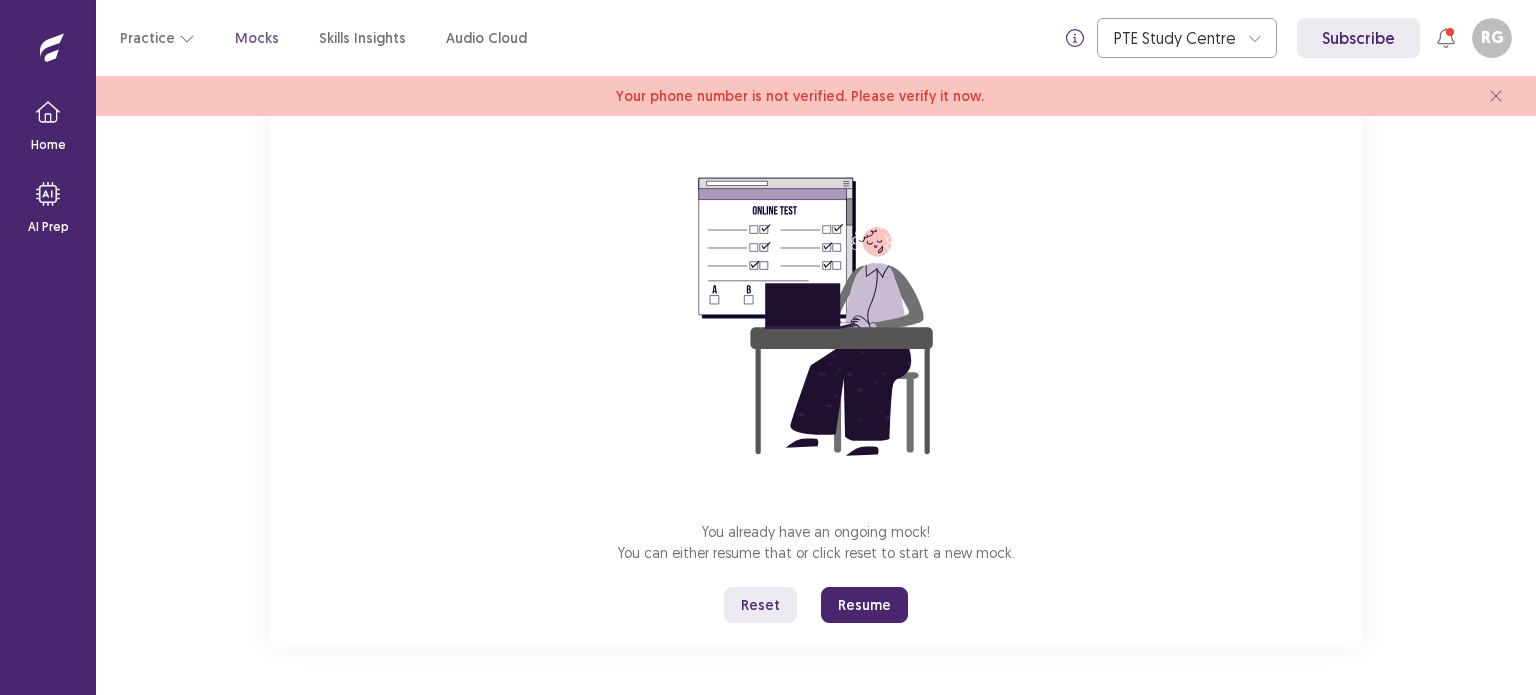 click on "Resume" at bounding box center (864, 605) 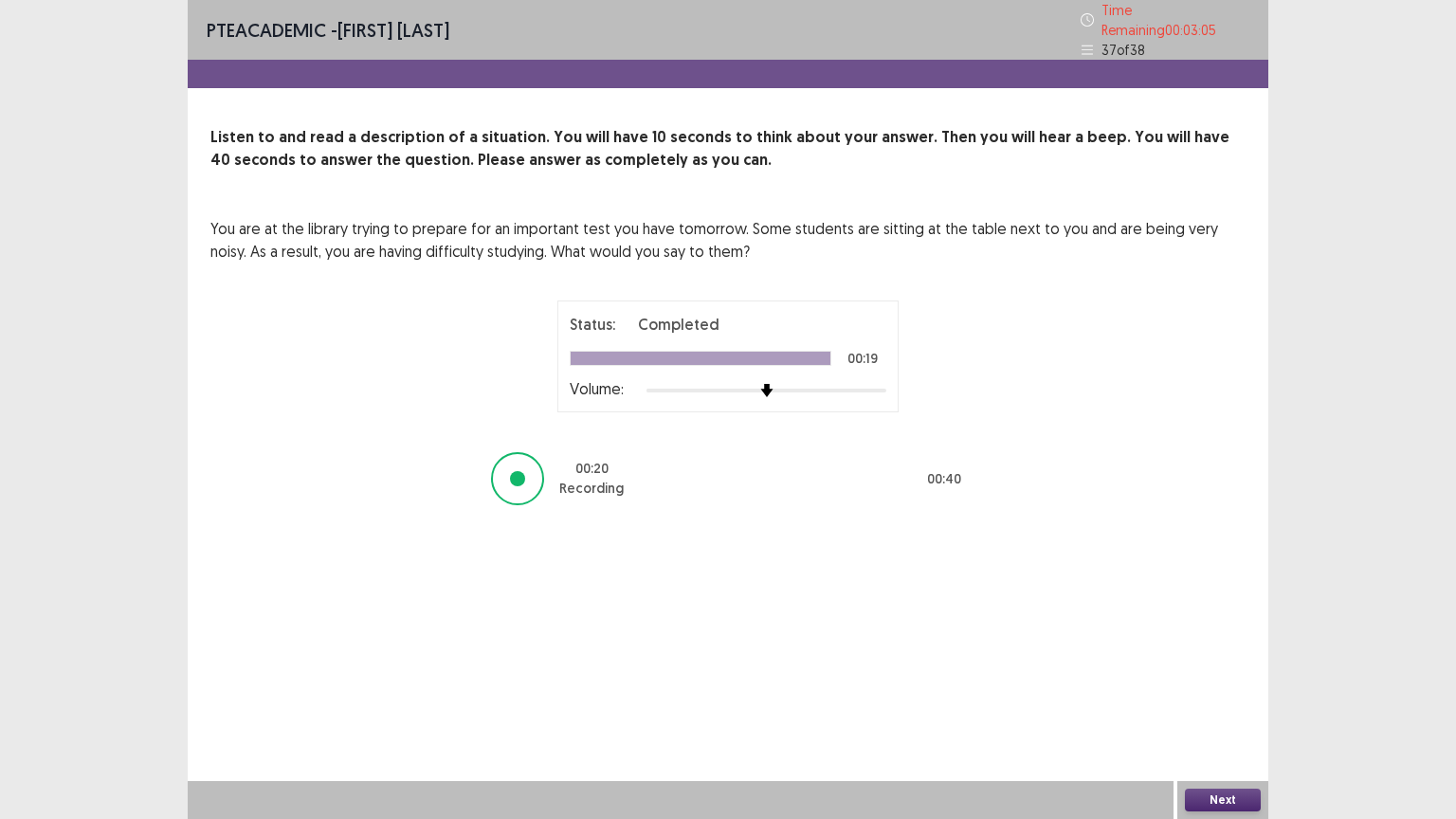 drag, startPoint x: 1240, startPoint y: 781, endPoint x: 1236, endPoint y: 792, distance: 11.7046999 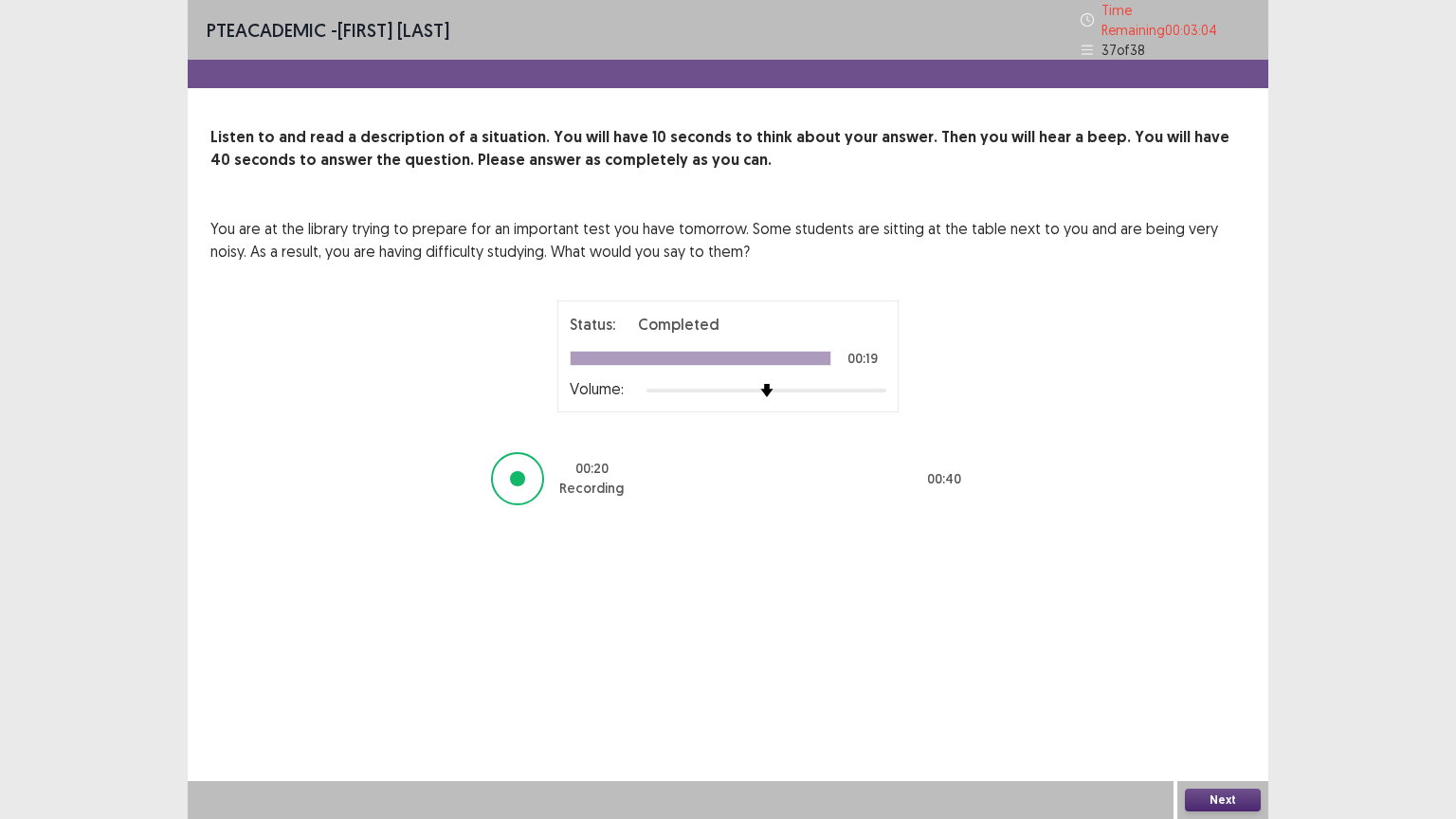click on "Next" at bounding box center (1223, 800) 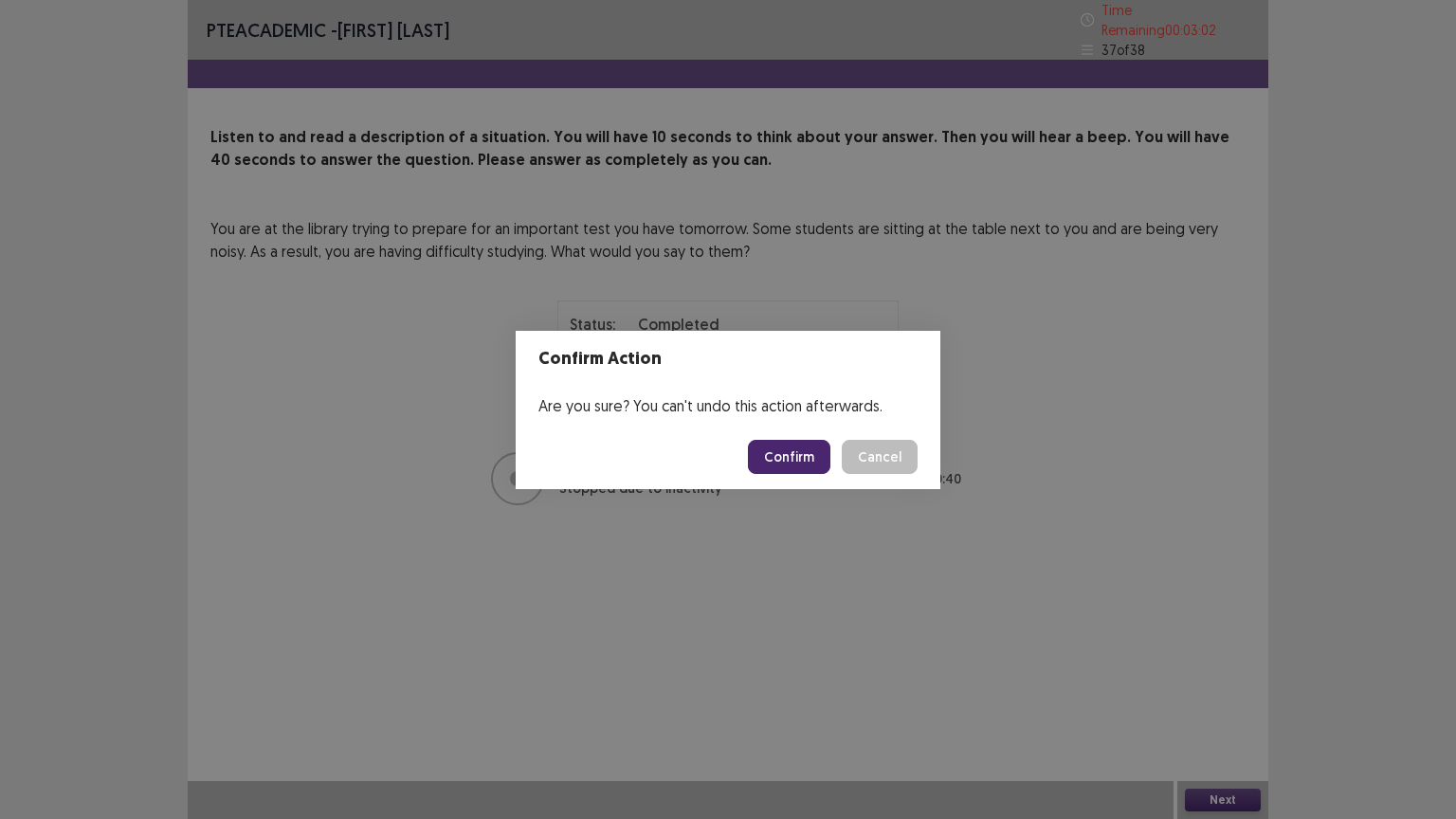 click on "Confirm" at bounding box center [789, 457] 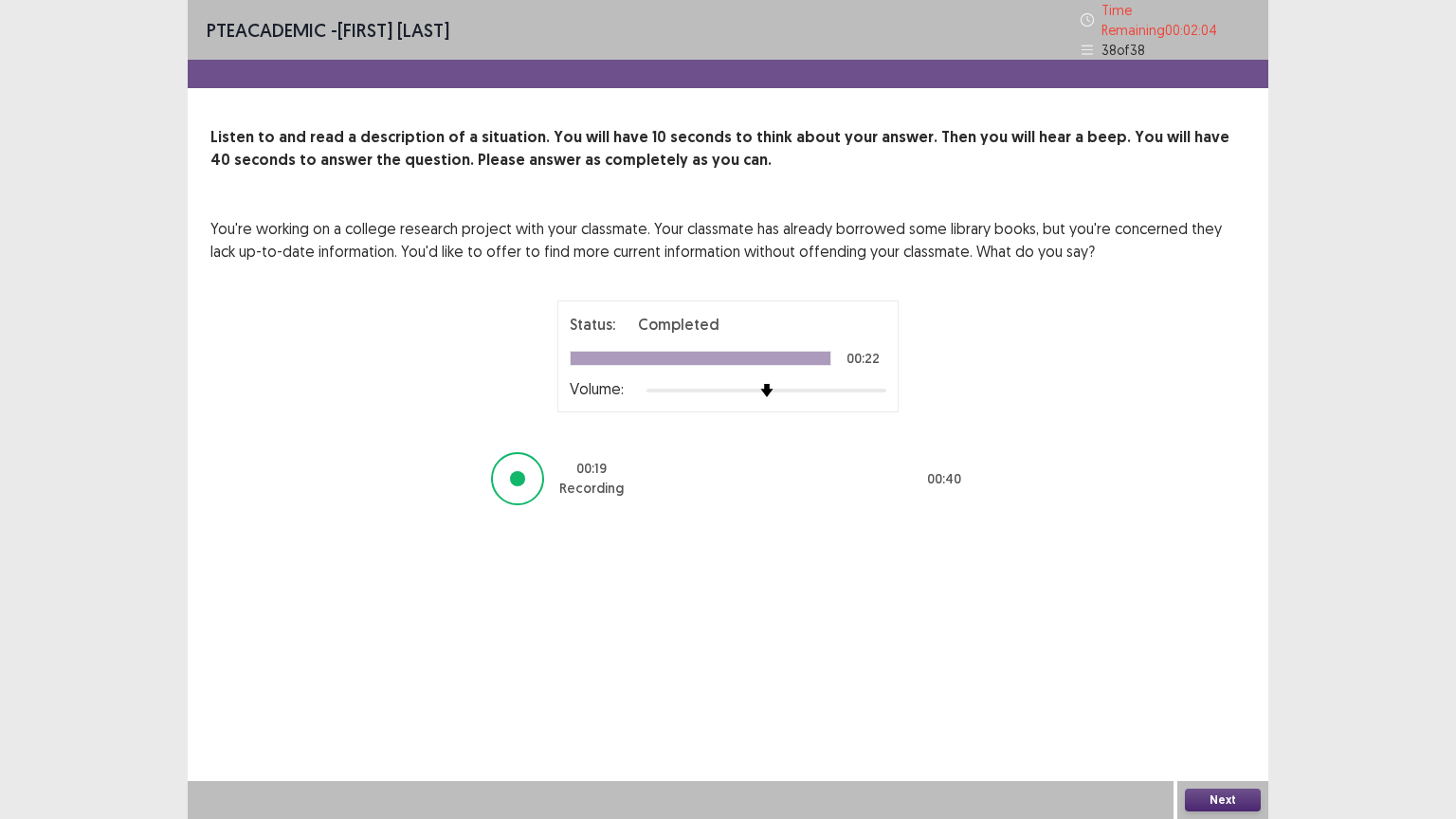 click on "Next" at bounding box center (1223, 800) 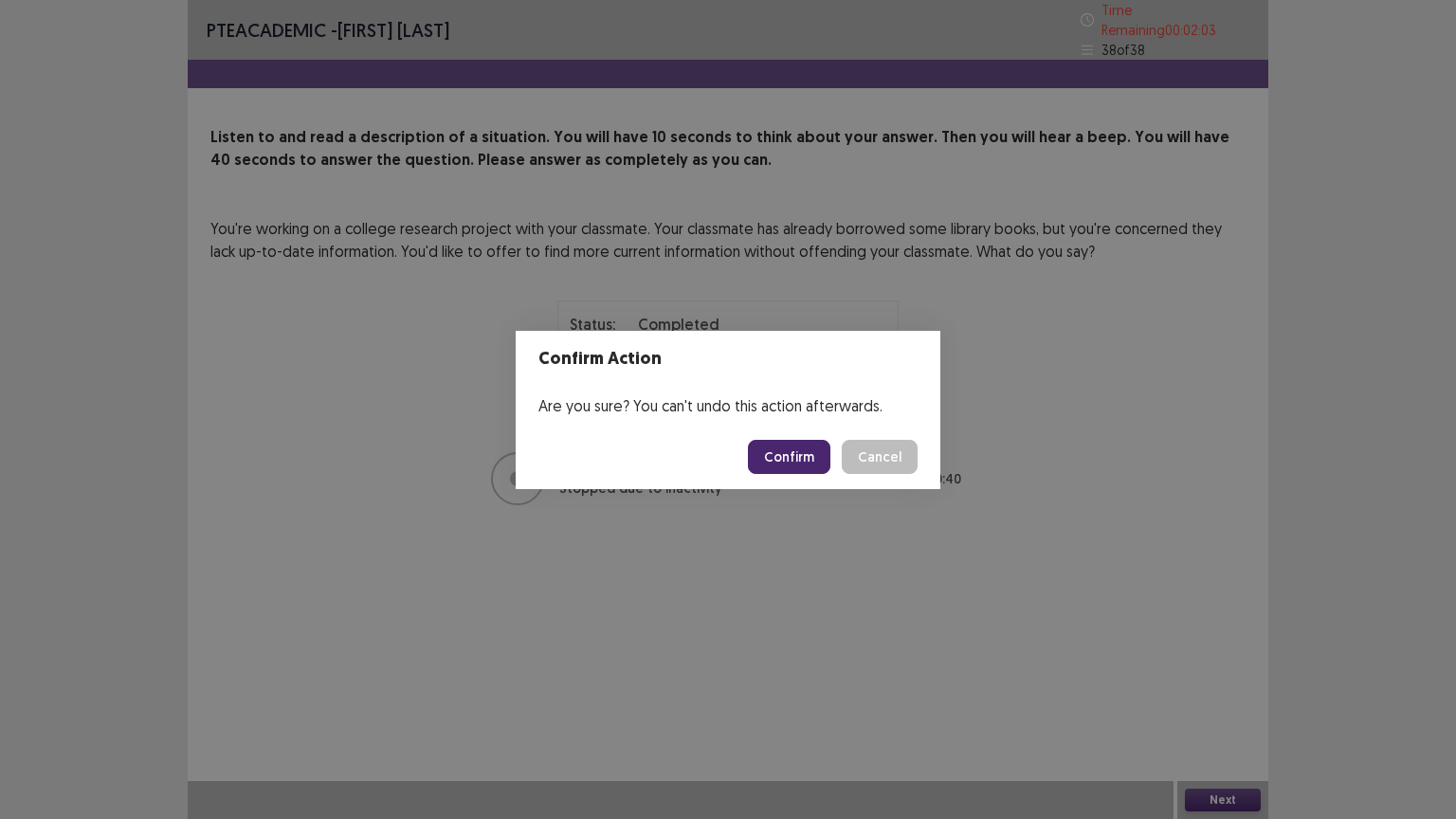 click on "Confirm" at bounding box center [789, 457] 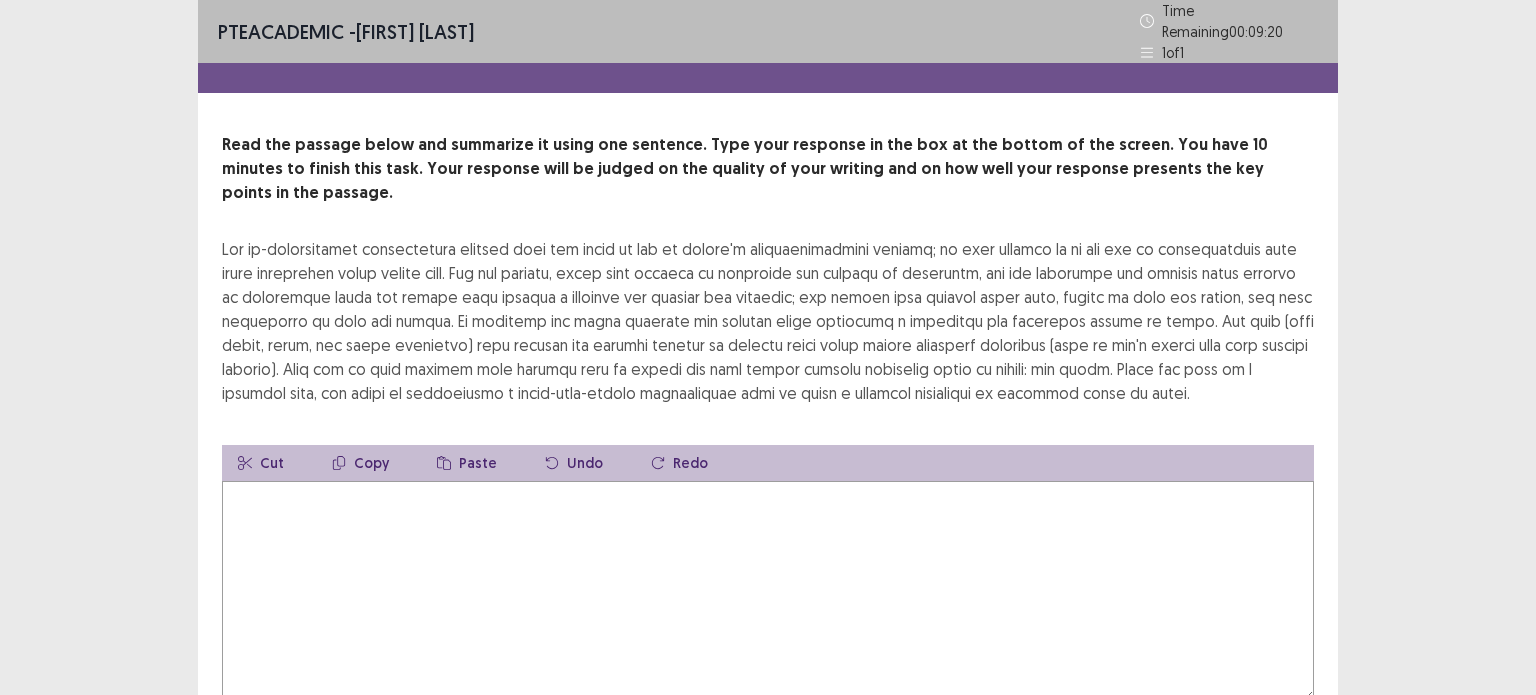drag, startPoint x: 224, startPoint y: 216, endPoint x: 296, endPoint y: 221, distance: 72.1734 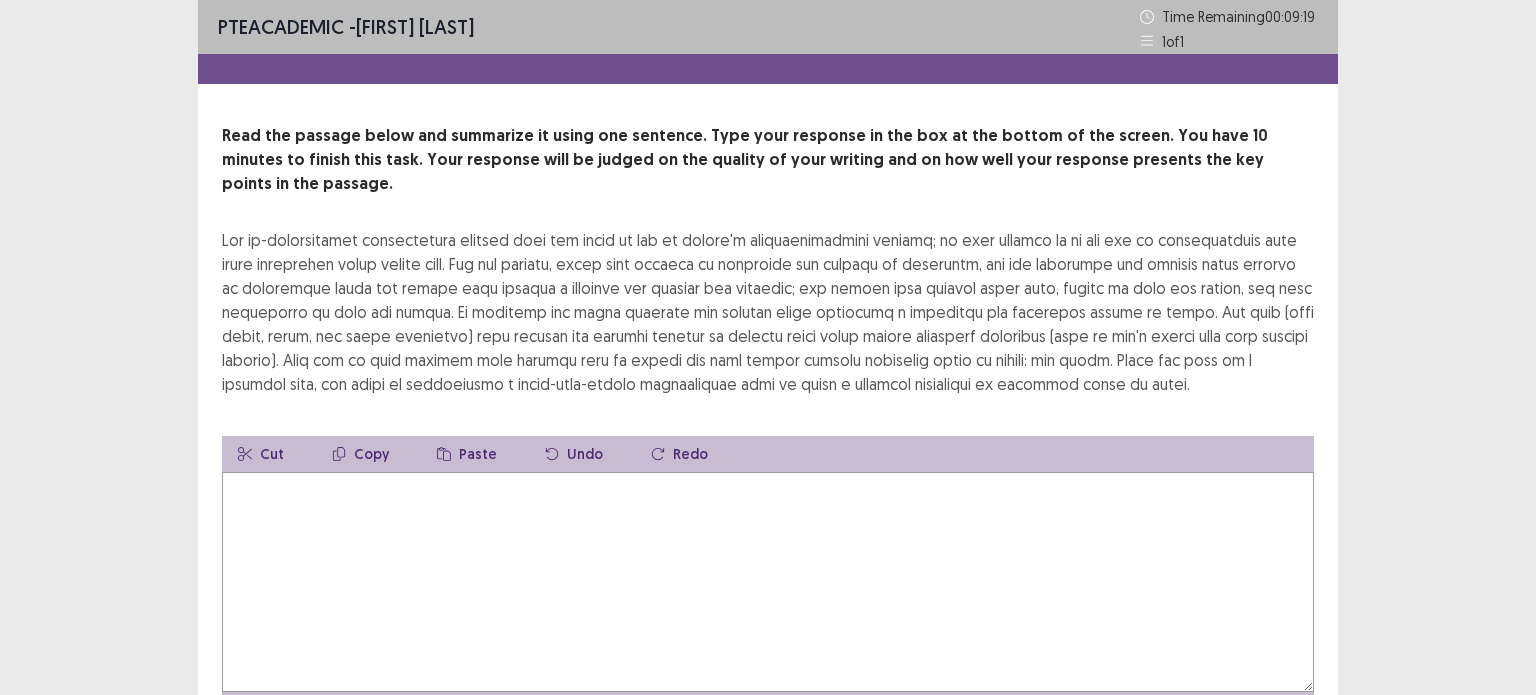 click at bounding box center (768, 312) 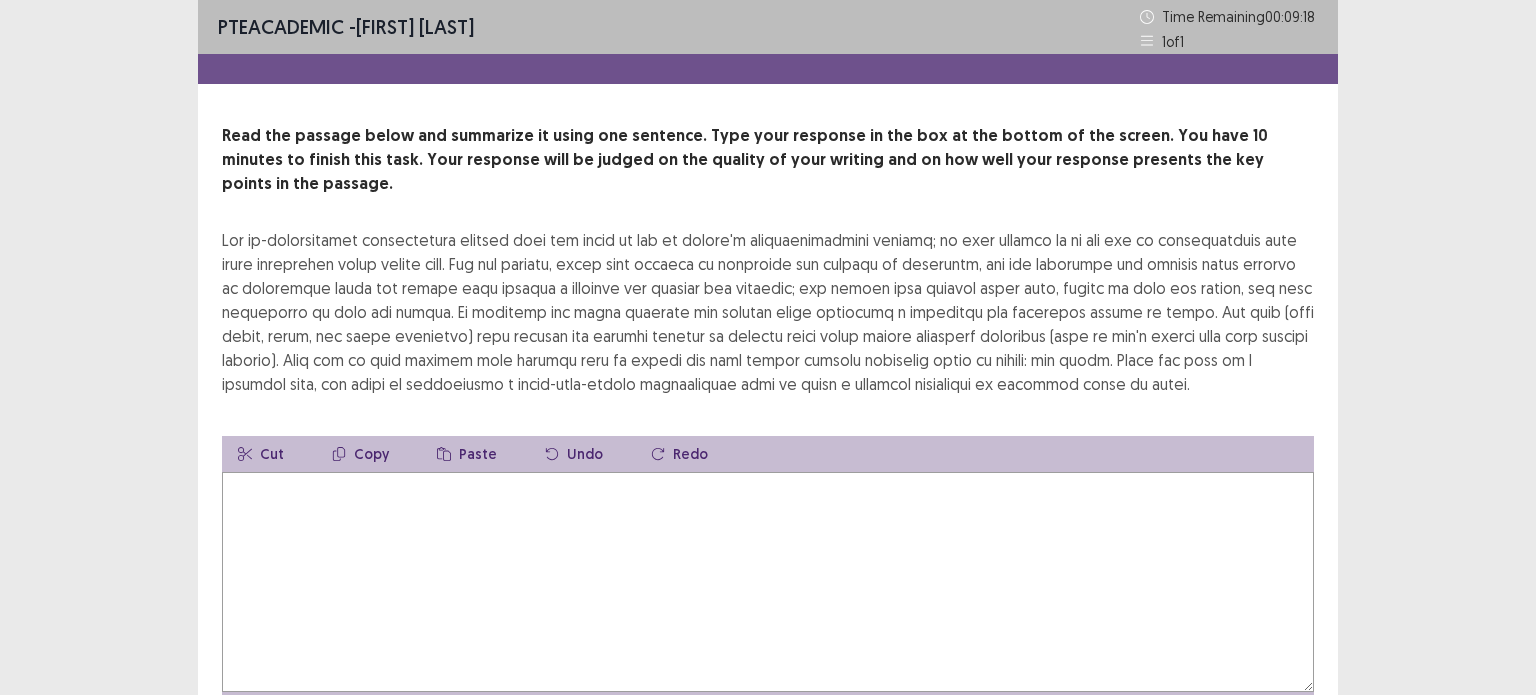 click at bounding box center (768, 582) 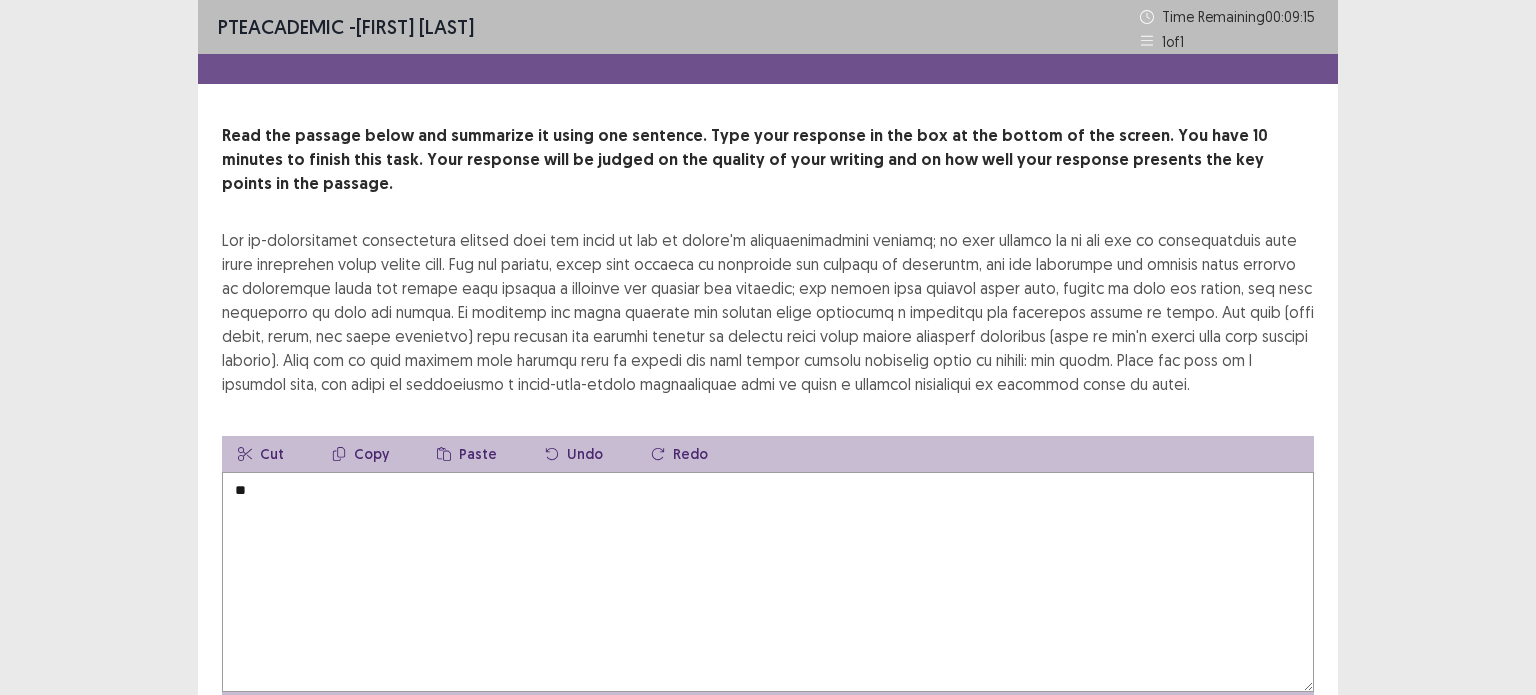 type on "*" 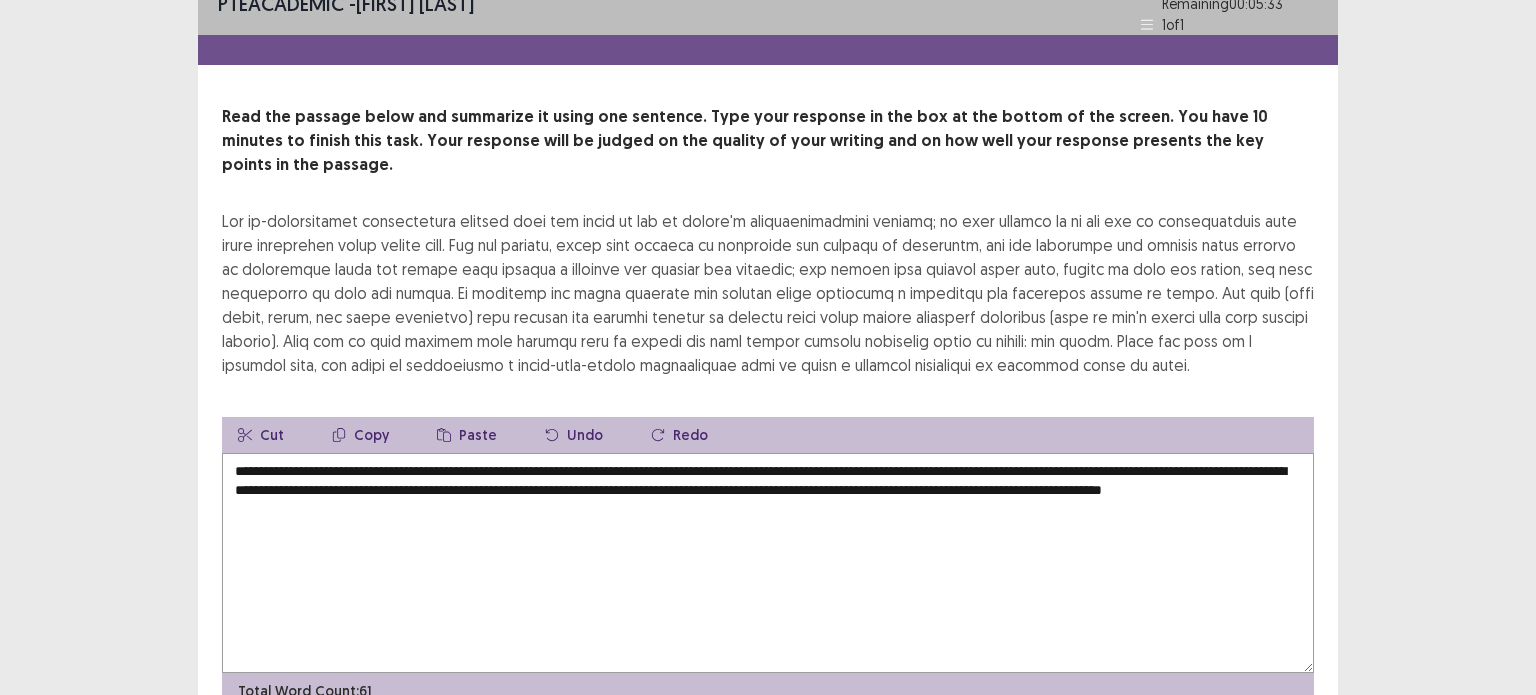 scroll, scrollTop: 28, scrollLeft: 0, axis: vertical 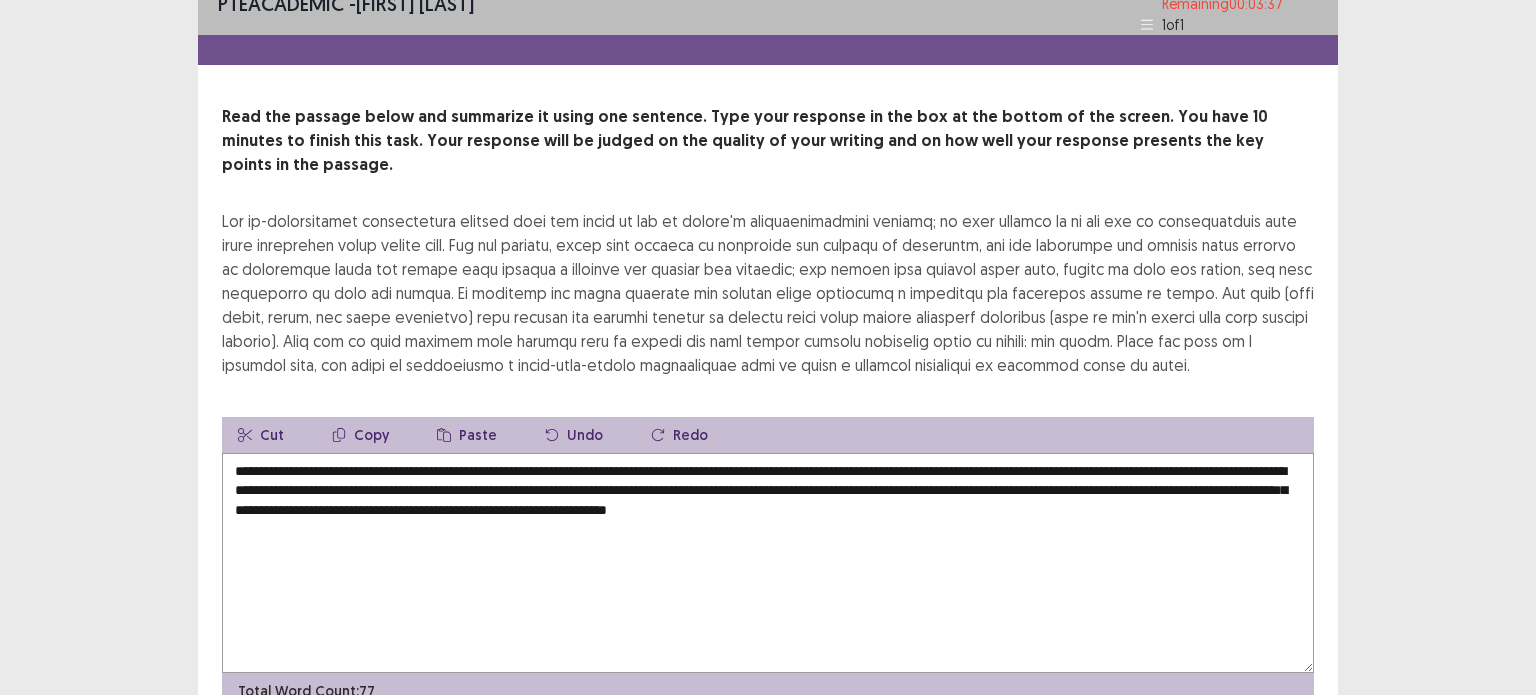 click on "**********" at bounding box center [768, 563] 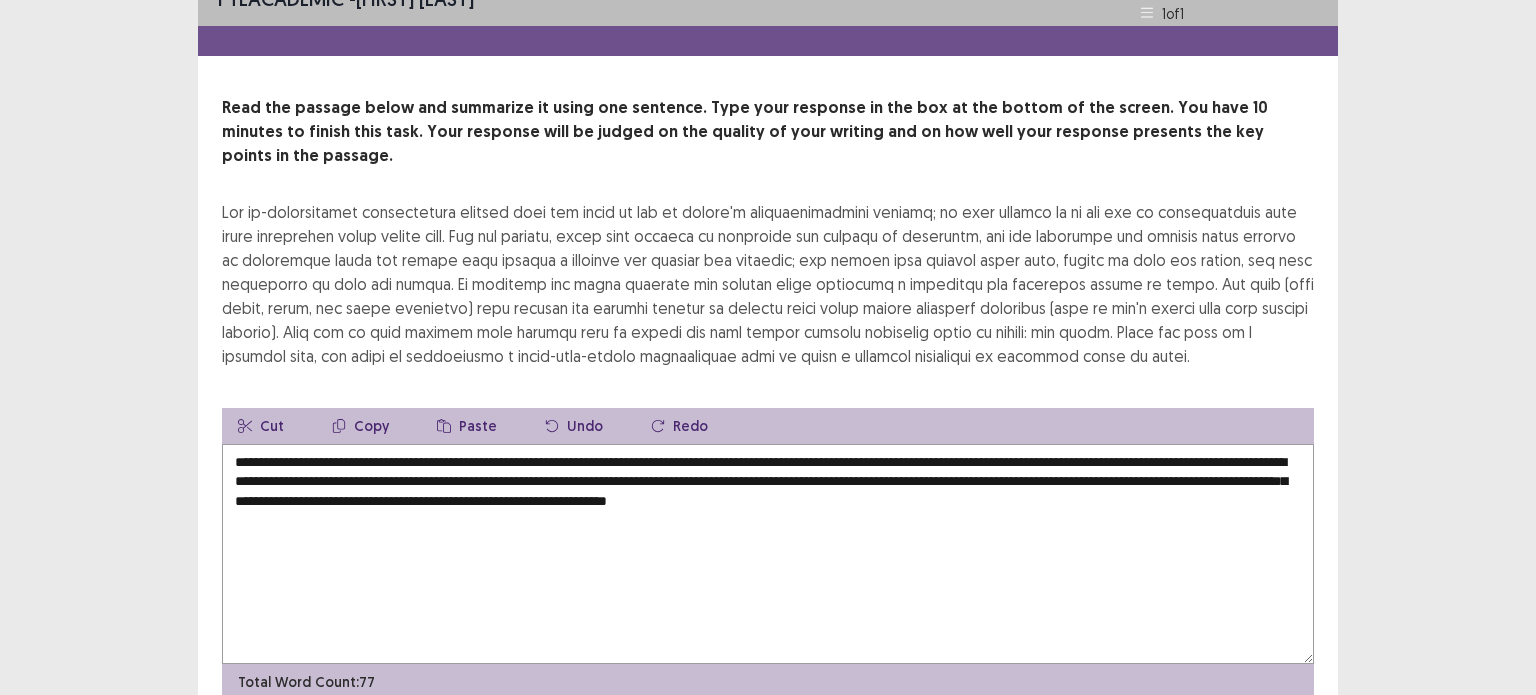 click on "**********" at bounding box center [768, 554] 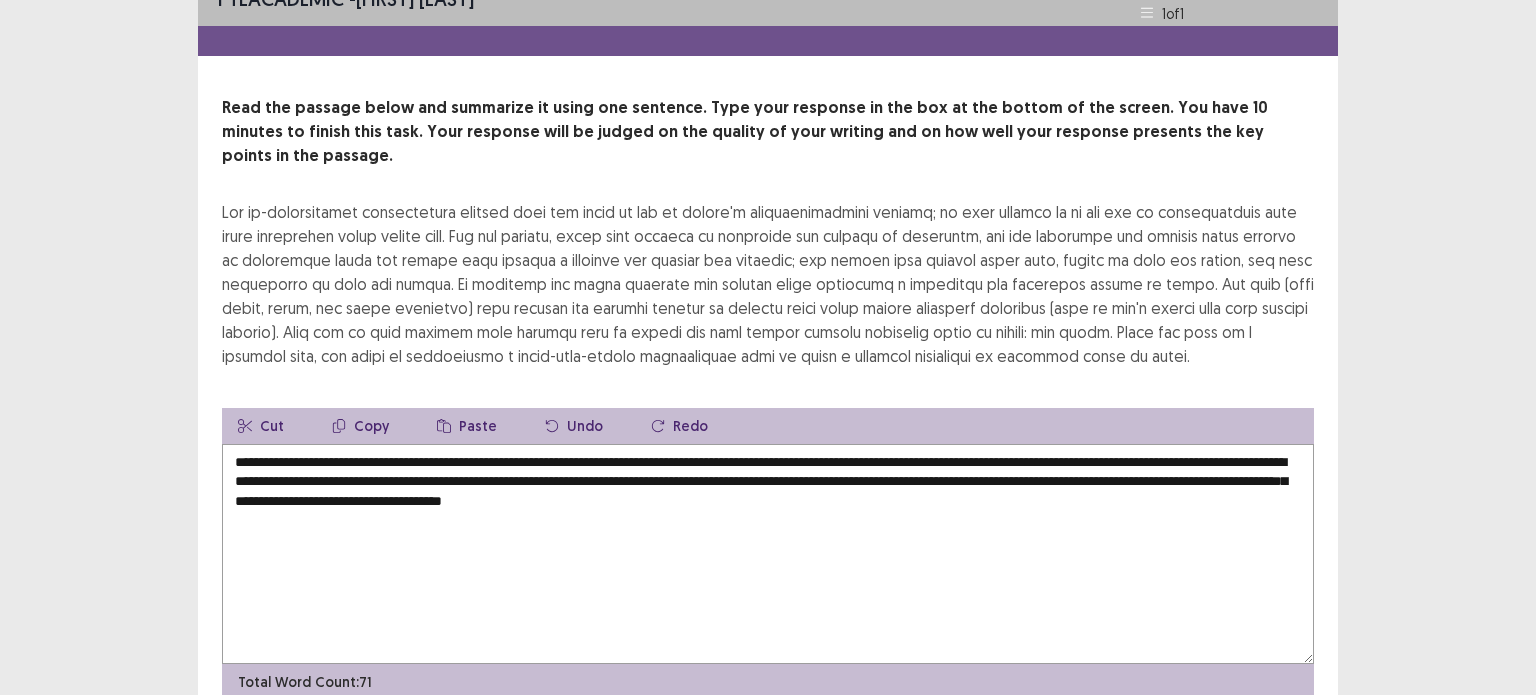 click on "**********" at bounding box center (768, 554) 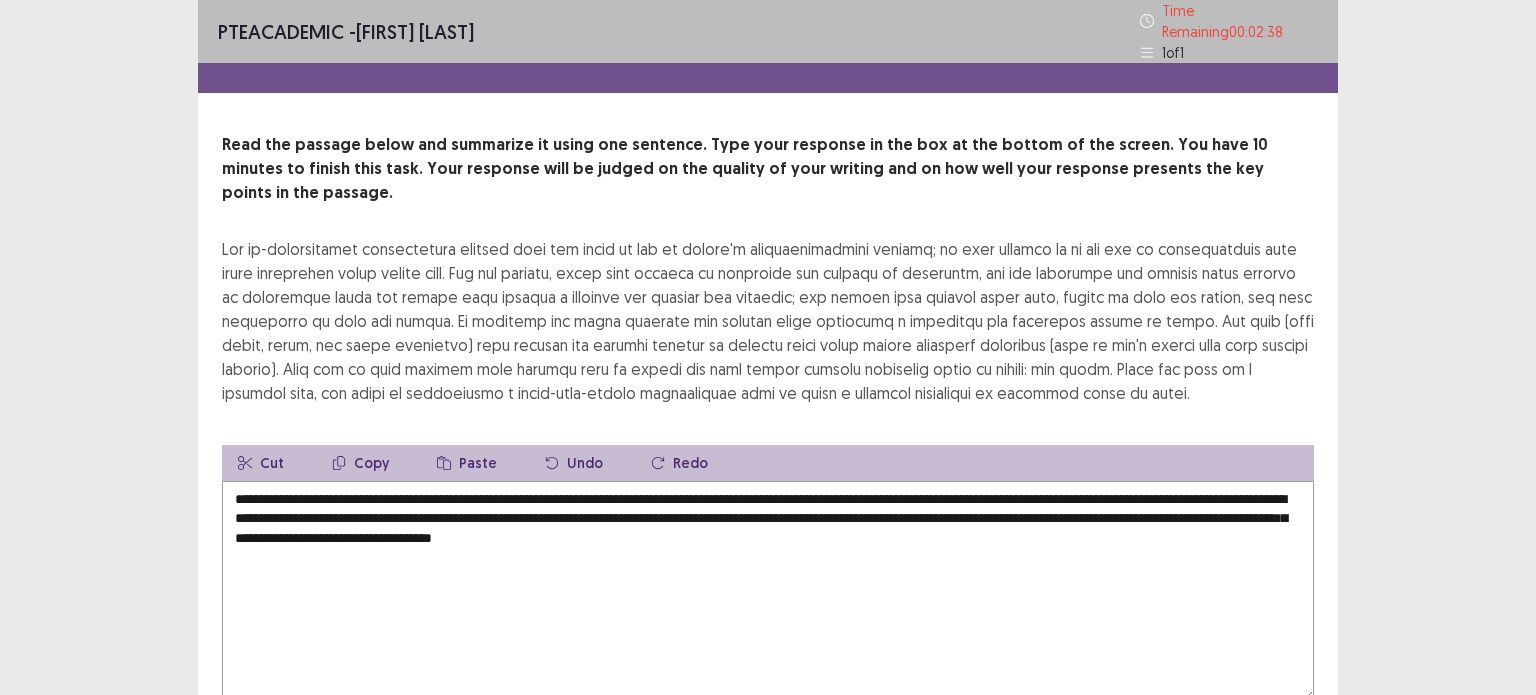 scroll, scrollTop: 96, scrollLeft: 0, axis: vertical 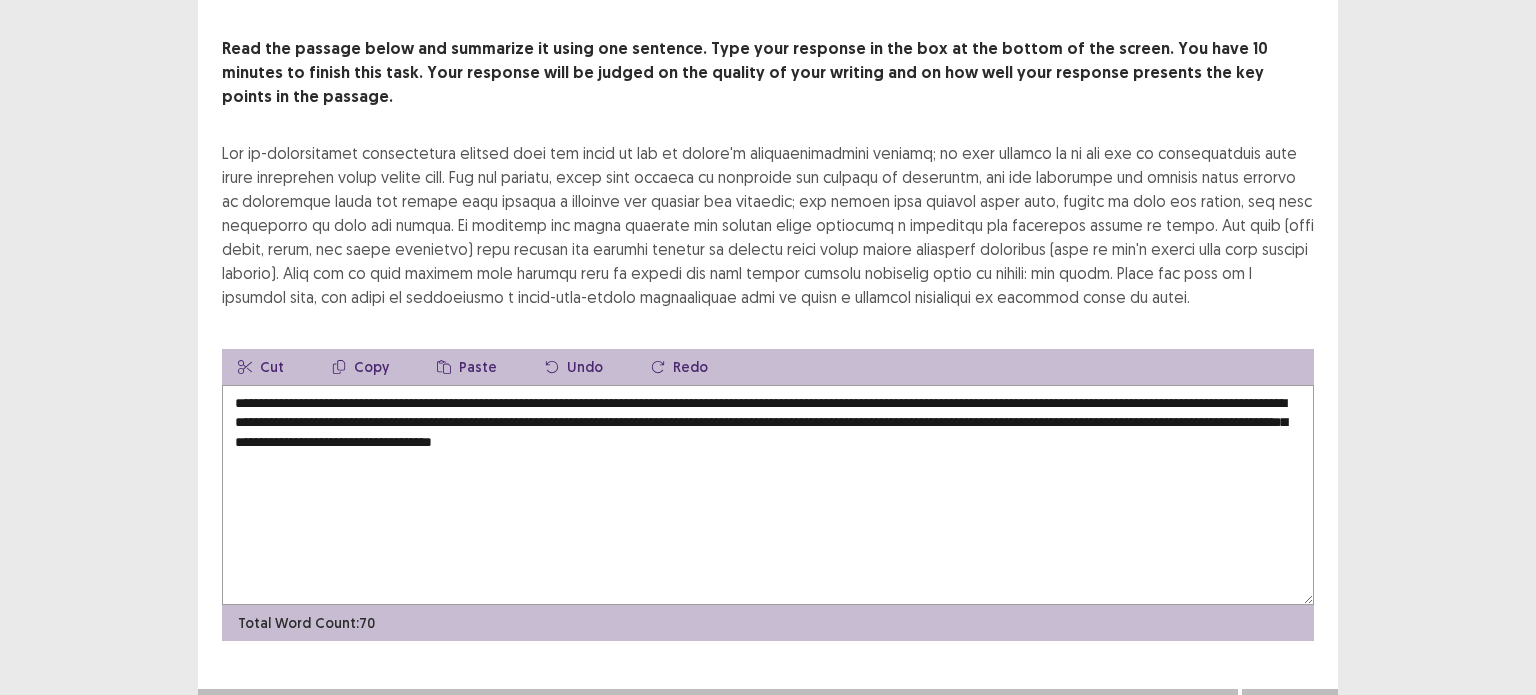 type on "**********" 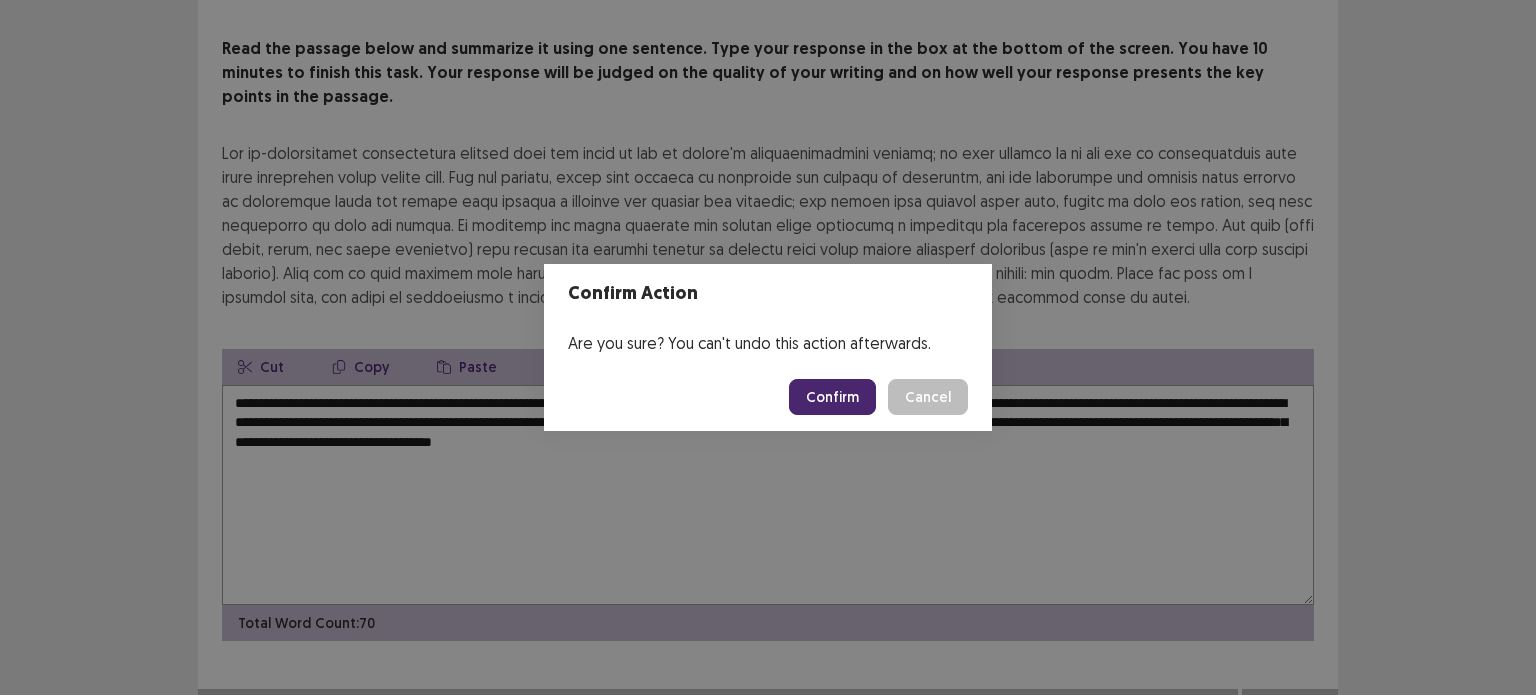 click on "Confirm" at bounding box center [832, 397] 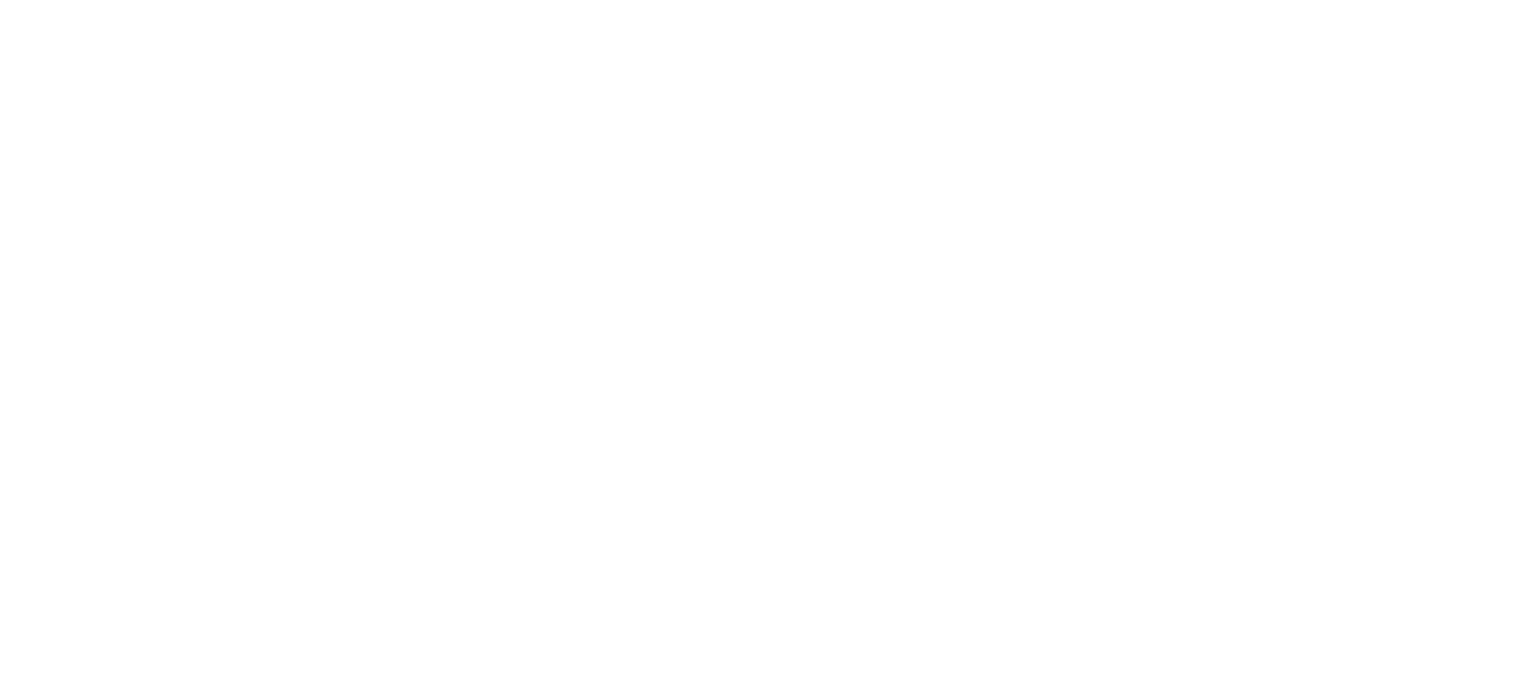 scroll, scrollTop: 0, scrollLeft: 0, axis: both 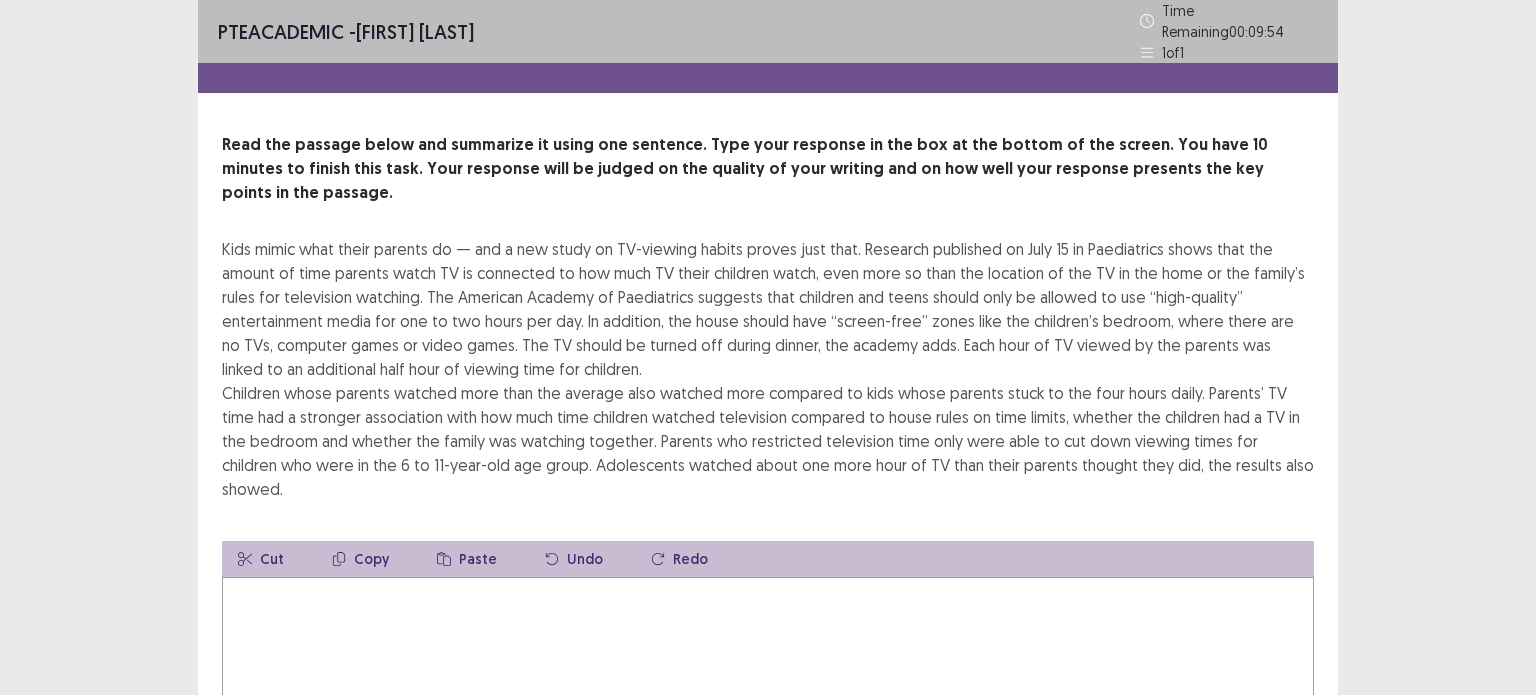 click on "Kids mimic what their parents do — and a new study on TV-viewing habits proves just that. Research published on July 15 in Paediatrics shows that the amount of time parents watch TV is connected to how much TV their children watch, even more so than the location of the TV in the home or the family’s rules for television watching. The American Academy of Paediatrics suggests that children and teens should only be allowed to use “high-quality” entertainment media for one to two hours per day. In addition, the house should have “screen-free” zones like the children’s bedroom, where there are no TVs, computer games or video games. The TV should be turned off during dinner, the academy adds. Each hour of TV viewed by the parents was linked to an additional half hour of viewing time for children." at bounding box center (768, 369) 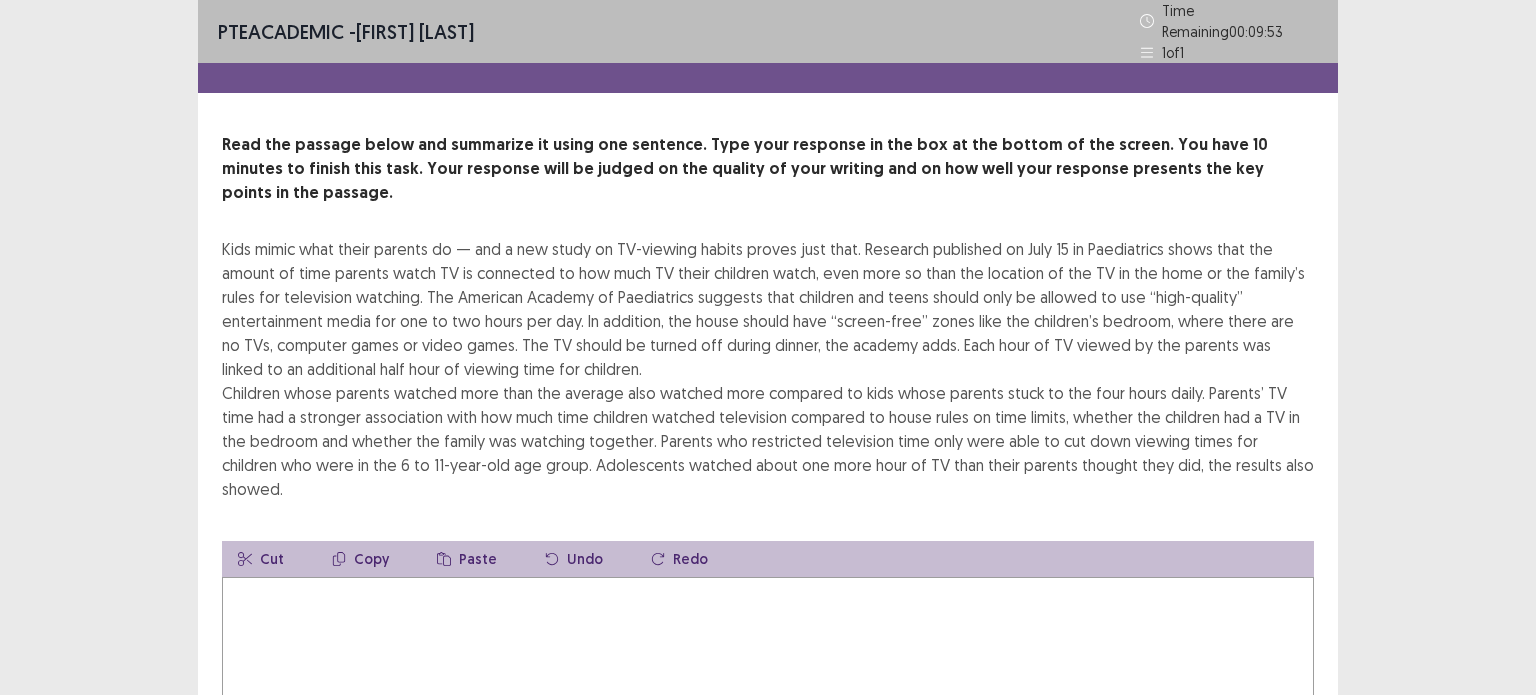 drag, startPoint x: 455, startPoint y: 236, endPoint x: 304, endPoint y: 222, distance: 151.64761 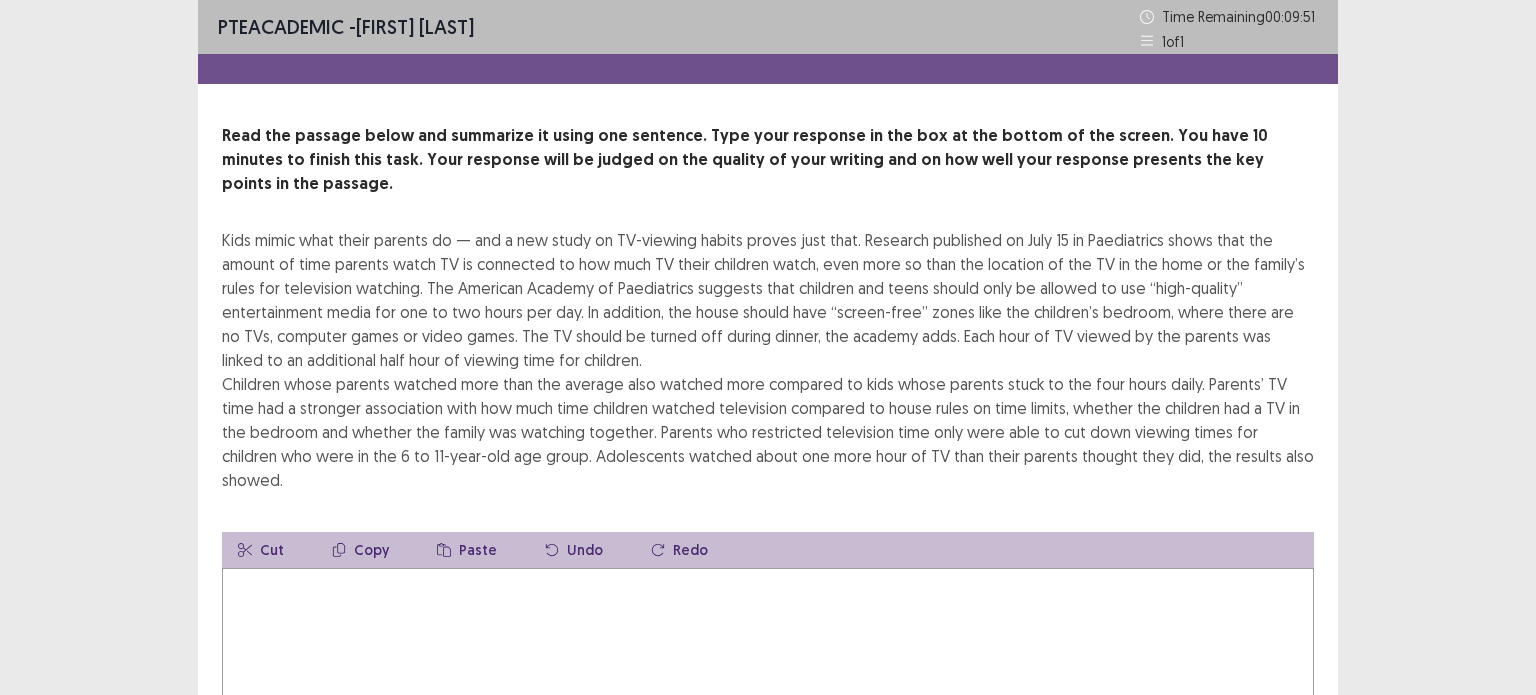 click on "Copy" at bounding box center (360, 550) 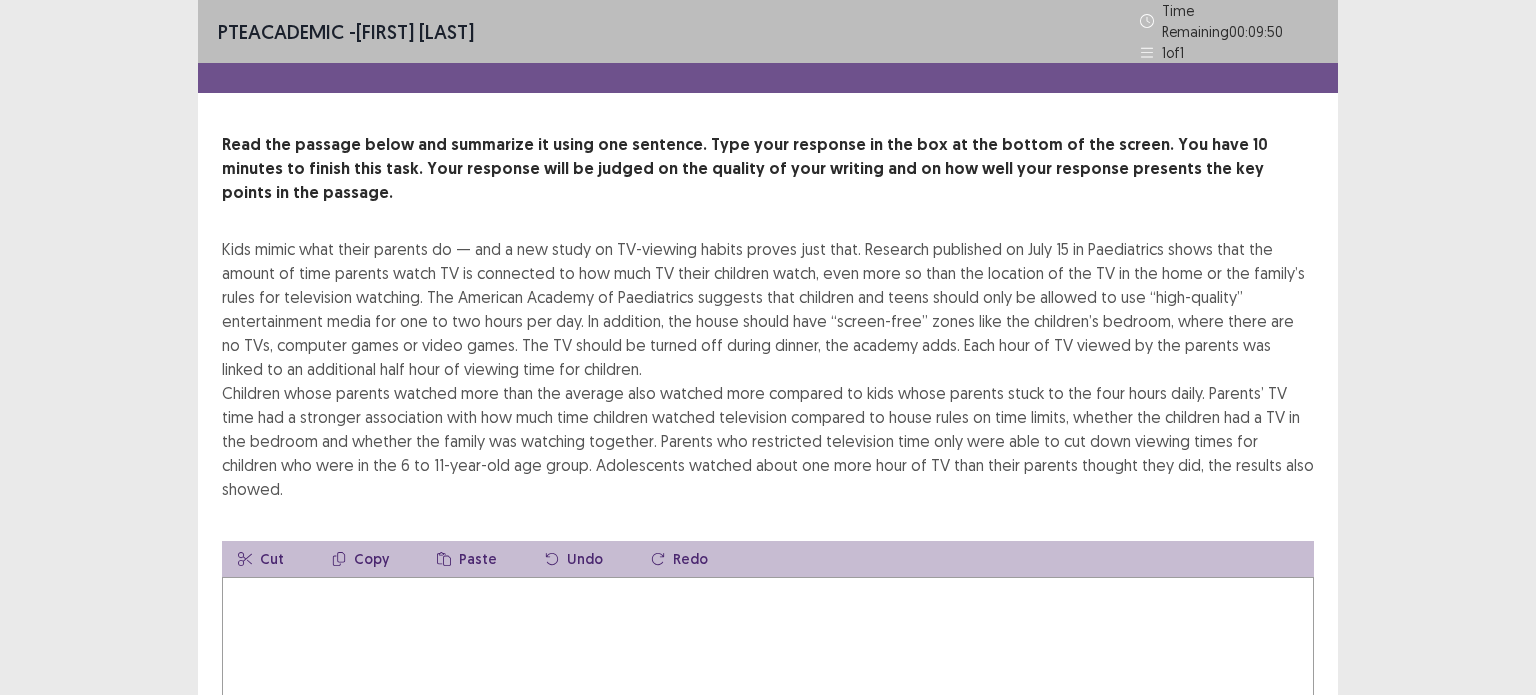 click on "Kids mimic what their parents do — and a new study on TV-viewing habits proves just that. Research published on July 15 in Paediatrics shows that the amount of time parents watch TV is connected to how much TV their children watch, even more so than the location of the TV in the home or the family’s rules for television watching. The American Academy of Paediatrics suggests that children and teens should only be allowed to use “high-quality” entertainment media for one to two hours per day. In addition, the house should have “screen-free” zones like the children’s bedroom, where there are no TVs, computer games or video games. The TV should be turned off during dinner, the academy adds. Each hour of TV viewed by the parents was linked to an additional half hour of viewing time for children." at bounding box center [768, 369] 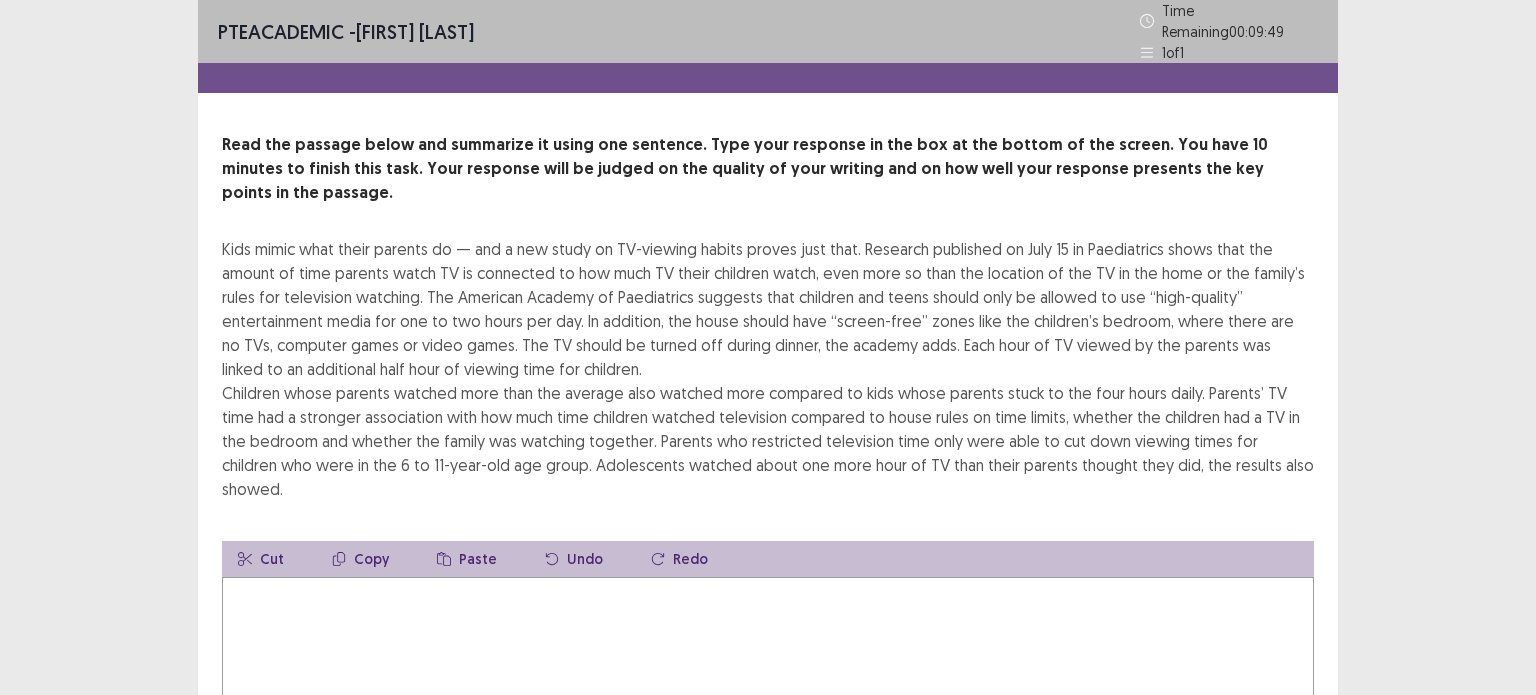 drag, startPoint x: 251, startPoint y: 209, endPoint x: 477, endPoint y: 219, distance: 226.22113 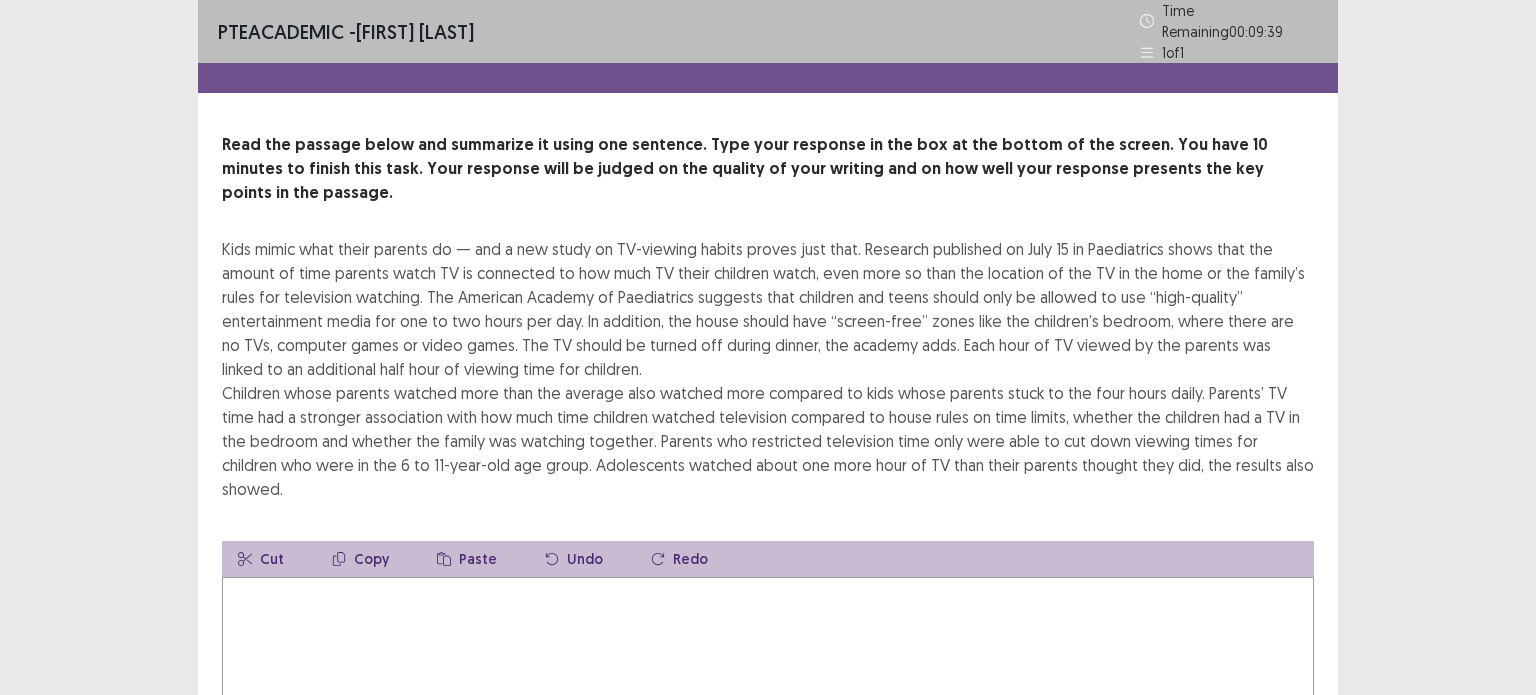 click at bounding box center (768, 687) 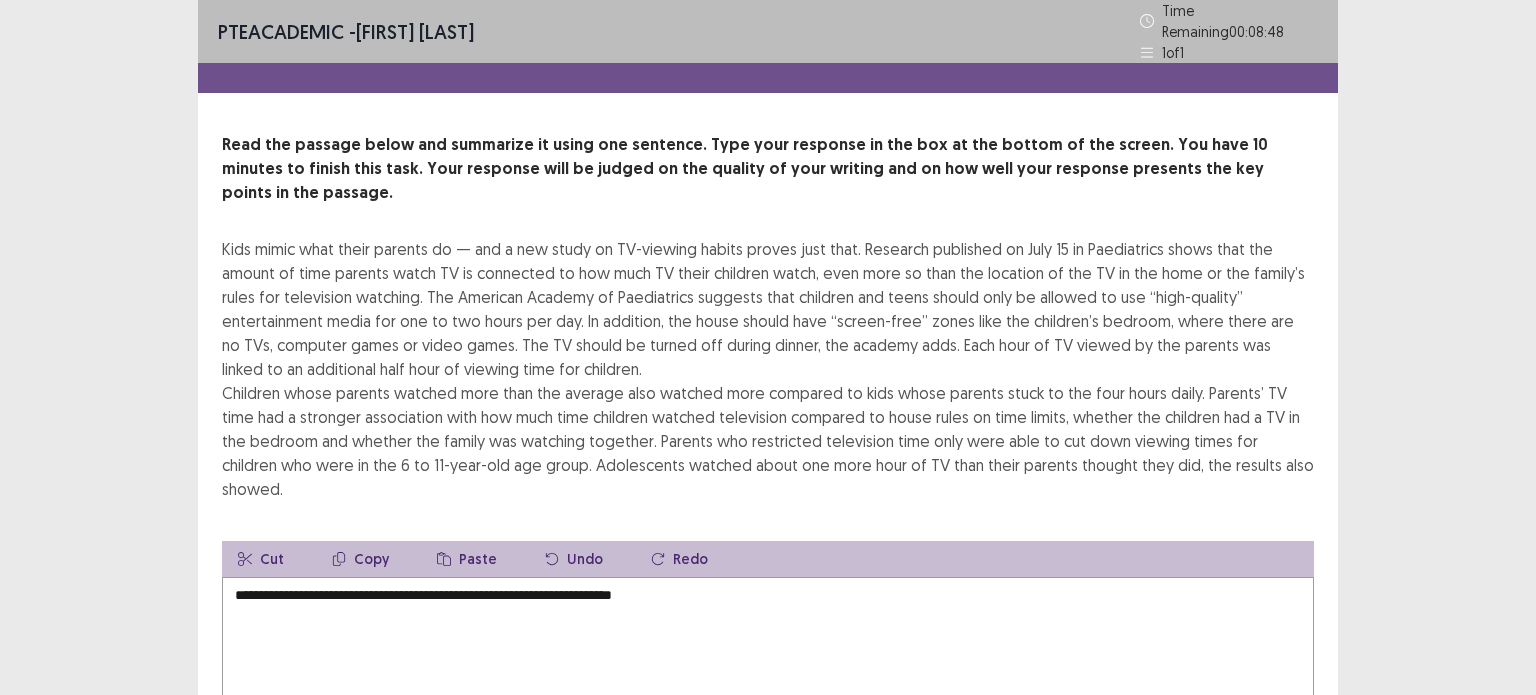click on "**********" at bounding box center [768, 687] 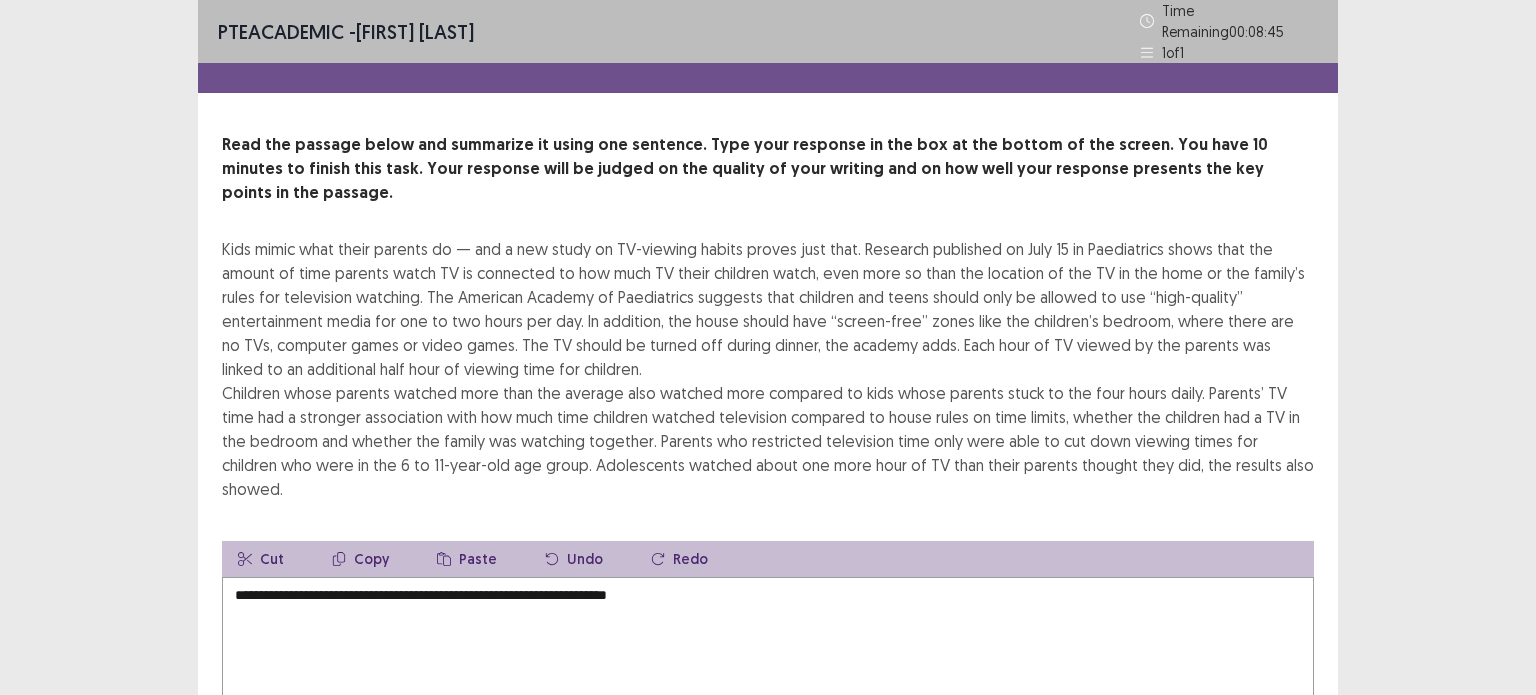 click on "**********" at bounding box center [768, 687] 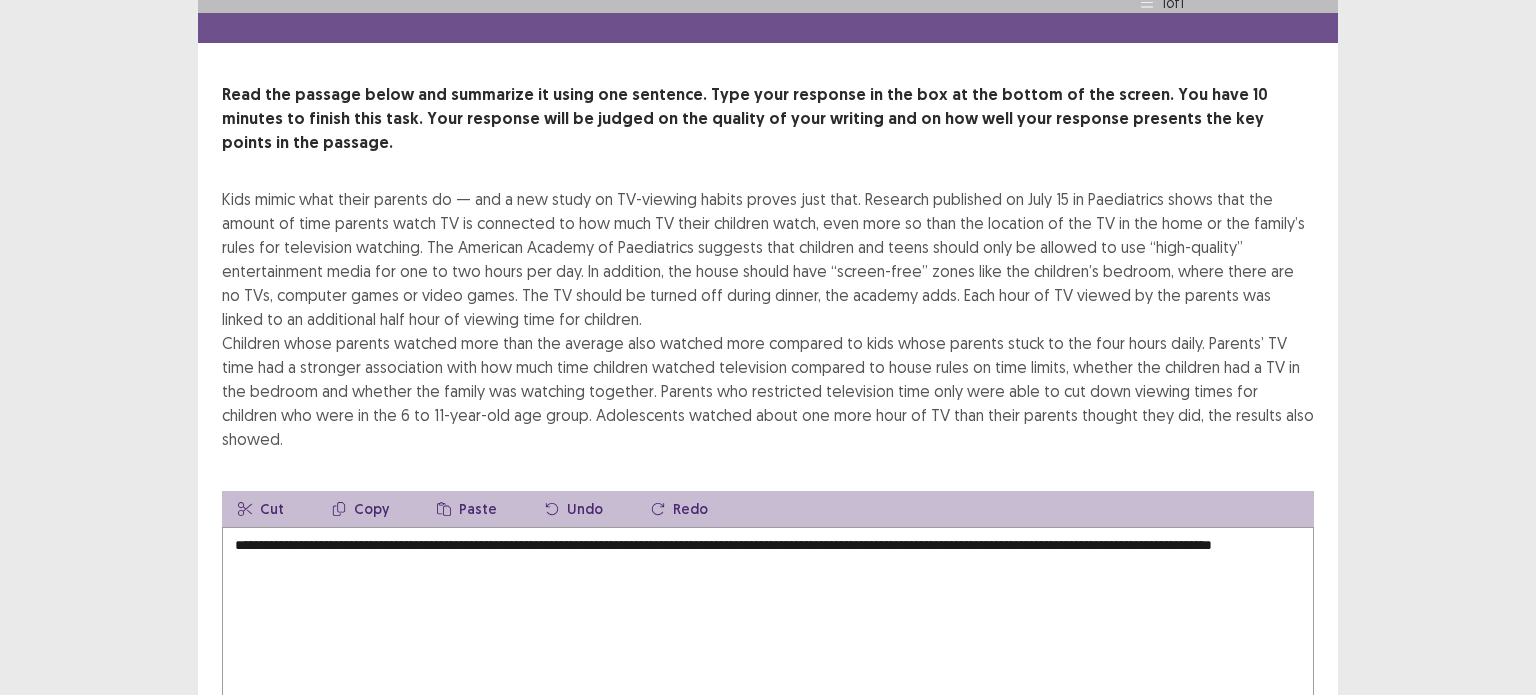 scroll, scrollTop: 52, scrollLeft: 0, axis: vertical 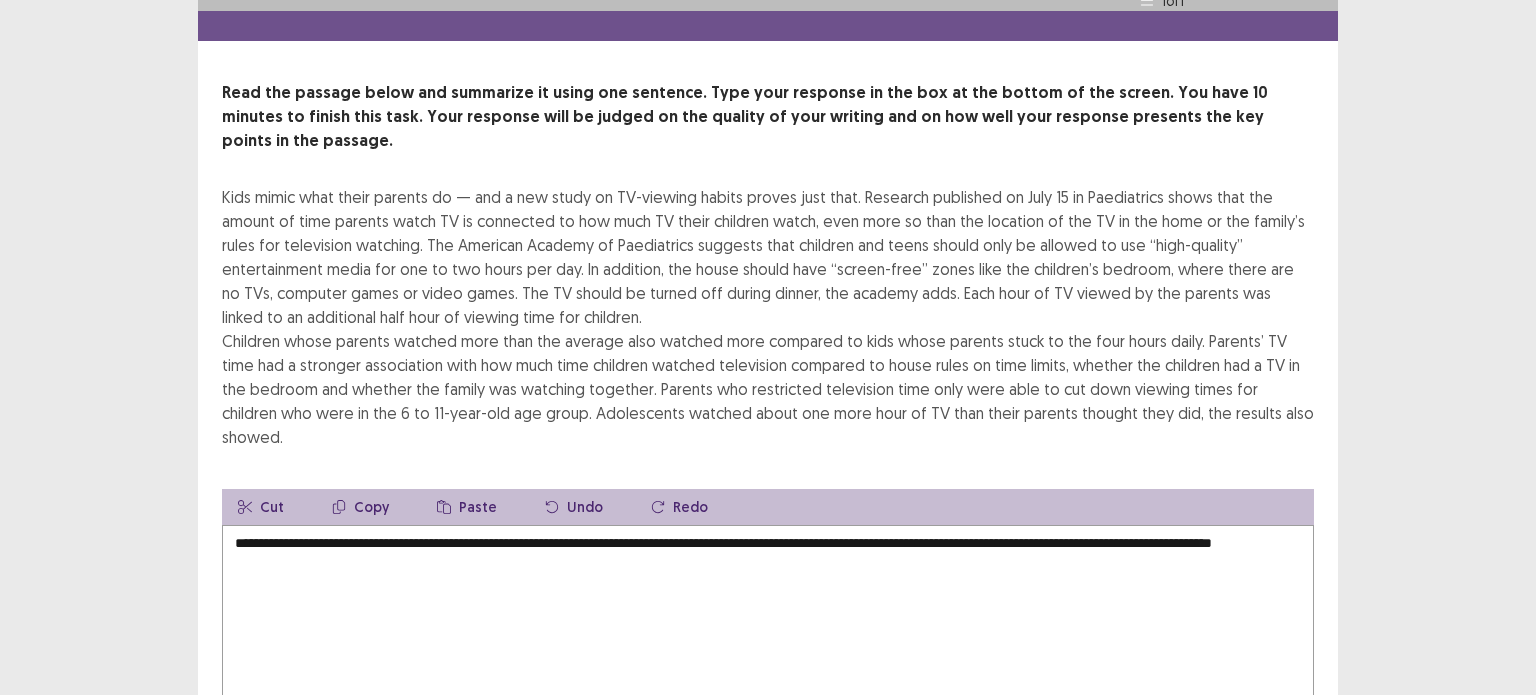 click on "**********" at bounding box center (768, 635) 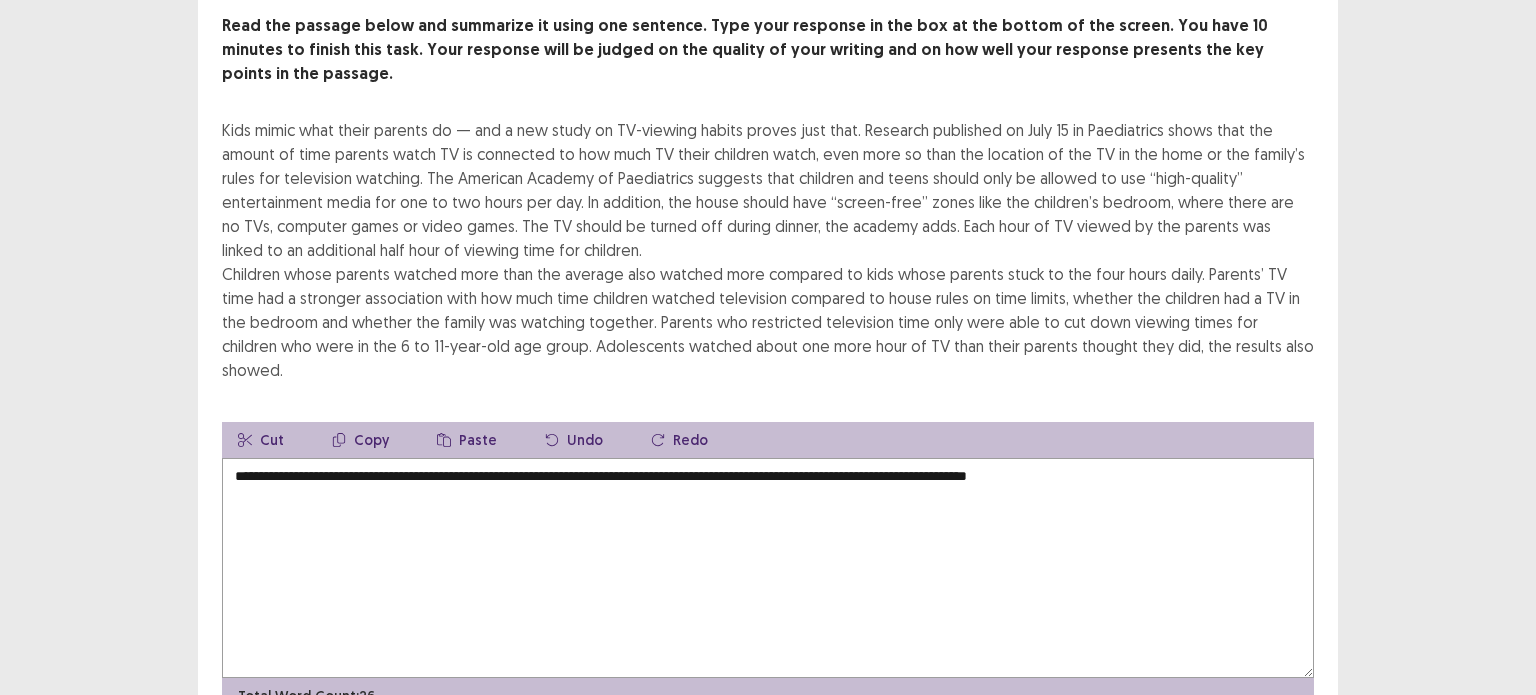 scroll, scrollTop: 117, scrollLeft: 0, axis: vertical 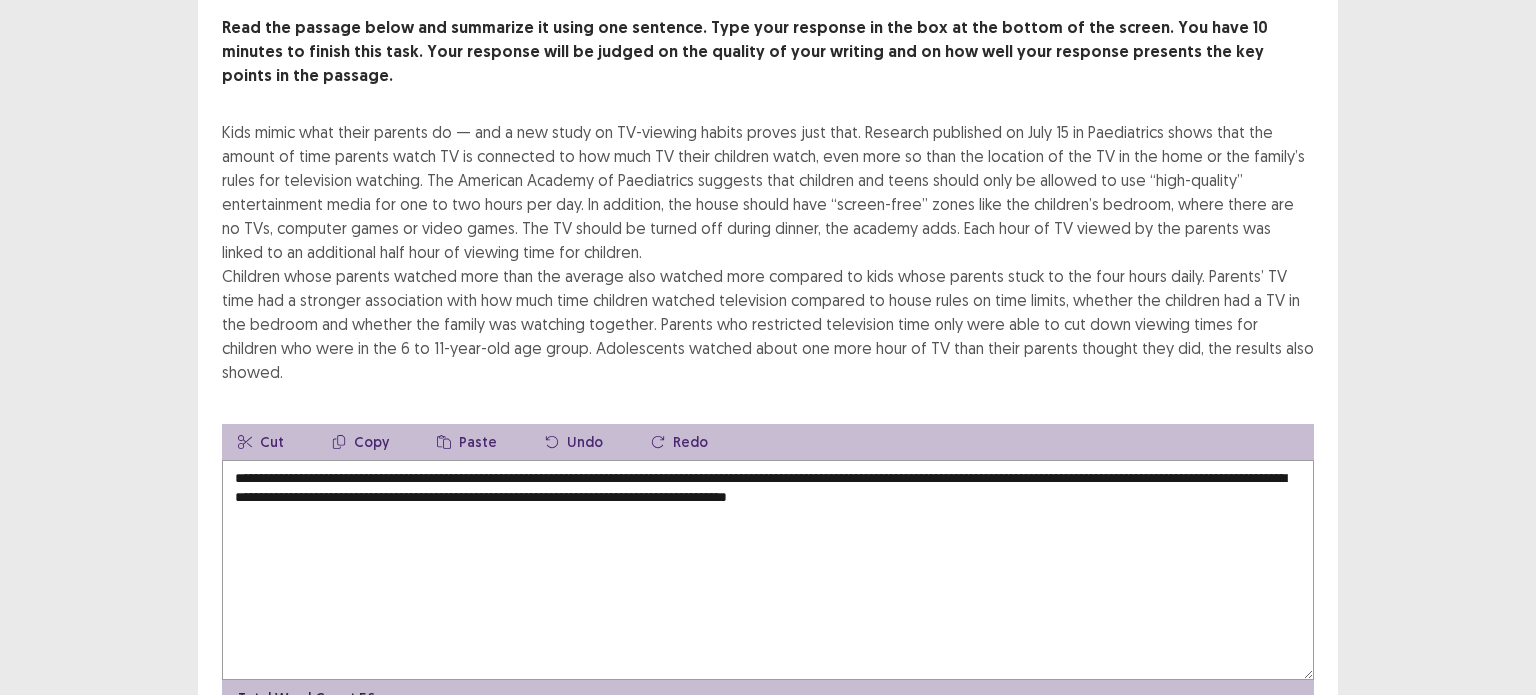click on "**********" at bounding box center (768, 570) 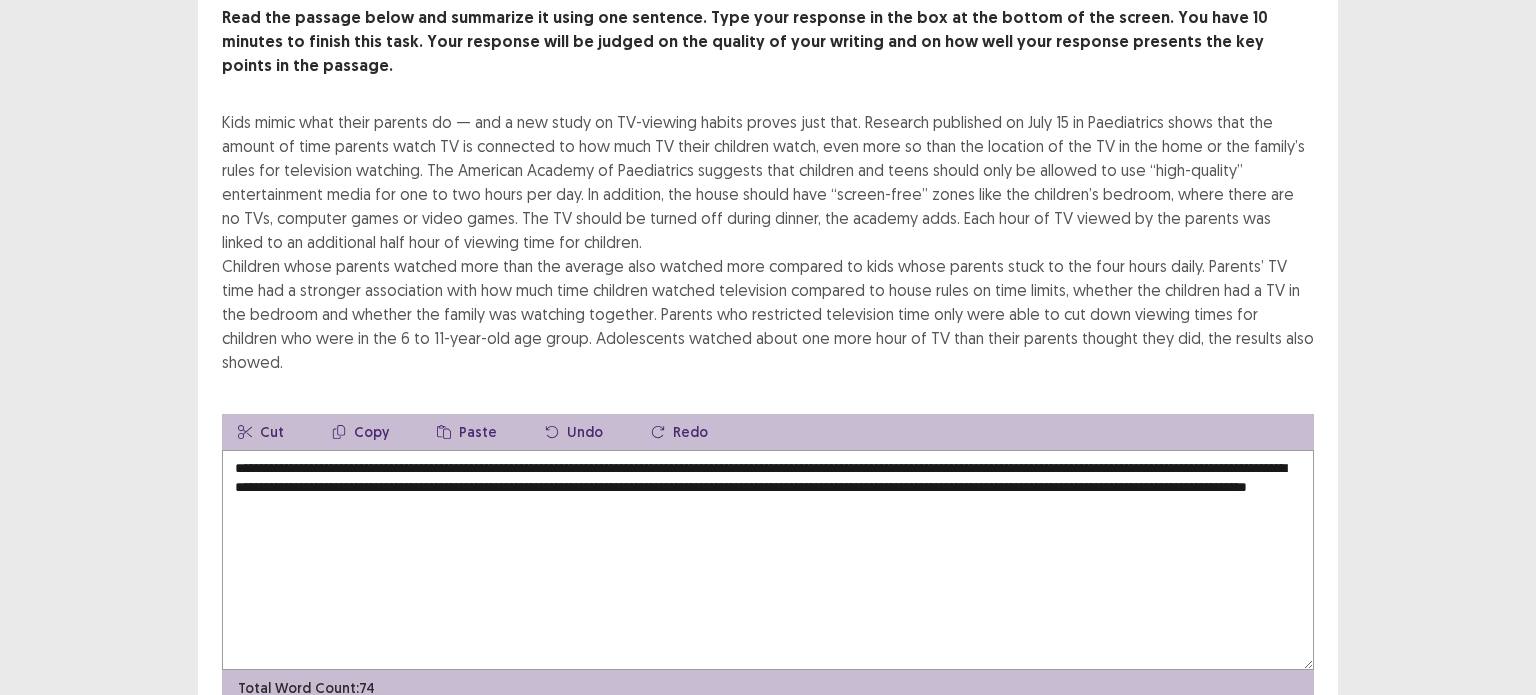 scroll, scrollTop: 128, scrollLeft: 0, axis: vertical 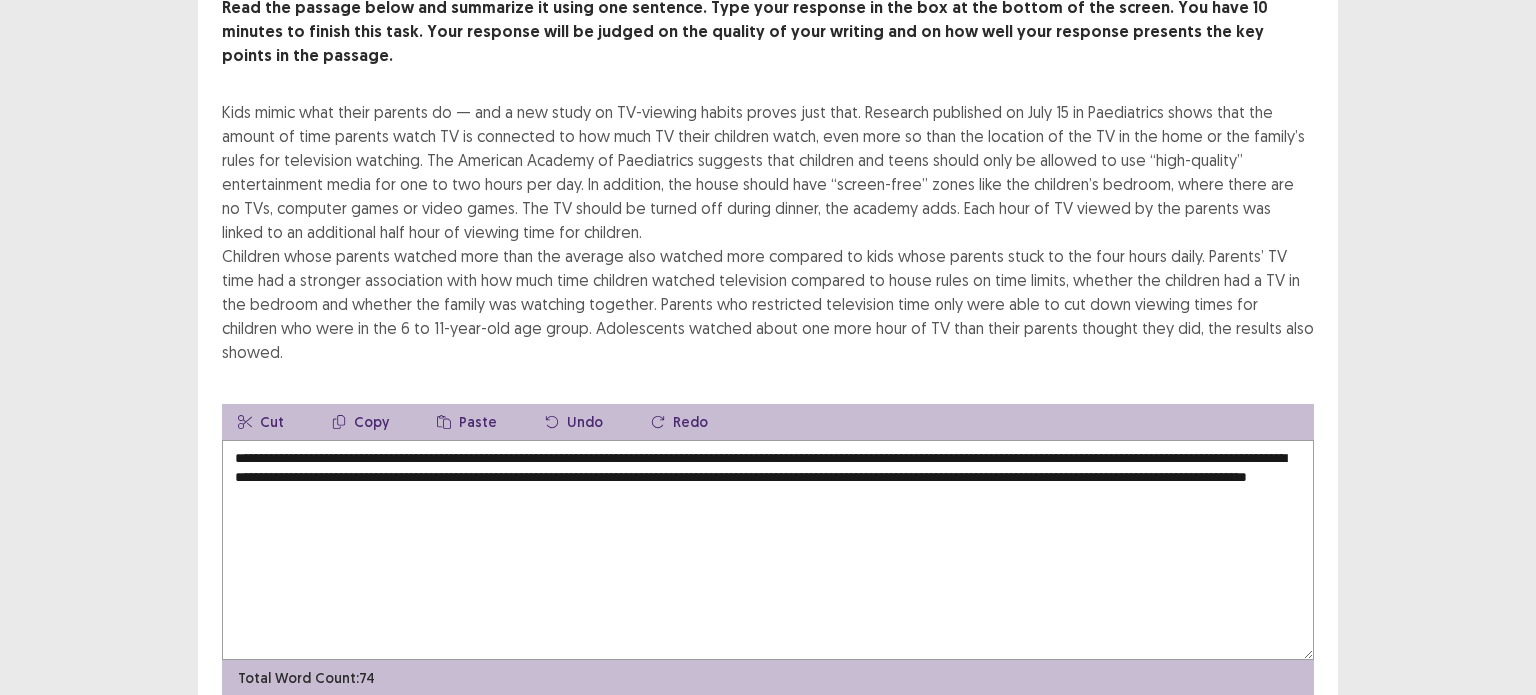 click on "**********" at bounding box center (768, 550) 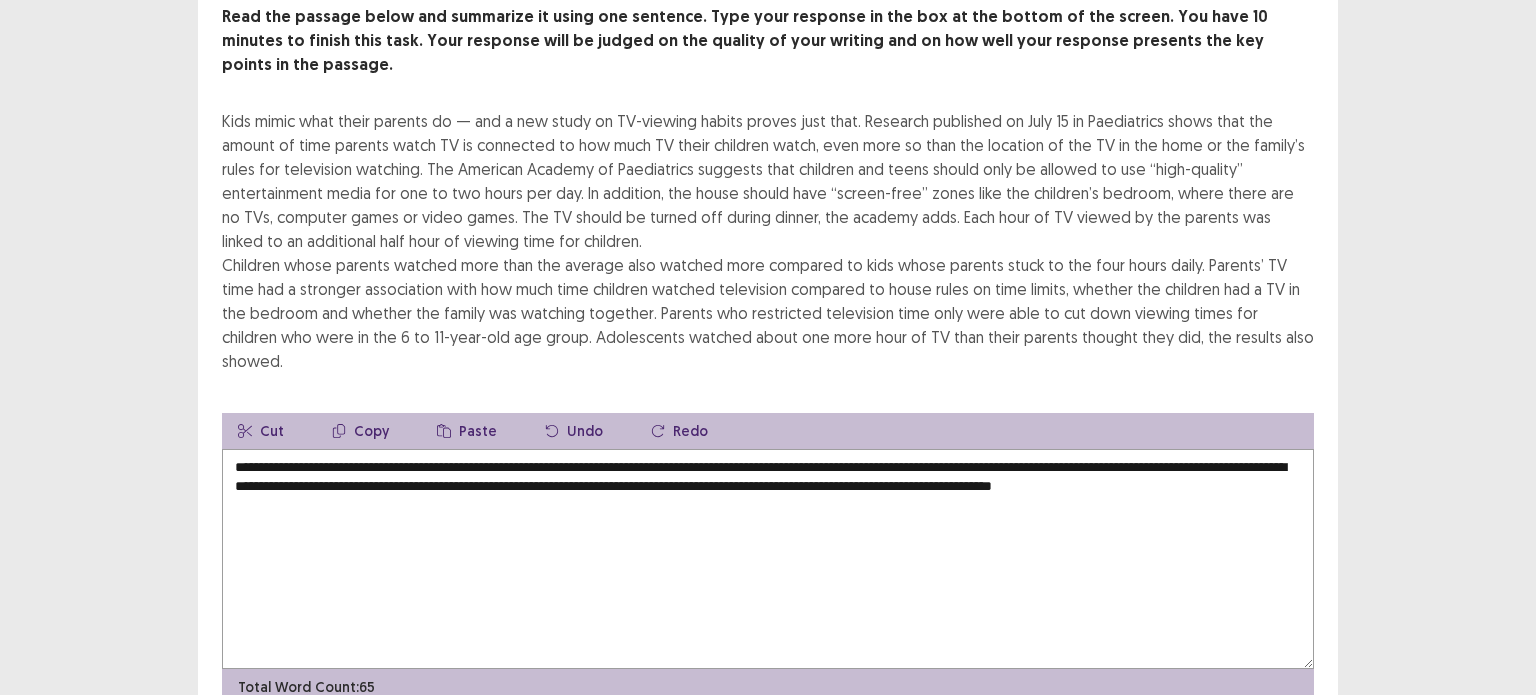 scroll, scrollTop: 168, scrollLeft: 0, axis: vertical 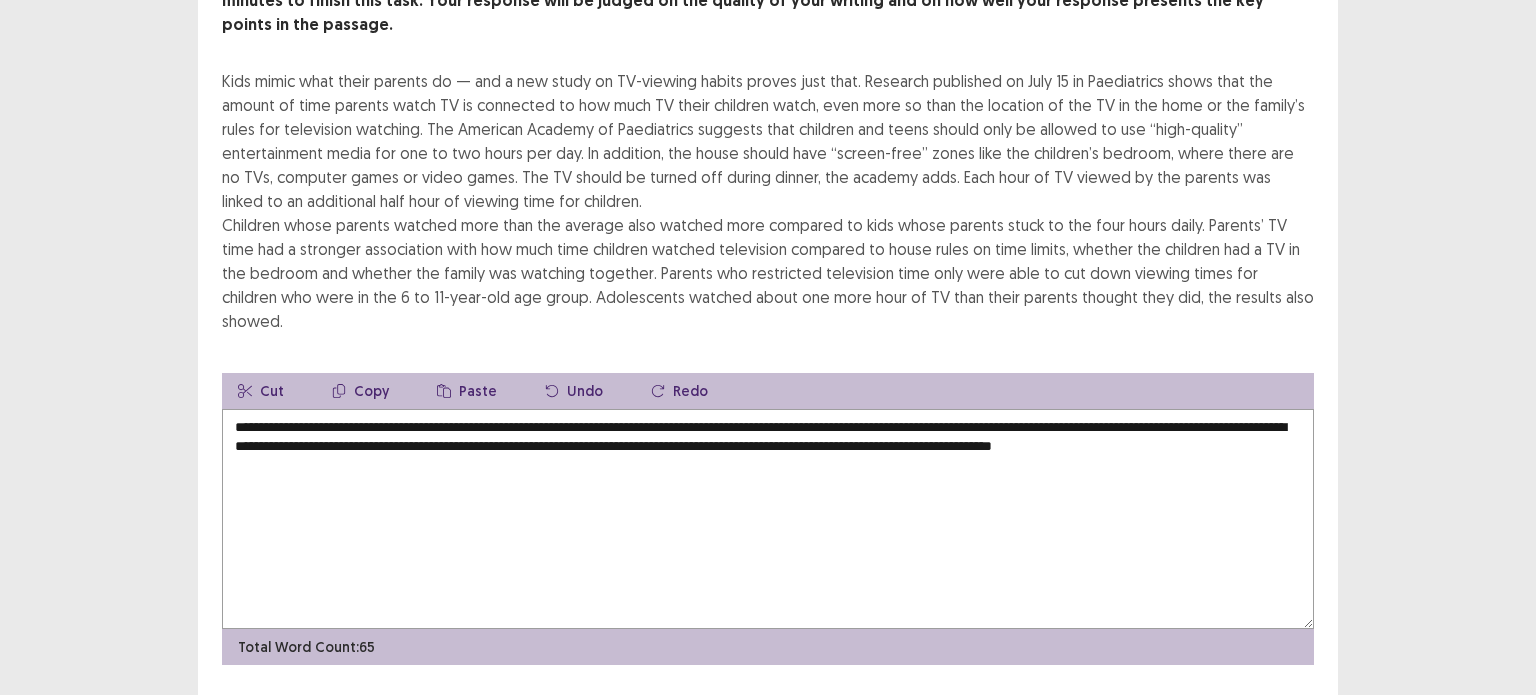 type on "**********" 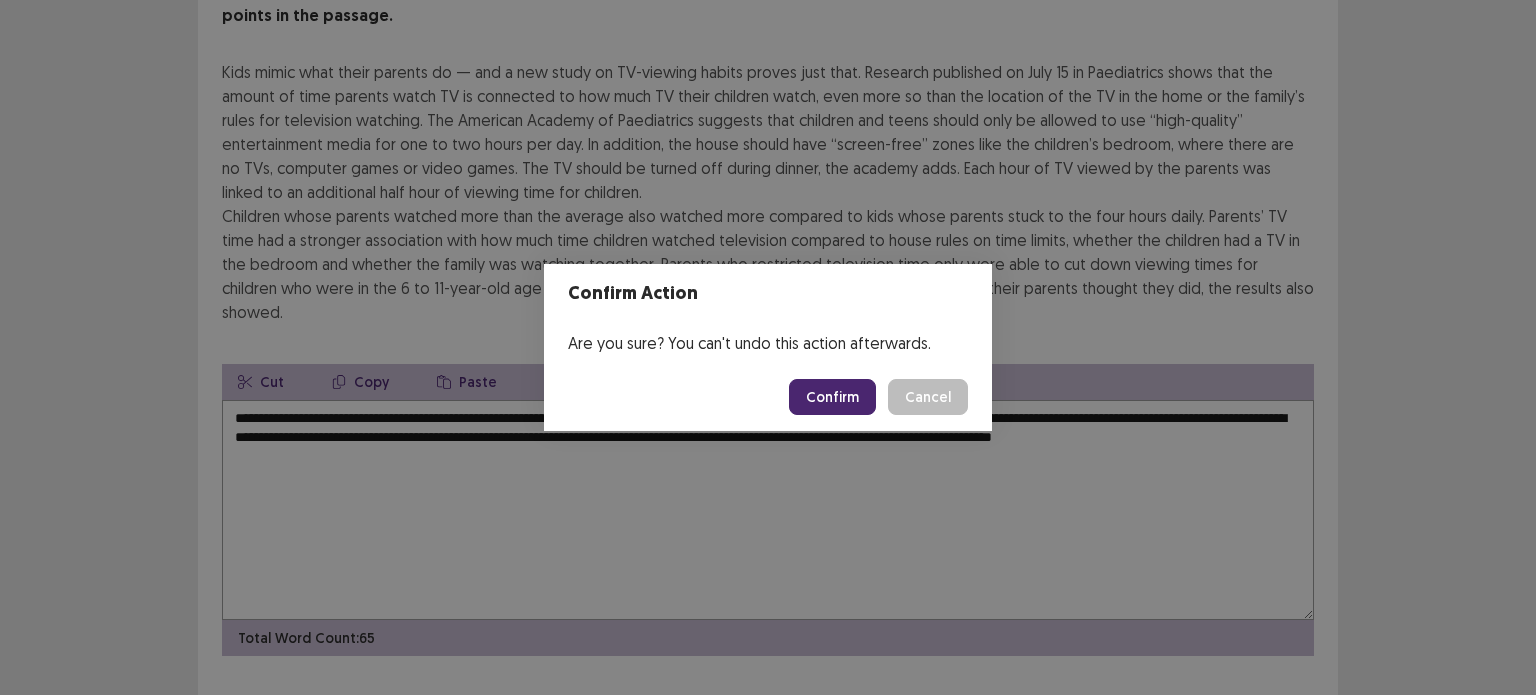 click on "Confirm" at bounding box center (832, 397) 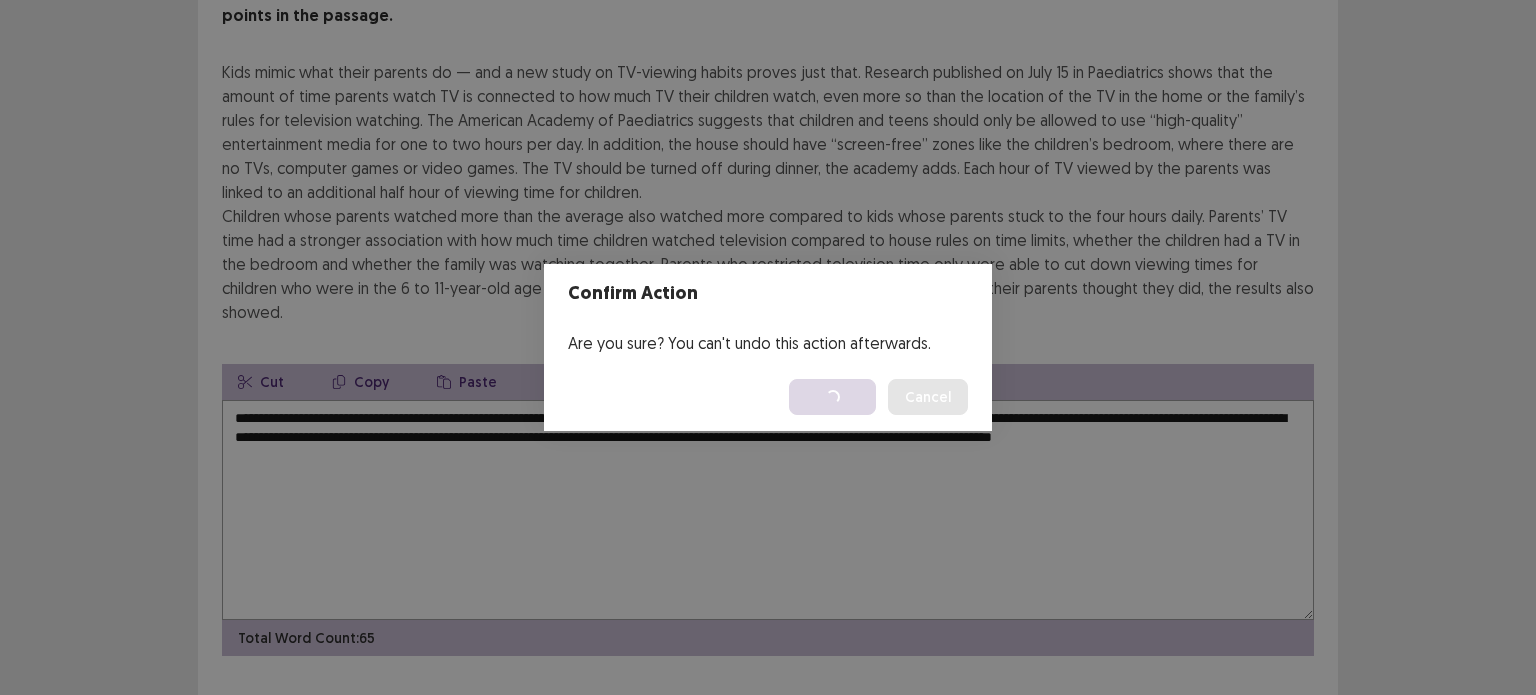 scroll, scrollTop: 0, scrollLeft: 0, axis: both 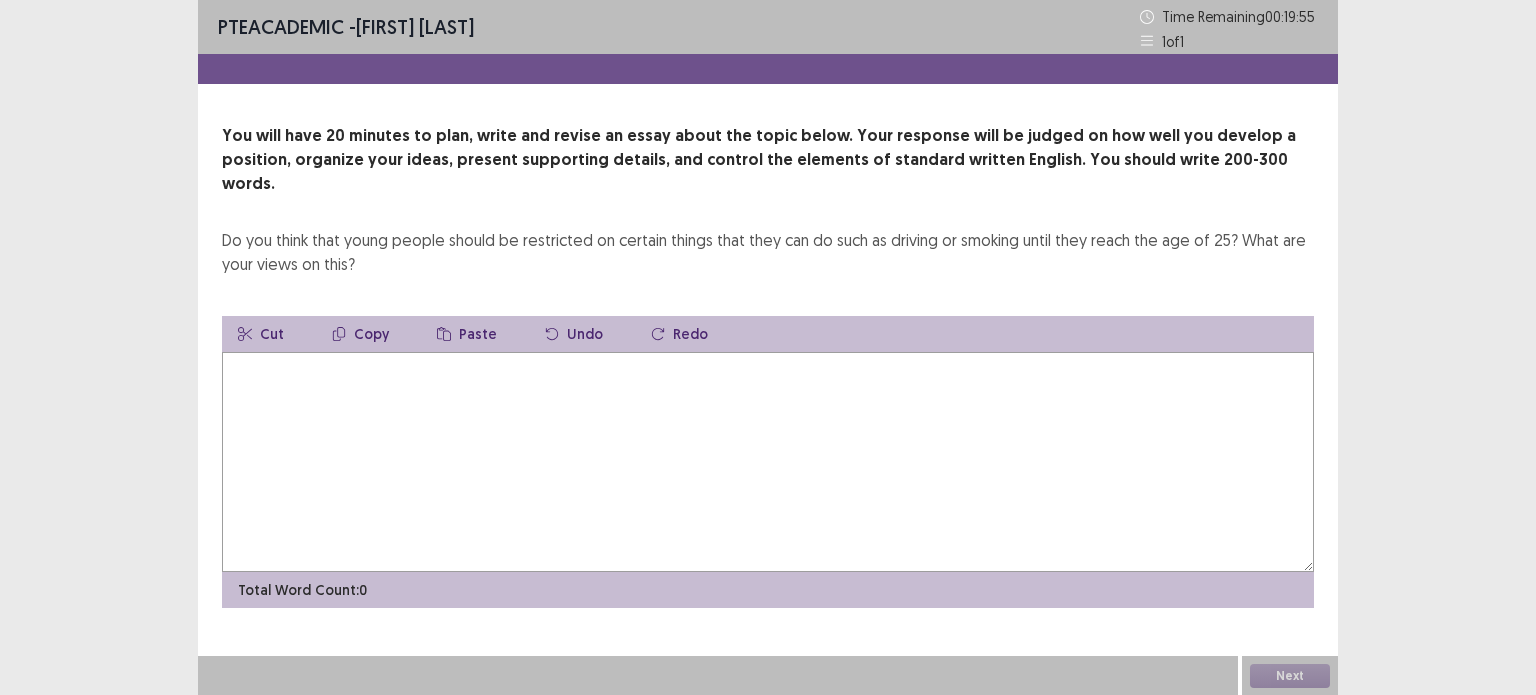 click at bounding box center [768, 462] 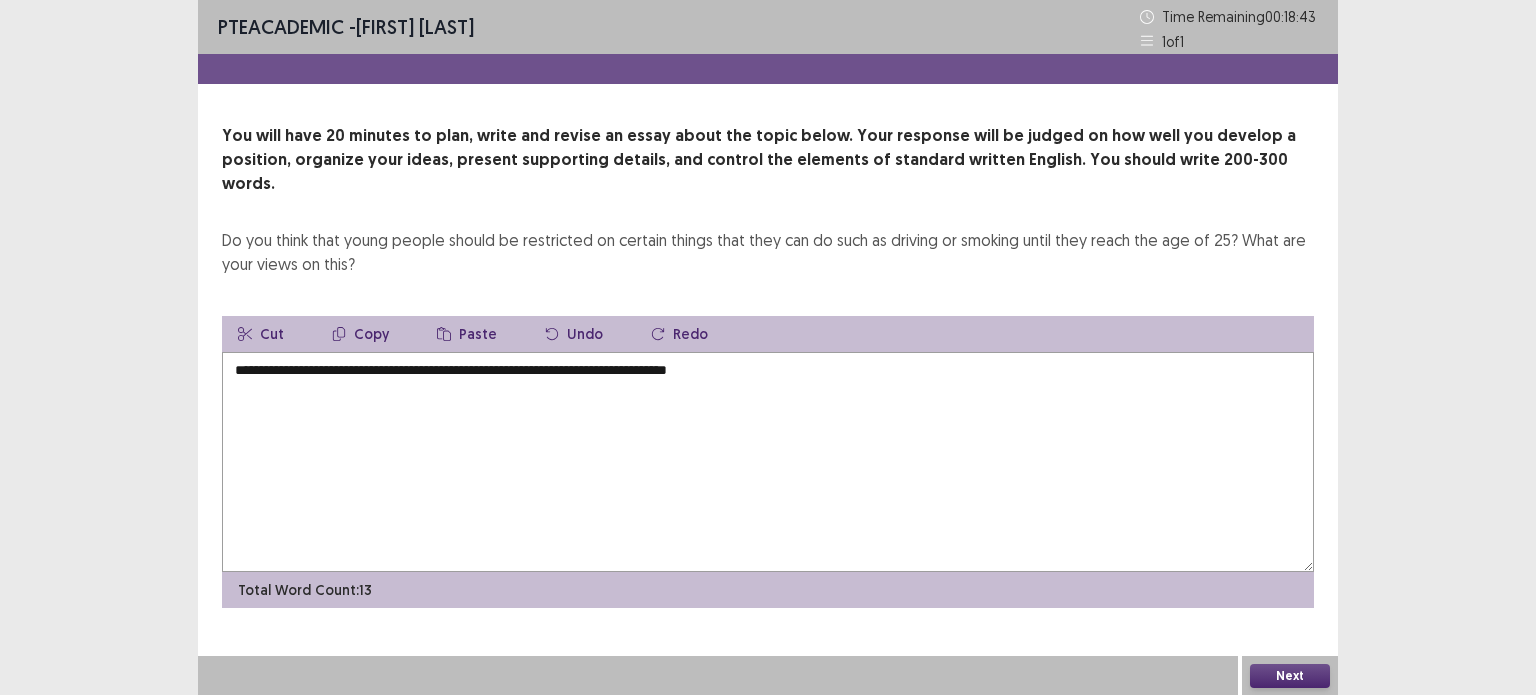 click on "**********" at bounding box center [768, 462] 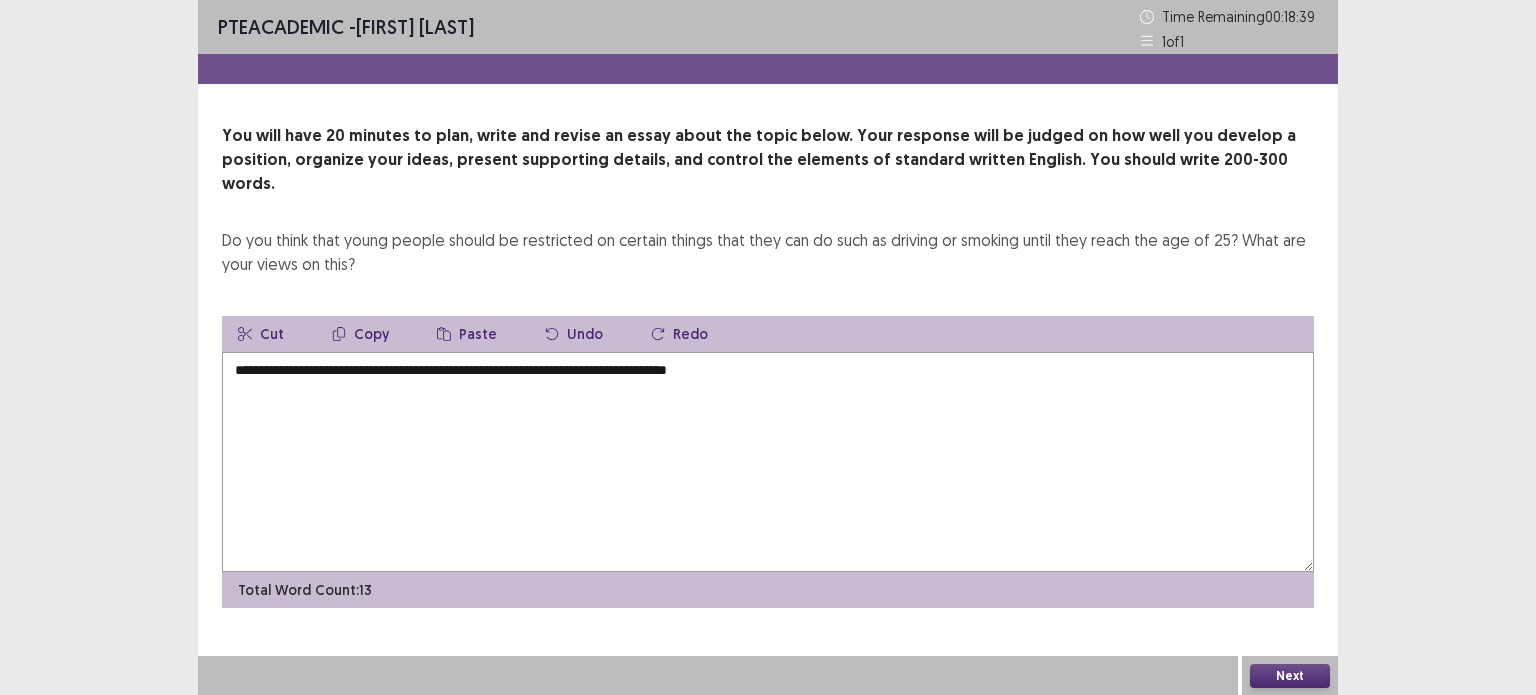 click on "**********" at bounding box center [768, 462] 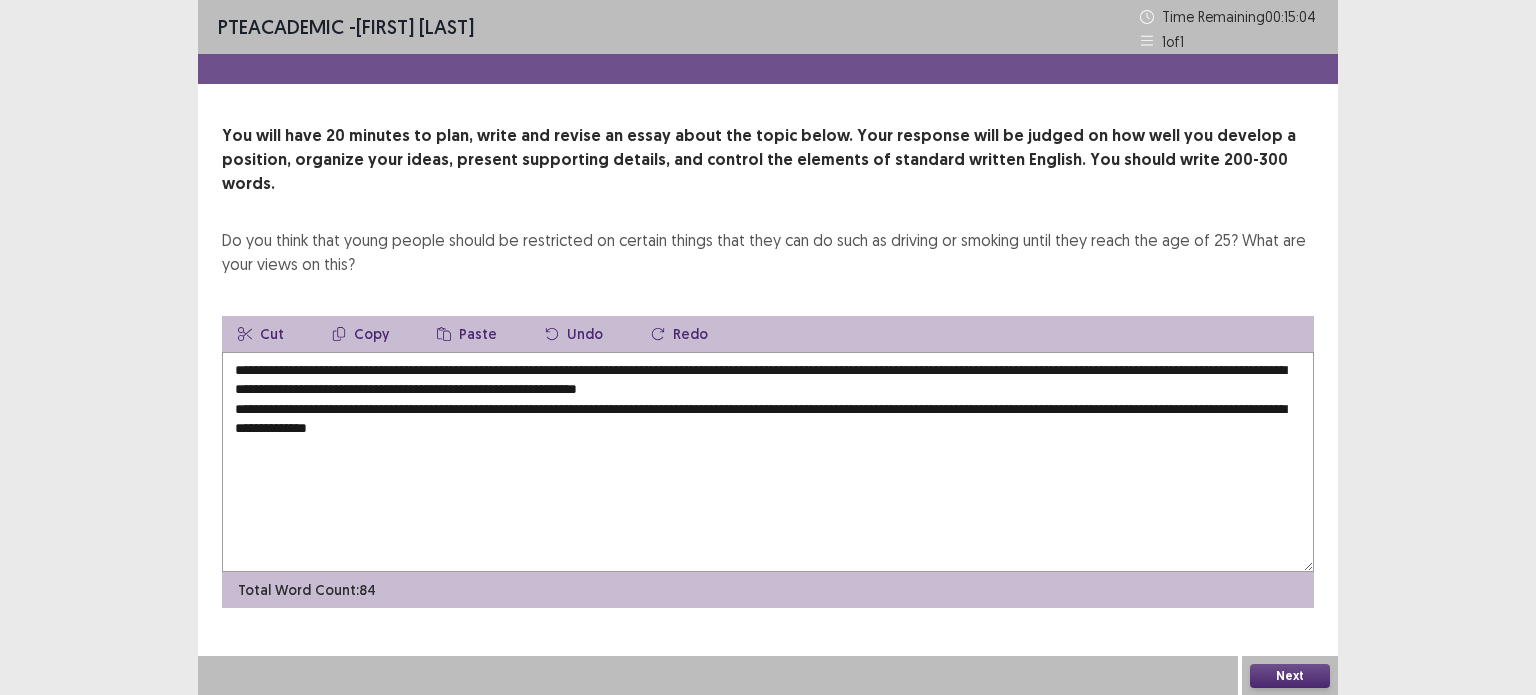 click on "**********" at bounding box center (768, 462) 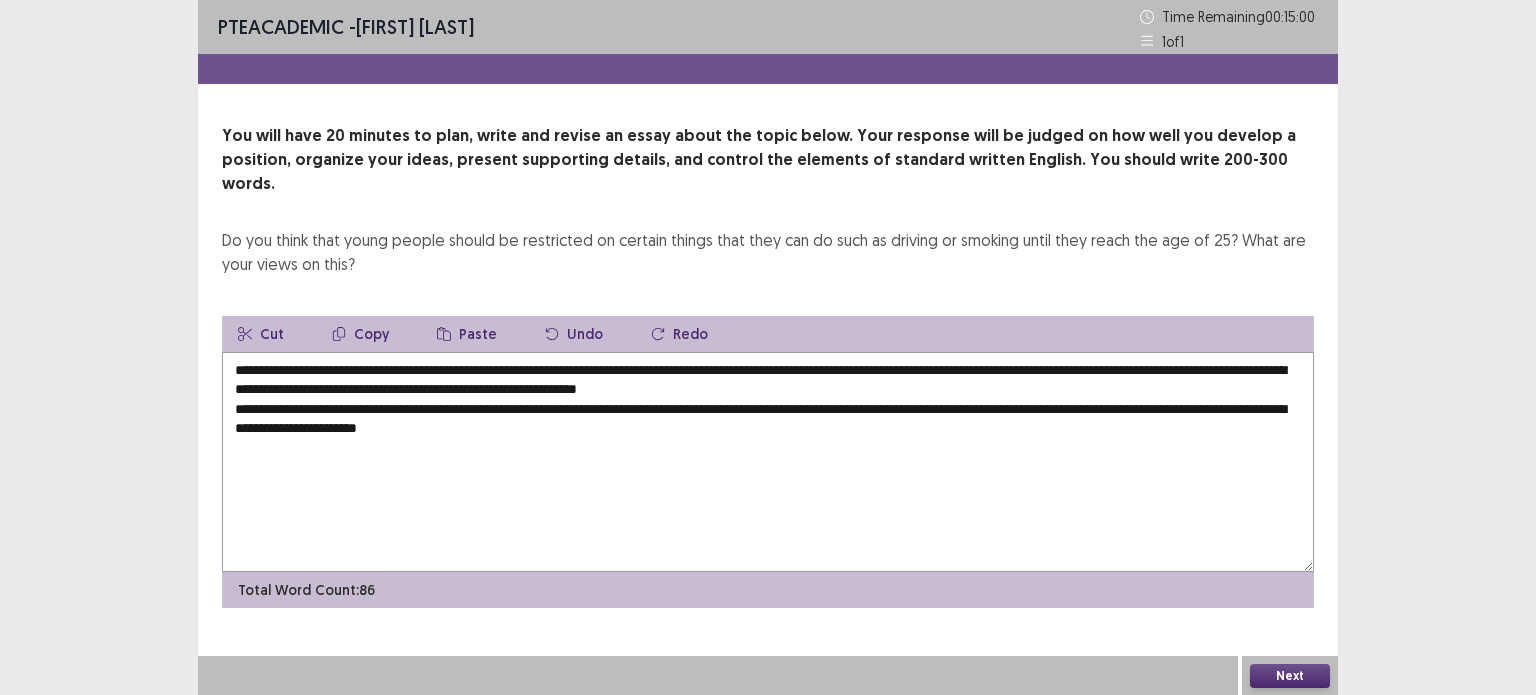 click on "**********" at bounding box center [768, 462] 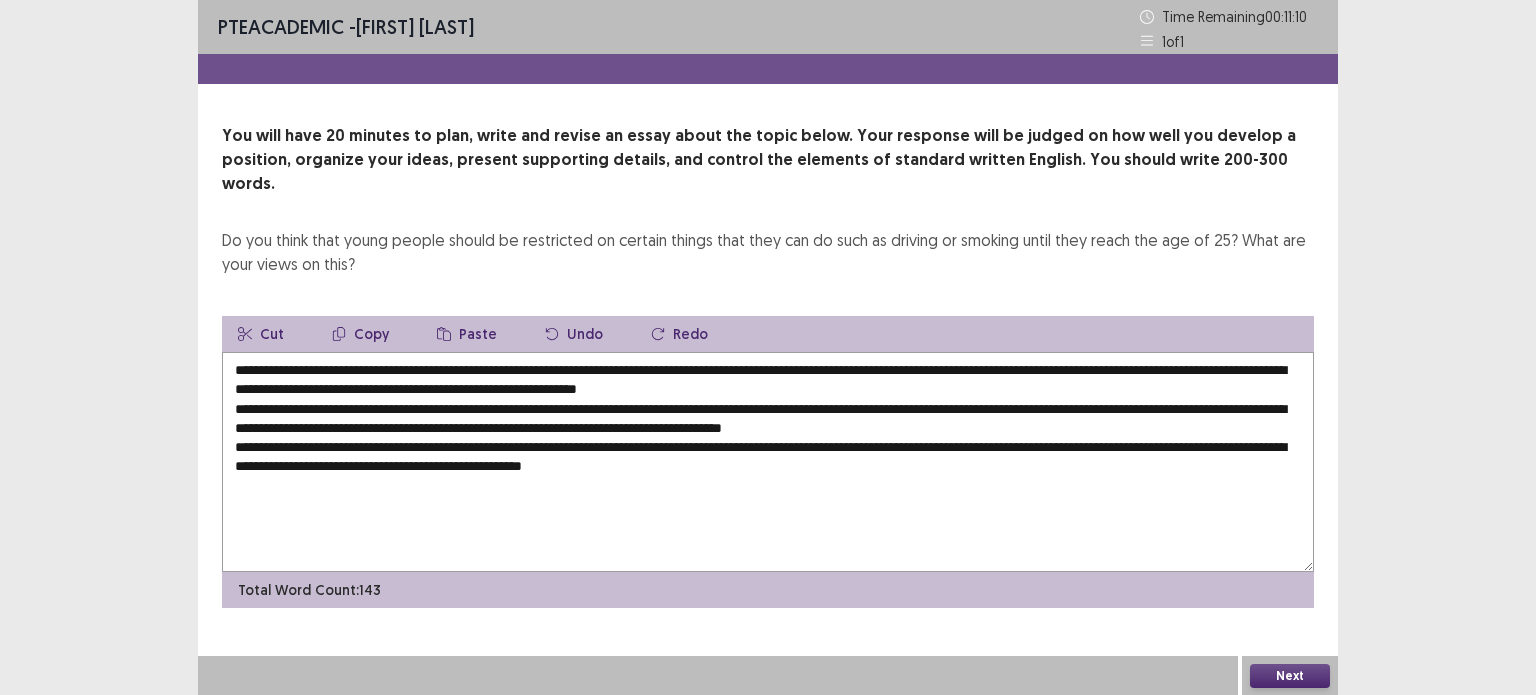 click on "**********" at bounding box center [768, 462] 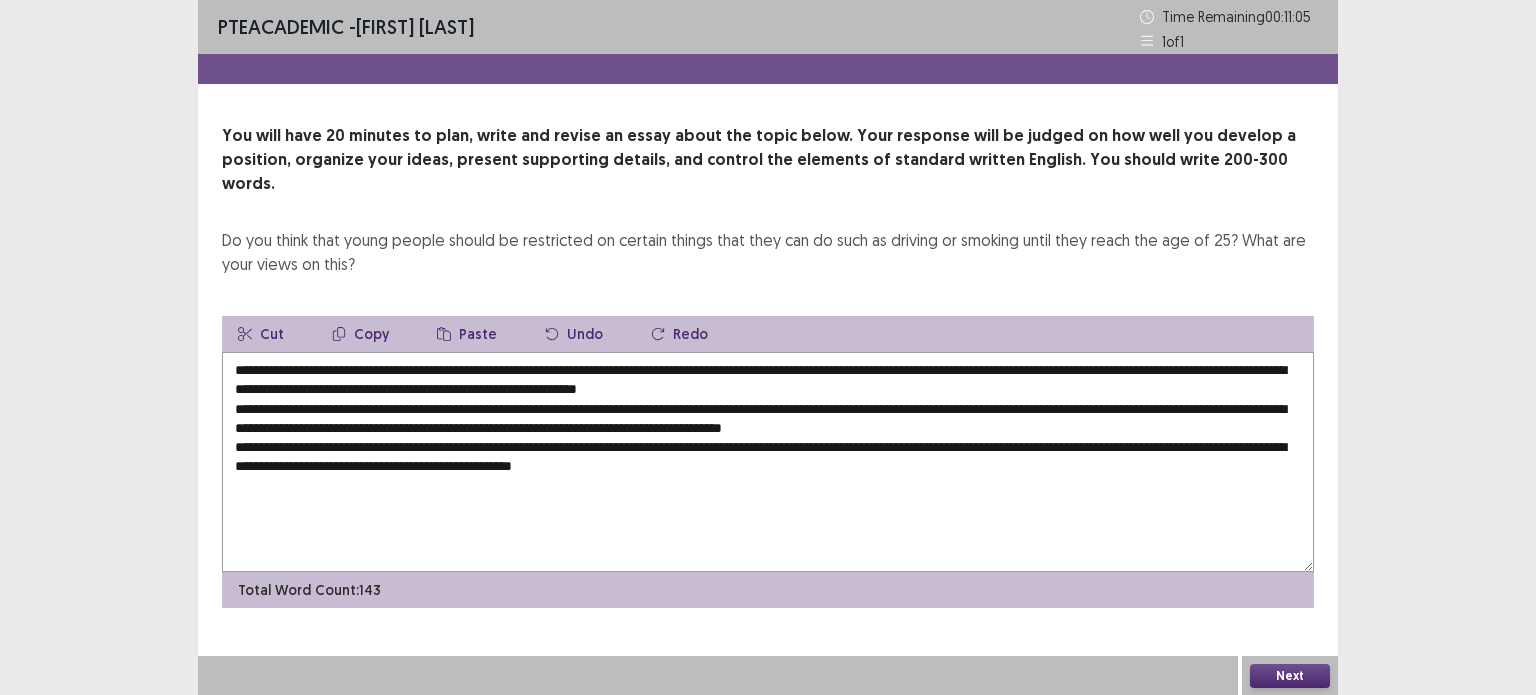 click on "**********" at bounding box center (768, 462) 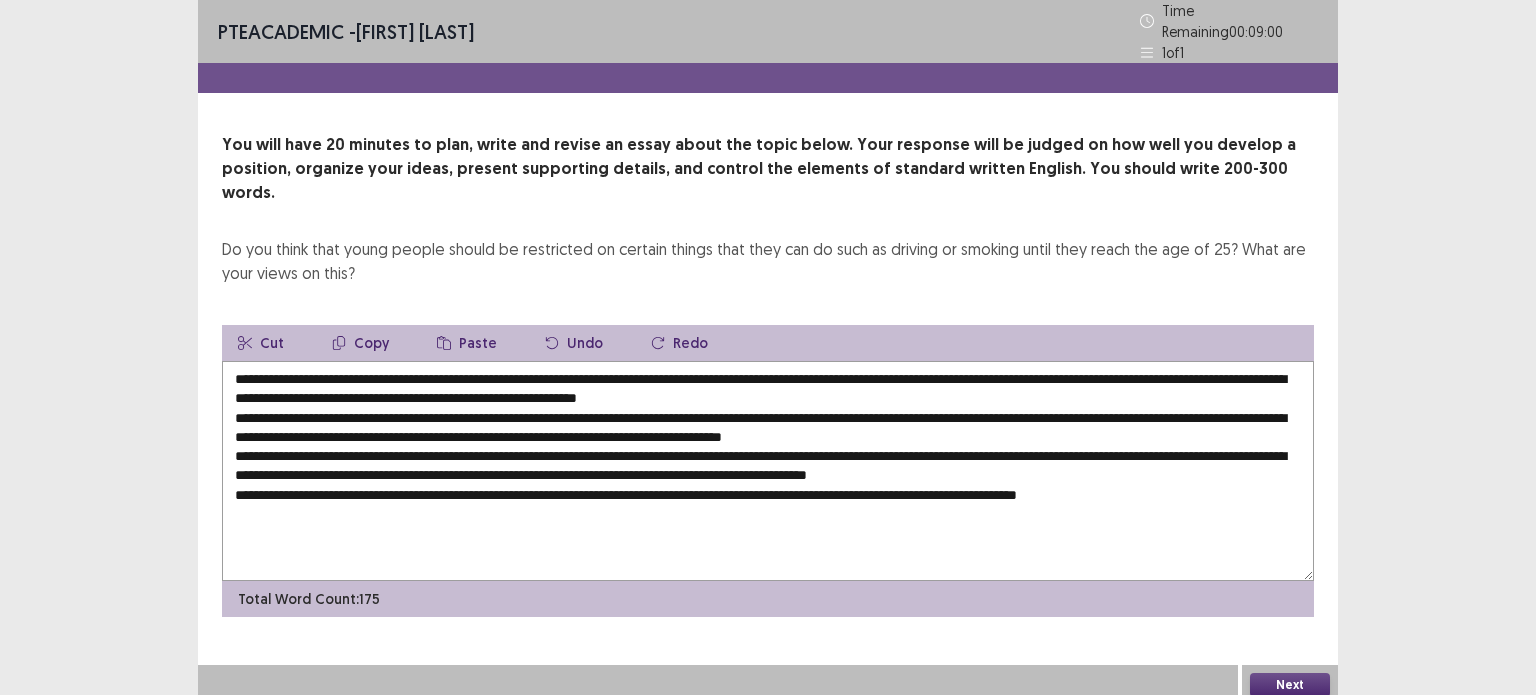 click at bounding box center (768, 471) 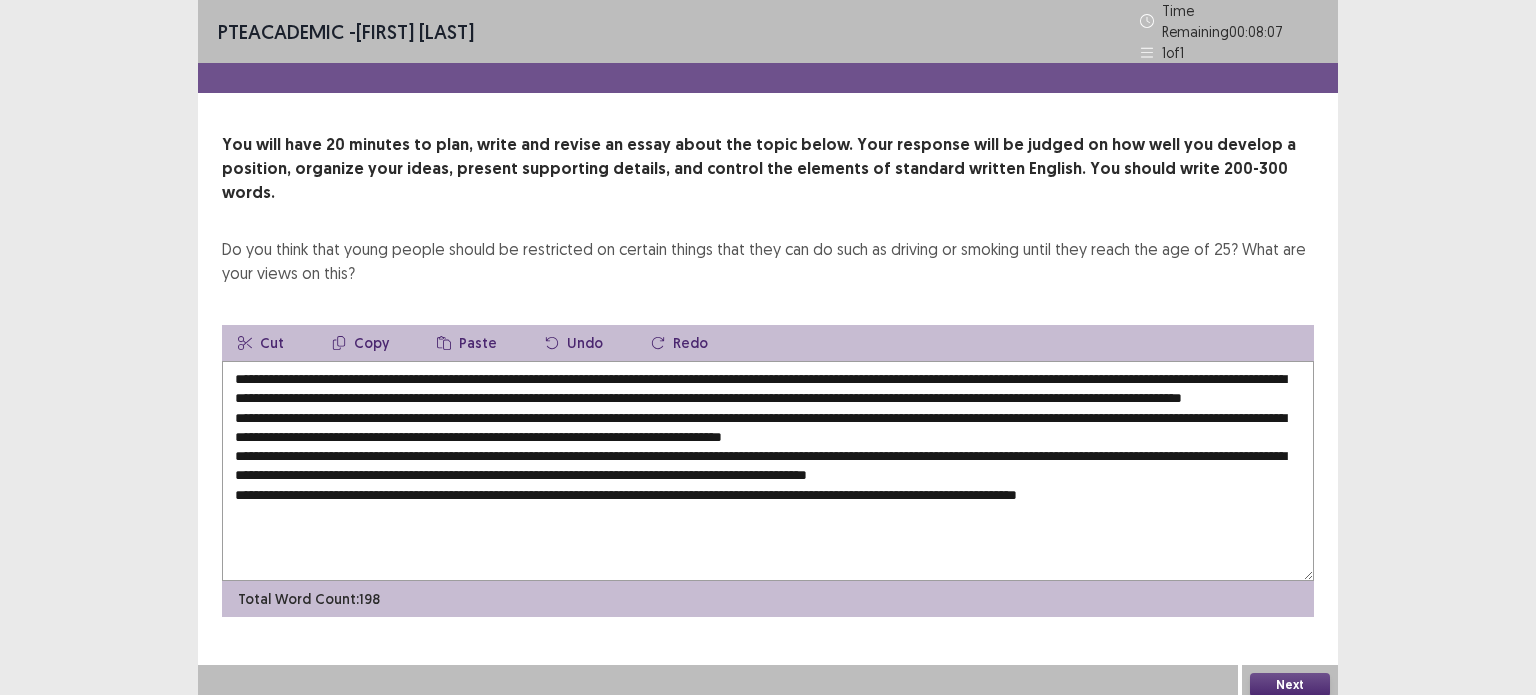 drag, startPoint x: 352, startPoint y: 343, endPoint x: 1116, endPoint y: 341, distance: 764.0026 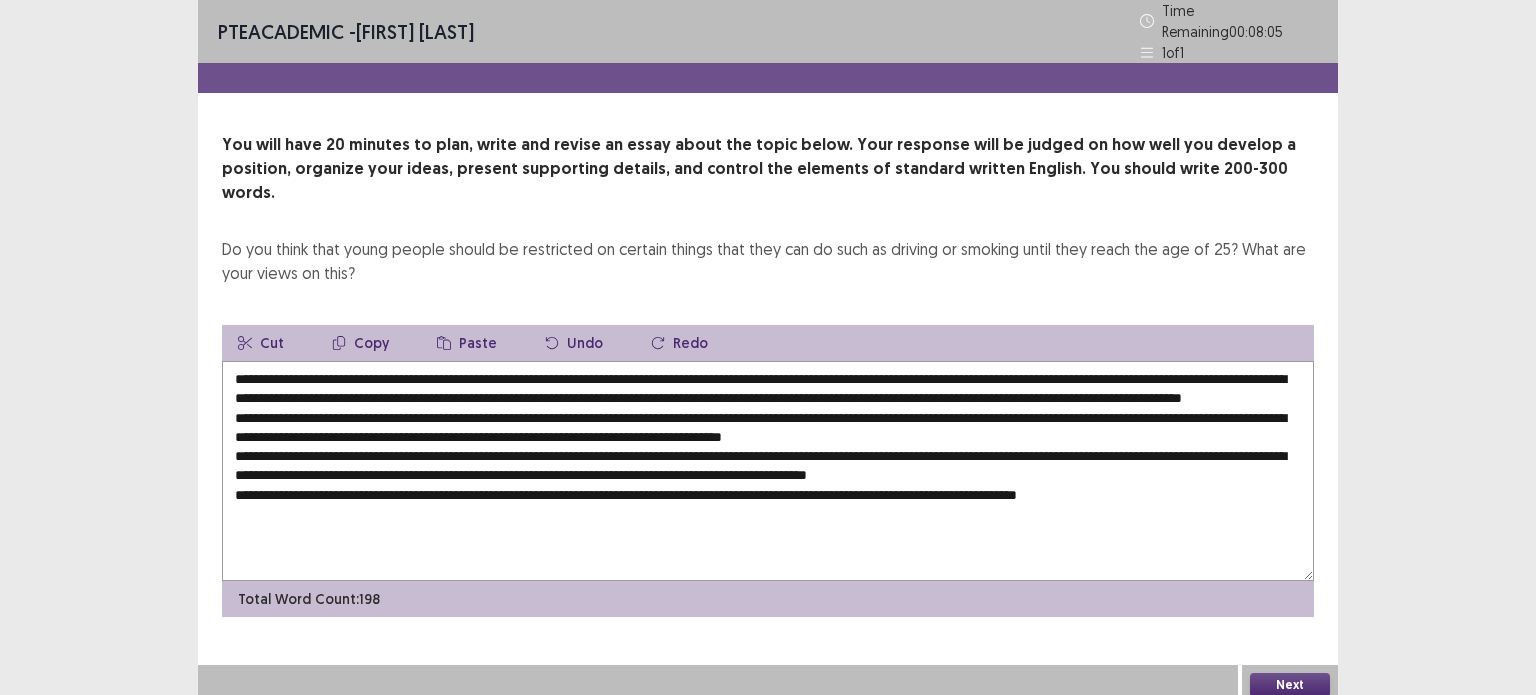 click on "Copy" at bounding box center [360, 343] 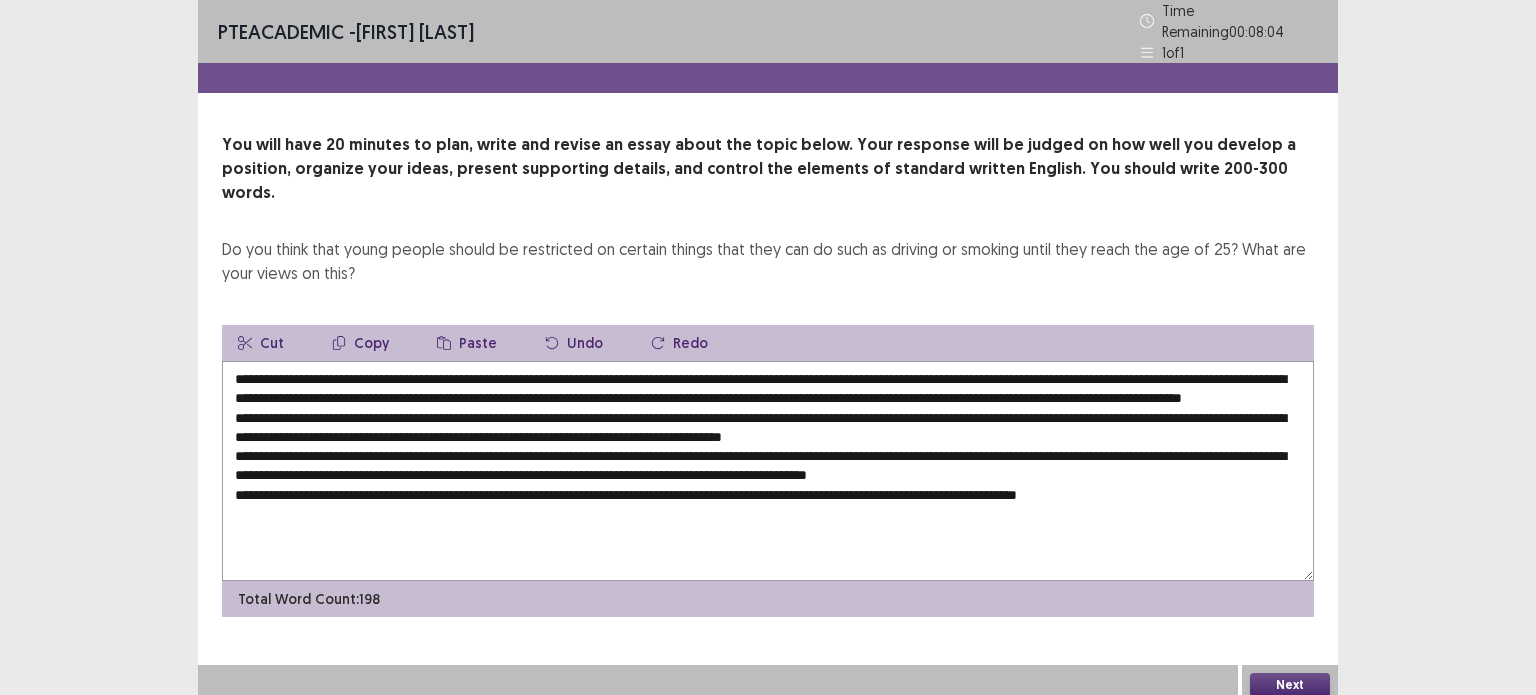 click on "Copy" at bounding box center (360, 343) 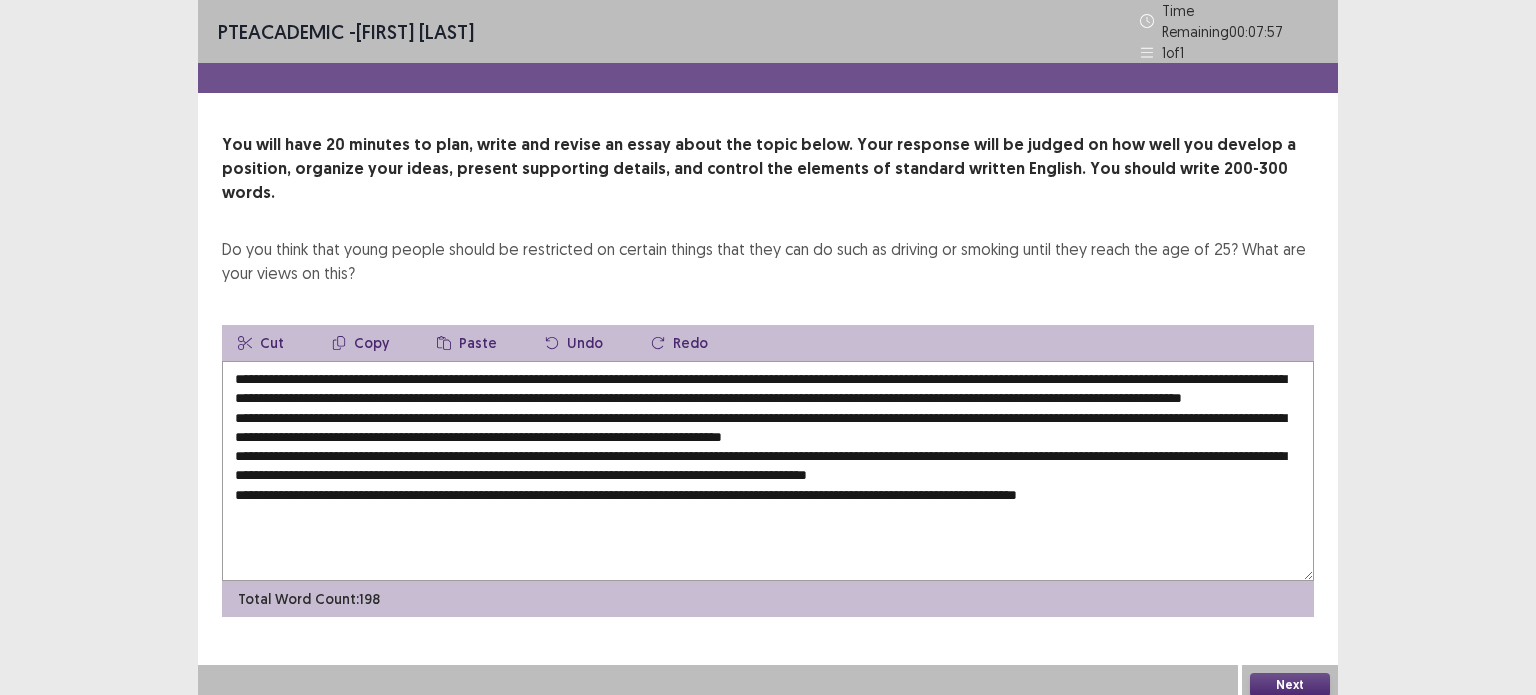 click at bounding box center (768, 471) 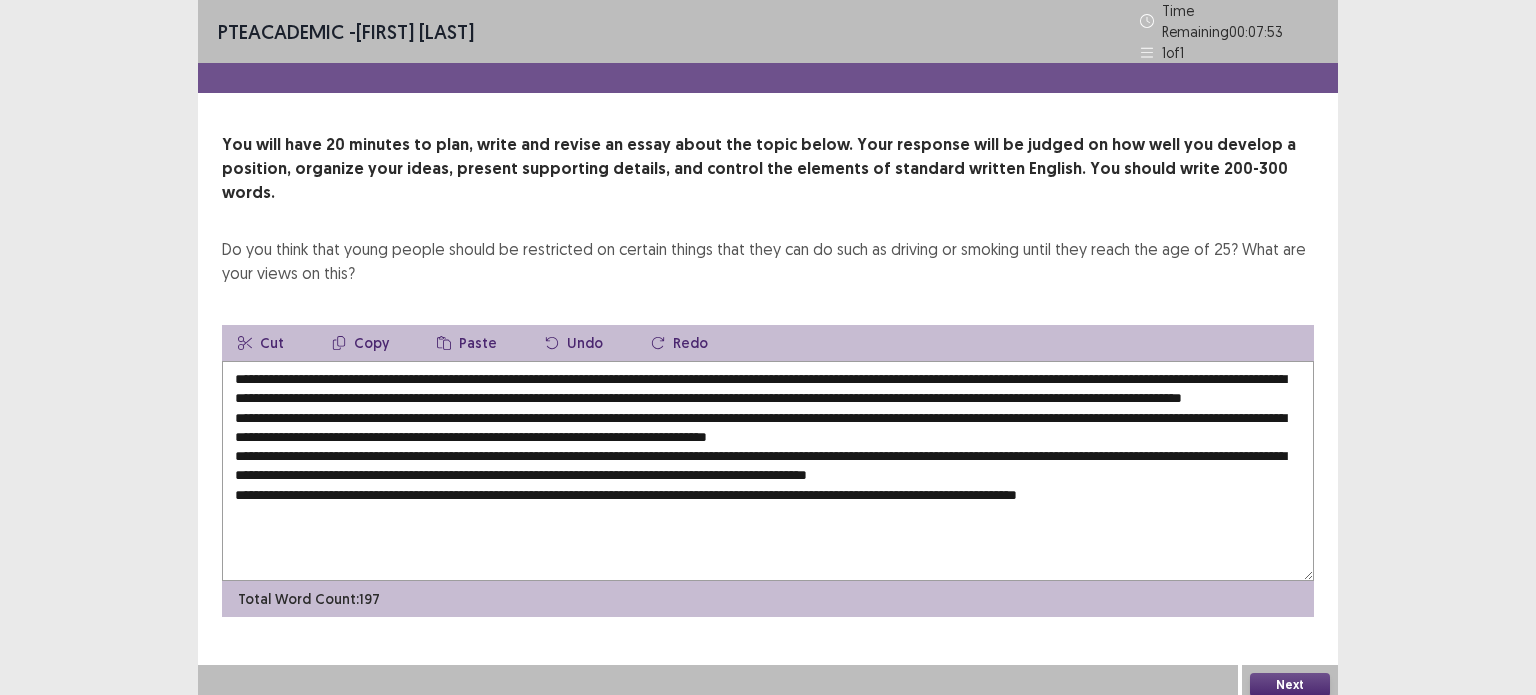 paste on "**********" 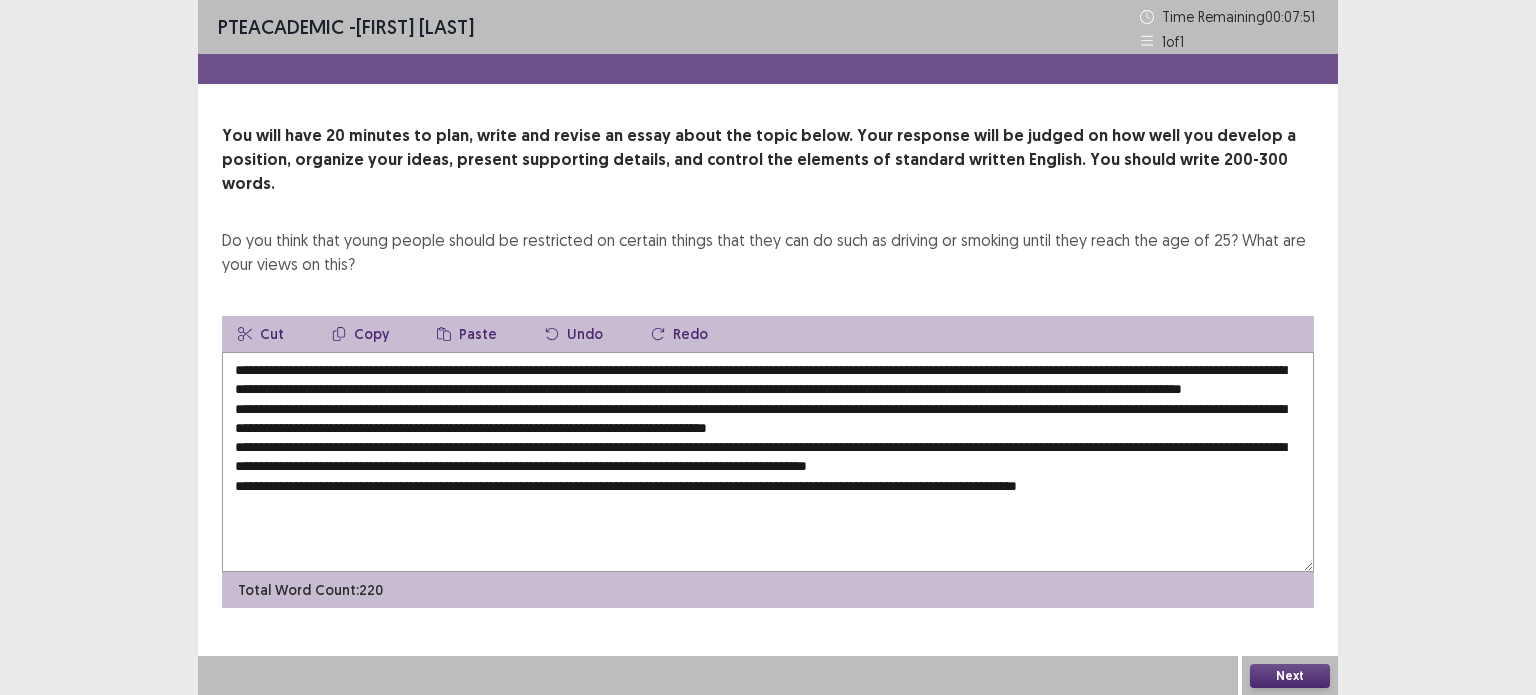 click at bounding box center (768, 462) 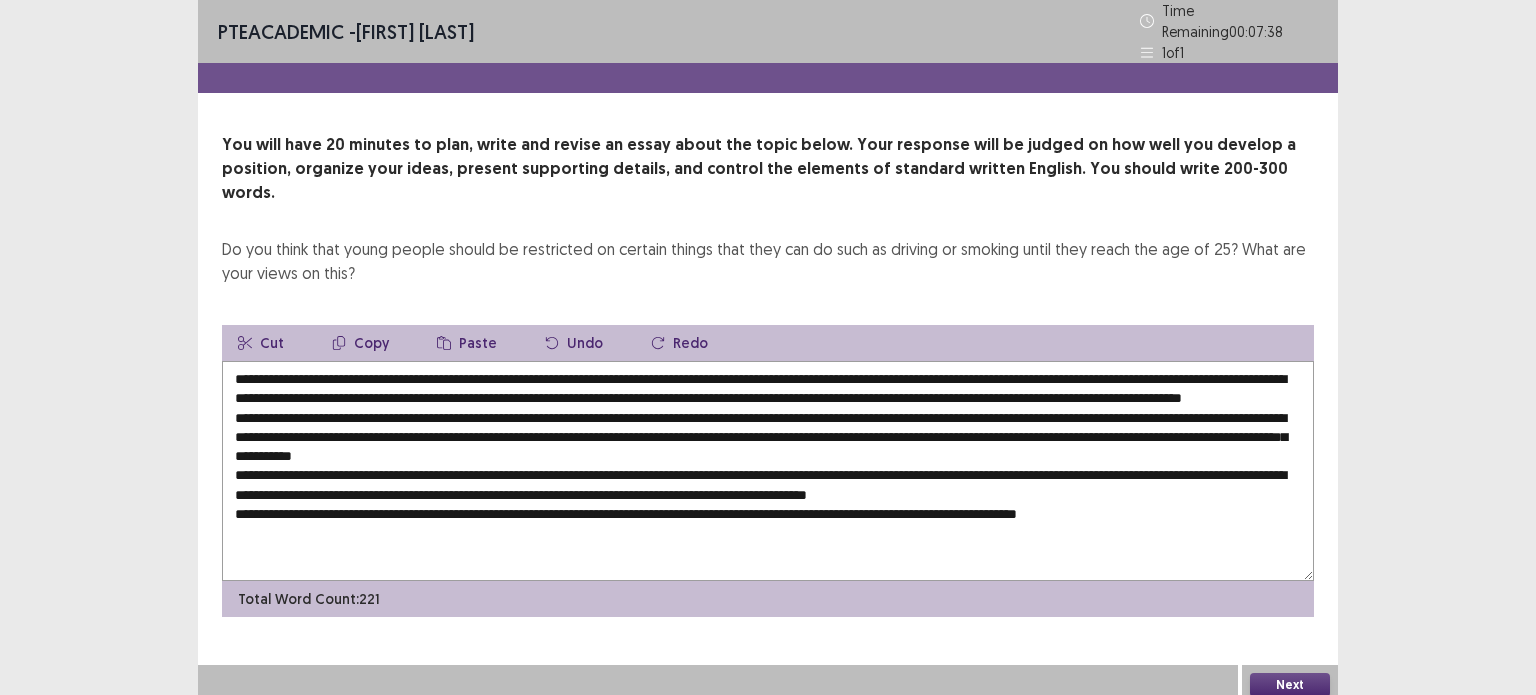 click at bounding box center [768, 471] 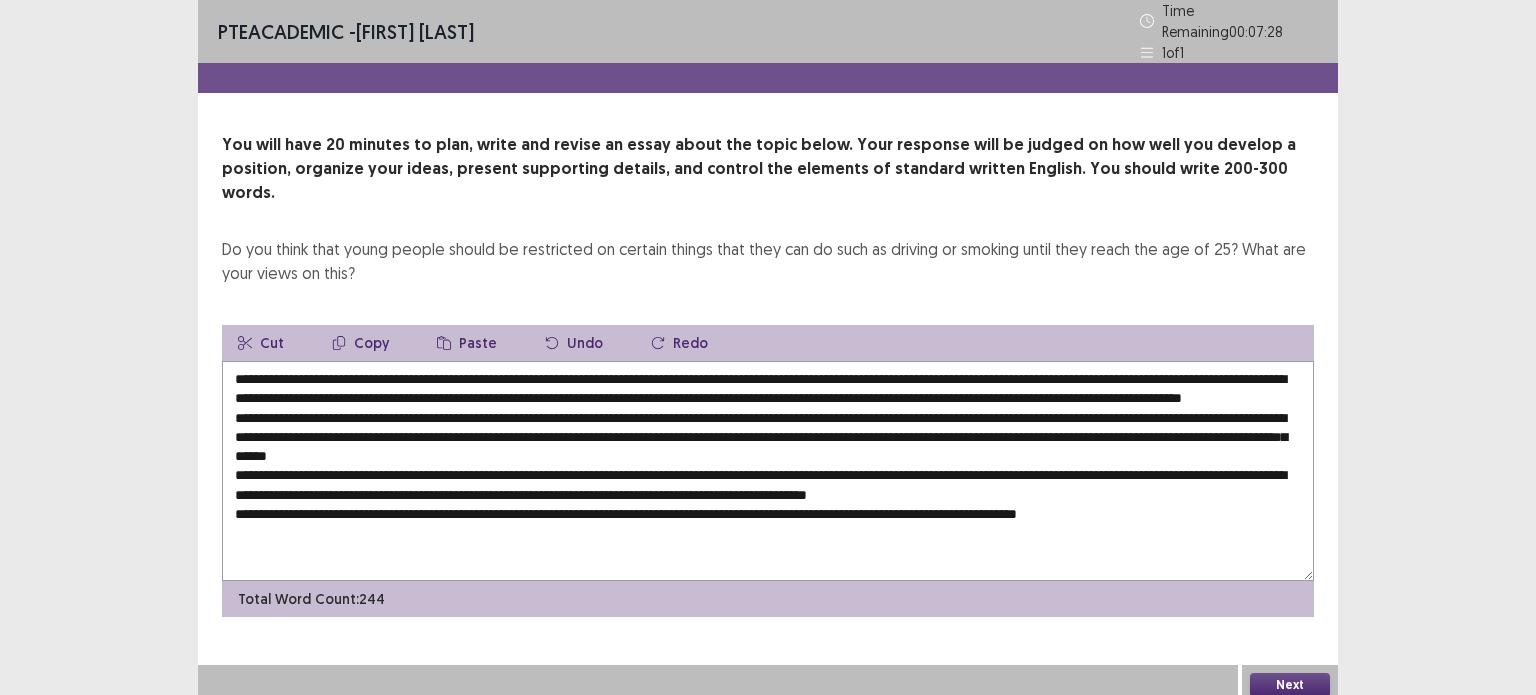 click at bounding box center [768, 471] 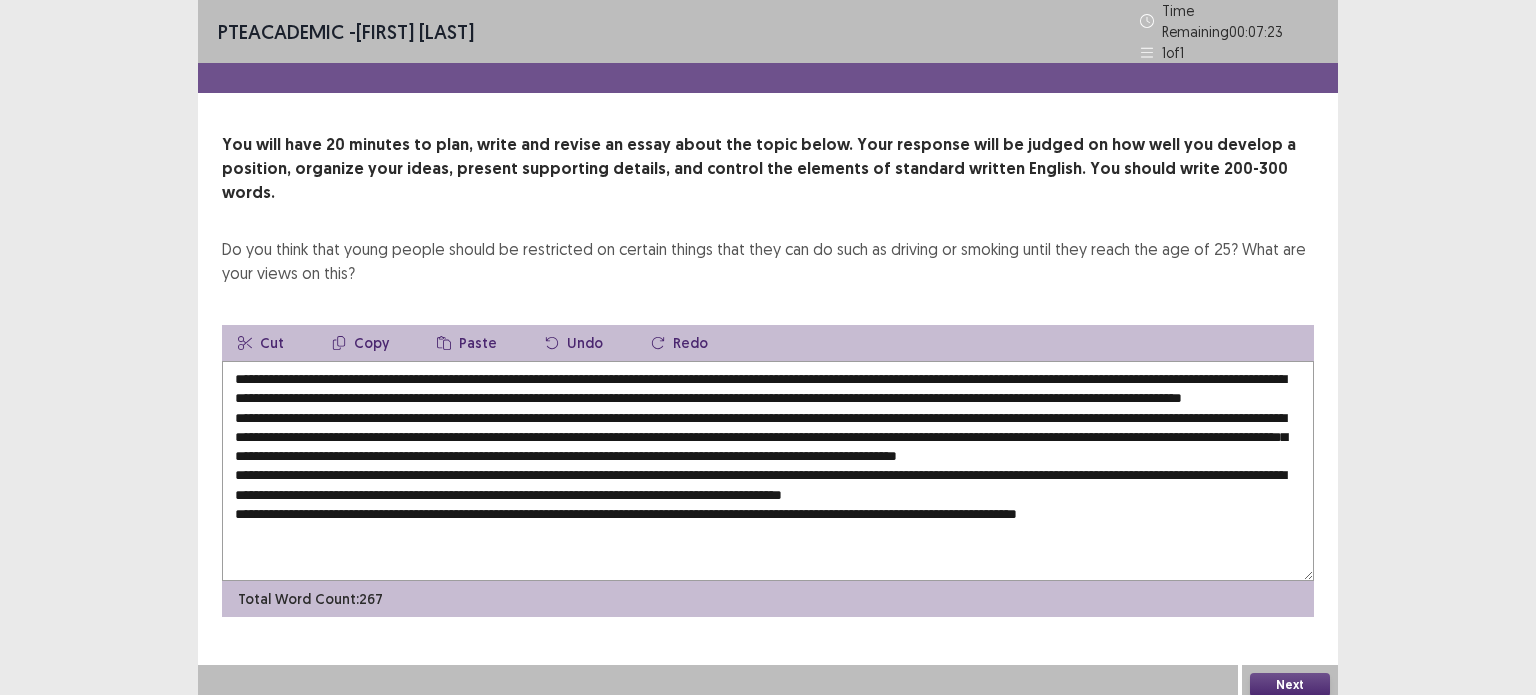 scroll, scrollTop: 9, scrollLeft: 0, axis: vertical 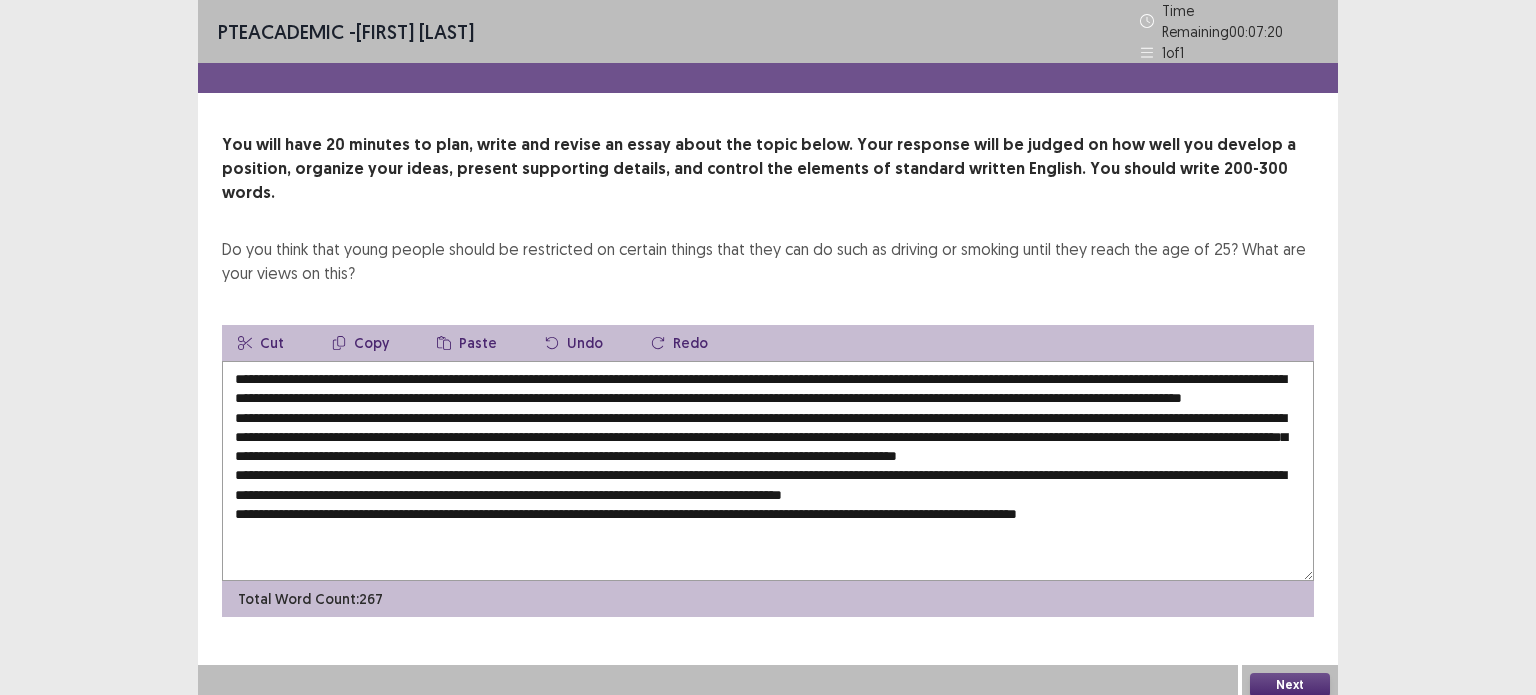click at bounding box center [768, 471] 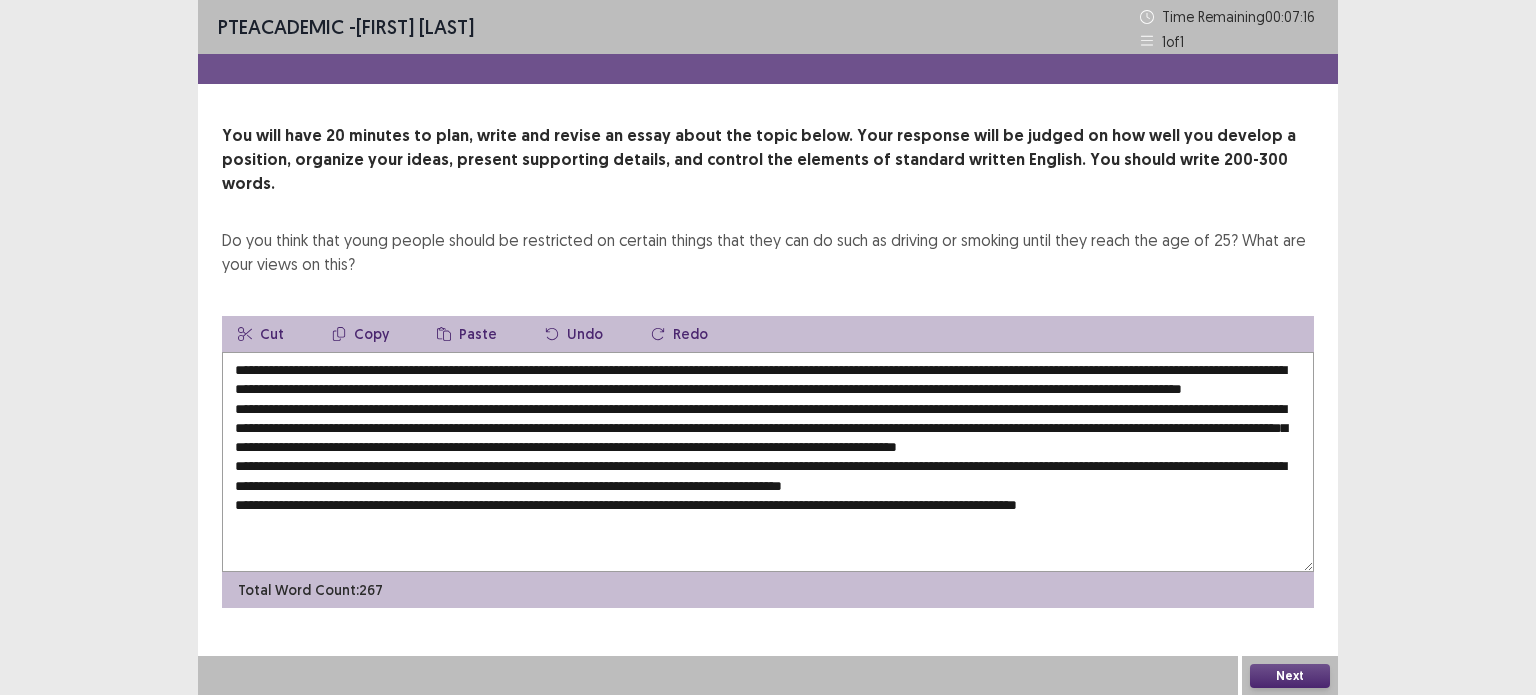 click at bounding box center (768, 462) 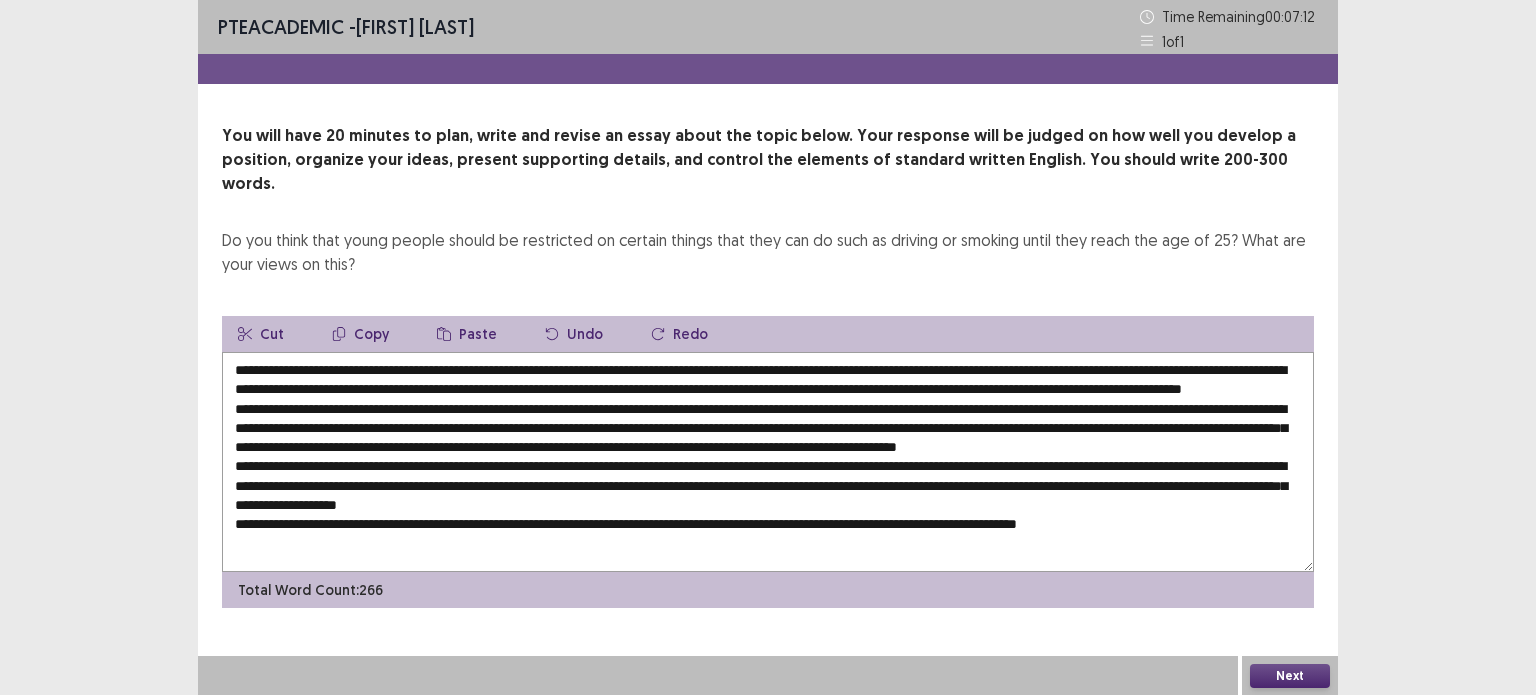 paste on "**********" 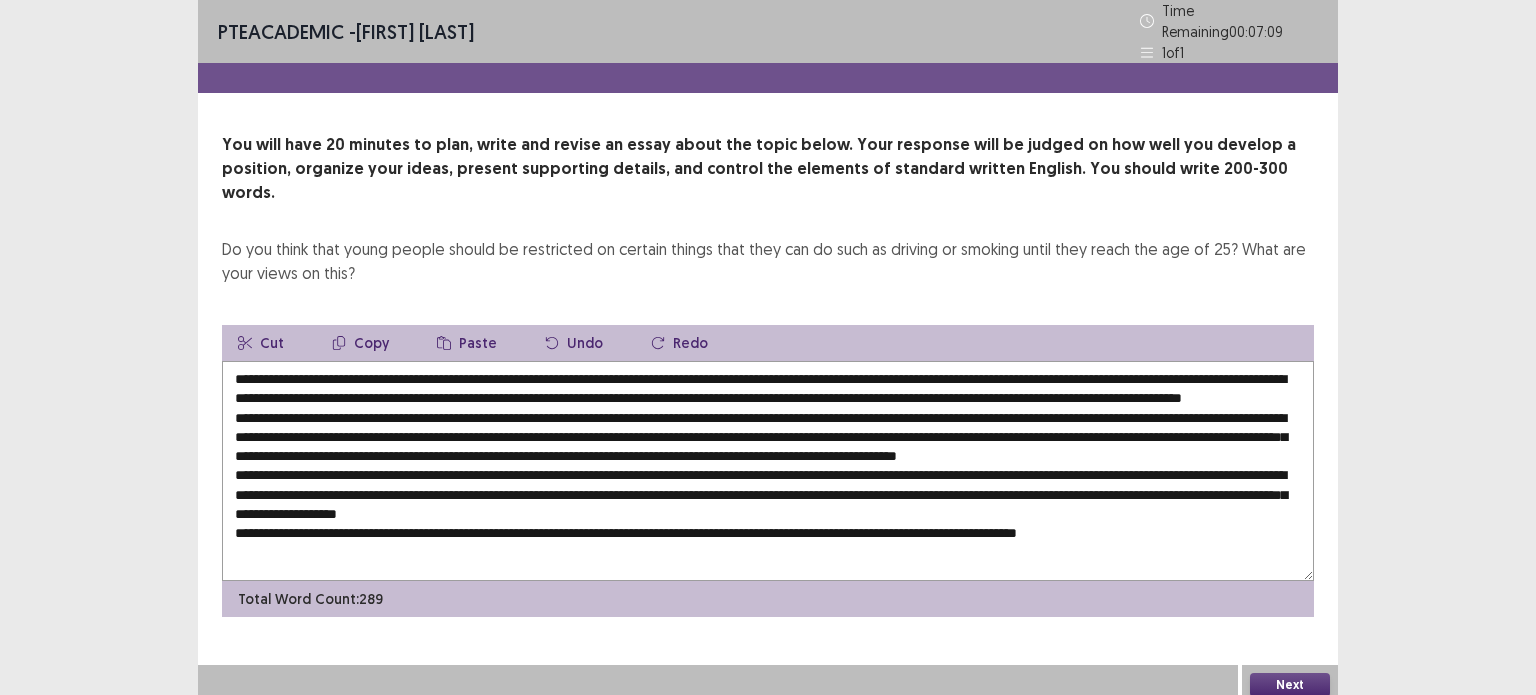 click at bounding box center (768, 471) 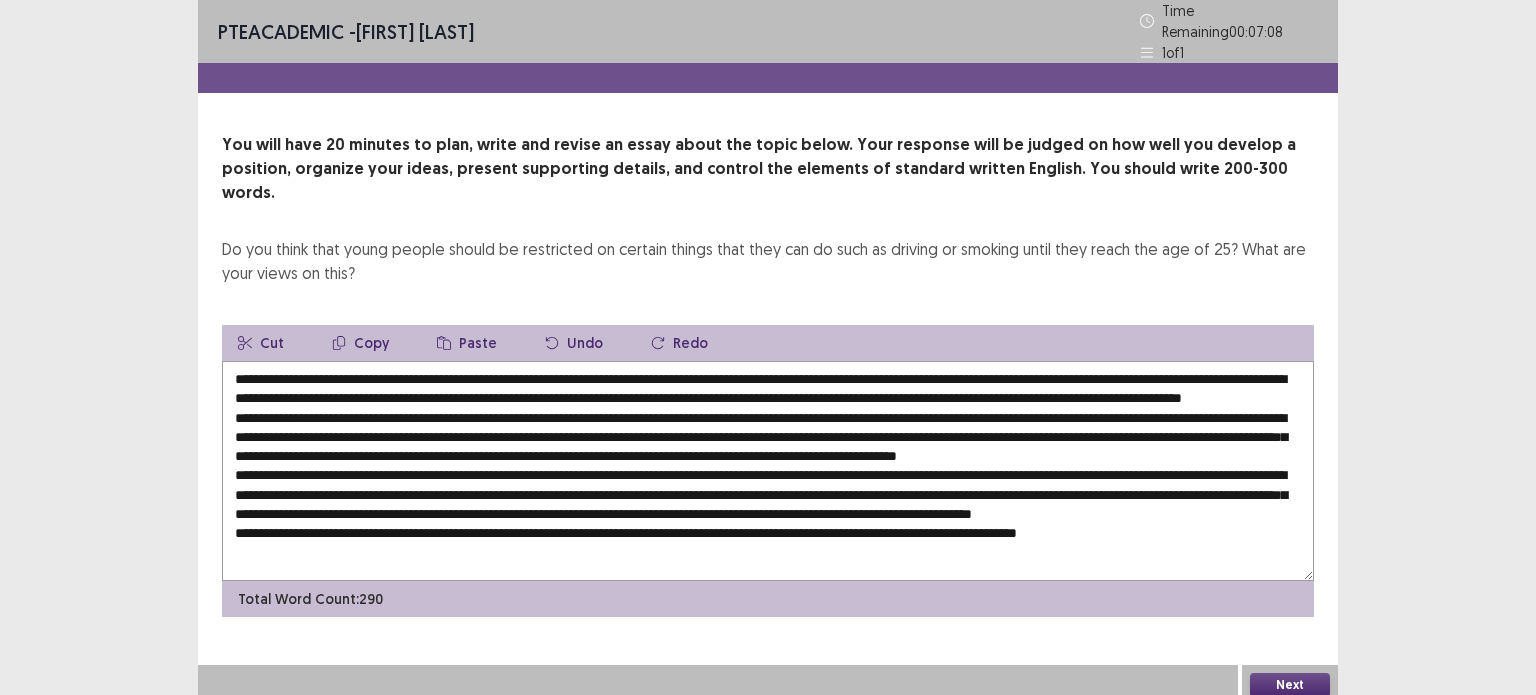scroll, scrollTop: 28, scrollLeft: 0, axis: vertical 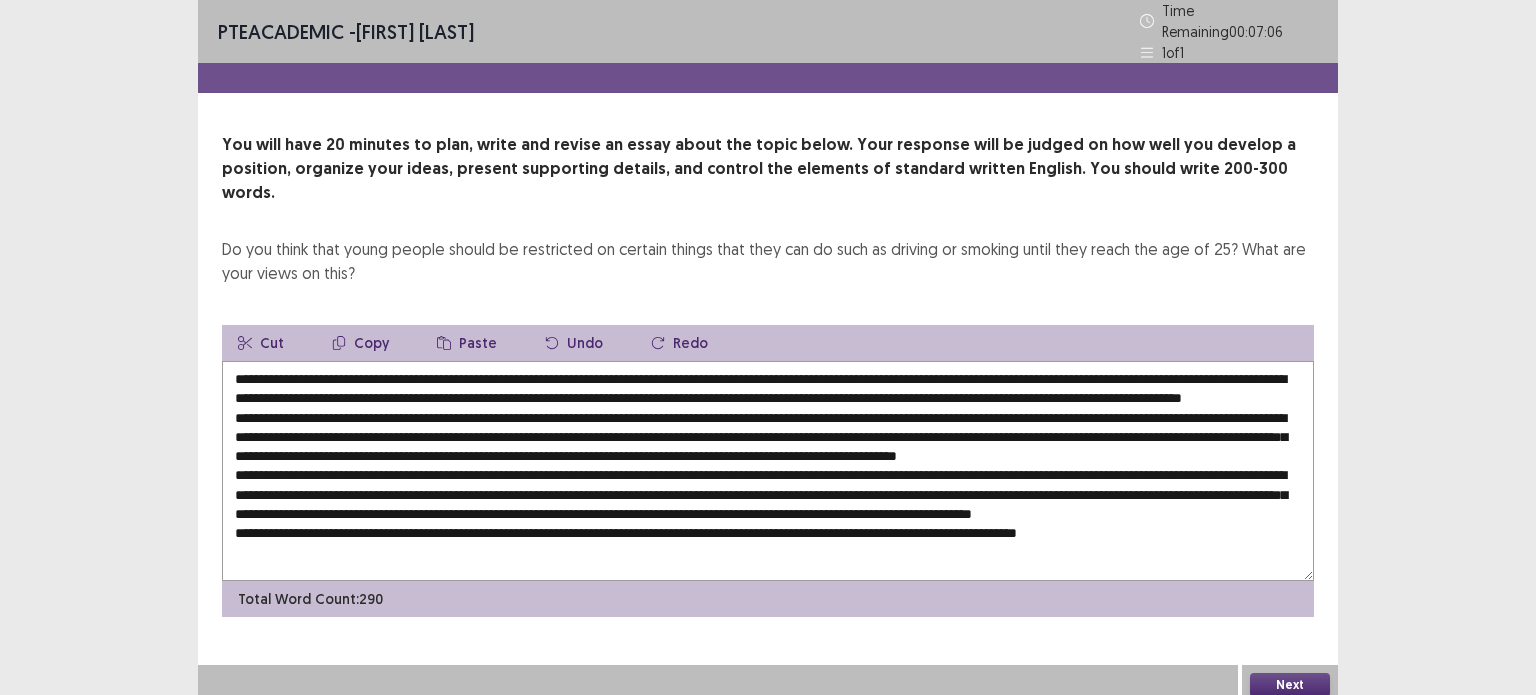 click at bounding box center (768, 471) 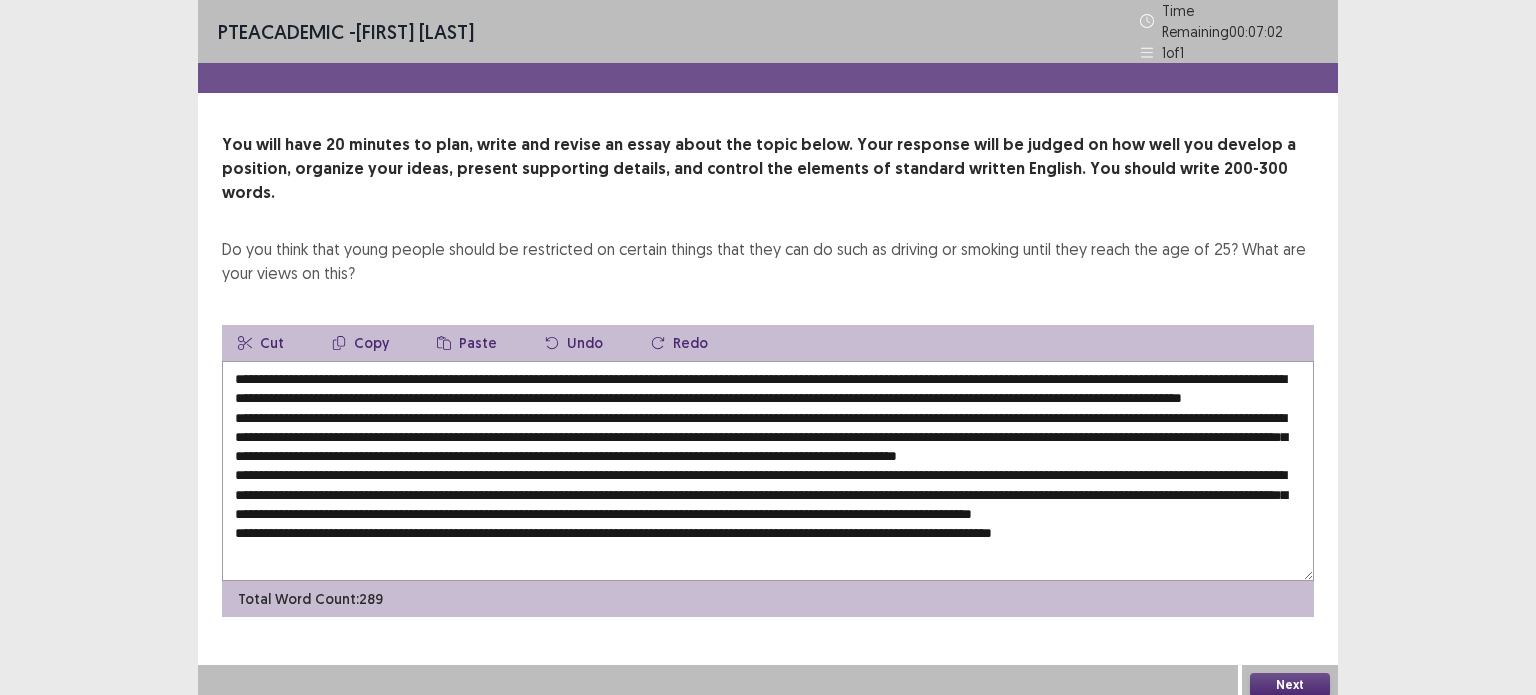 paste on "**********" 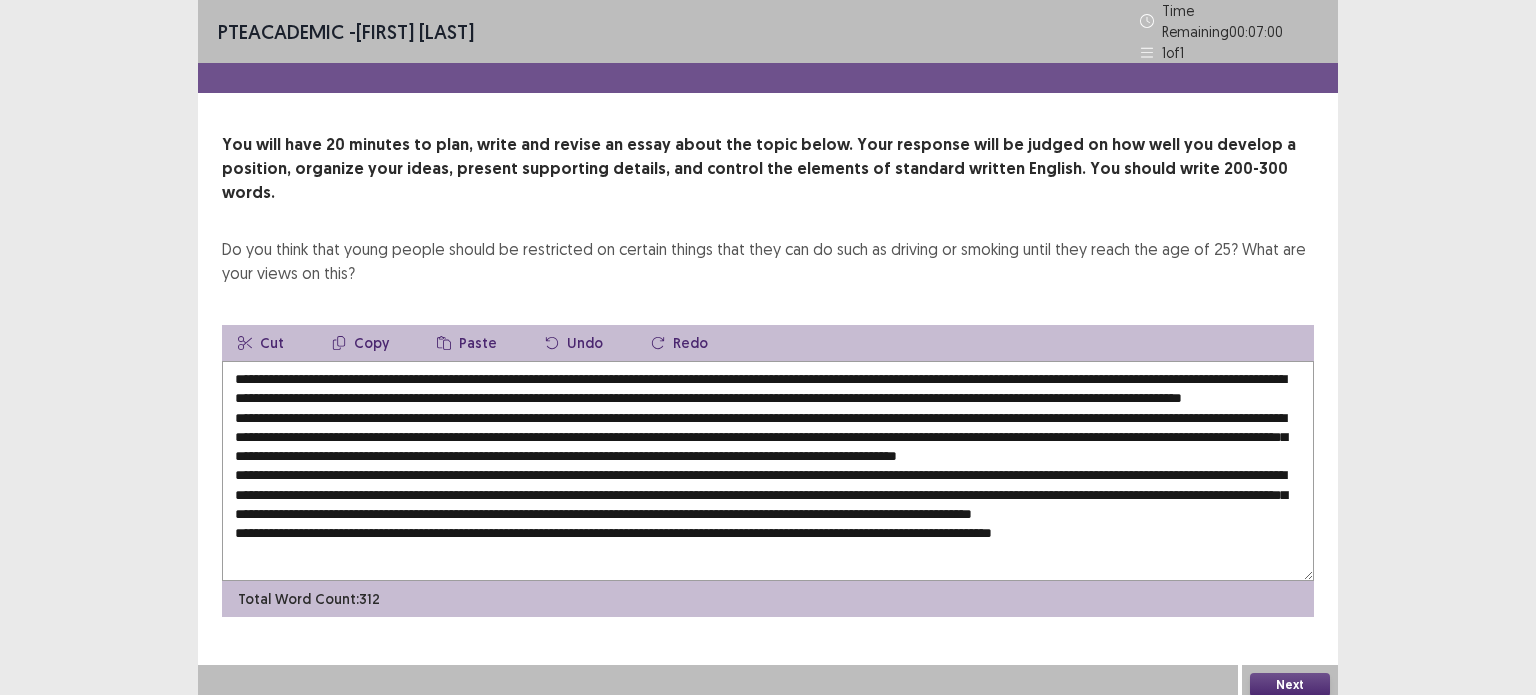 click at bounding box center [768, 471] 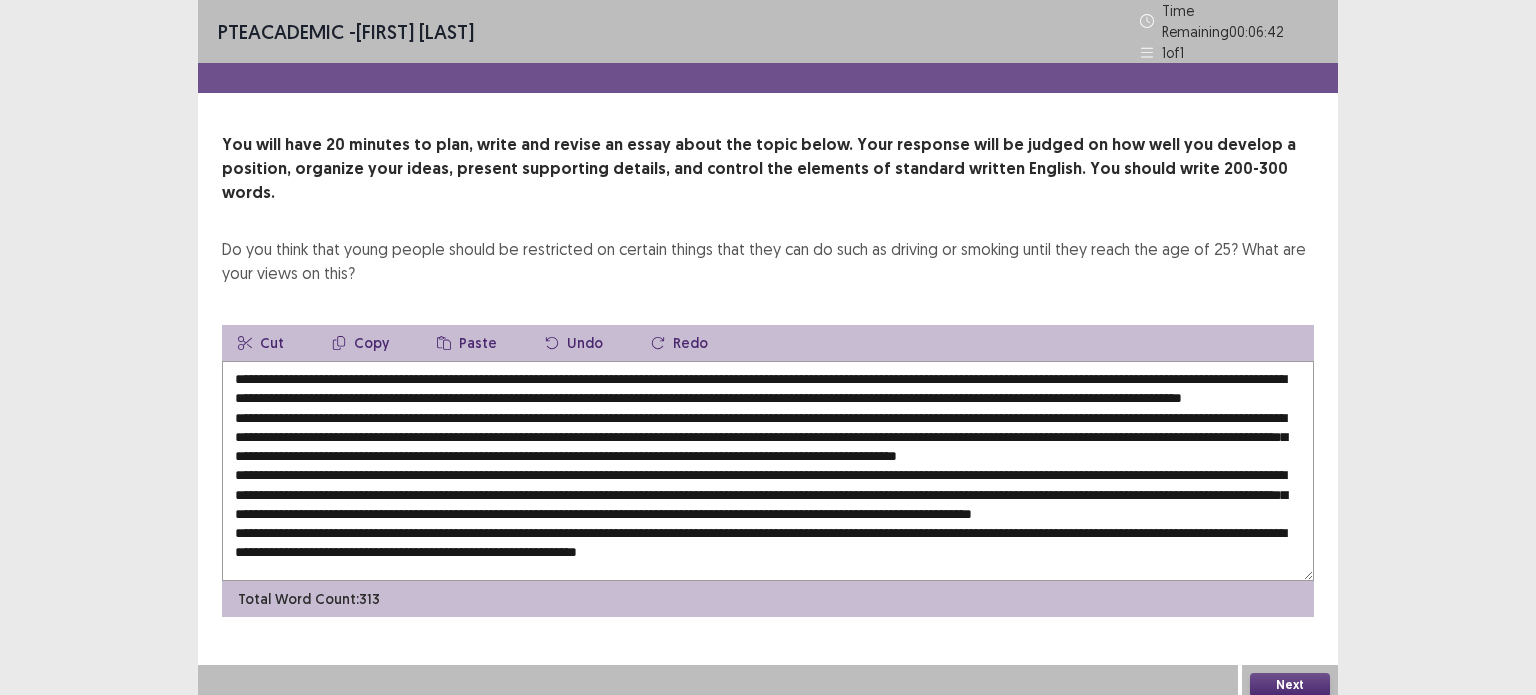 scroll, scrollTop: 48, scrollLeft: 0, axis: vertical 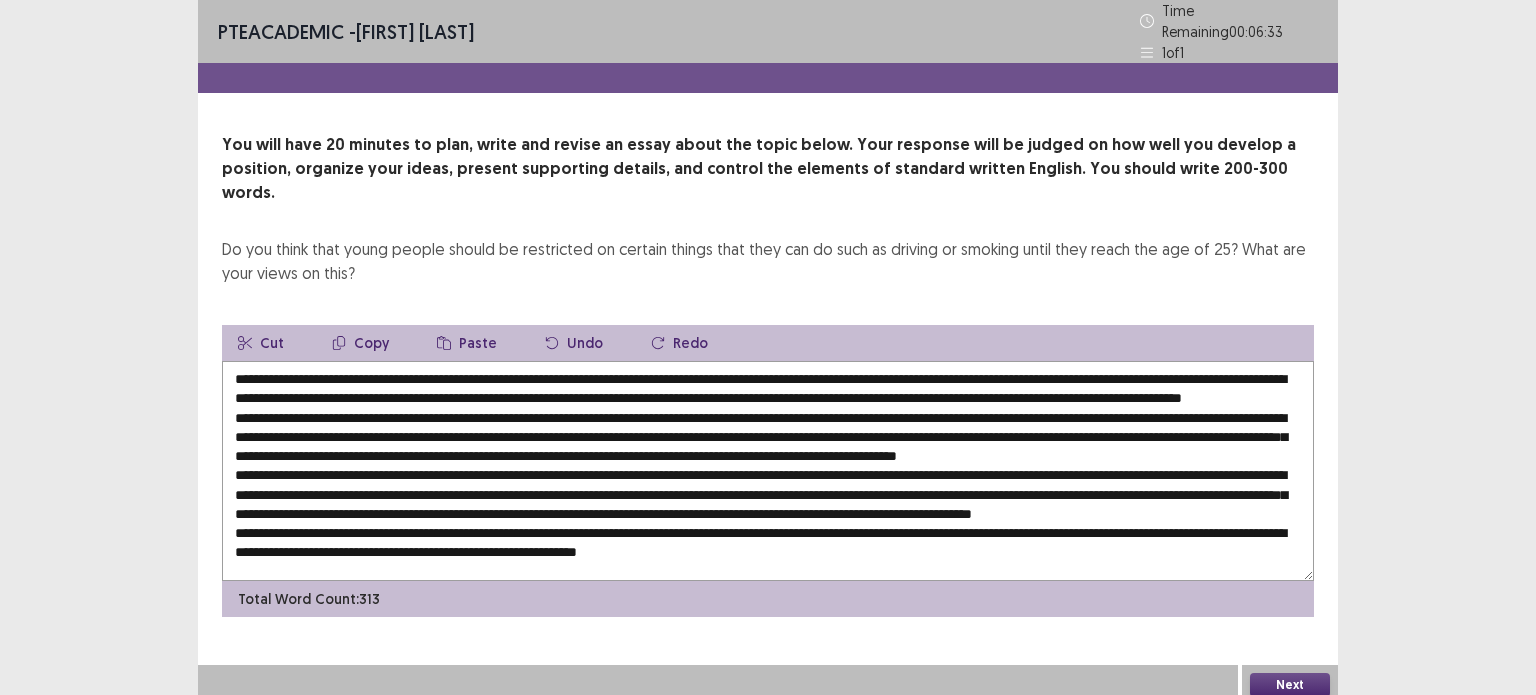 click at bounding box center (768, 471) 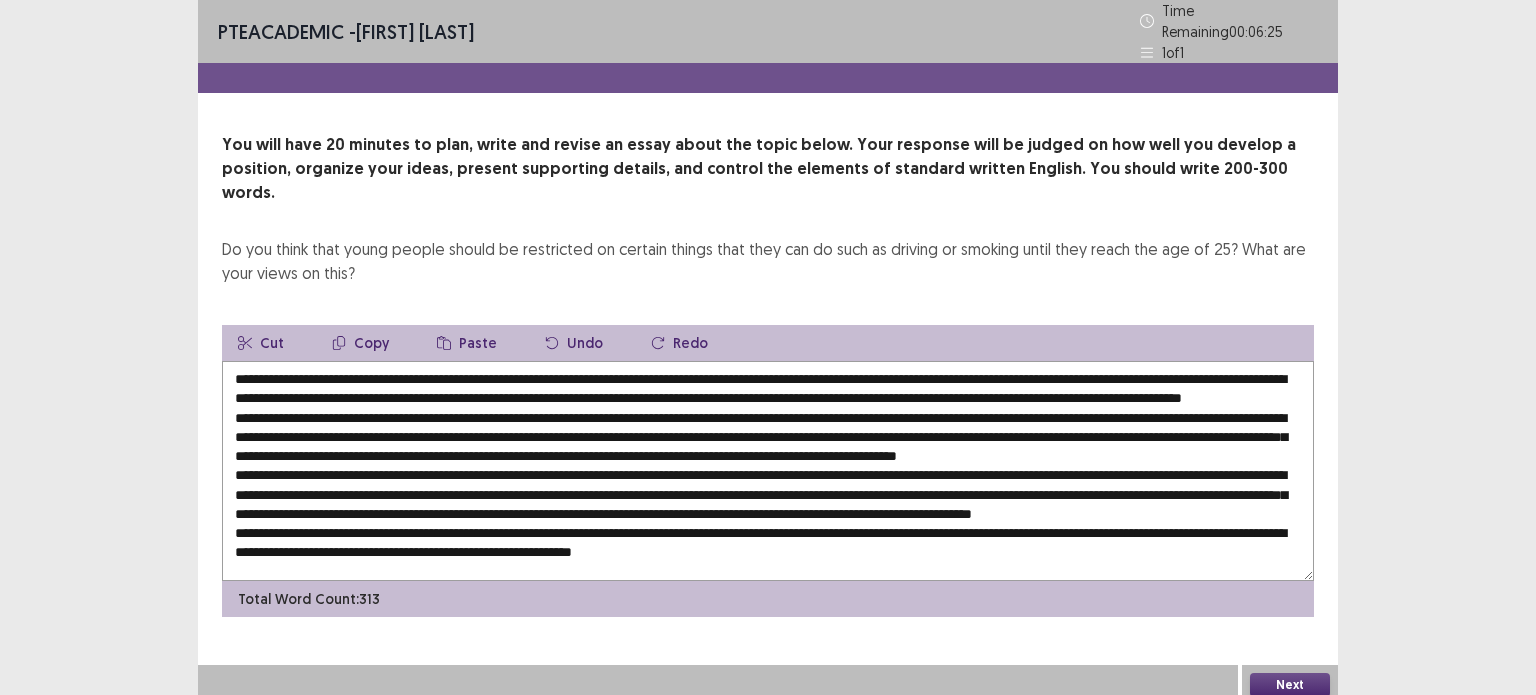 scroll, scrollTop: 28, scrollLeft: 0, axis: vertical 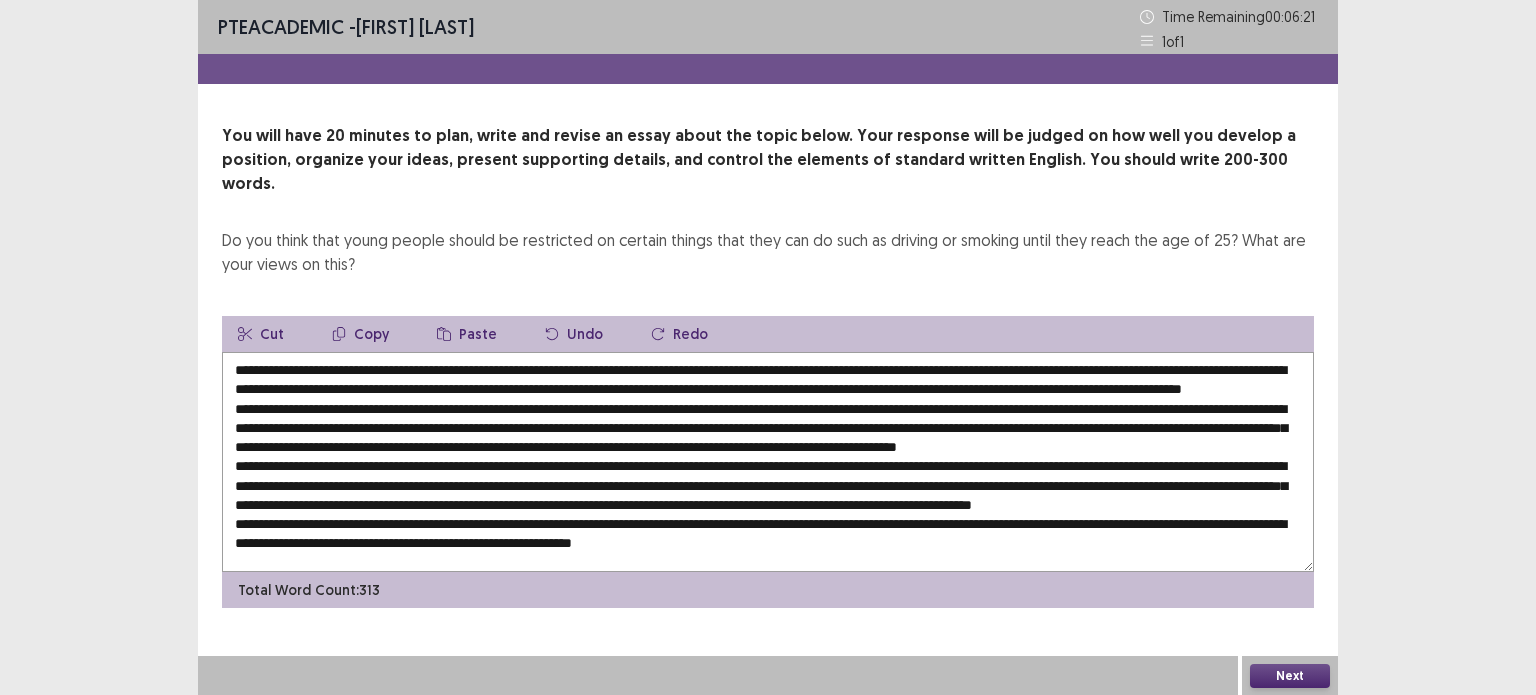 click at bounding box center (768, 462) 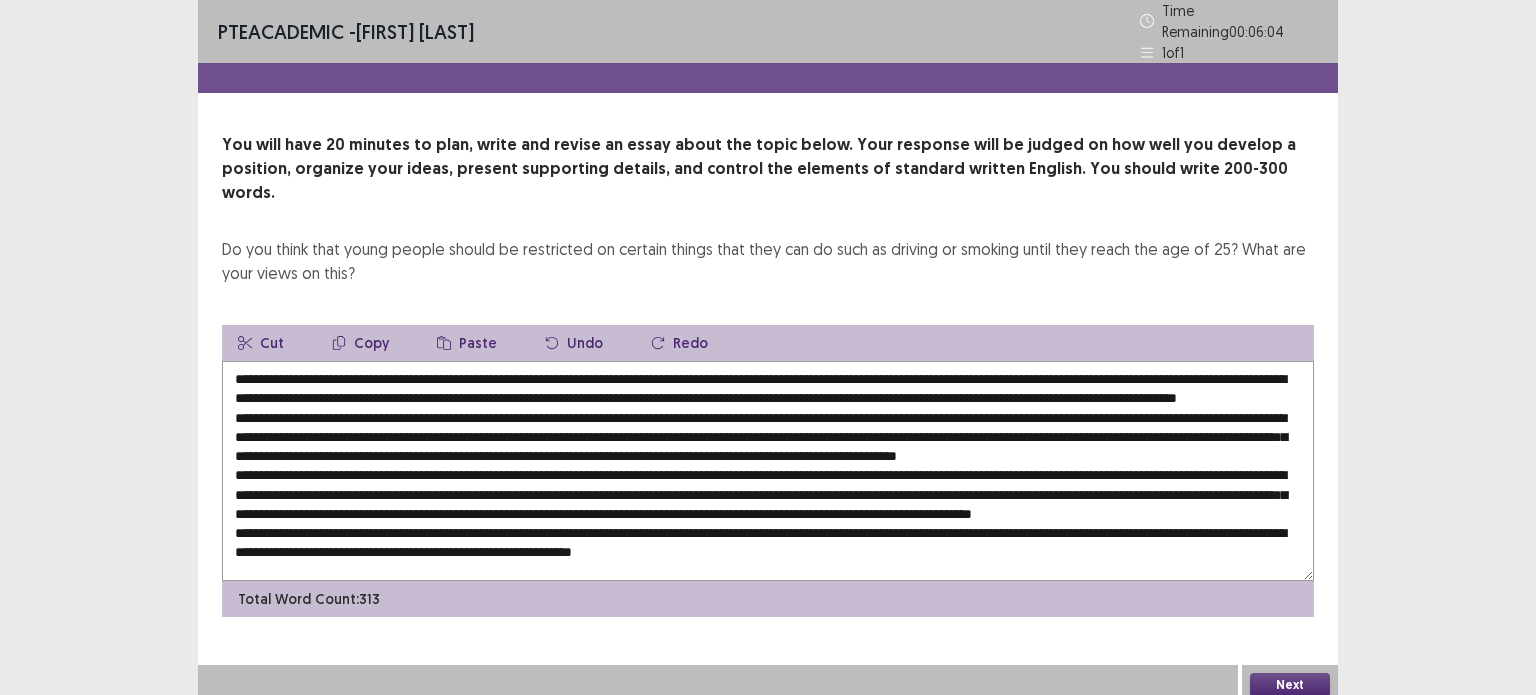scroll, scrollTop: 0, scrollLeft: 0, axis: both 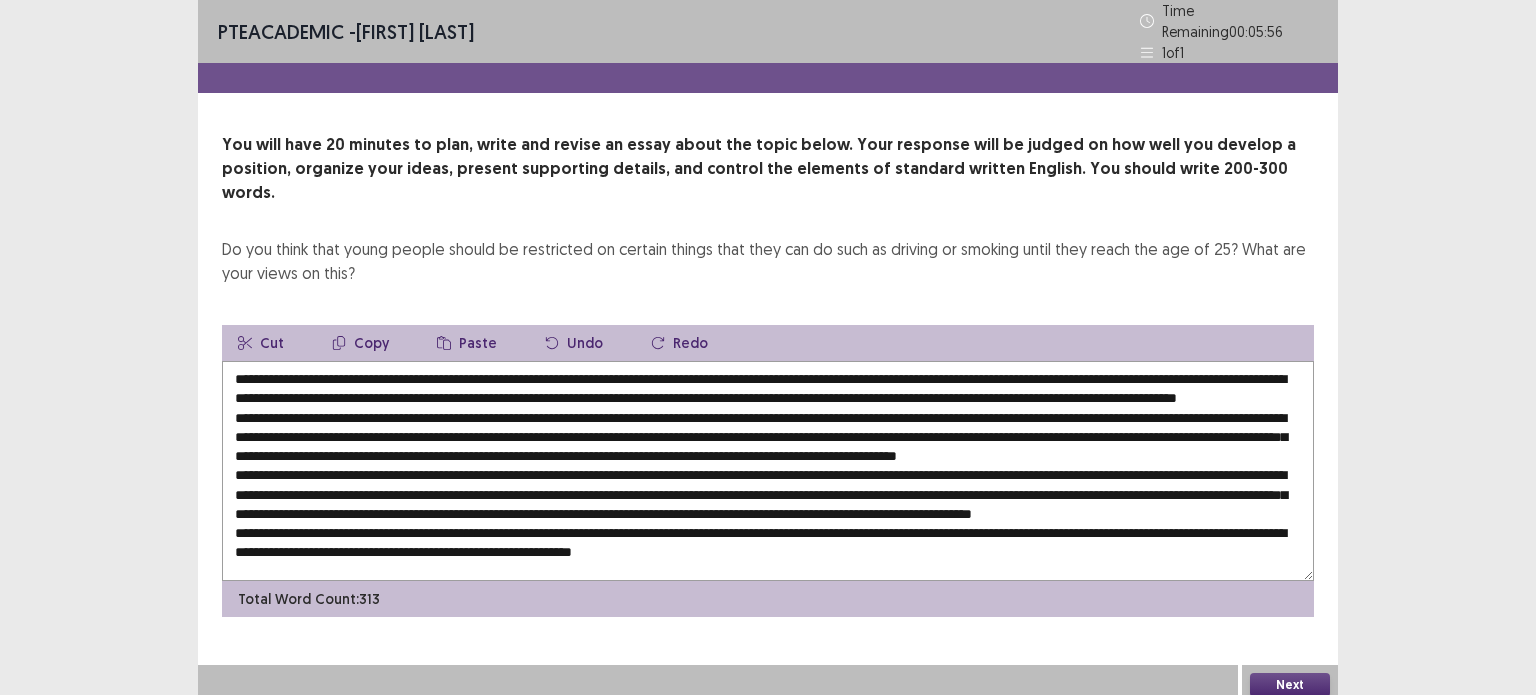 click at bounding box center [768, 471] 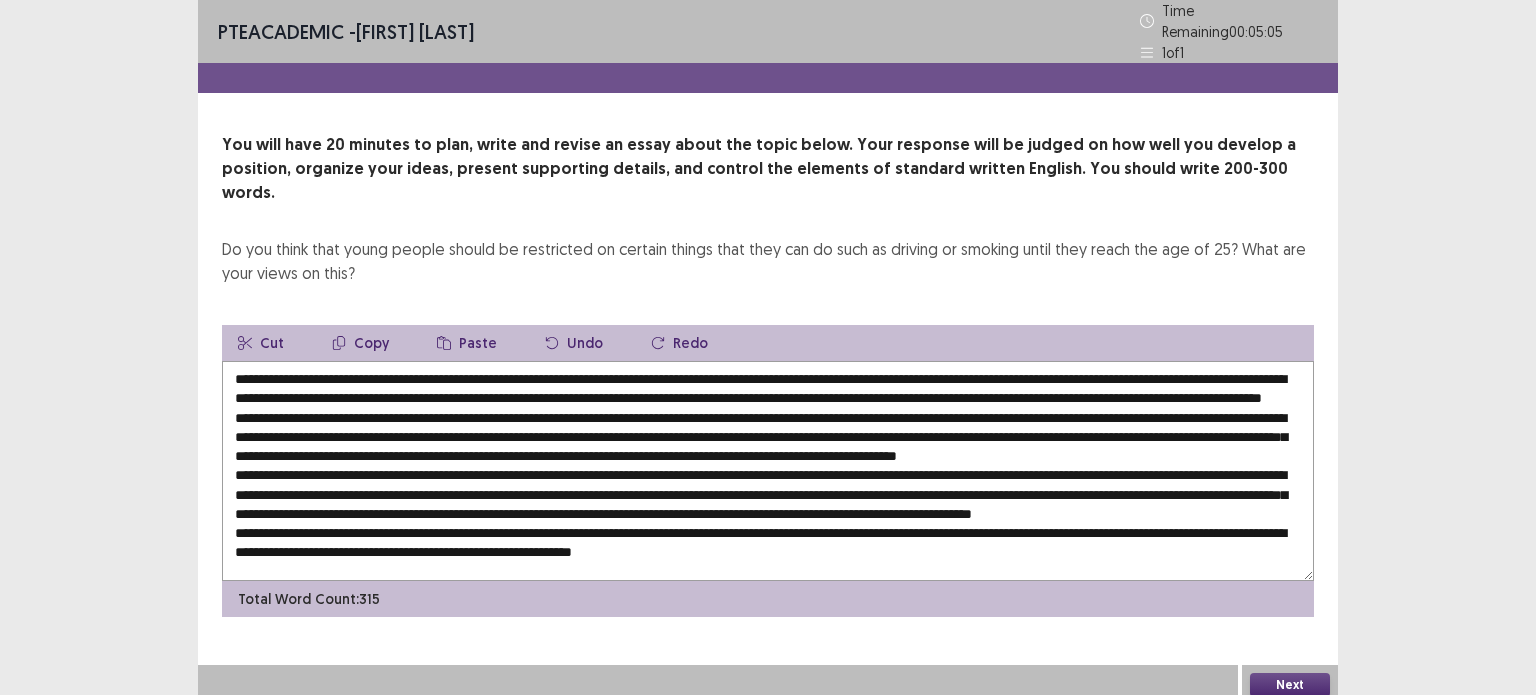 click at bounding box center (768, 471) 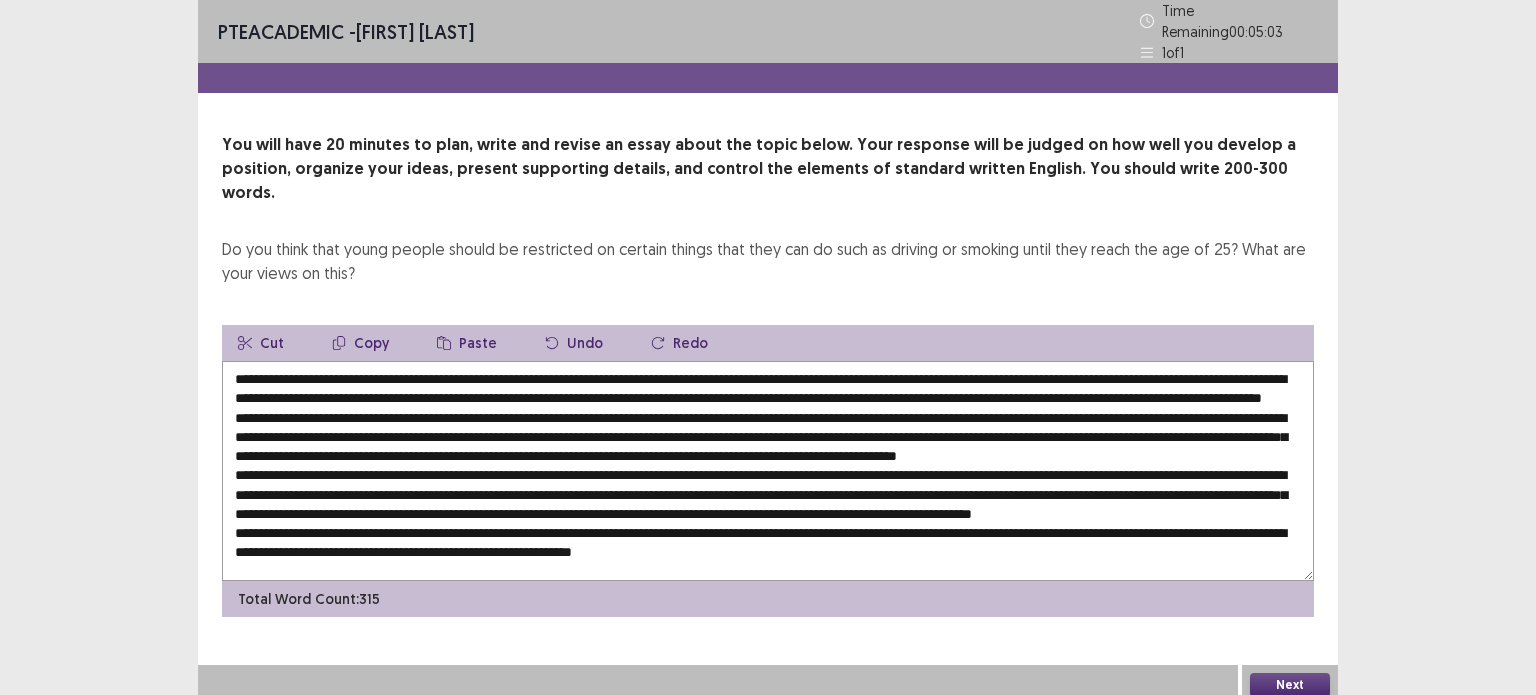 click at bounding box center (768, 471) 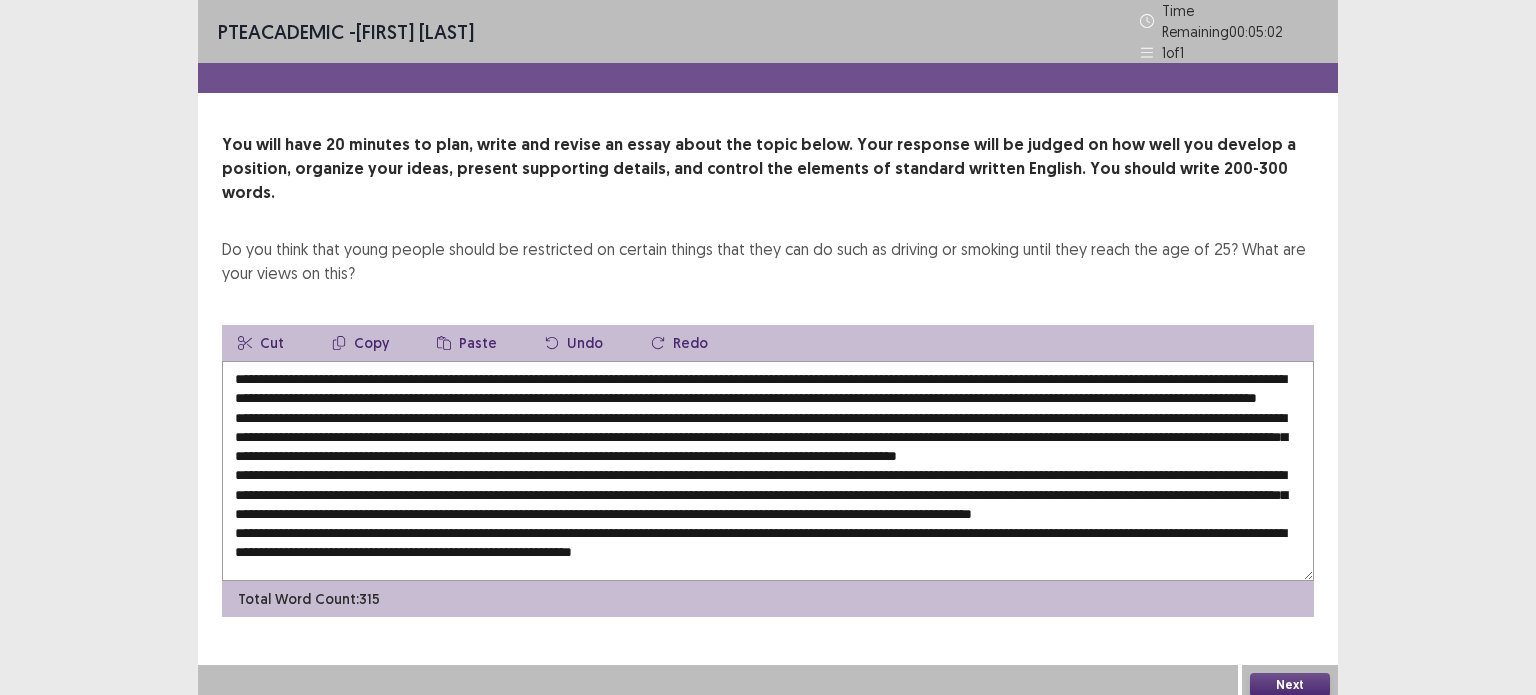 click at bounding box center (768, 471) 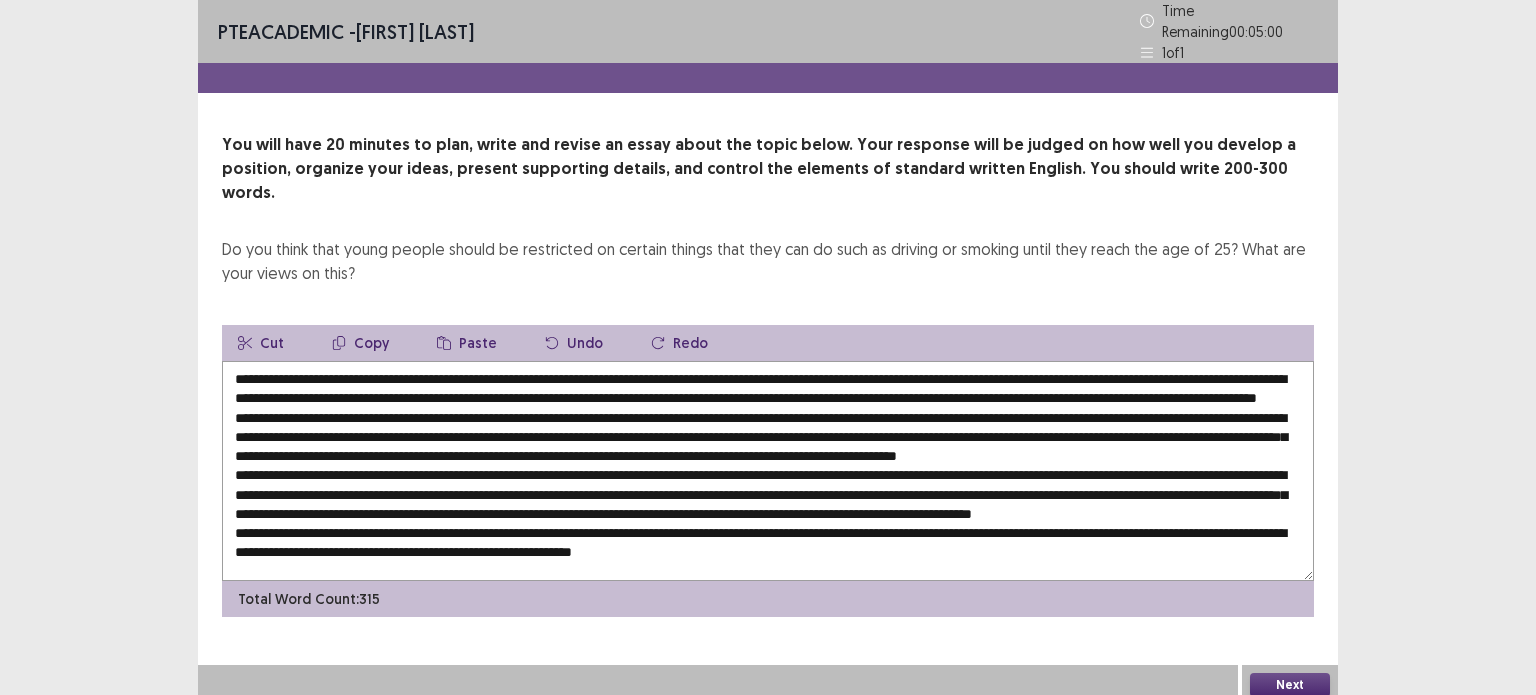 click at bounding box center (768, 471) 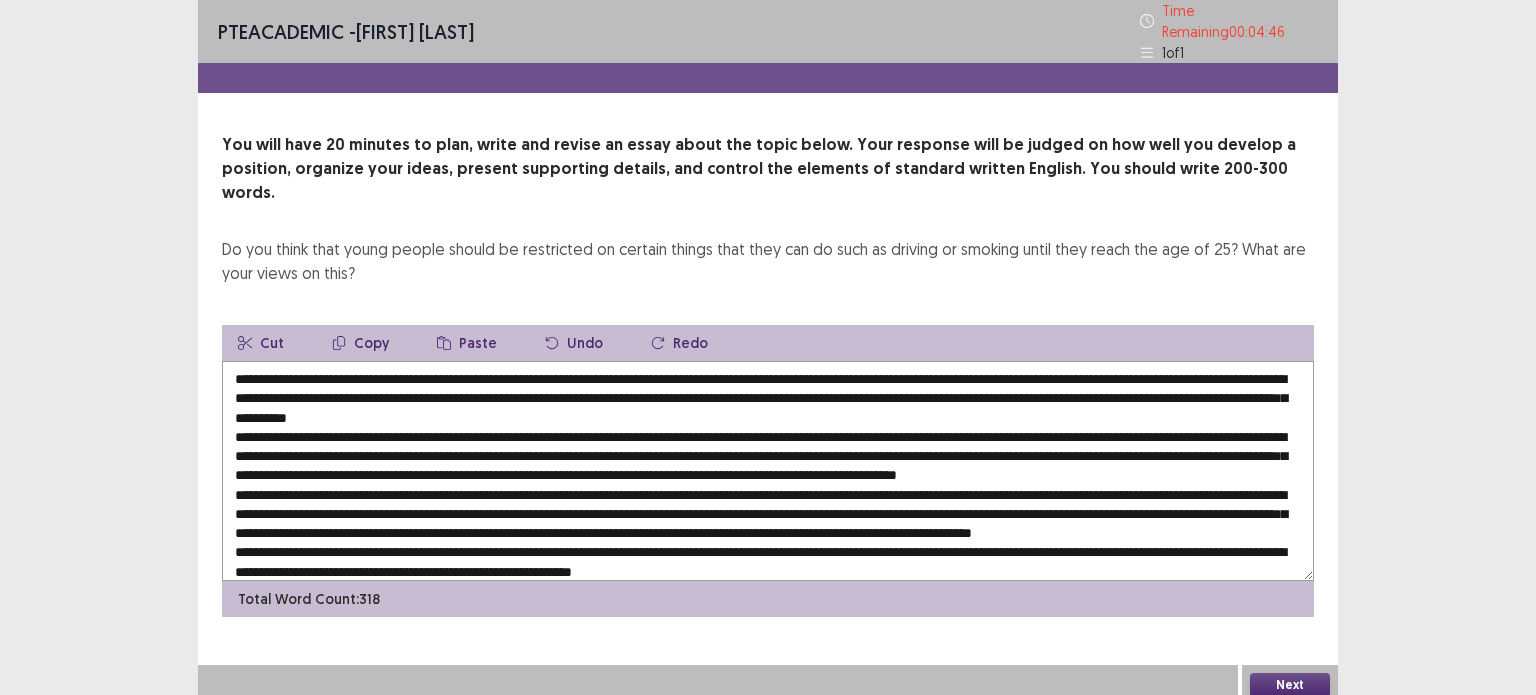 click at bounding box center [768, 471] 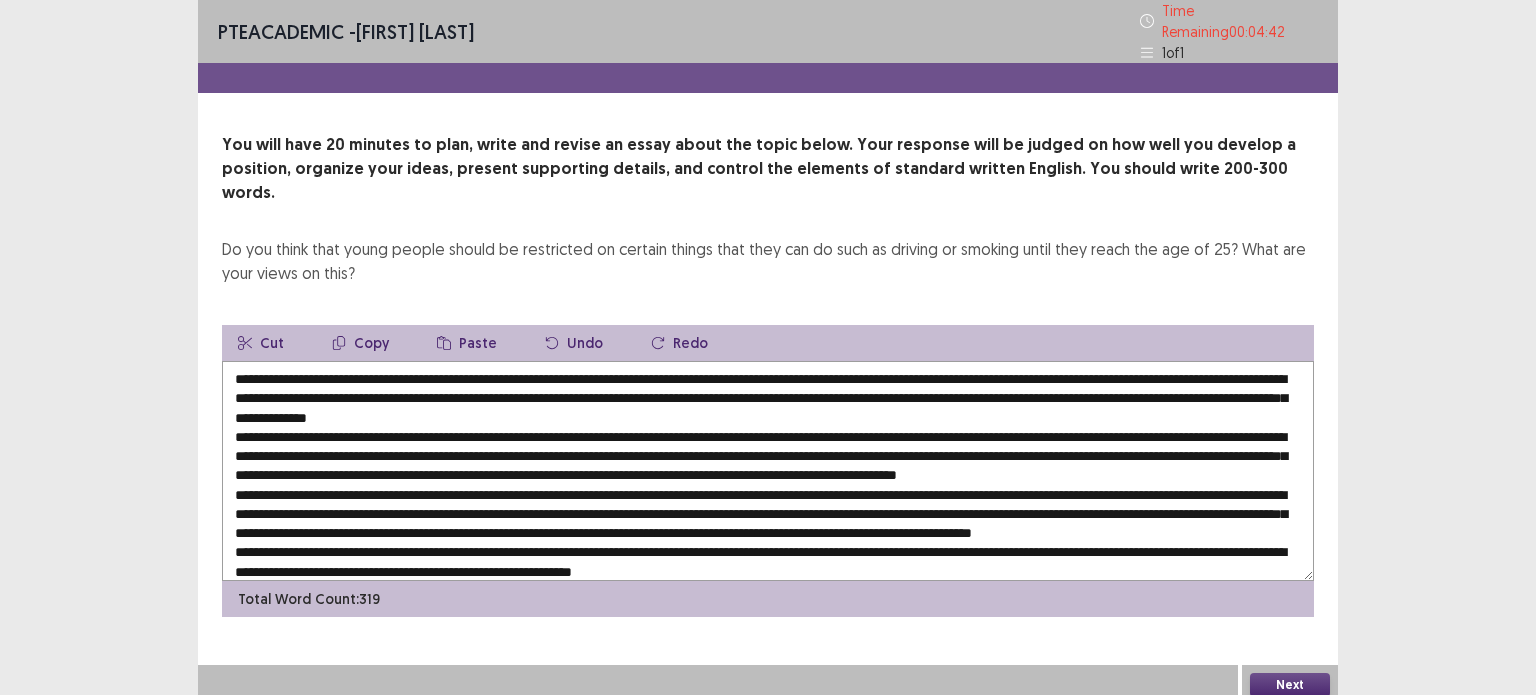 click at bounding box center (768, 471) 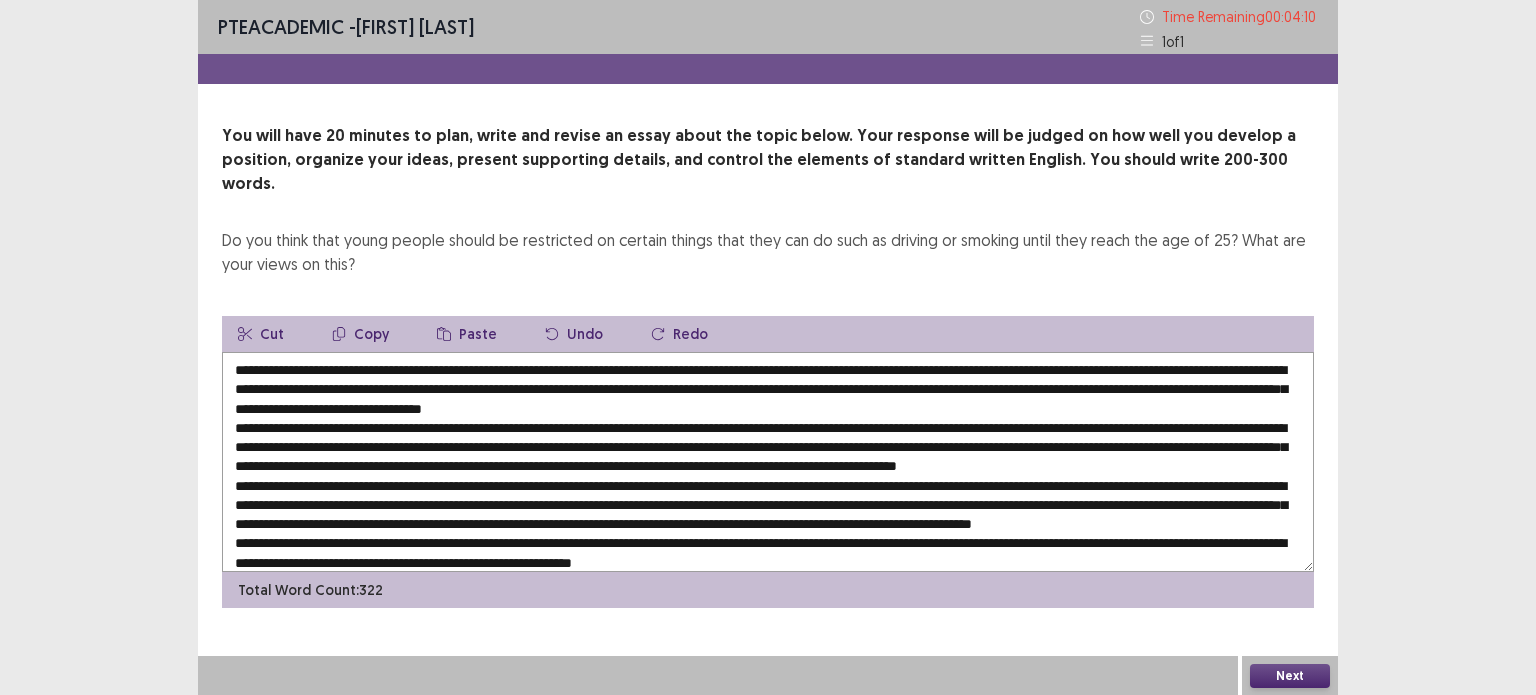 click at bounding box center (768, 462) 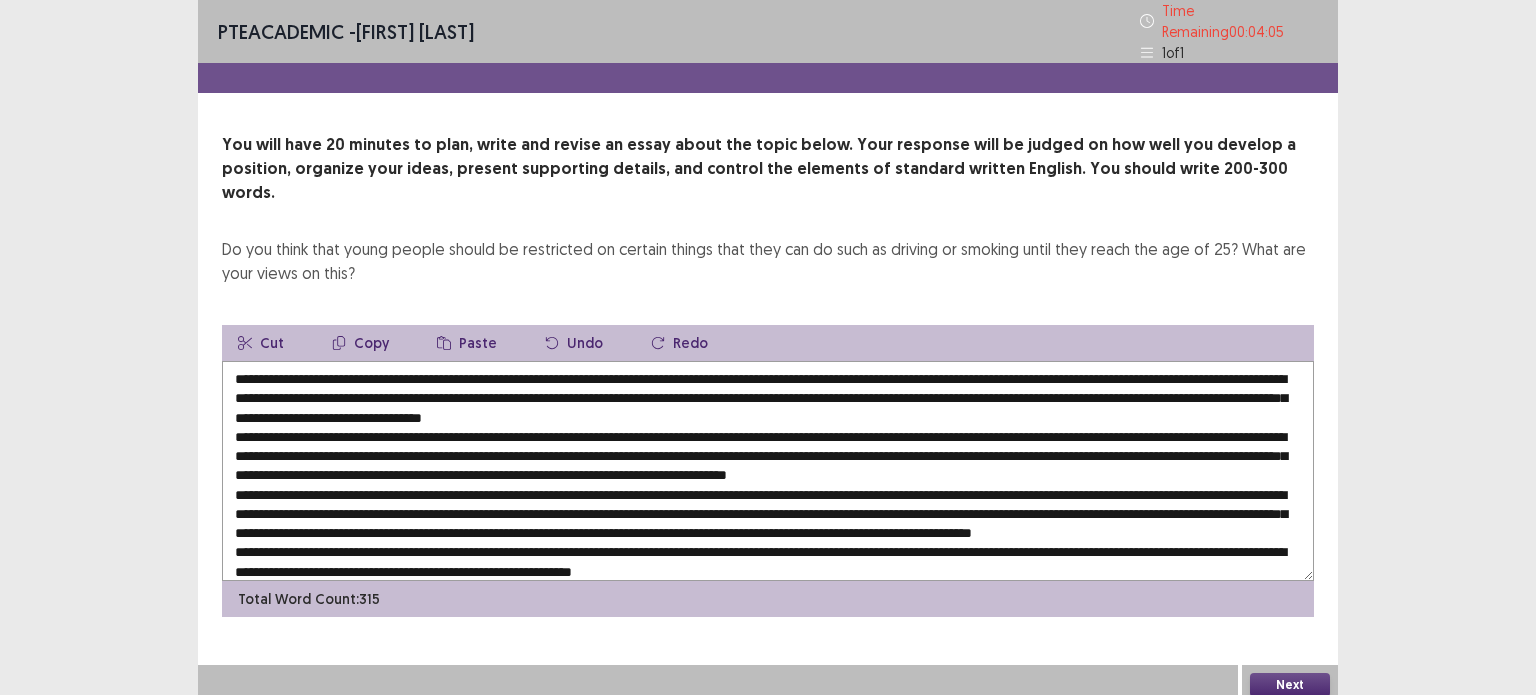 click at bounding box center [768, 471] 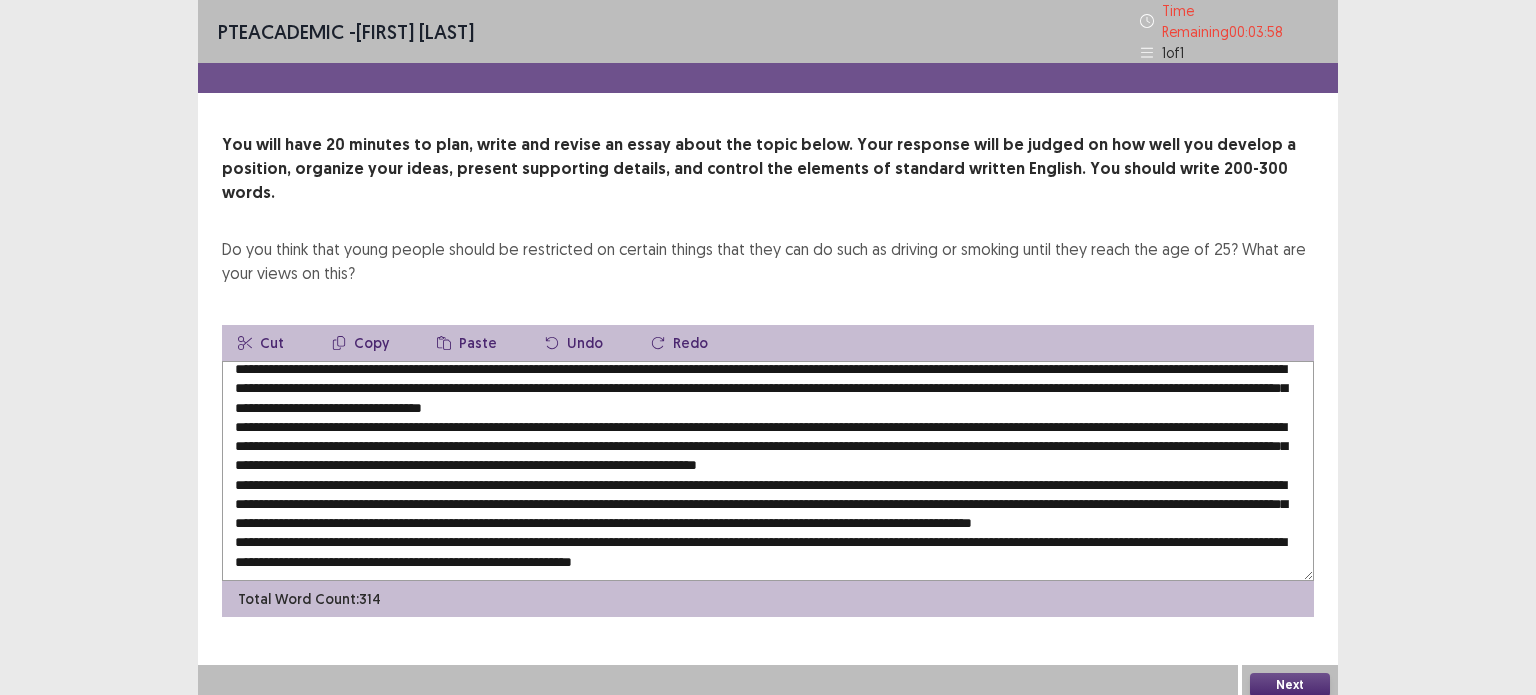 scroll, scrollTop: 28, scrollLeft: 0, axis: vertical 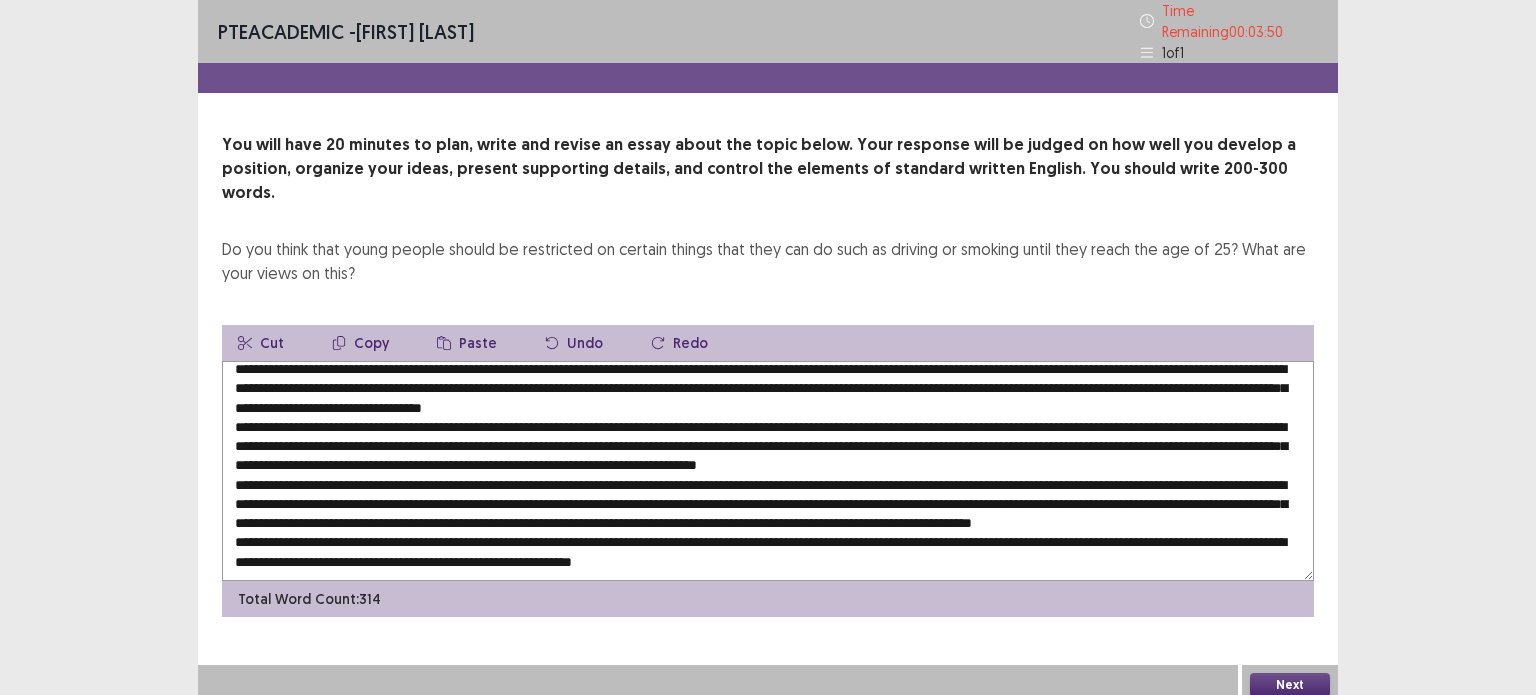 click at bounding box center [768, 471] 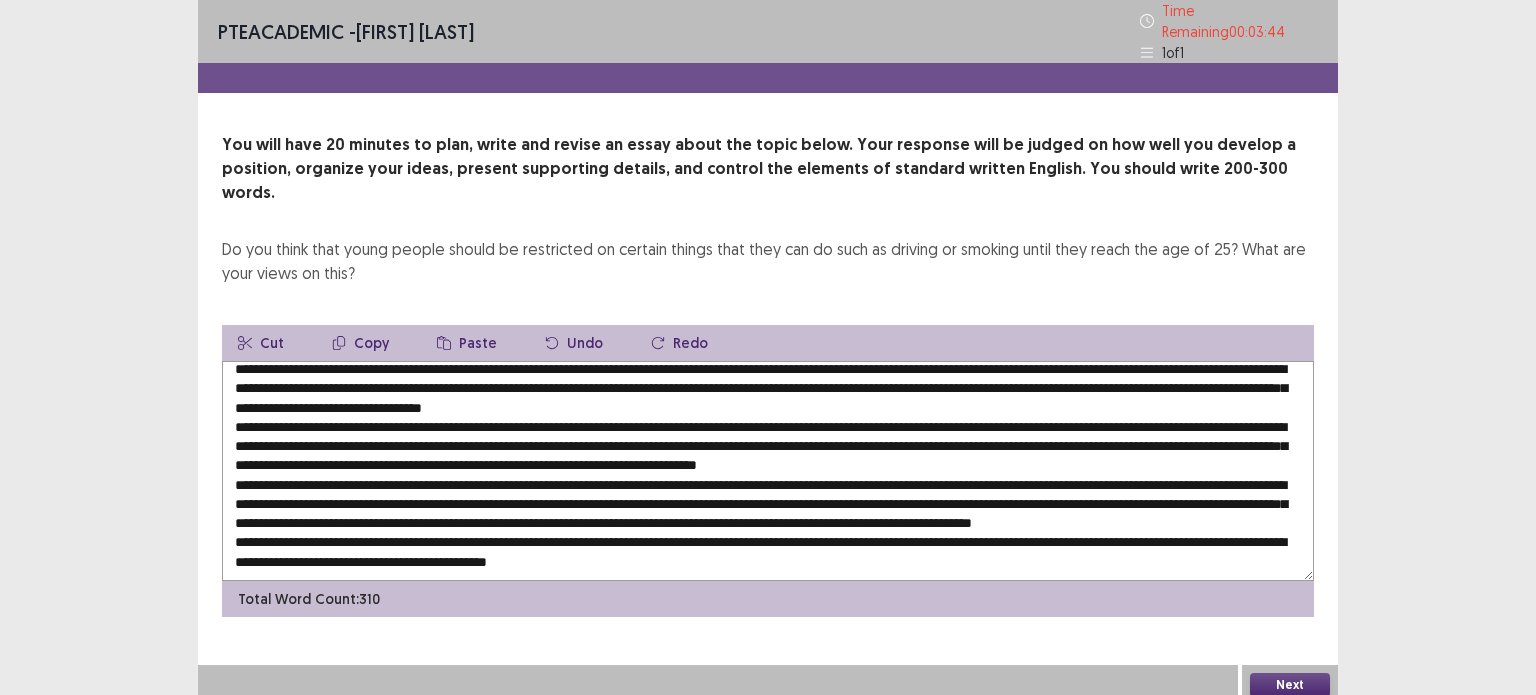 click at bounding box center [768, 471] 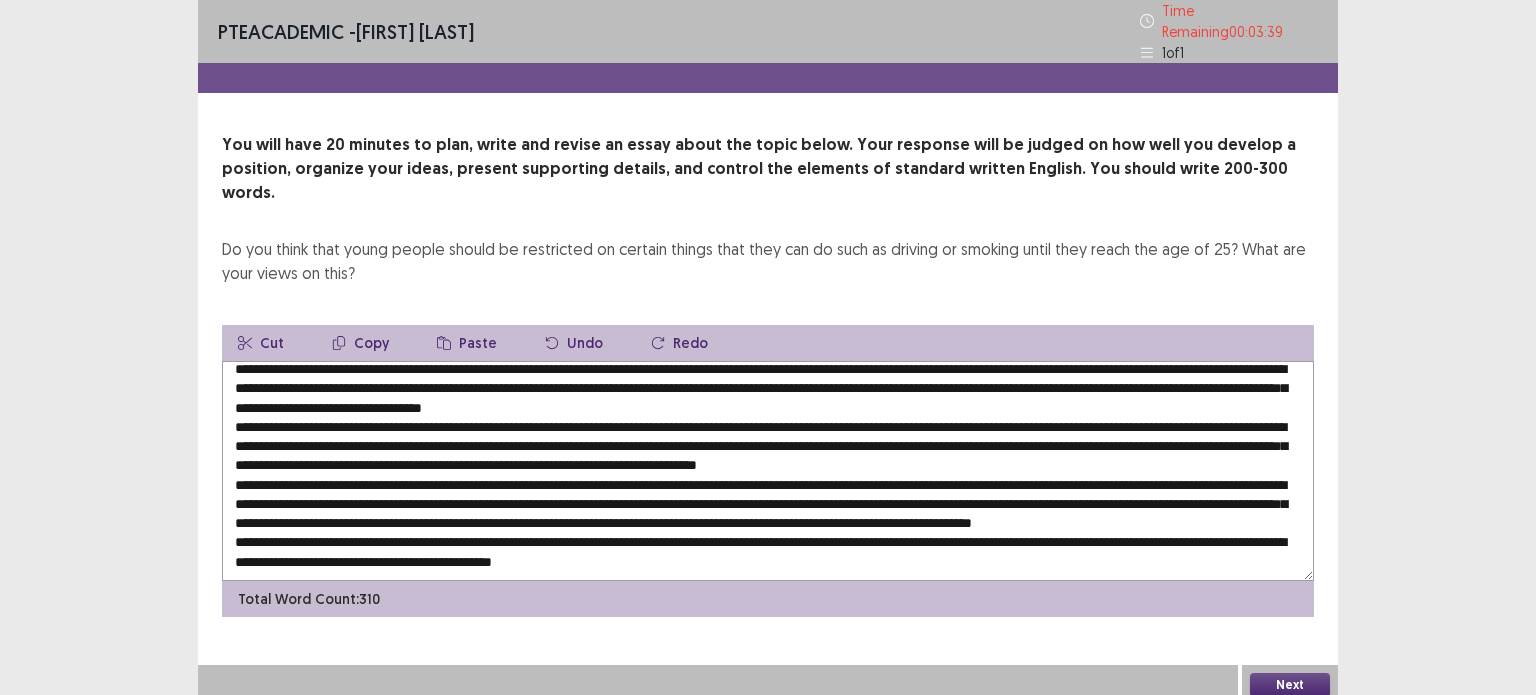 scroll, scrollTop: 28, scrollLeft: 0, axis: vertical 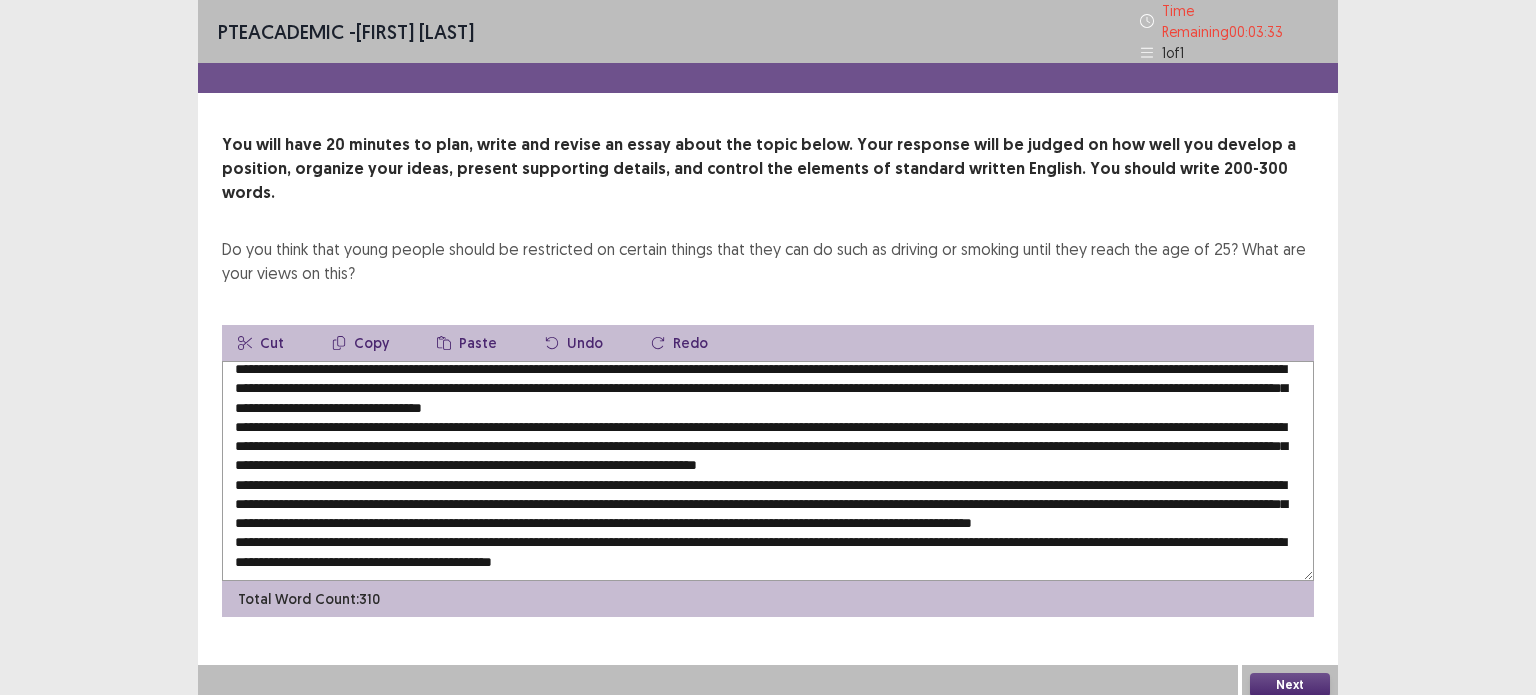 click at bounding box center [768, 471] 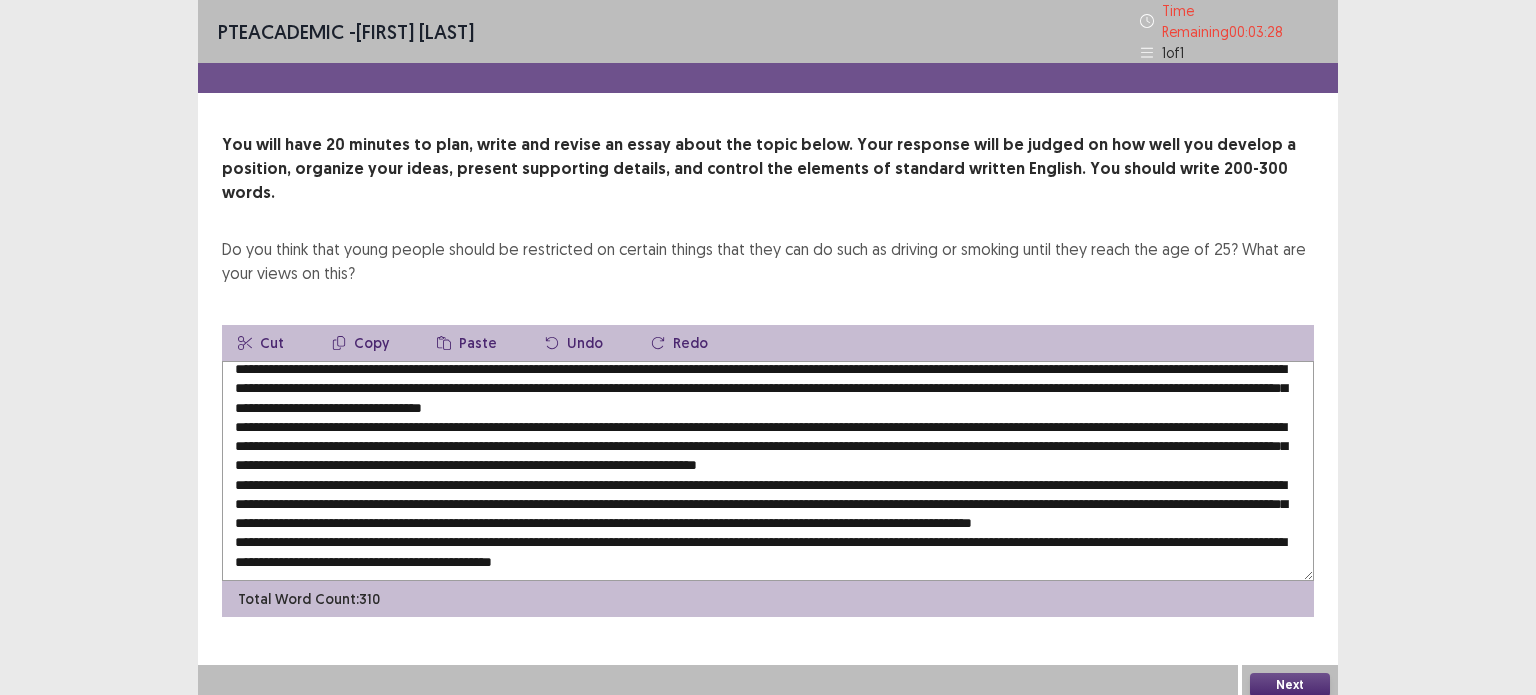 click at bounding box center (768, 471) 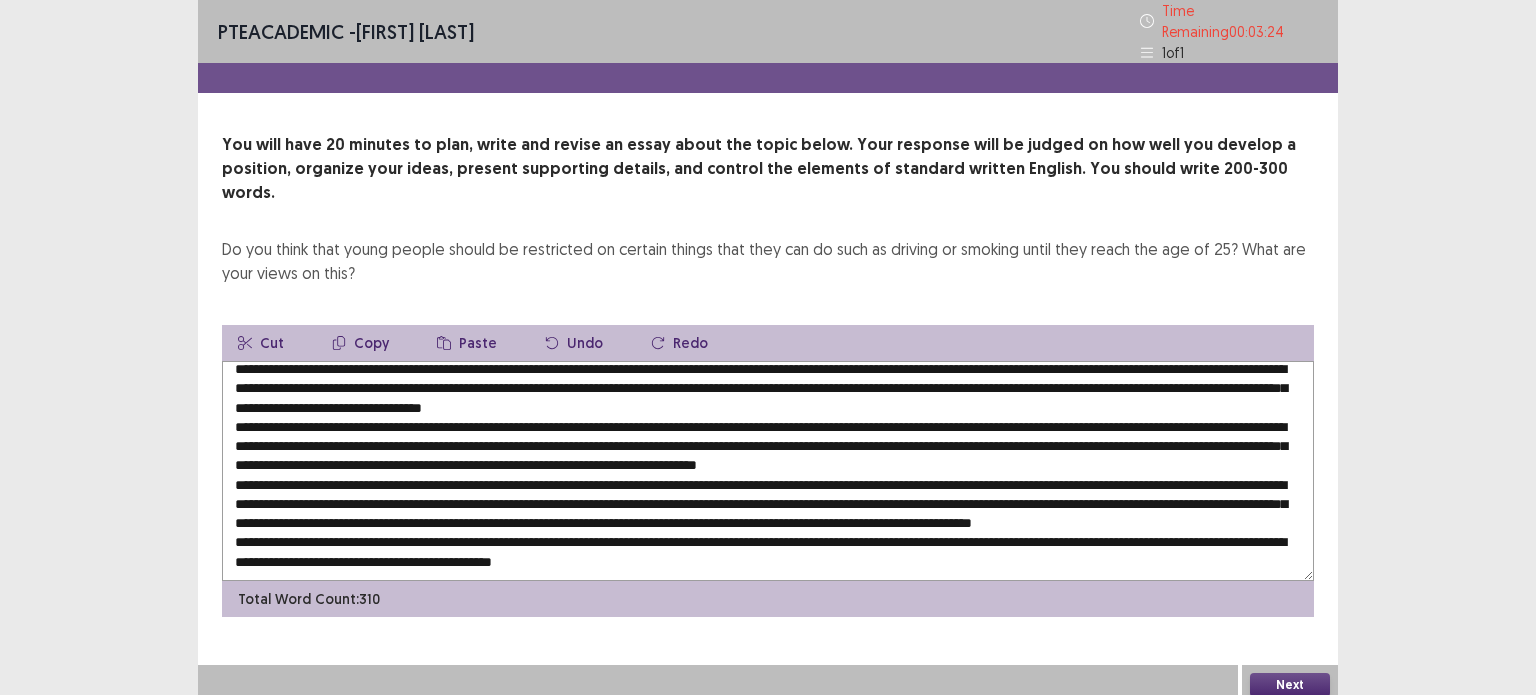 click at bounding box center (768, 471) 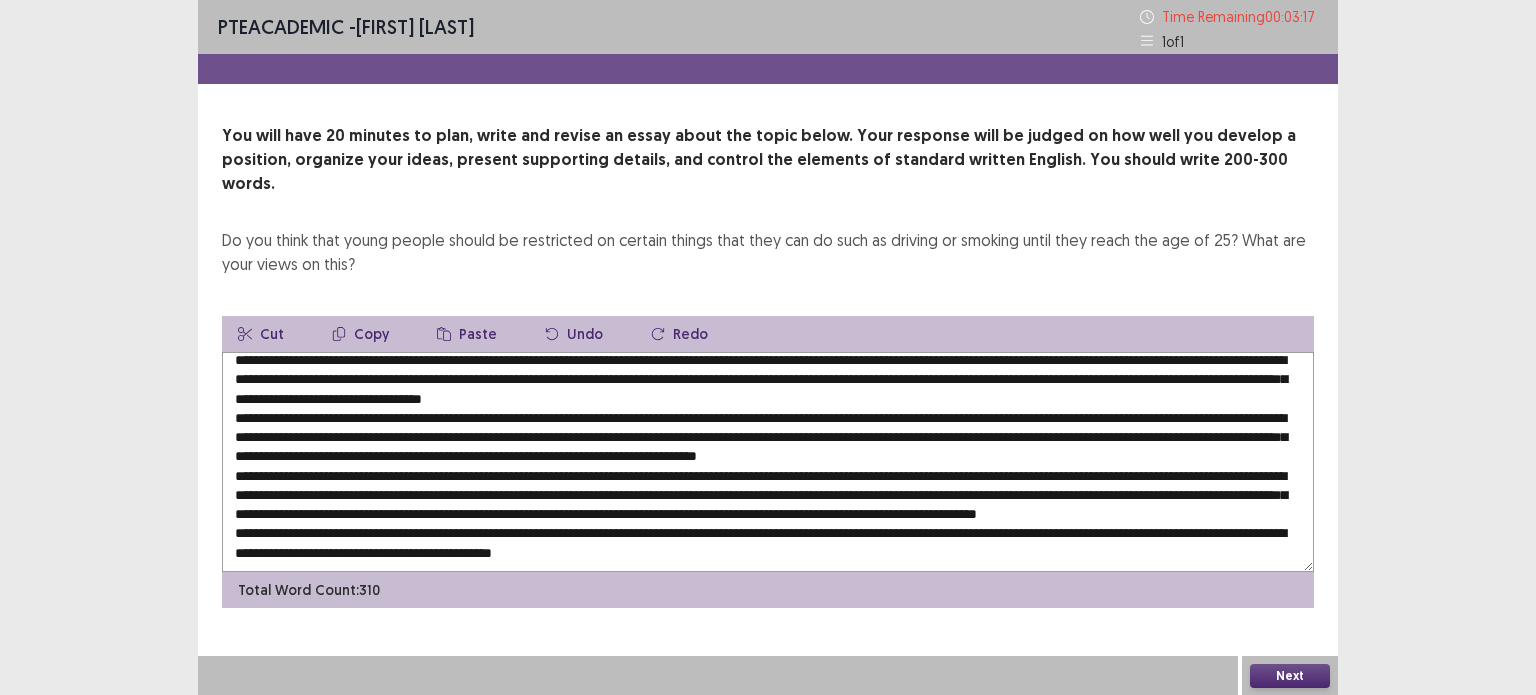 click at bounding box center [768, 462] 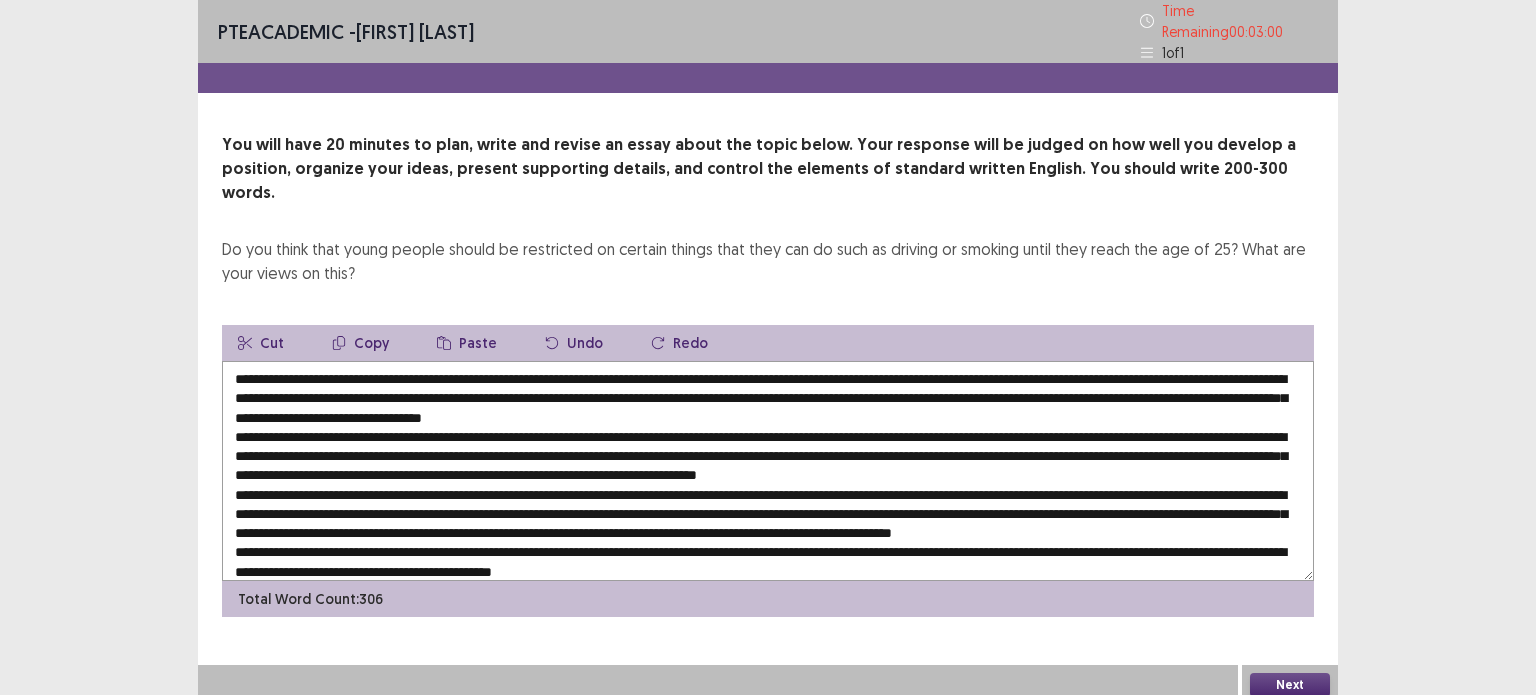scroll, scrollTop: 0, scrollLeft: 0, axis: both 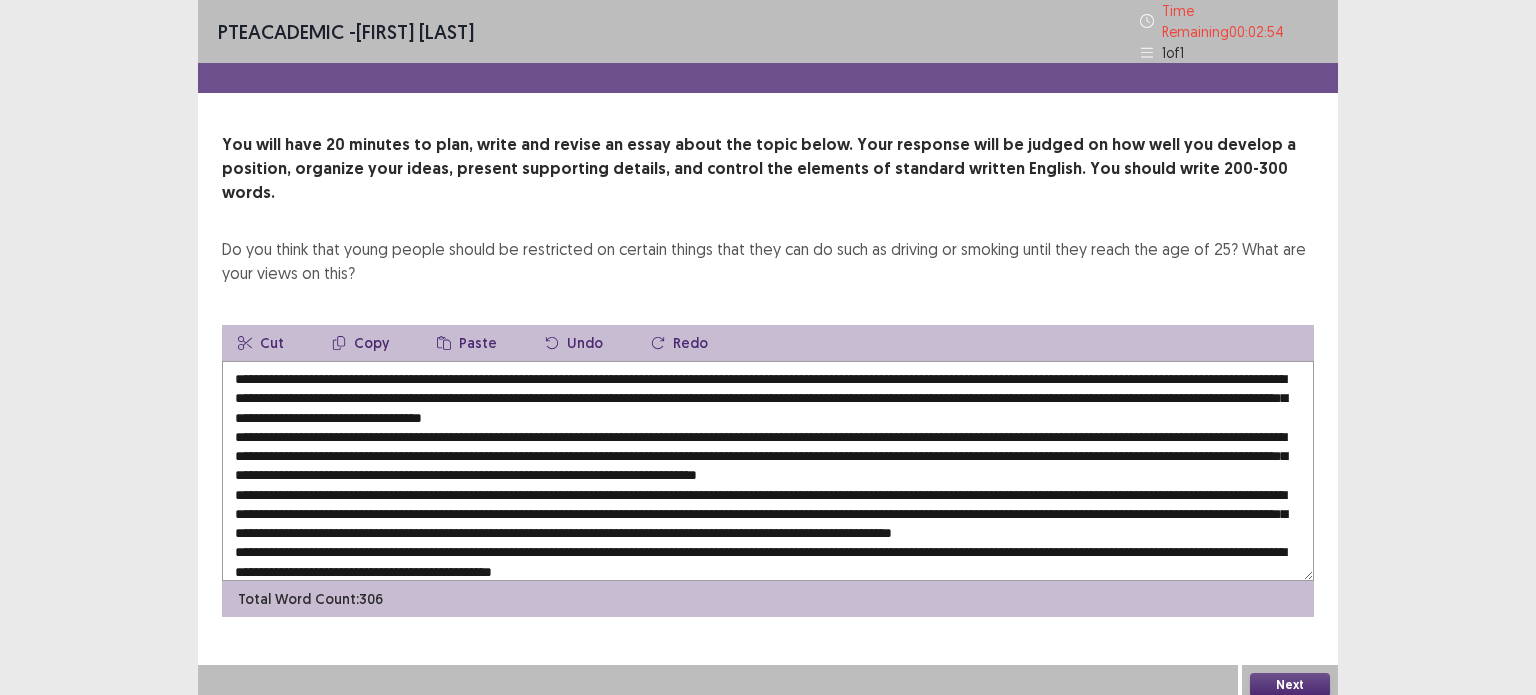 click at bounding box center [768, 471] 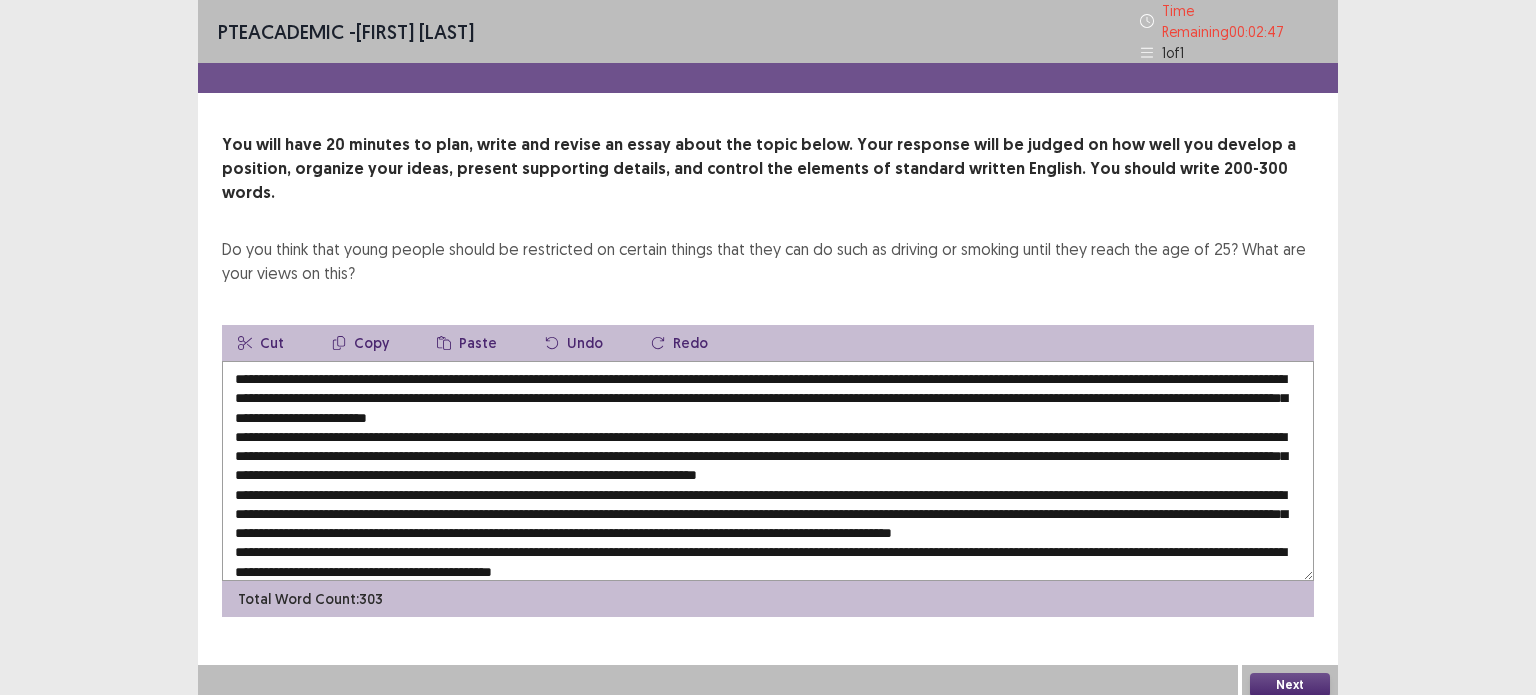 scroll, scrollTop: 0, scrollLeft: 0, axis: both 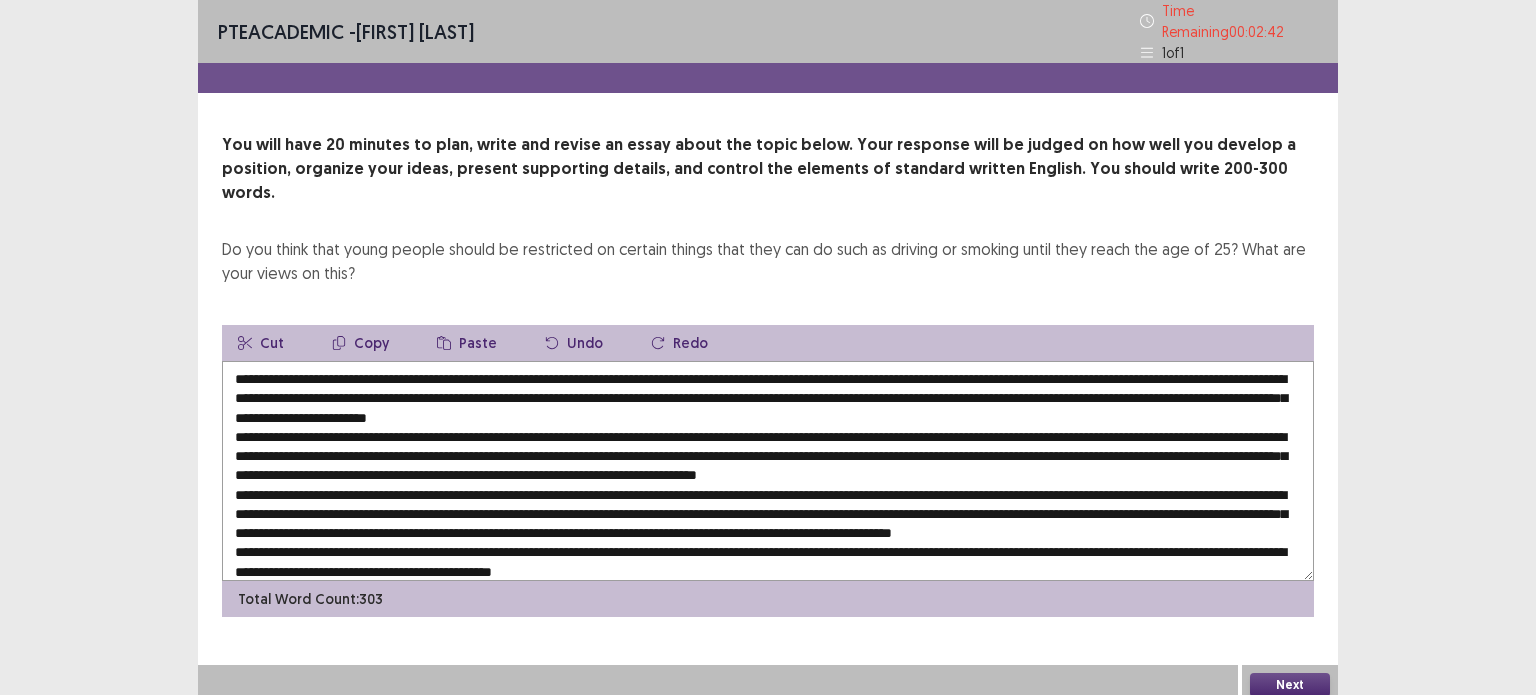 click at bounding box center (768, 471) 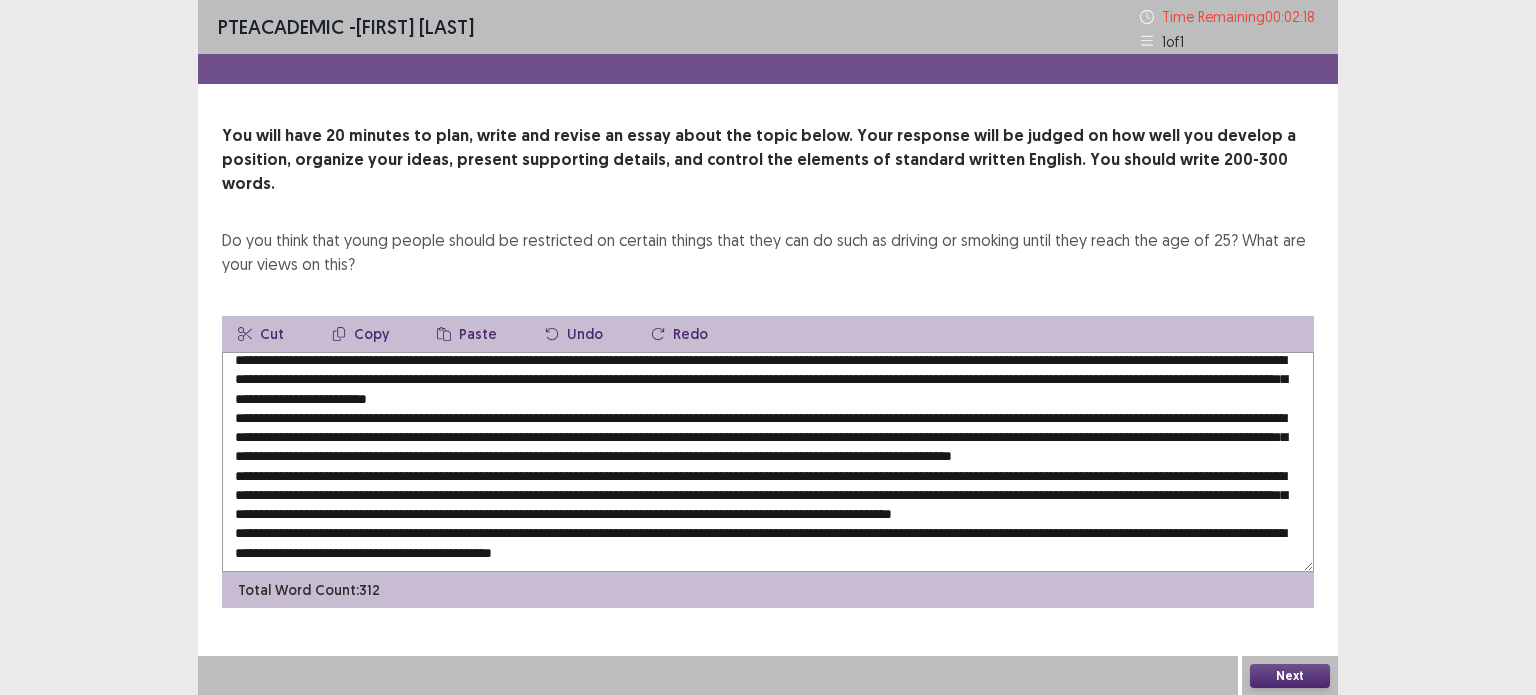 scroll, scrollTop: 40, scrollLeft: 0, axis: vertical 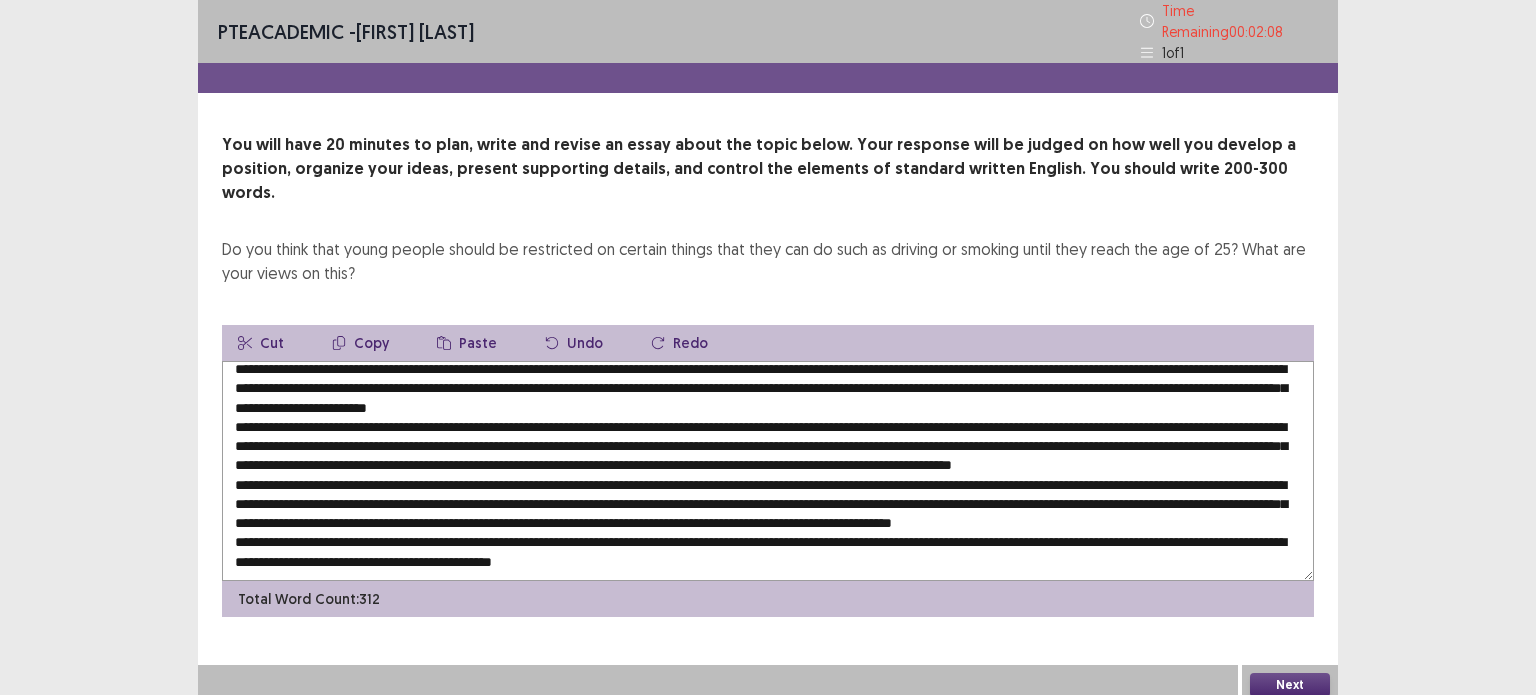 click at bounding box center [768, 471] 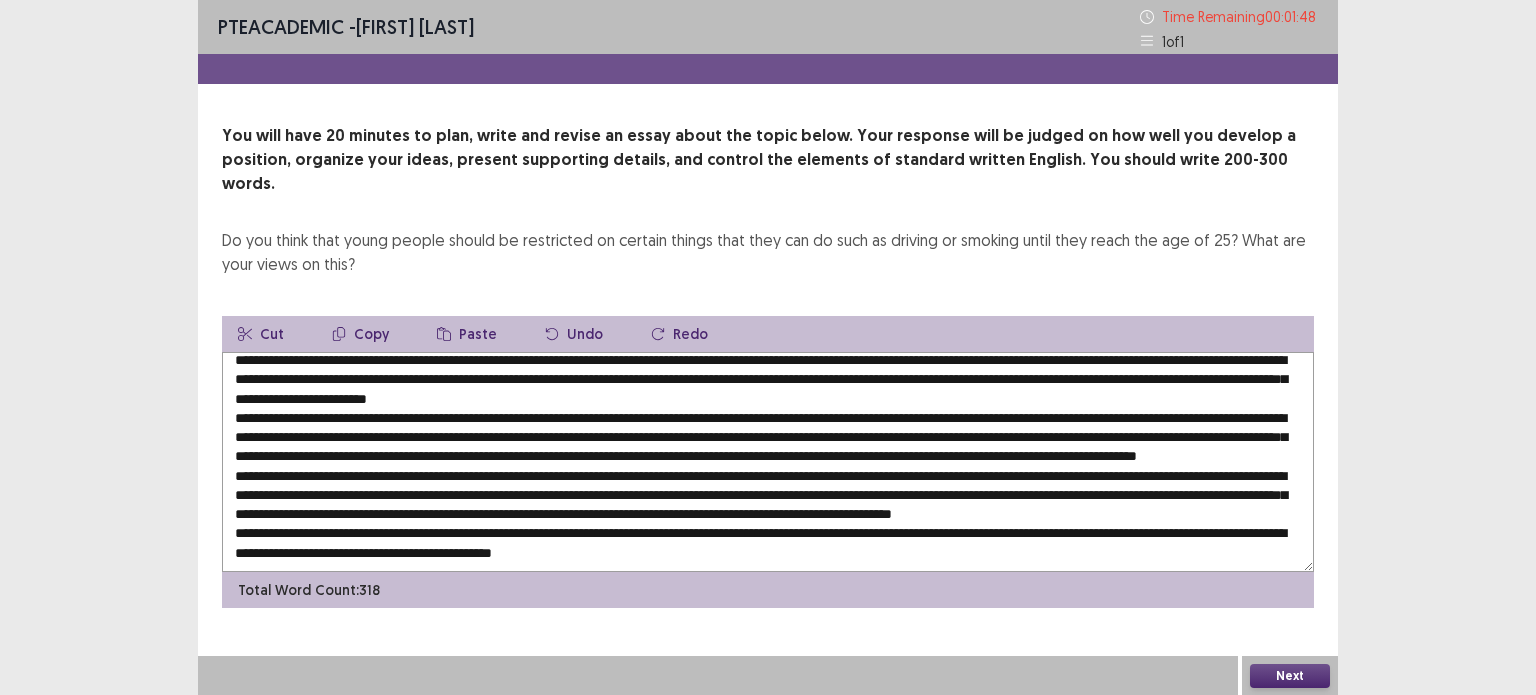 click at bounding box center (768, 462) 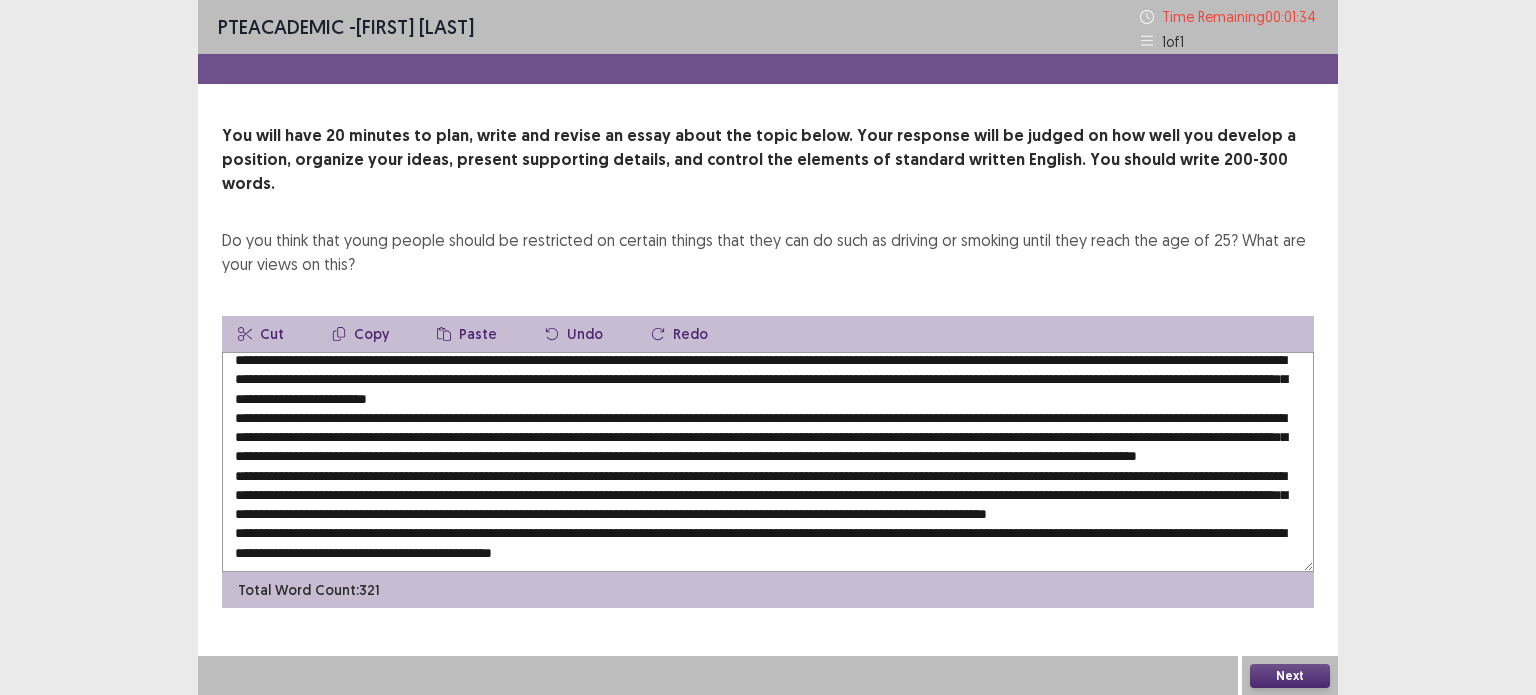 click at bounding box center [768, 462] 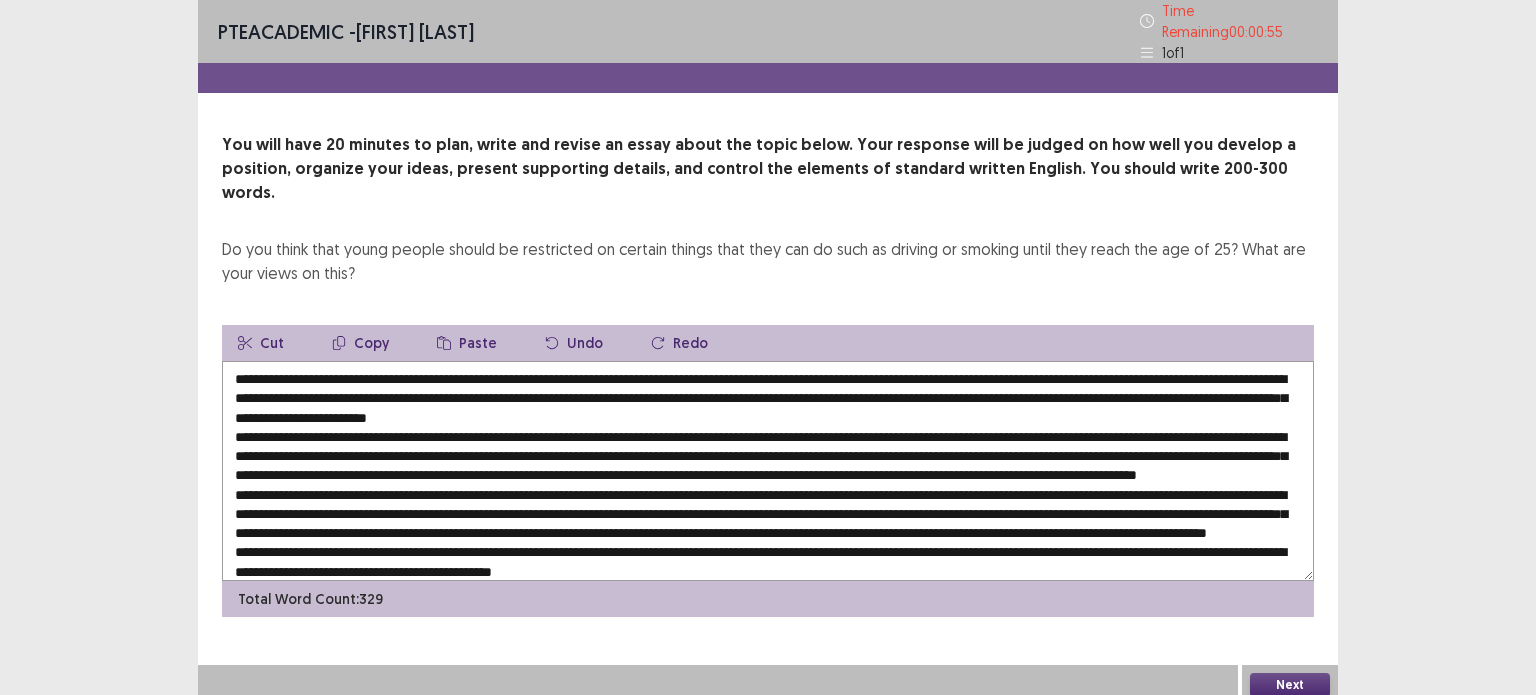 scroll, scrollTop: 48, scrollLeft: 0, axis: vertical 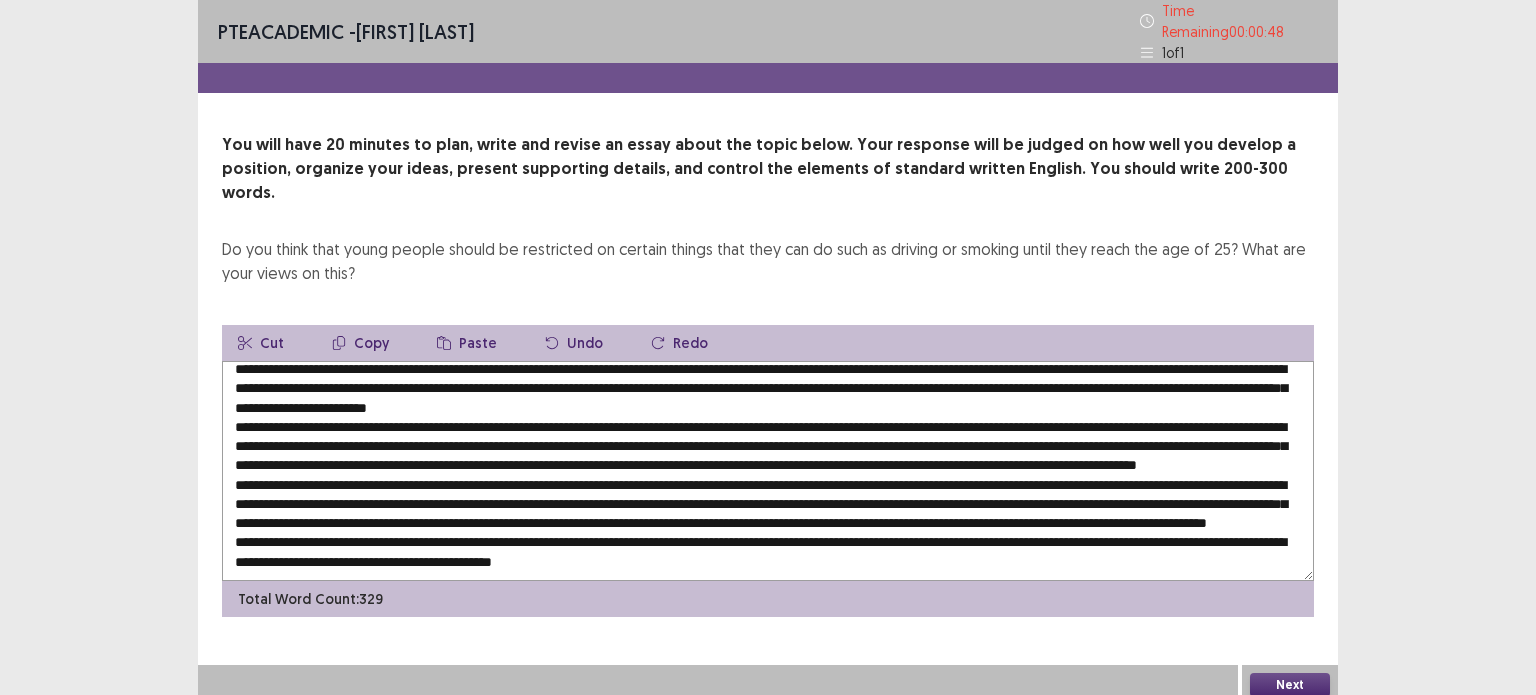 click at bounding box center [768, 471] 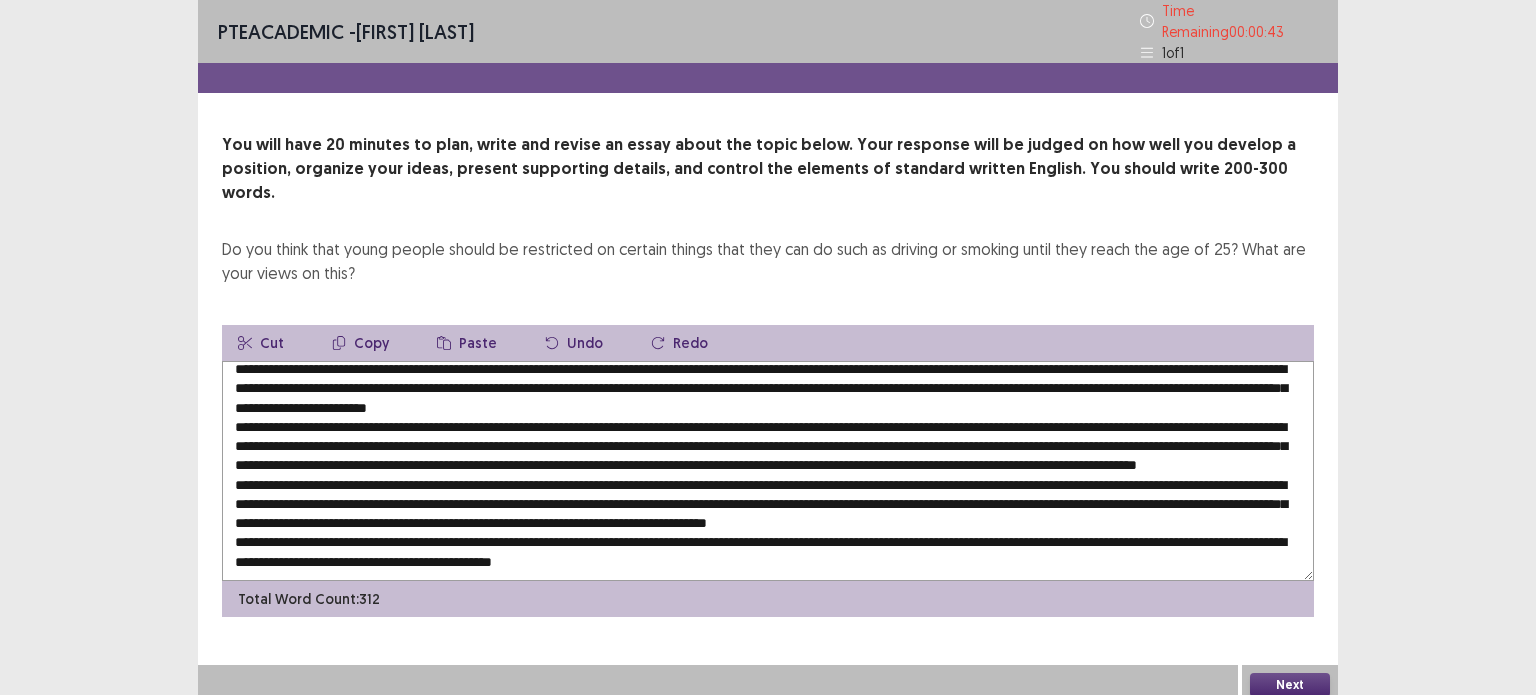 scroll, scrollTop: 28, scrollLeft: 0, axis: vertical 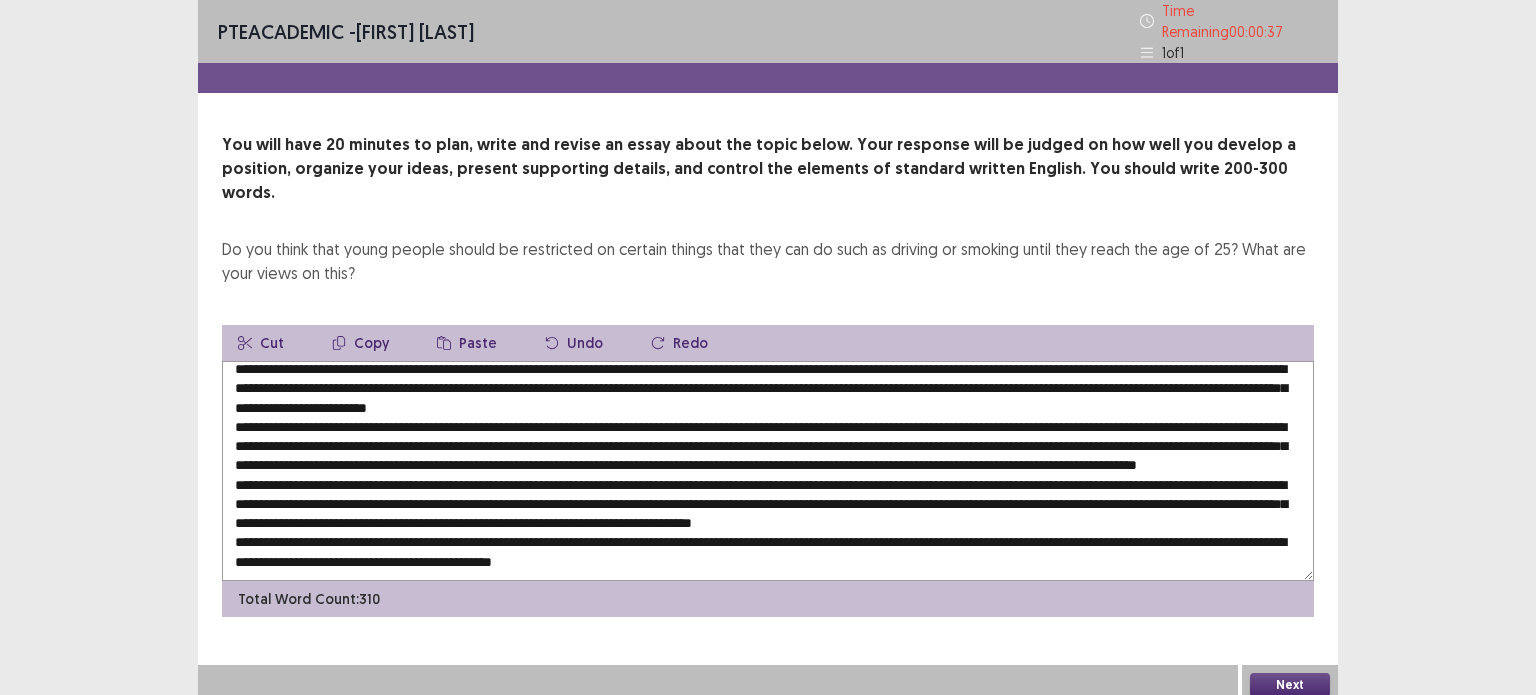 click at bounding box center (768, 471) 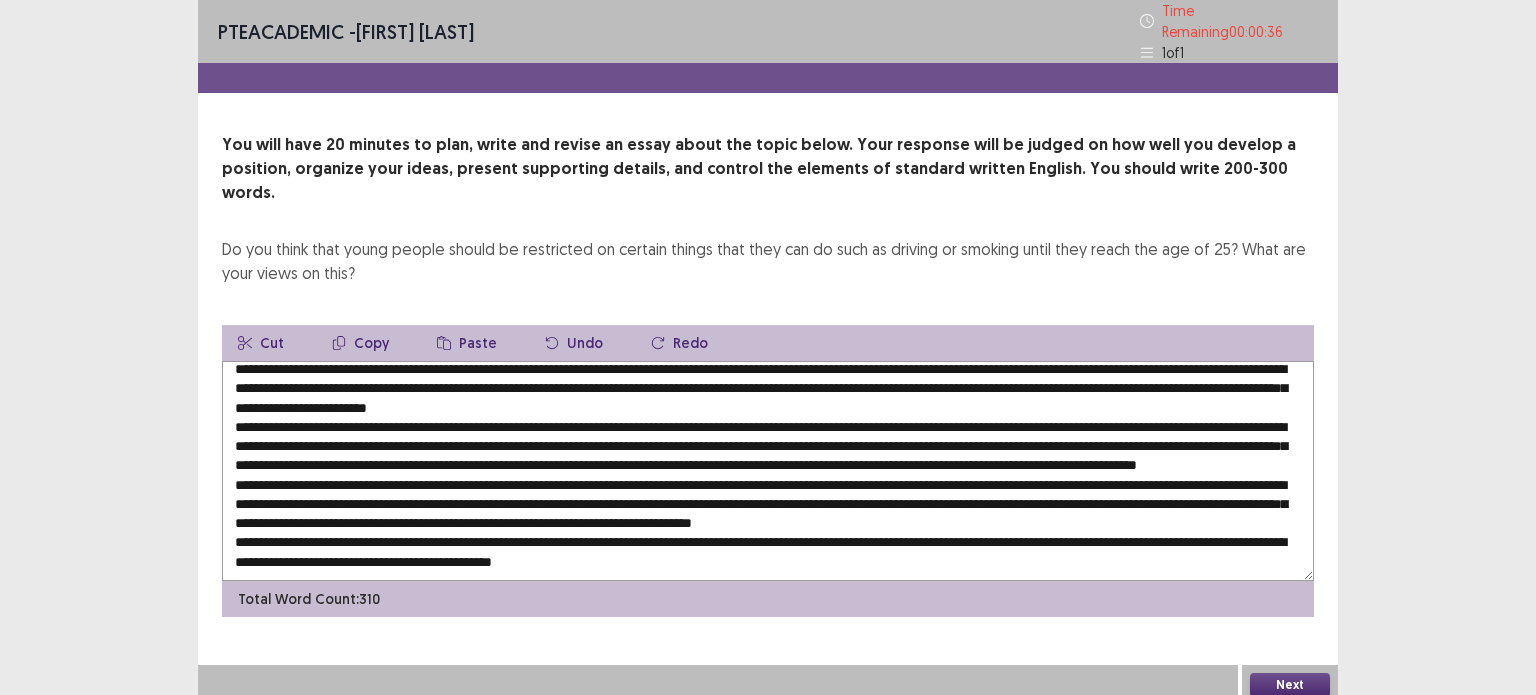 click at bounding box center (768, 471) 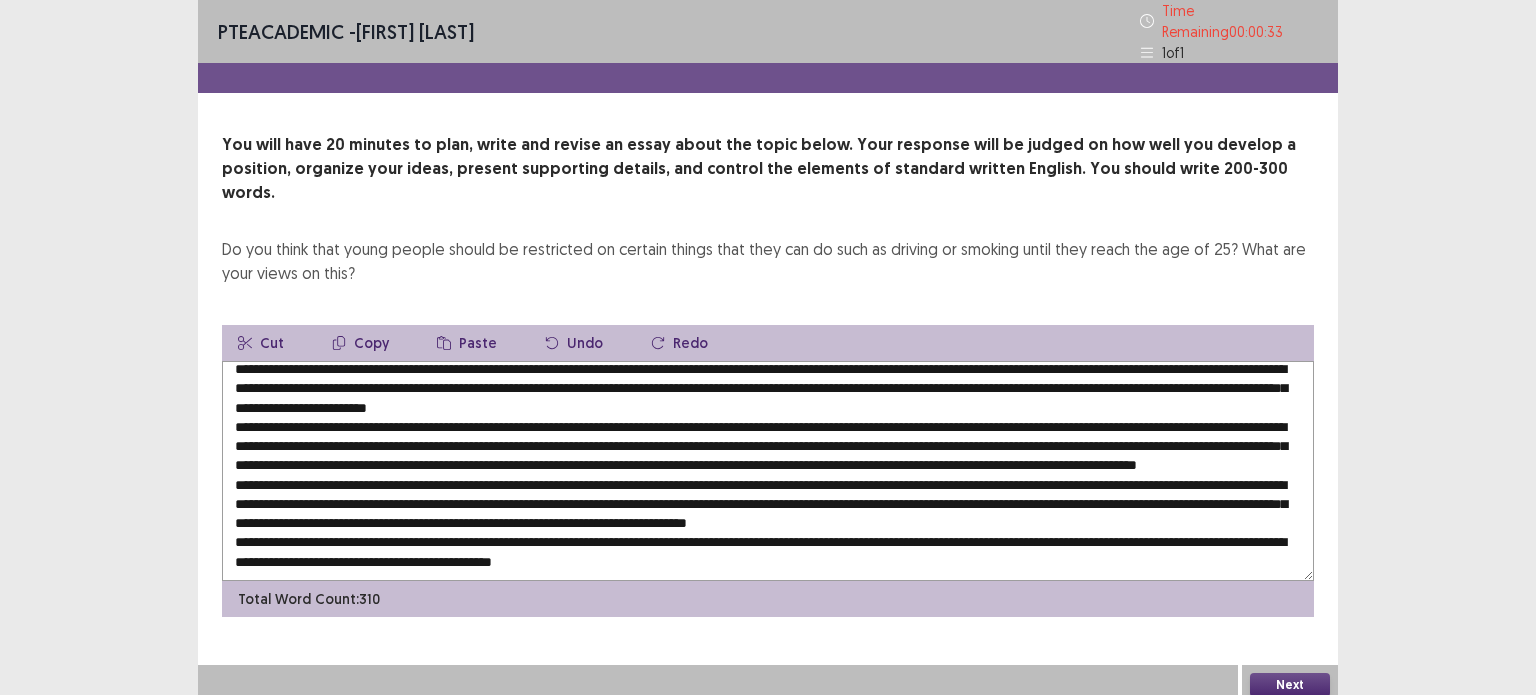 scroll, scrollTop: 12, scrollLeft: 0, axis: vertical 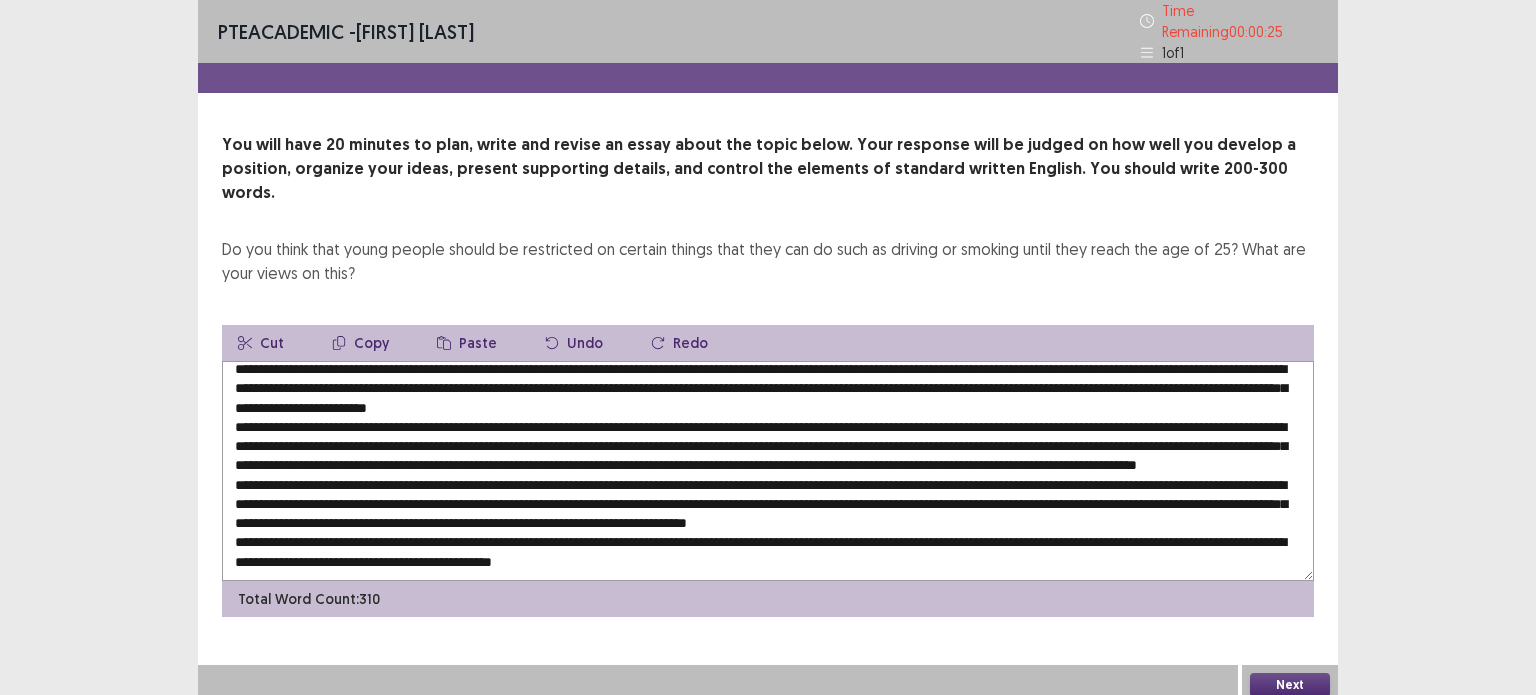 click at bounding box center (768, 471) 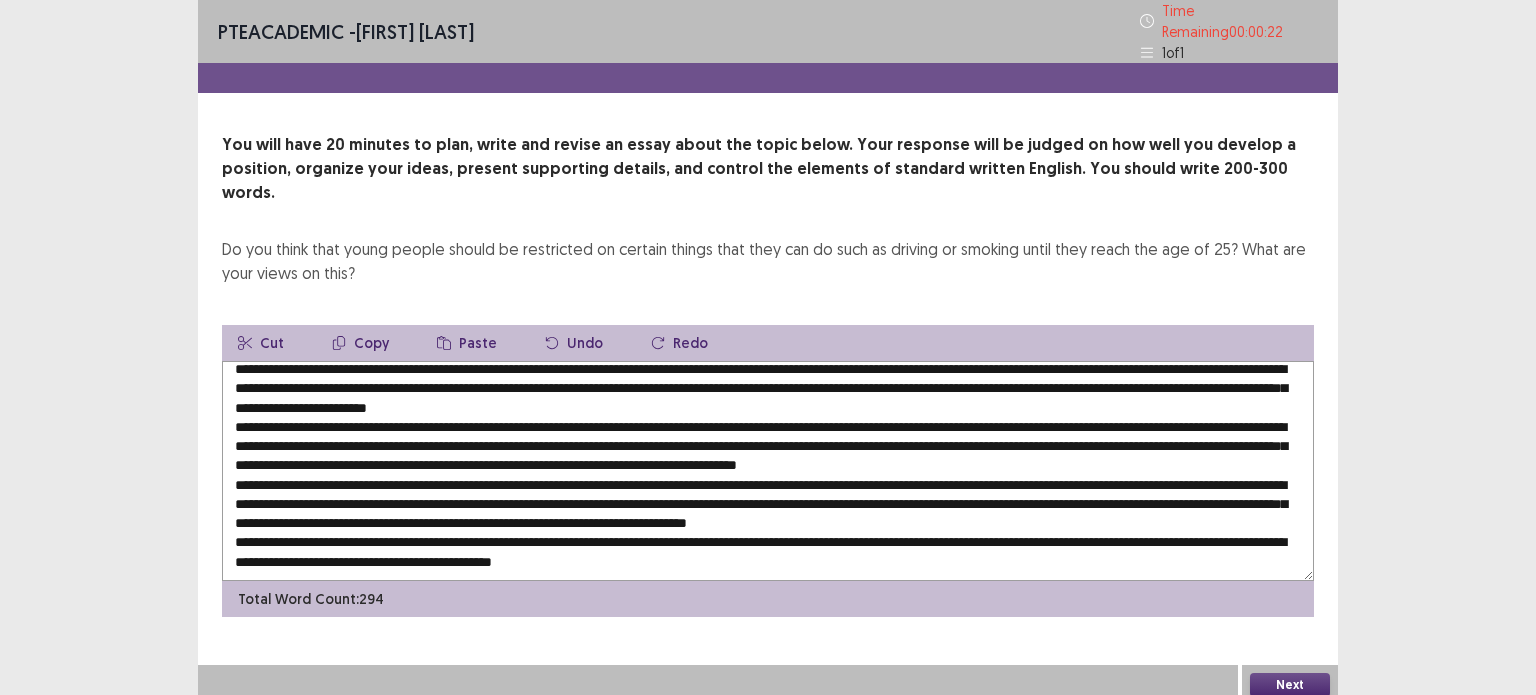 scroll, scrollTop: 9, scrollLeft: 0, axis: vertical 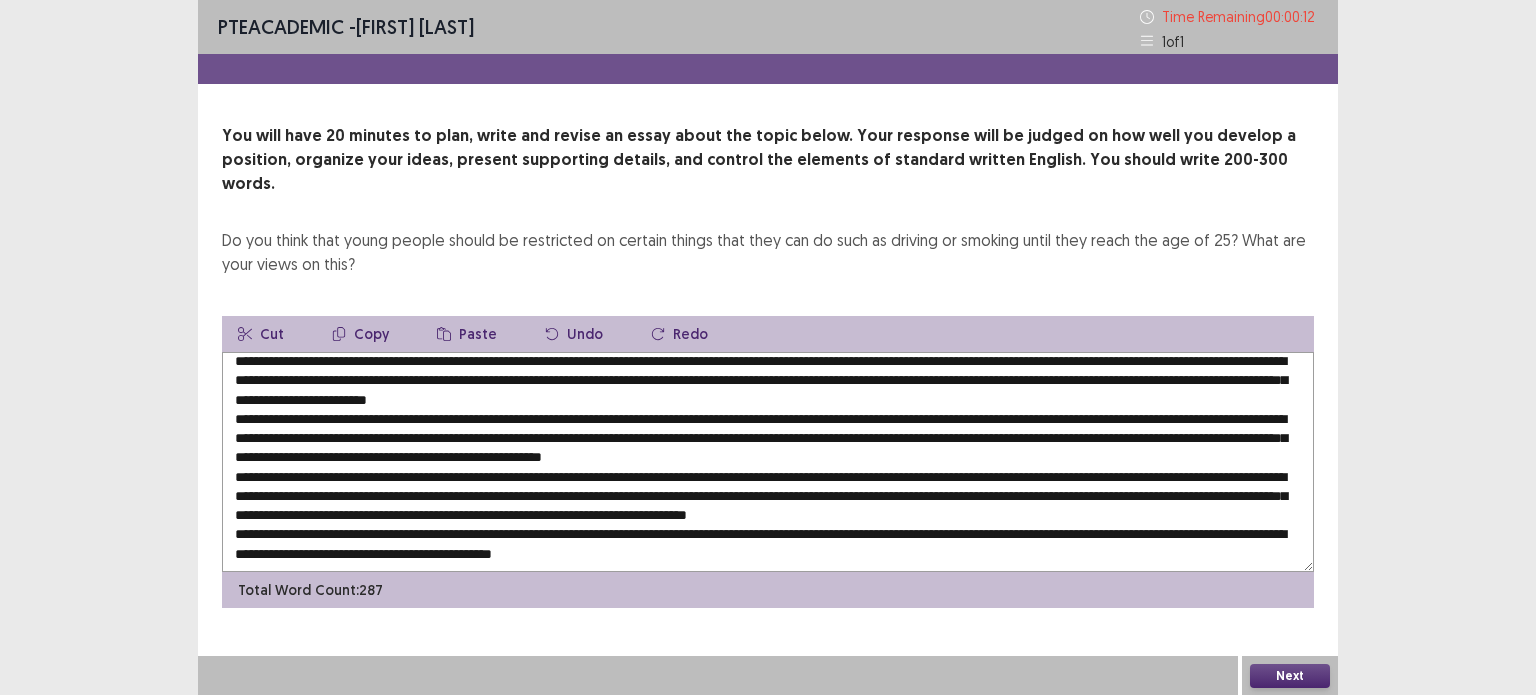 click at bounding box center (768, 462) 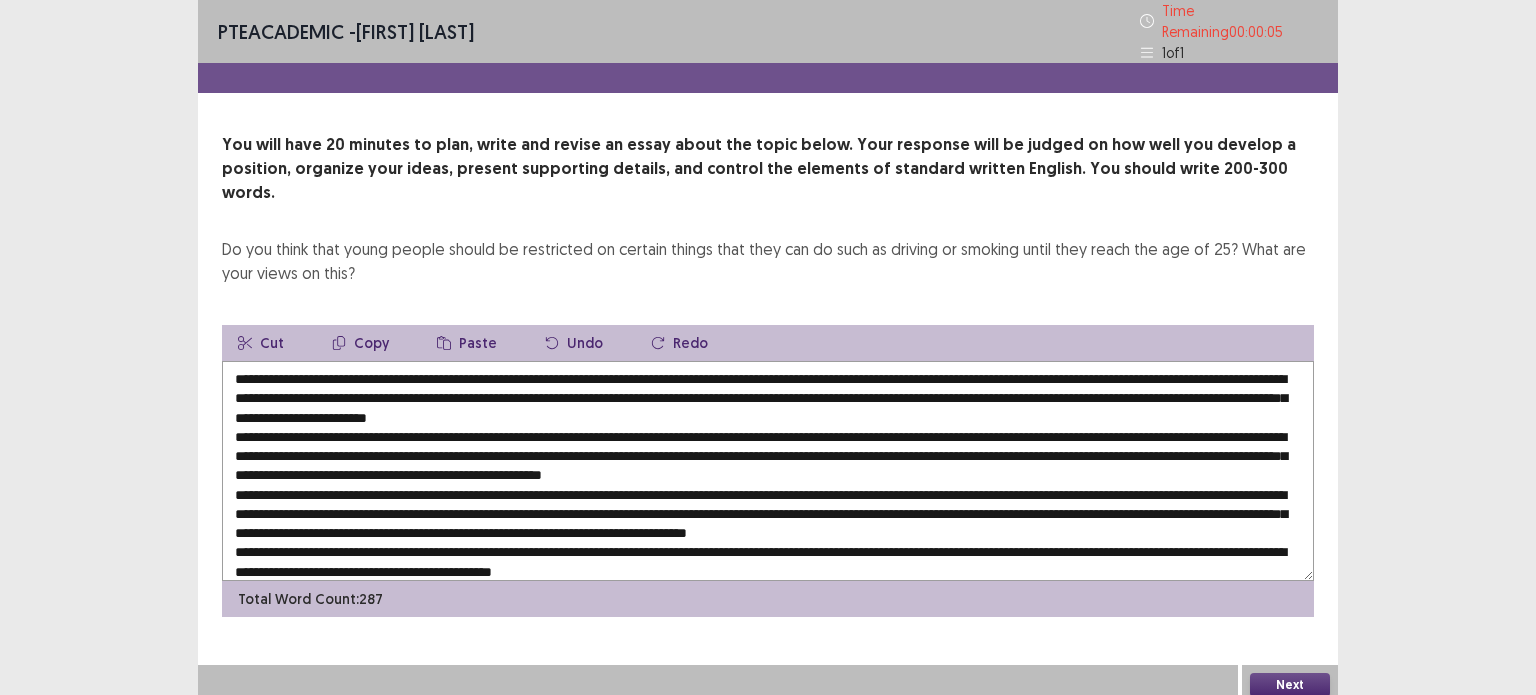 scroll, scrollTop: 9, scrollLeft: 0, axis: vertical 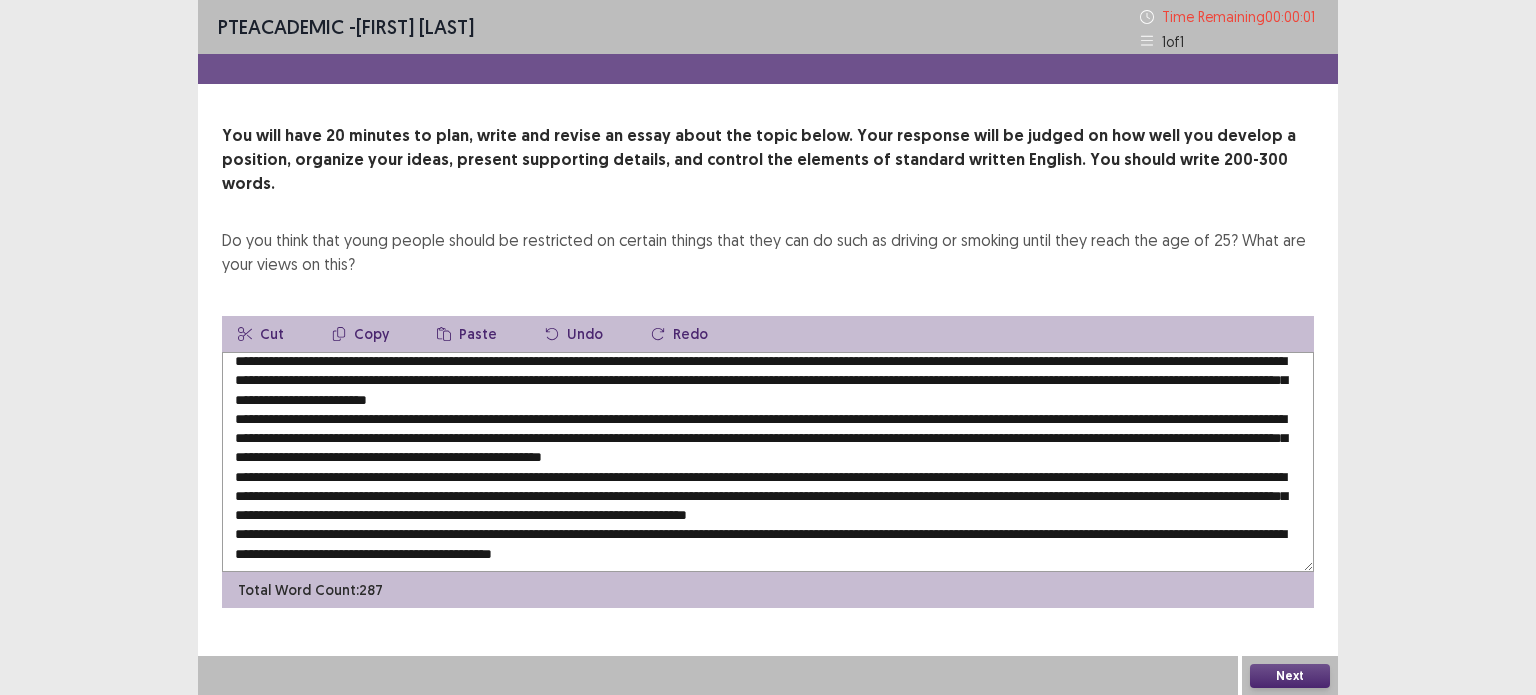type on "**********" 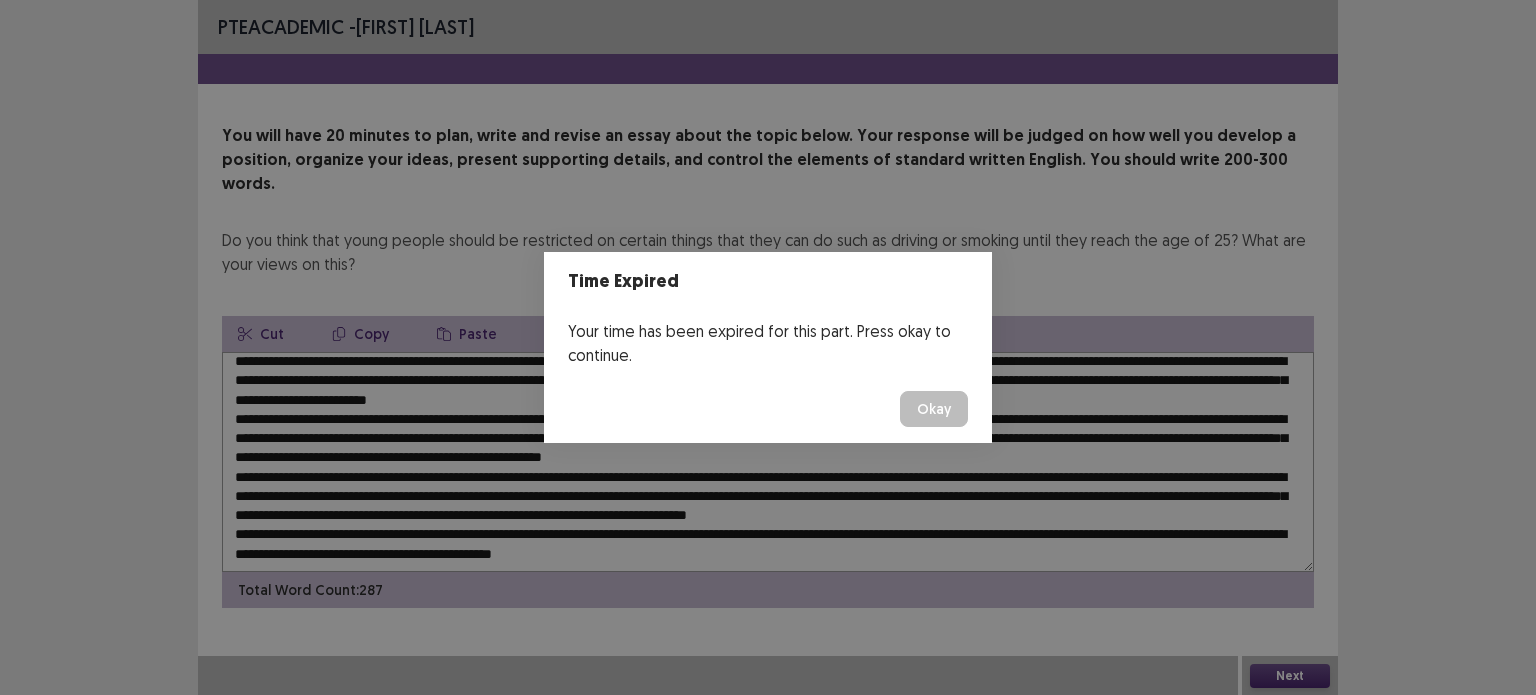 click on "Okay" at bounding box center (934, 409) 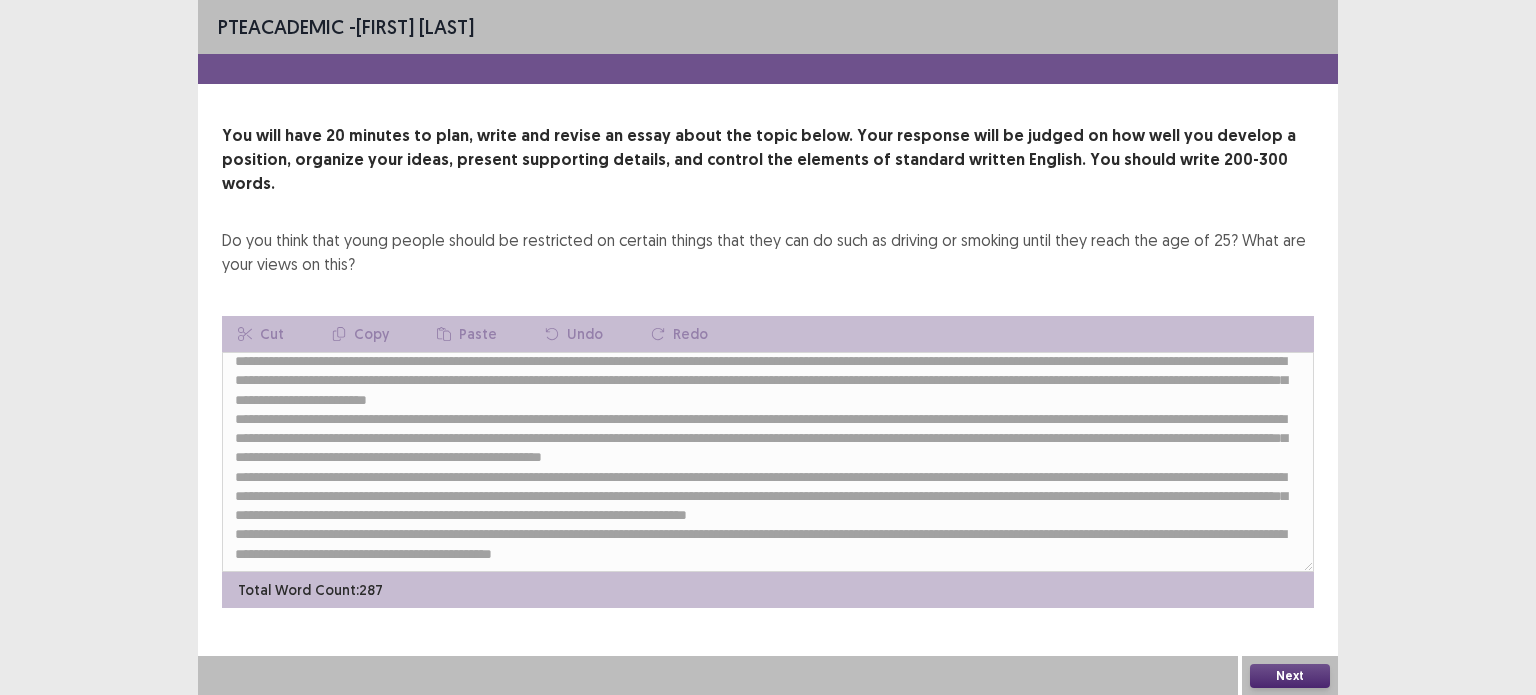 click on "Next" at bounding box center [1290, 676] 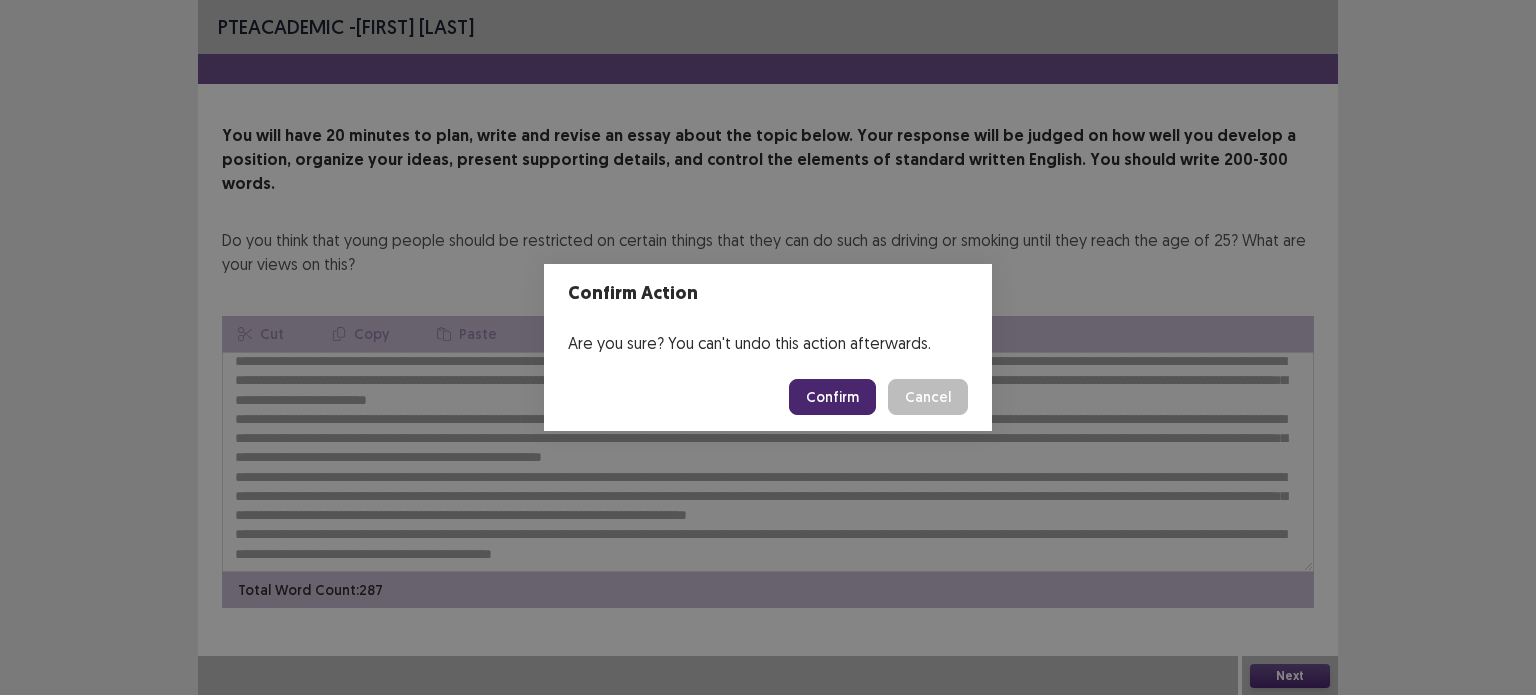 click on "Confirm" at bounding box center (832, 397) 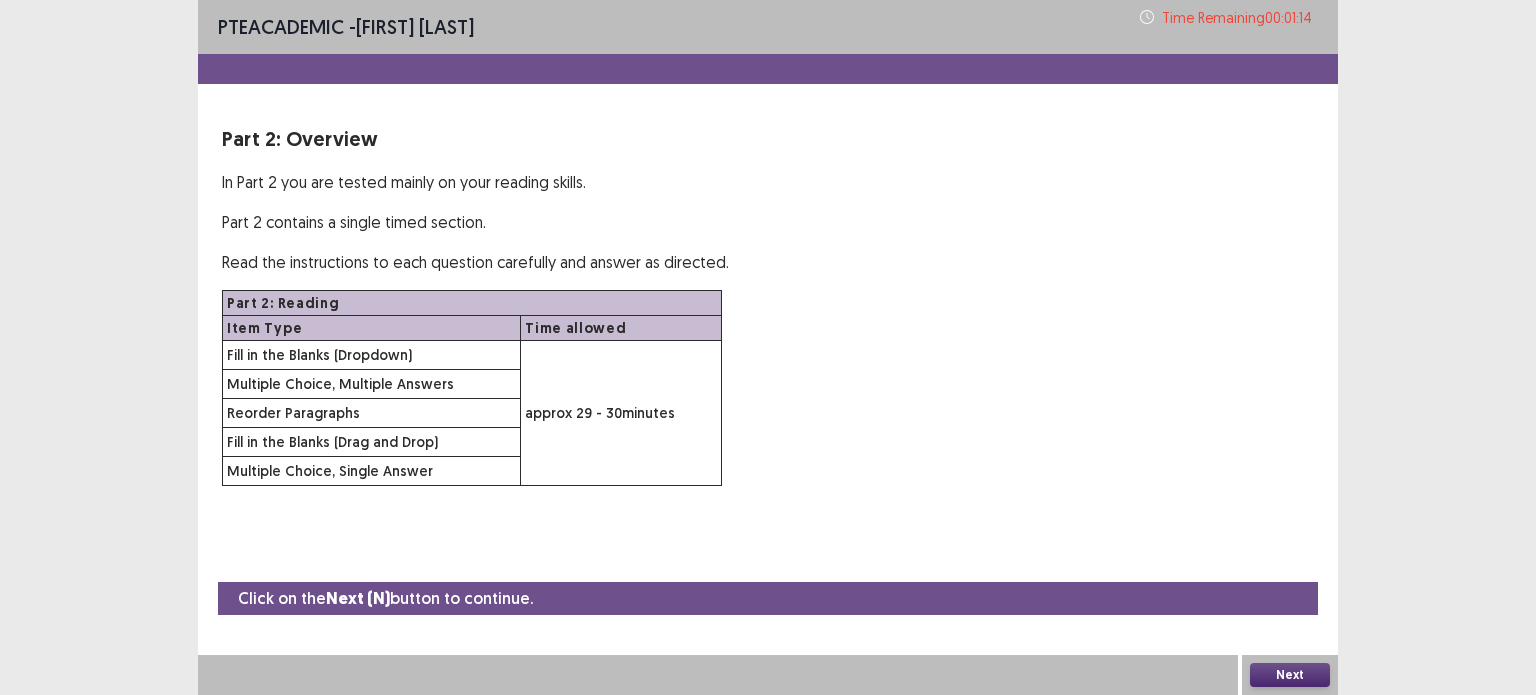 click on "Next" at bounding box center [1290, 675] 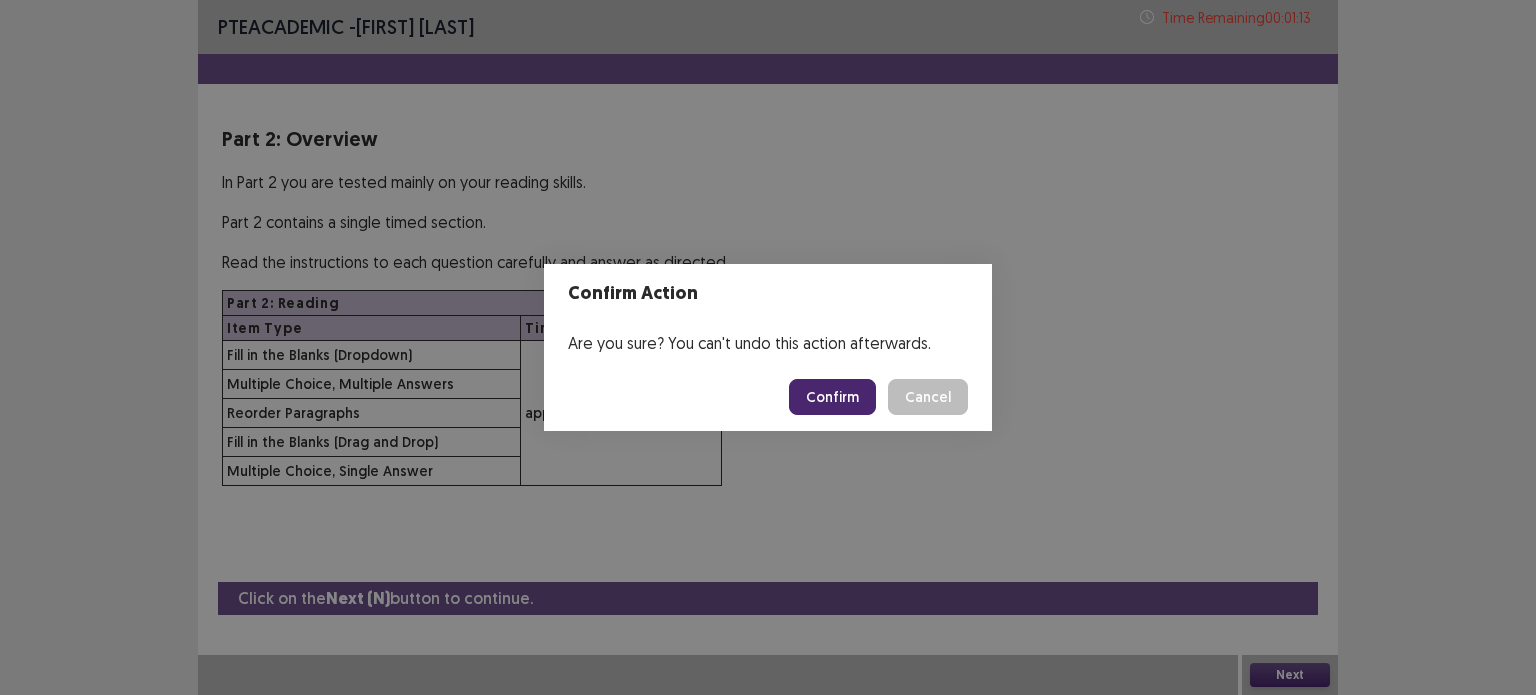 click on "Confirm" at bounding box center [832, 397] 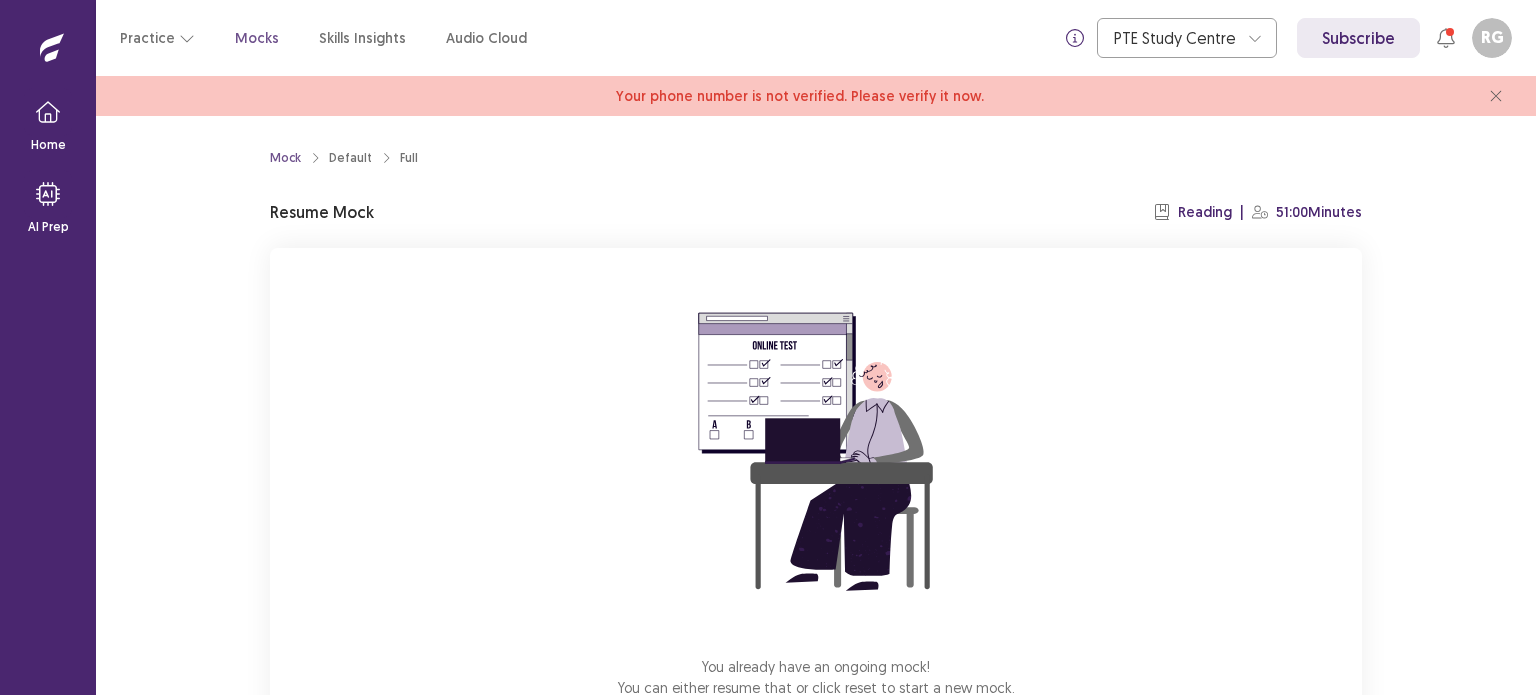 scroll, scrollTop: 0, scrollLeft: 0, axis: both 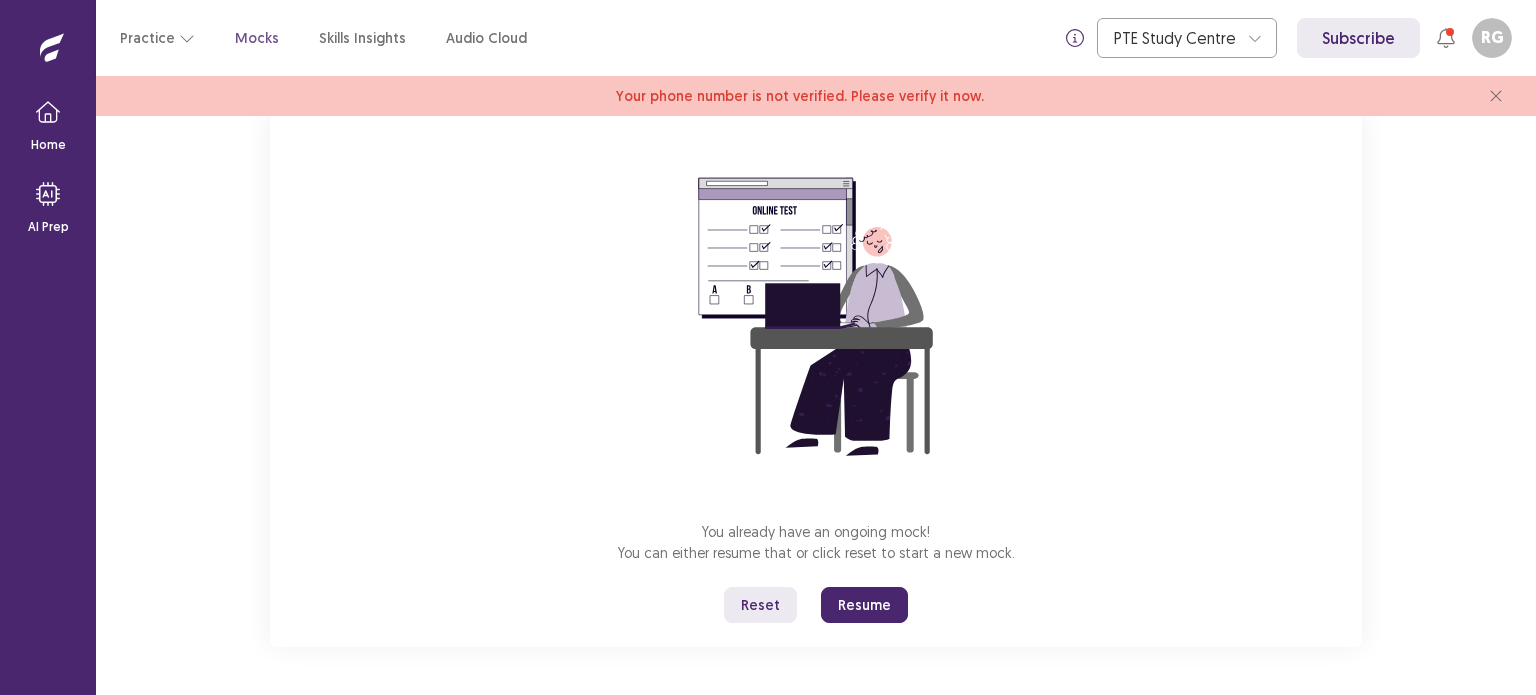 click on "Resume" at bounding box center [864, 605] 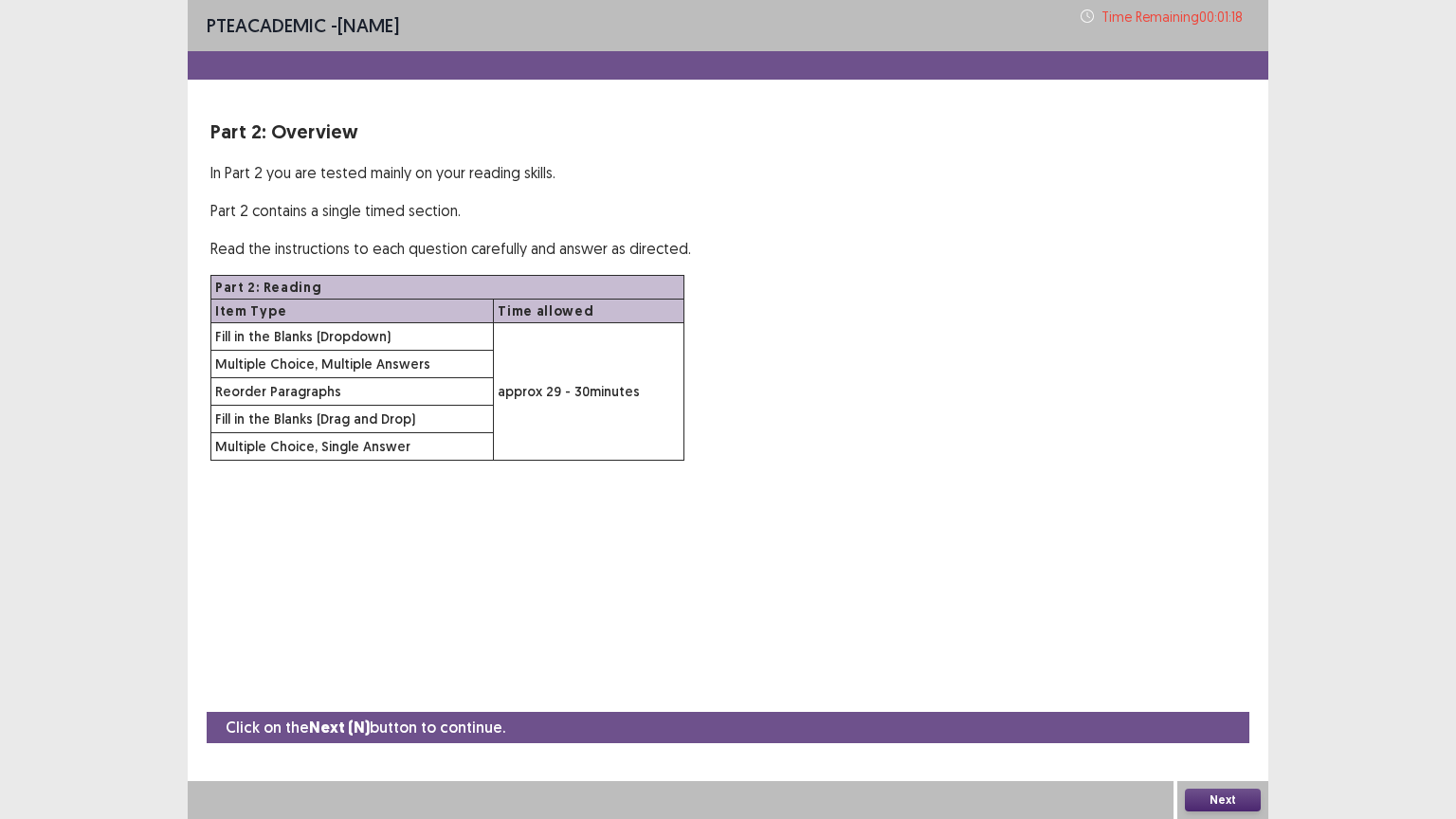 click on "Next" at bounding box center (1223, 800) 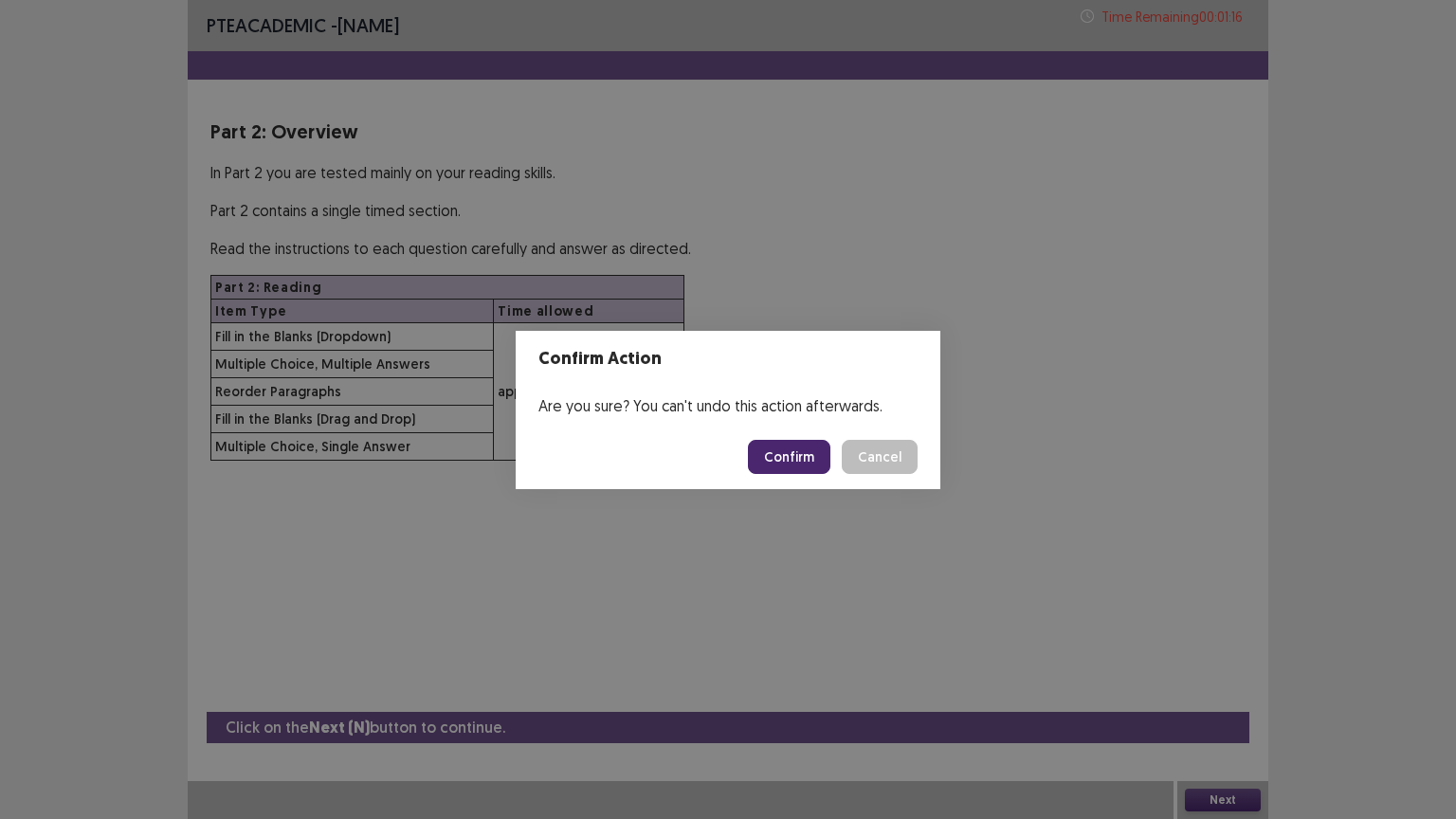 click on "Confirm" at bounding box center [789, 457] 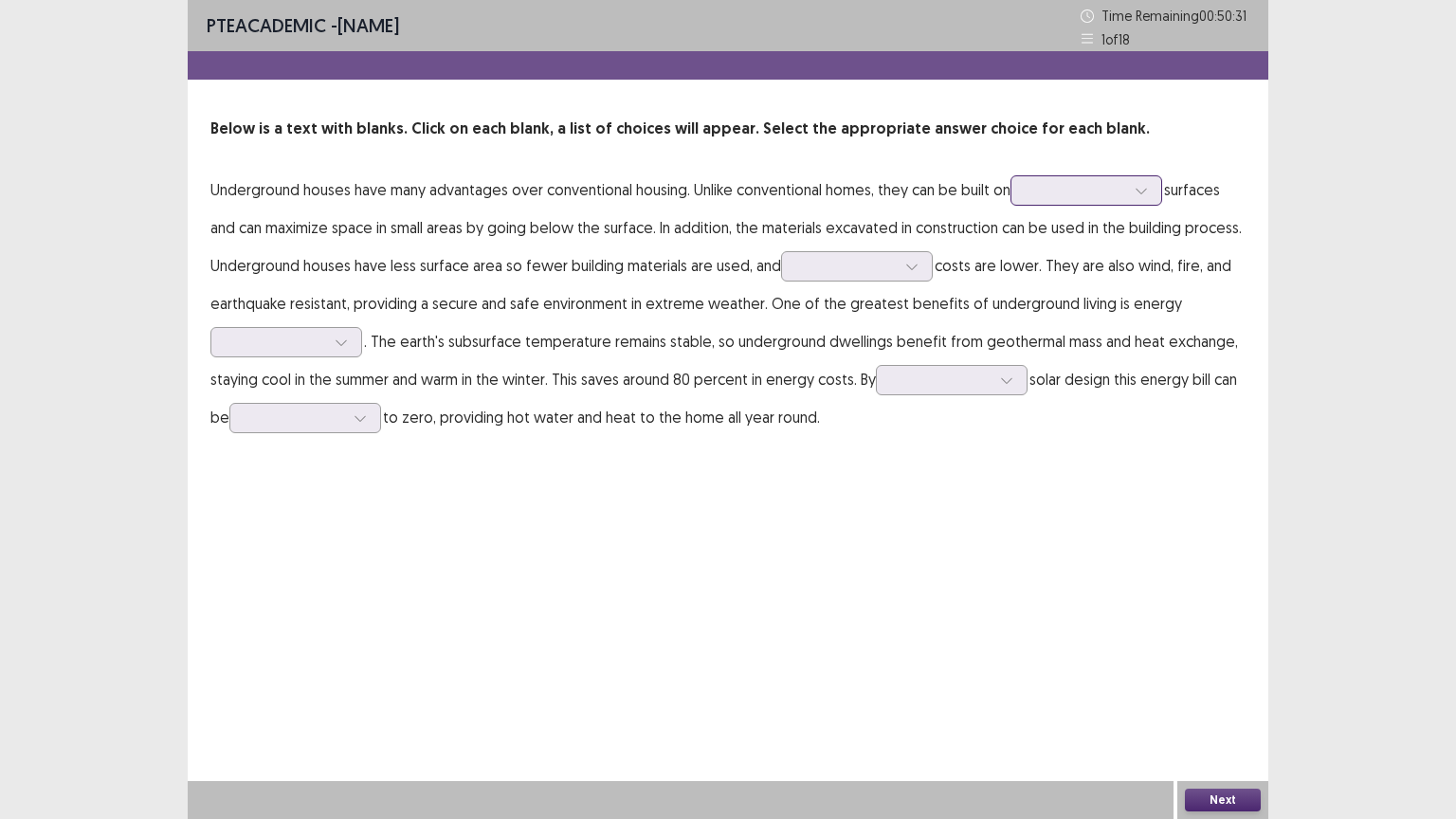 click at bounding box center (1076, 190) 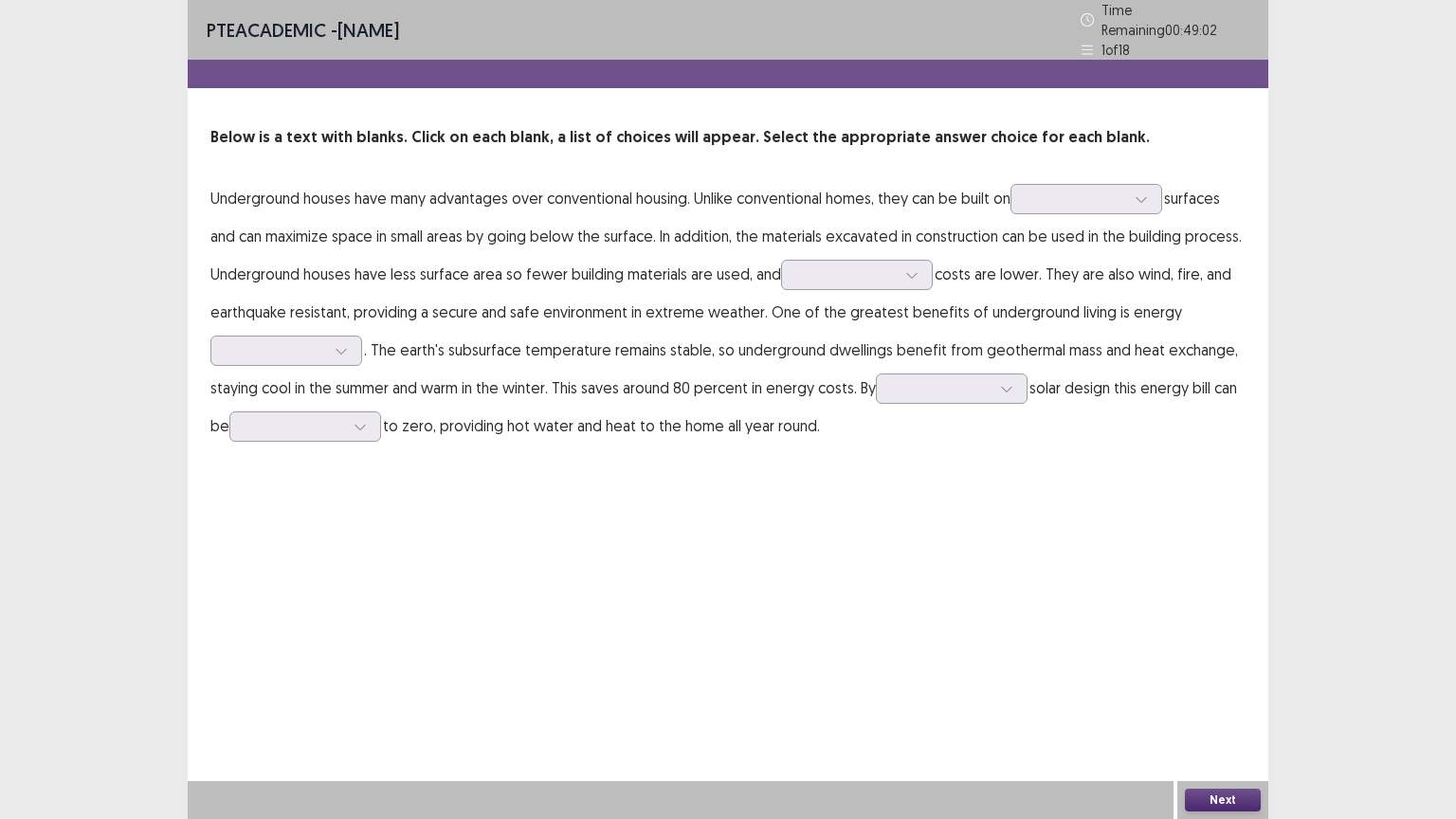 click on "Underground houses have many advantages over conventional housing. Unlike conventional homes, they can be built on   surfaces and can maximize space in small areas by going below the surface. In addition, the materials excavated in construction can be used in the building process. Underground houses have less surface area so fewer building materials are used, and   costs are lower. They are also wind, fire, and earthquake resistant, providing a secure and safe environment in extreme weather. One of the greatest benefits of underground living is energy  . The earth's subsurface temperature remains stable, so underground dwellings benefit from geothermal mass and heat exchange, staying cool in the summer and warm in the winter. This saves around 80 percent in energy costs. By   solar design this energy bill can be   to zero, providing hot water and heat to the home all year round." at bounding box center (728, 312) 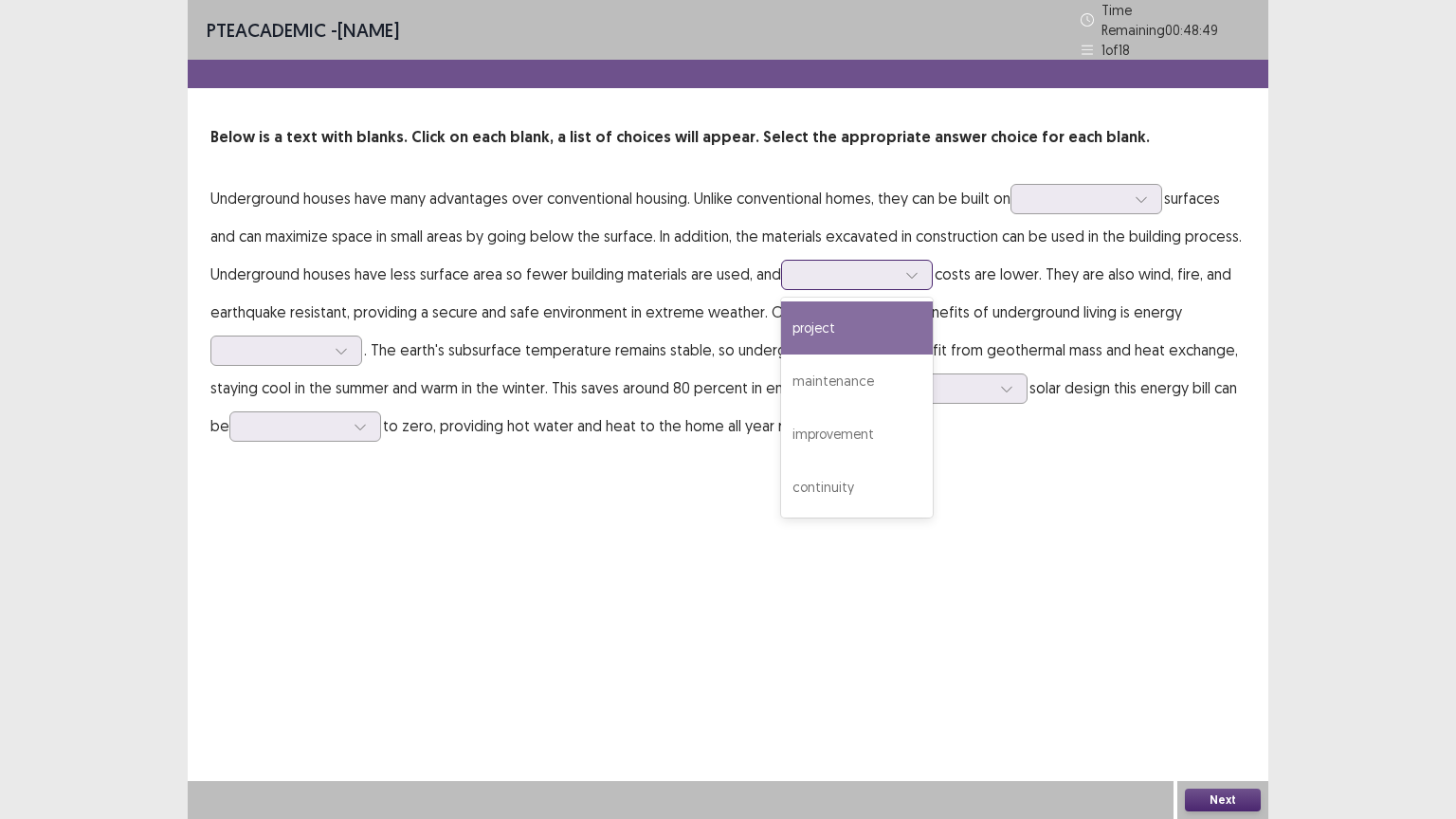 click 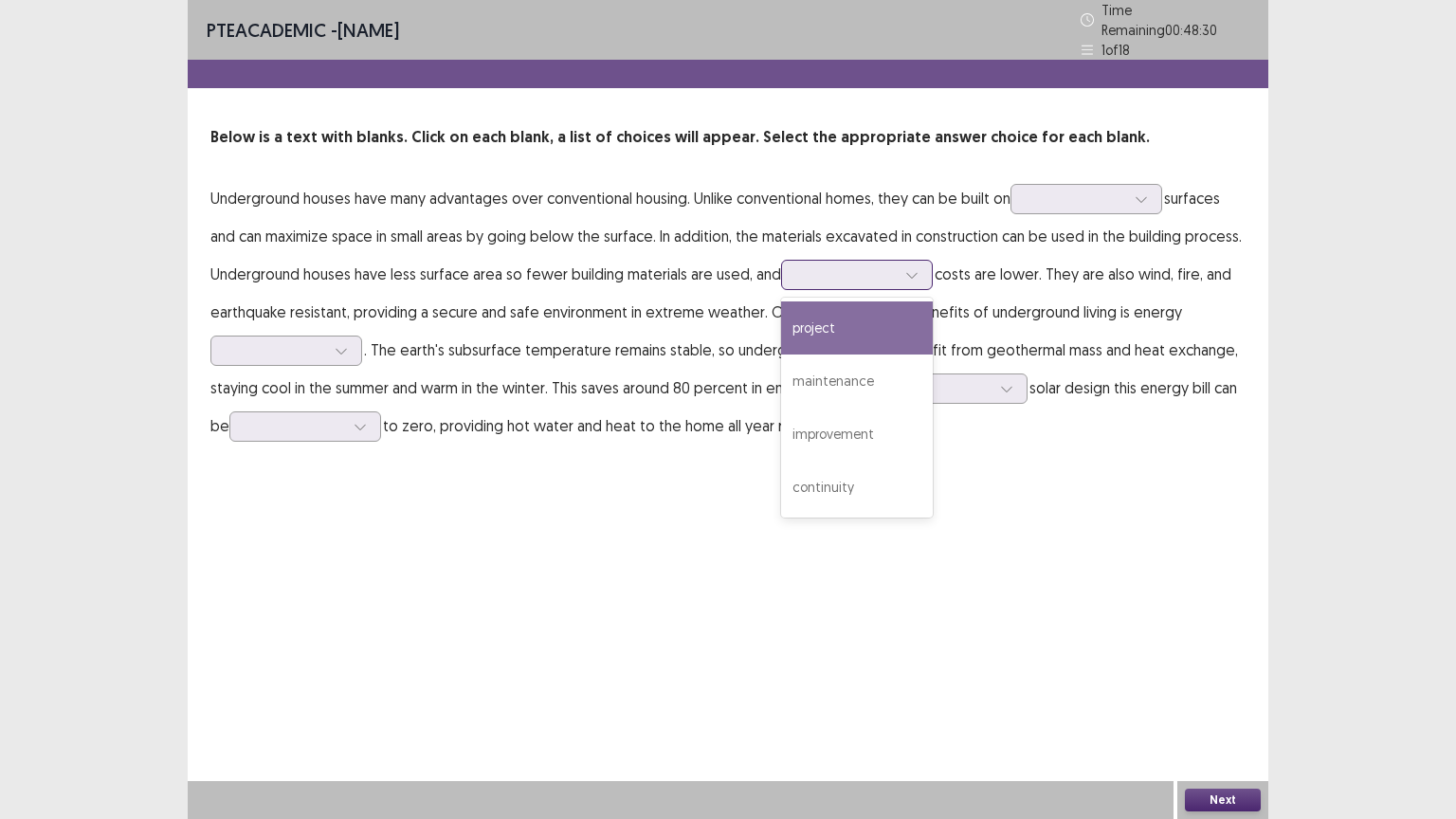 click on "project" at bounding box center (857, 328) 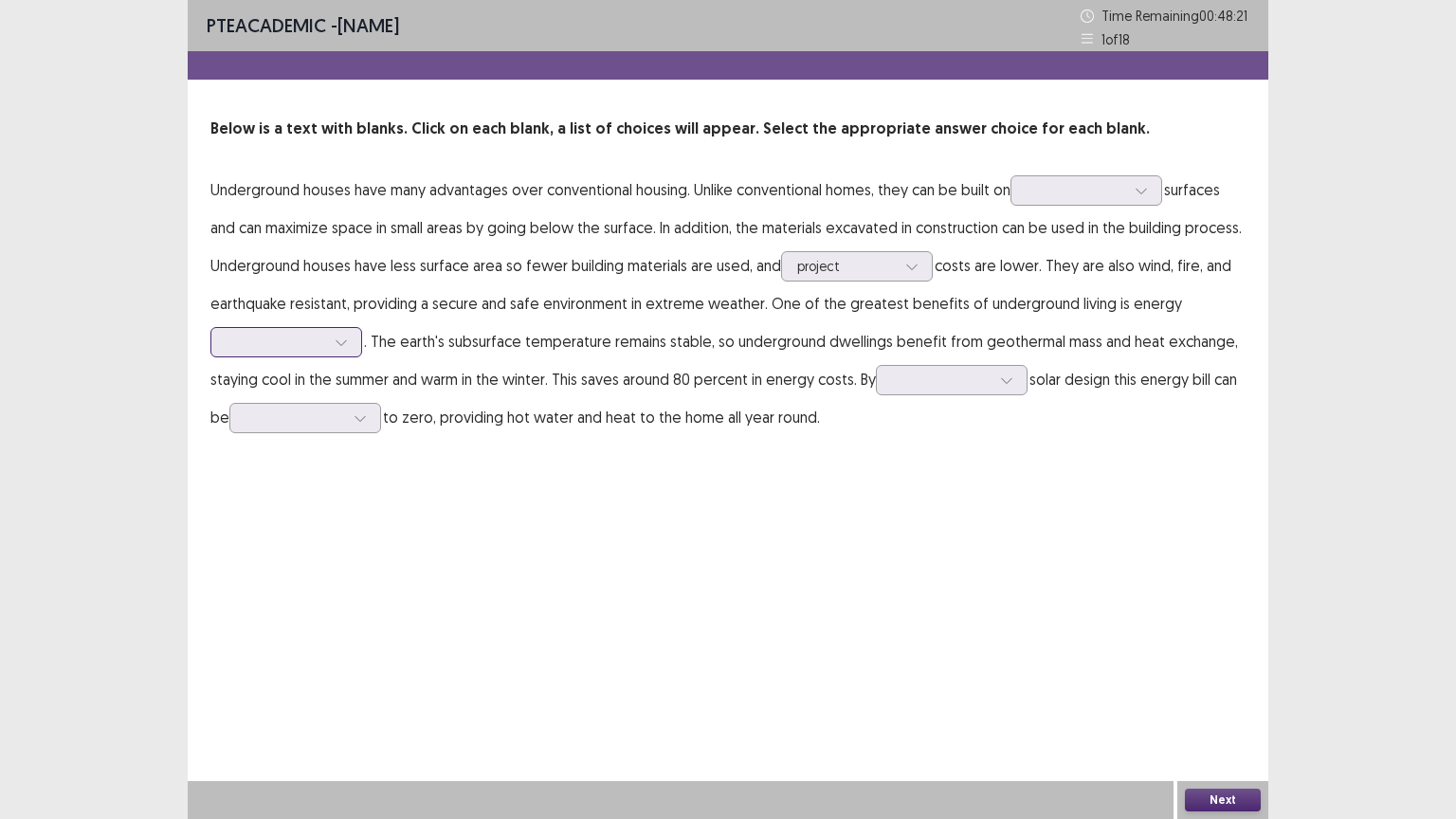 click 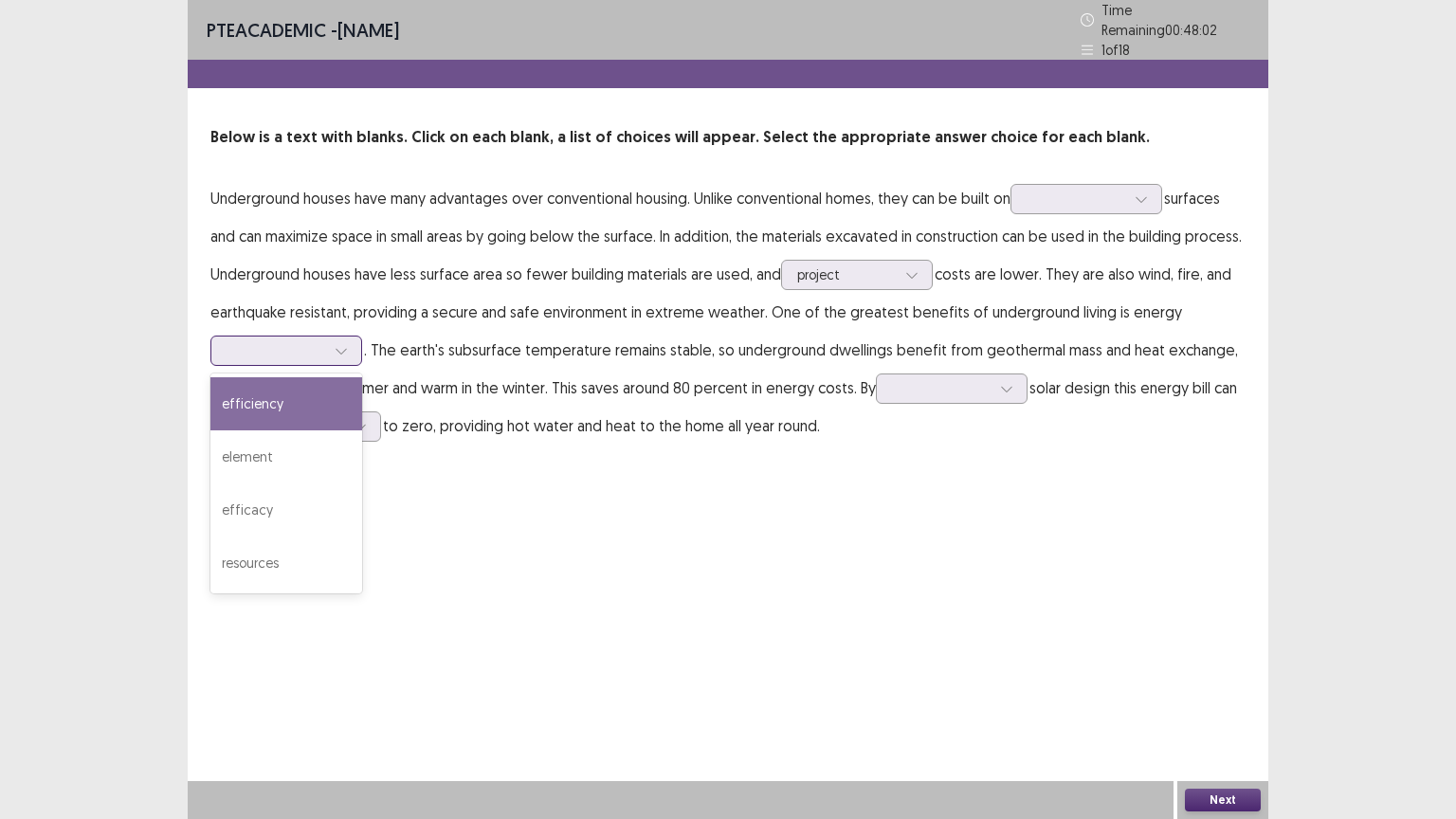 click on "efficiency" at bounding box center [286, 404] 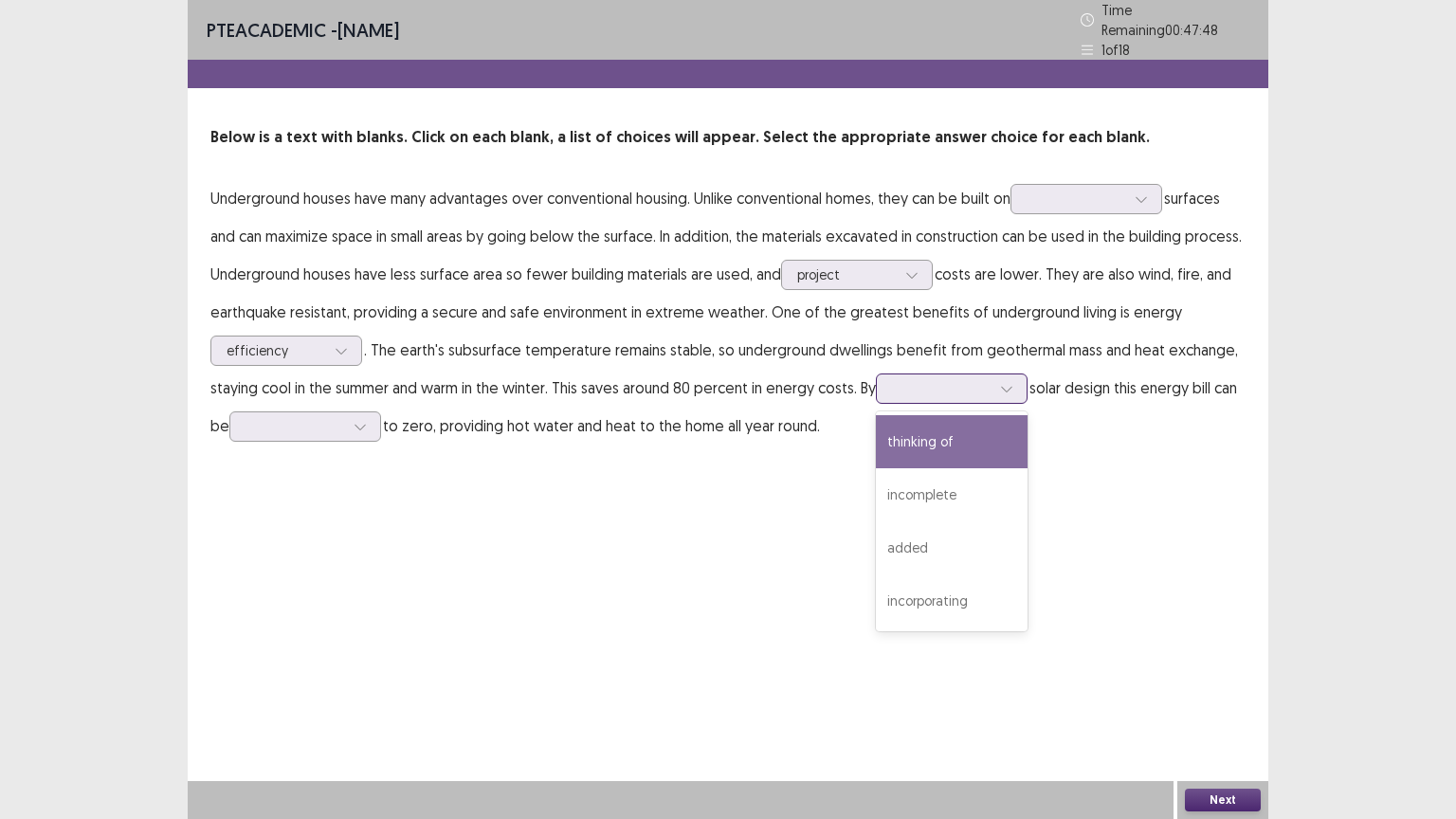 click at bounding box center (941, 388) 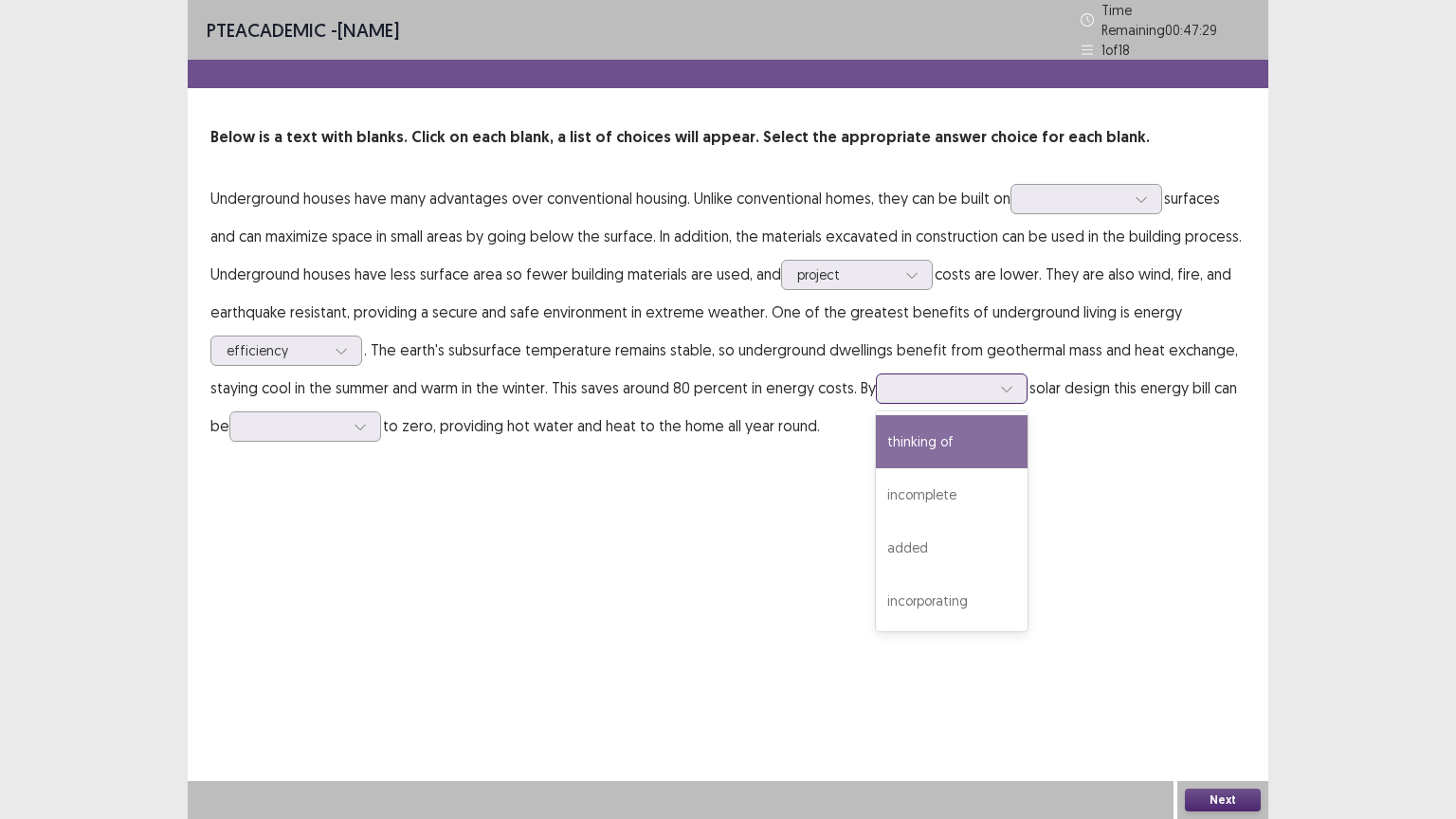 click on "thinking of" at bounding box center [952, 442] 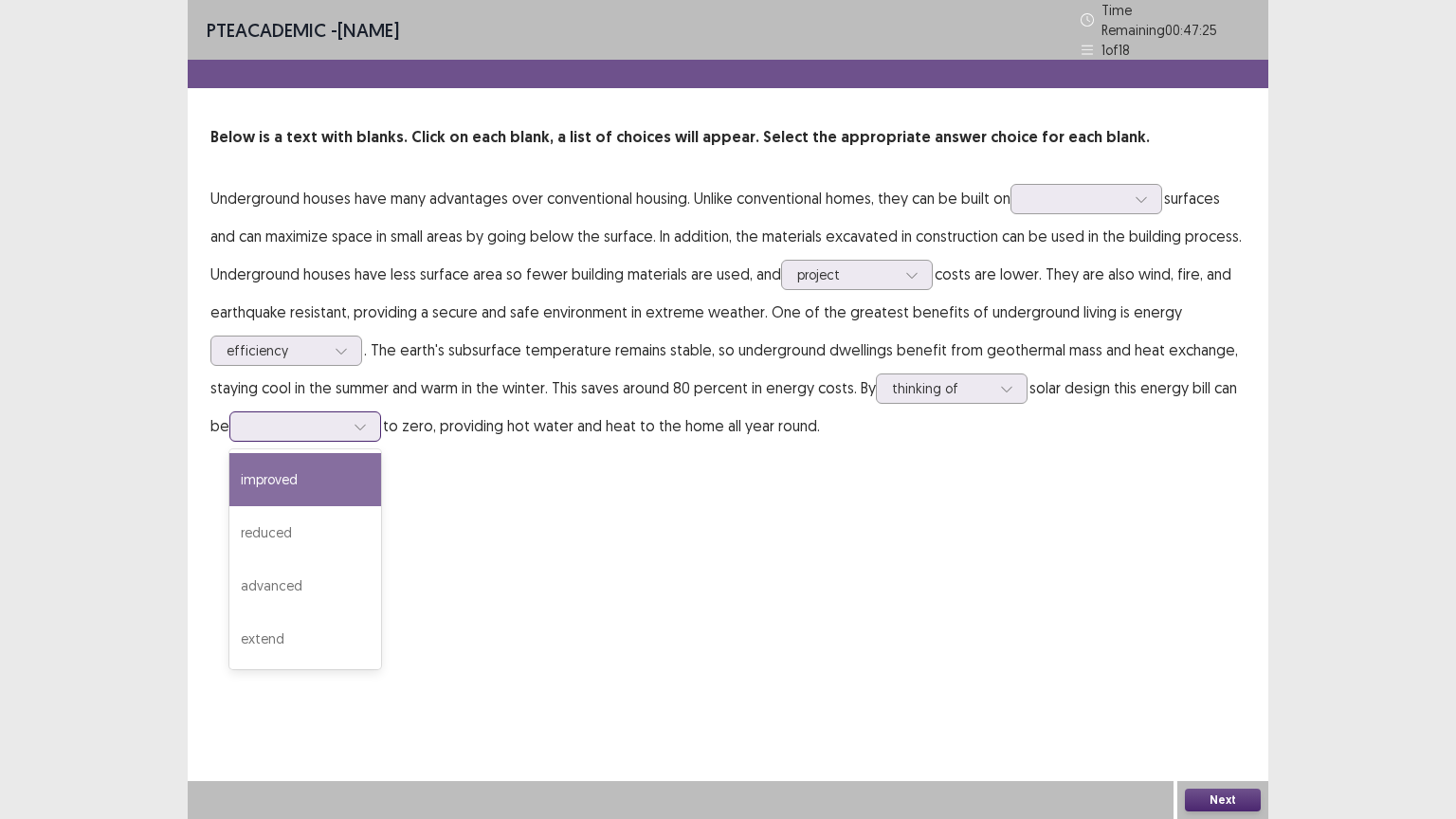 click at bounding box center [295, 426] 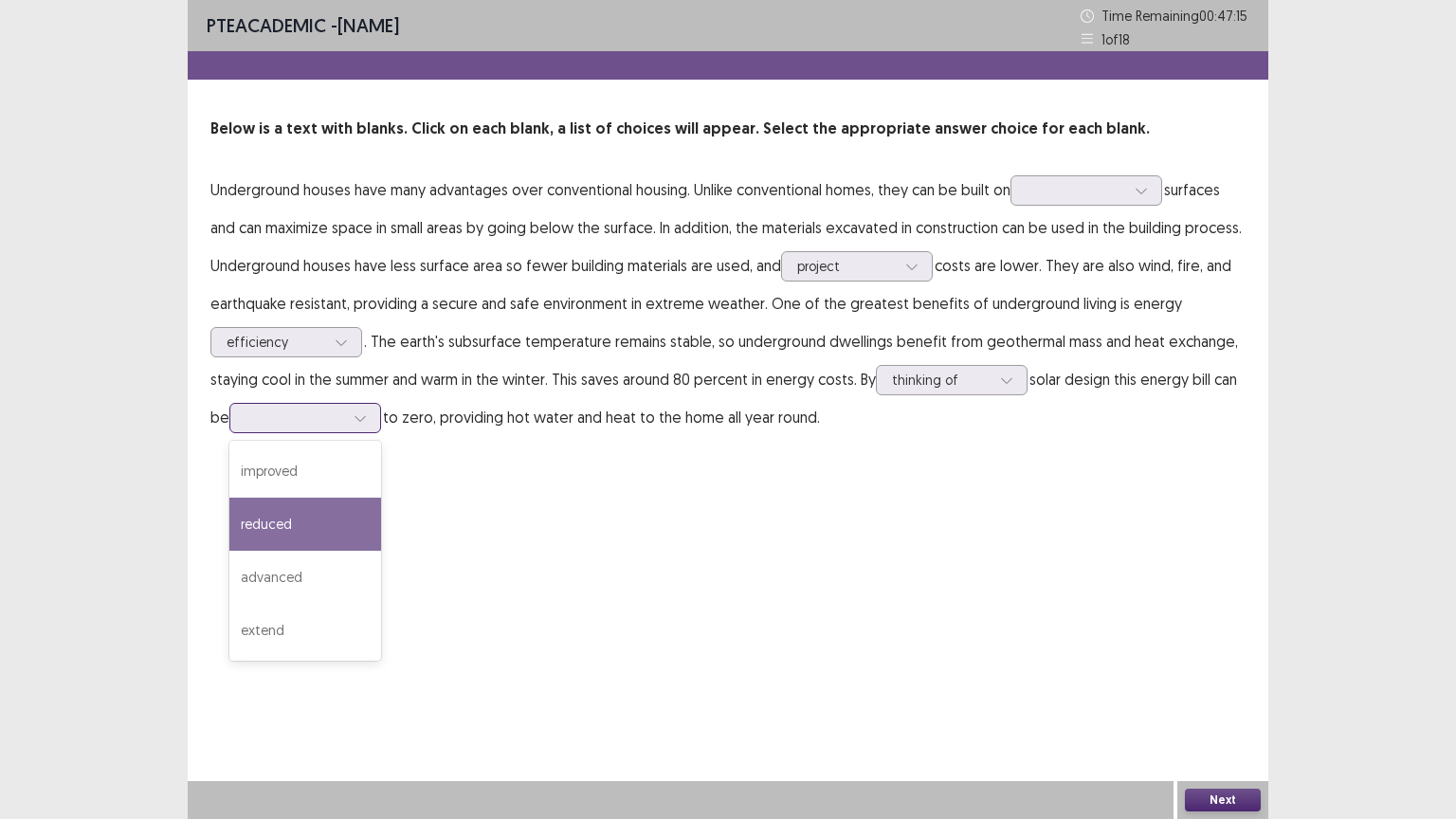 click on "reduced" at bounding box center (305, 524) 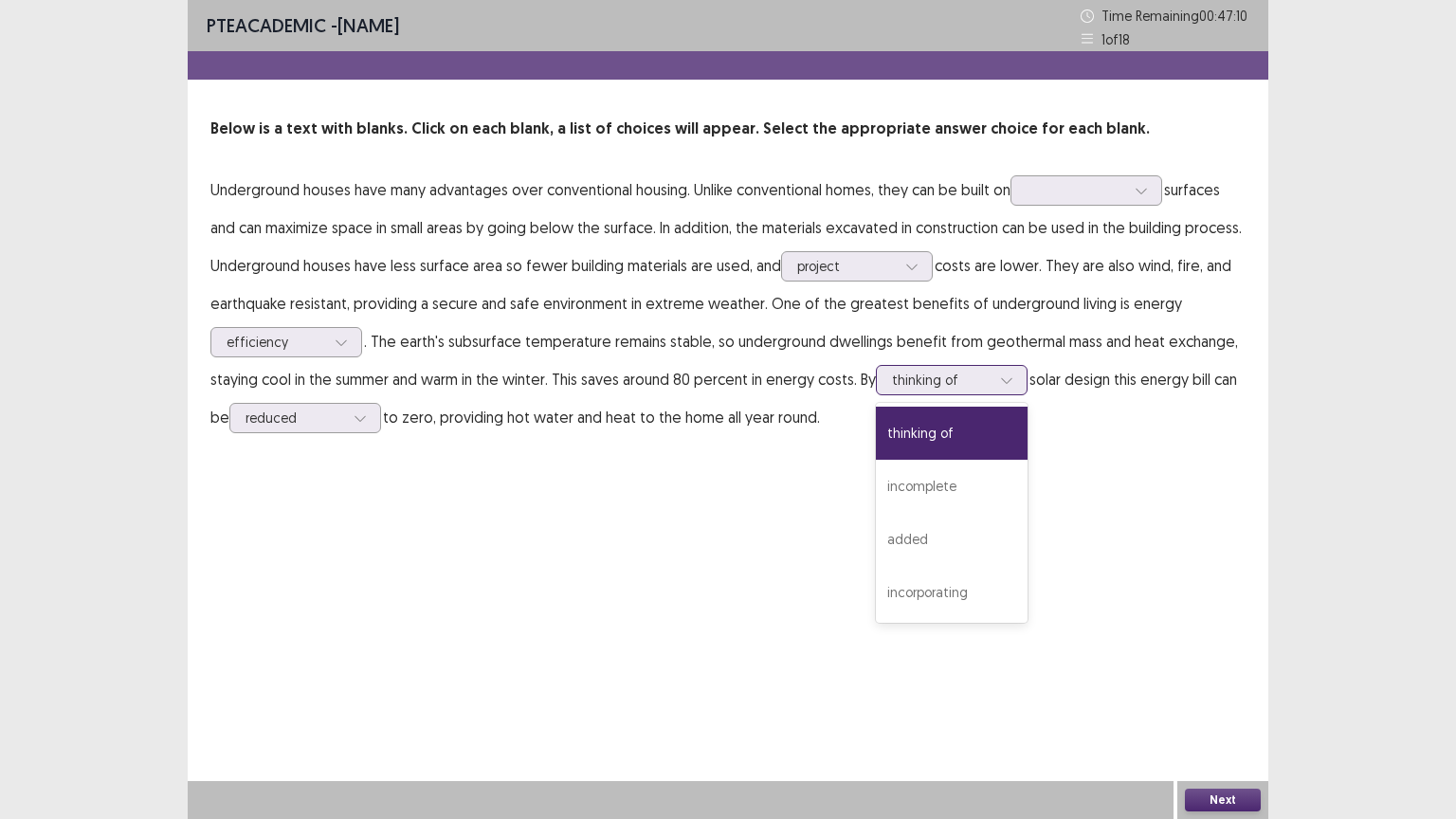 click at bounding box center (941, 379) 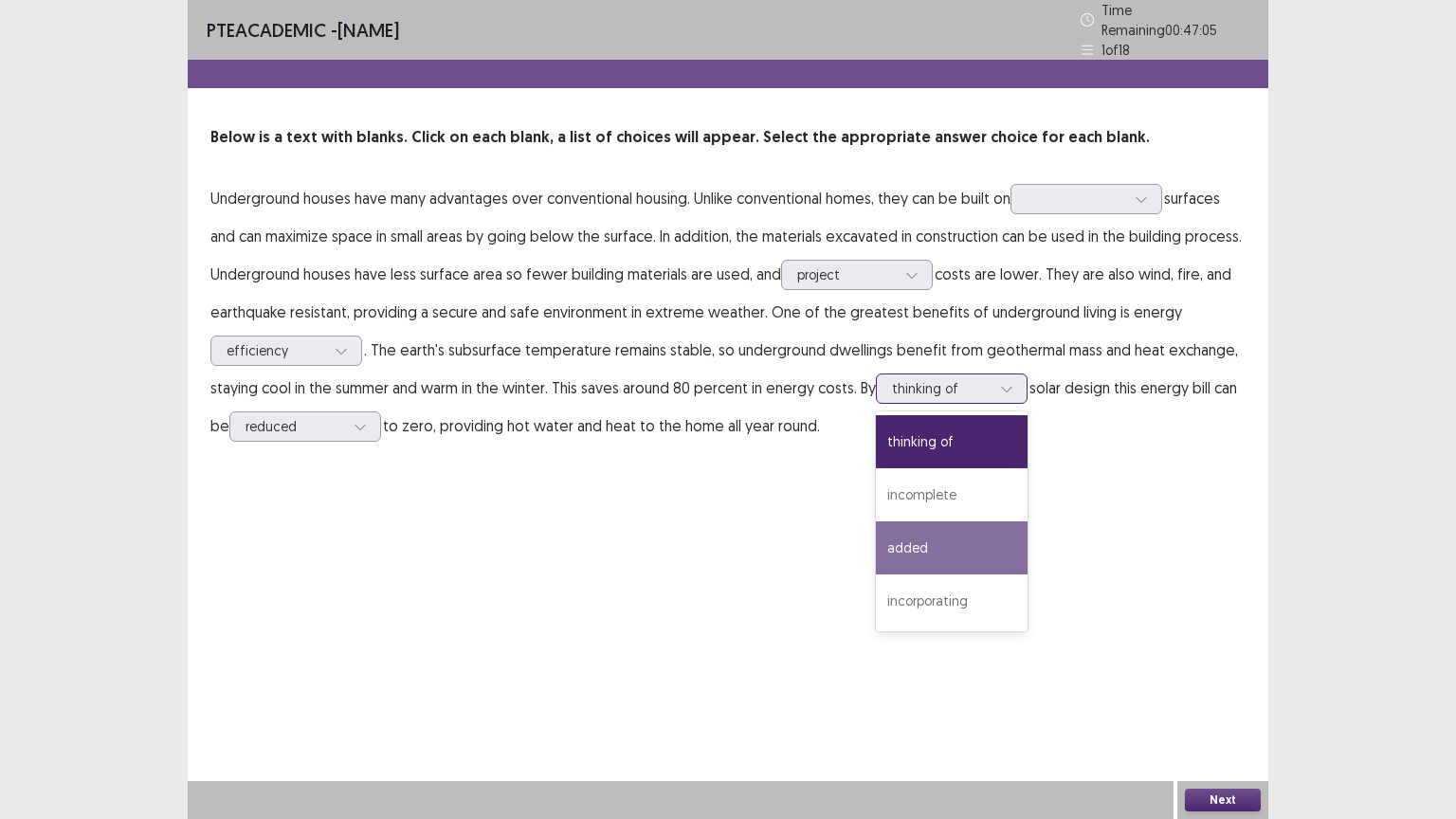 click on "added" at bounding box center (952, 548) 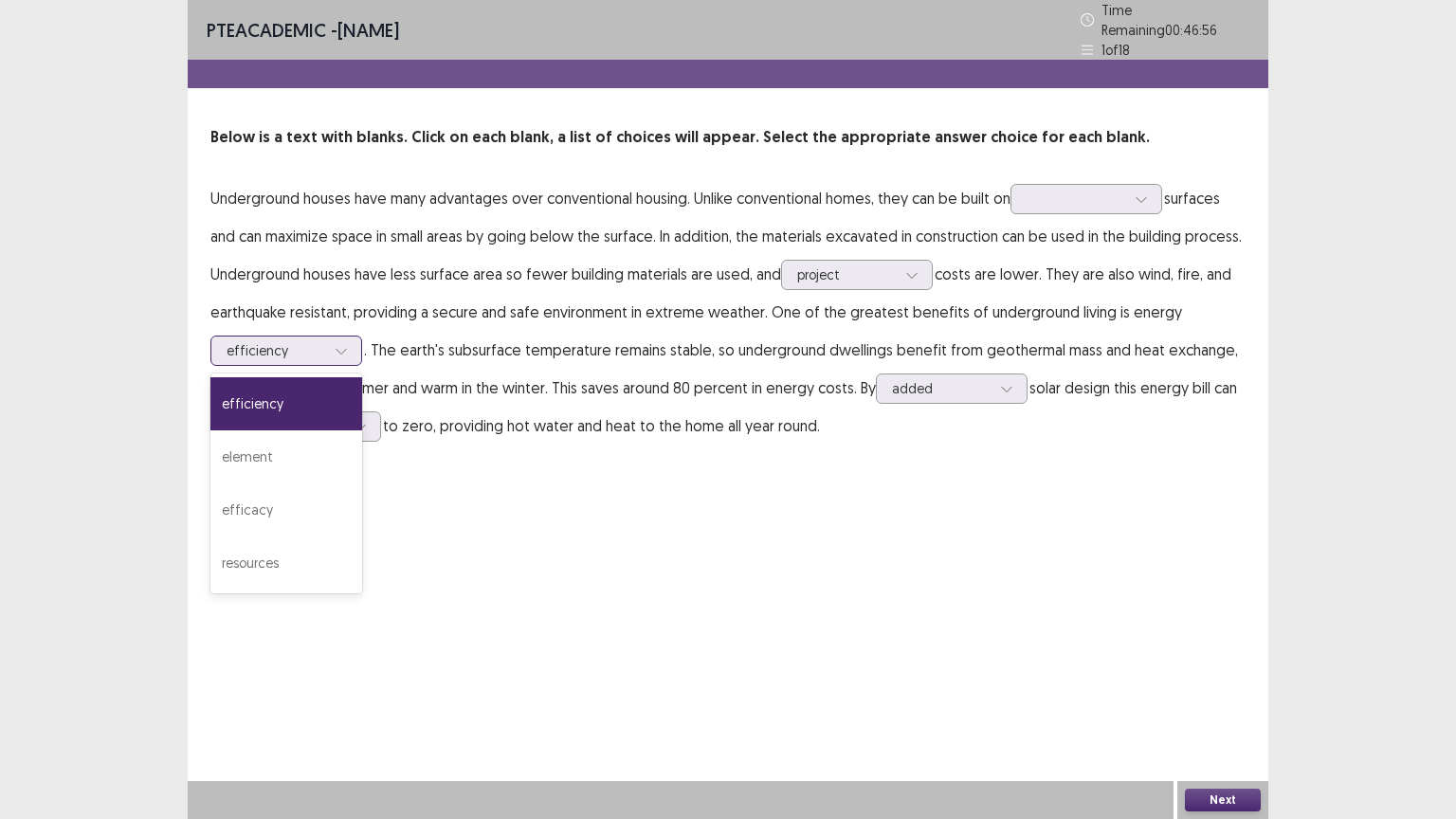 click at bounding box center [276, 350] 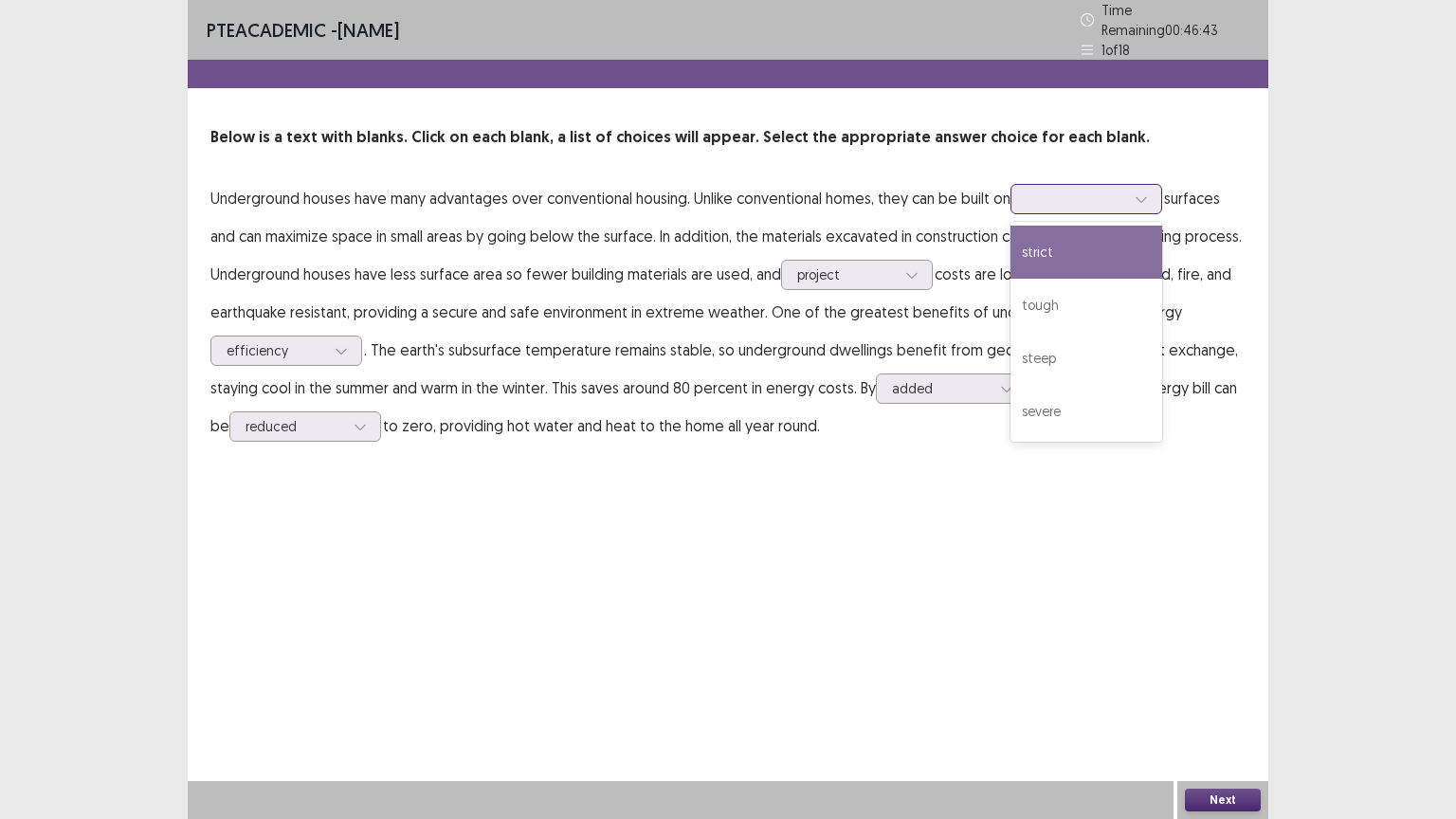 click at bounding box center [1076, 198] 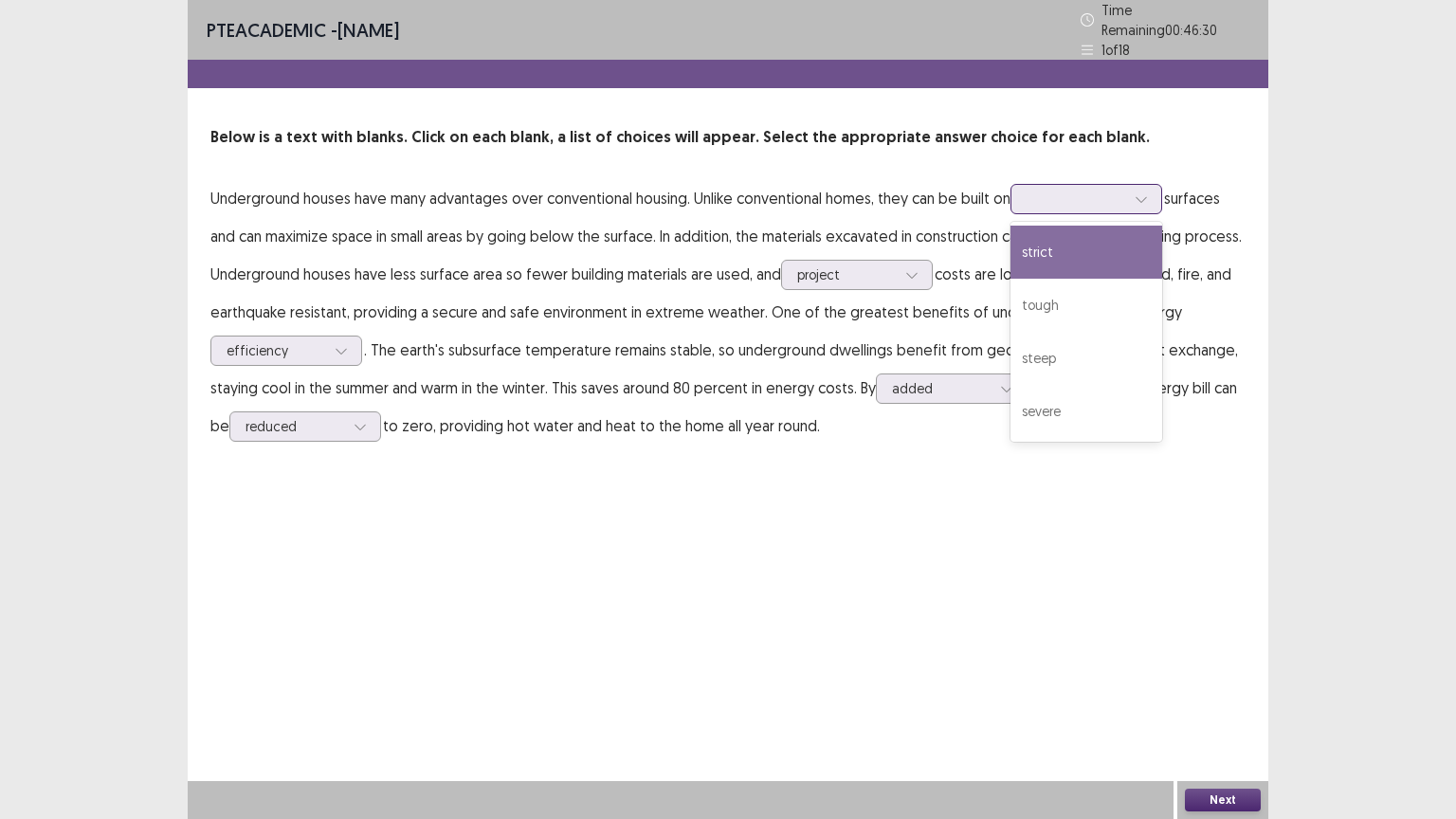 click on "strict" at bounding box center (1086, 252) 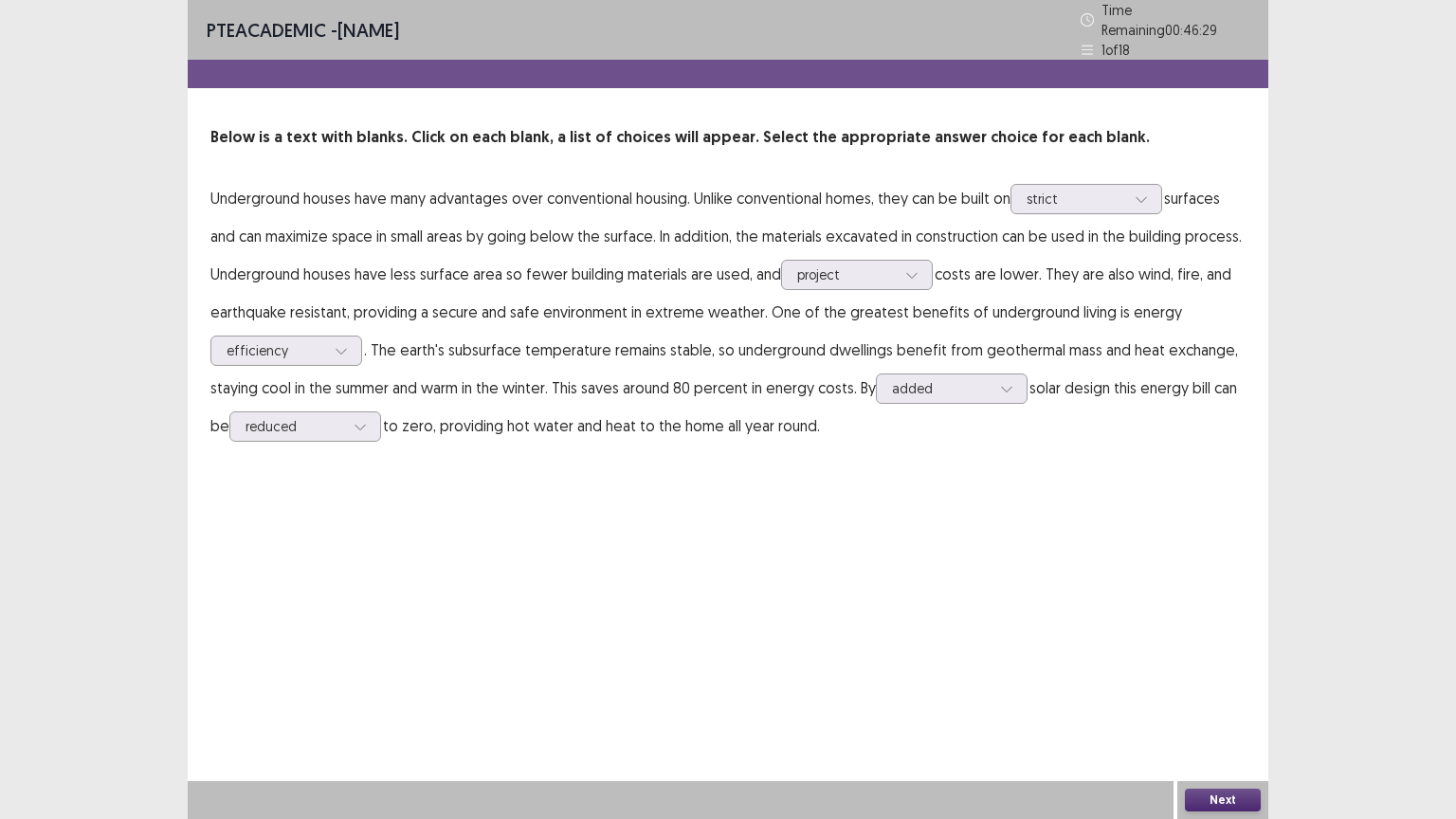 click on "Next" at bounding box center [1223, 800] 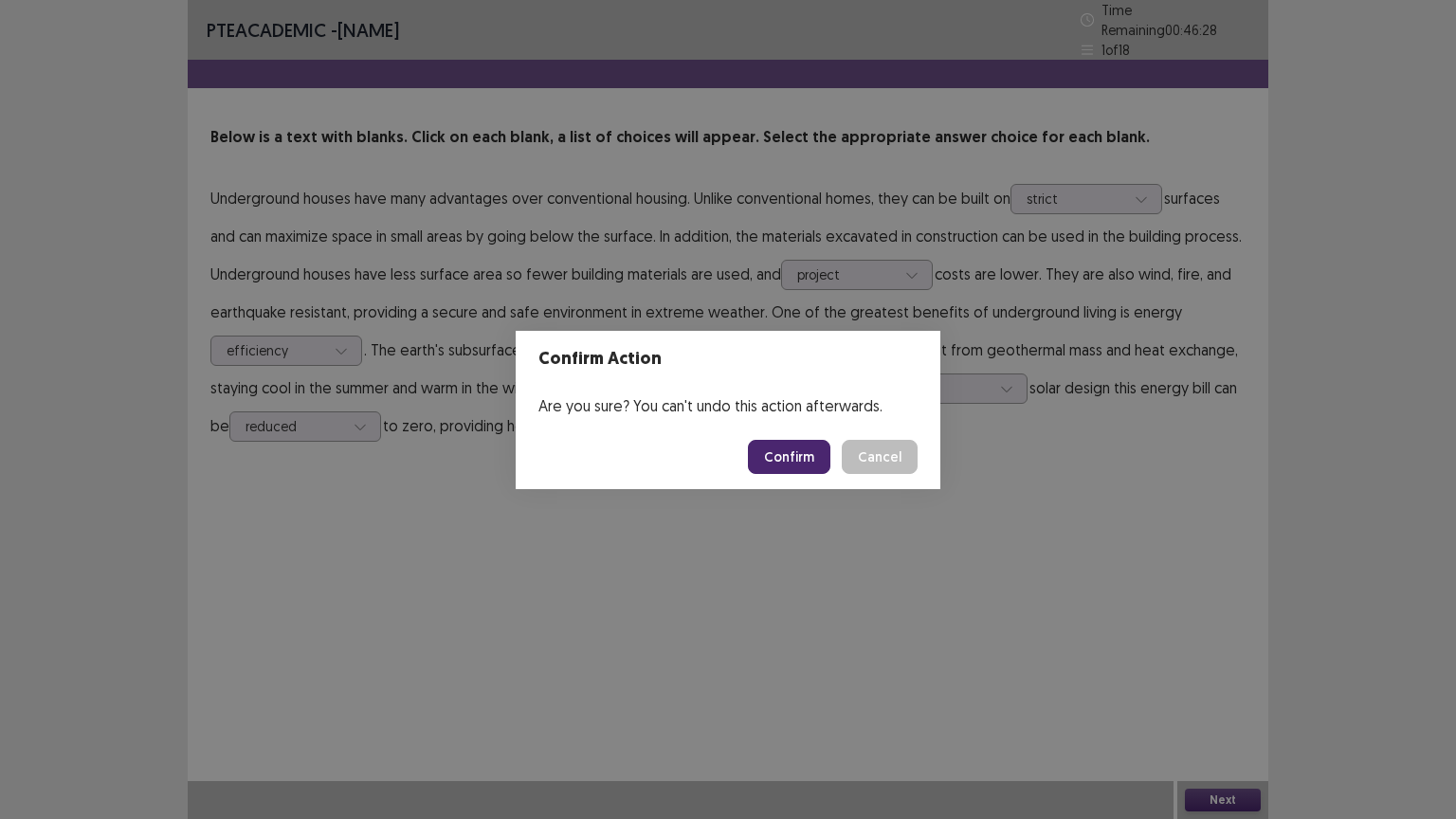 click on "Confirm" at bounding box center [789, 457] 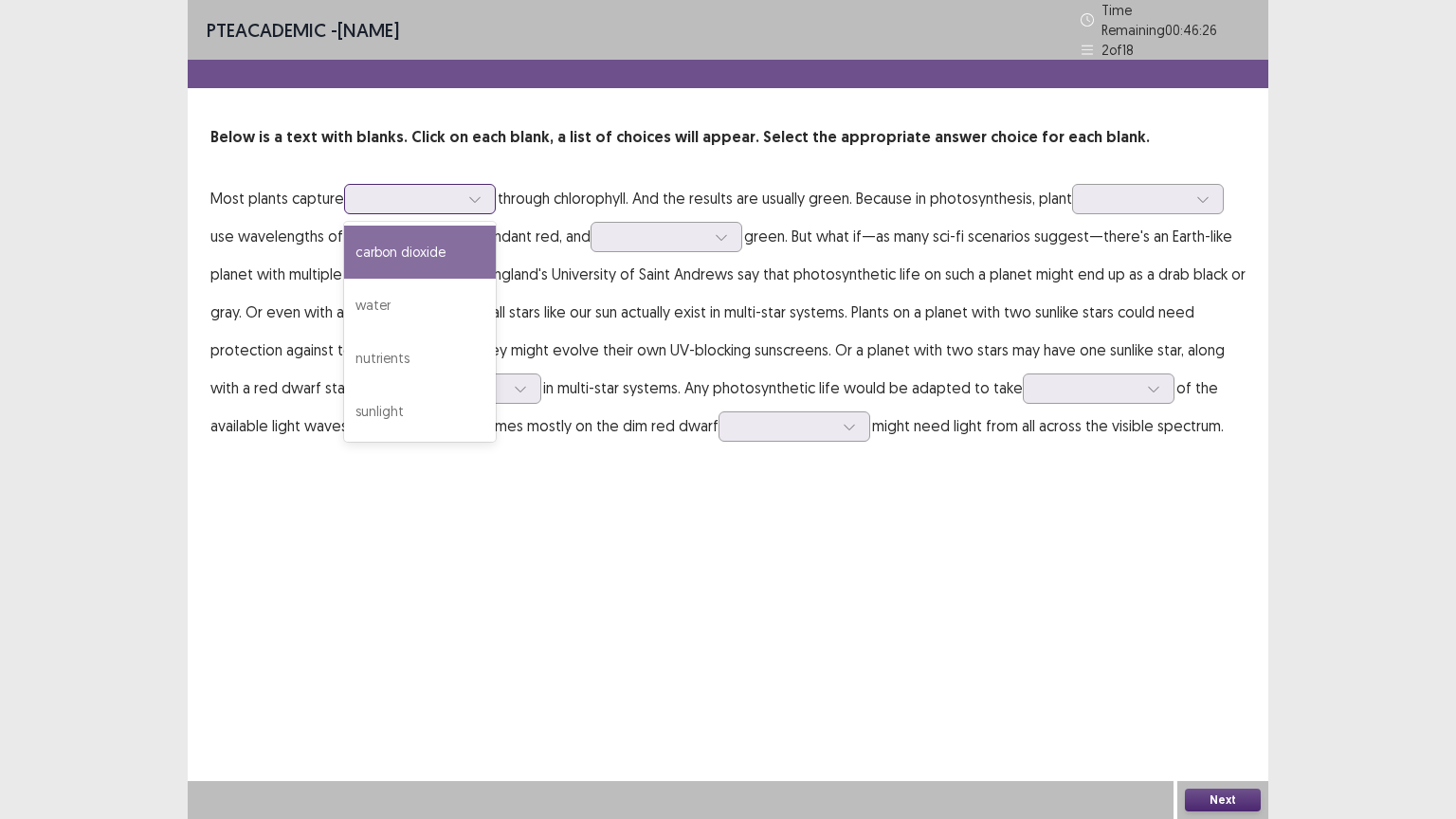 click at bounding box center [410, 198] 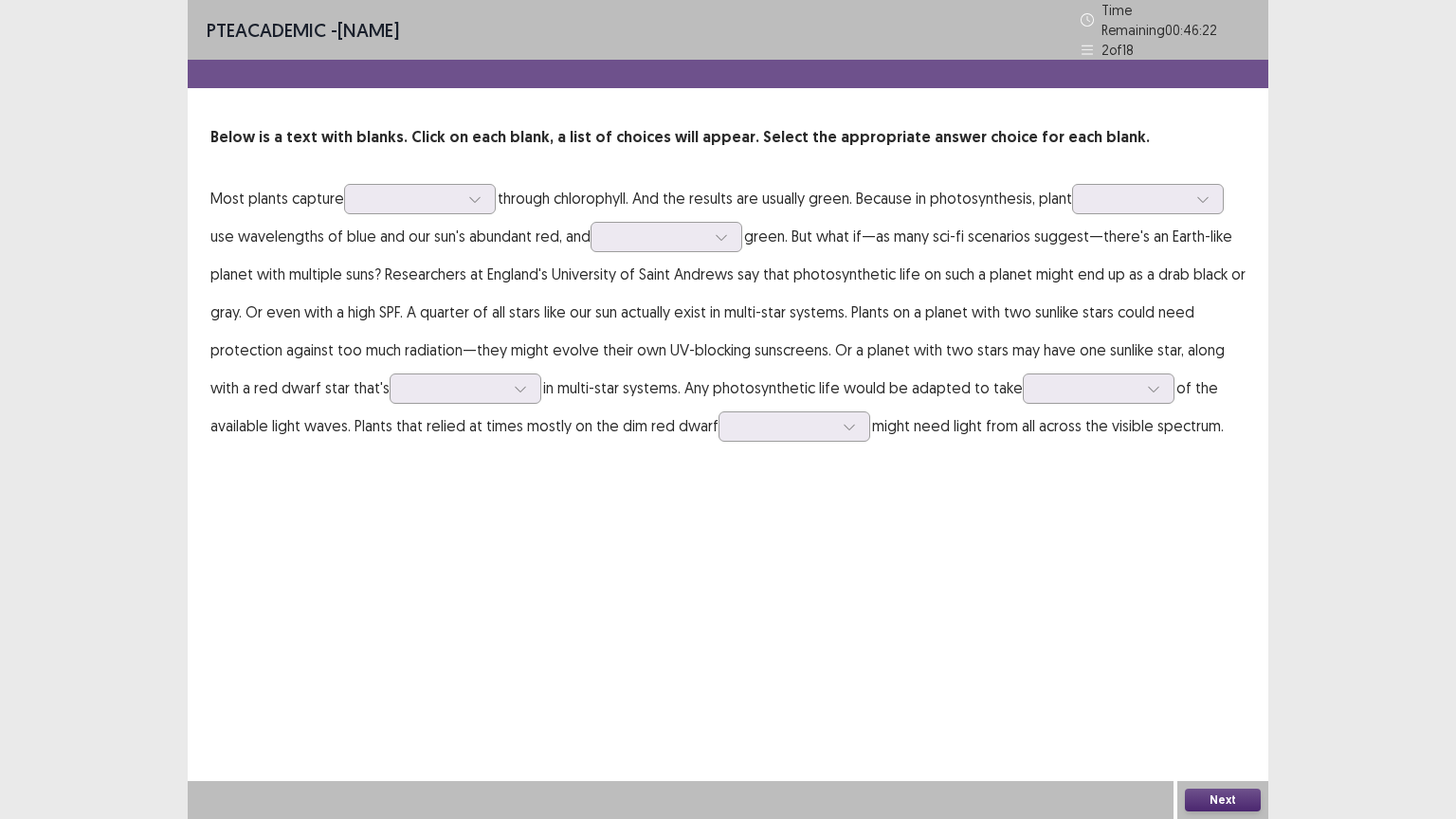 click on "Below is a text with blanks. Click on each blank, a list of choices will appear. Select the appropriate answer choice for each blank. Most plants capture   through chlorophyll. And the results are usually green. Because in photosynthesis, plant   use wavelengths of blue and our sun's abundant red, and   green. But what if—as many sci-fi scenarios suggest—there's an Earth-like planet with multiple suns? Researchers at England's University of Saint Andrews say that photosynthetic life on such a planet might end up as a drab black or gray. Or even with a high SPF. A quarter of all stars like our sun actually exist in multi-star systems. Plants on a planet with two sunlike stars could need protection against too much radiation—they might evolve their own UV-blocking sunscreens.
Or a planet with two stars may have one sunlike star, along with a red dwarf star that's   in multi-star systems. Any photosynthetic life would be adapted to take   might need light from all across the visible spectrum." at bounding box center [728, 285] 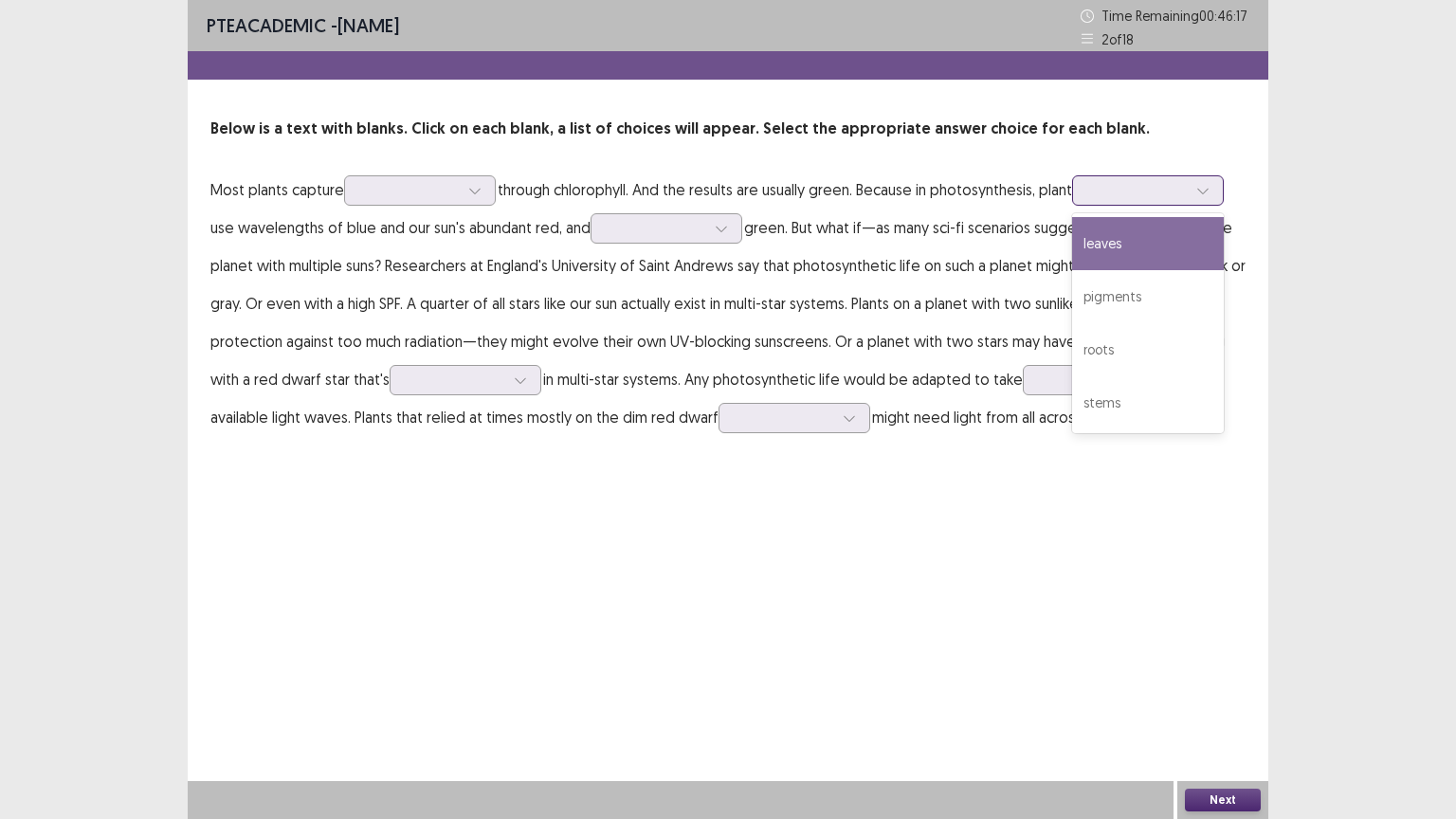 click at bounding box center [1138, 190] 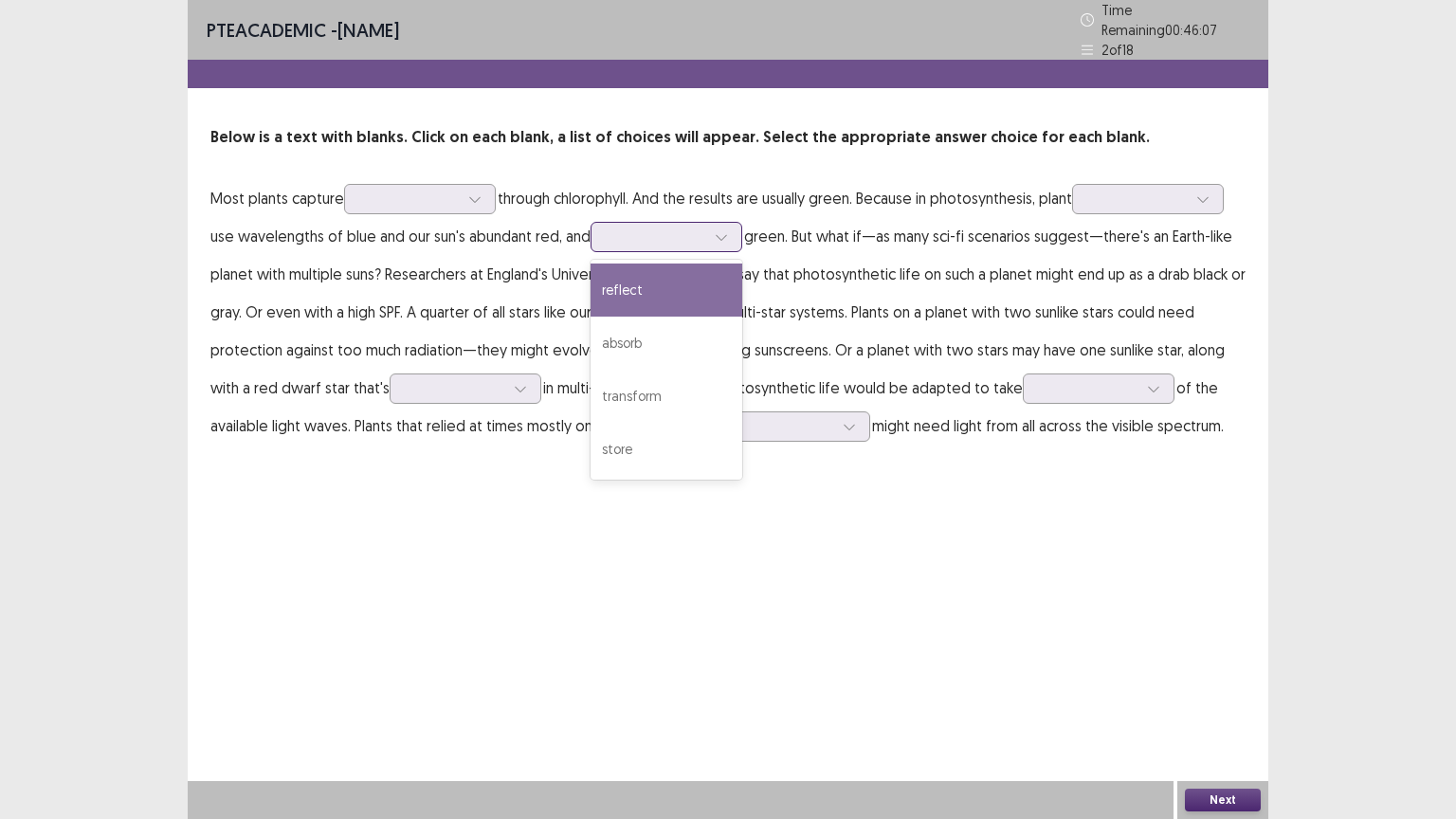 click at bounding box center [721, 237] 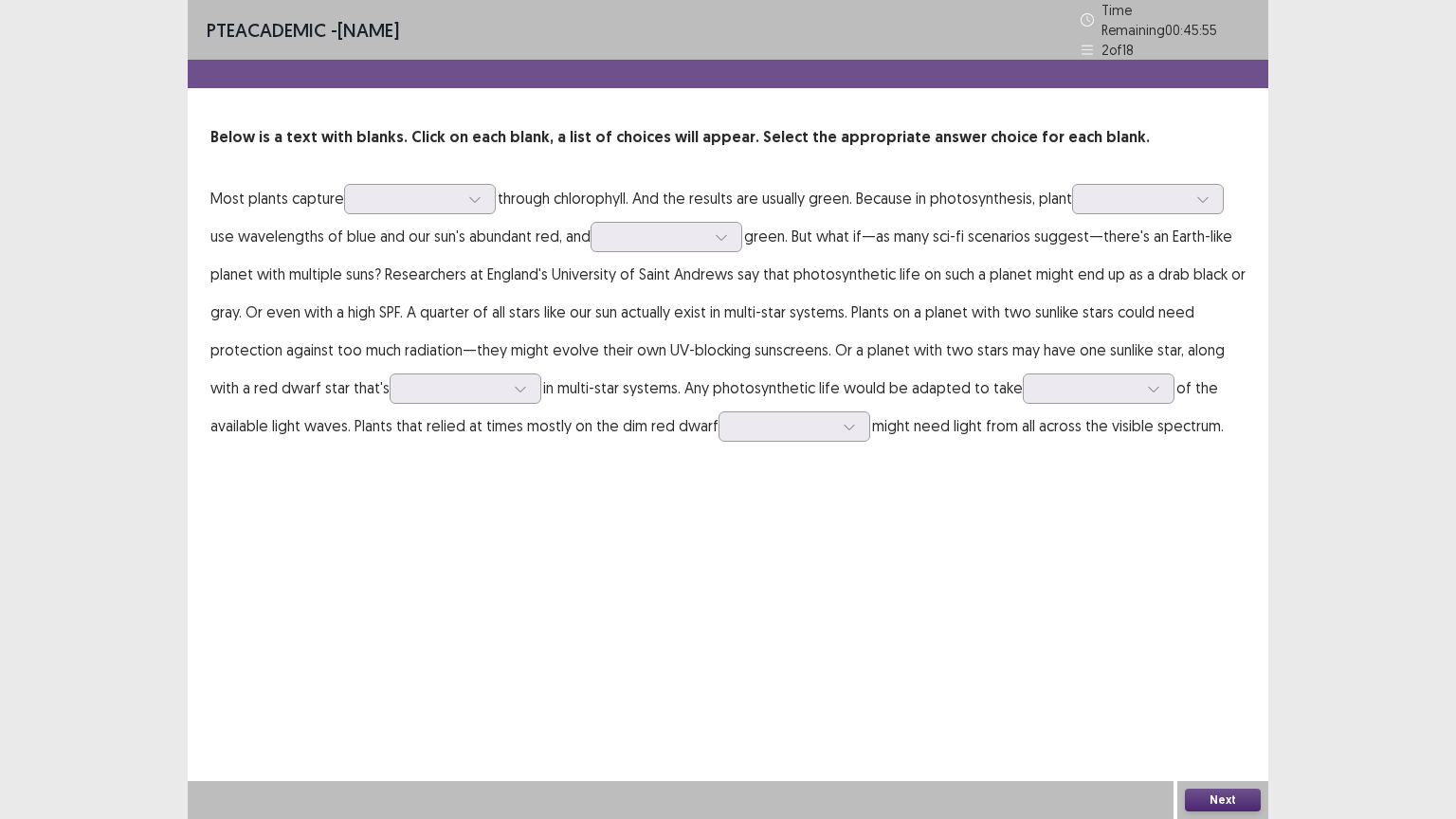 click on "Most plants capture   through chlorophyll. And the results are usually green. Because in photosynthesis, plant   use wavelengths of blue and our sun's abundant red, and   green. But what if—as many sci-fi scenarios suggest—there's an Earth-like planet with multiple suns? Researchers at England's University of Saint Andrews say that photosynthetic life on such a planet might end up as a drab black or gray. Or even with a high SPF. A quarter of all stars like our sun actually exist in multi-star systems. Plants on a planet with two sunlike stars could need protection against too much radiation—they might evolve their own UV-blocking sunscreens.
Or a planet with two stars may have one sunlike star, along with a red dwarf star that's   in multi-star systems. Any photosynthetic life would be adapted to take   of the available light waves. Plants that relied at times mostly on the dim red dwarf   might need light from all across the visible spectrum." at bounding box center (728, 312) 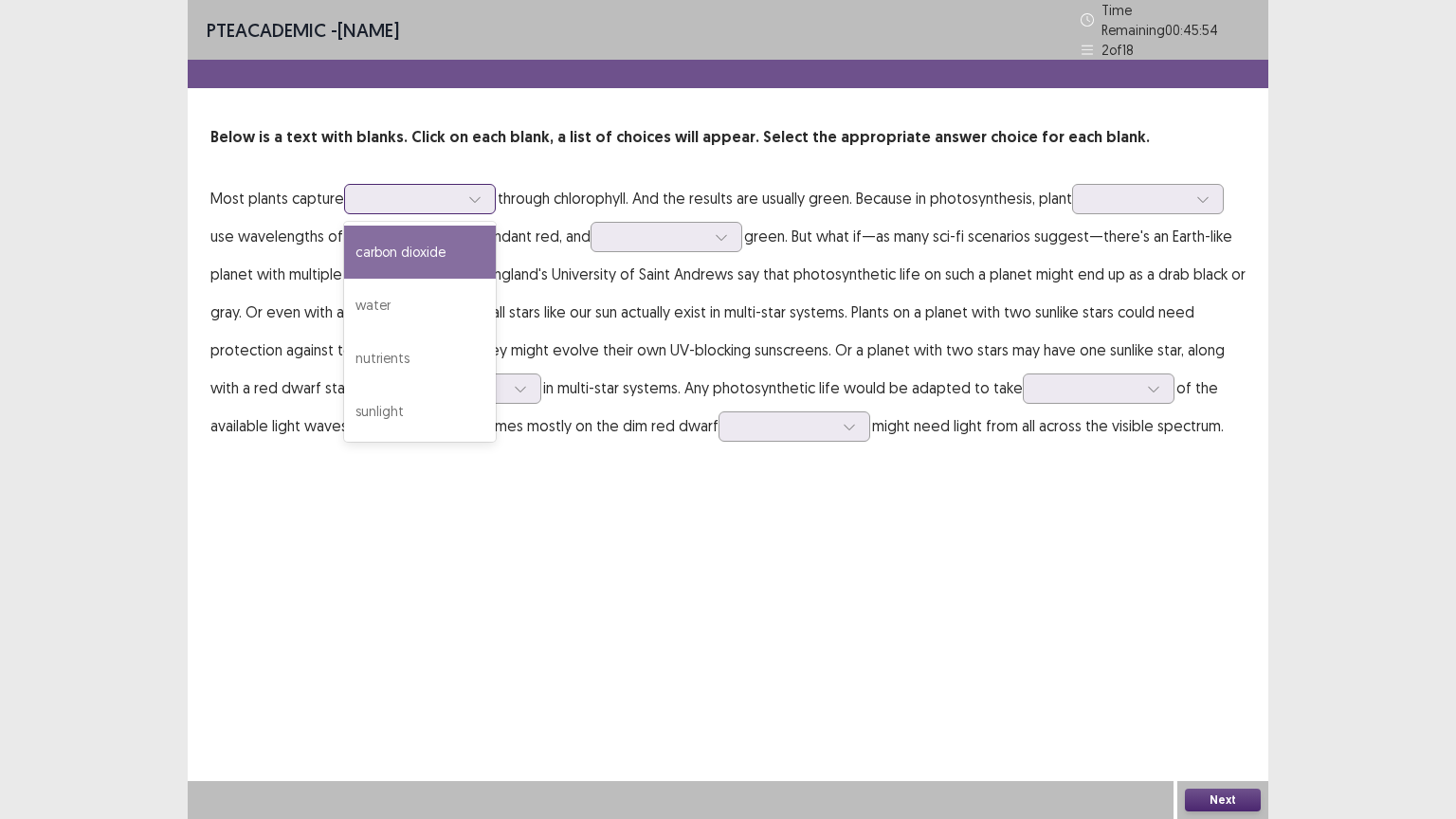 click at bounding box center (475, 199) 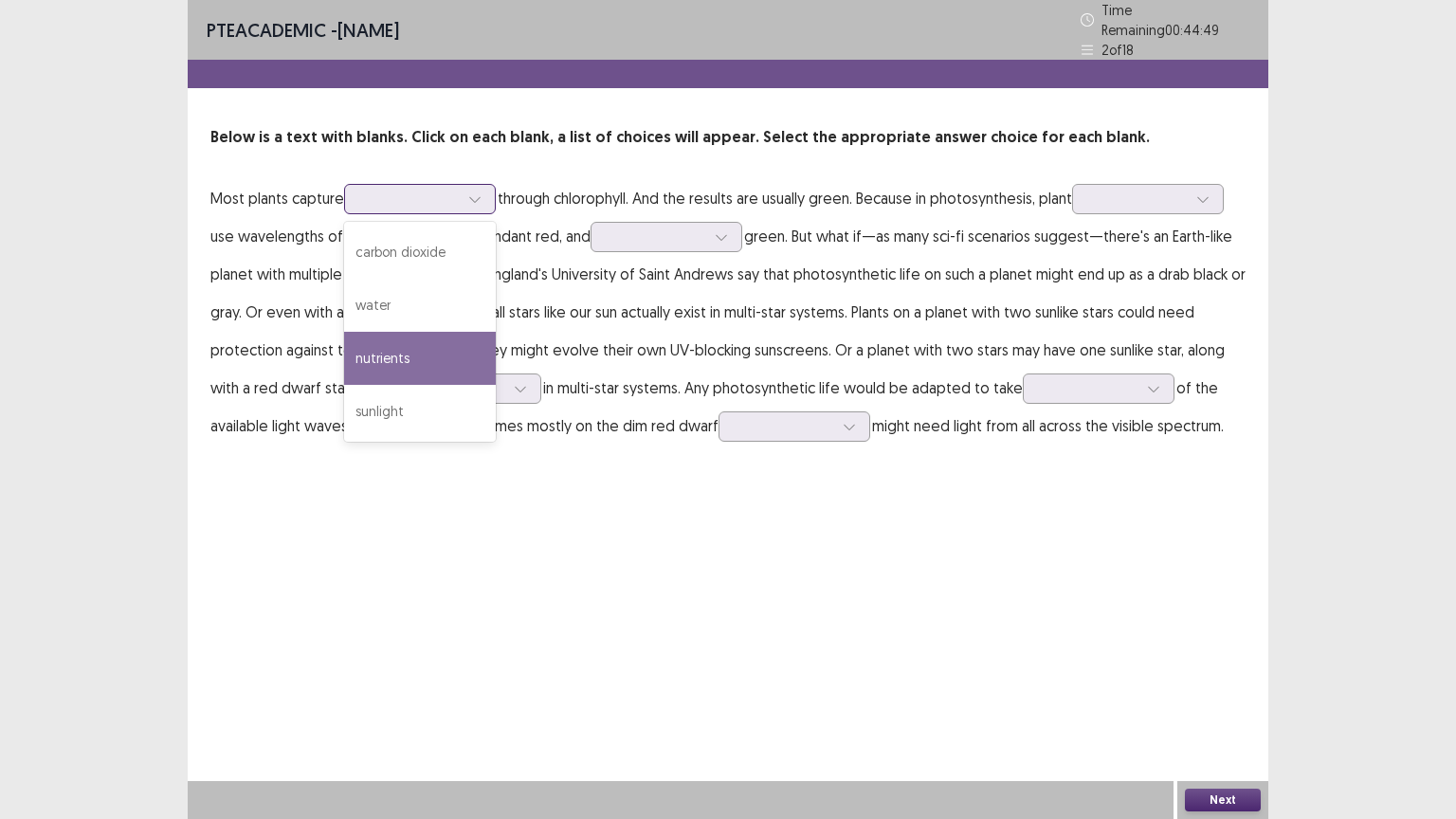 click on "nutrients" at bounding box center (420, 358) 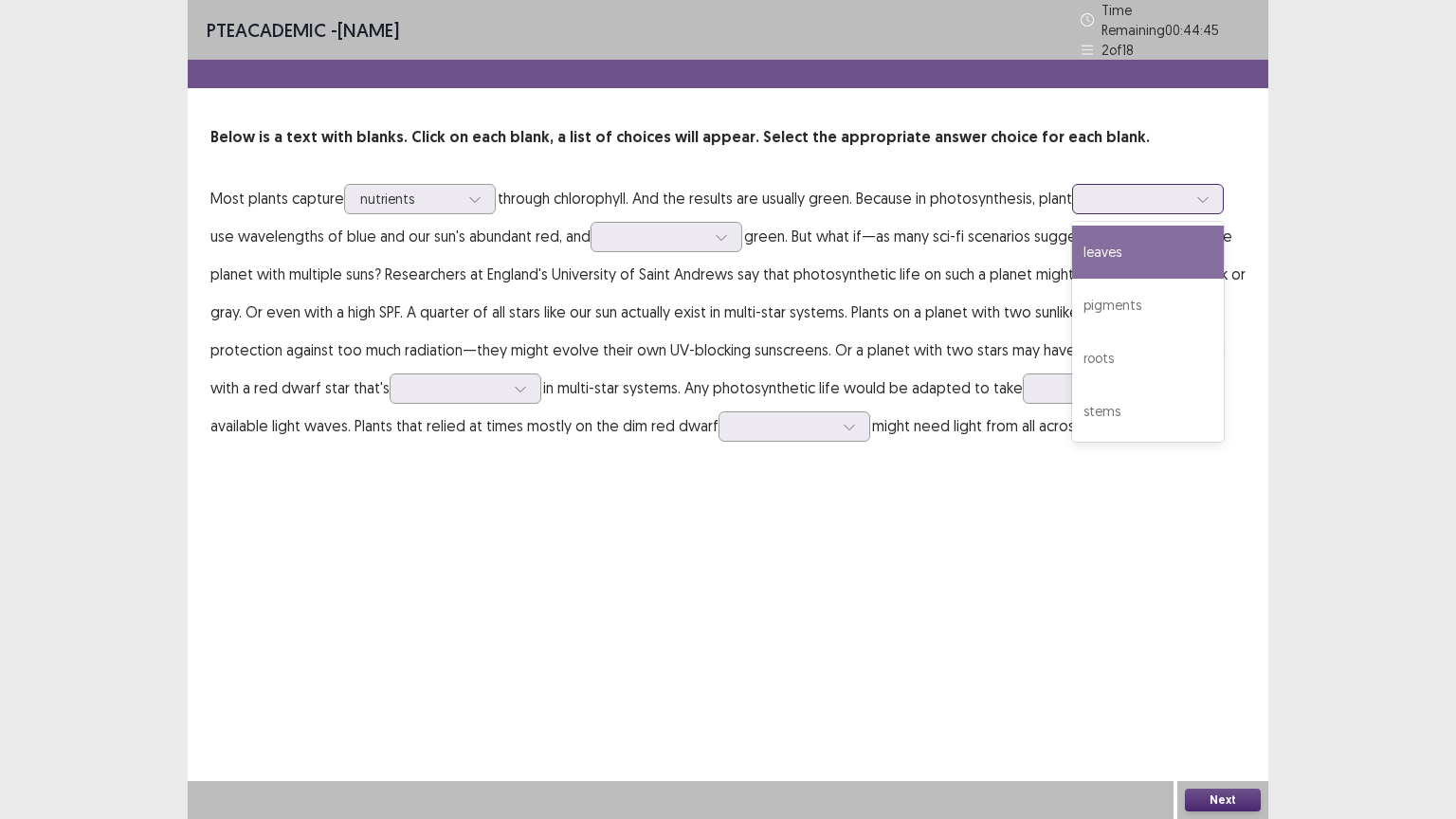 click at bounding box center [1138, 198] 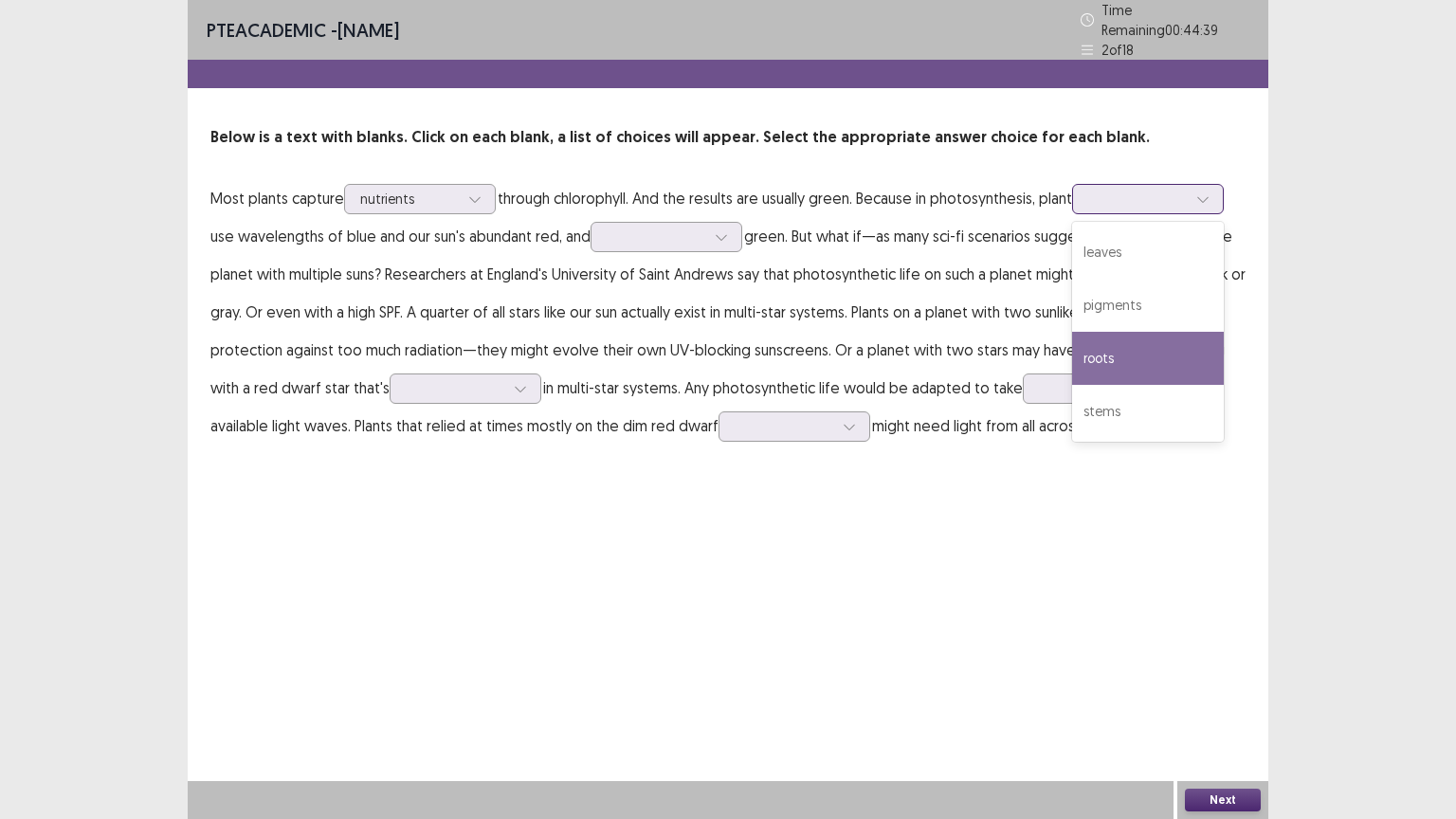 click on "roots" at bounding box center [1148, 358] 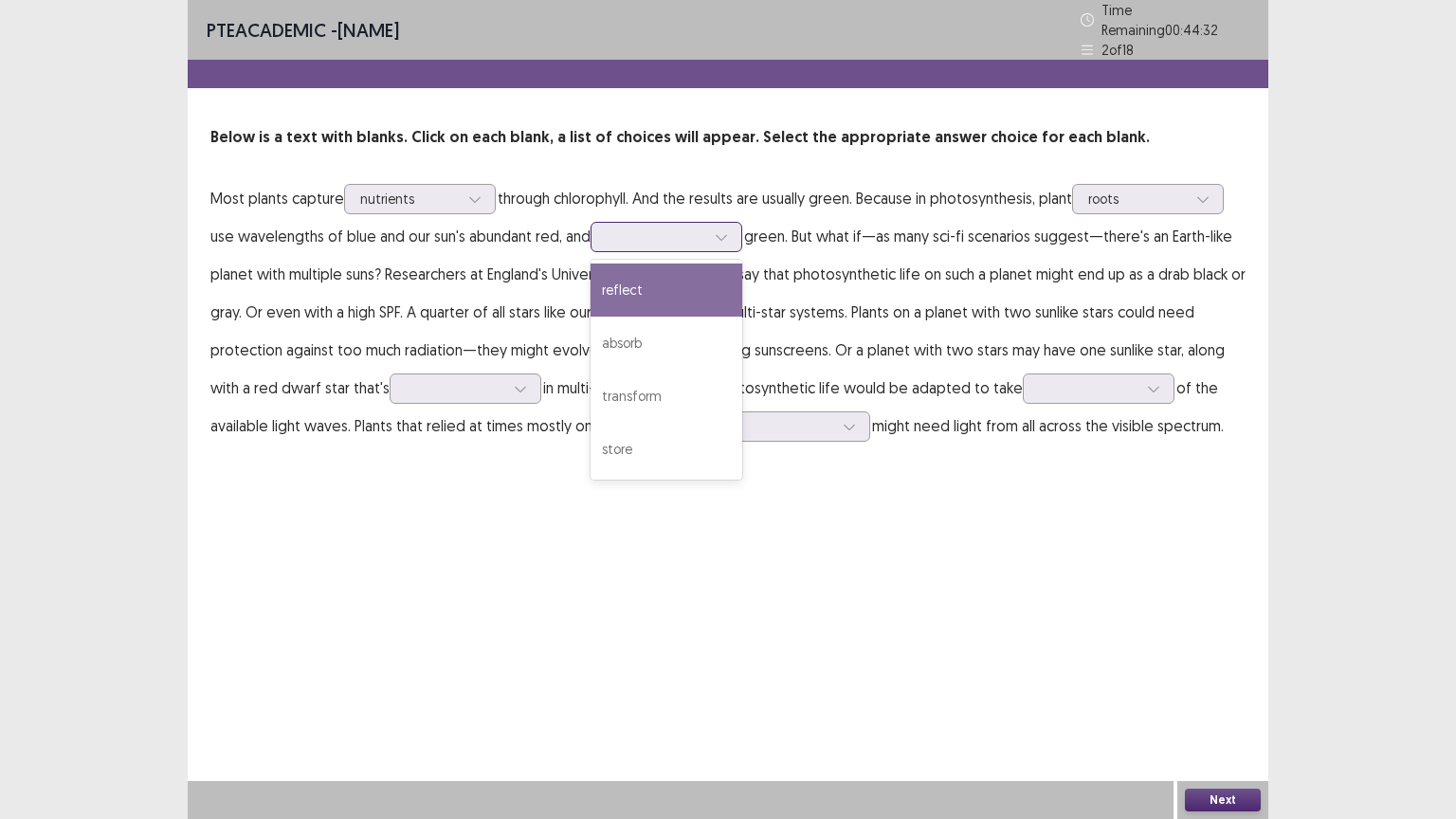 click at bounding box center [656, 236] 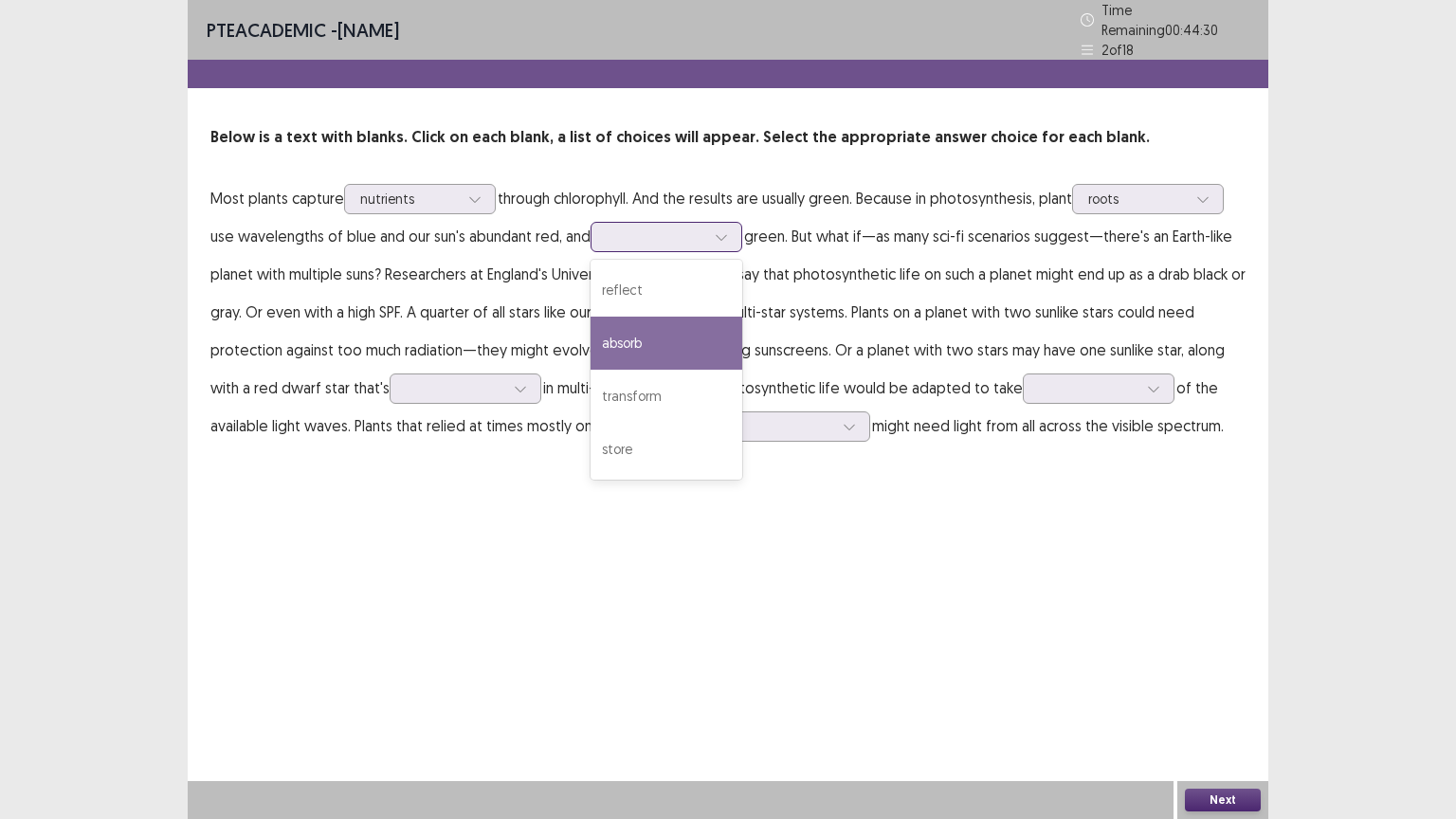 click on "absorb" at bounding box center [666, 343] 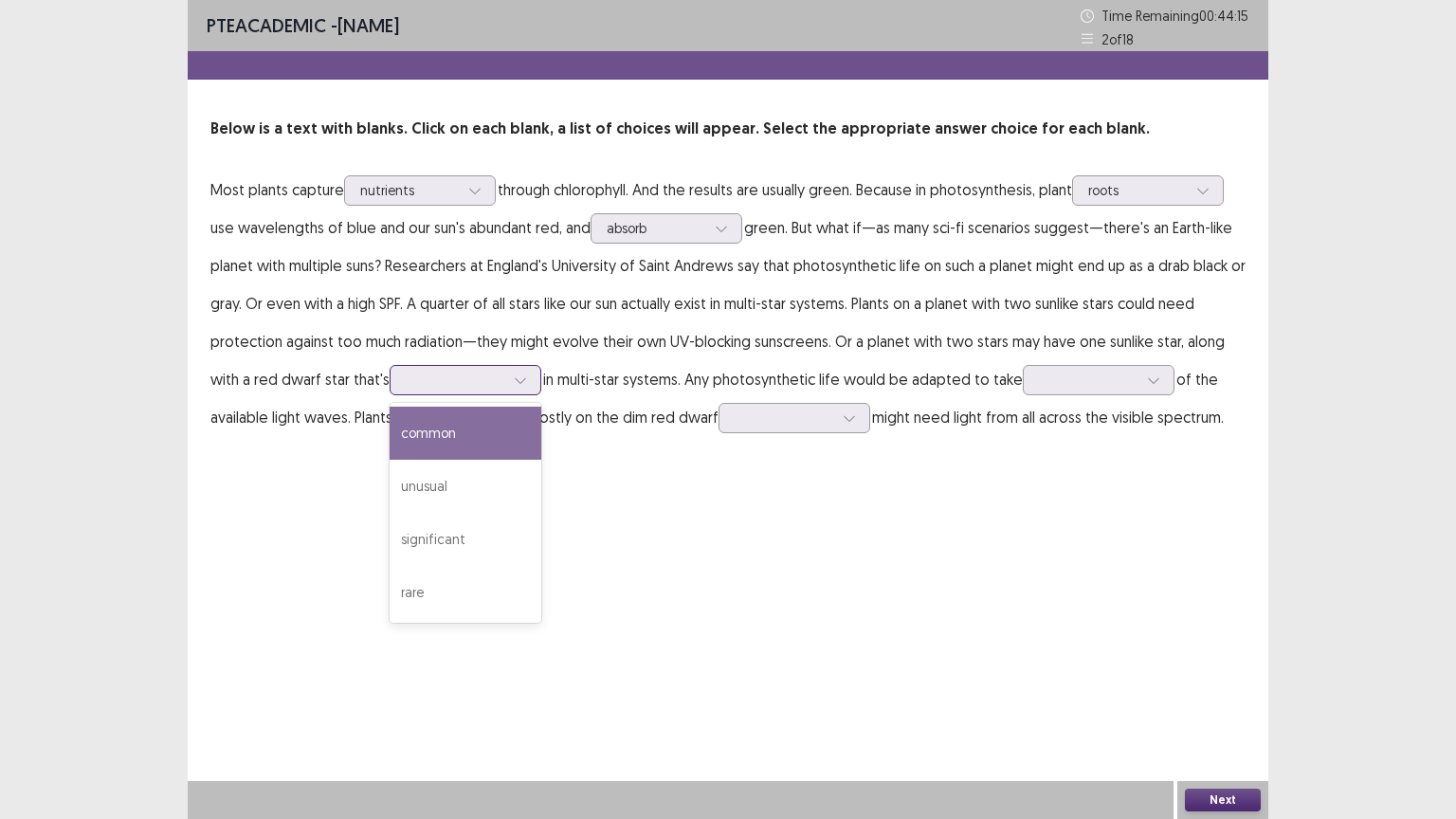 click at bounding box center [455, 379] 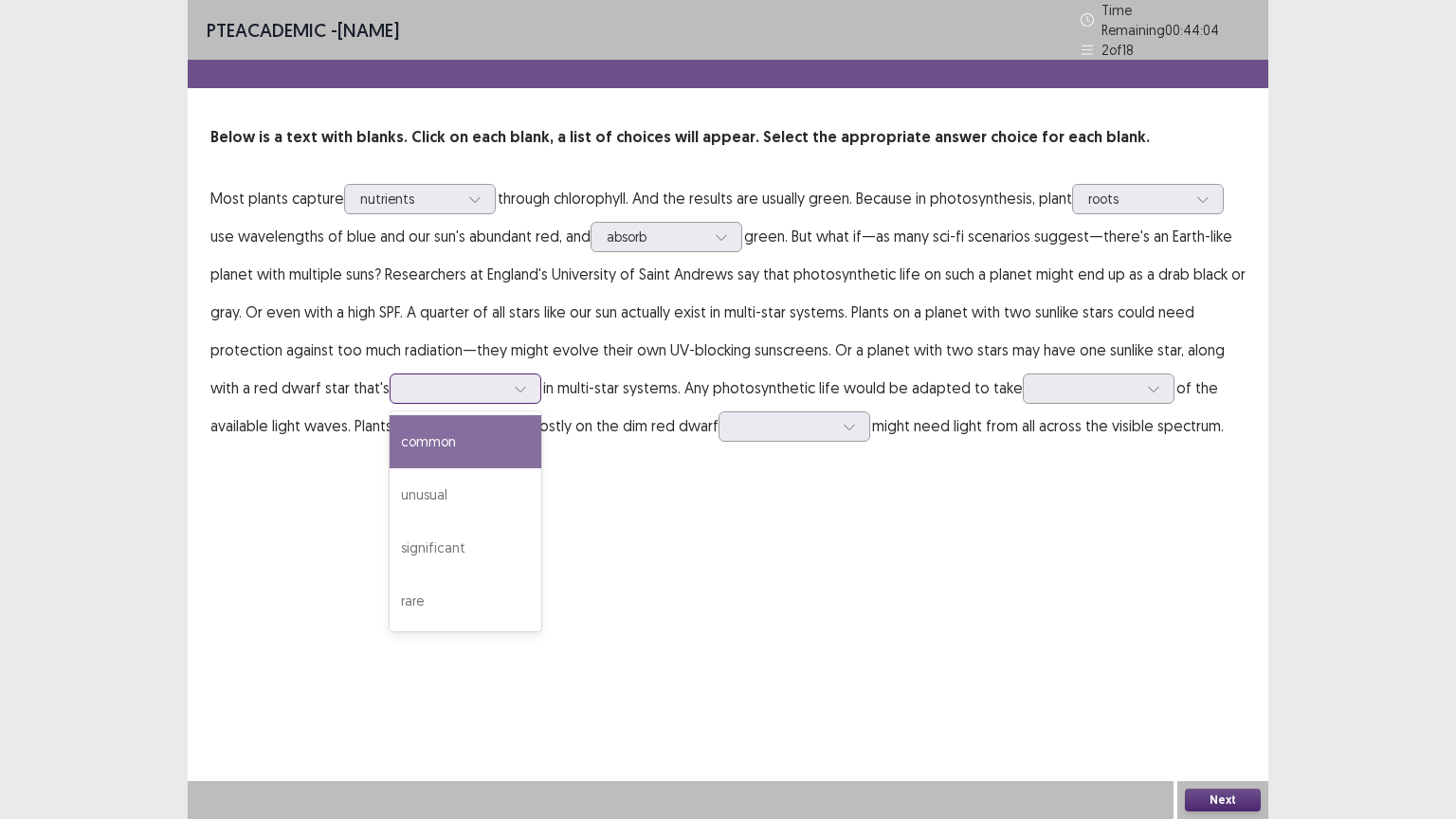 click on "common" at bounding box center (465, 442) 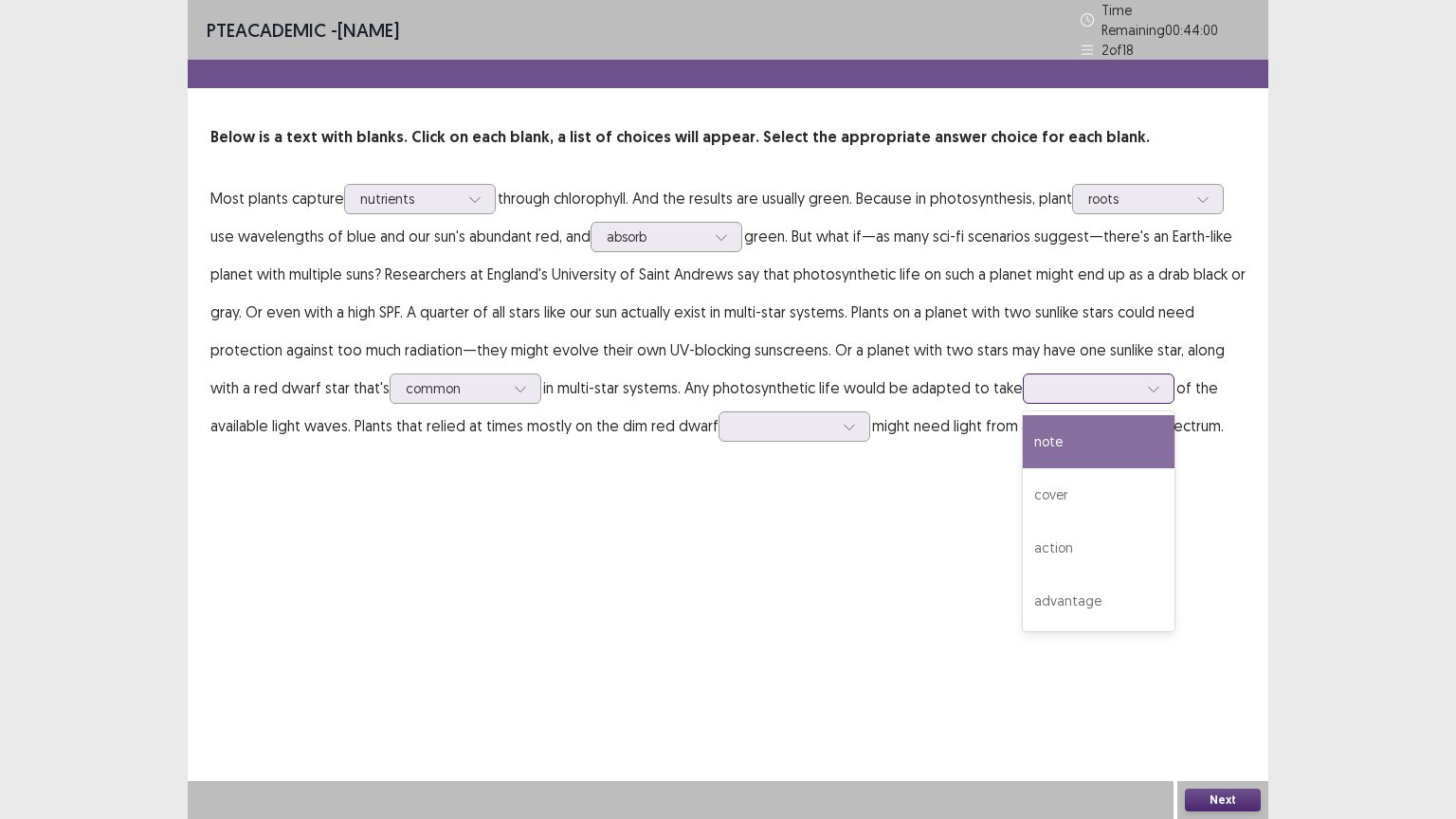 click at bounding box center [1088, 388] 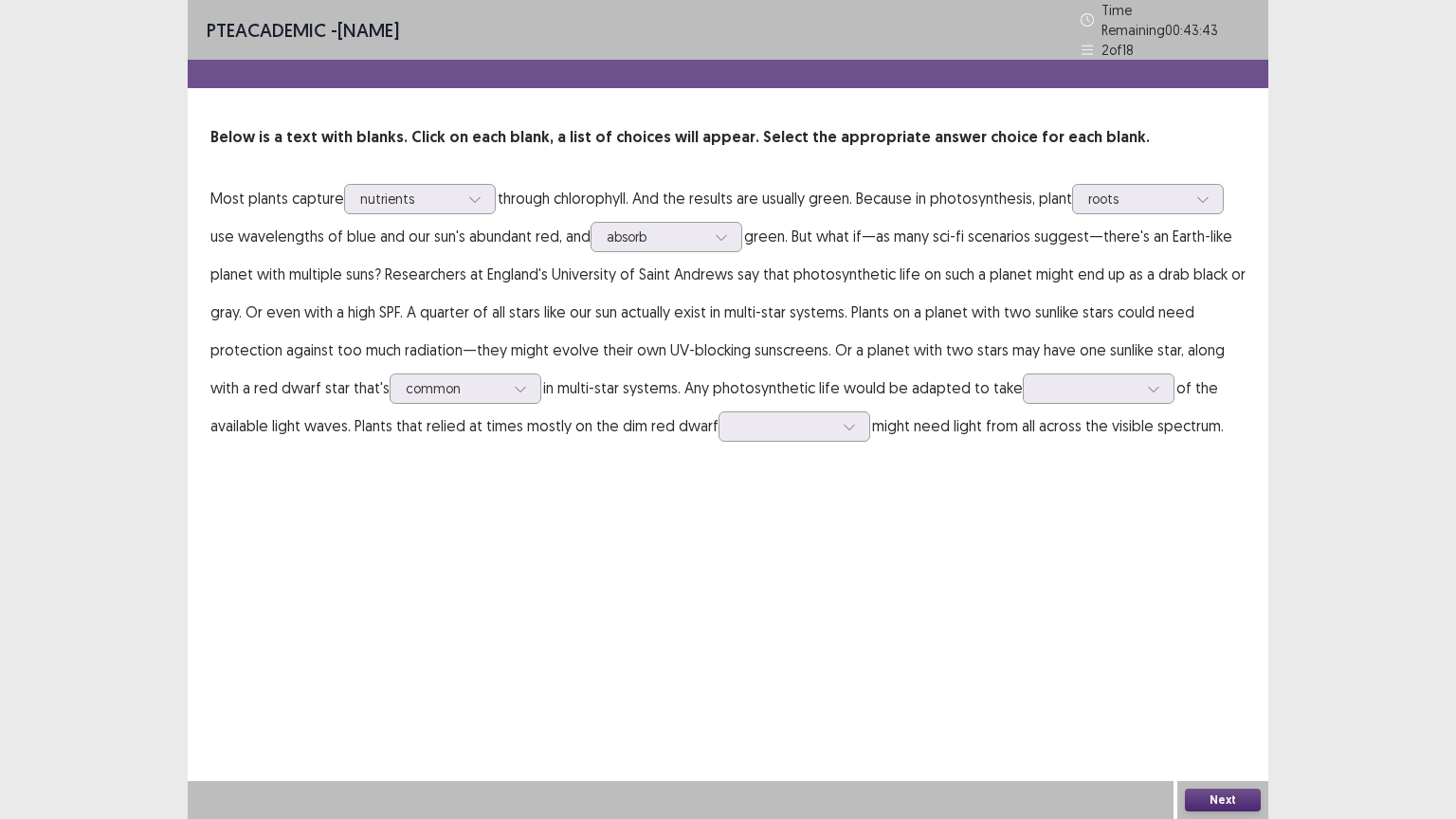 click on "PTE  academic   -  RAJ GIRI Time Remaining  00 : 43 : 43 2  of  18 Below is a text with blanks. Click on each blank, a list of choices will appear. Select the appropriate answer choice for each blank. Most plants capture  nutrients  through chlorophyll. And the results are usually green. Because in photosynthesis, plant  roots  use wavelengths of blue and our sun's abundant red, and  absorb  green. But what if—as many sci-fi scenarios suggest—there's an Earth-like planet with multiple suns? Researchers at England's University of Saint Andrews say that photosynthetic life on such a planet might end up as a drab black or gray. Or even with a high SPF. A quarter of all stars like our sun actually exist in multi-star systems. Plants on a planet with two sunlike stars could need protection against too much radiation—they might evolve their own UV-blocking sunscreens.
Or a planet with two stars may have one sunlike star, along with a red dwarf star that's  common Next" at bounding box center (728, 410) 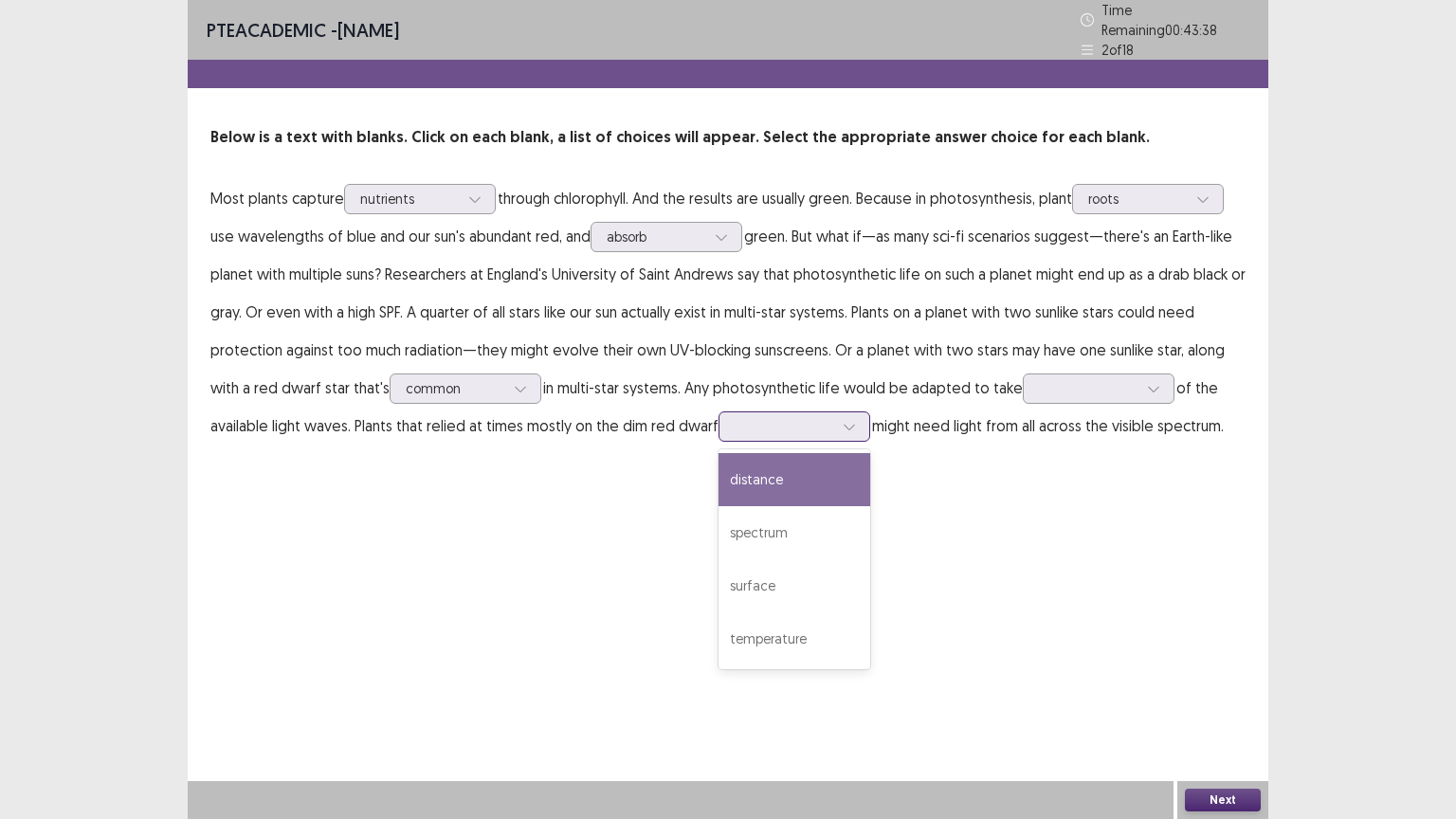 click at bounding box center [784, 426] 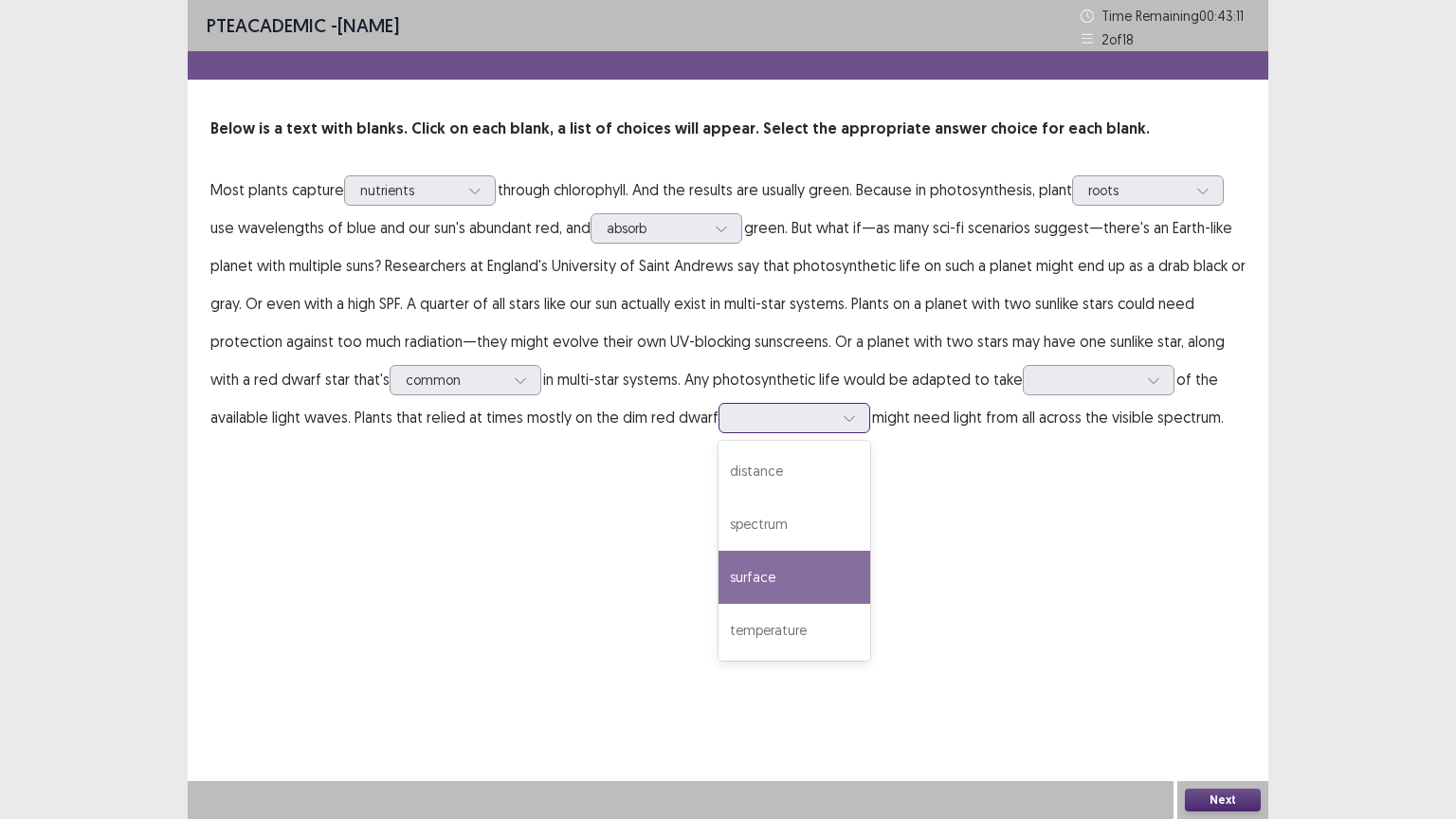 click on "surface" at bounding box center (794, 577) 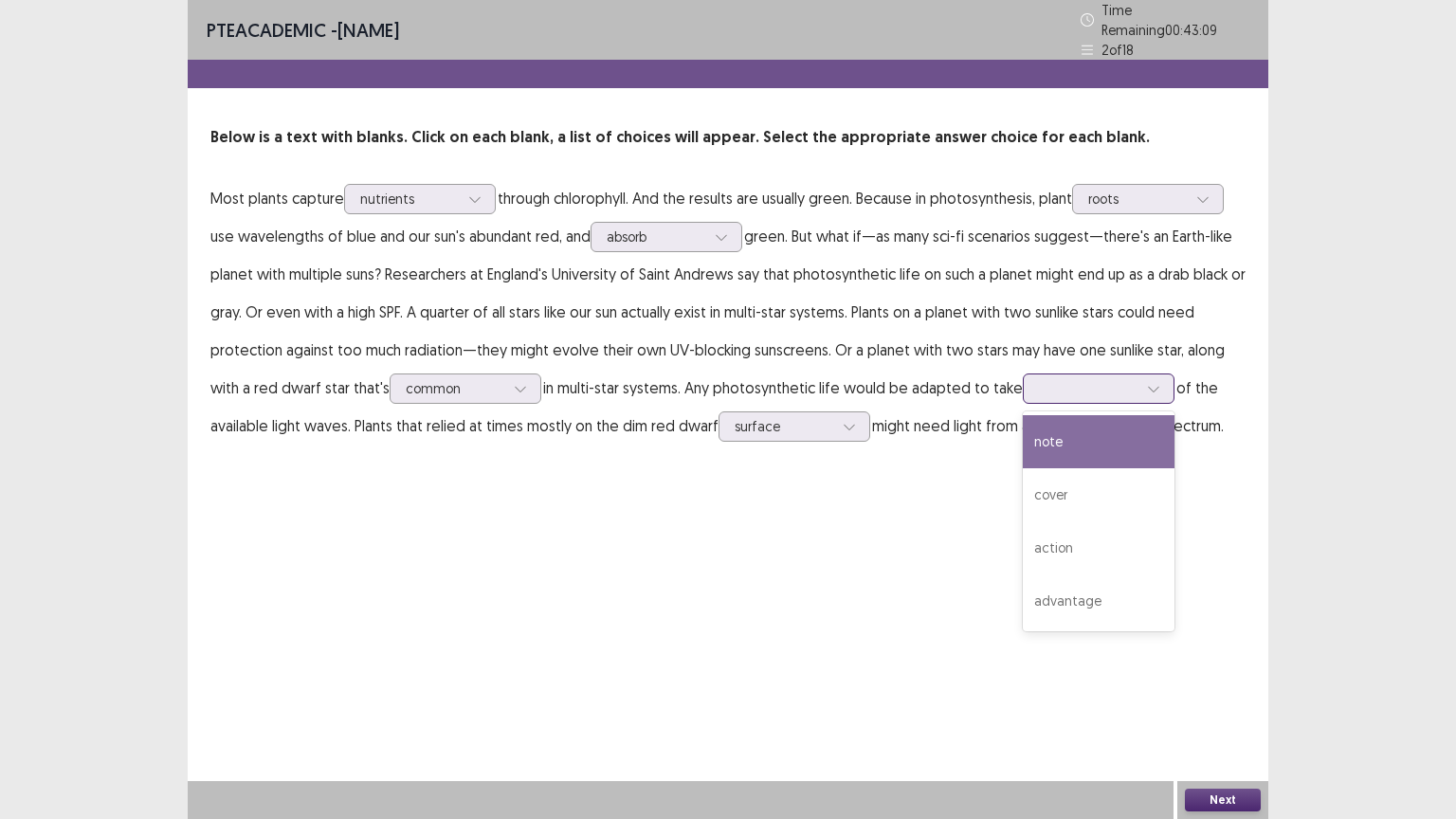 click at bounding box center (1099, 389) 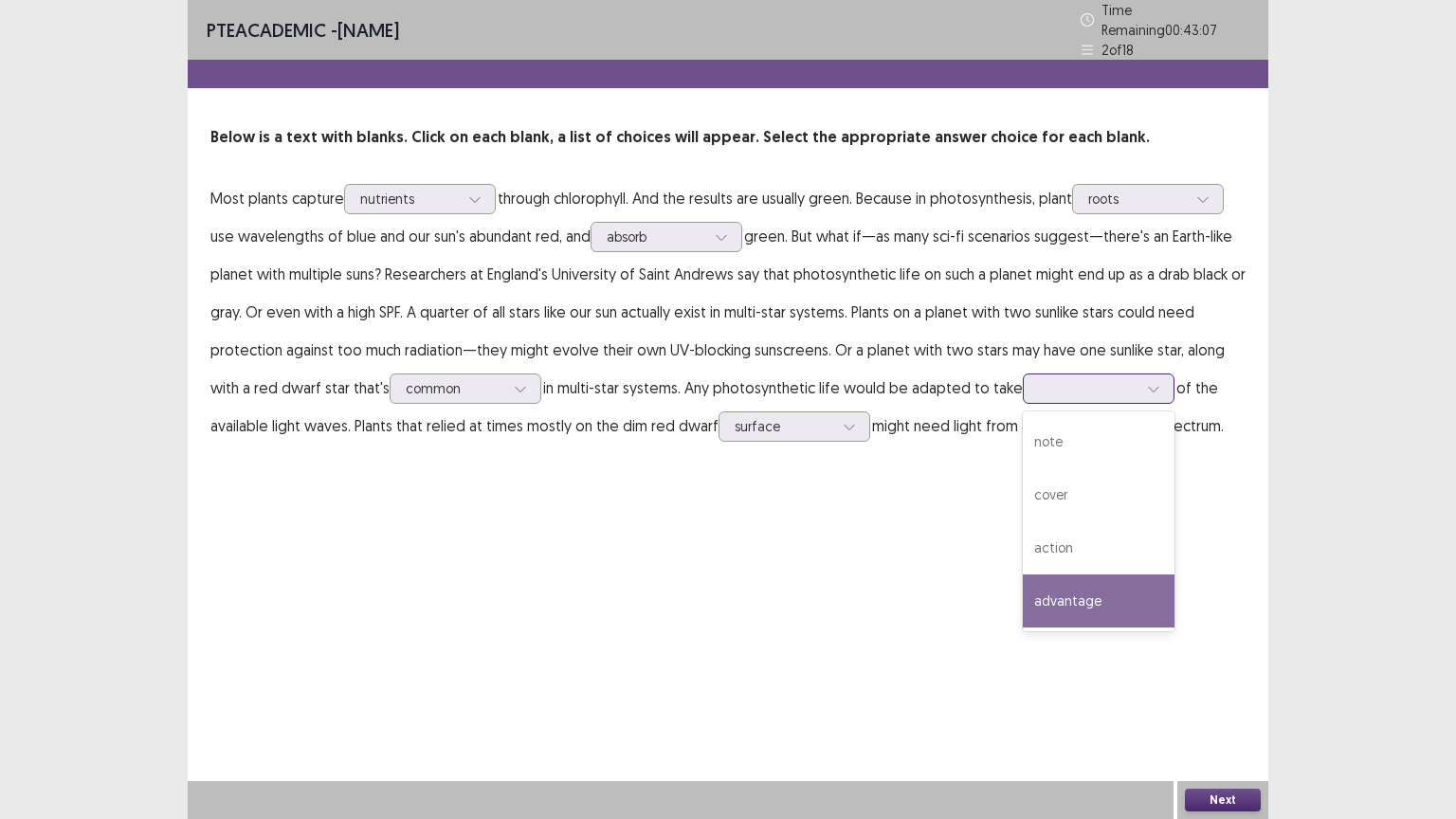 click on "advantage" at bounding box center [1099, 601] 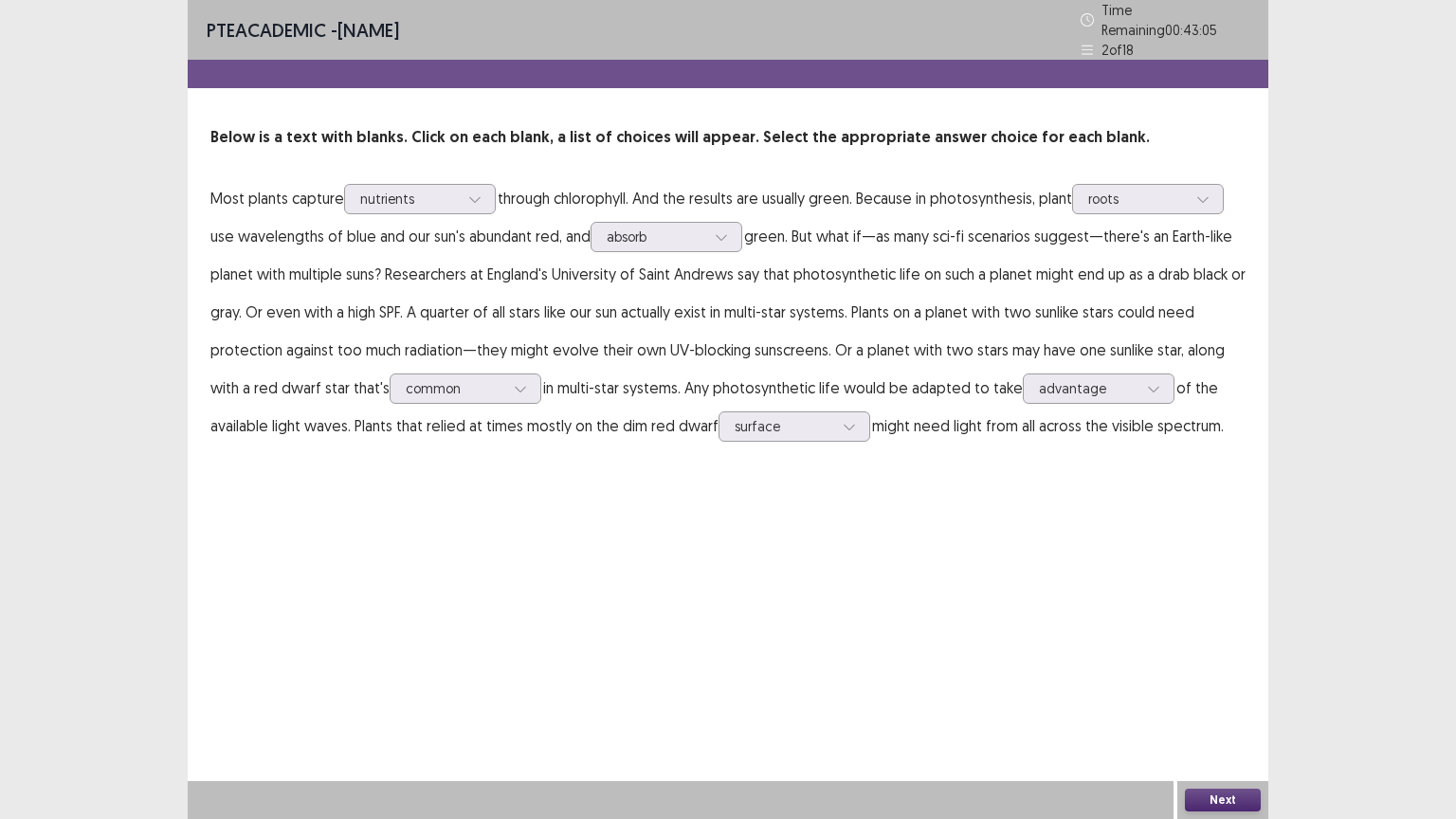 drag, startPoint x: 1210, startPoint y: 796, endPoint x: 1134, endPoint y: 731, distance: 100.005 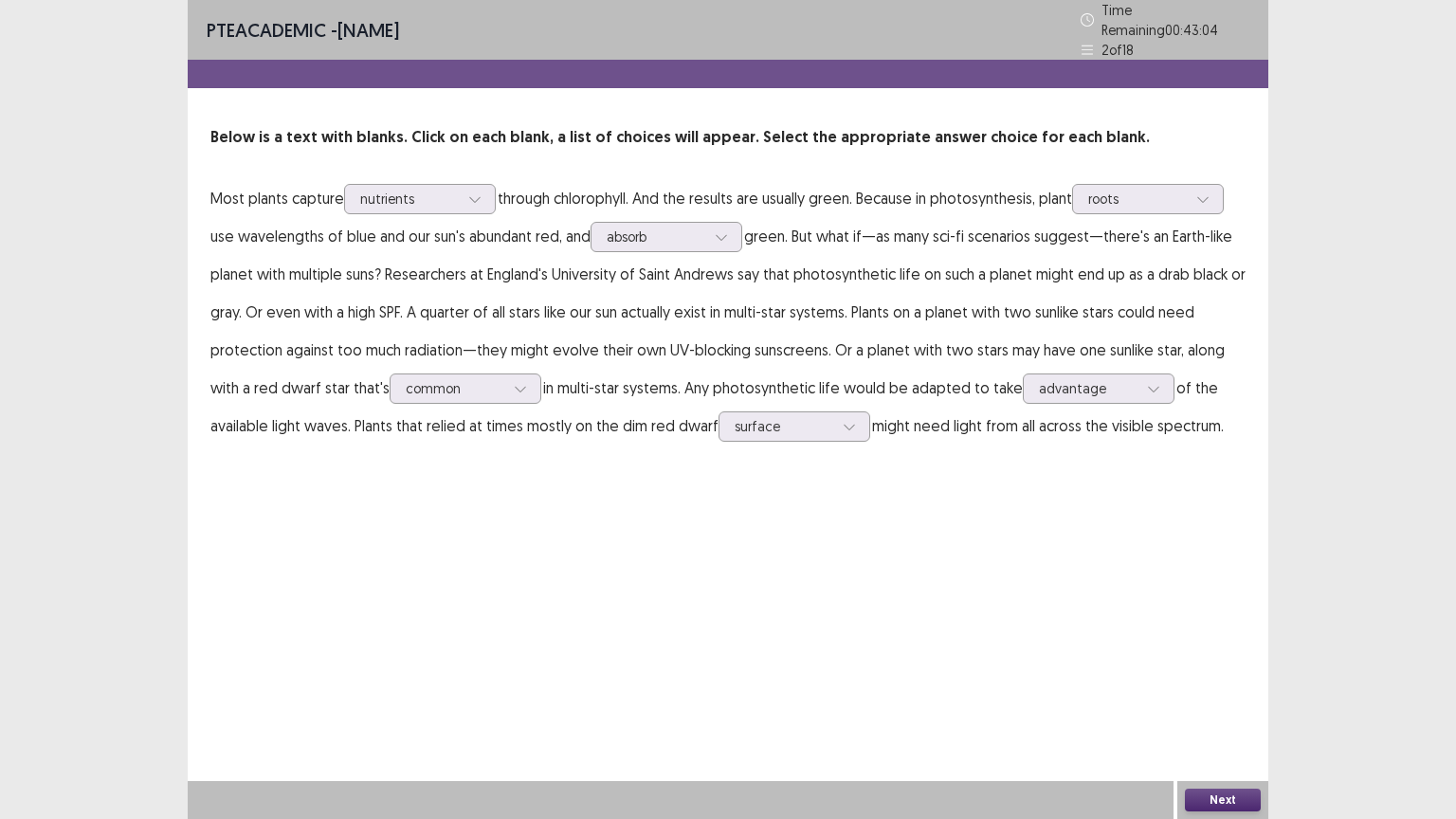 click on "Next" at bounding box center [1223, 800] 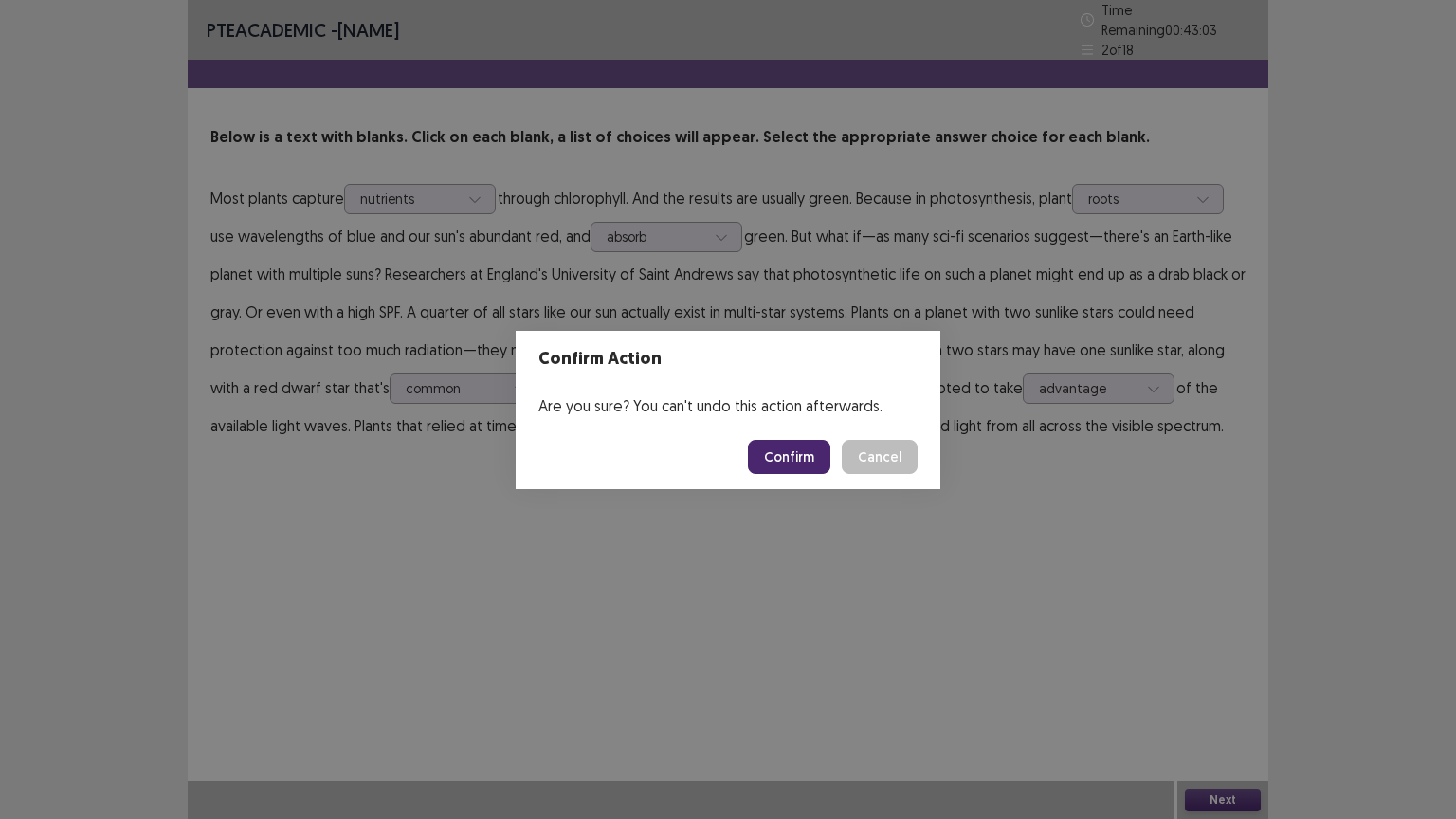 click on "Confirm" at bounding box center [789, 457] 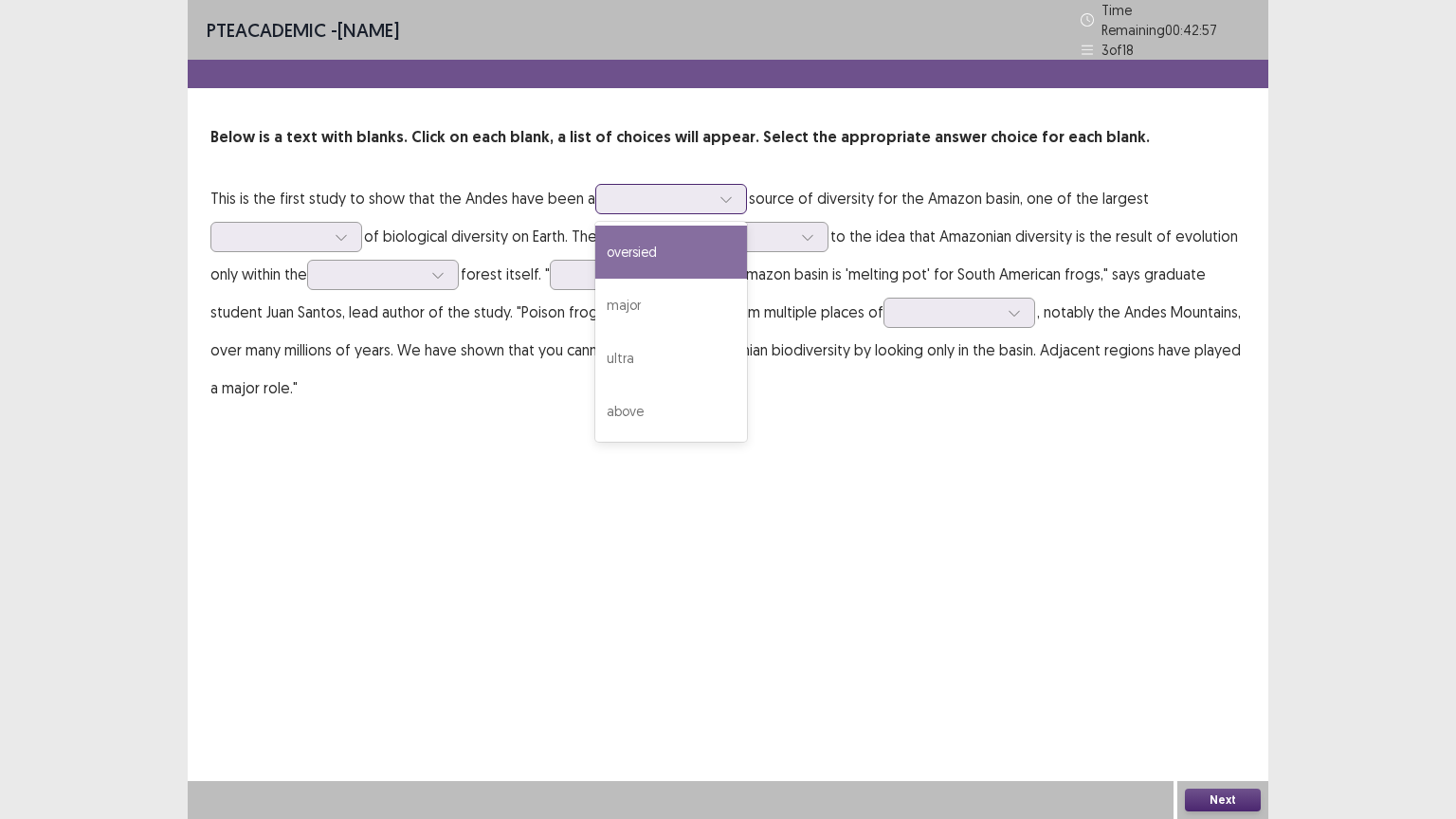 click at bounding box center [661, 198] 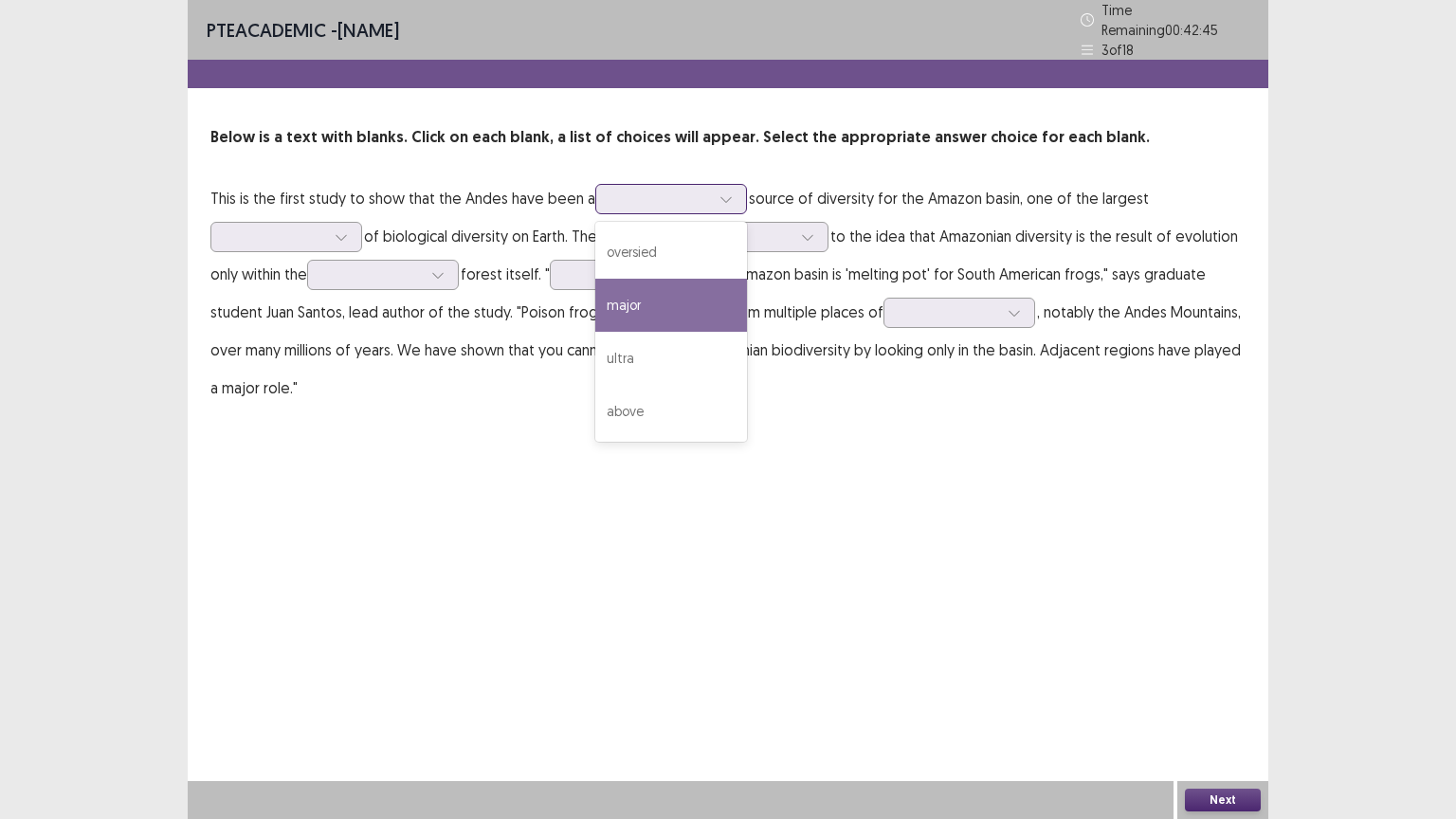 click on "major" at bounding box center (671, 305) 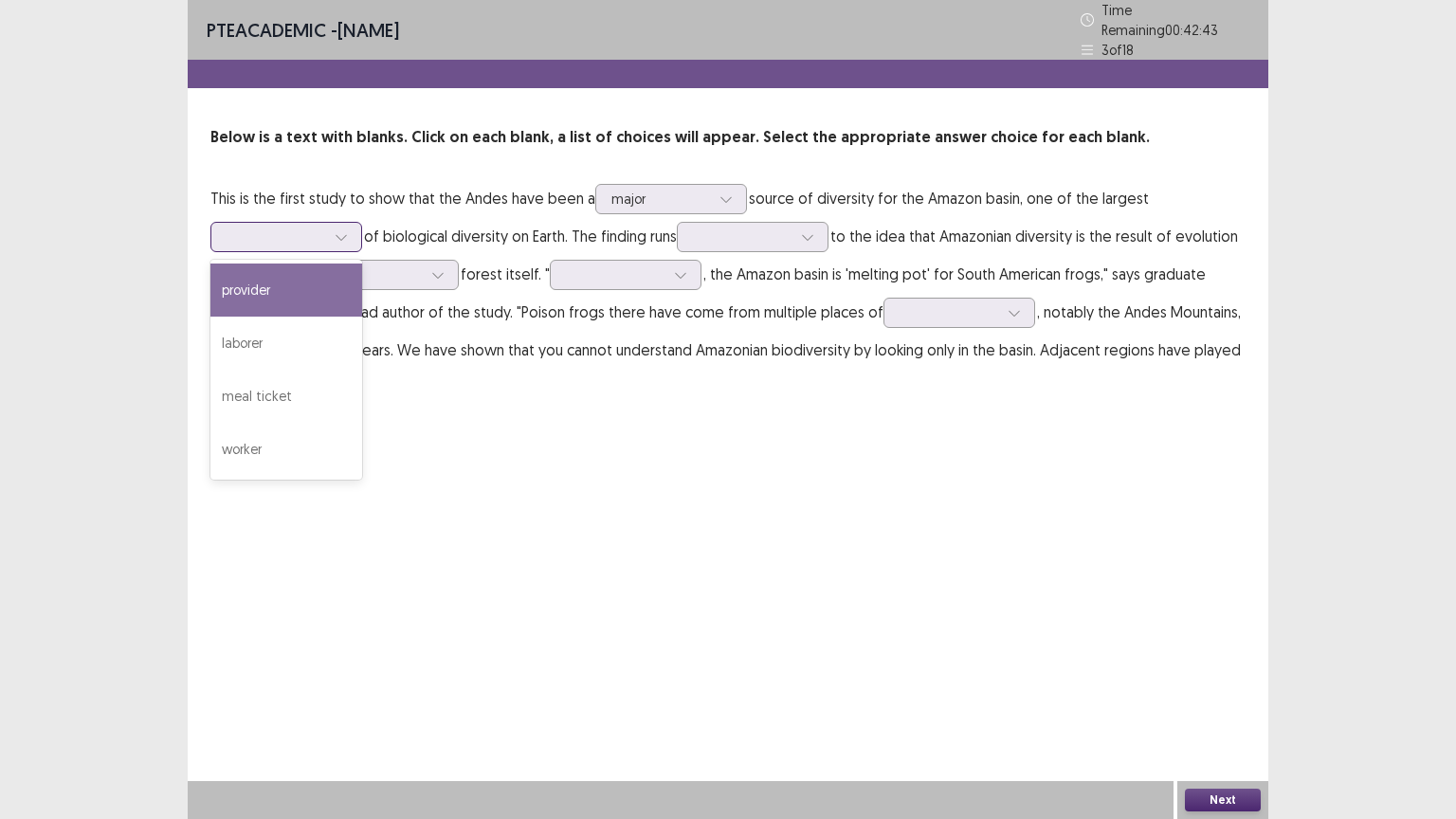 click at bounding box center (276, 236) 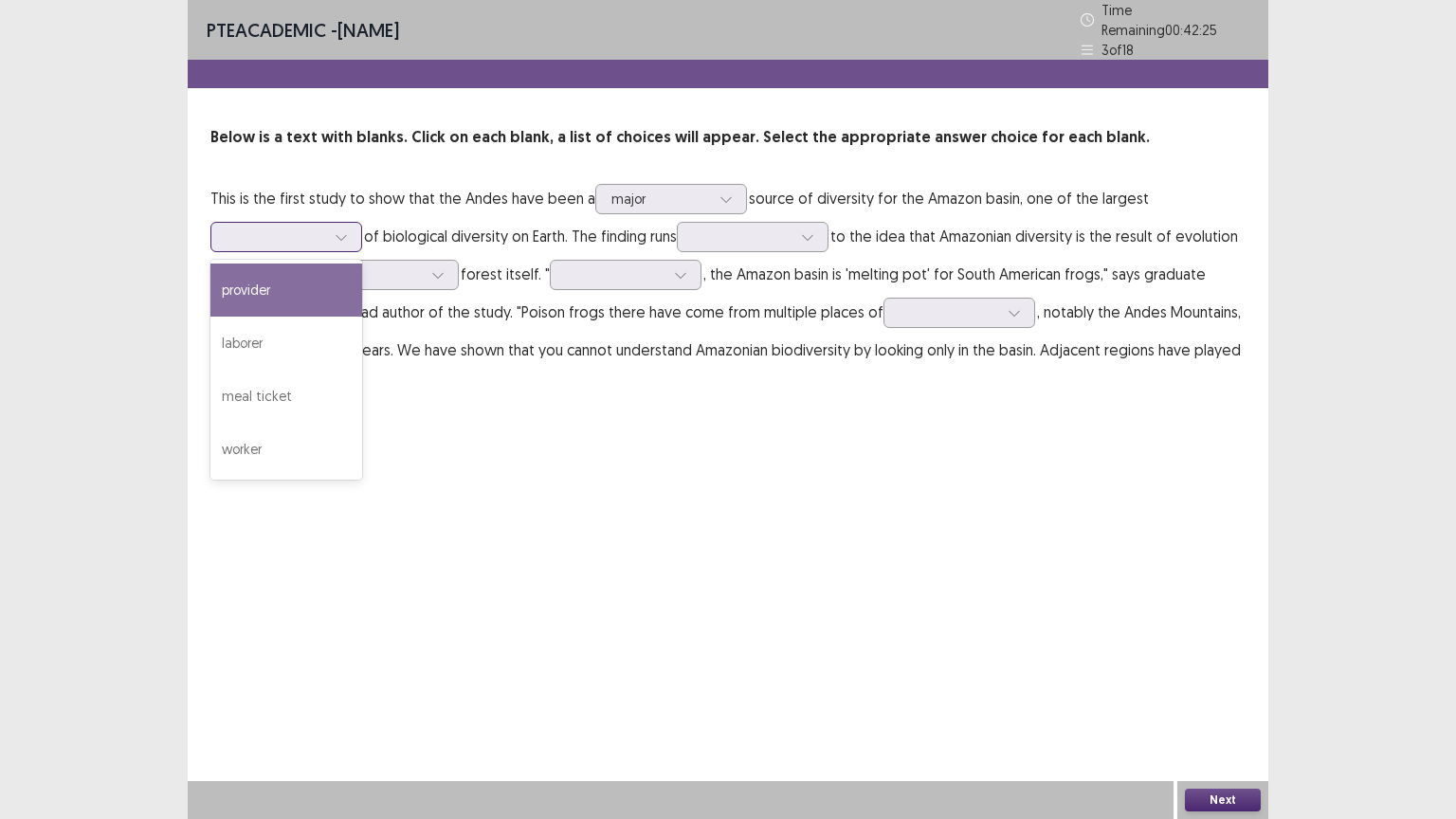 click on "provider" at bounding box center (286, 290) 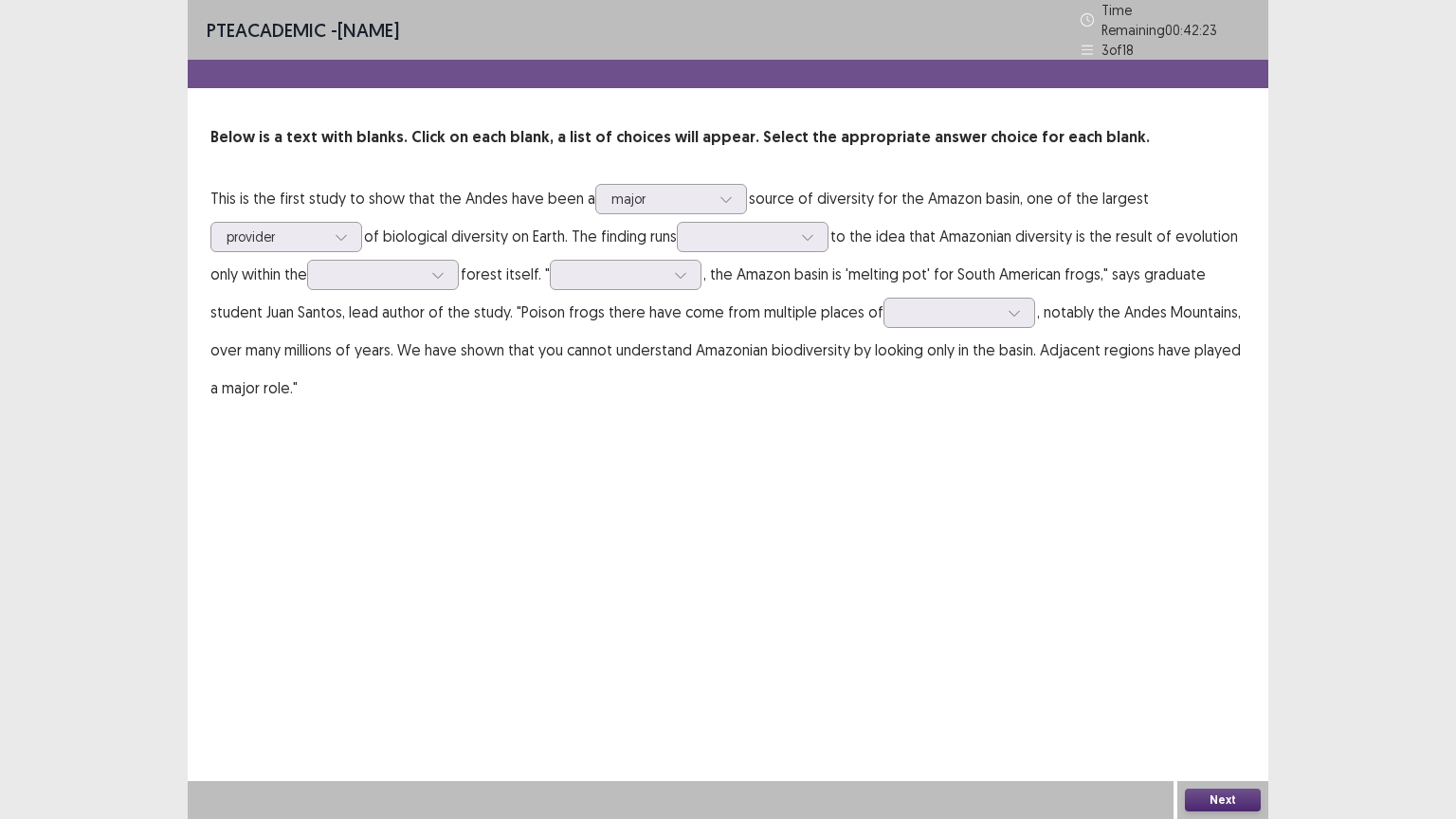 click on "This is the first study to show that the Andes have been a  major  source of diversity for the Amazon basin, one of the largest  option provider, selected. provider  of biological diversity on Earth. The finding runs   to the idea that Amazonian diversity is the result of evolution only within the   forest itself. " , the Amazon basin is 'melting pot' for South American frogs," says graduate student Juan Santos, lead author of the study. "Poison frogs there have come from multiple places of  , notably the Andes Mountains, over many millions of years. We have shown that you cannot understand Amazonian biodiversity by looking only in the basin. Adjacent regions have played a major role."" at bounding box center (728, 293) 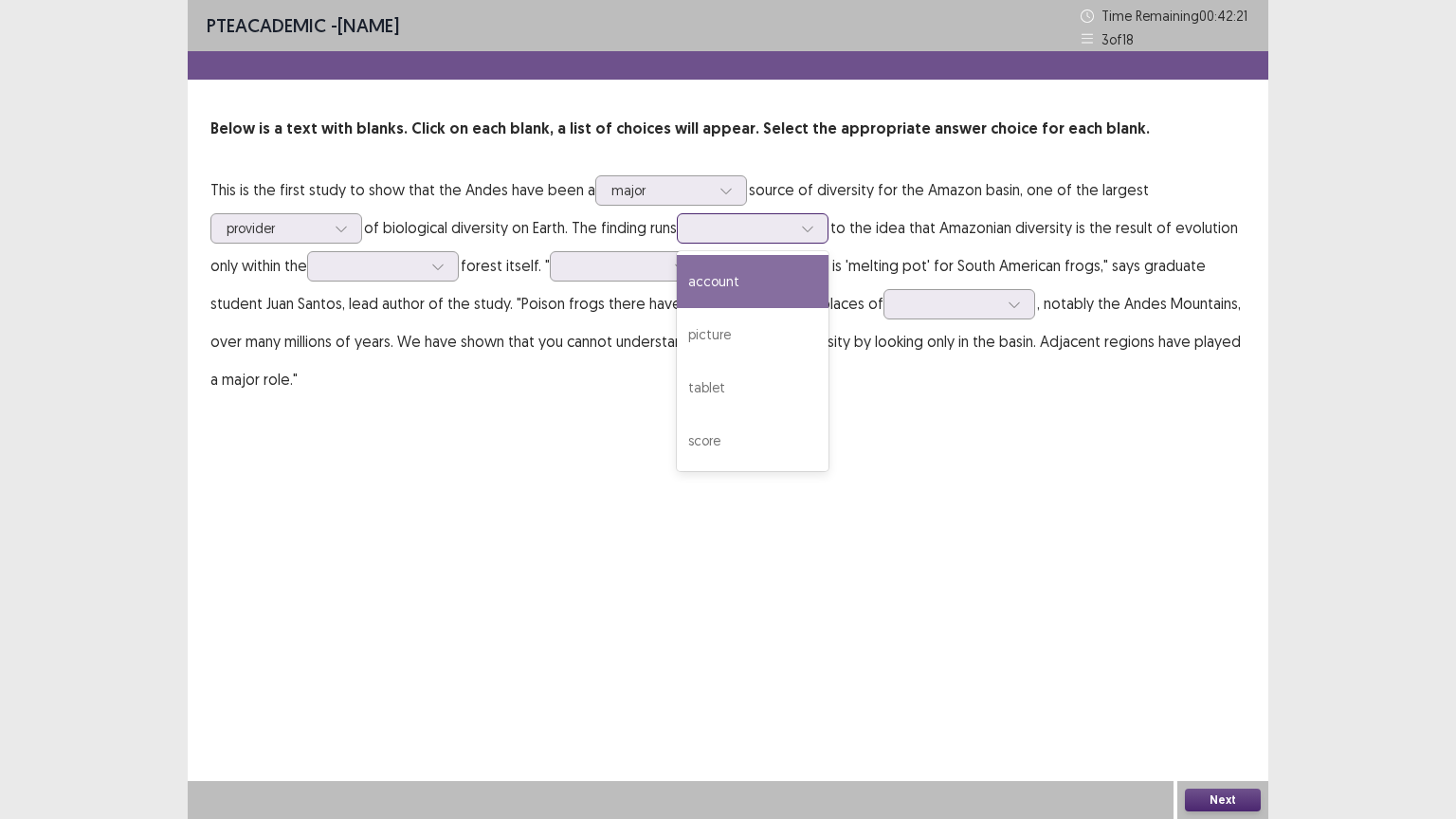 click at bounding box center [808, 228] 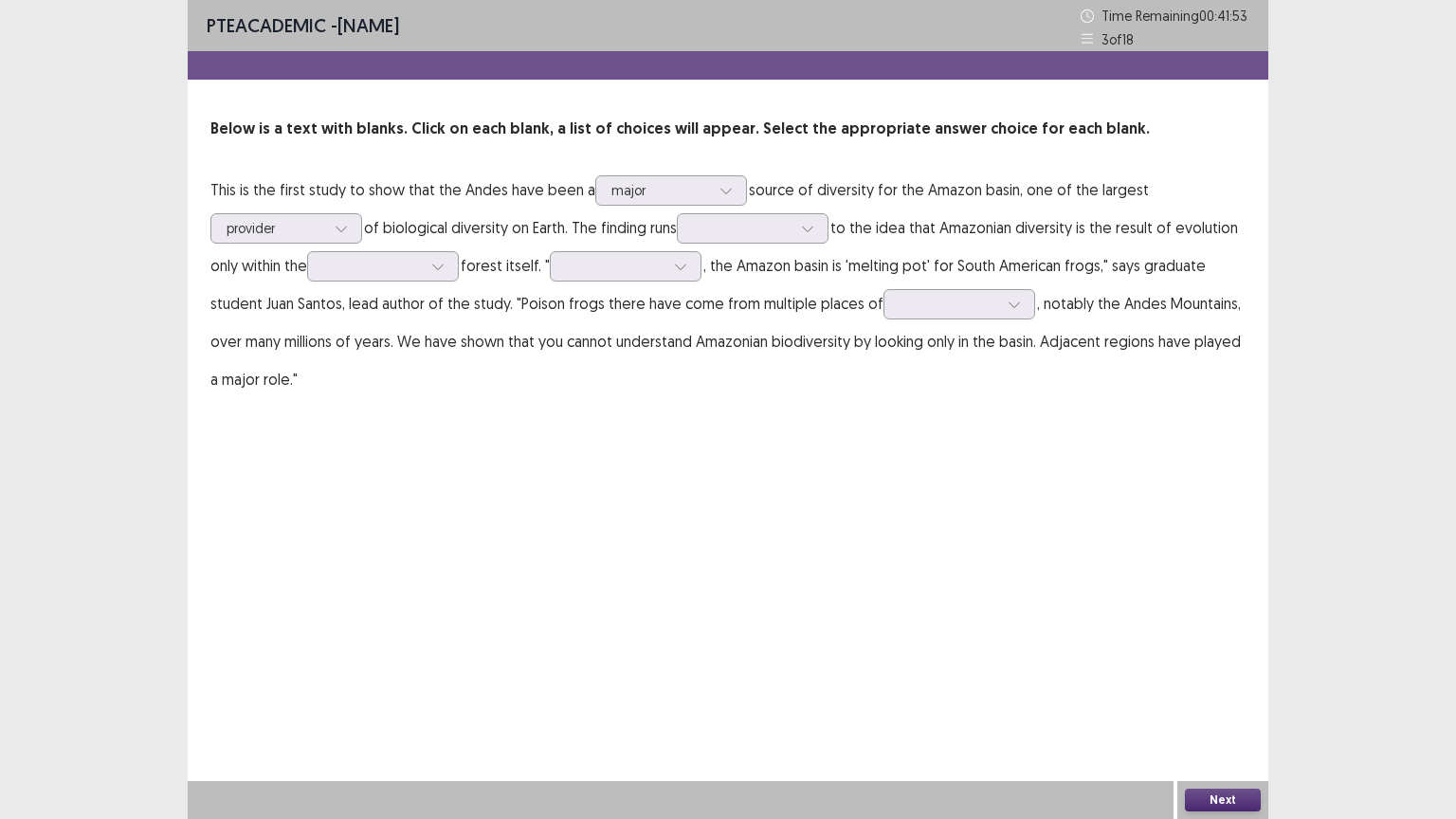 drag, startPoint x: 1048, startPoint y: 503, endPoint x: 519, endPoint y: 308, distance: 563.7961 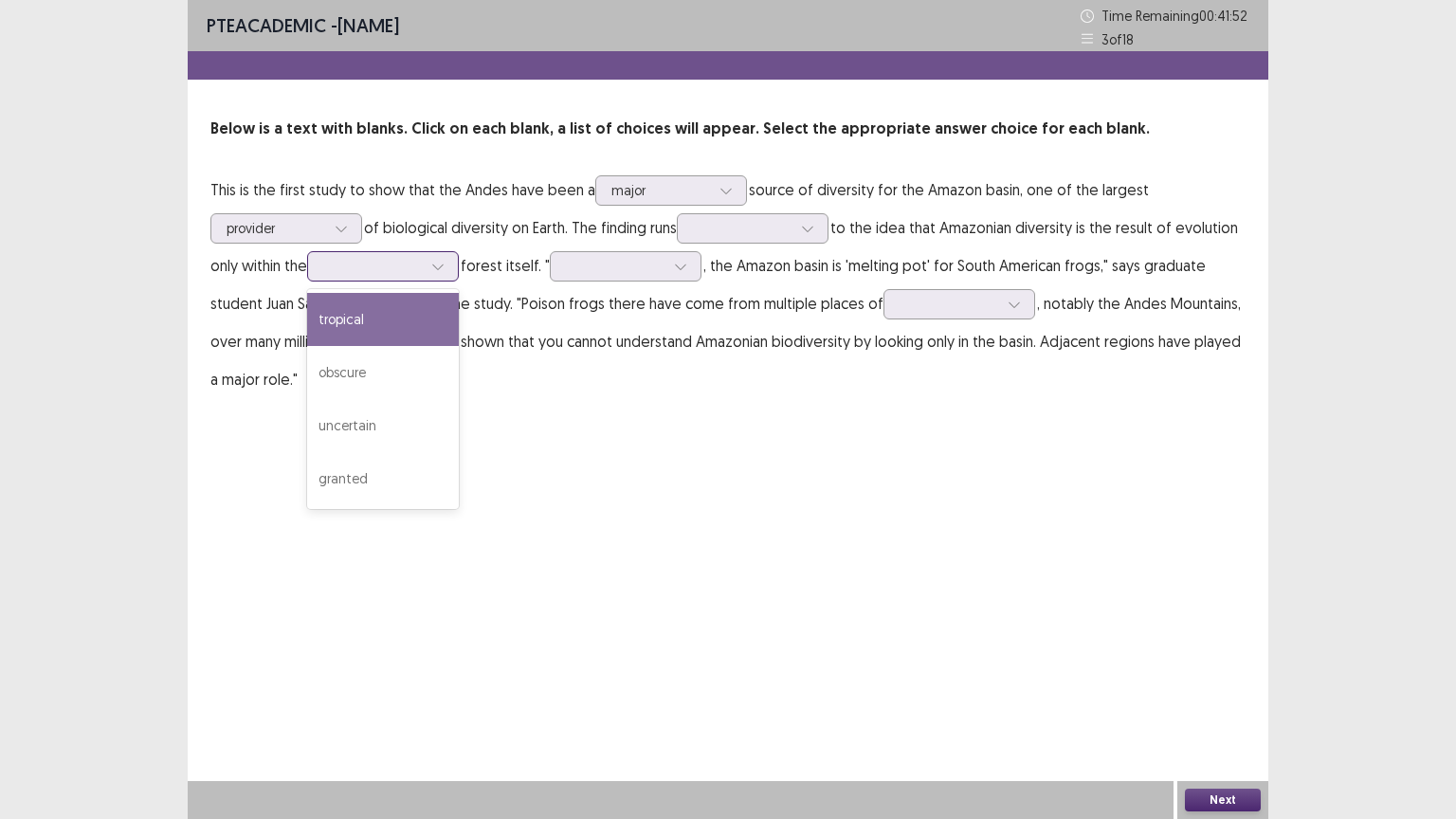 click at bounding box center (373, 265) 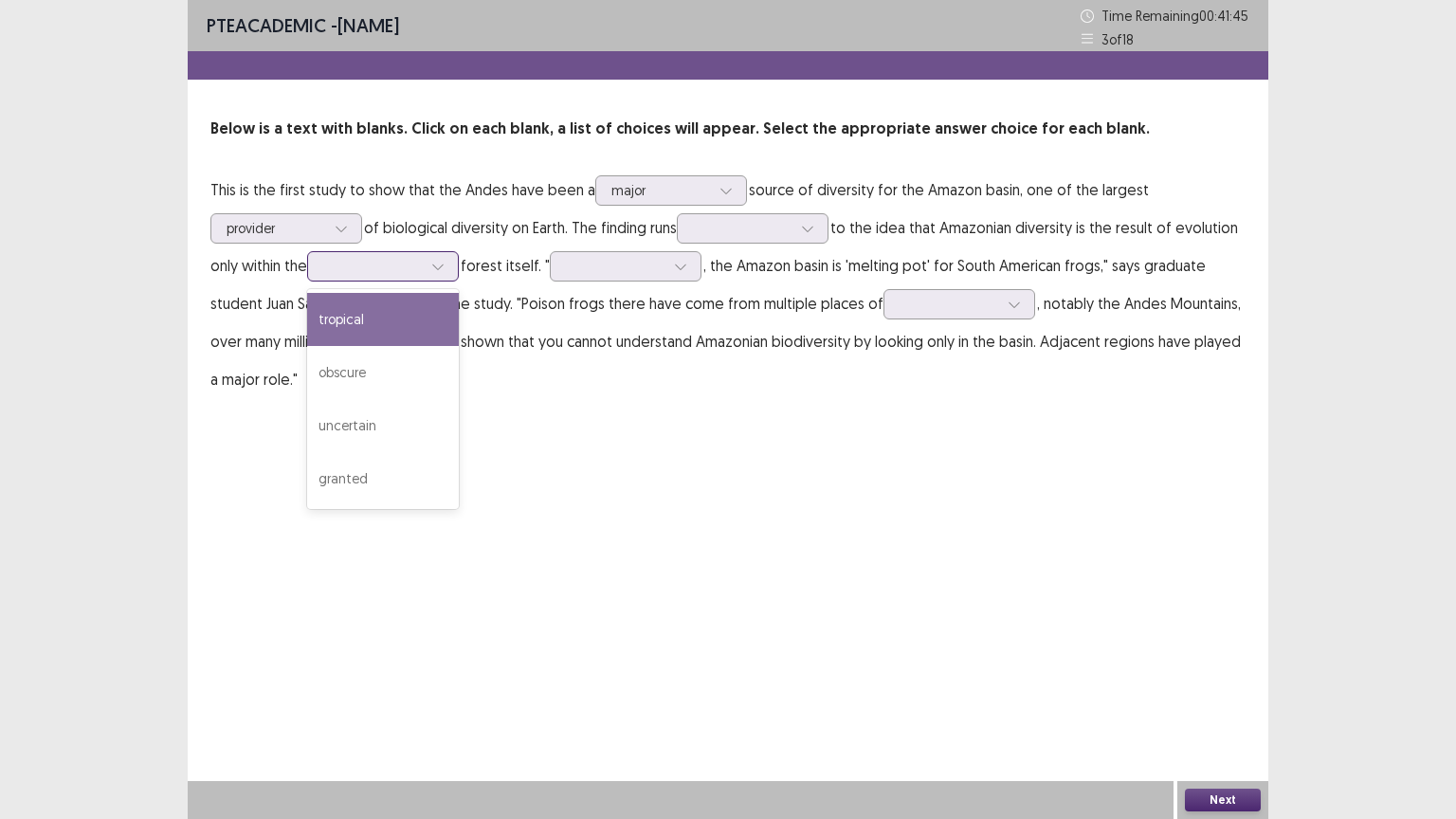 click on "tropical" at bounding box center (383, 319) 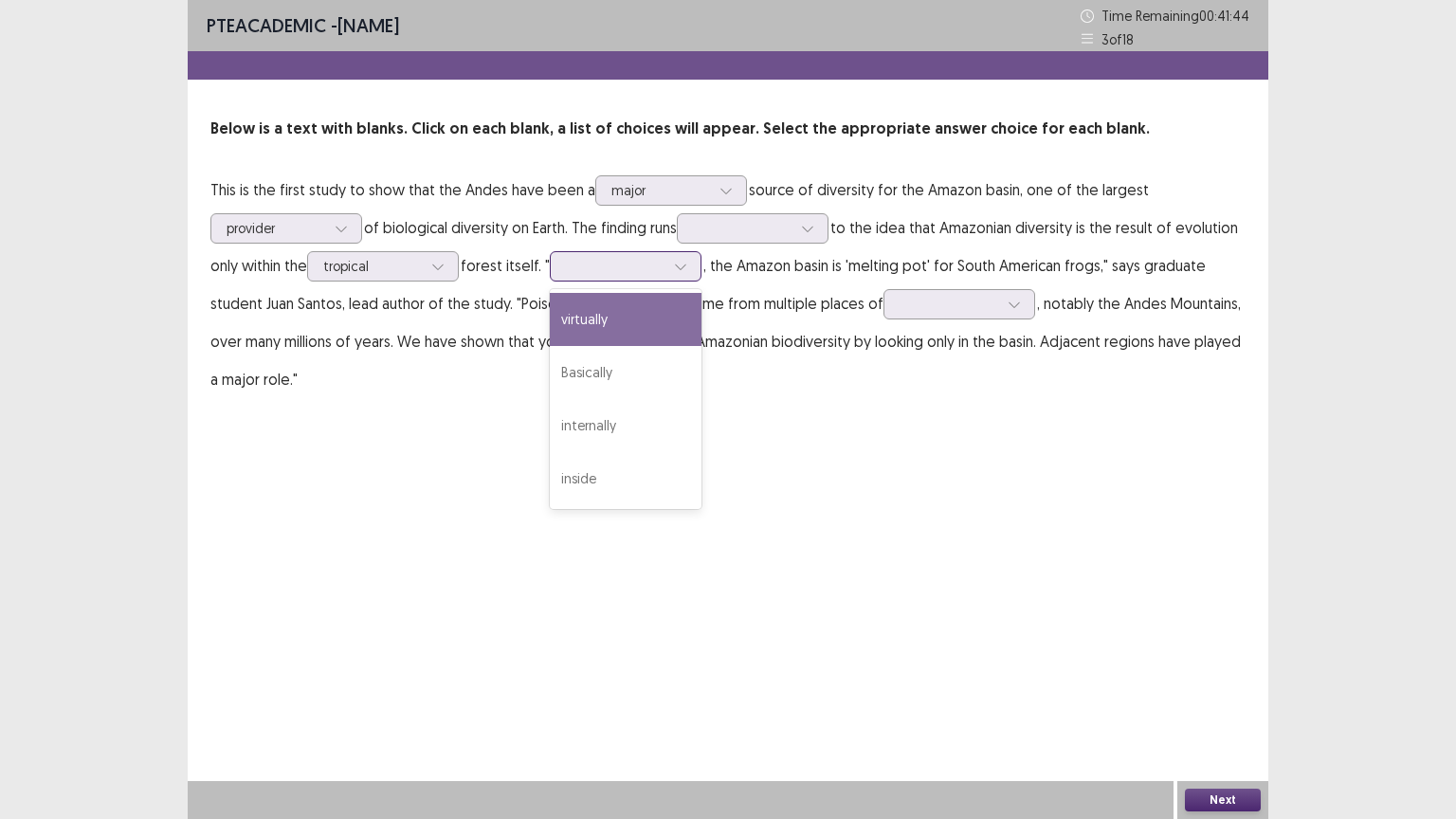 click at bounding box center (615, 265) 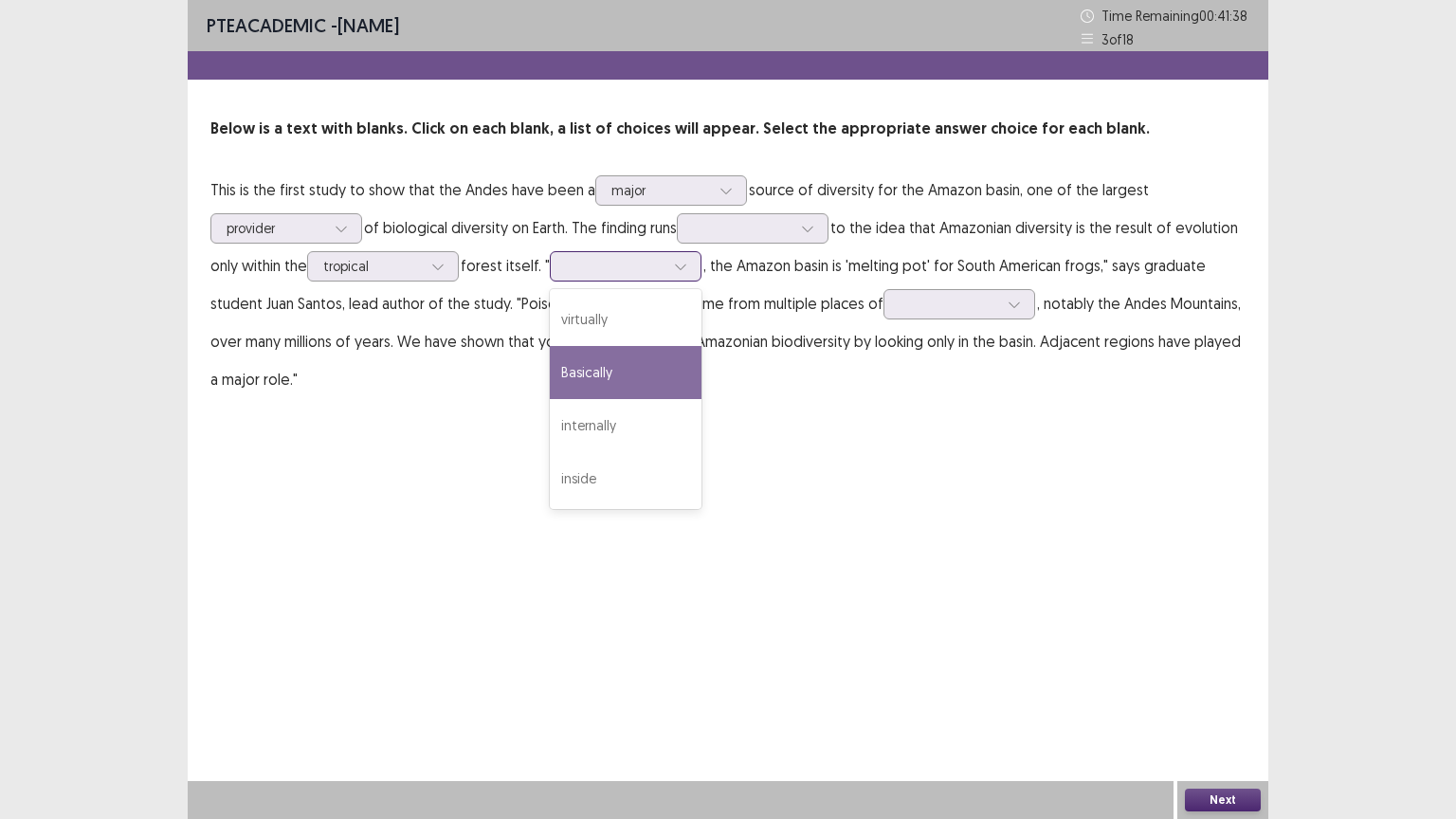 click on "Basically" at bounding box center (626, 373) 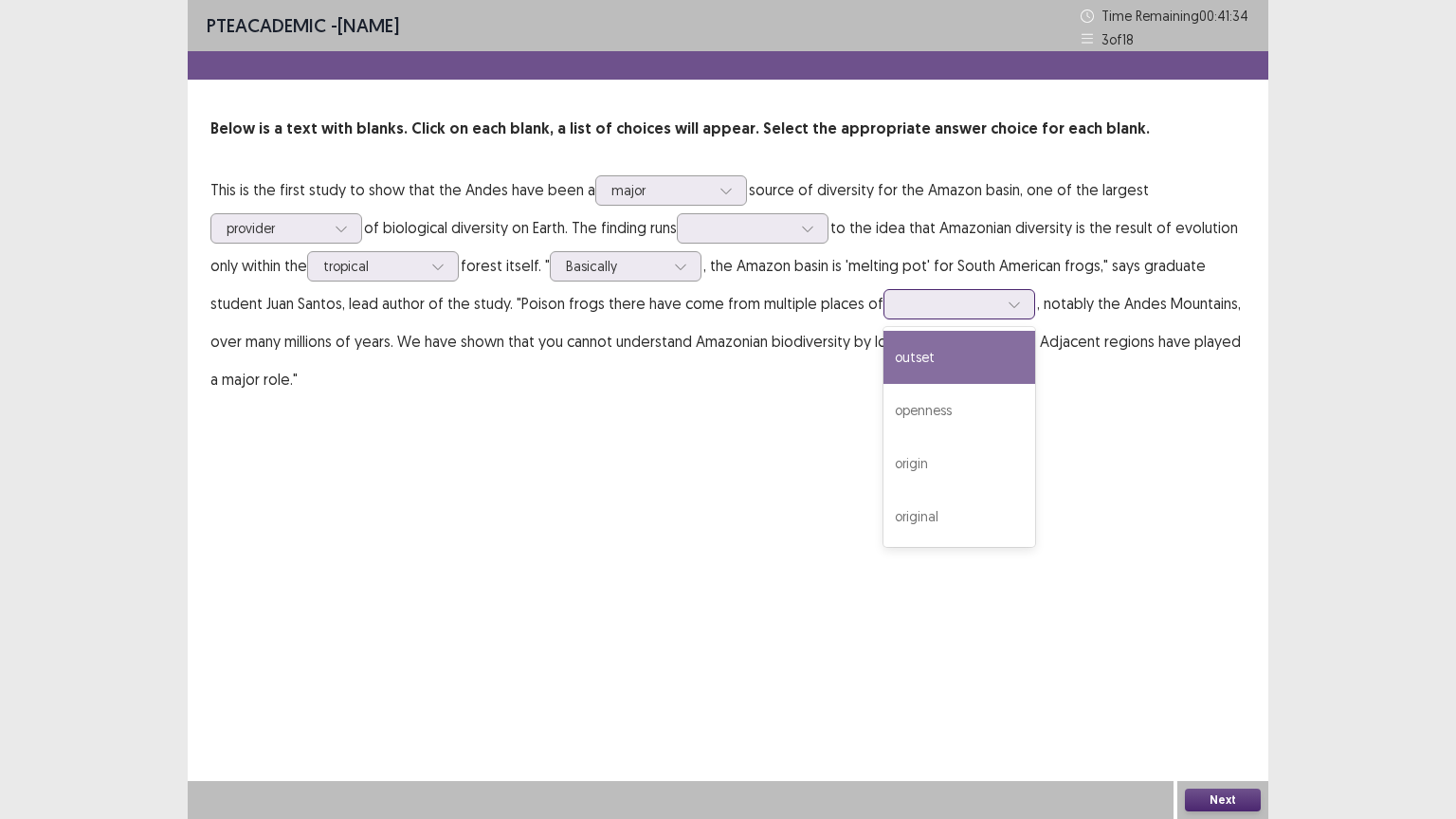 click at bounding box center [949, 303] 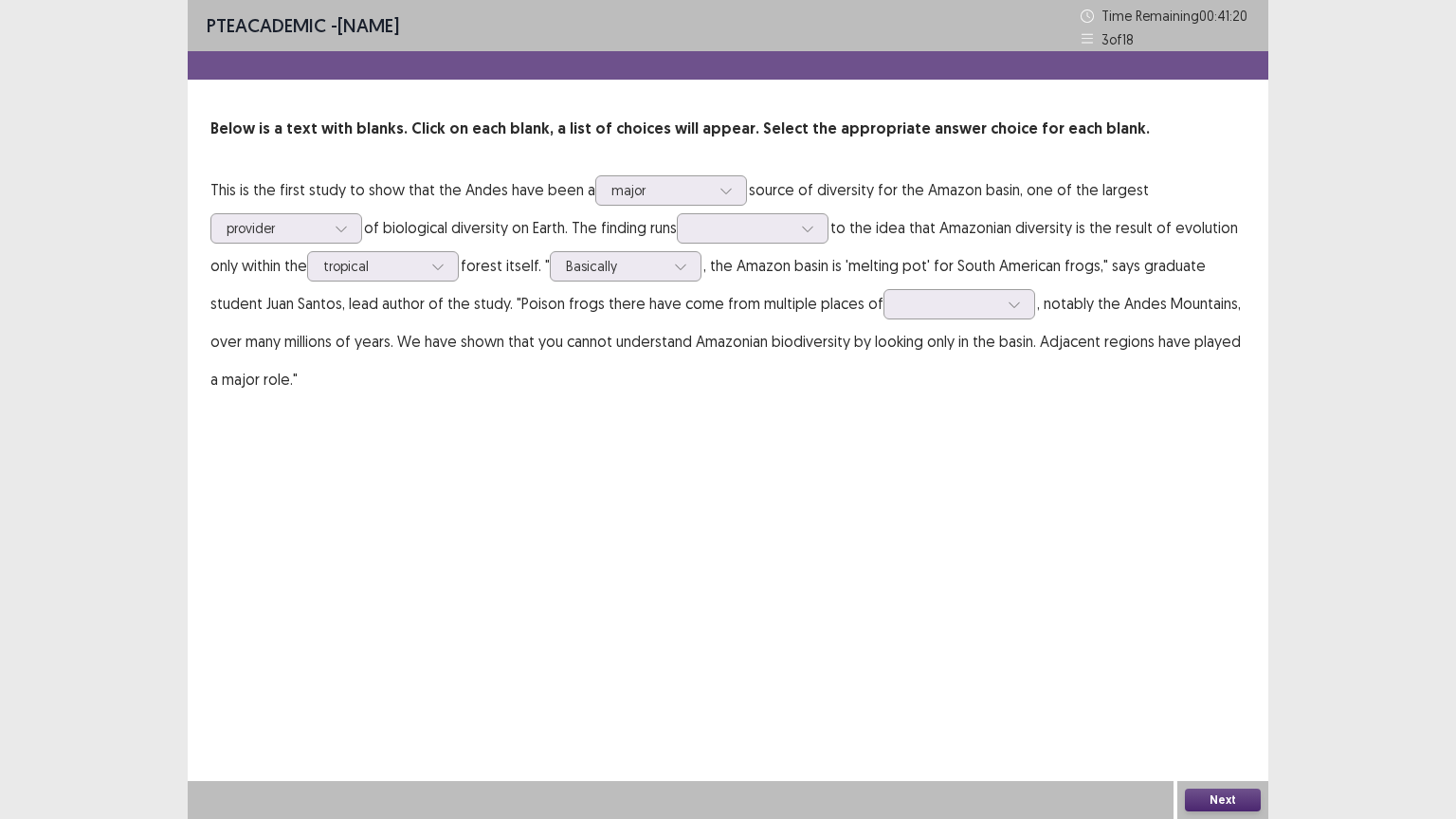click on "PTE  academic   -  RAJ GIRI Time Remaining  00 : 41 : 20 3  of  18 Below is a text with blanks. Click on each blank, a list of choices will appear. Select the appropriate answer choice for each blank. This is the first study to show that the Andes have been a  major  source of diversity for the Amazon basin, one of the largest  provider  of biological diversity on Earth. The finding runs   to the idea that Amazonian diversity is the result of evolution only within the  tropical  forest itself. " Basically , the Amazon basin is 'melting pot' for South American frogs," says graduate student Juan Santos, lead author of the study. "Poison frogs there have come from multiple places of  , notably the Andes Mountains, over many millions of years. We have shown that you cannot understand Amazonian biodiversity by looking only in the basin. Adjacent regions have played a major role." Next" at bounding box center [728, 410] 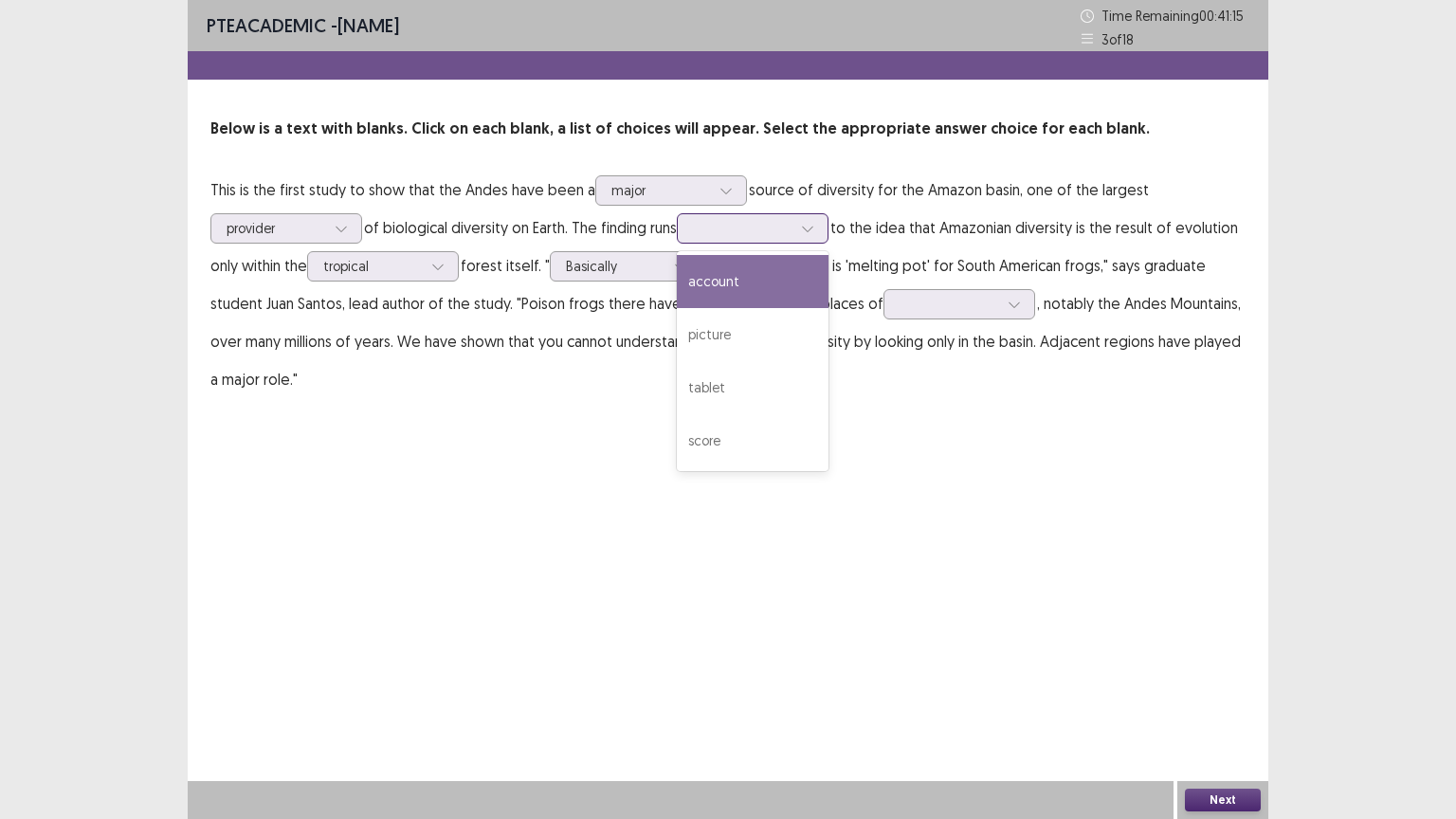 click at bounding box center [808, 228] 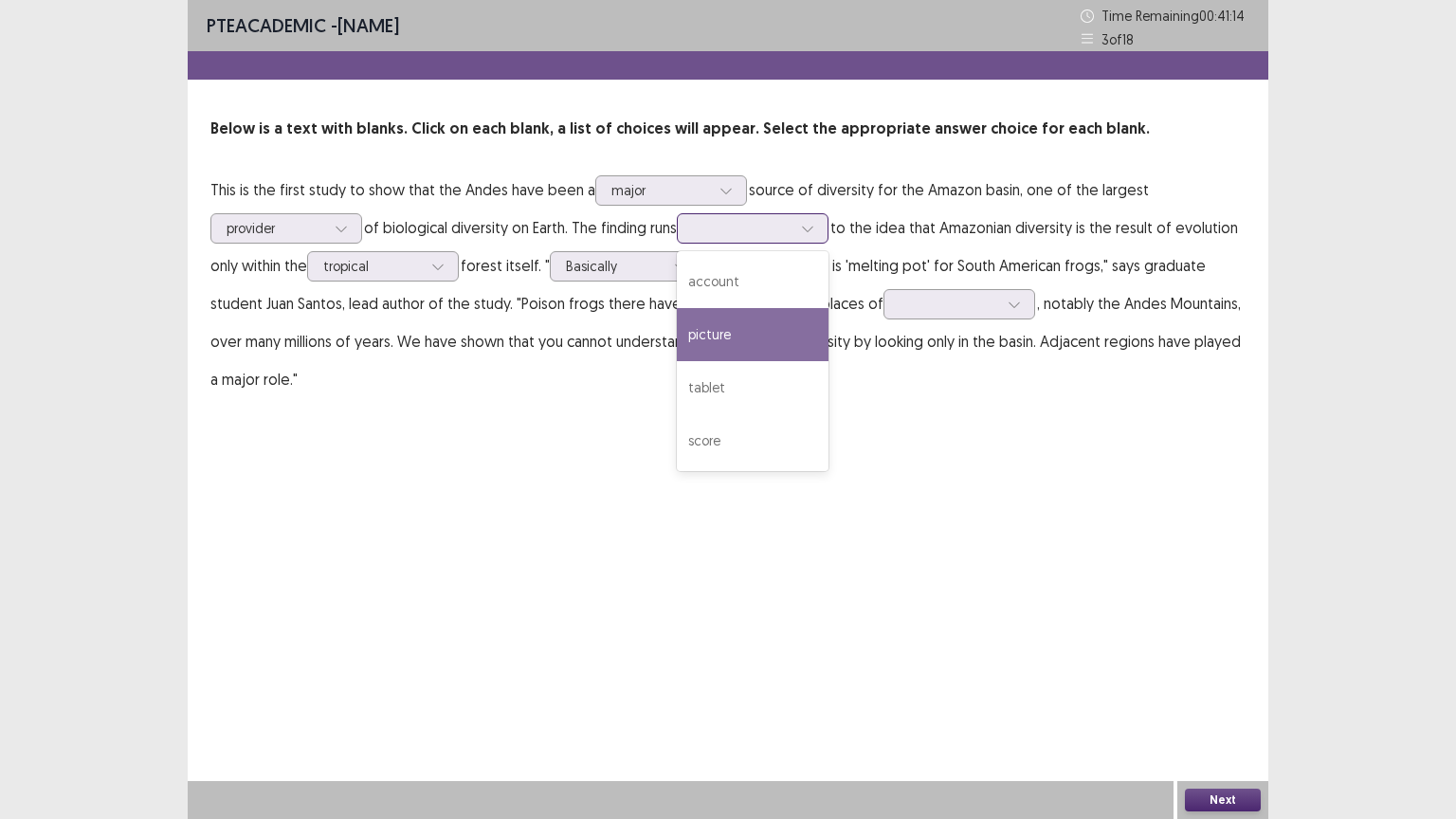 click on "picture" at bounding box center [753, 335] 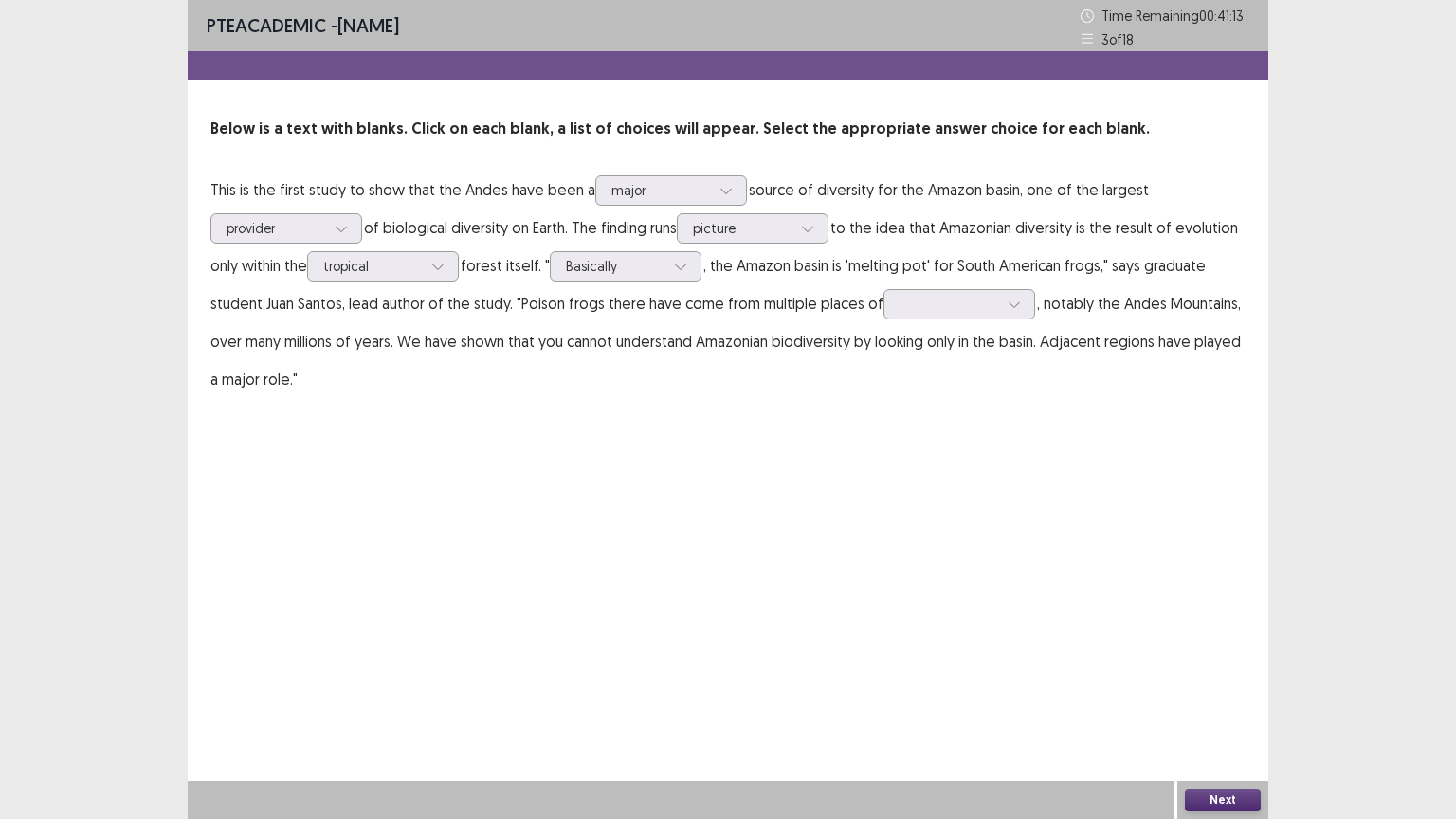 click on "This is the first study to show that the Andes have been a  major  source of diversity for the Amazon basin, one of the largest  provider  of biological diversity on Earth. The finding runs  picture  to the idea that Amazonian diversity is the result of evolution only within the  tropical  forest itself. " Basically , the Amazon basin is 'melting pot' for South American frogs," says graduate student Juan Santos, lead author of the study. "Poison frogs there have come from multiple places of  , notably the Andes Mountains, over many millions of years. We have shown that you cannot understand Amazonian biodiversity by looking only in the basin. Adjacent regions have played a major role."" at bounding box center (728, 284) 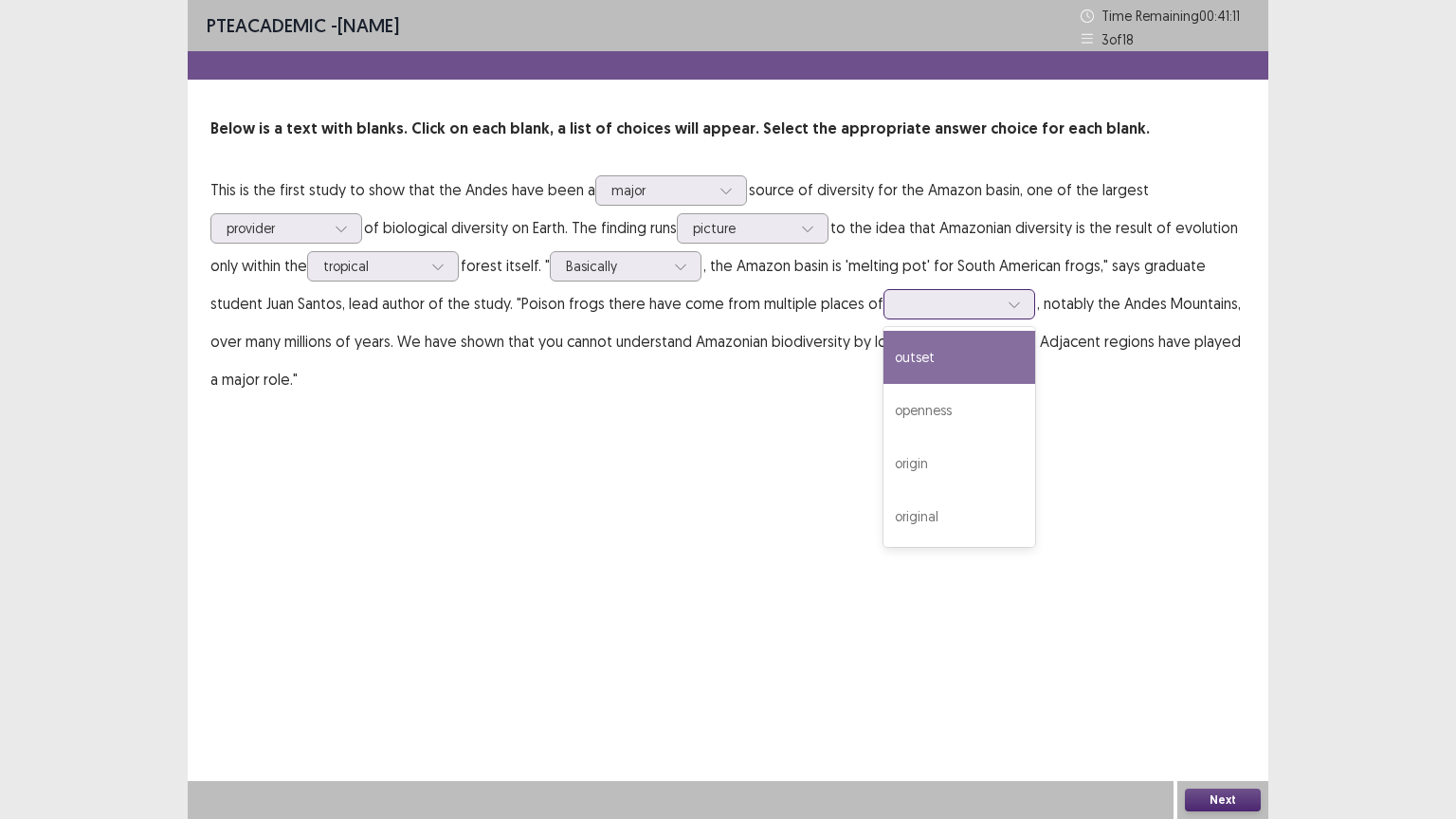 drag, startPoint x: 976, startPoint y: 304, endPoint x: 699, endPoint y: 324, distance: 277.7211 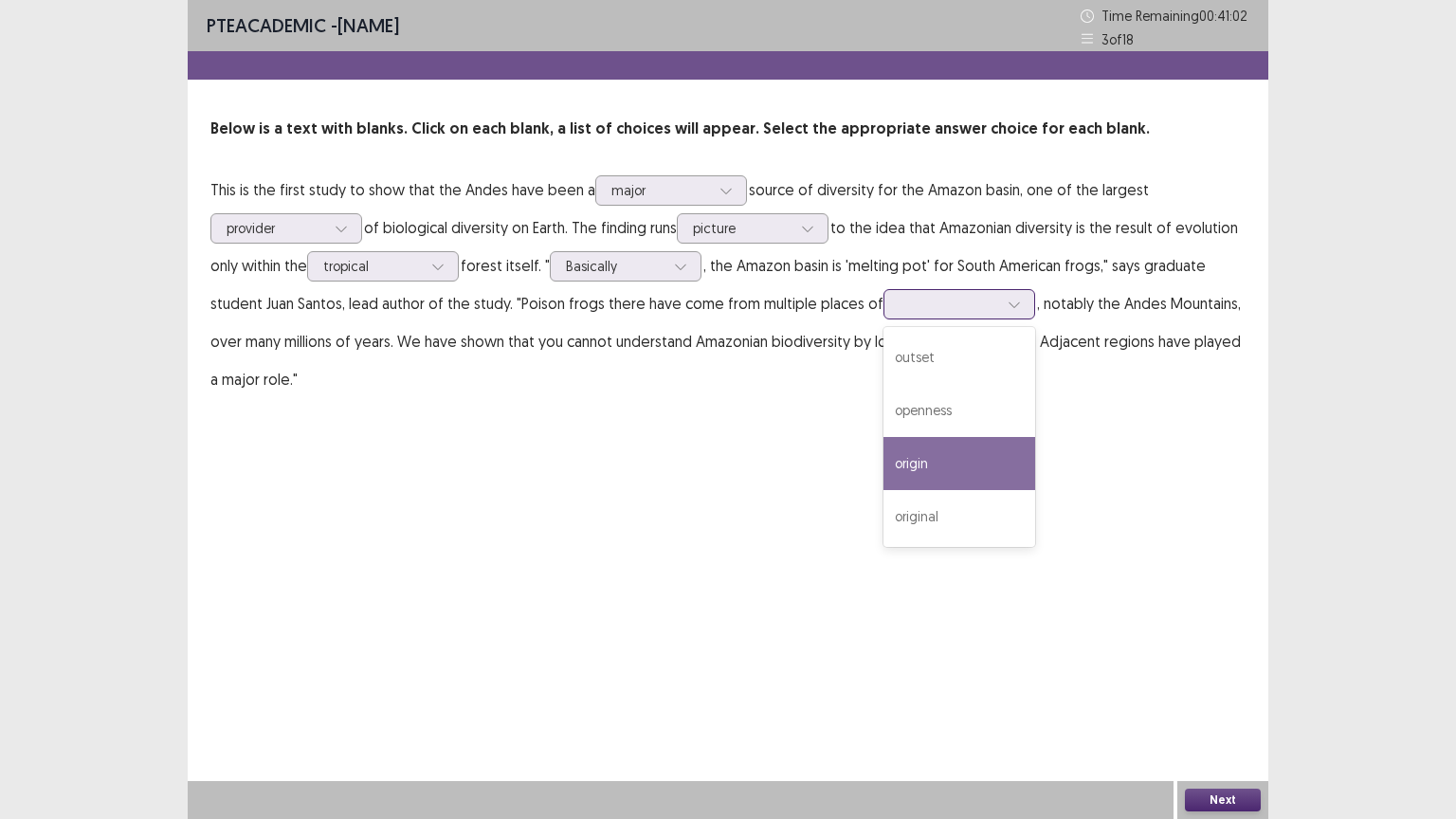 click on "origin" at bounding box center [959, 464] 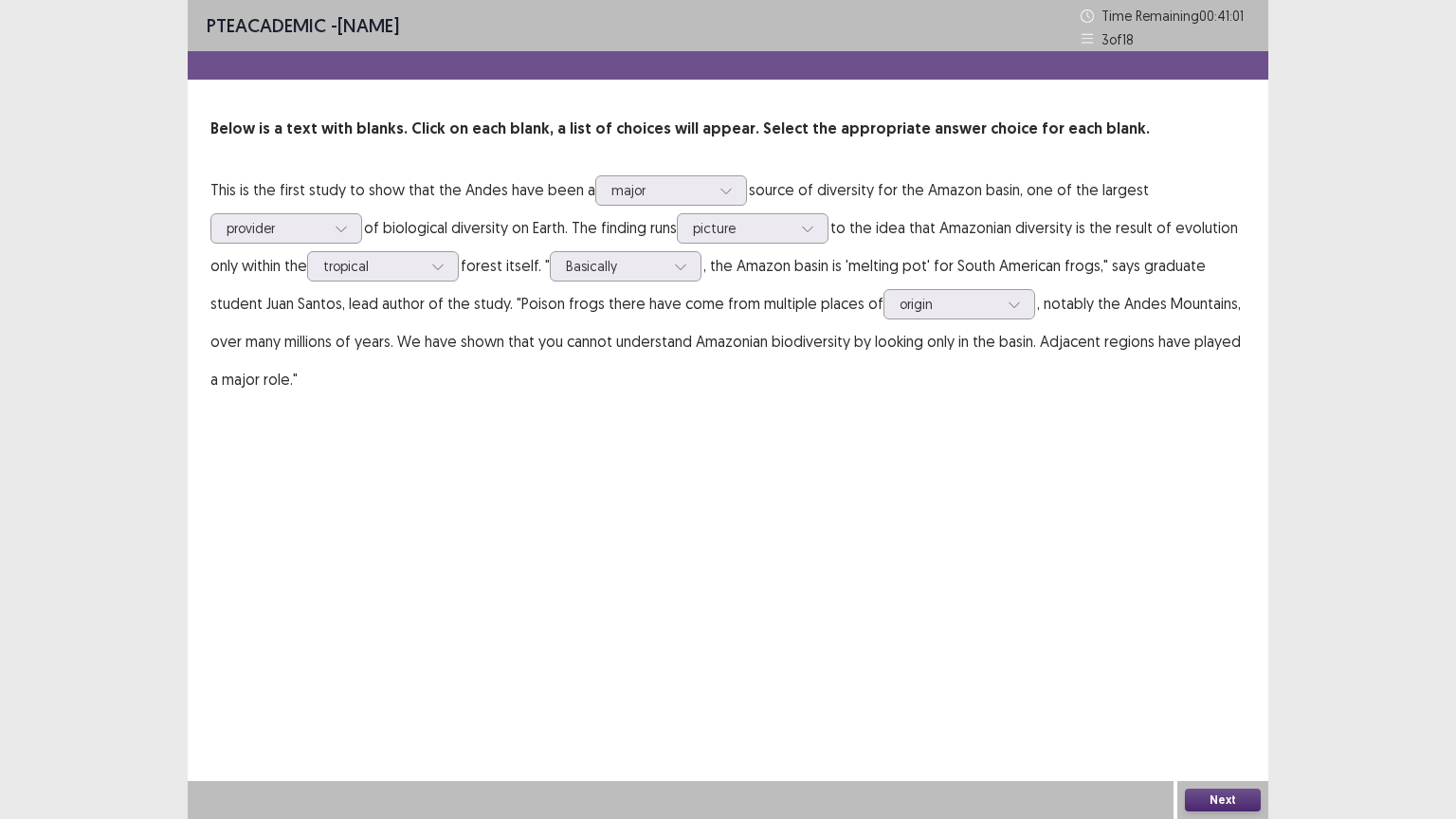 click on "Next" at bounding box center (1223, 800) 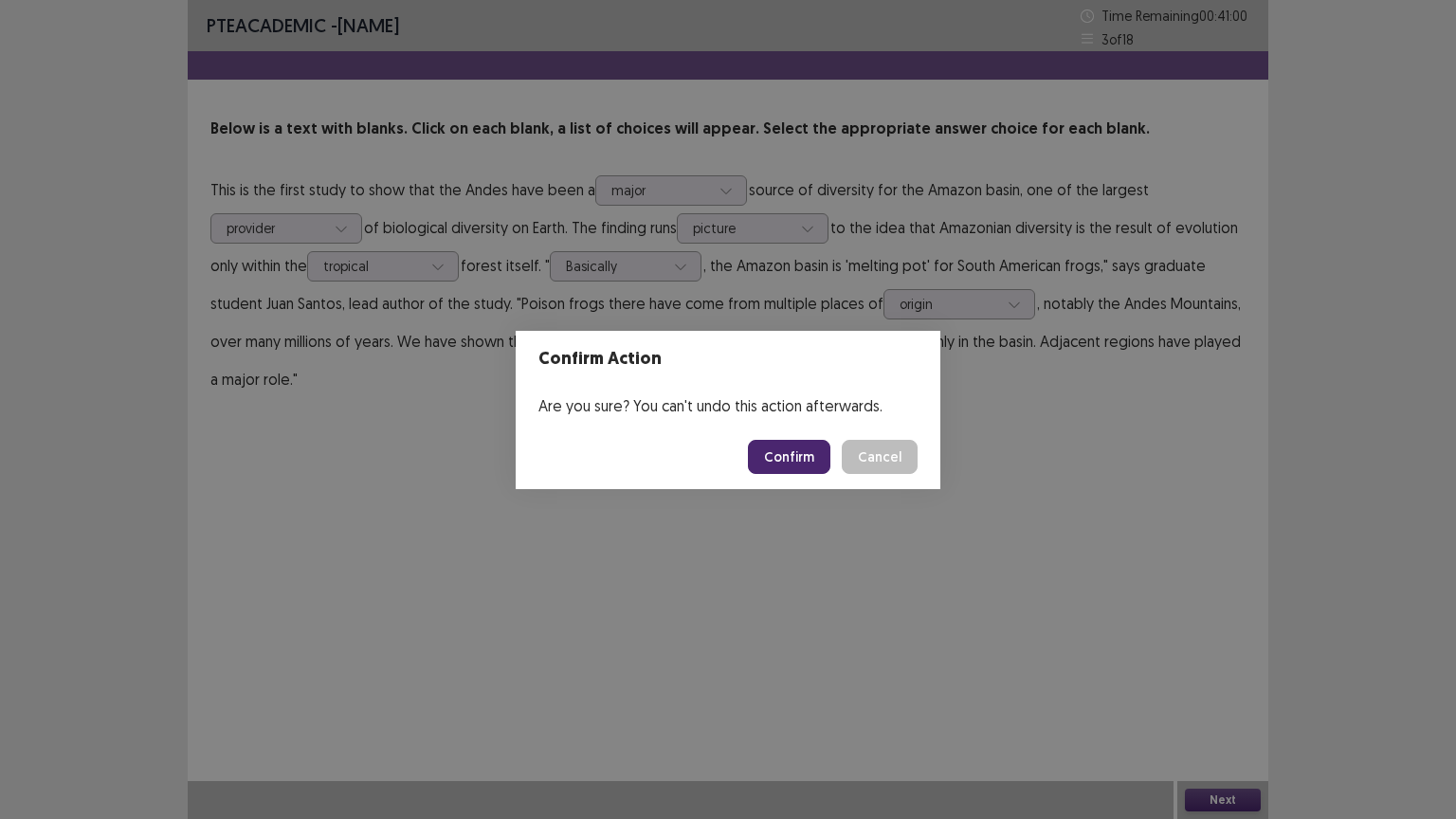 click on "Confirm" at bounding box center [789, 457] 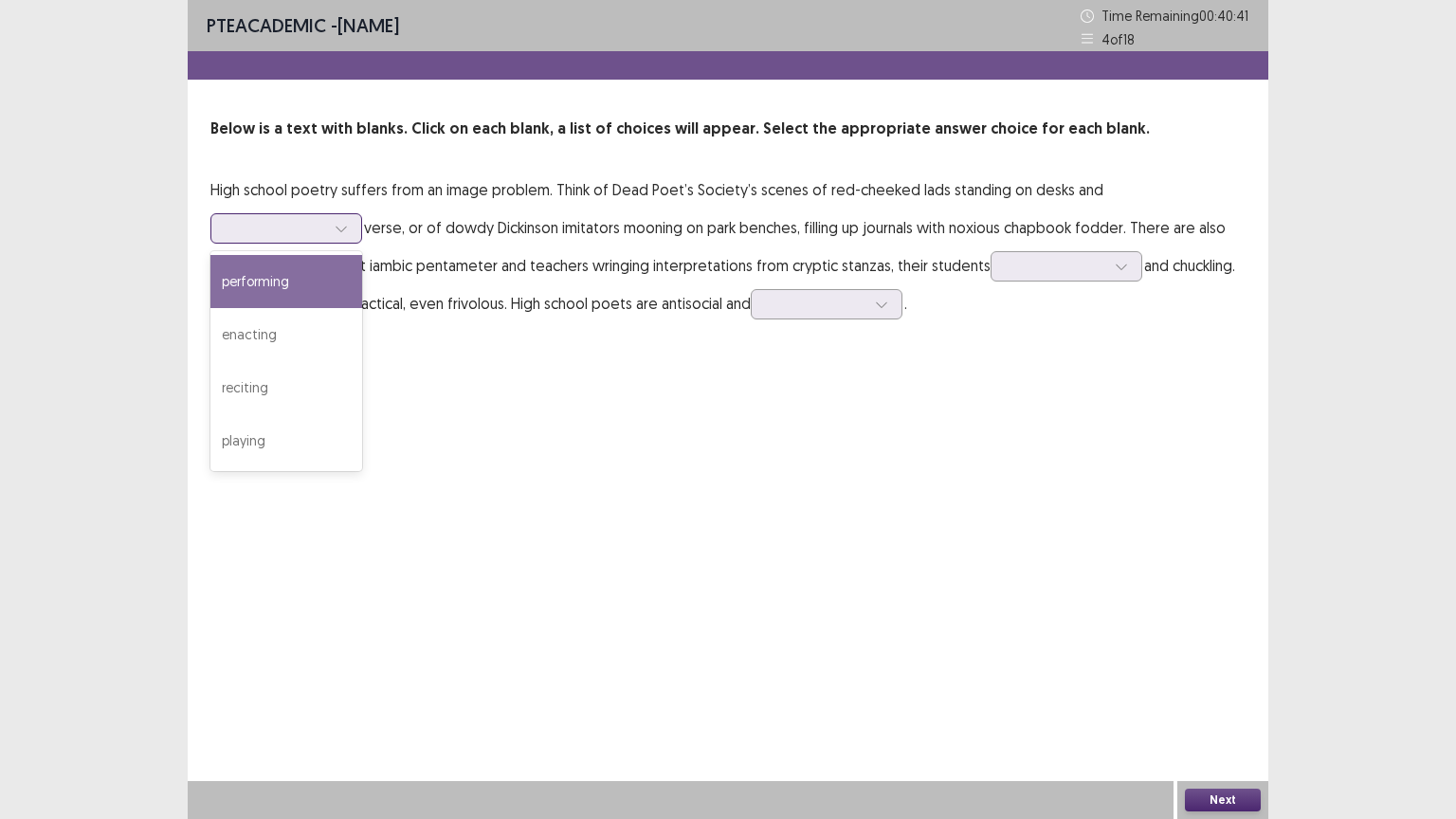click at bounding box center [341, 228] 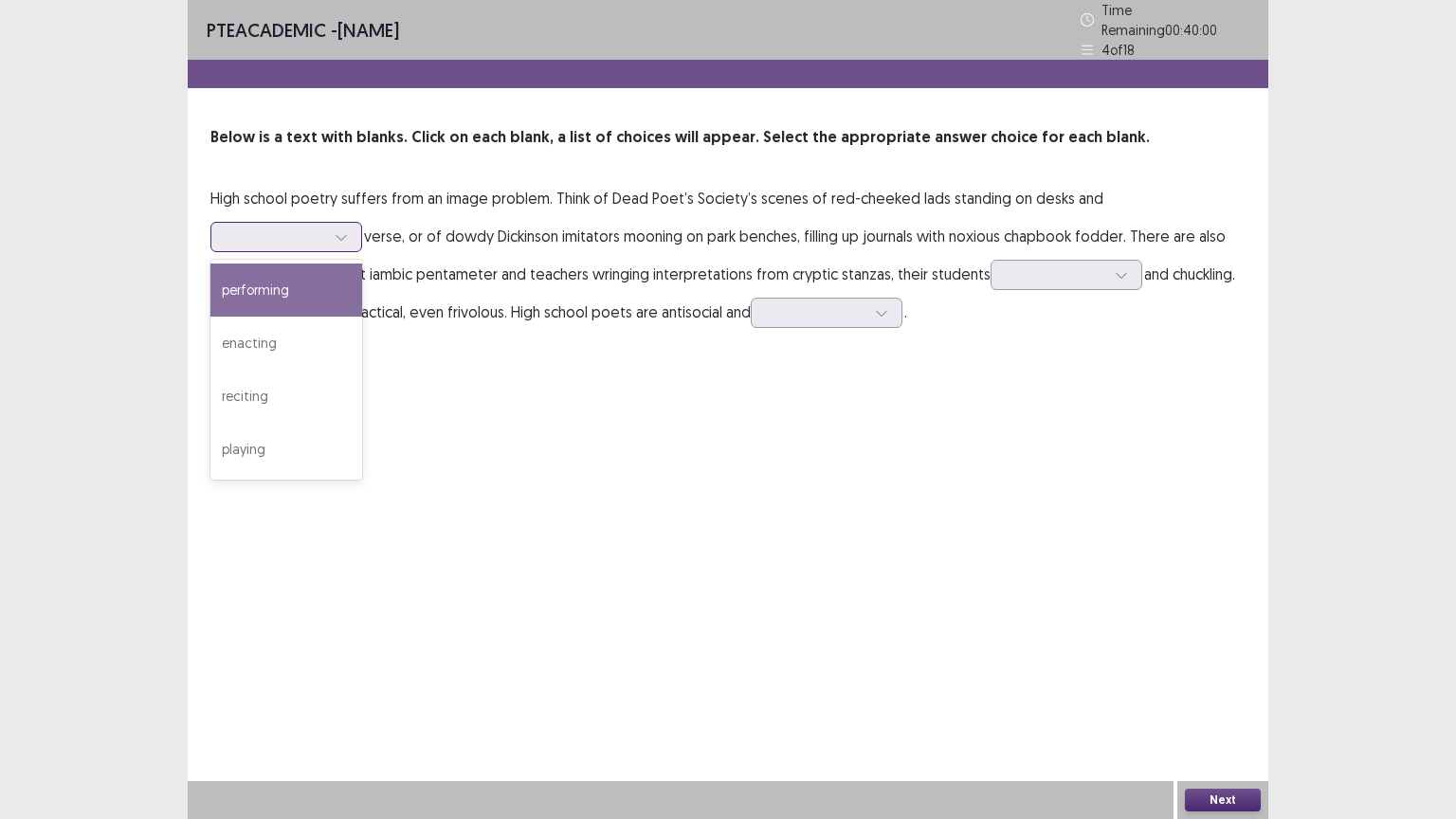 click on "performing" at bounding box center (286, 290) 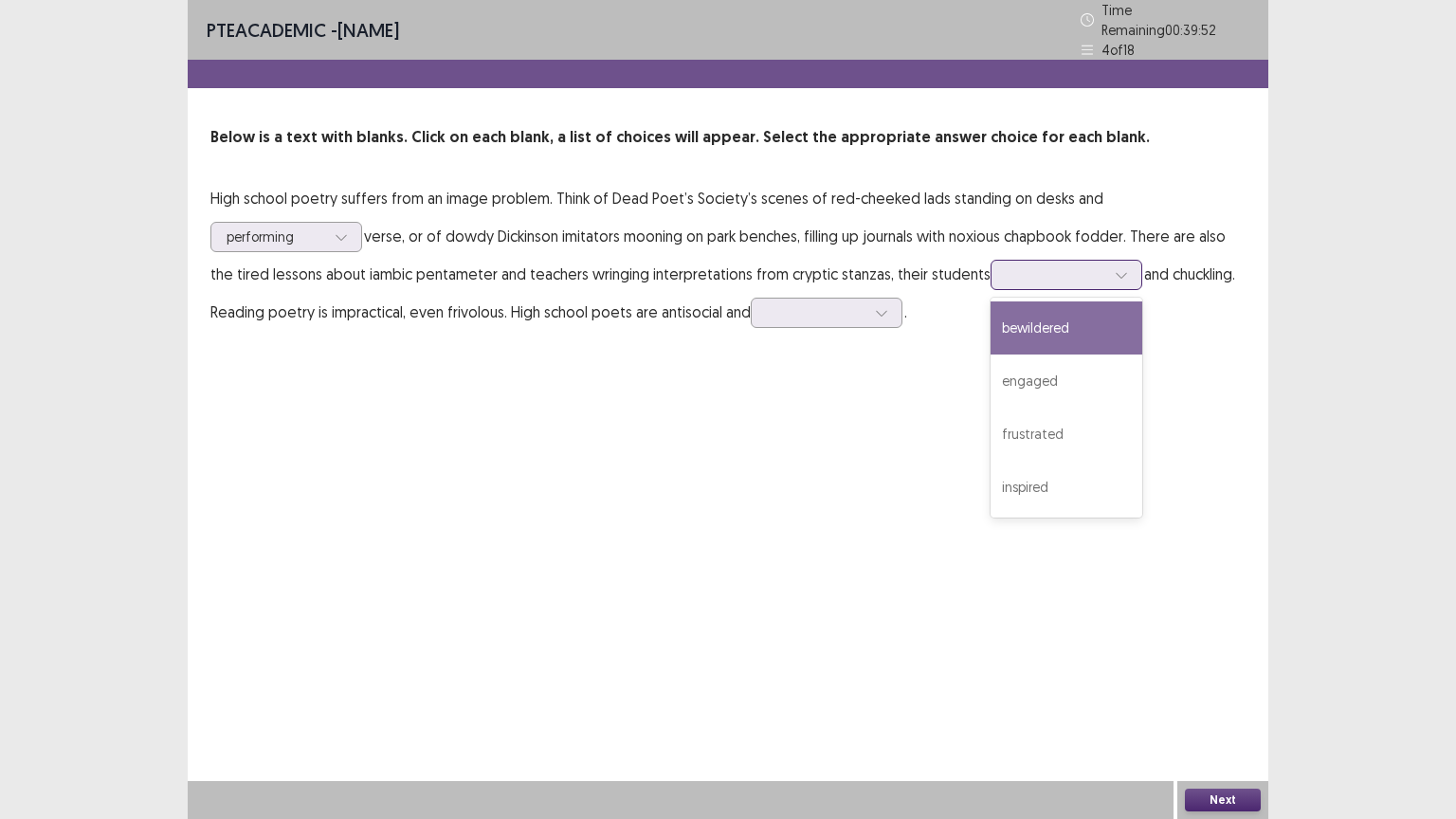 click at bounding box center (1056, 274) 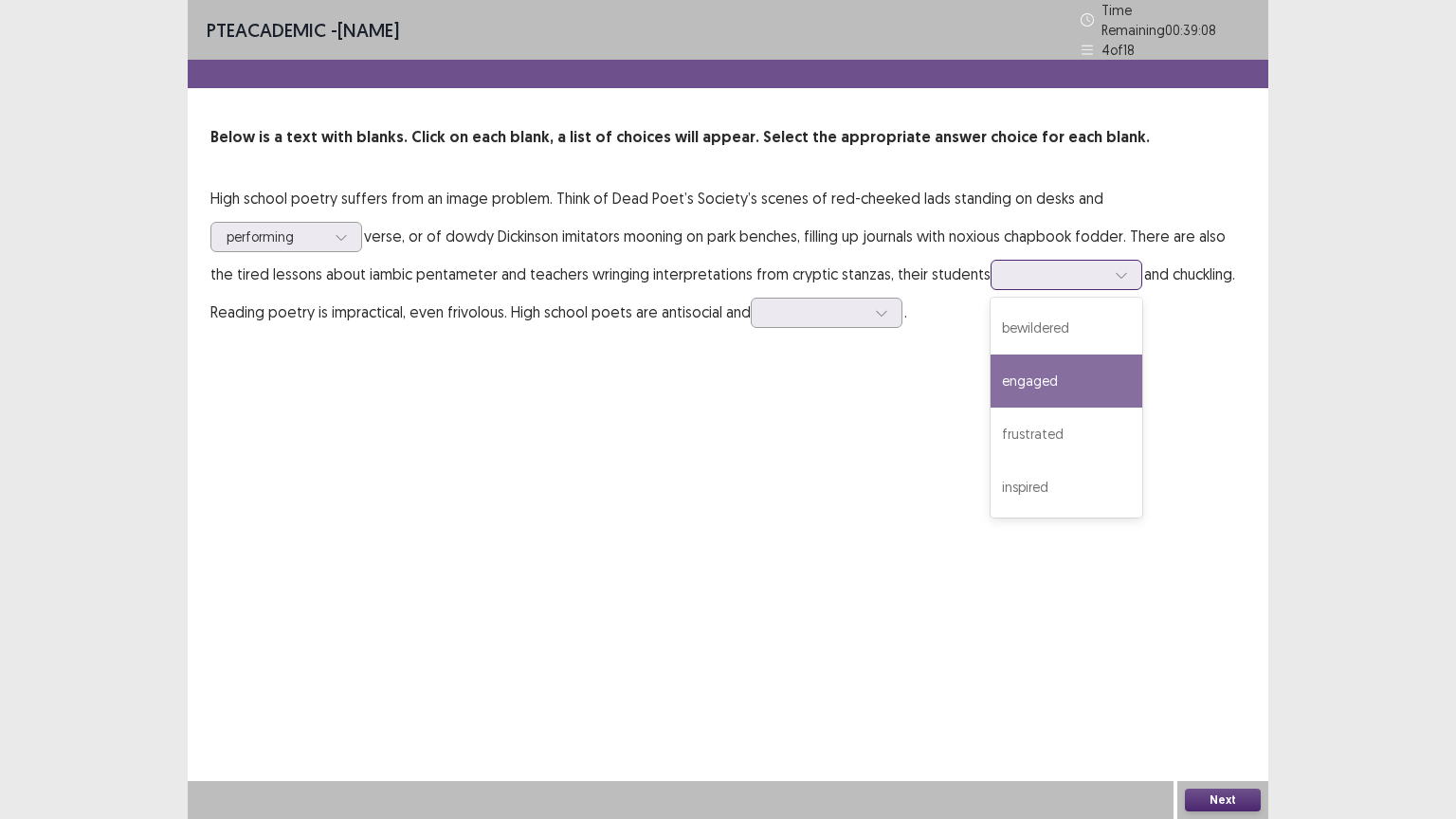 click on "engaged" at bounding box center [1066, 381] 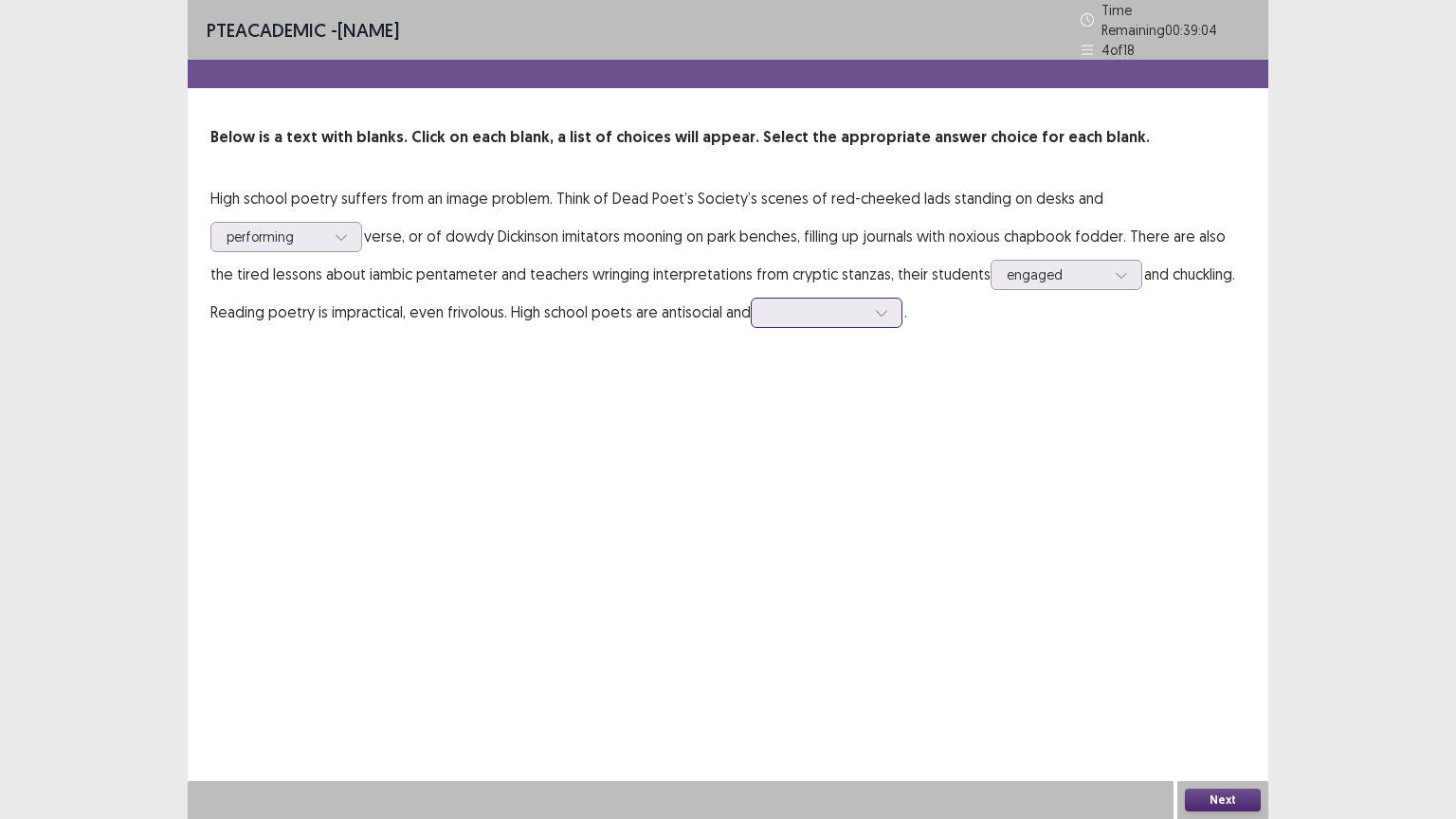 click at bounding box center (827, 313) 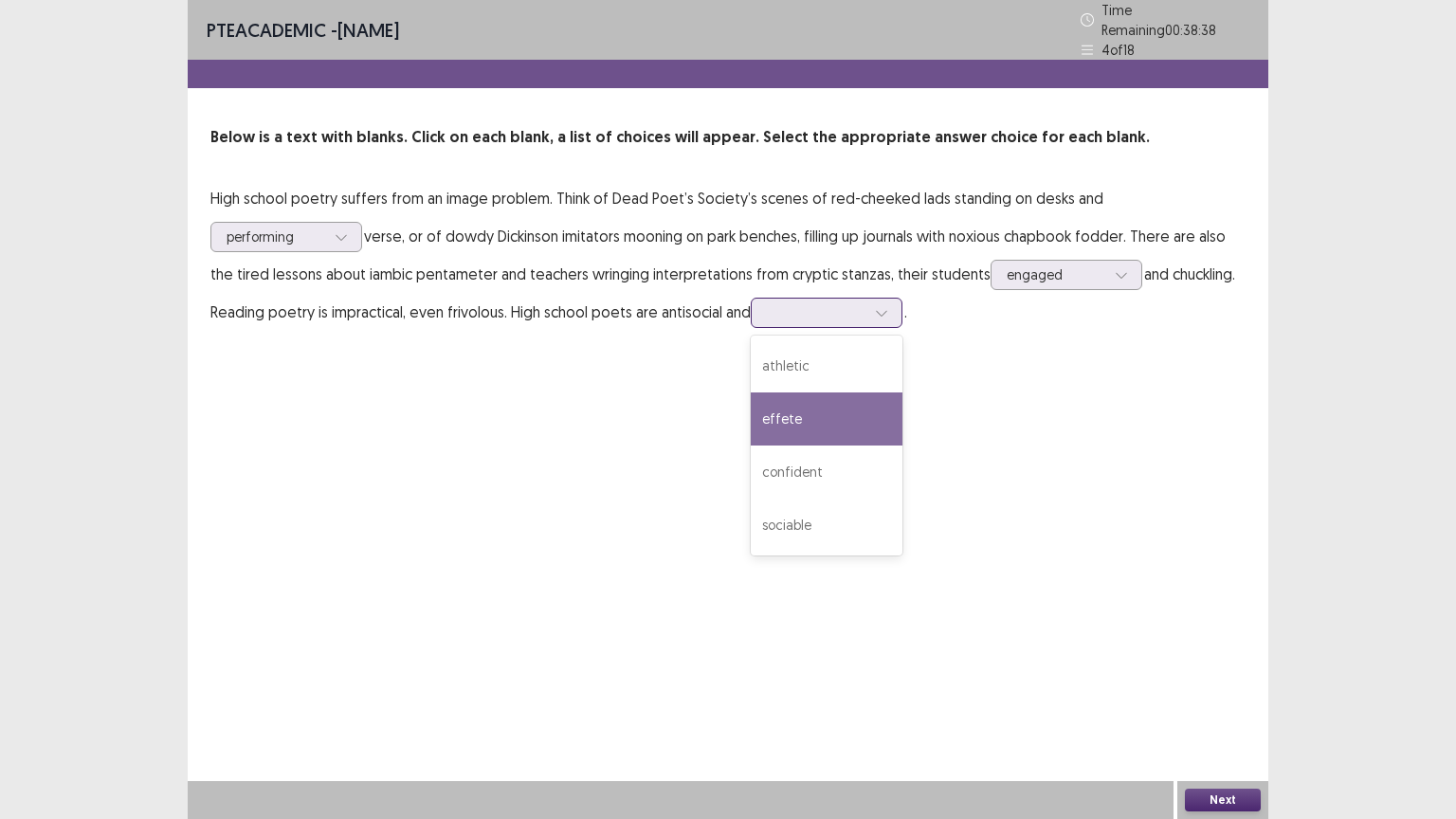 click on "effete" at bounding box center [827, 419] 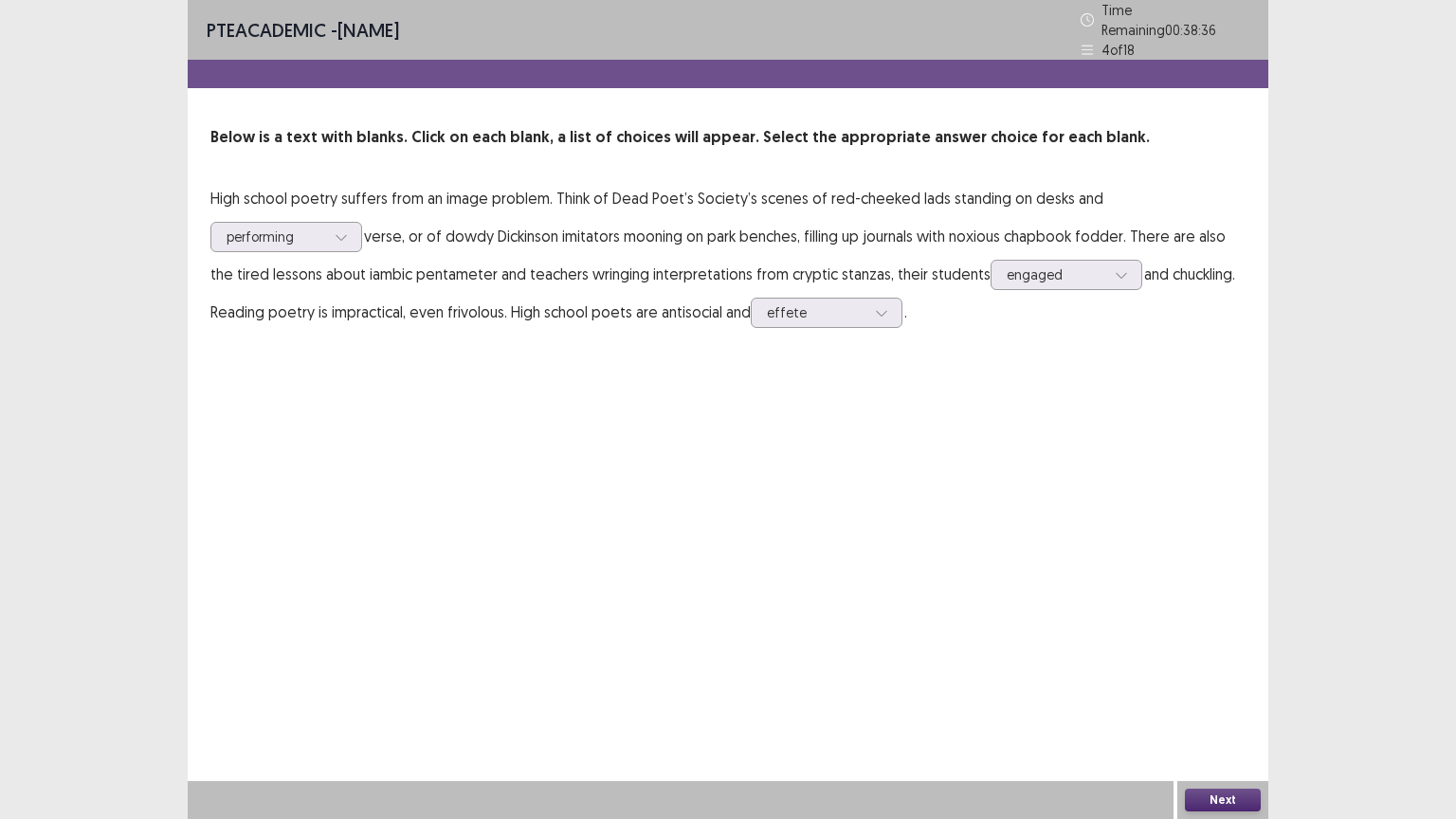 click on "Next" at bounding box center [1223, 800] 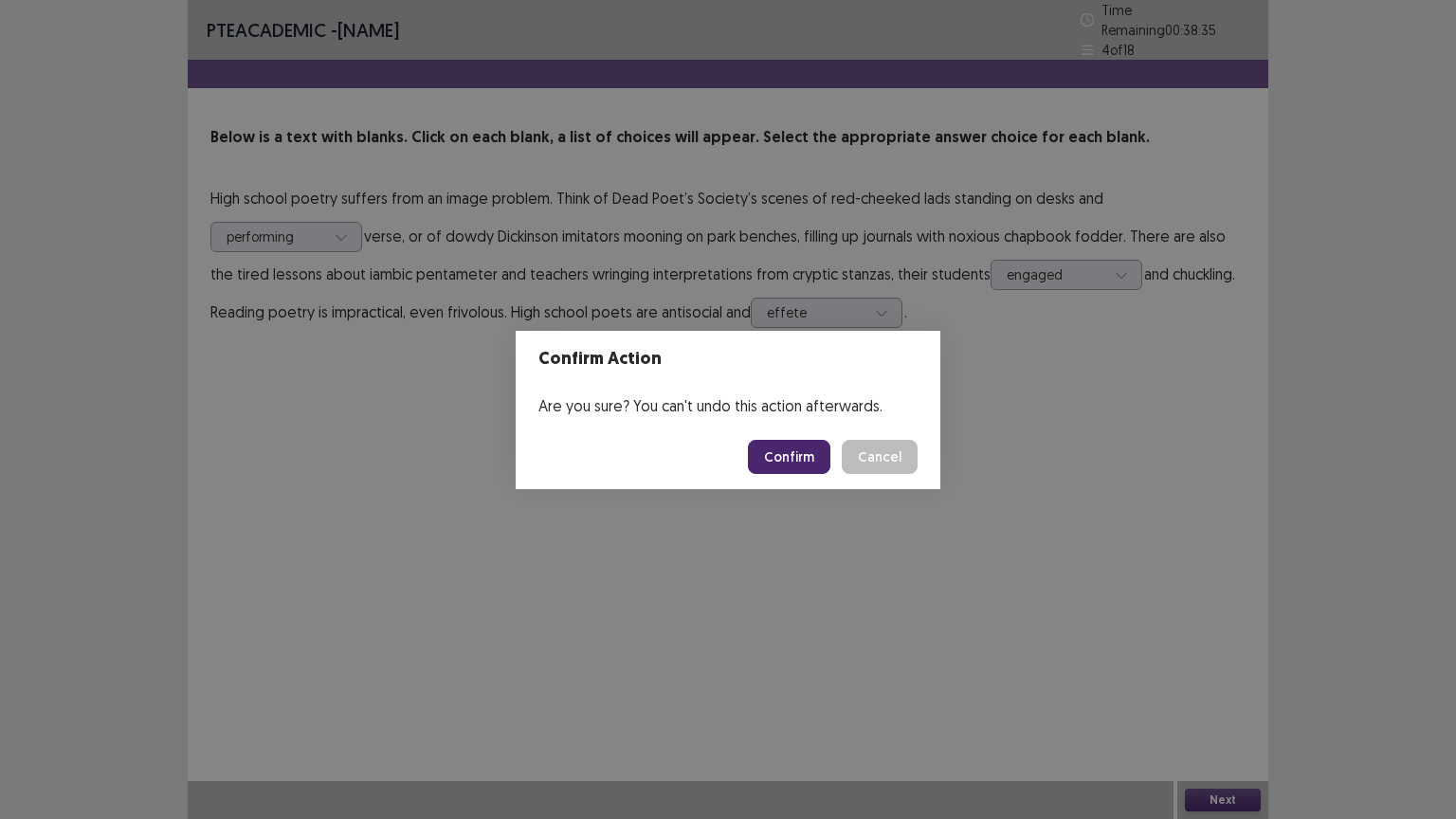 click on "Confirm" at bounding box center (789, 457) 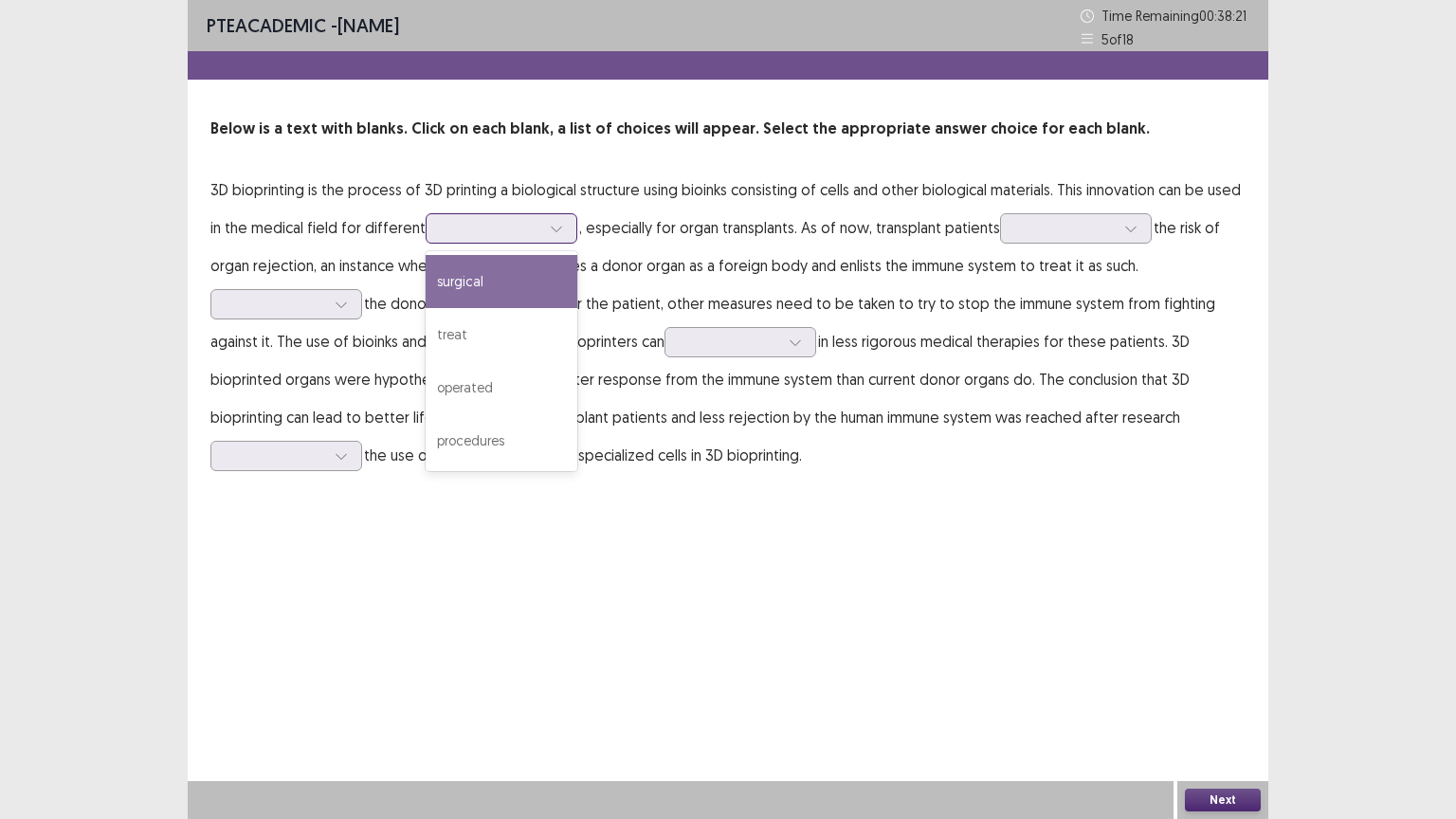 click at bounding box center [491, 228] 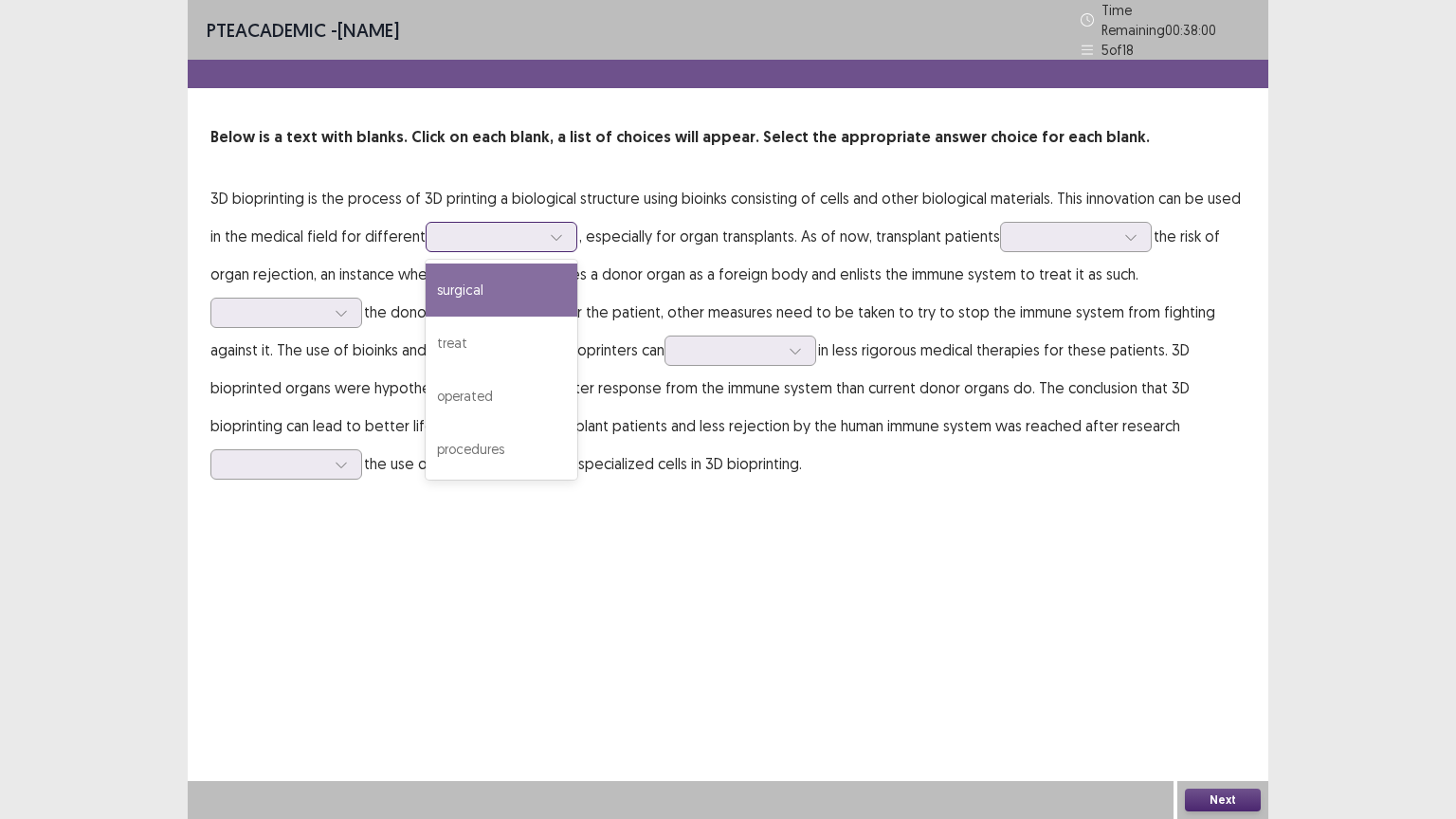 click on "surgical" at bounding box center [501, 290] 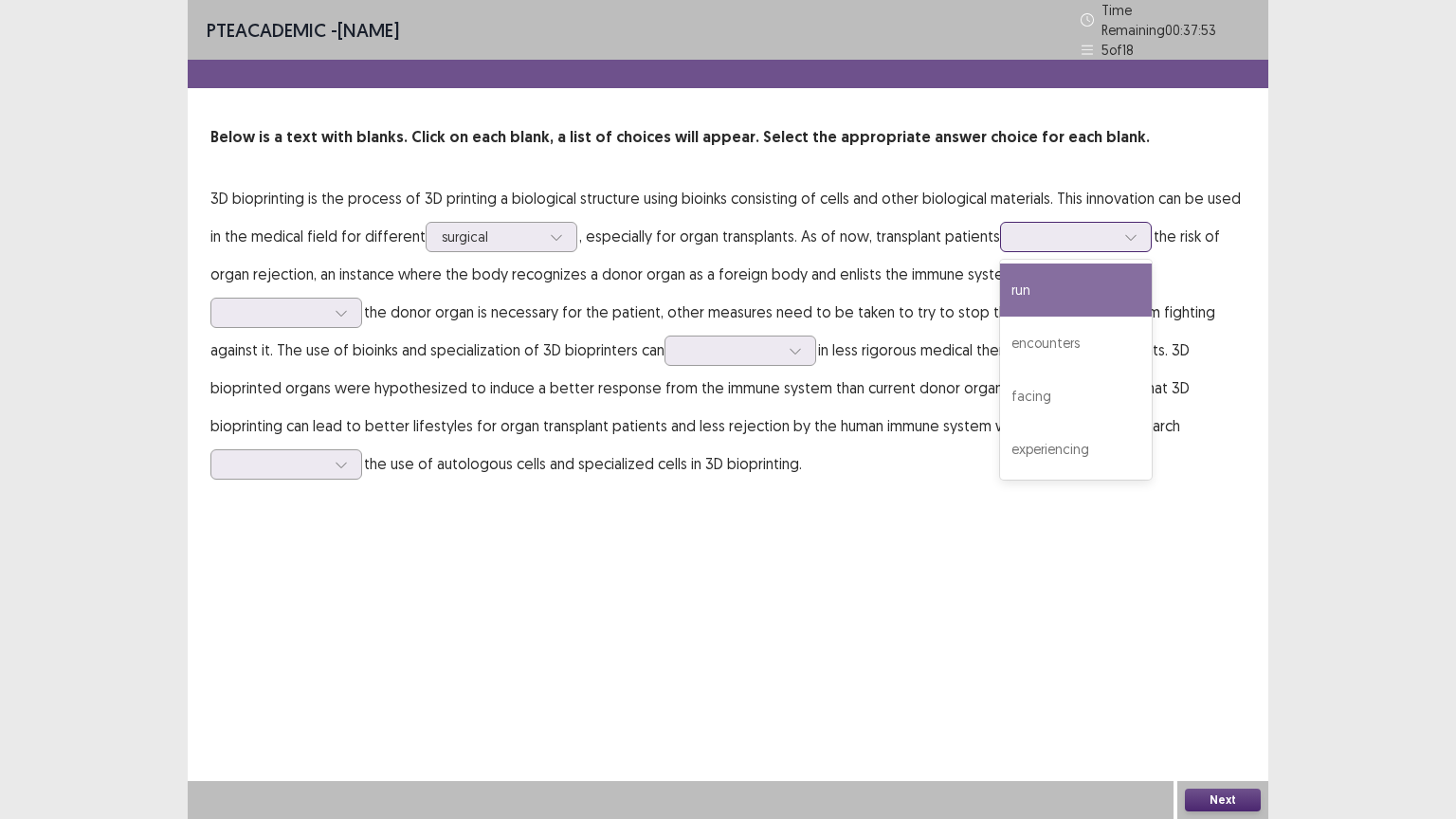 click at bounding box center [1065, 236] 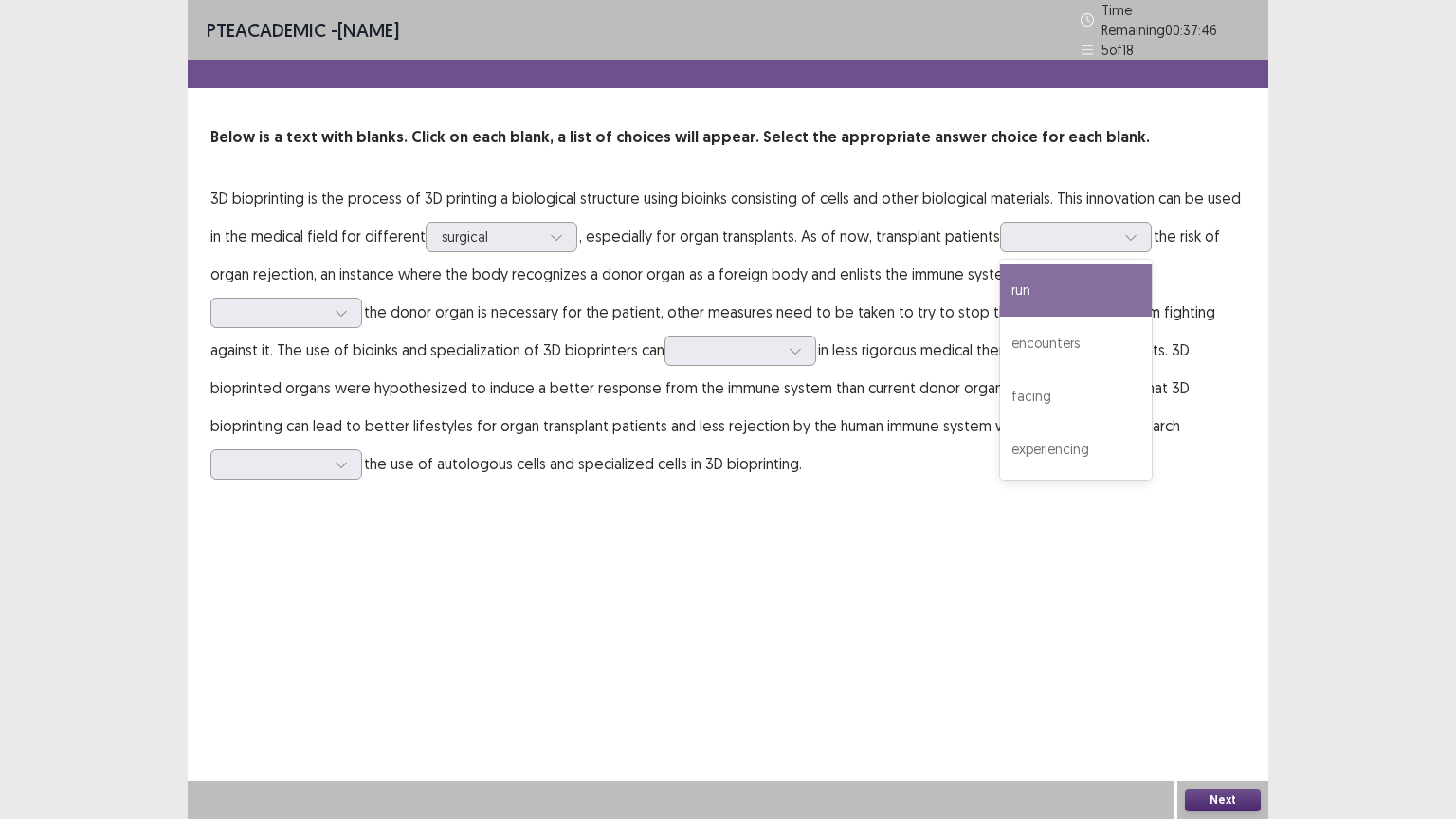 click on "3D bioprinting is the process of 3D printing a biological structure using bioinks consisting of cells and other biological materials. This innovation can be used in the medical field for different  surgical , especially for organ transplants. As of now, transplant patients  4 results available. Use Up and Down to choose options, press Enter to select the currently focused option, press Escape to exit the menu, press Tab to select the option and exit the menu. run encounters facing experiencing  the risk of organ rejection, an instance where the body recognizes a donor organ as a foreign body and enlists the immune system to treat it as such.   the donor organ is necessary for the patient, other measures need to be taken to try to stop the immune system from fighting against it. The use of bioinks and specialization of 3D bioprinters can   the use of autologous cells and specialized cells in 3D bioprinting." at bounding box center (728, 331) 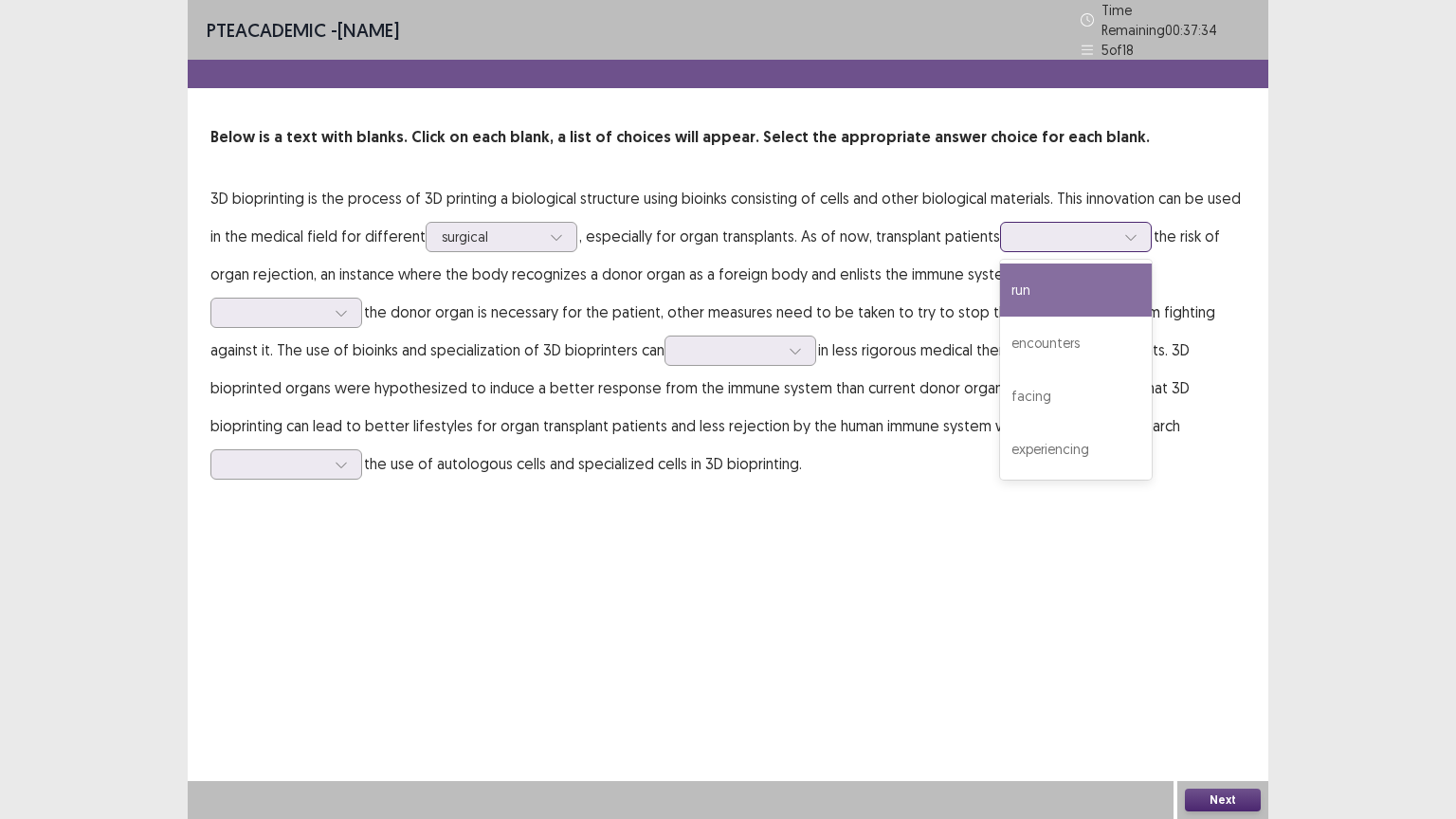 click 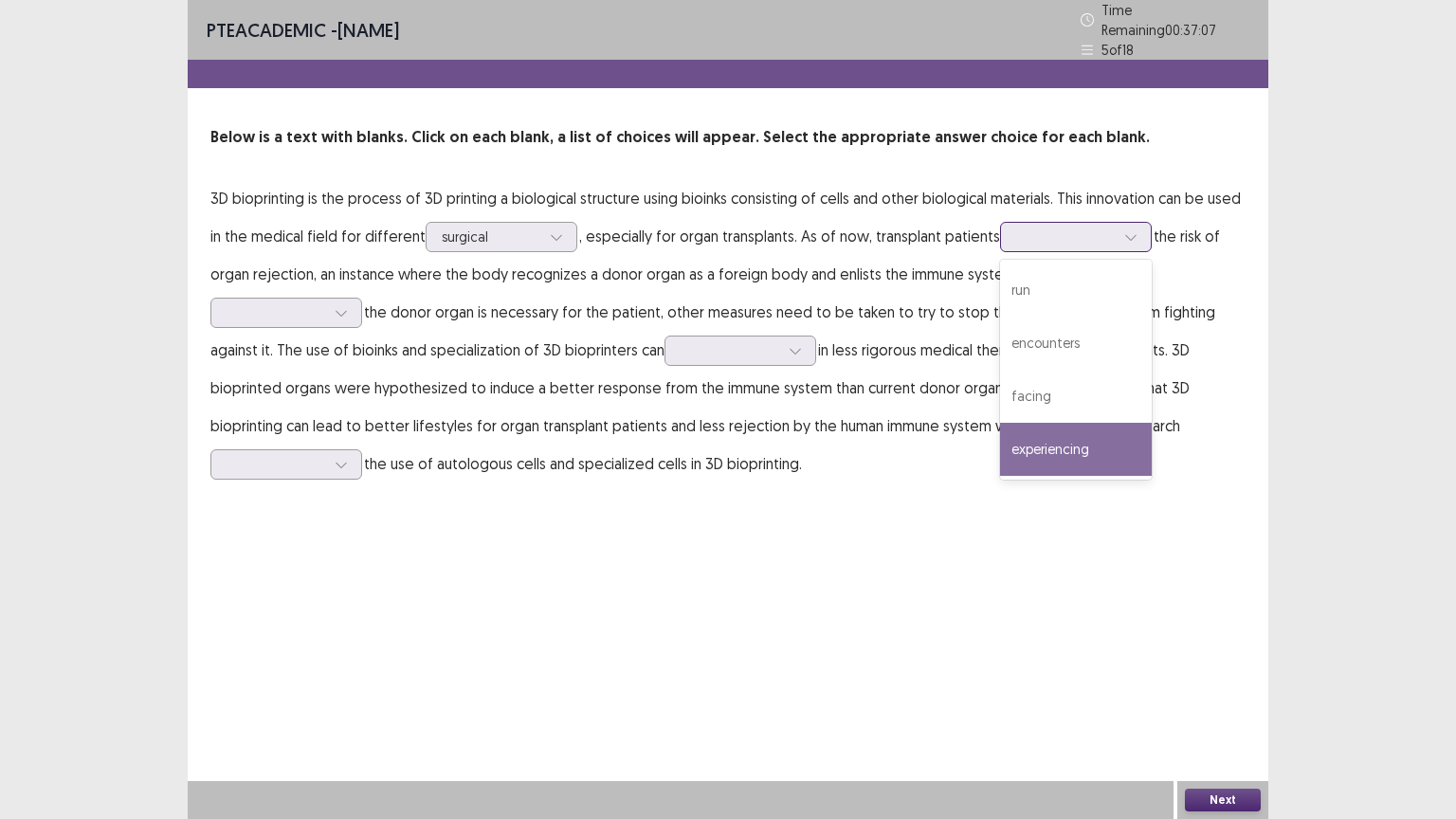 click on "experiencing" at bounding box center (1076, 449) 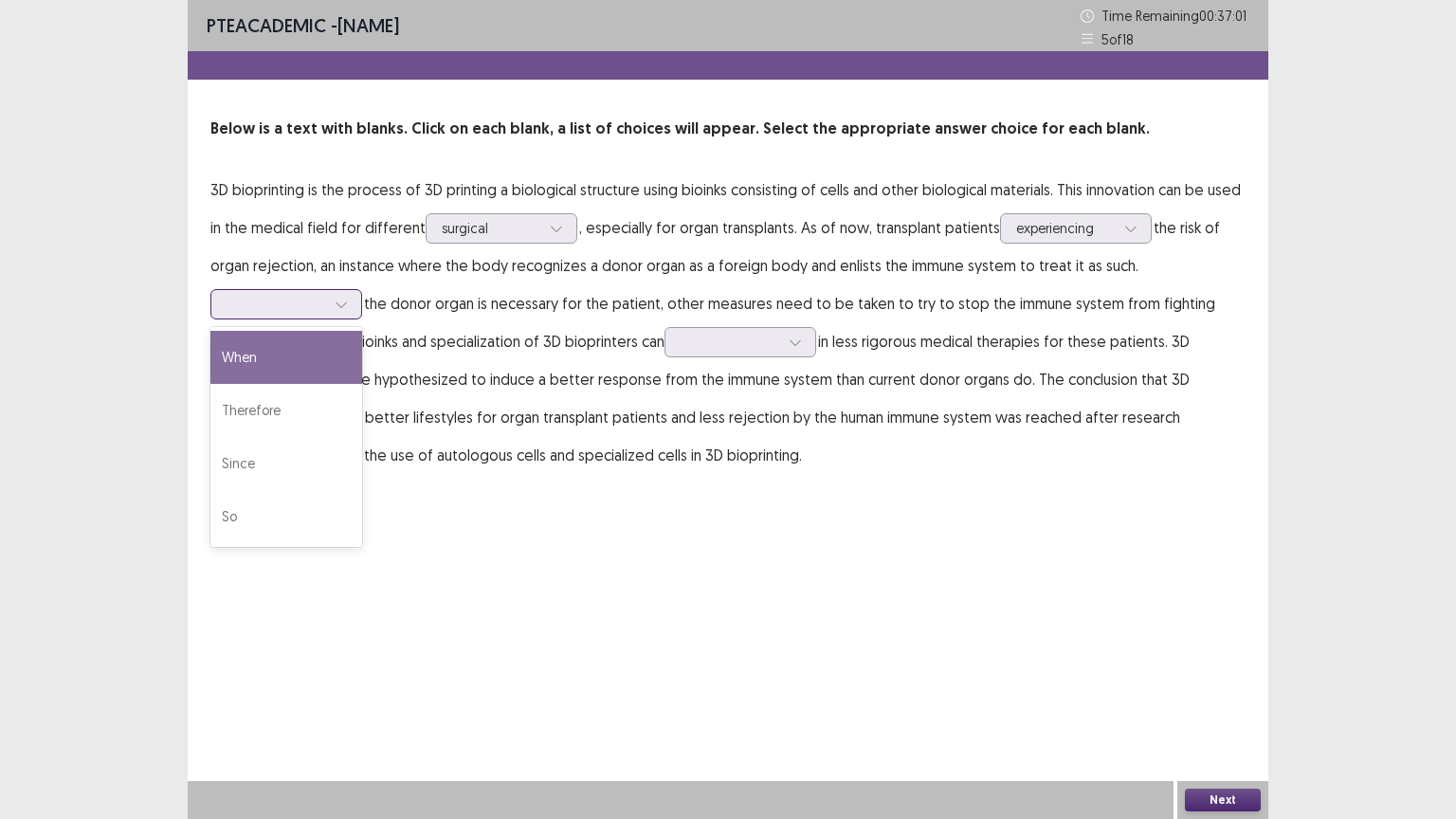 click 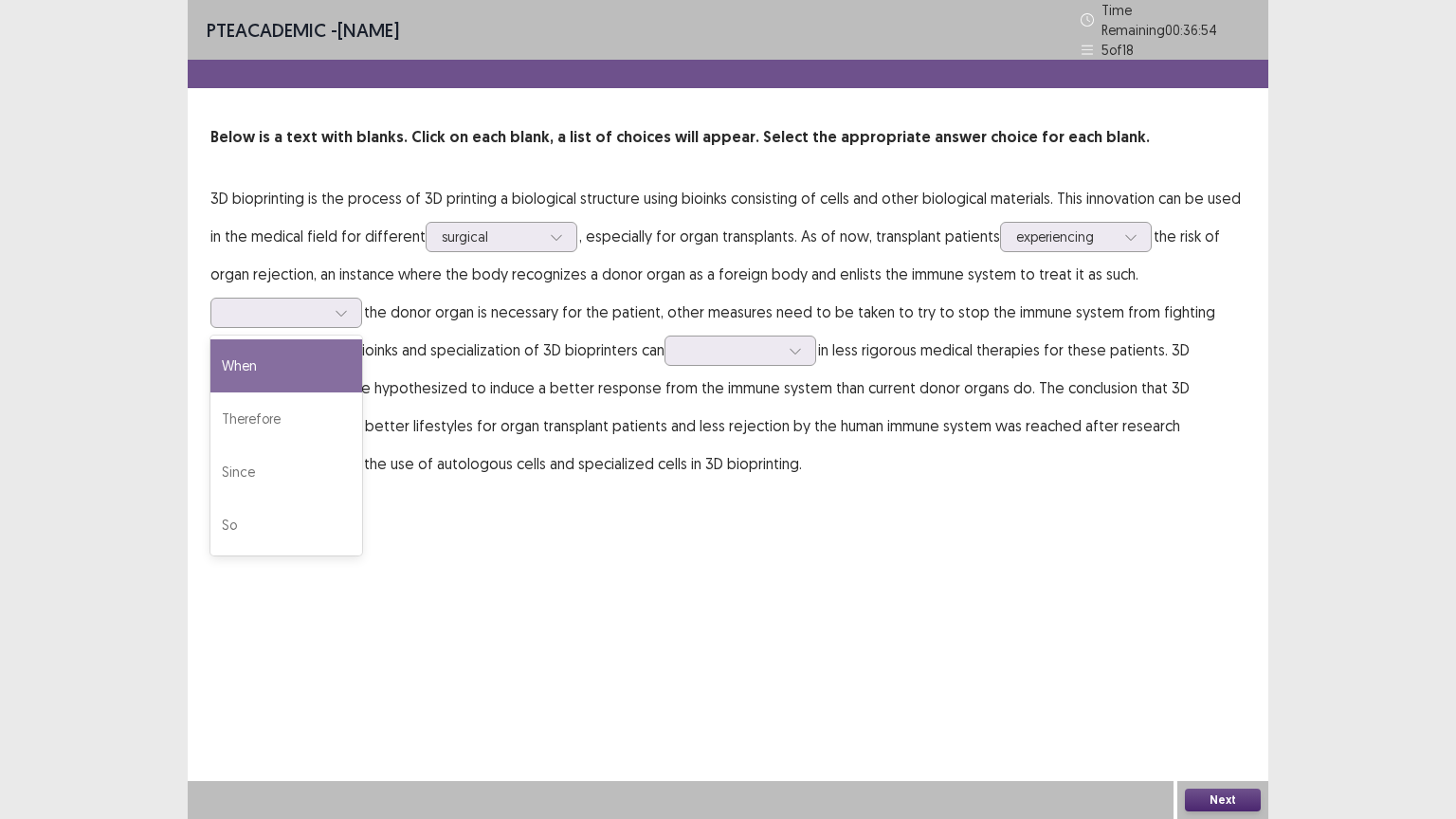 click on "3D bioprinting is the process of 3D printing a biological structure using bioinks consisting of cells and other biological materials. This innovation can be used in the medical field for different  surgical , especially for organ transplants. As of now, transplant patients  experiencing  the risk of organ rejection, an instance where the body recognizes a donor organ as a foreign body and enlists the immune system to treat it as such.  4 results available. Use Up and Down to choose options, press Enter to select the currently focused option, press Escape to exit the menu, press Tab to select the option and exit the menu. When Therefore Since So  the donor organ is necessary for the patient, other measures need to be taken to try to stop the immune system from fighting against it. The use of bioinks and specialization of 3D bioprinters can   the use of autologous cells and specialized cells in 3D bioprinting." at bounding box center (728, 331) 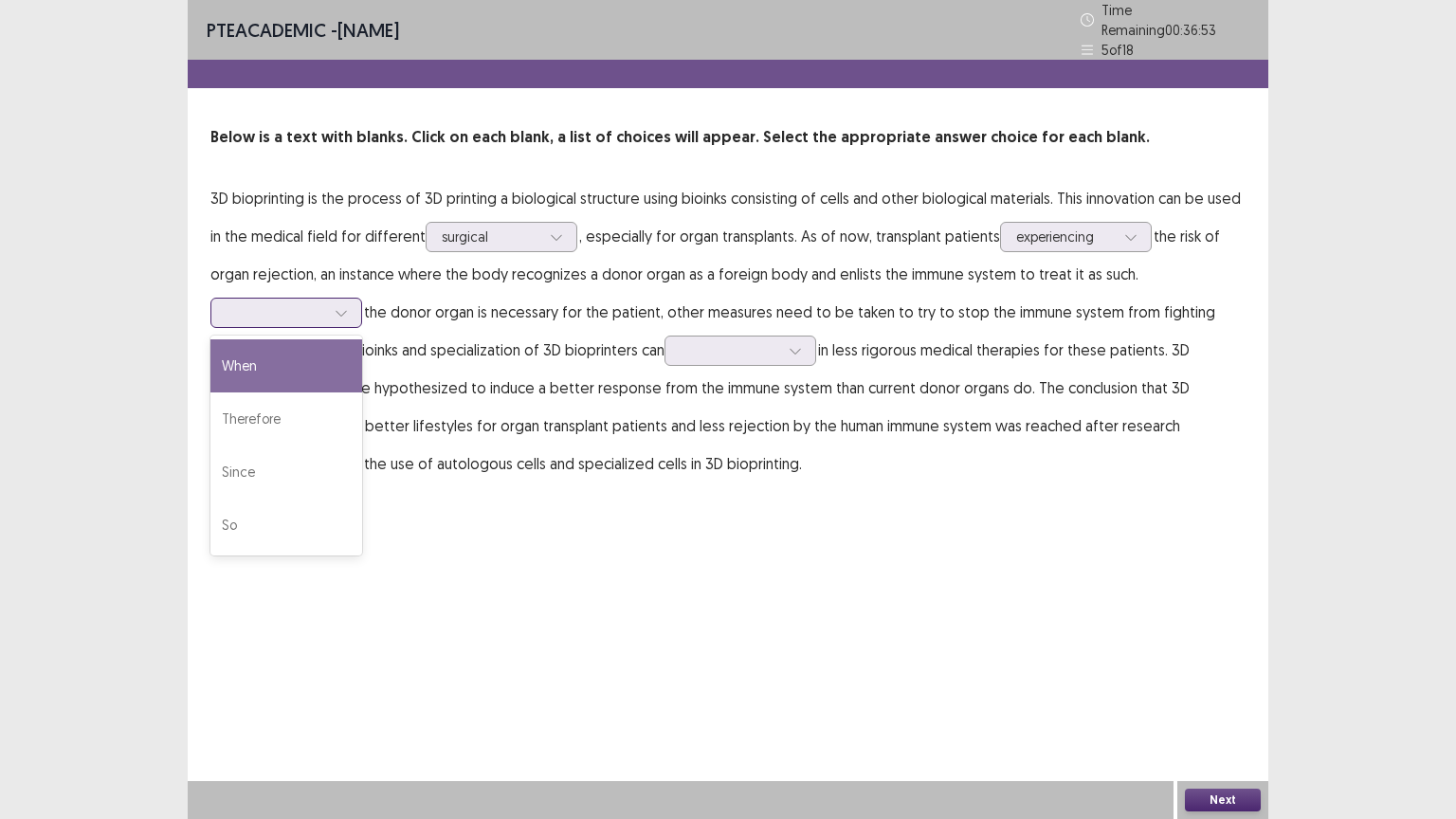 click at bounding box center [341, 313] 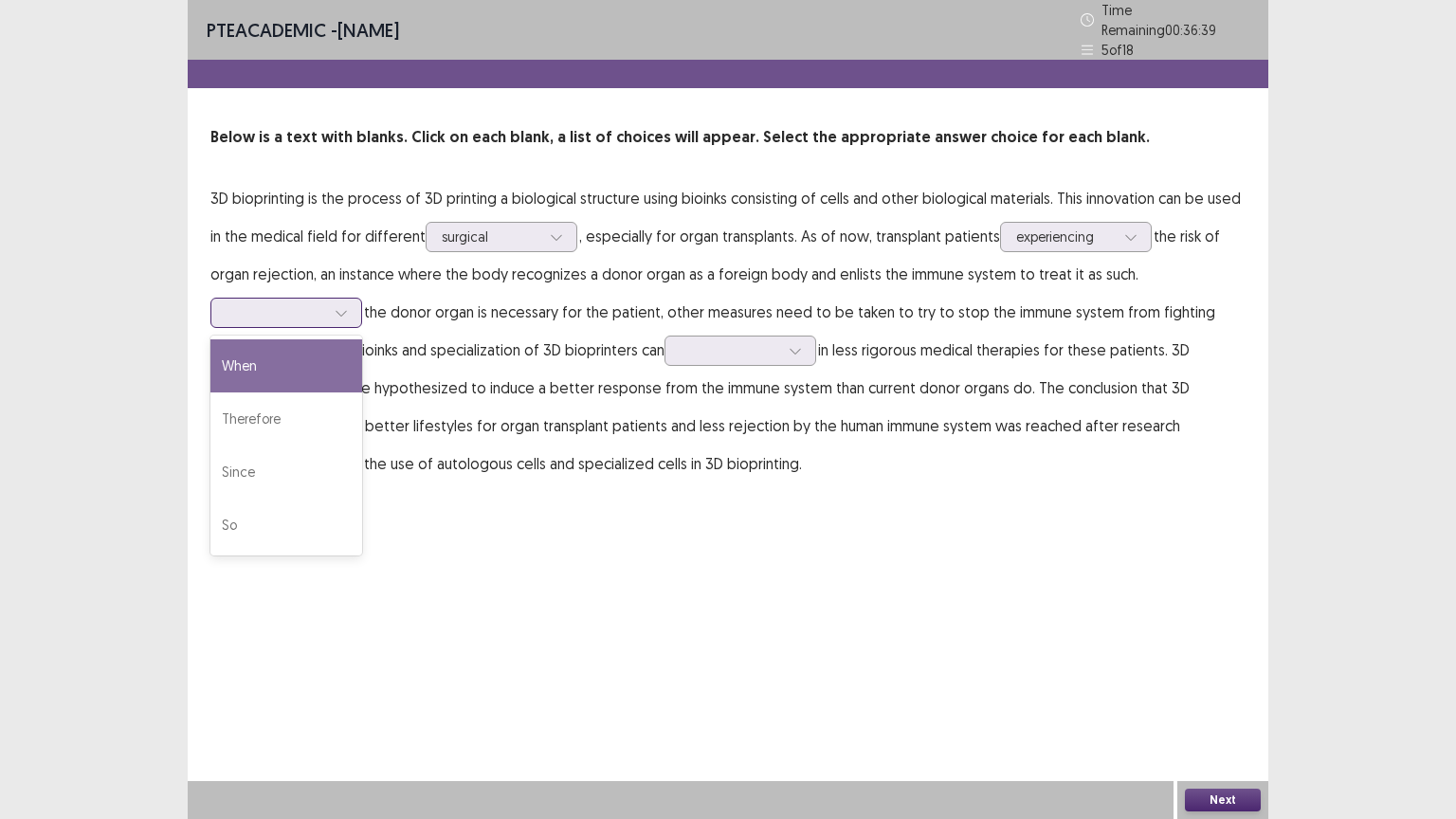 click on "When" at bounding box center [286, 366] 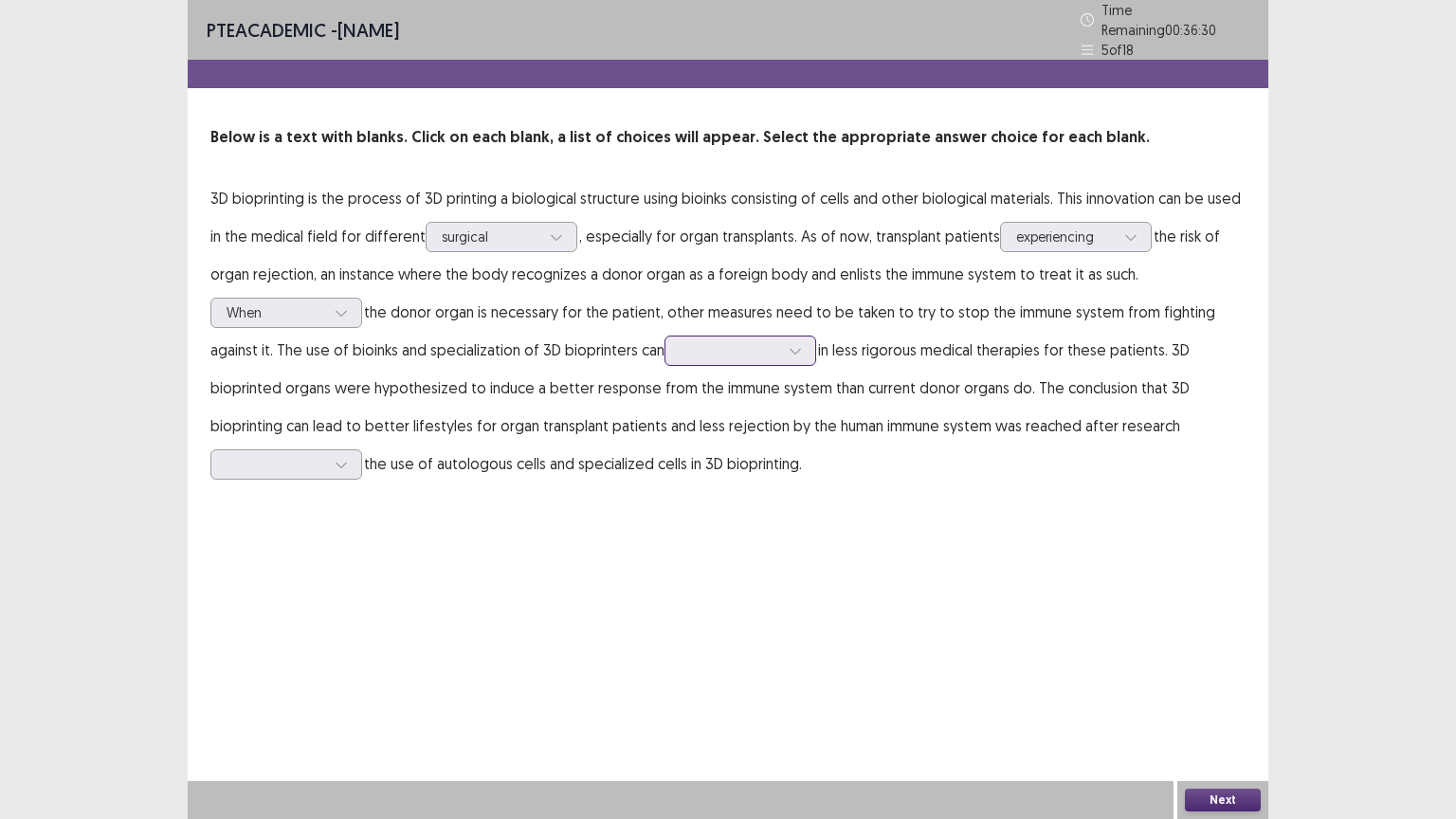 click at bounding box center (730, 350) 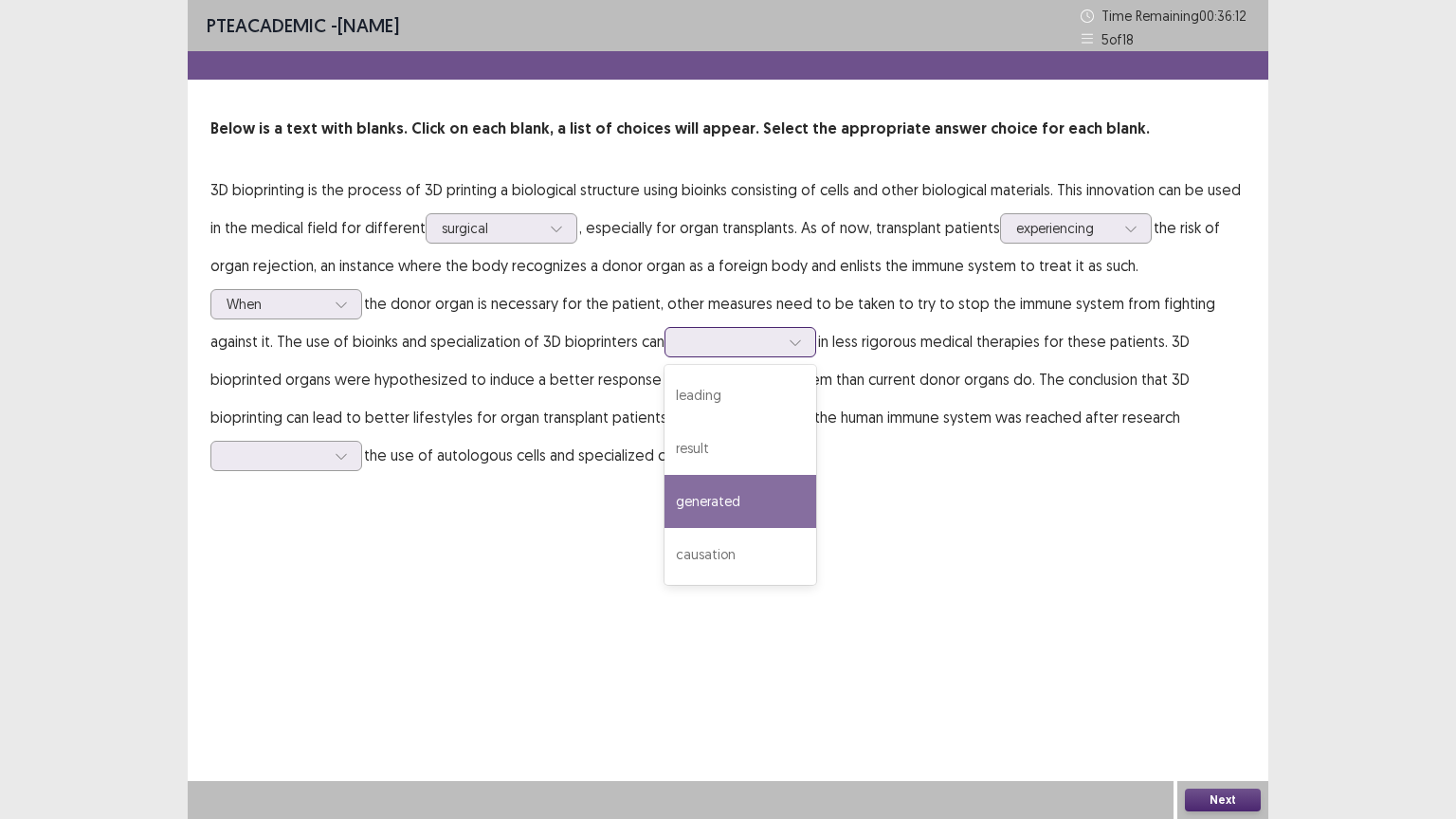 click on "generated" at bounding box center [740, 501] 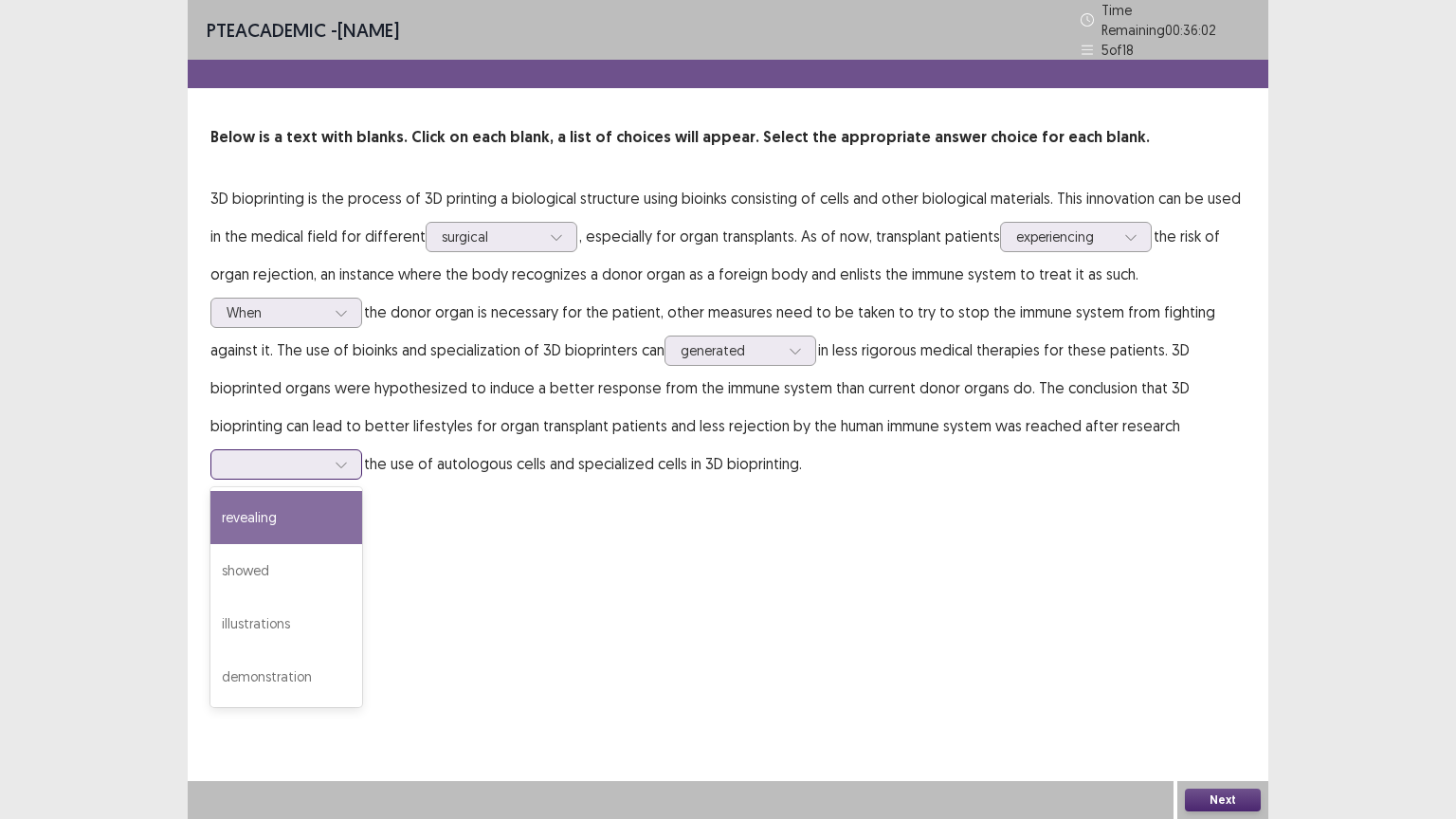 click at bounding box center (341, 464) 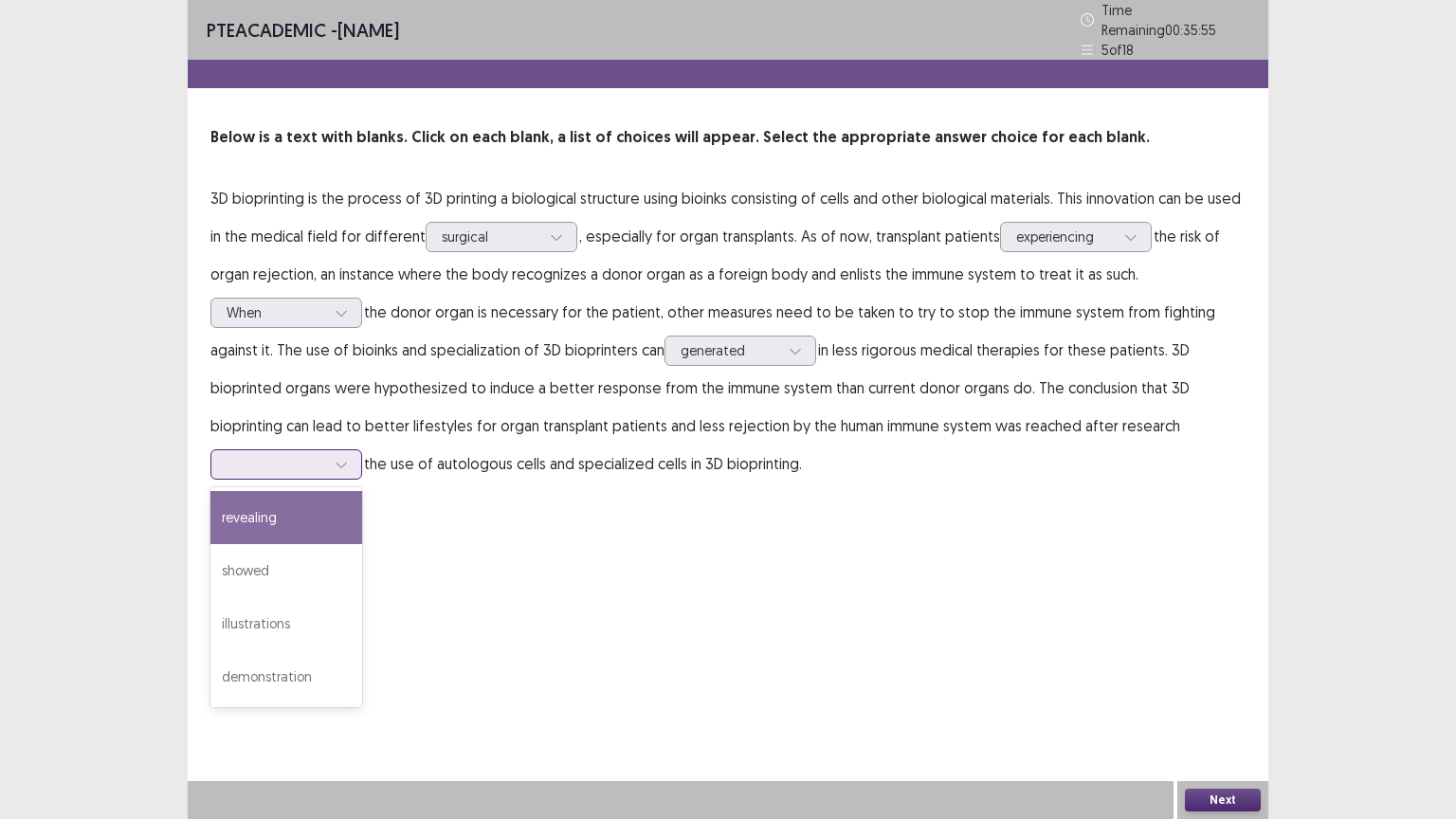 click on "revealing" at bounding box center (286, 518) 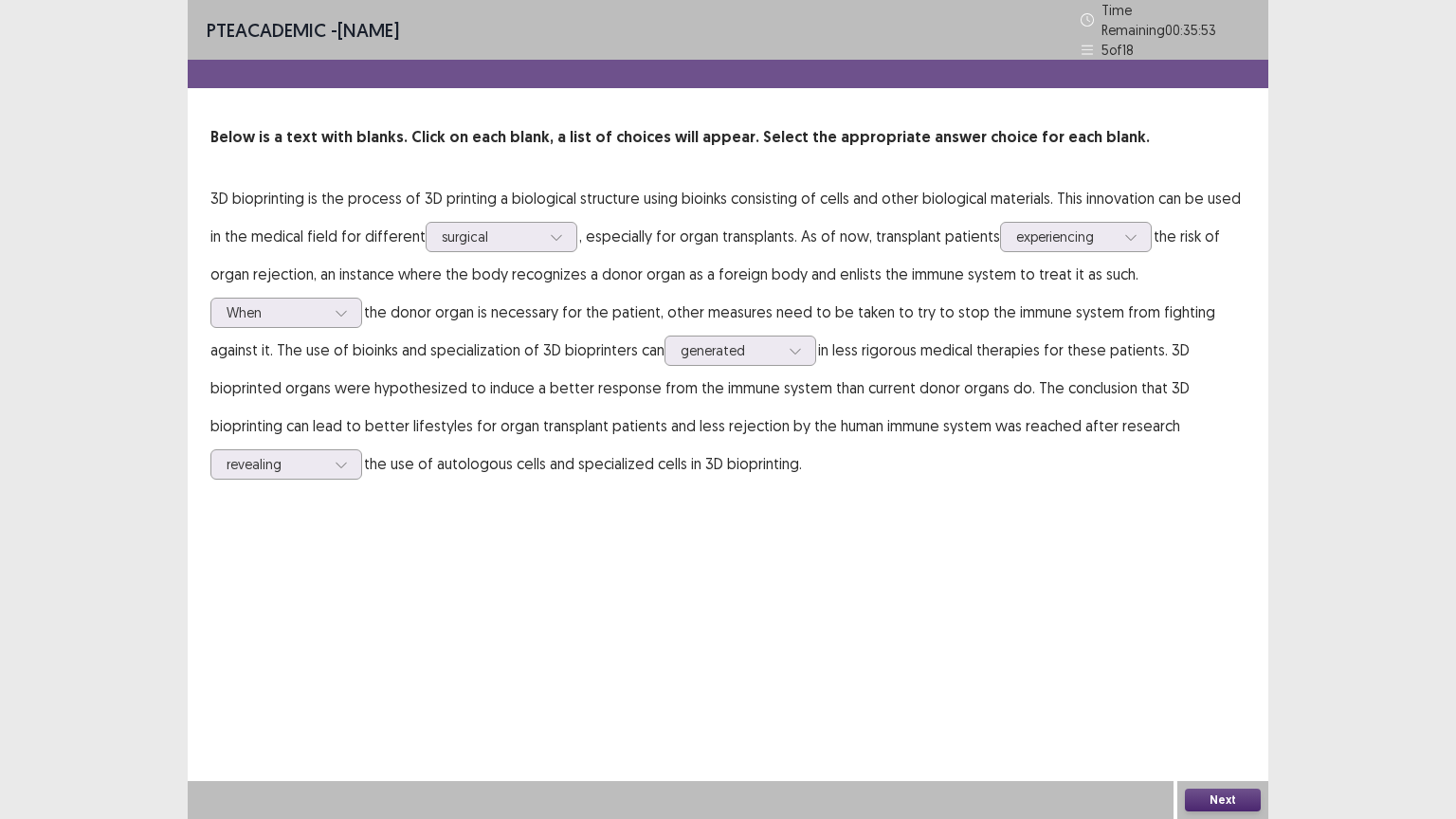 click on "Next" at bounding box center [1223, 800] 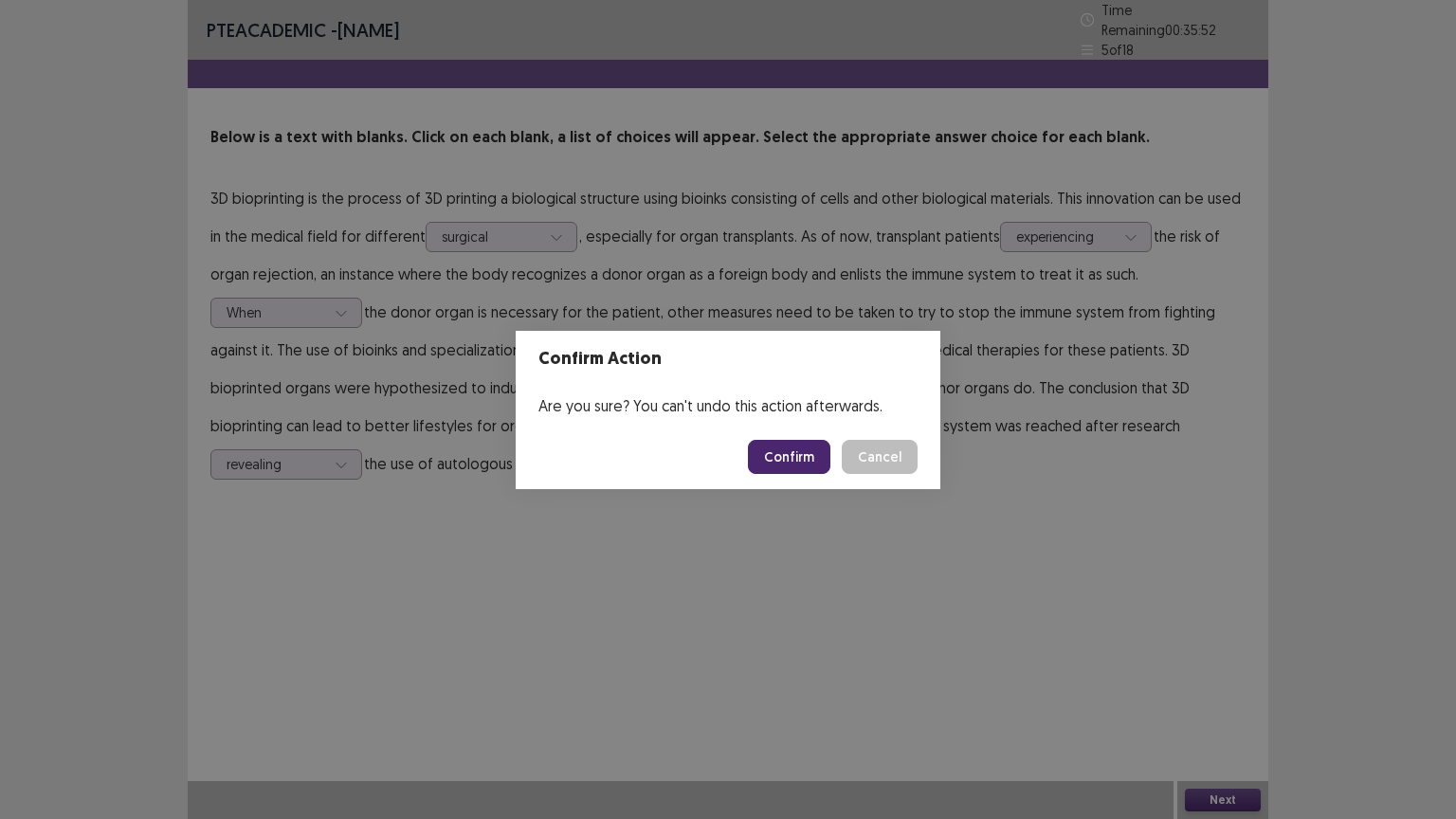 click on "Confirm" at bounding box center [789, 457] 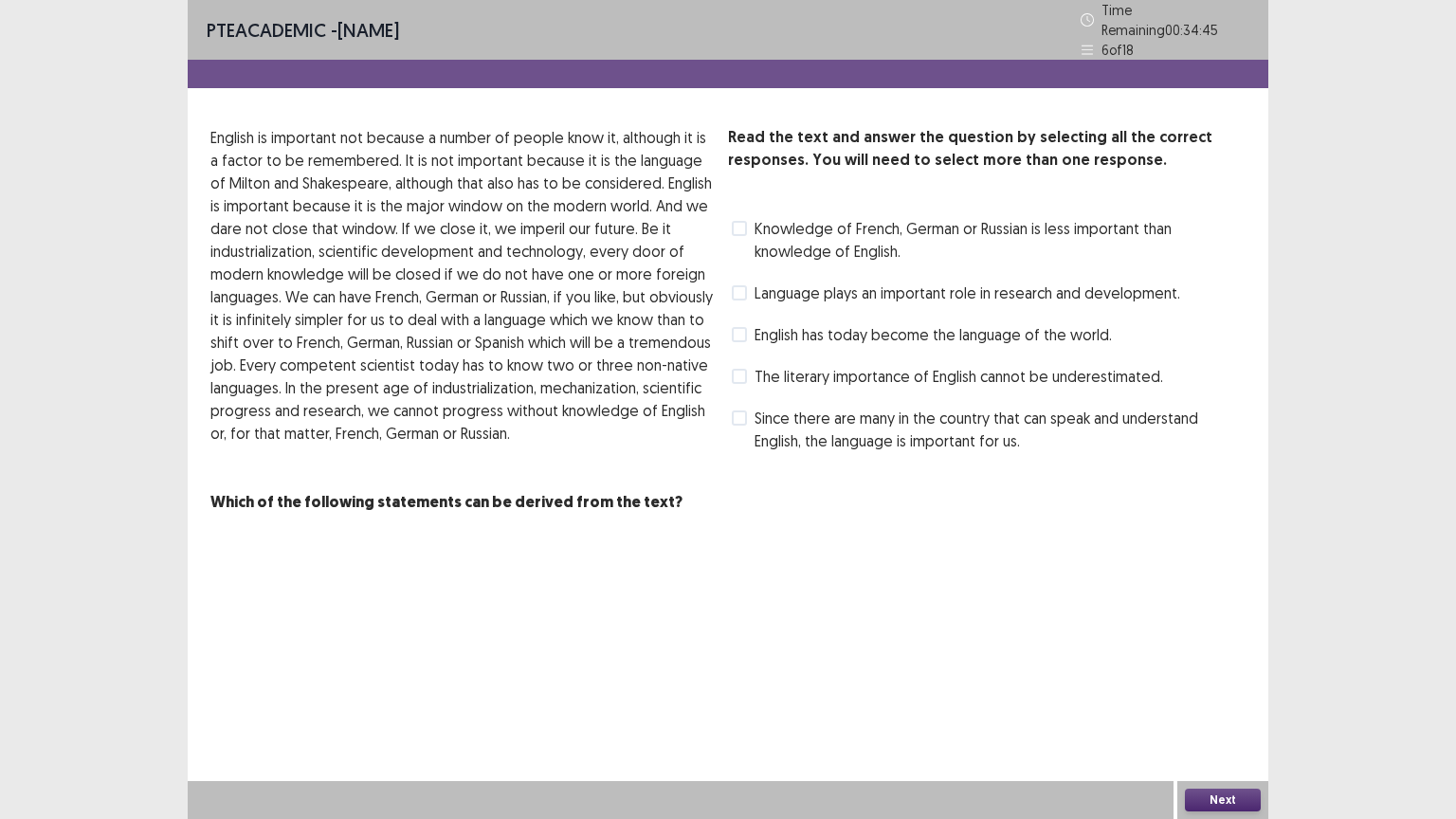 click on "Language plays an important role in research and development." at bounding box center (956, 293) 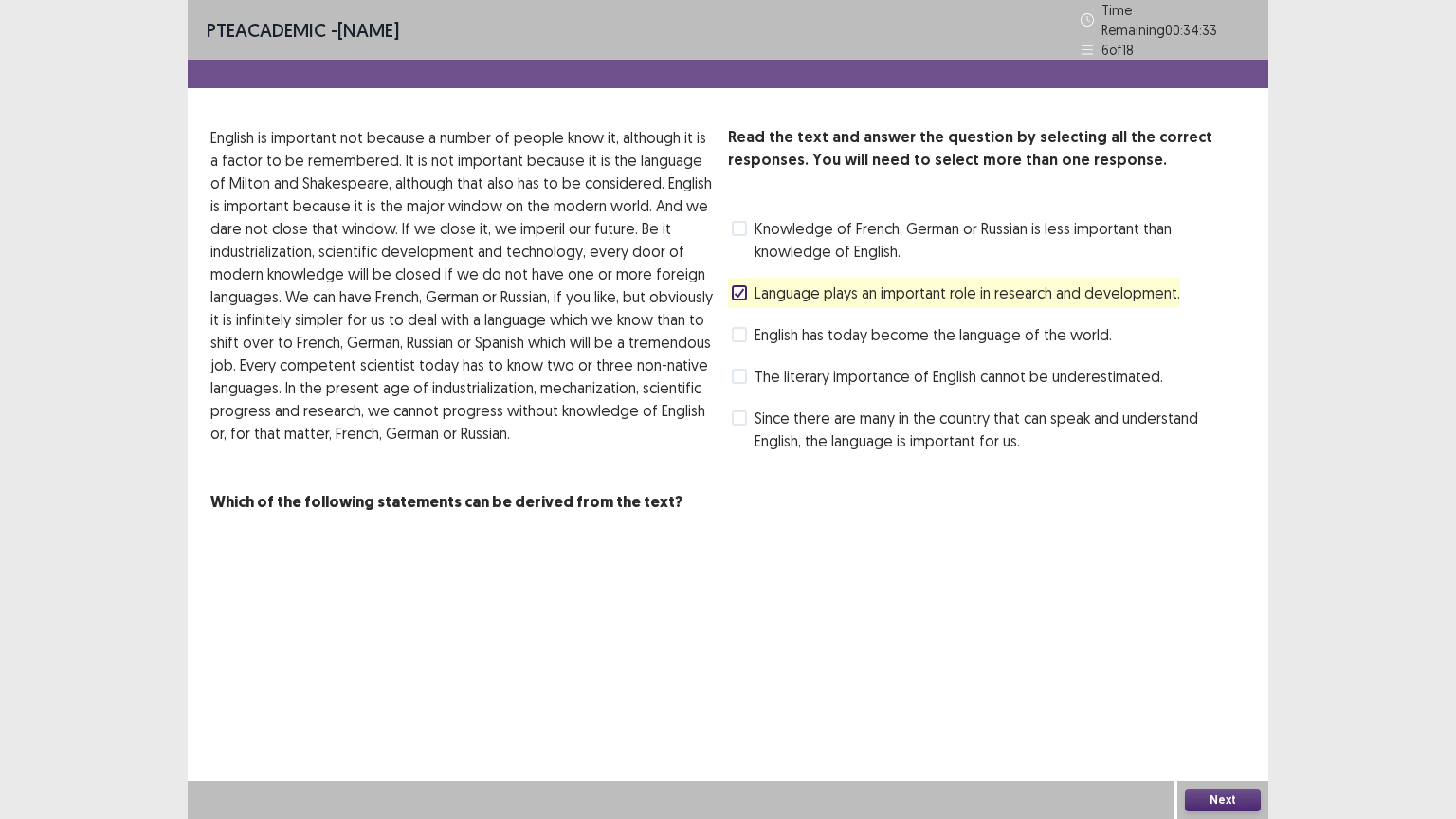 click on "Next" at bounding box center (1223, 800) 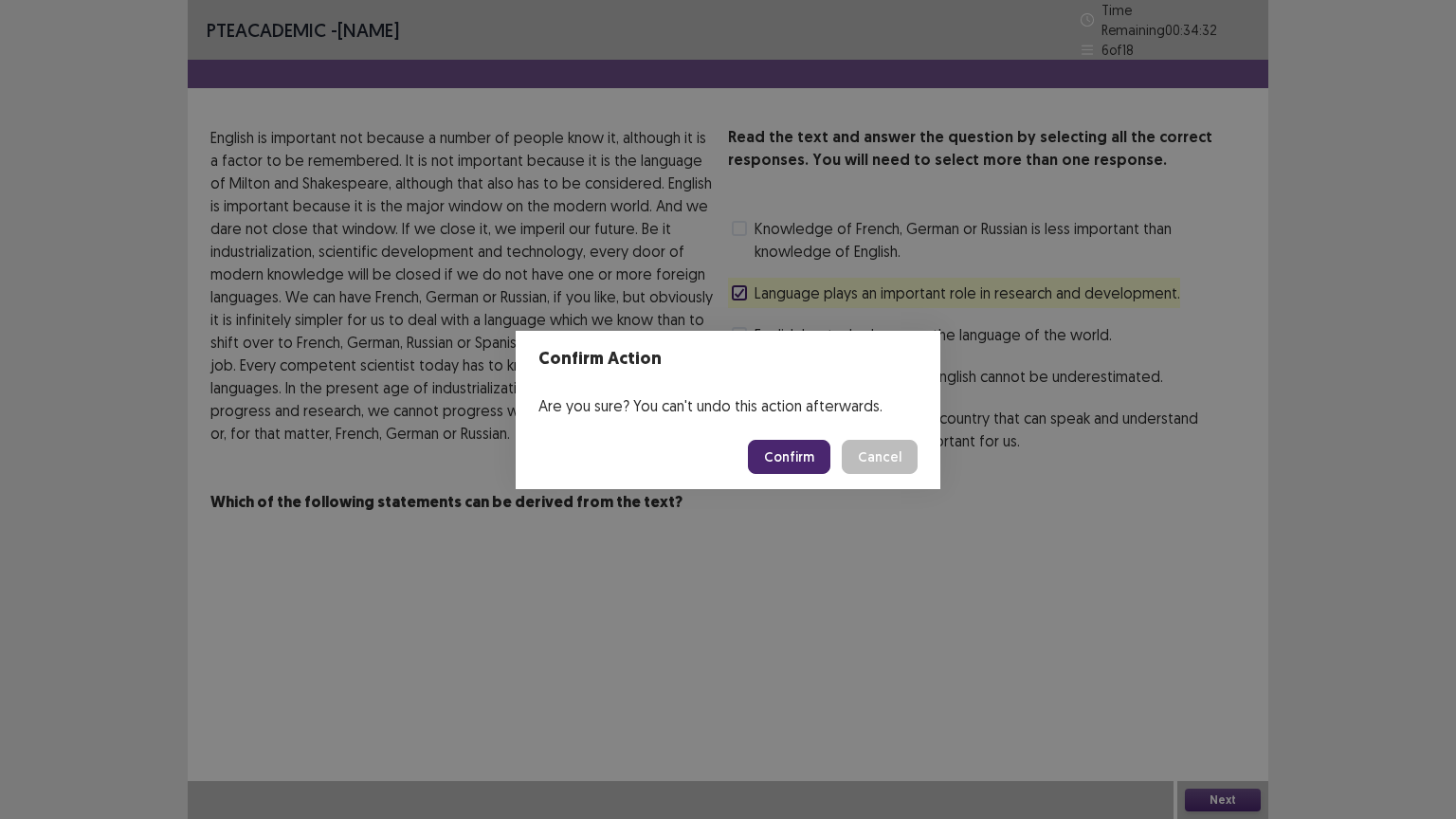 click on "Confirm" at bounding box center (789, 457) 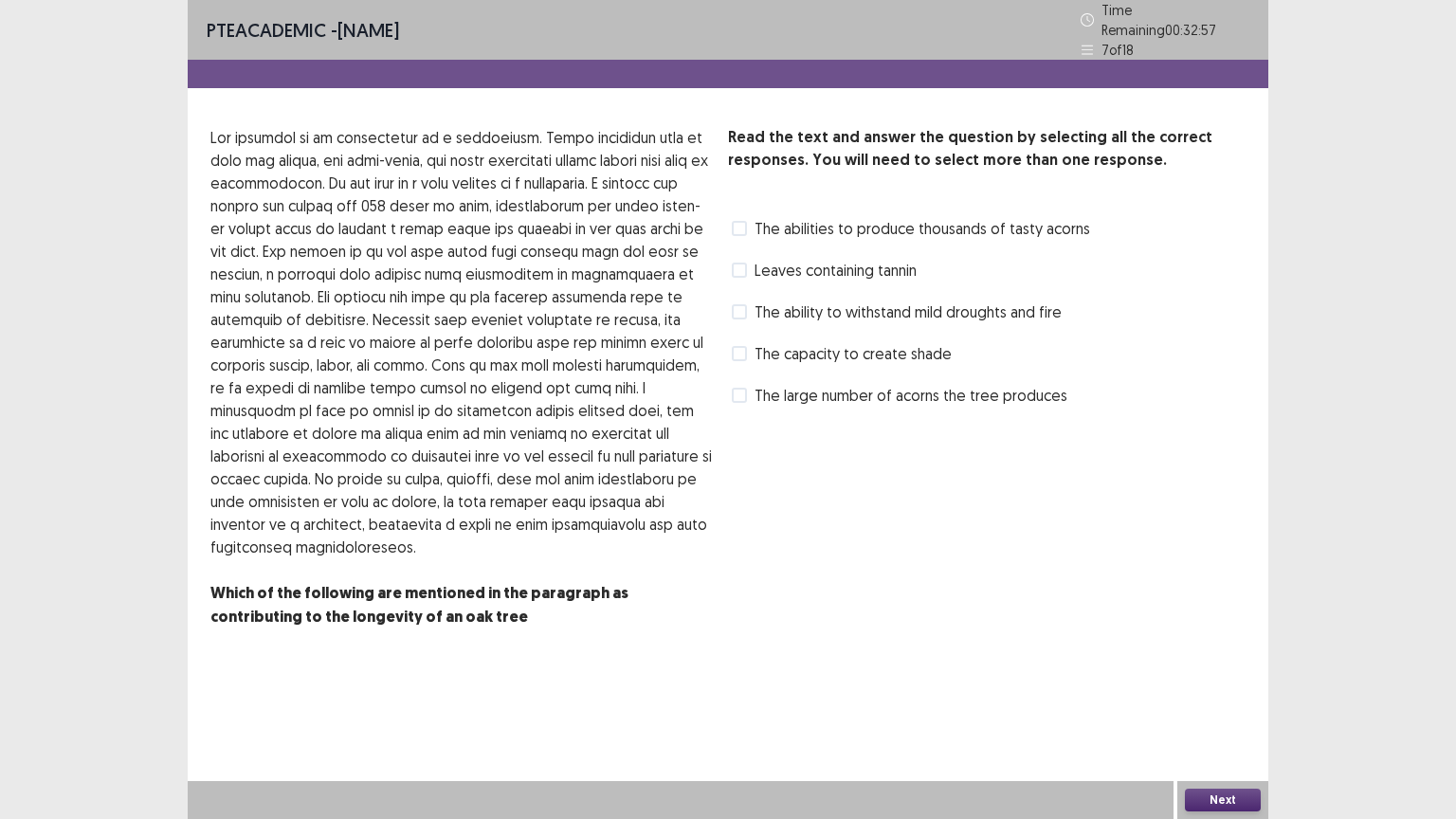 click on "The large number of acorns the tree produces" at bounding box center [911, 395] 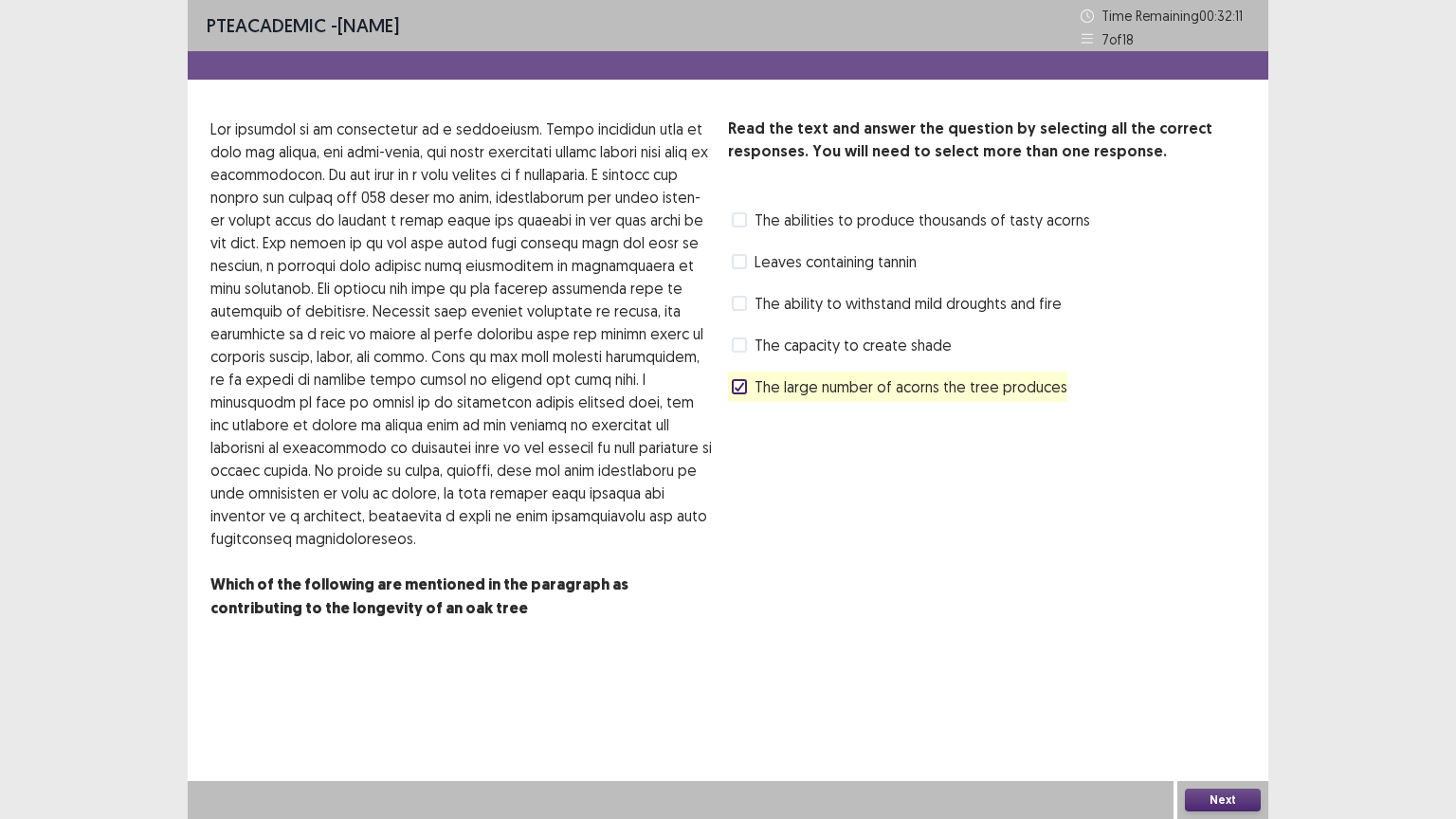 click at bounding box center [739, 345] 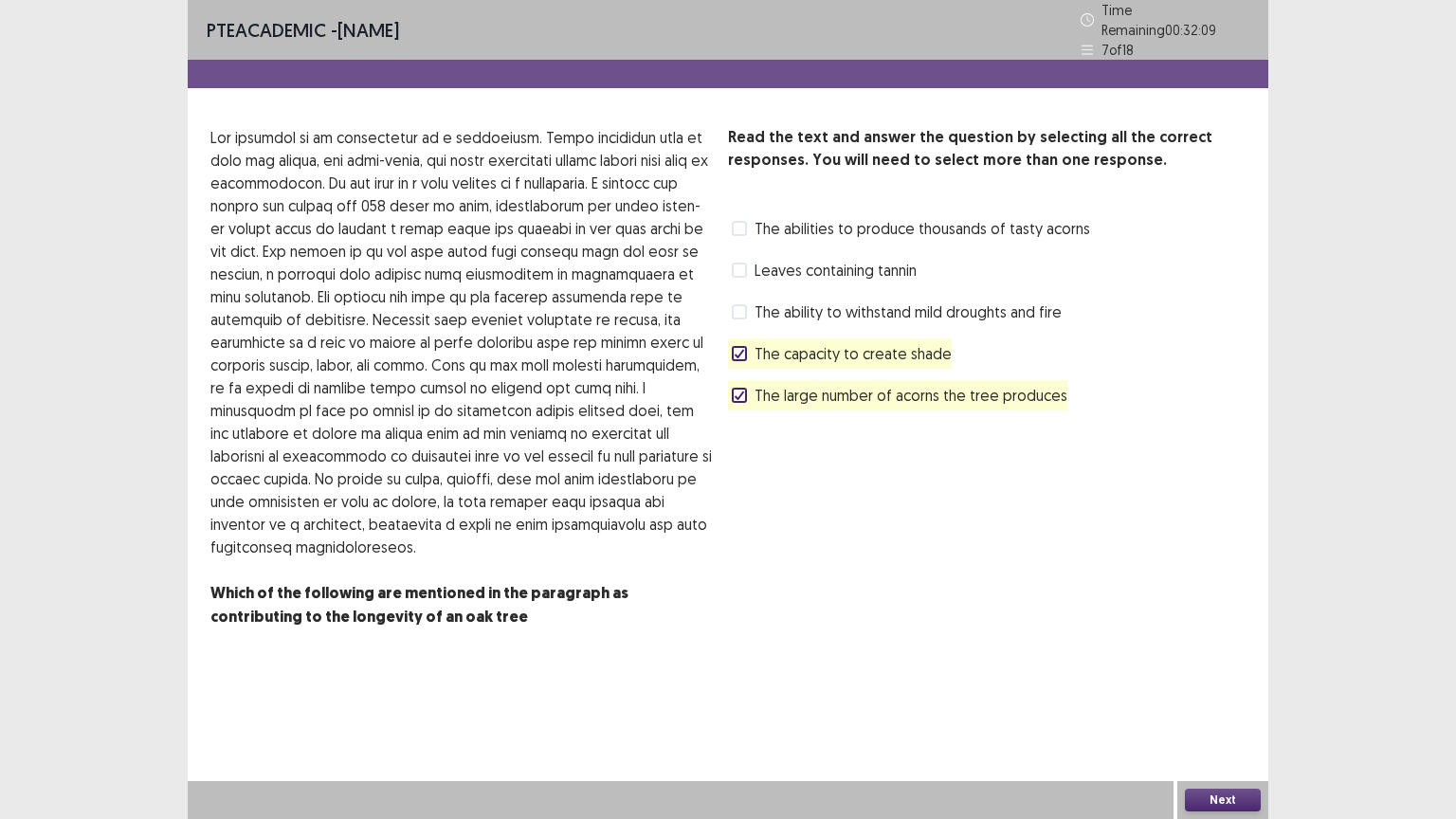 click 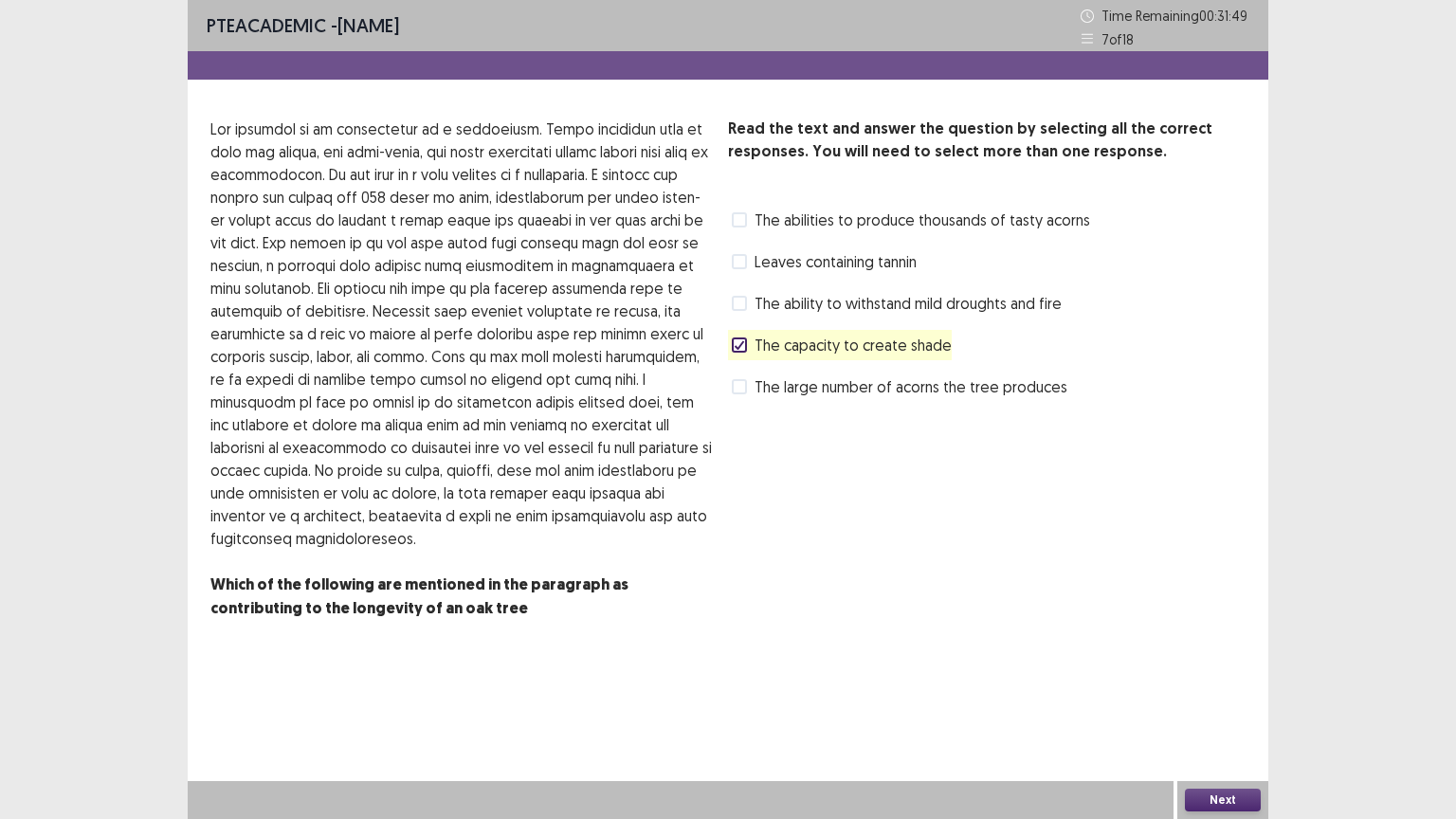click at bounding box center (739, 303) 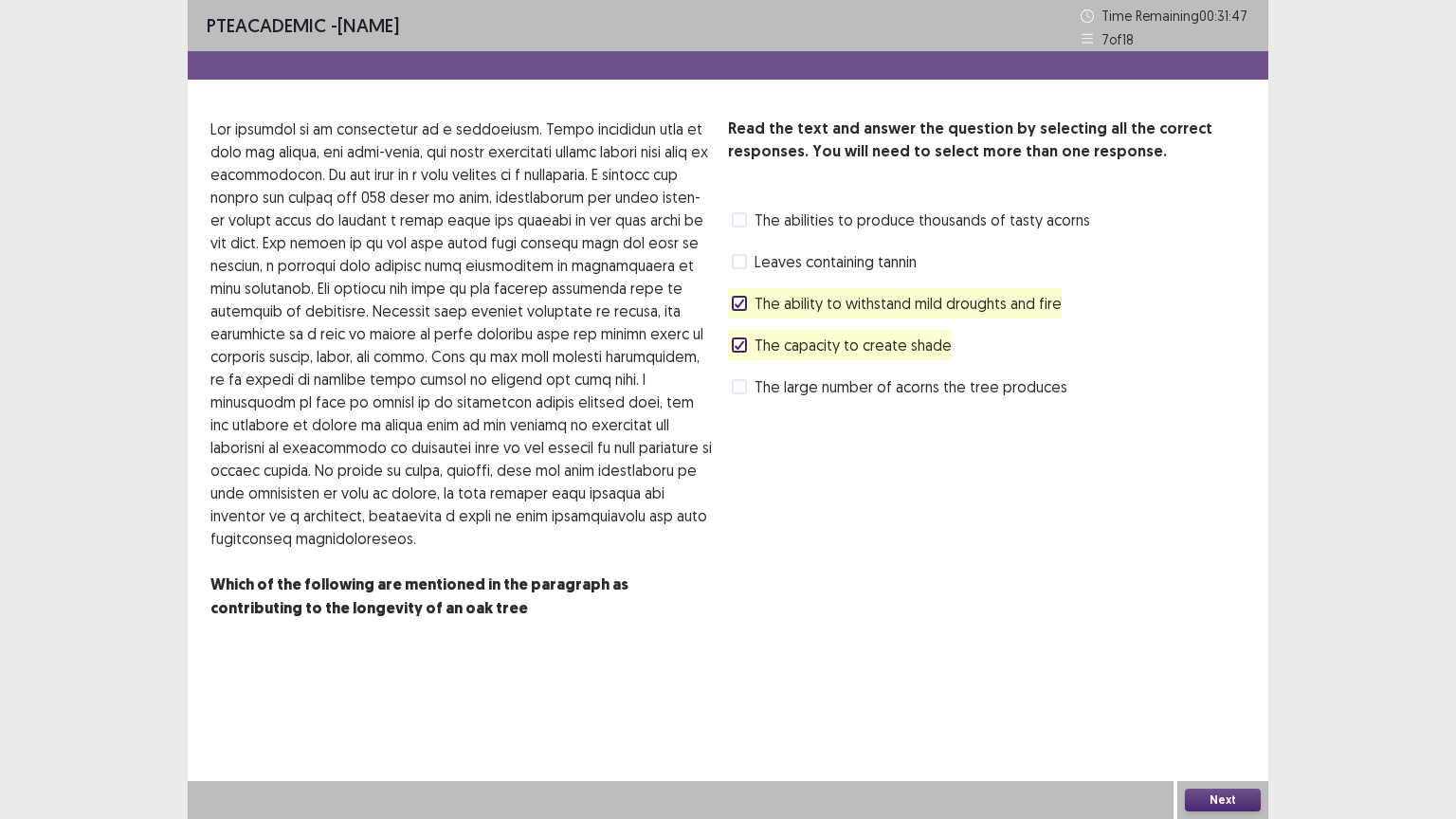 click on "Next" at bounding box center (1223, 800) 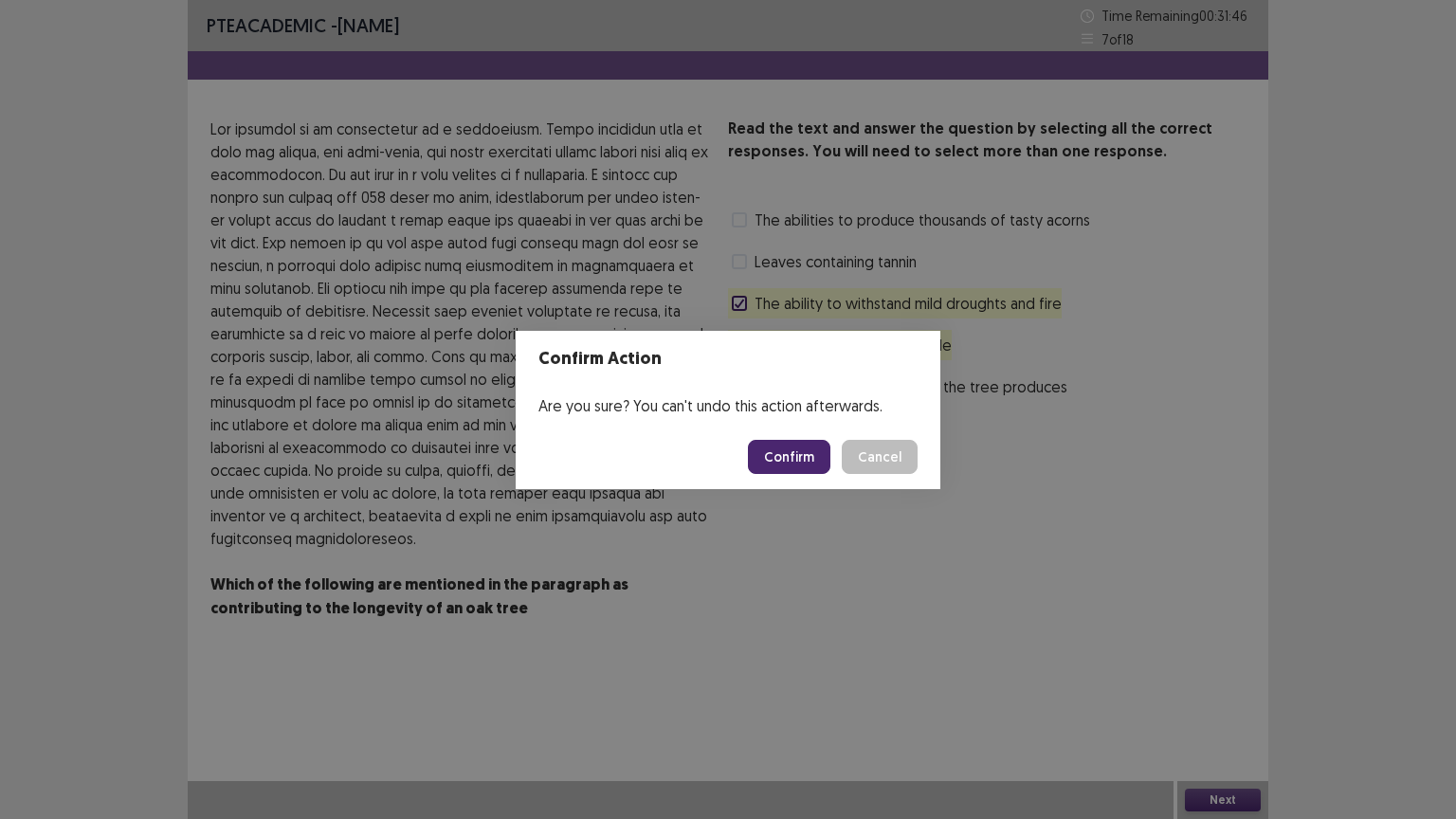 click on "Confirm" at bounding box center (789, 457) 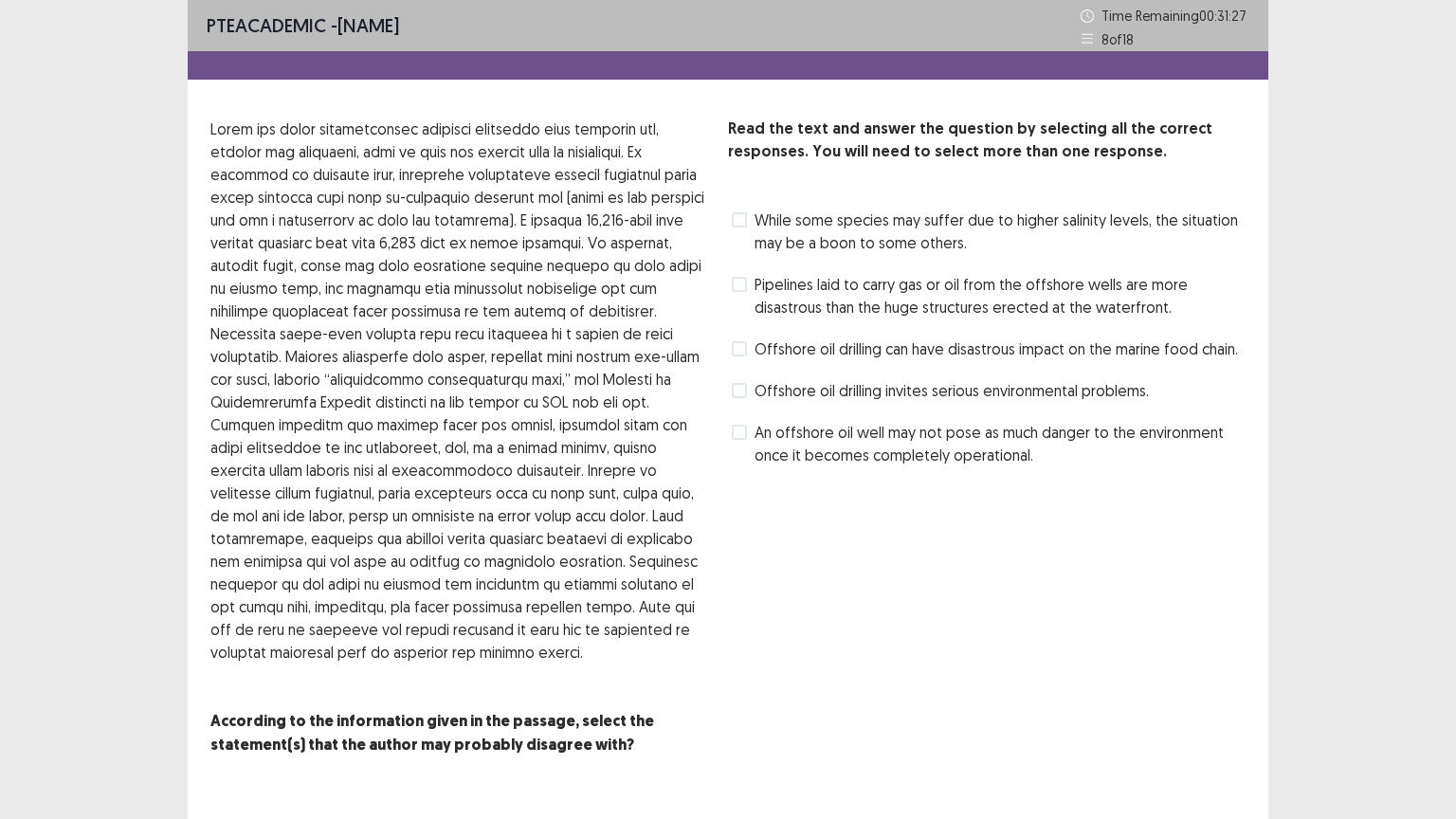 click on "While some species may suffer due to higher salinity levels, the situation may be a boon to some others." at bounding box center [1000, 231] 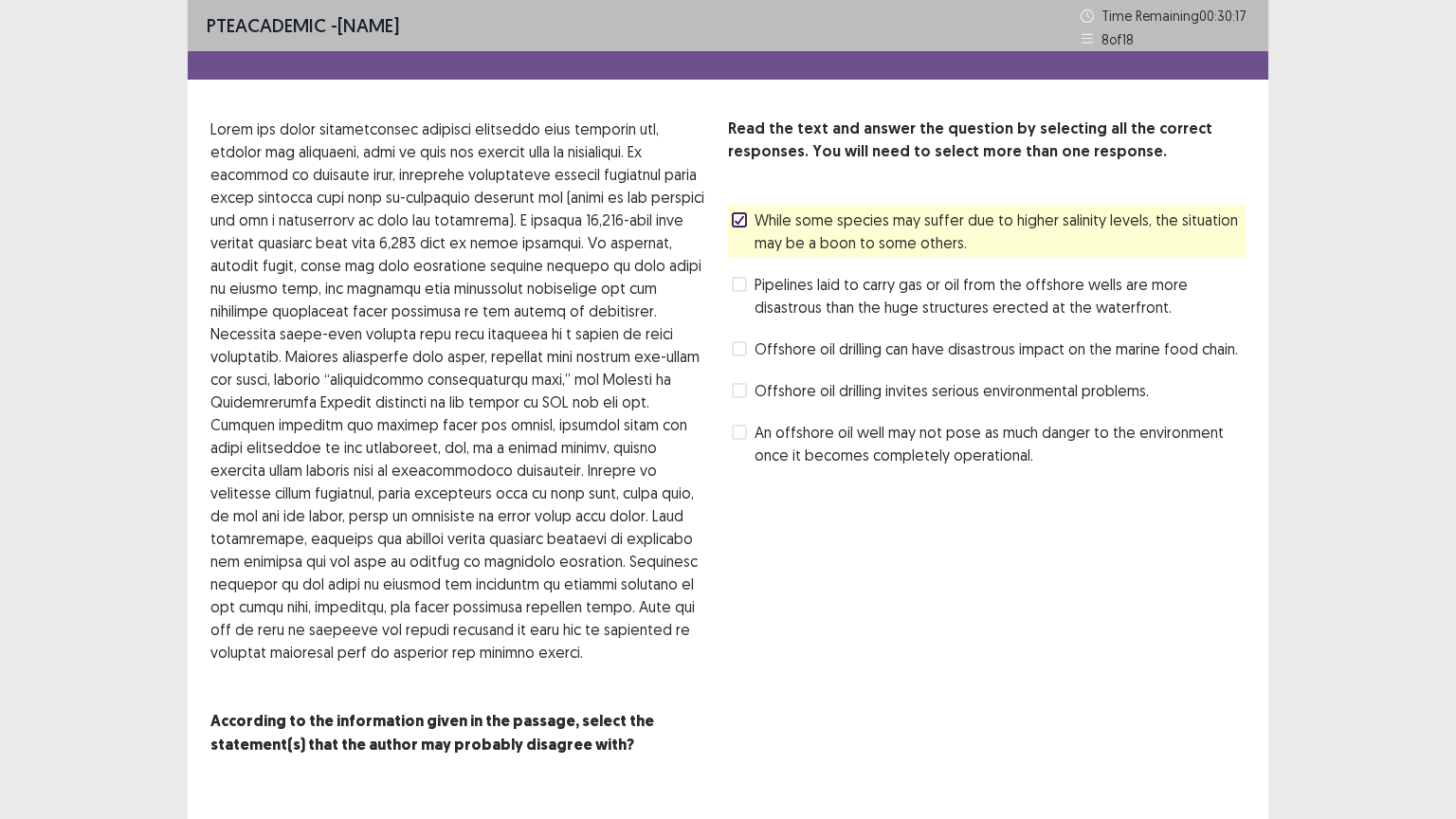scroll, scrollTop: 19, scrollLeft: 0, axis: vertical 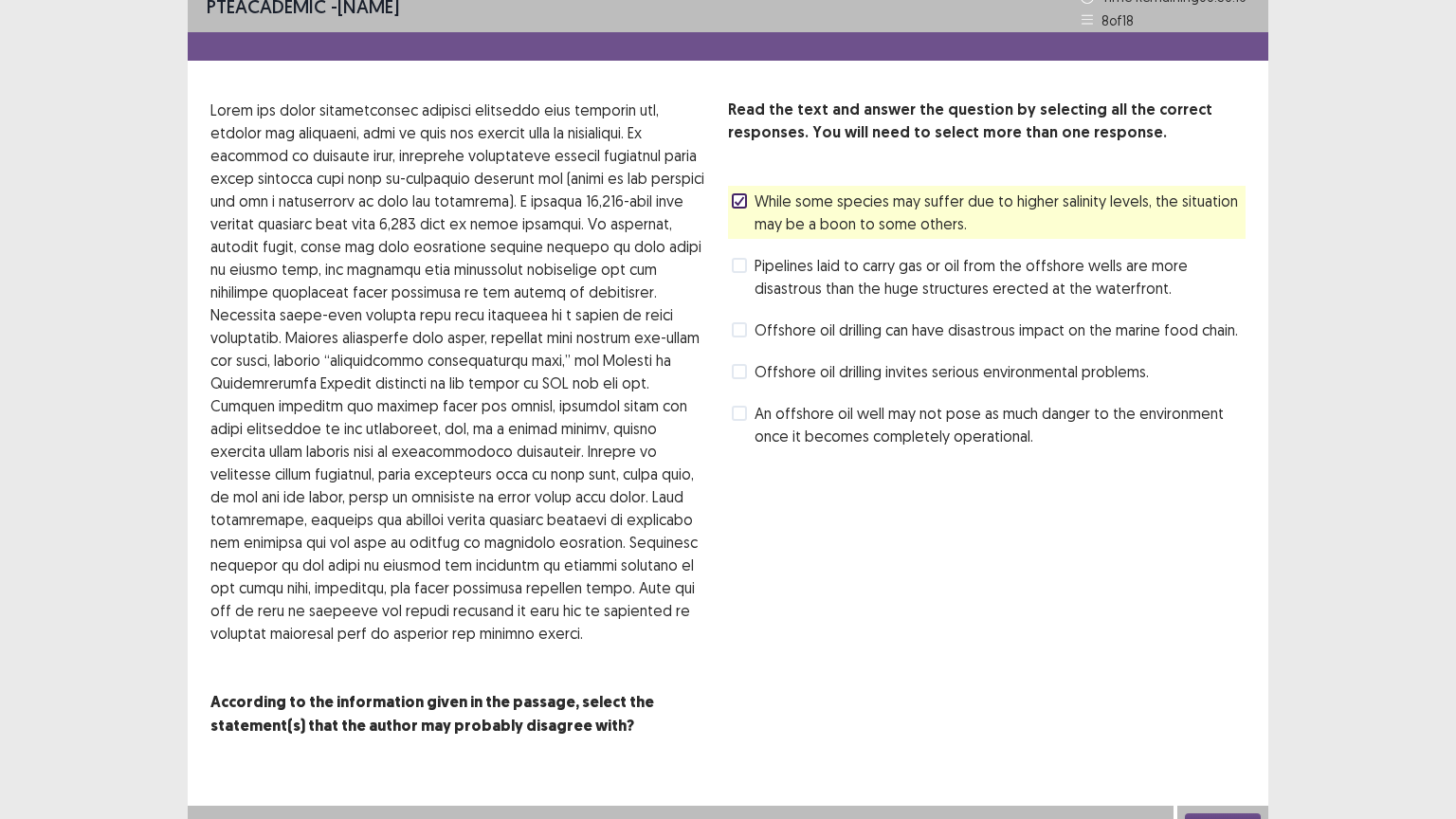 click on "Next" at bounding box center [1223, 825] 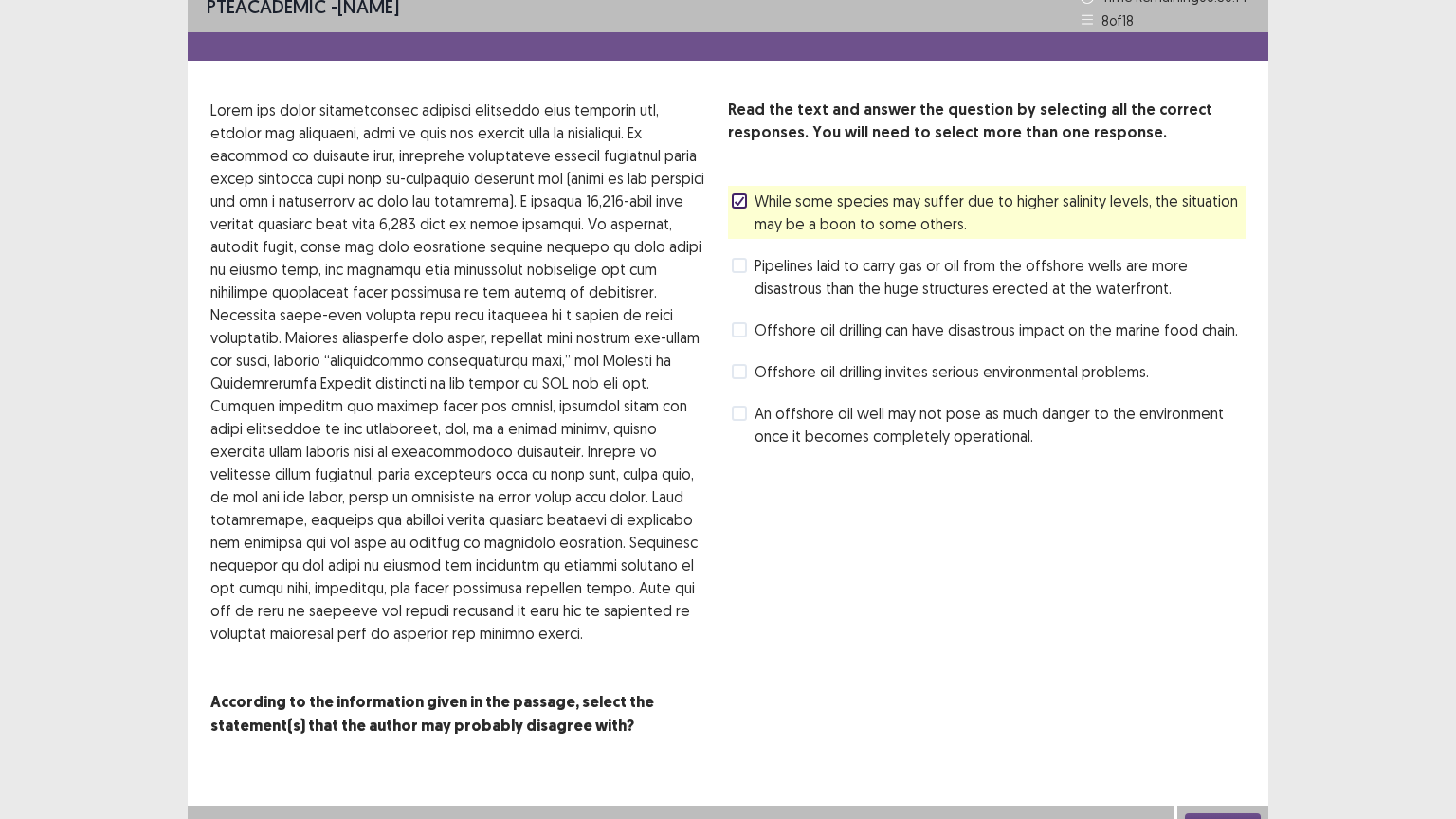 click on "Next" at bounding box center [1223, 825] 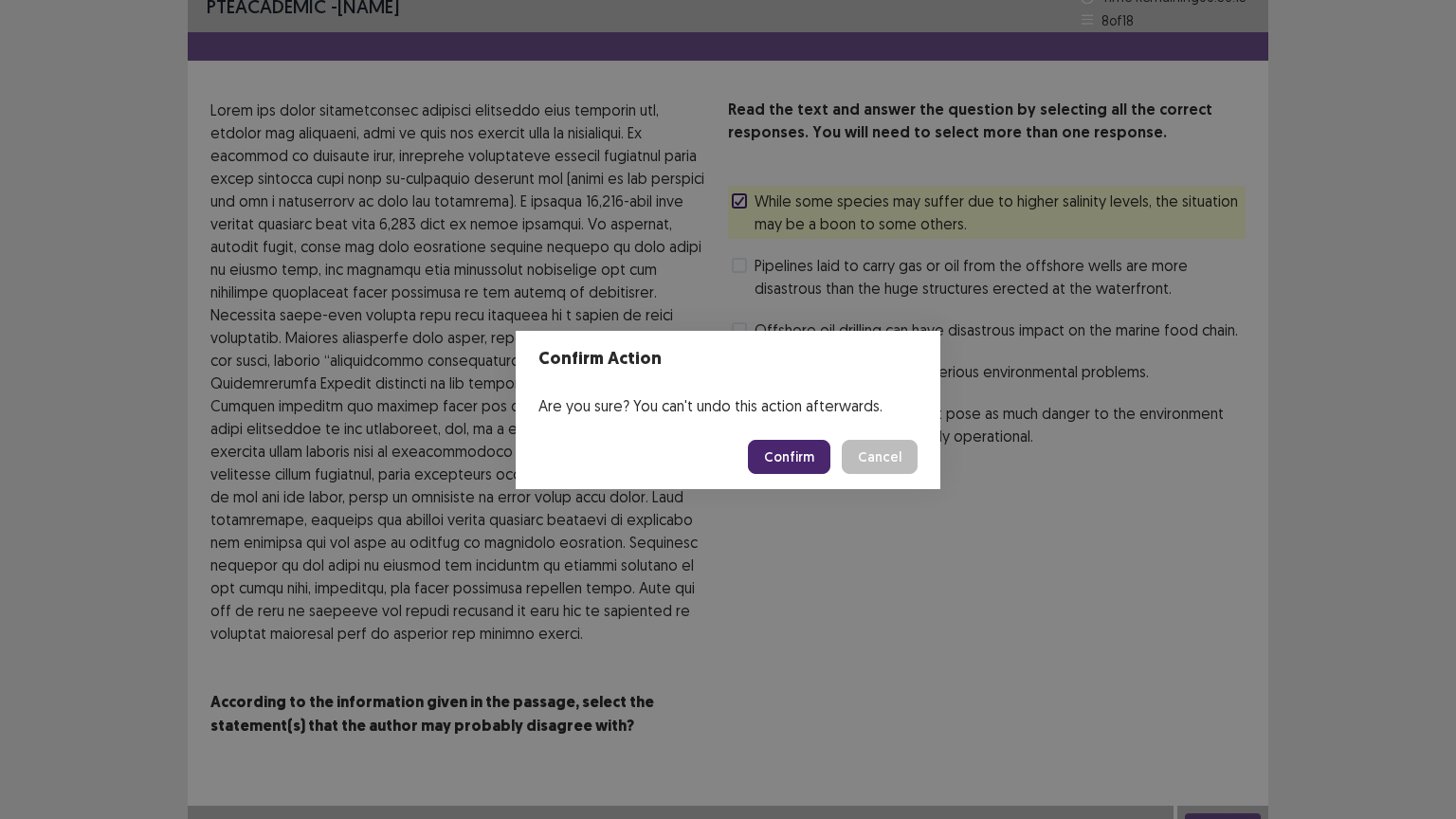 click on "Confirm" at bounding box center [789, 457] 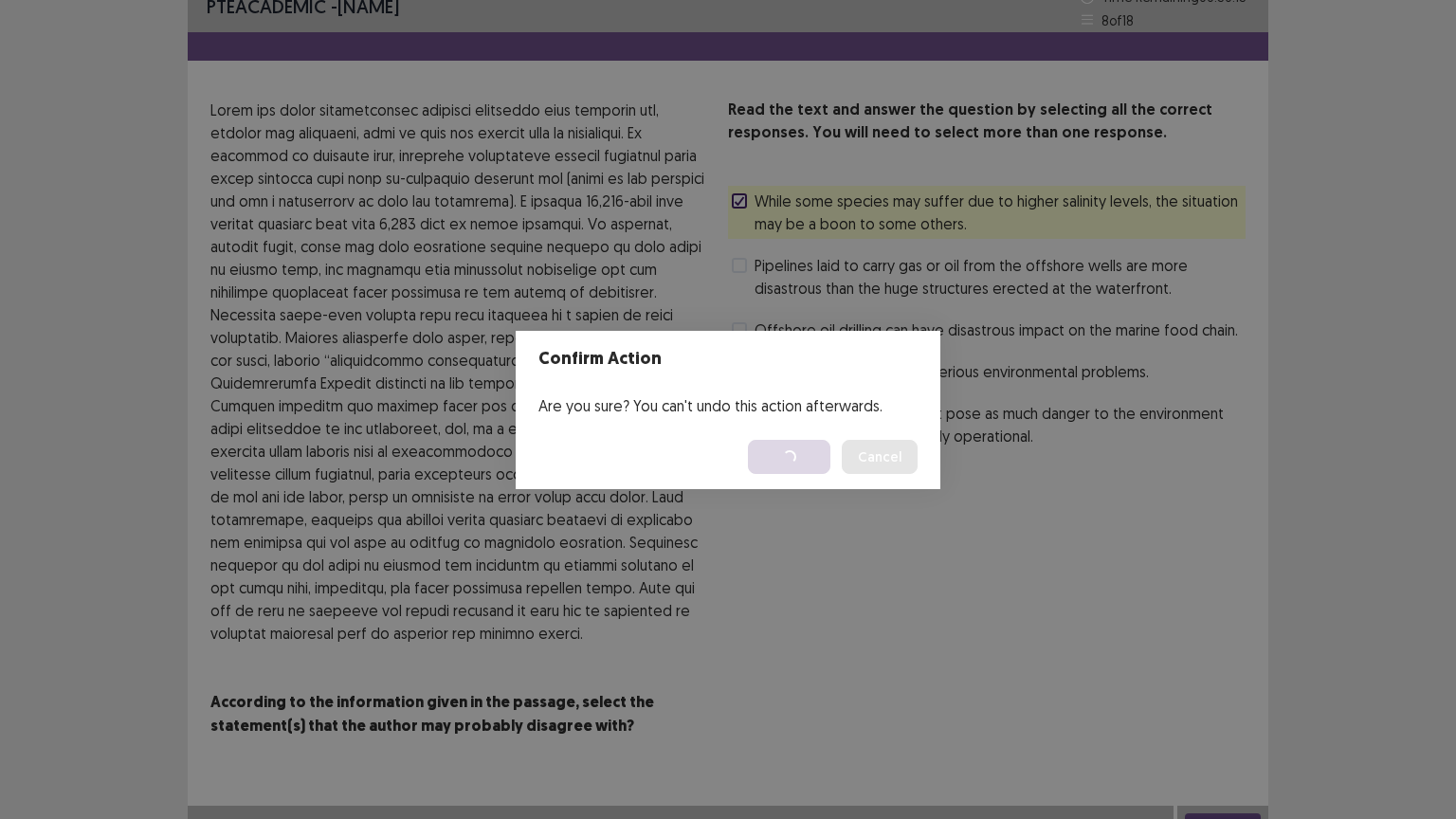 scroll, scrollTop: 0, scrollLeft: 0, axis: both 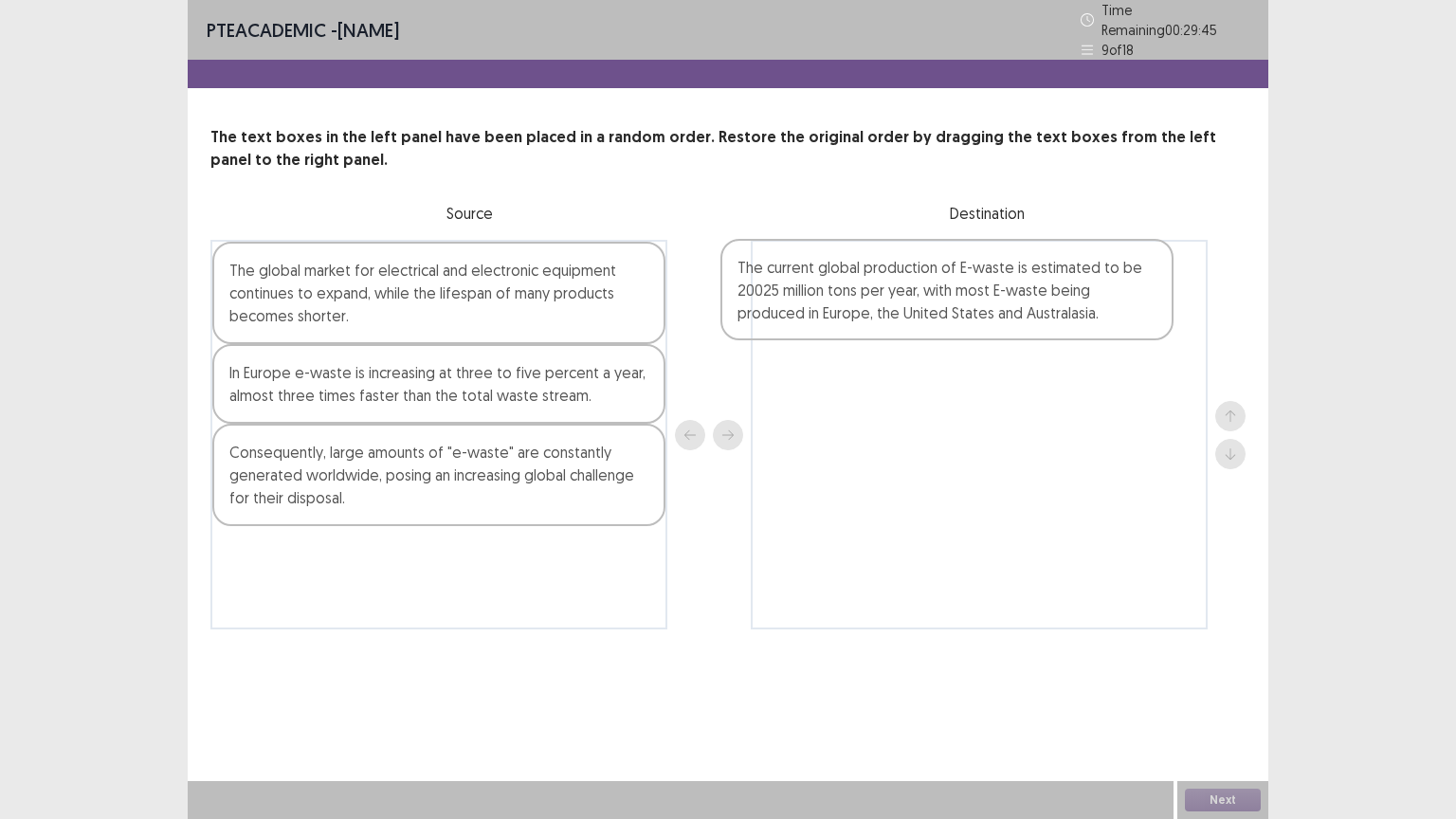 drag, startPoint x: 546, startPoint y: 387, endPoint x: 1066, endPoint y: 288, distance: 529.3402 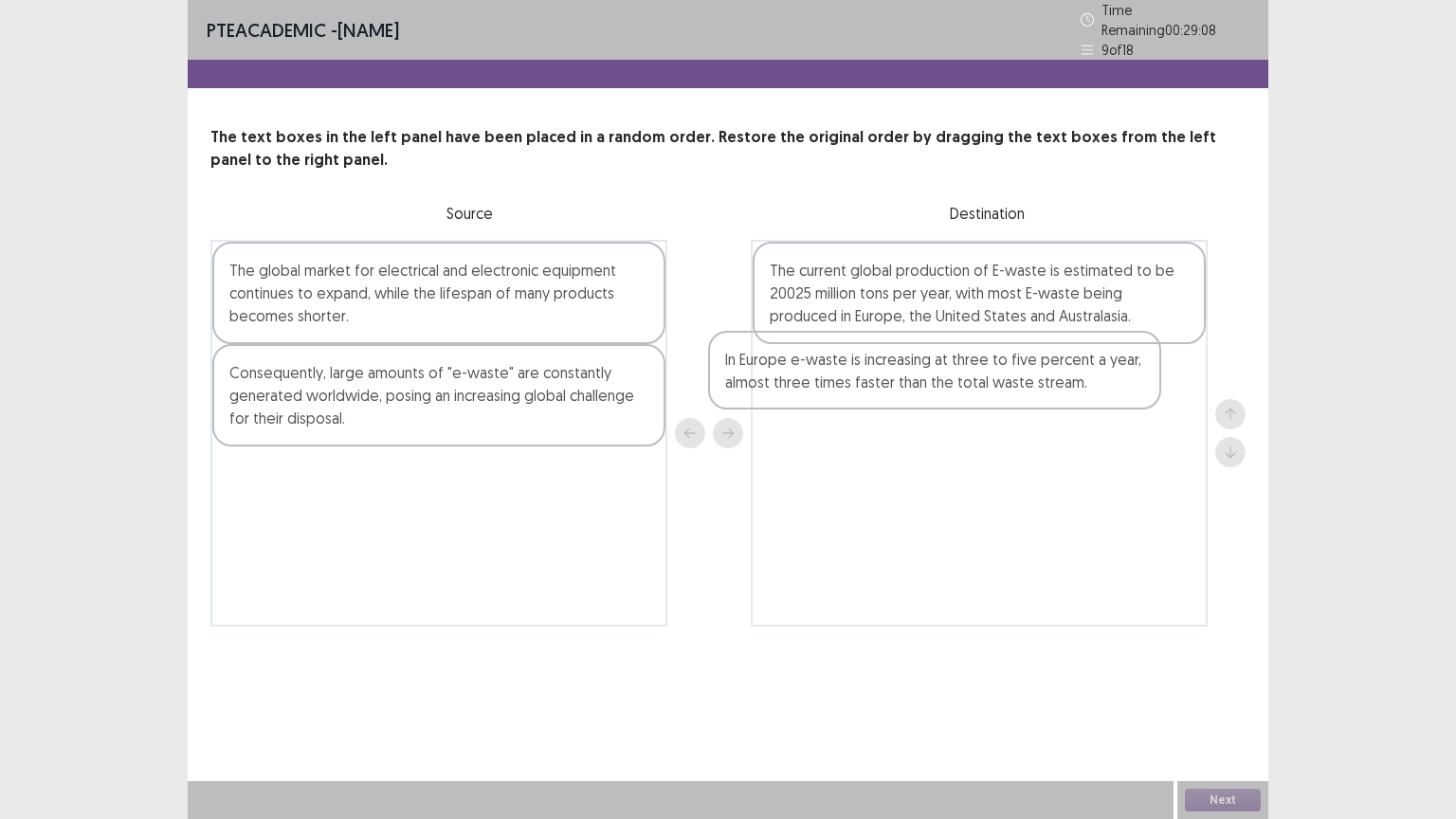 drag, startPoint x: 606, startPoint y: 370, endPoint x: 1119, endPoint y: 368, distance: 513.0039 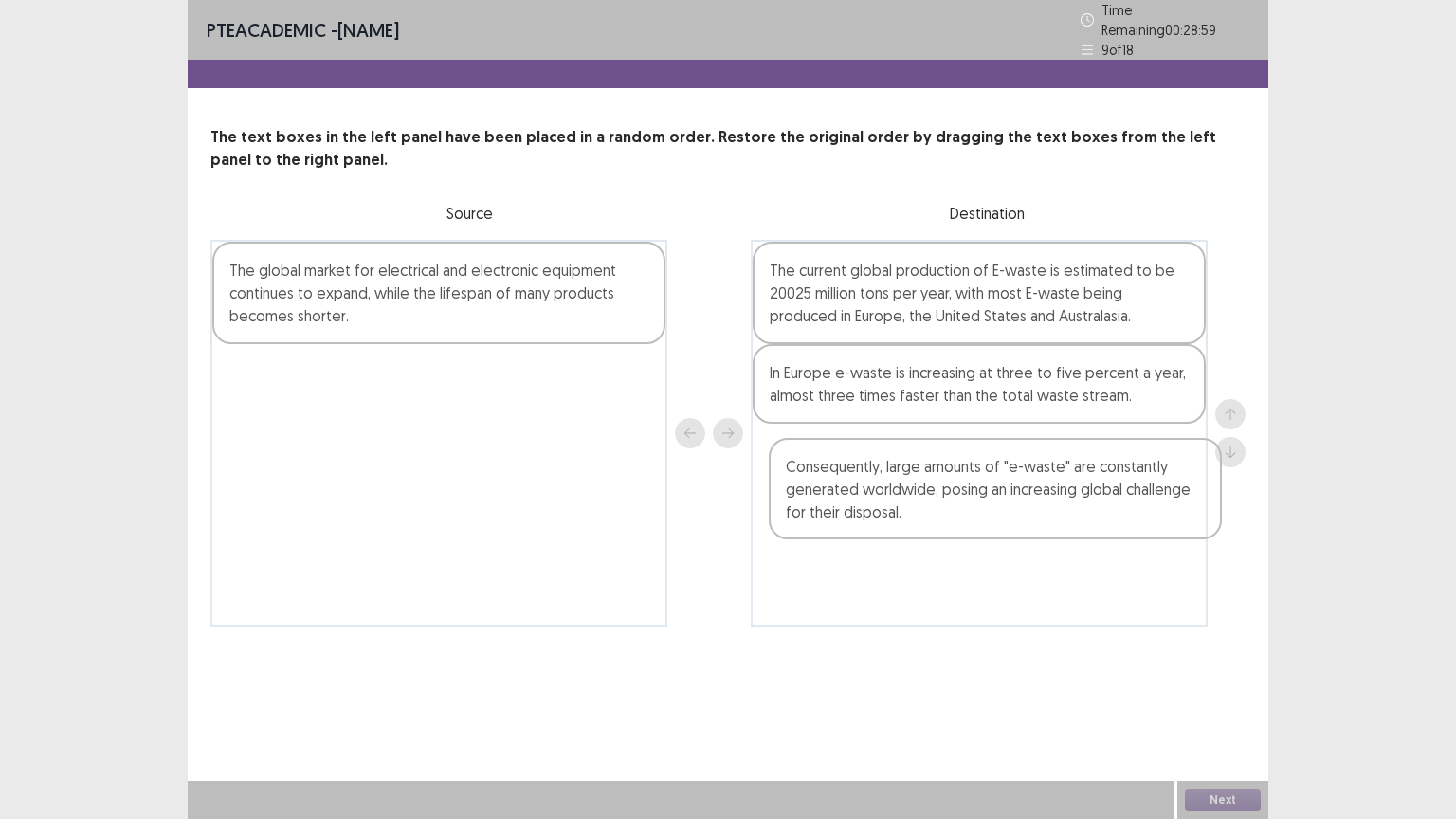 drag, startPoint x: 451, startPoint y: 410, endPoint x: 993, endPoint y: 505, distance: 550.2627 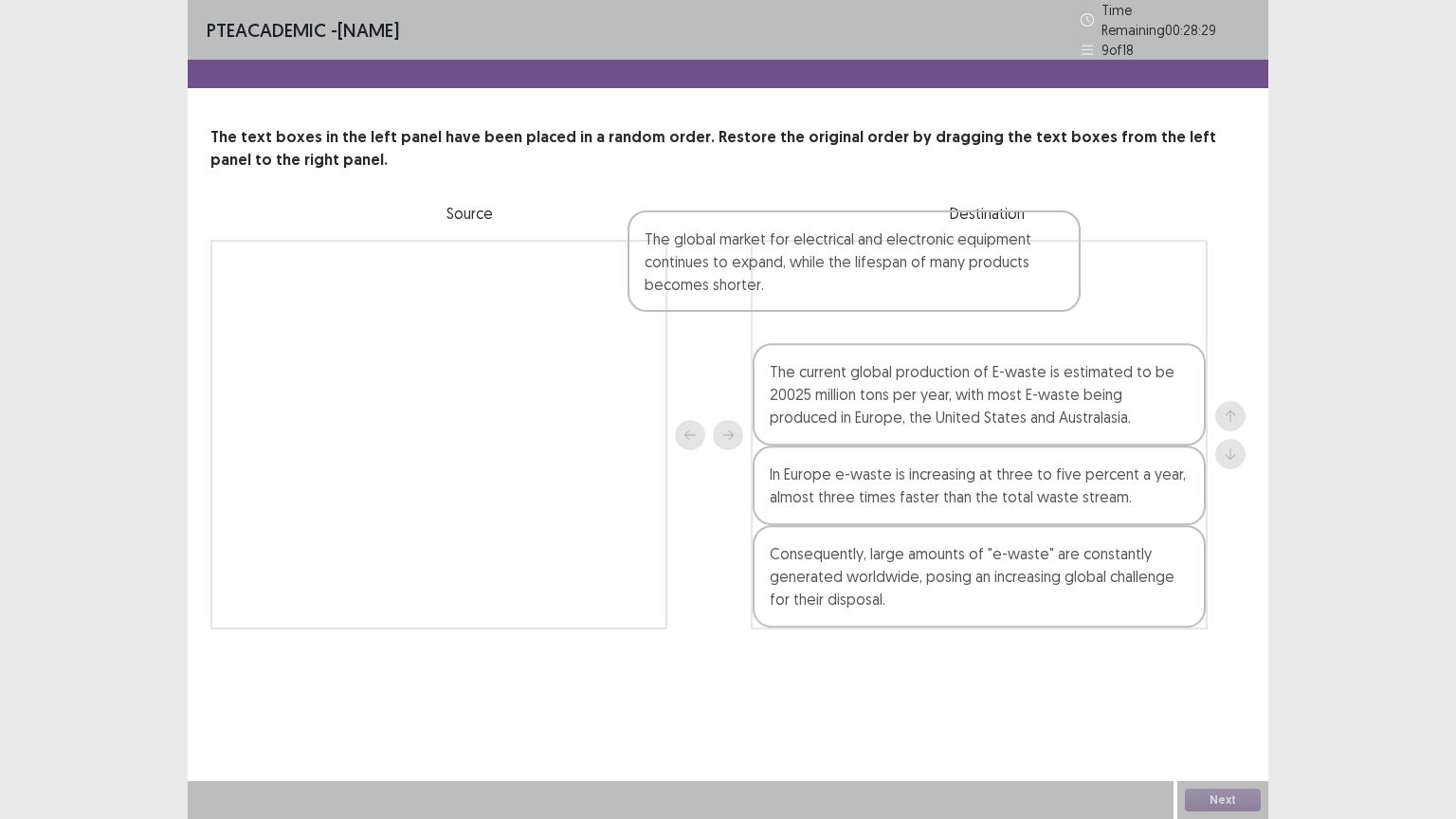 drag, startPoint x: 485, startPoint y: 309, endPoint x: 935, endPoint y: 300, distance: 450.08999 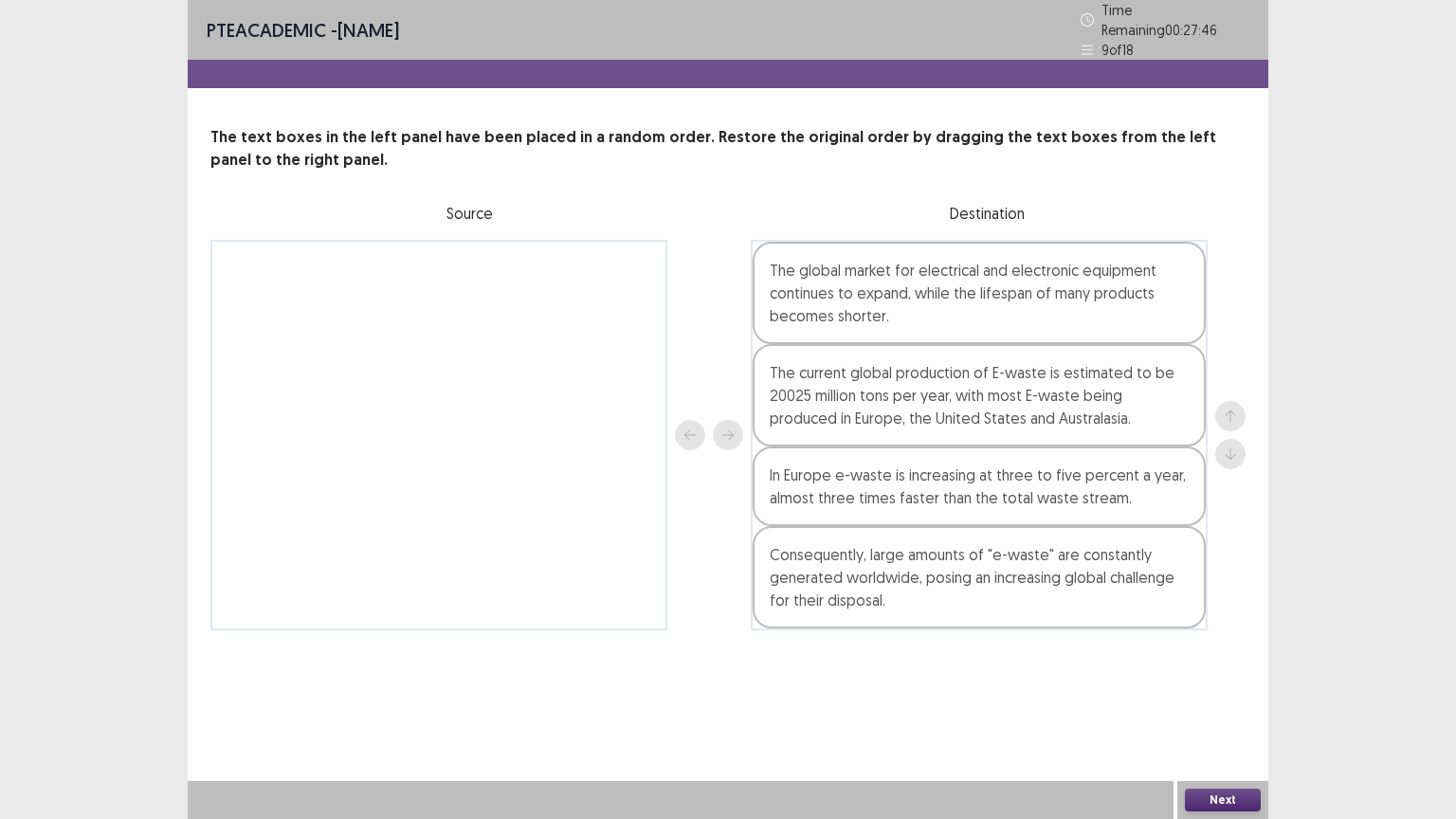 click on "Next" at bounding box center [1223, 800] 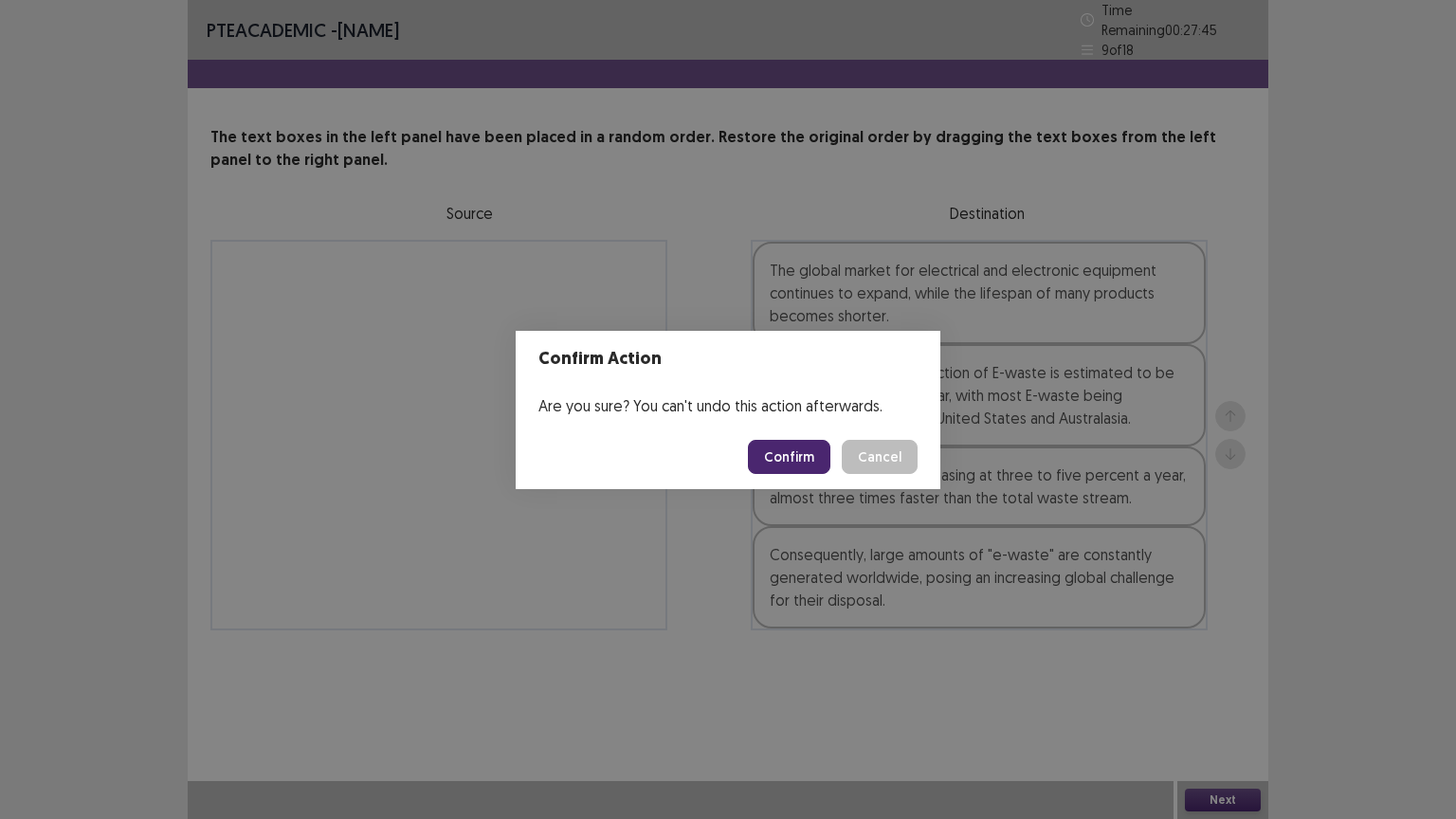 click on "Confirm" at bounding box center [789, 457] 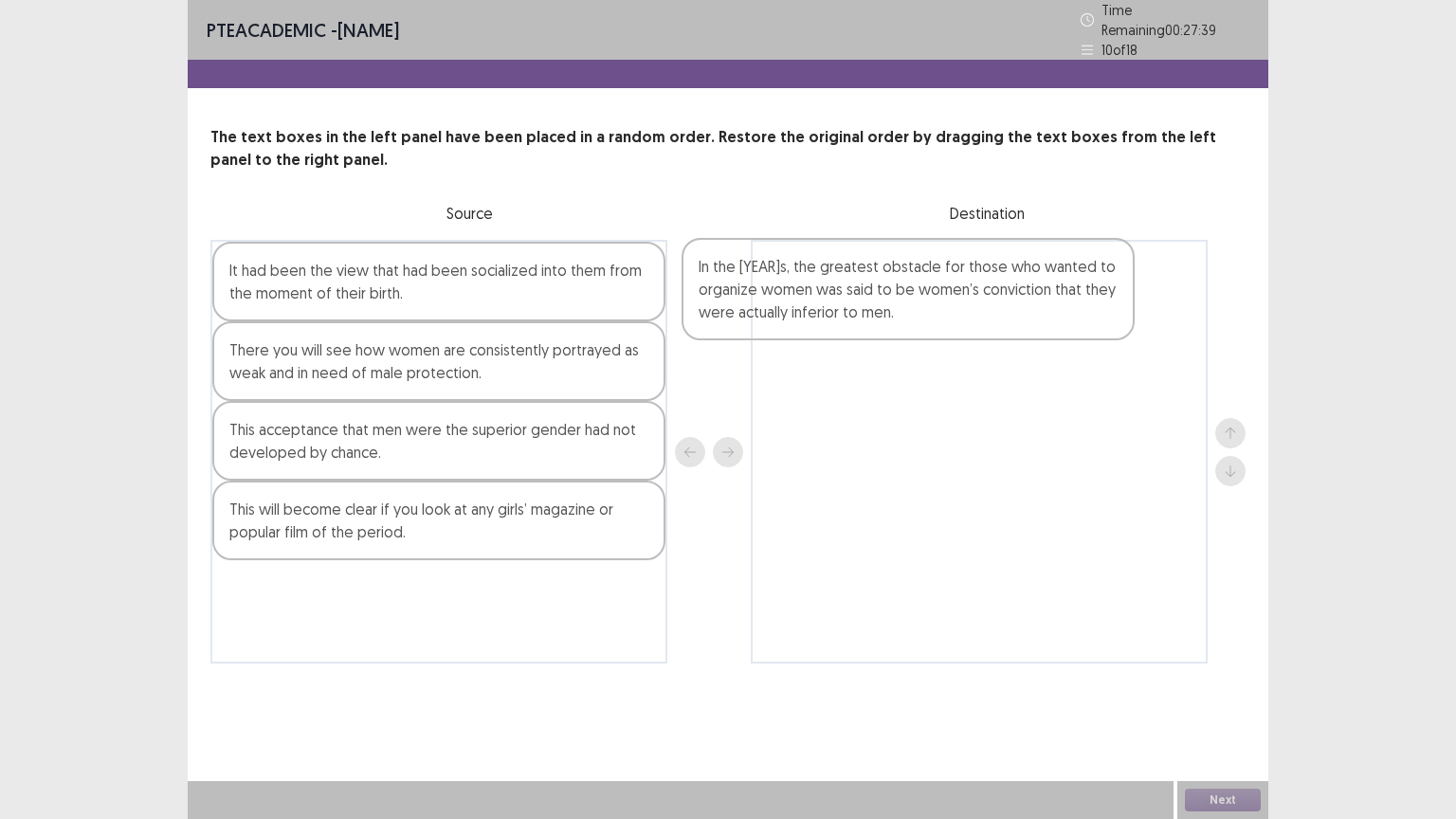 drag, startPoint x: 560, startPoint y: 592, endPoint x: 1073, endPoint y: 259, distance: 611.60281 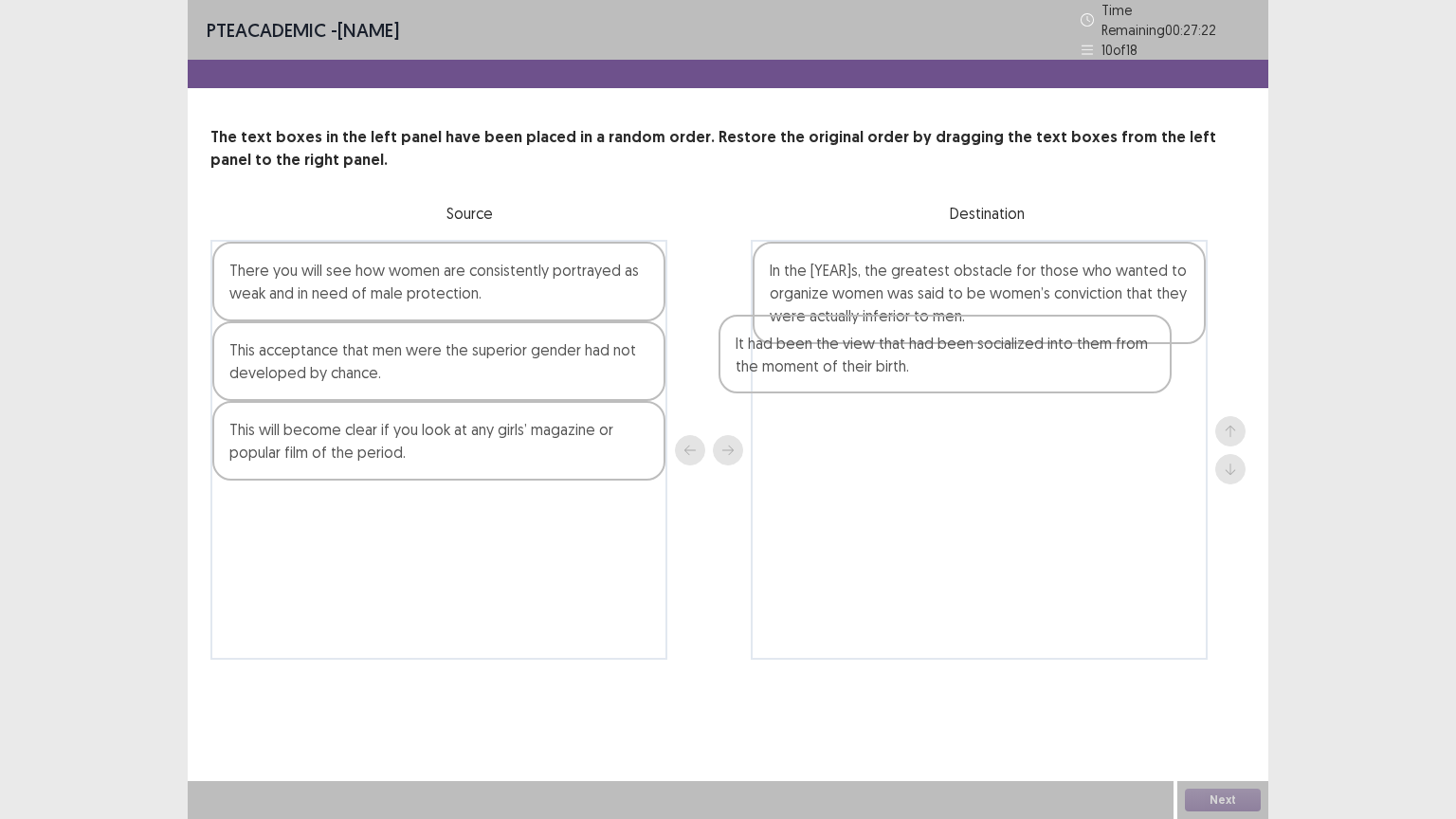 drag, startPoint x: 572, startPoint y: 287, endPoint x: 1146, endPoint y: 387, distance: 582.6457 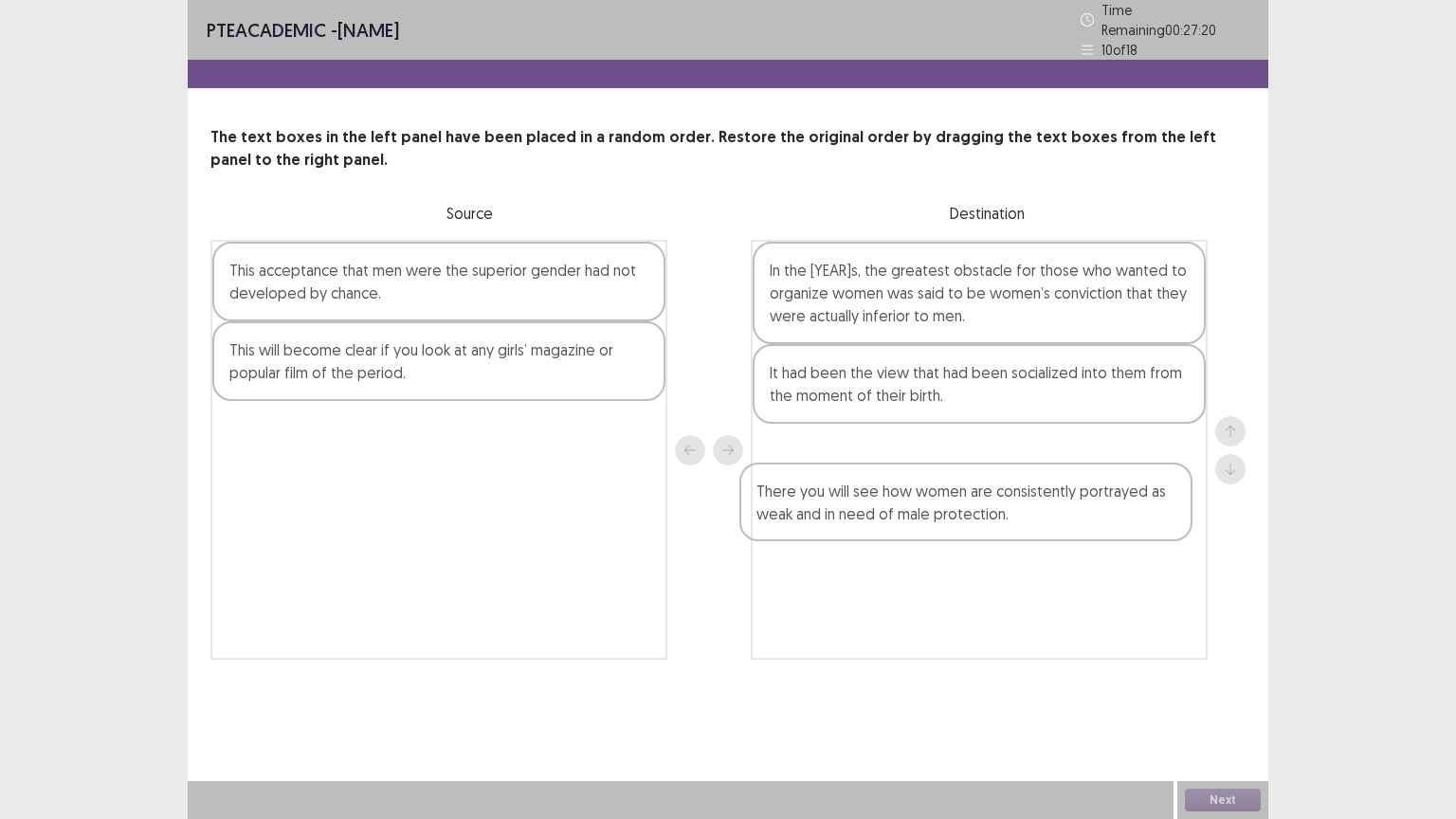 drag, startPoint x: 629, startPoint y: 280, endPoint x: 1165, endPoint y: 518, distance: 586.46398 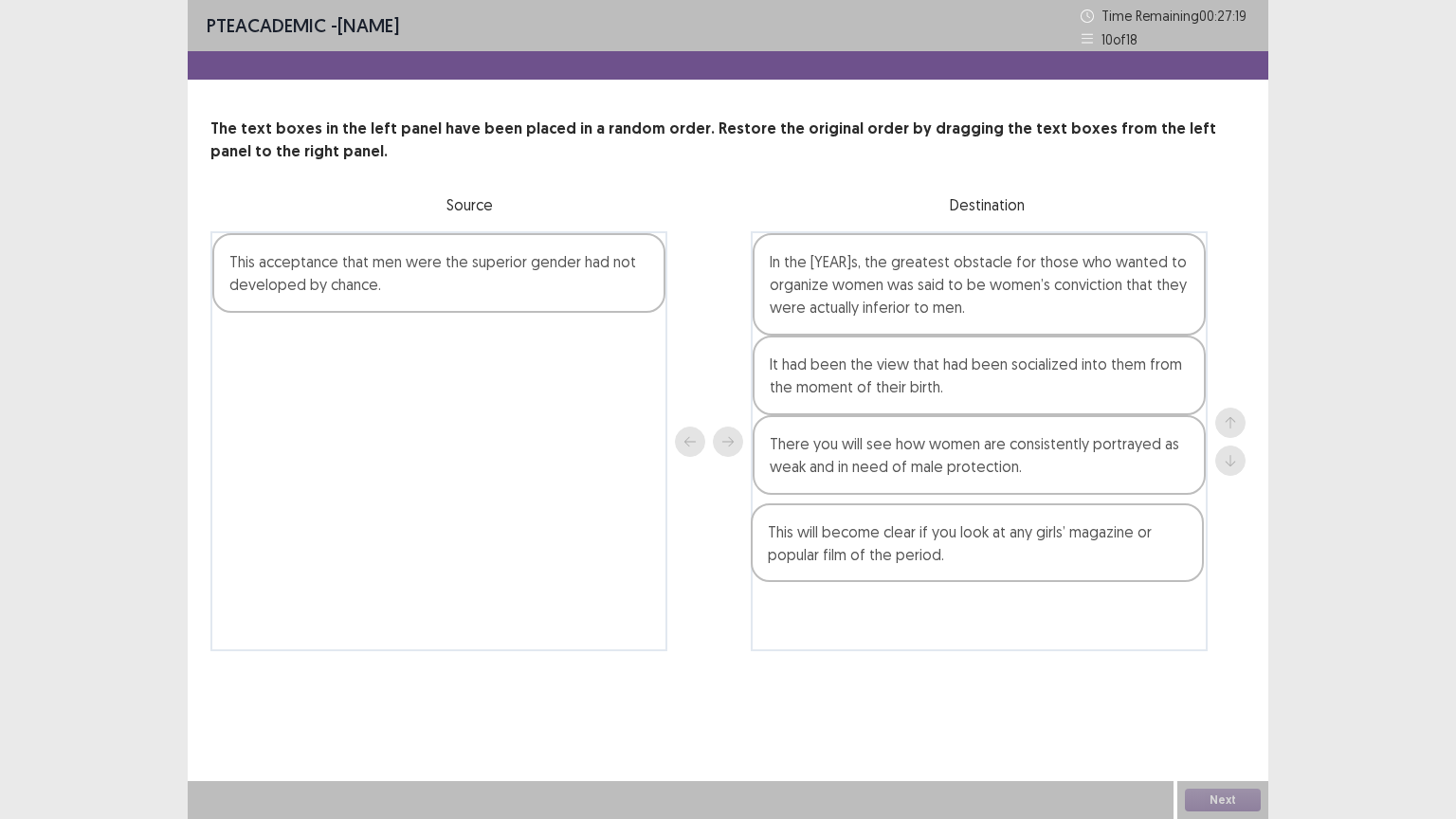 drag, startPoint x: 617, startPoint y: 383, endPoint x: 1187, endPoint y: 570, distance: 599.89082 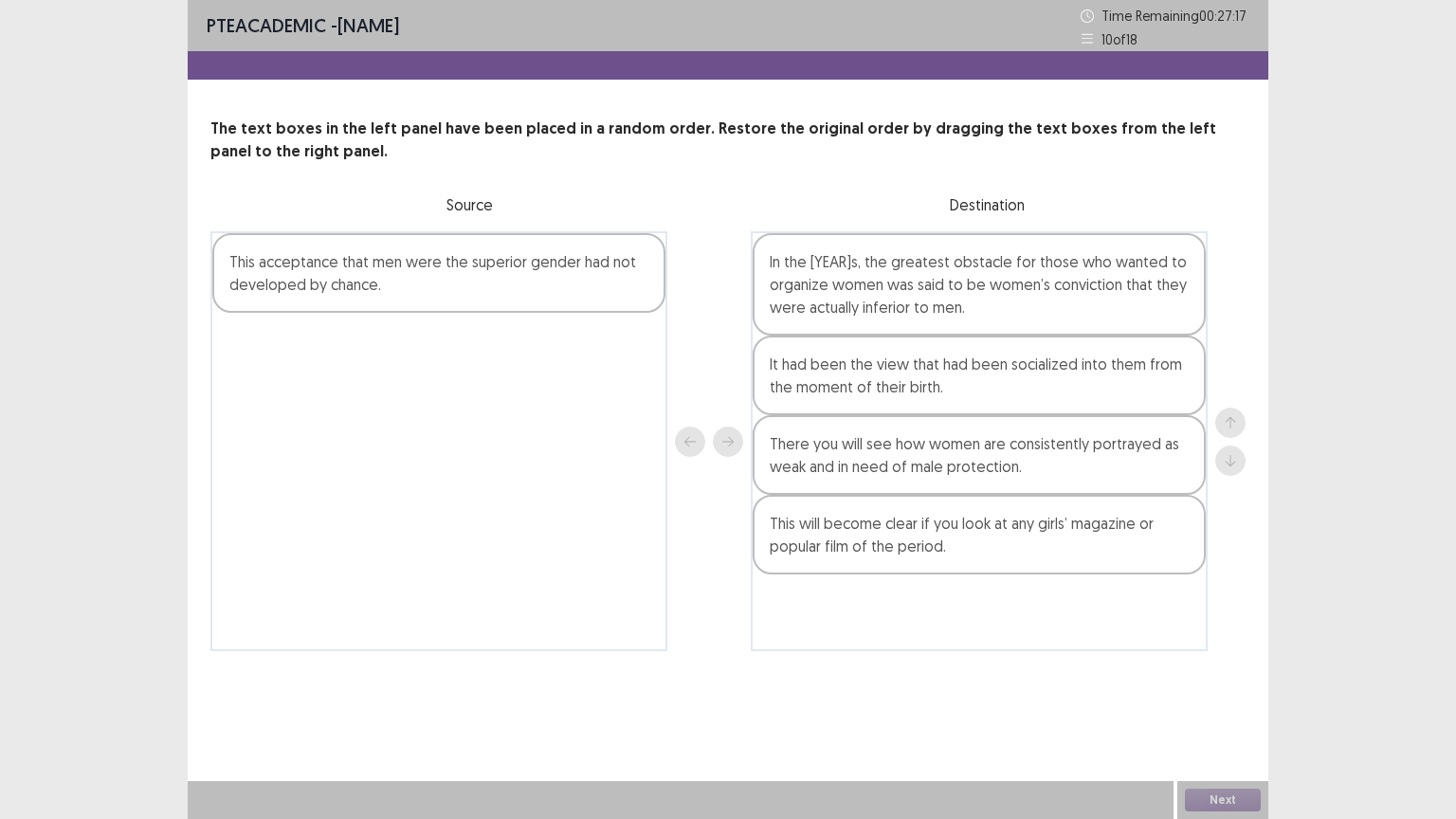 click at bounding box center [709, 441] 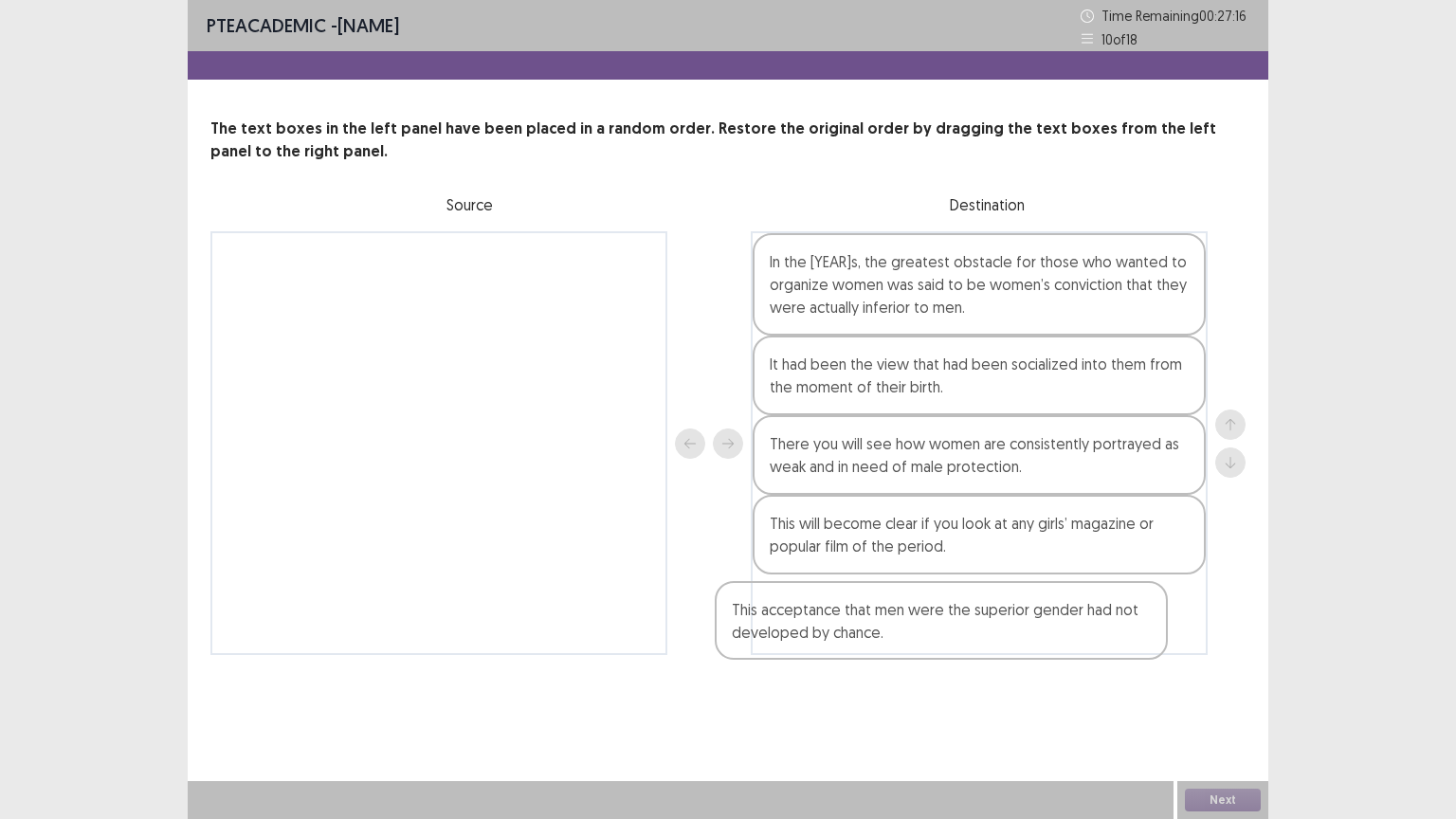 drag, startPoint x: 558, startPoint y: 281, endPoint x: 1092, endPoint y: 630, distance: 637.9318 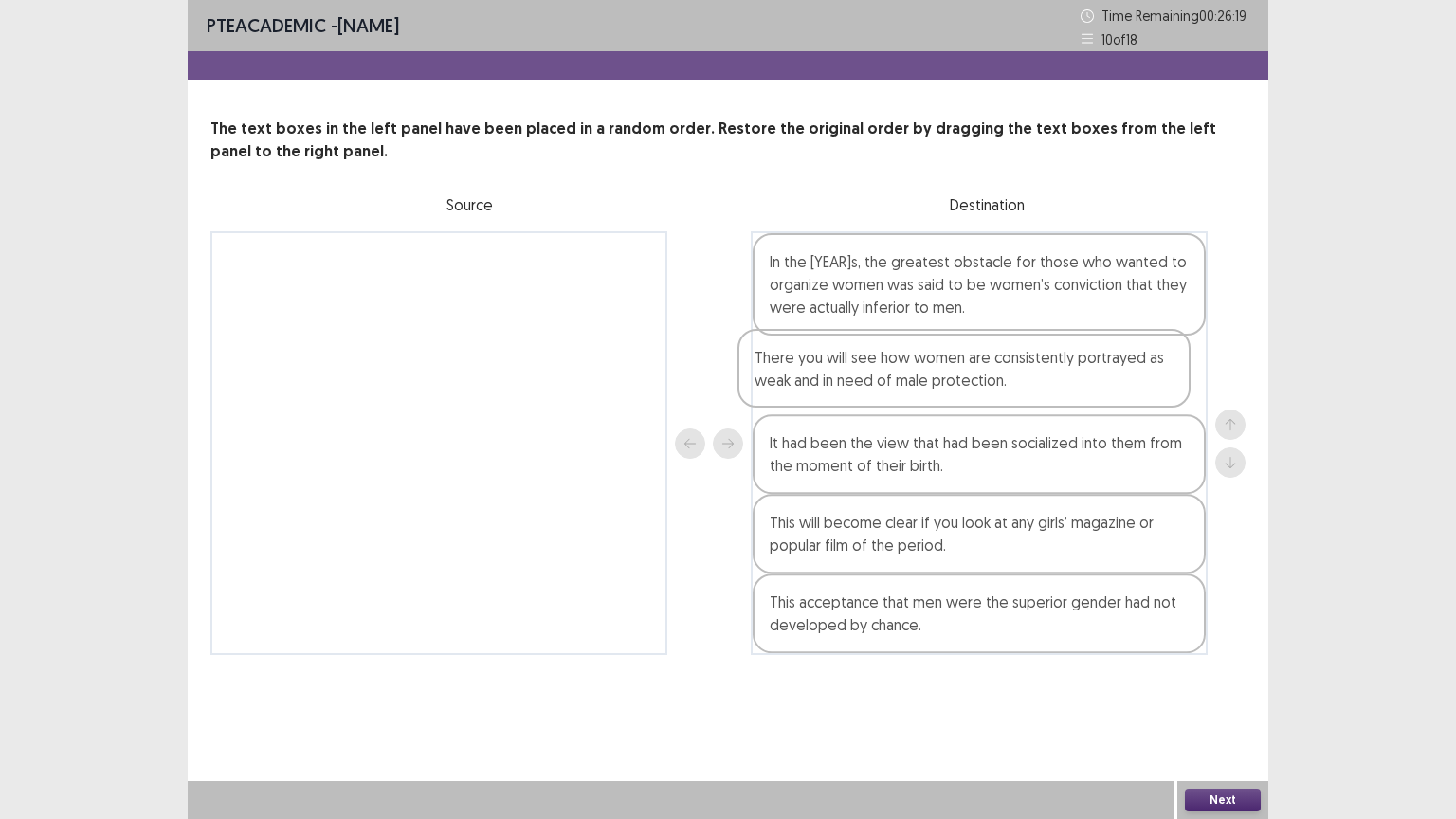 drag, startPoint x: 1055, startPoint y: 465, endPoint x: 1040, endPoint y: 375, distance: 91.241438 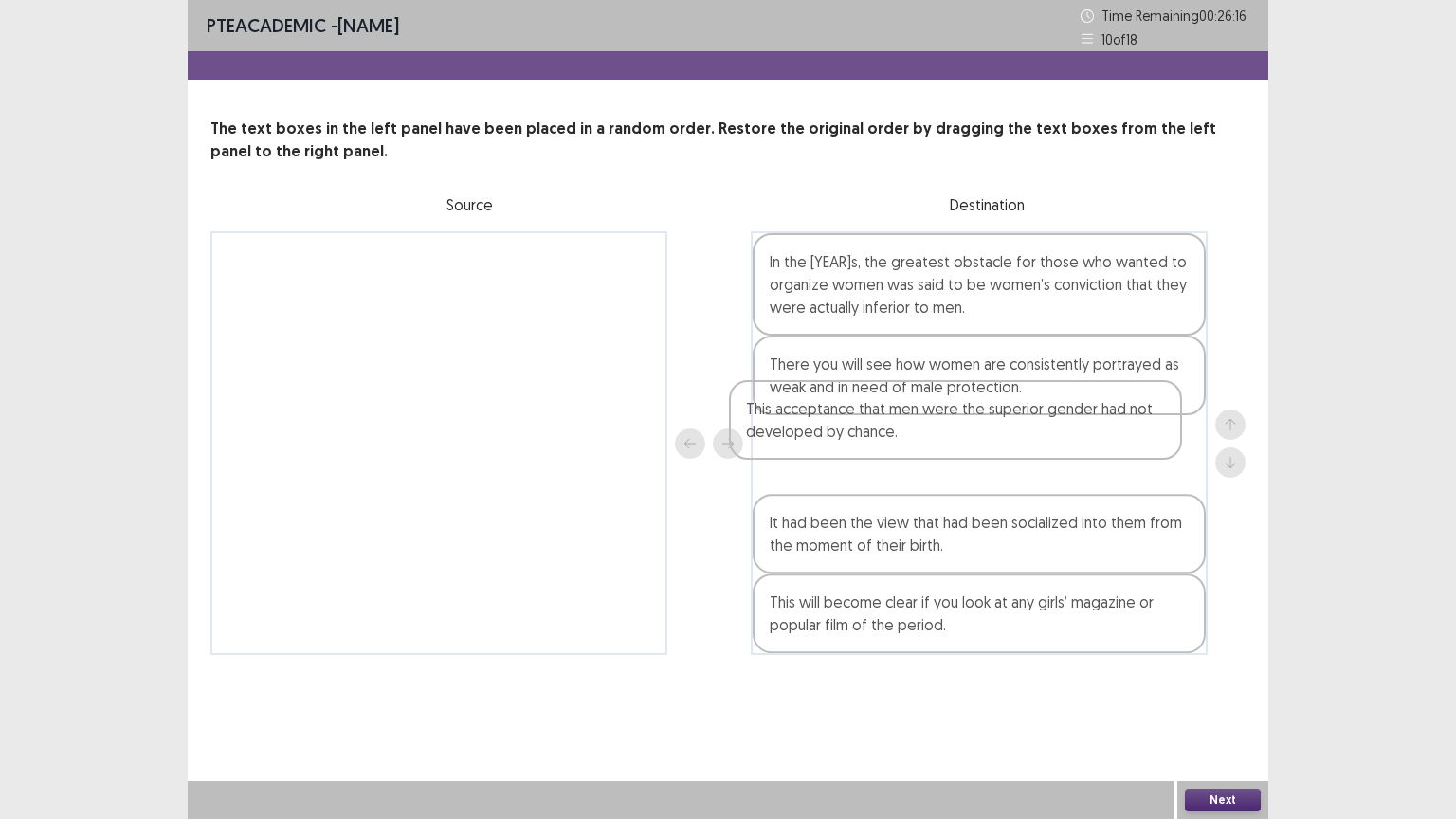 drag, startPoint x: 1004, startPoint y: 639, endPoint x: 976, endPoint y: 443, distance: 197.9899 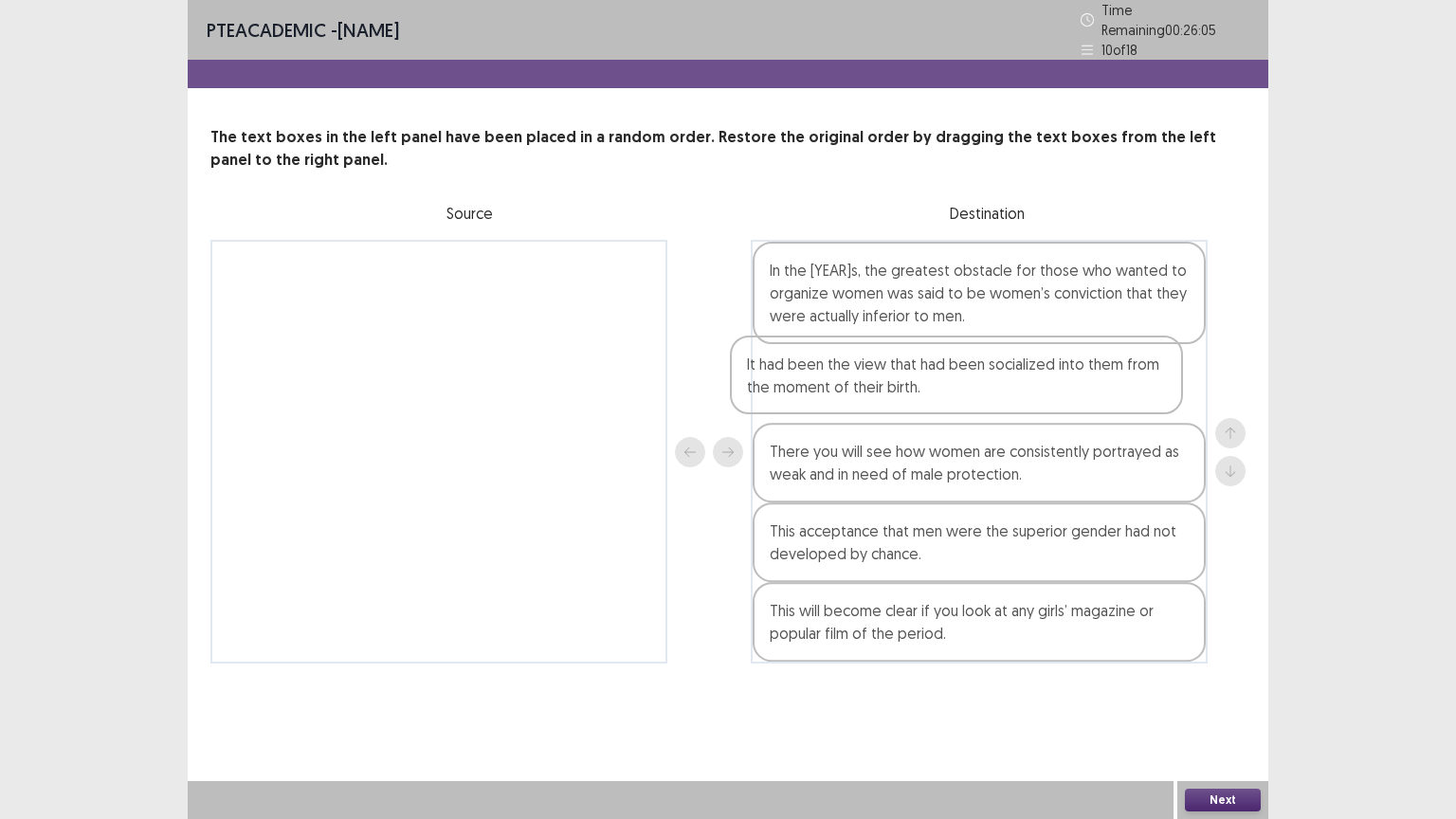 drag, startPoint x: 990, startPoint y: 554, endPoint x: 967, endPoint y: 391, distance: 164.6147 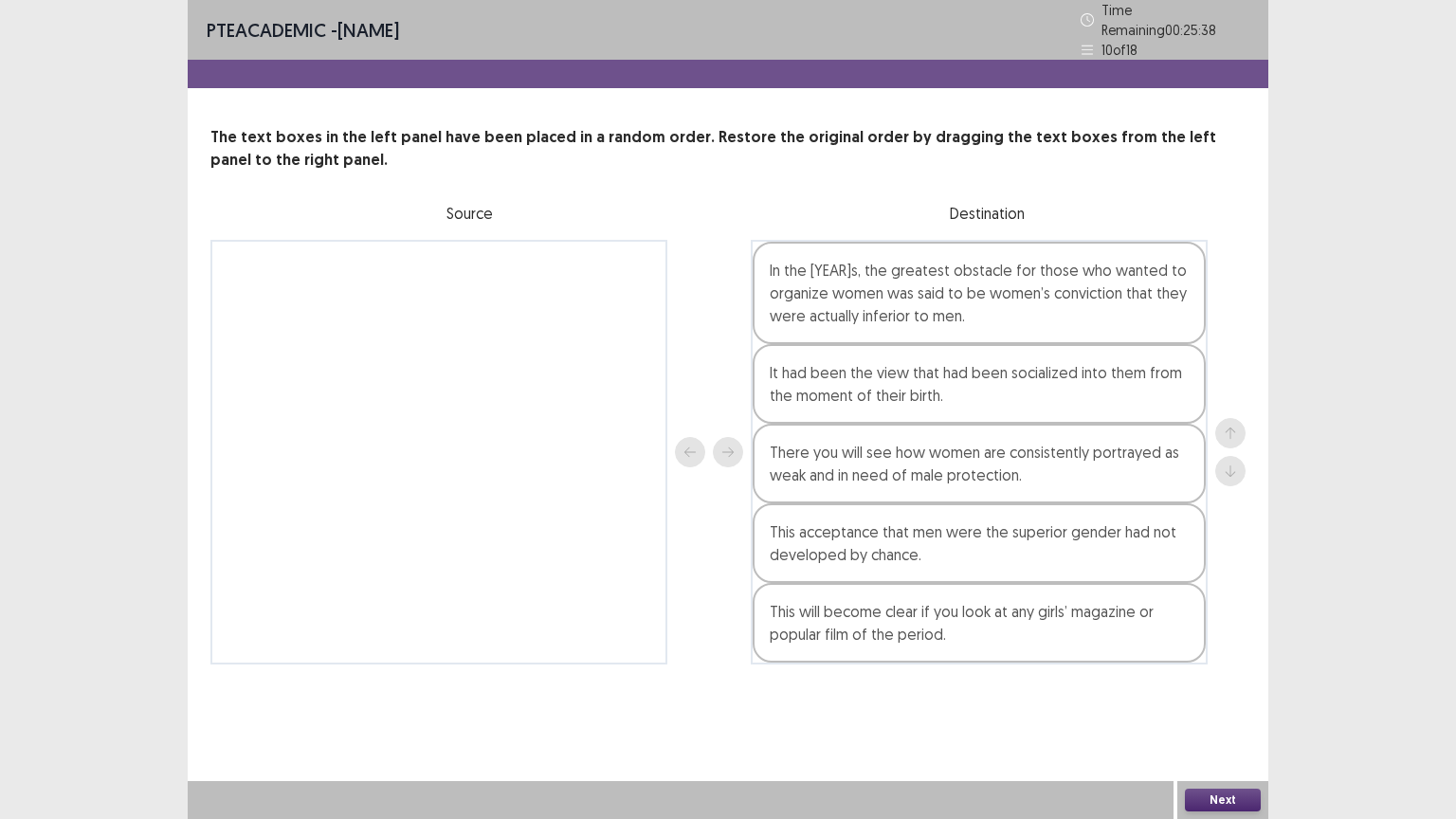 drag, startPoint x: 950, startPoint y: 507, endPoint x: 939, endPoint y: 435, distance: 72.83543 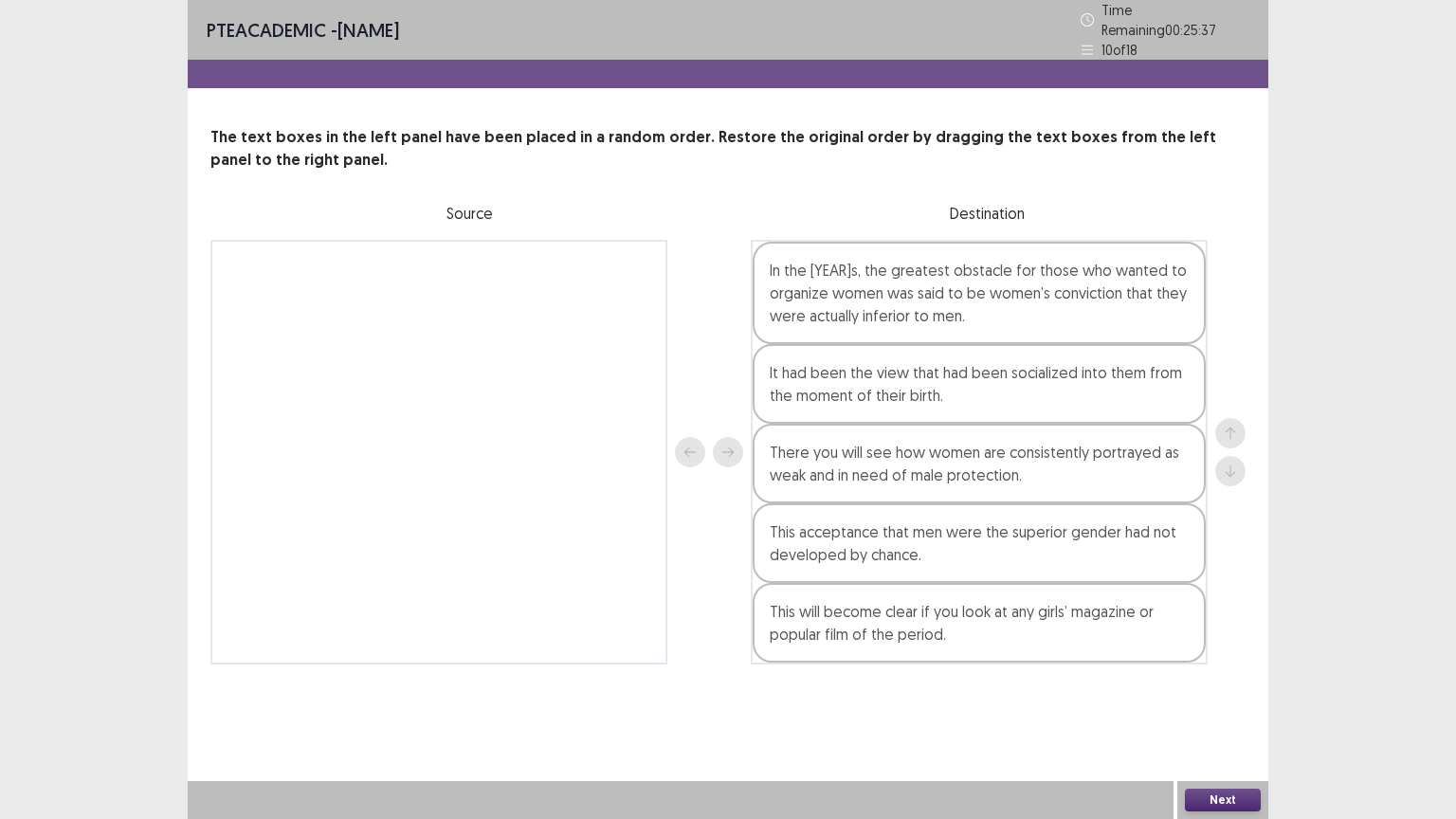 drag, startPoint x: 939, startPoint y: 435, endPoint x: 925, endPoint y: 507, distance: 73.34848 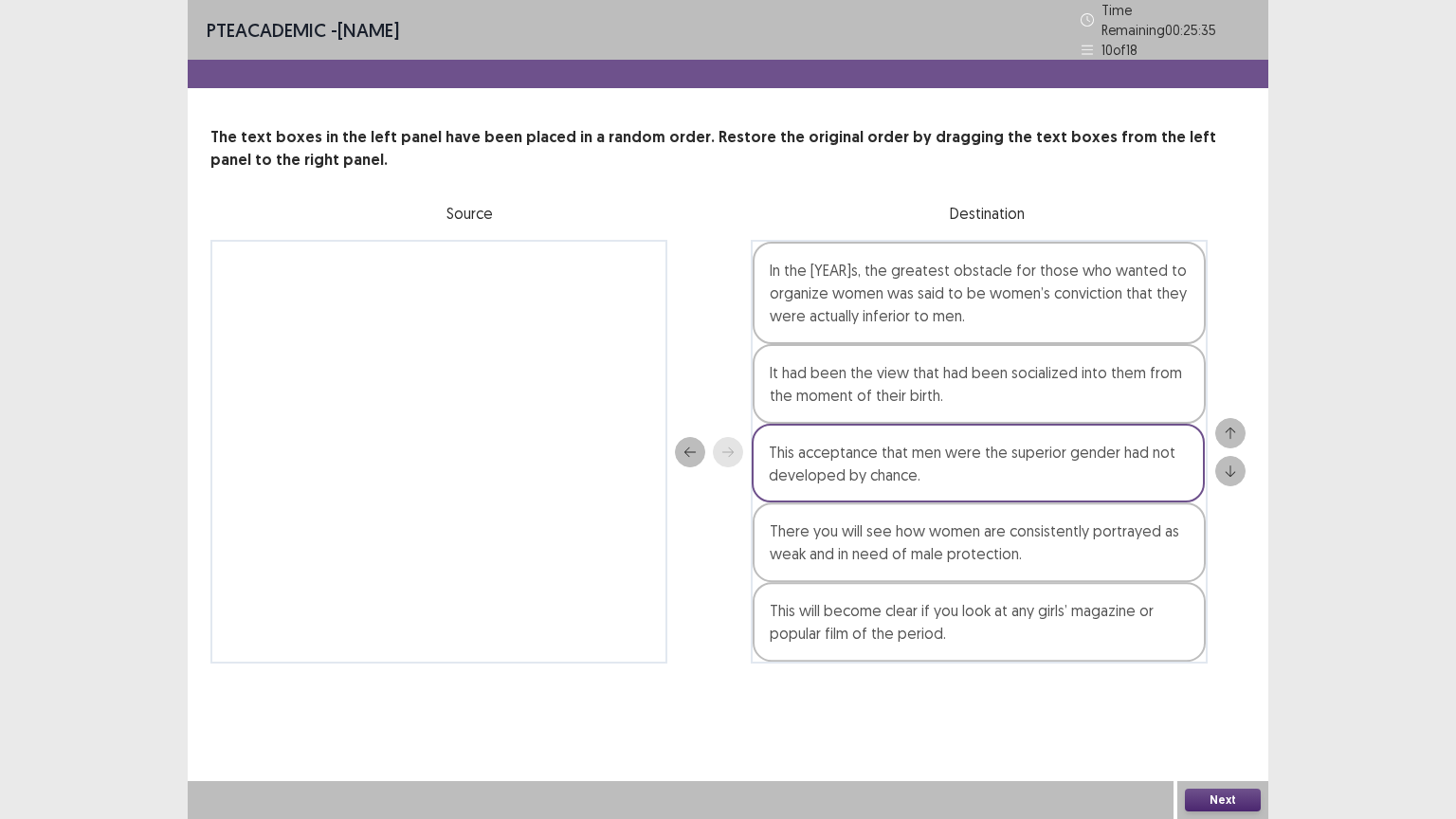 drag, startPoint x: 925, startPoint y: 507, endPoint x: 926, endPoint y: 435, distance: 72.00694 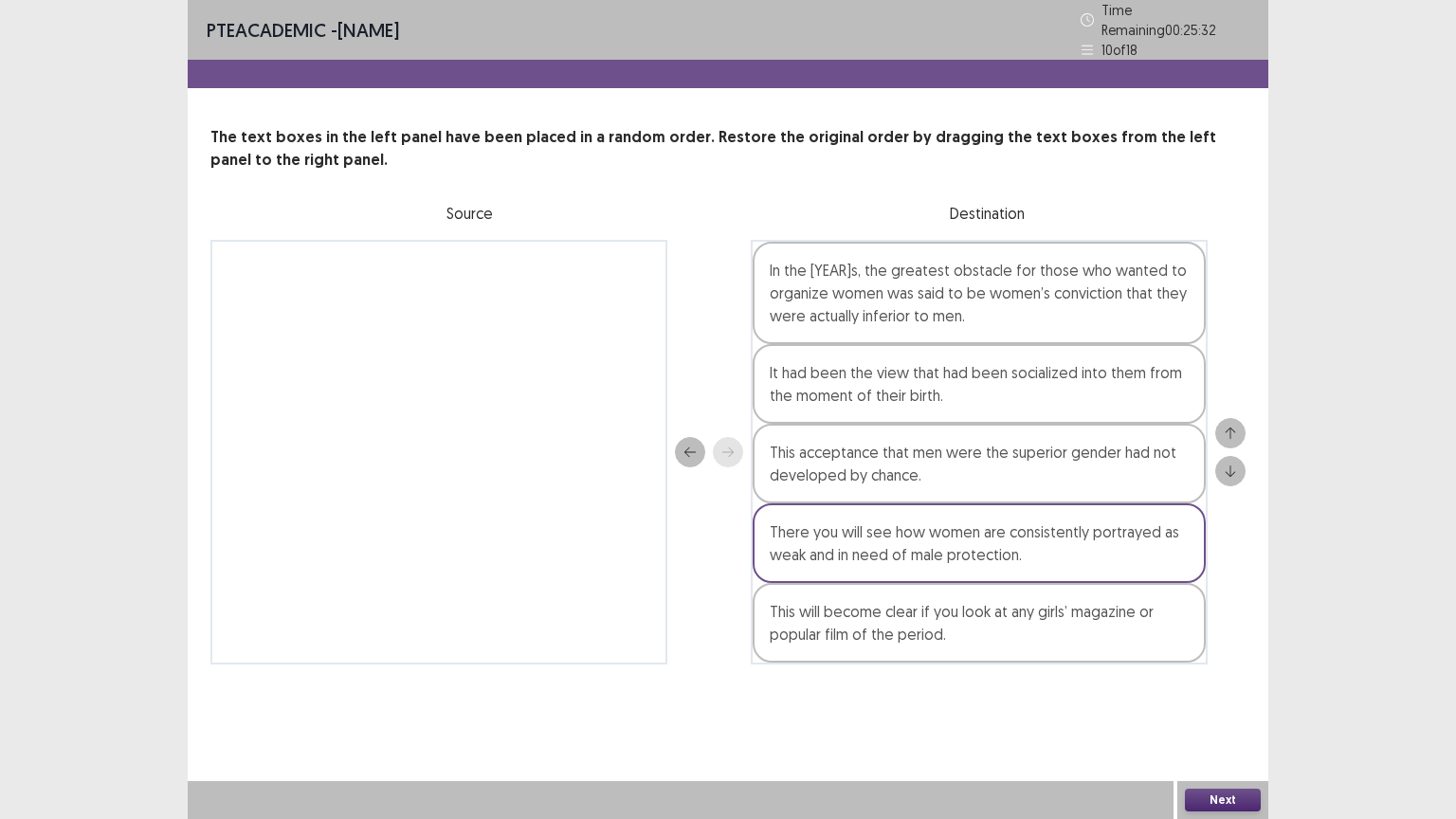 click on "Next" at bounding box center [1223, 800] 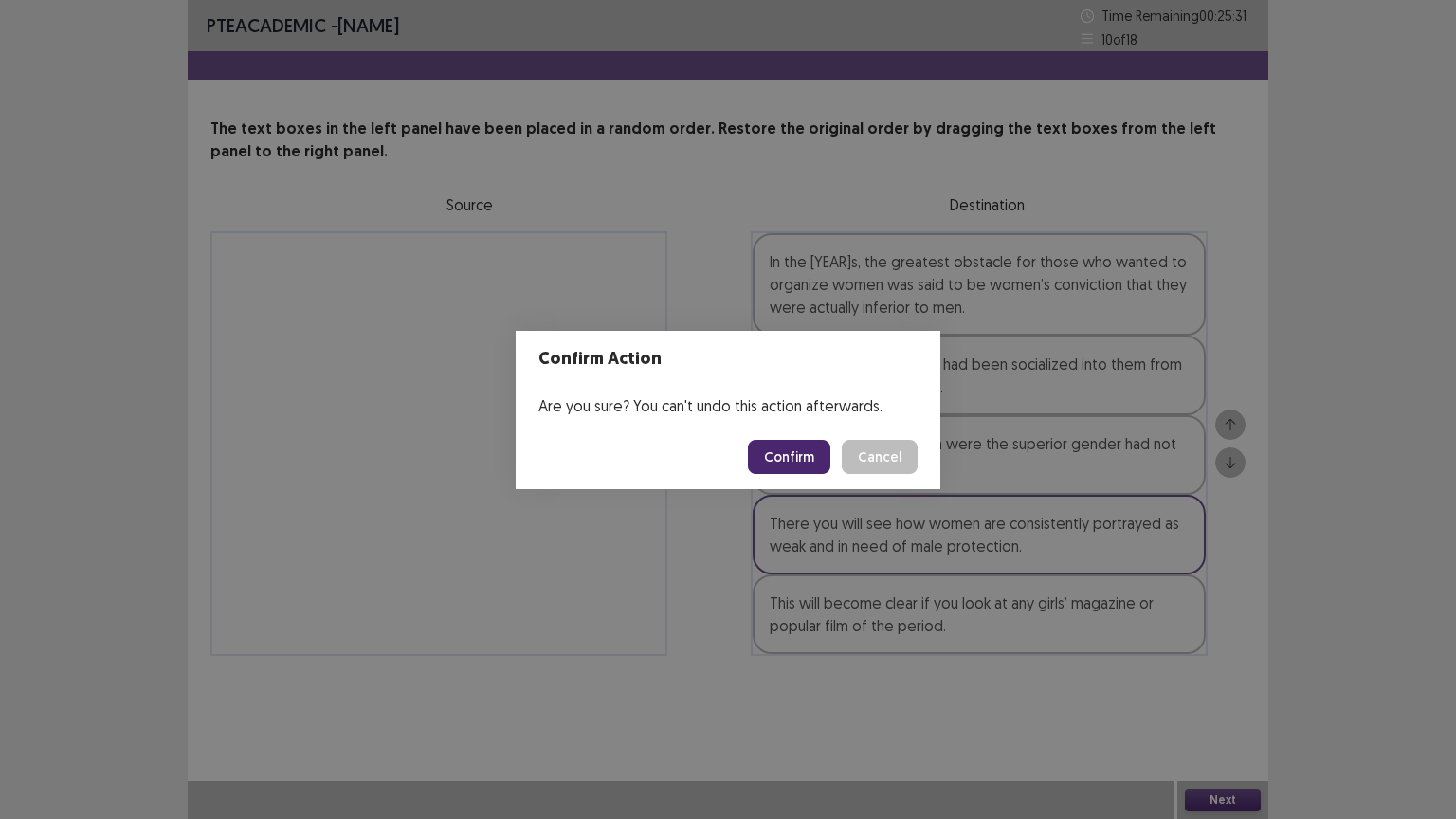 click on "Confirm" at bounding box center (789, 457) 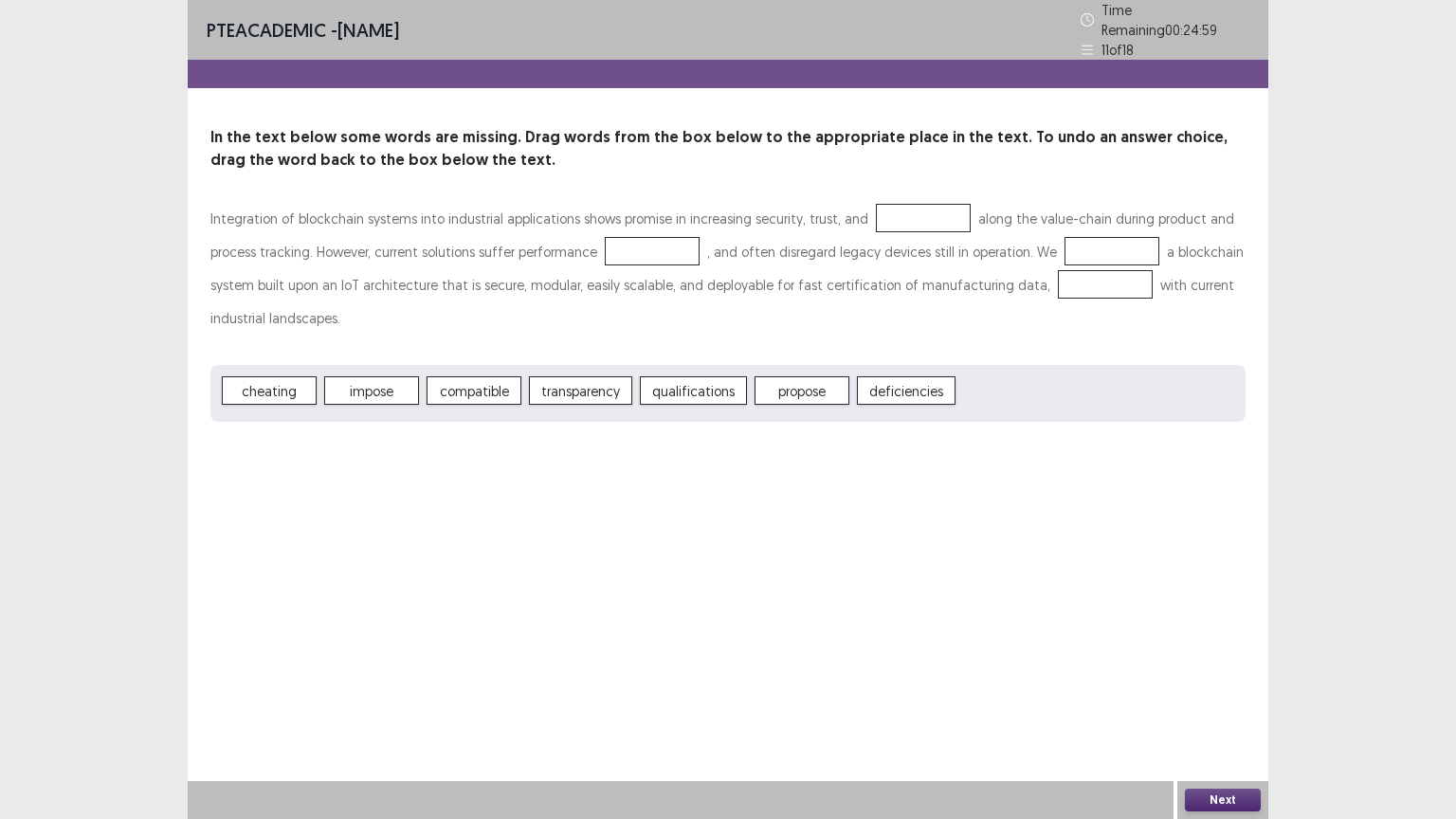 drag, startPoint x: 475, startPoint y: 343, endPoint x: 810, endPoint y: 198, distance: 365.0342 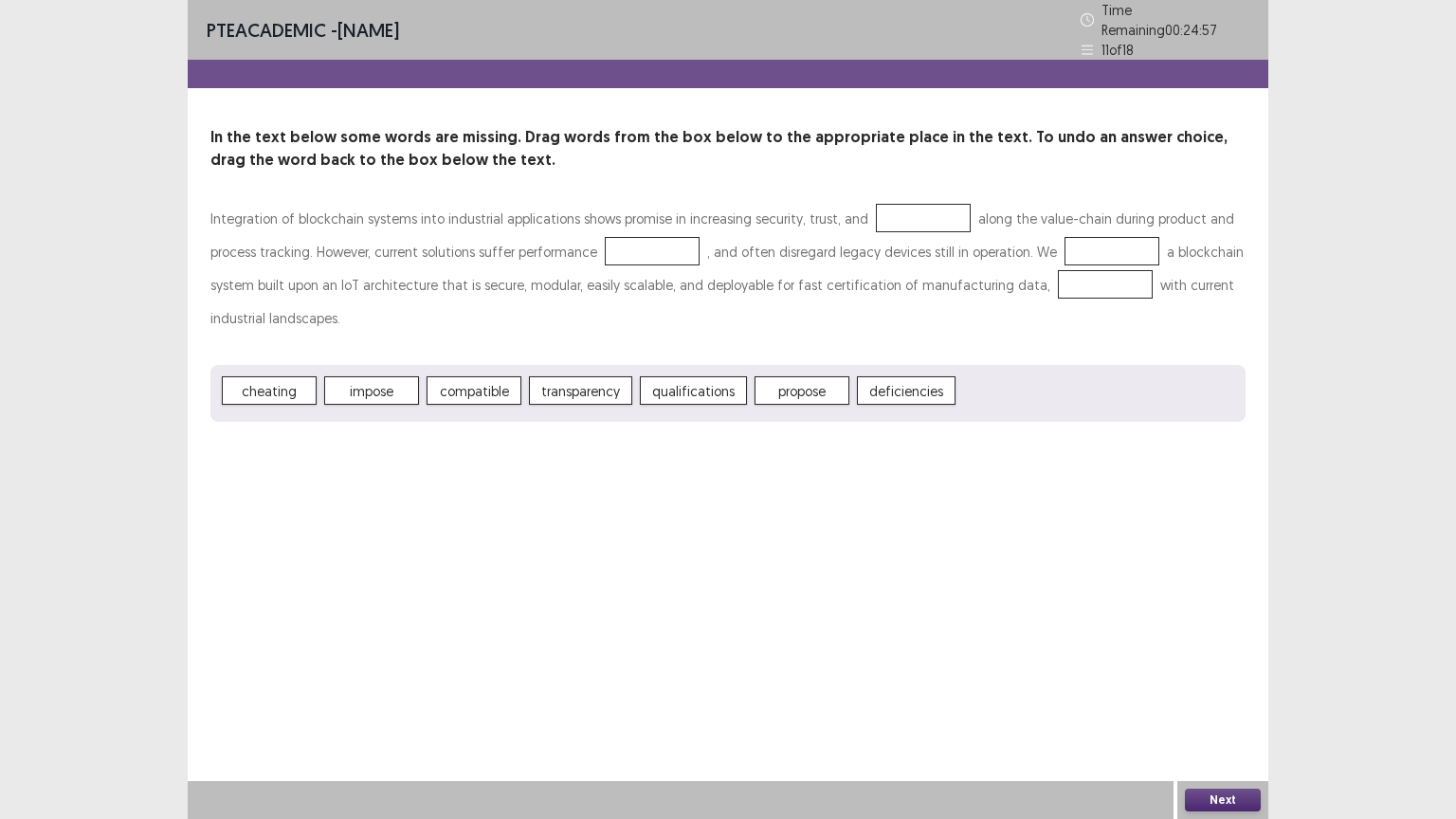 drag, startPoint x: 810, startPoint y: 198, endPoint x: 479, endPoint y: 339, distance: 359.78049 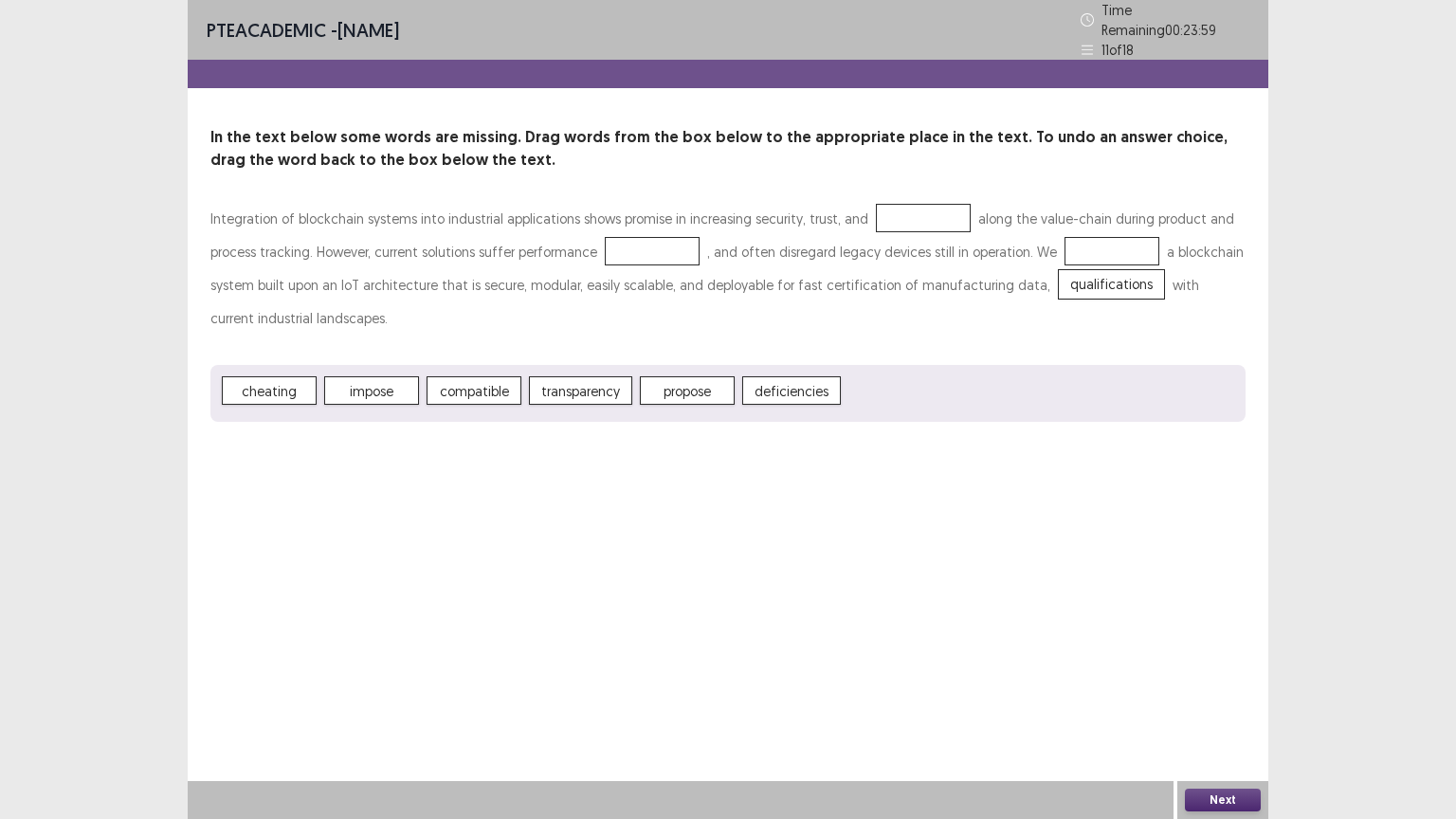click on "compatible" at bounding box center (474, 391) 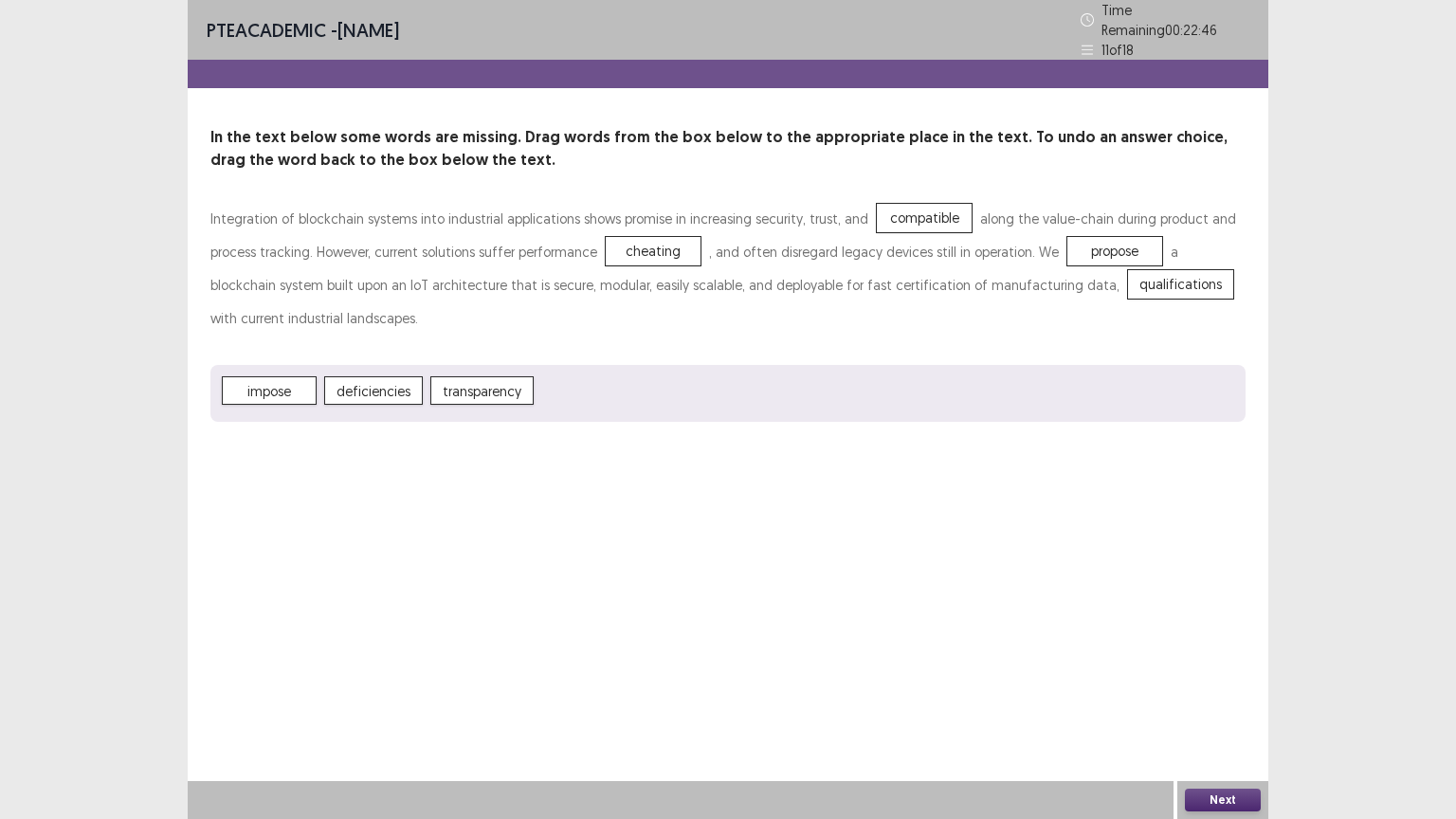 click on "Next" at bounding box center [1223, 800] 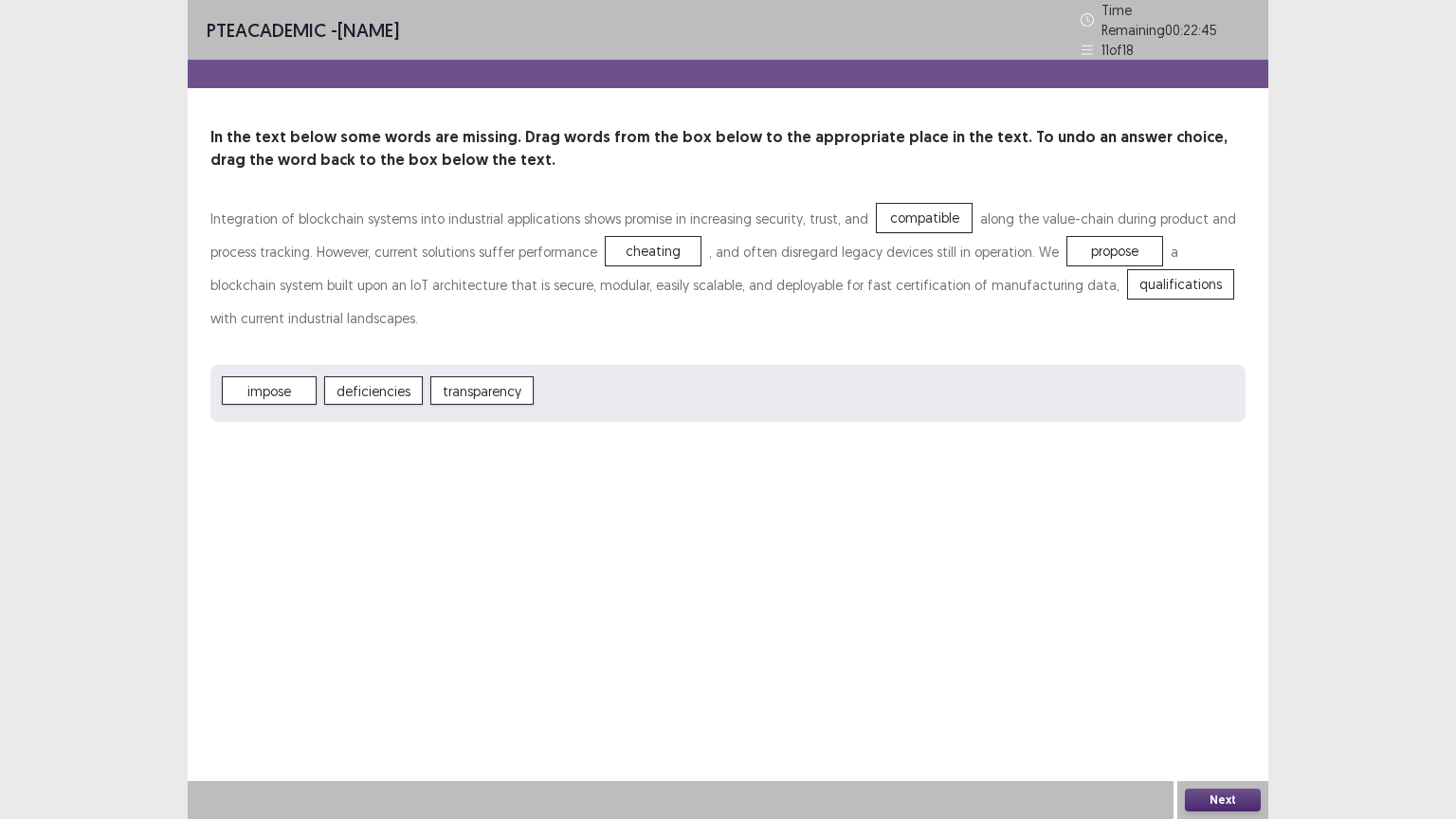 click on "Next" at bounding box center [1223, 800] 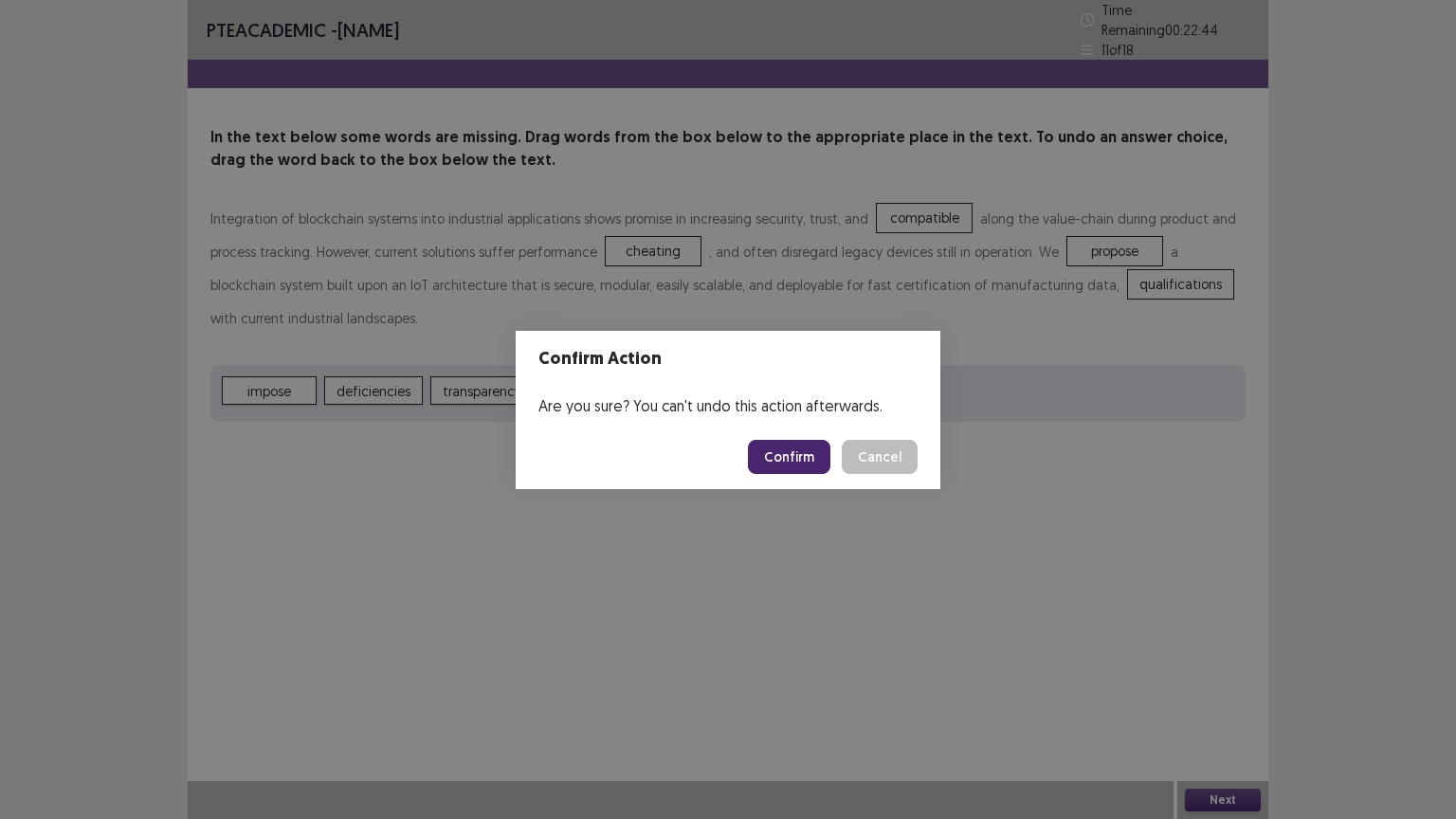 click on "Confirm" at bounding box center [789, 457] 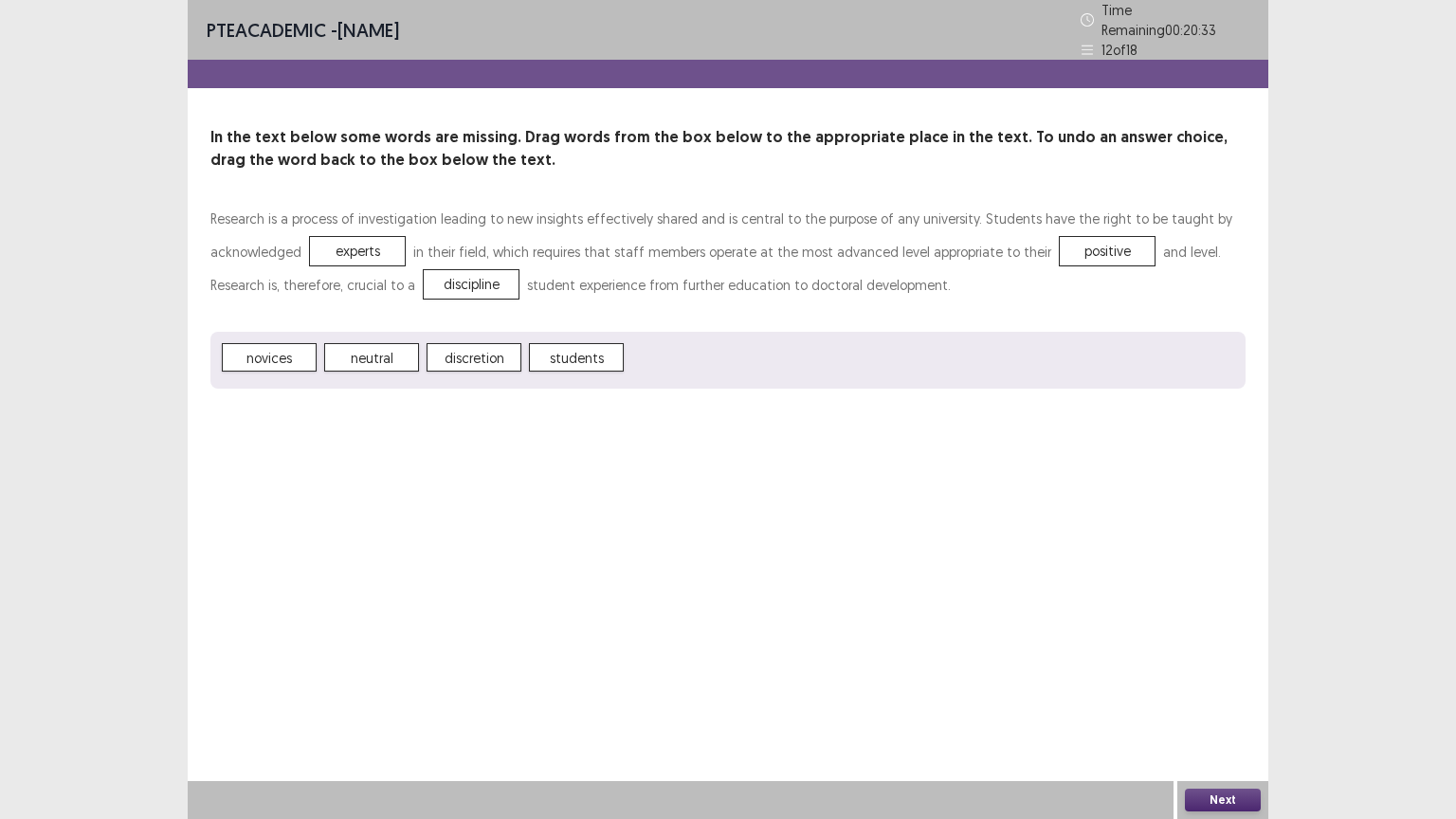 click on "Next" at bounding box center (1223, 800) 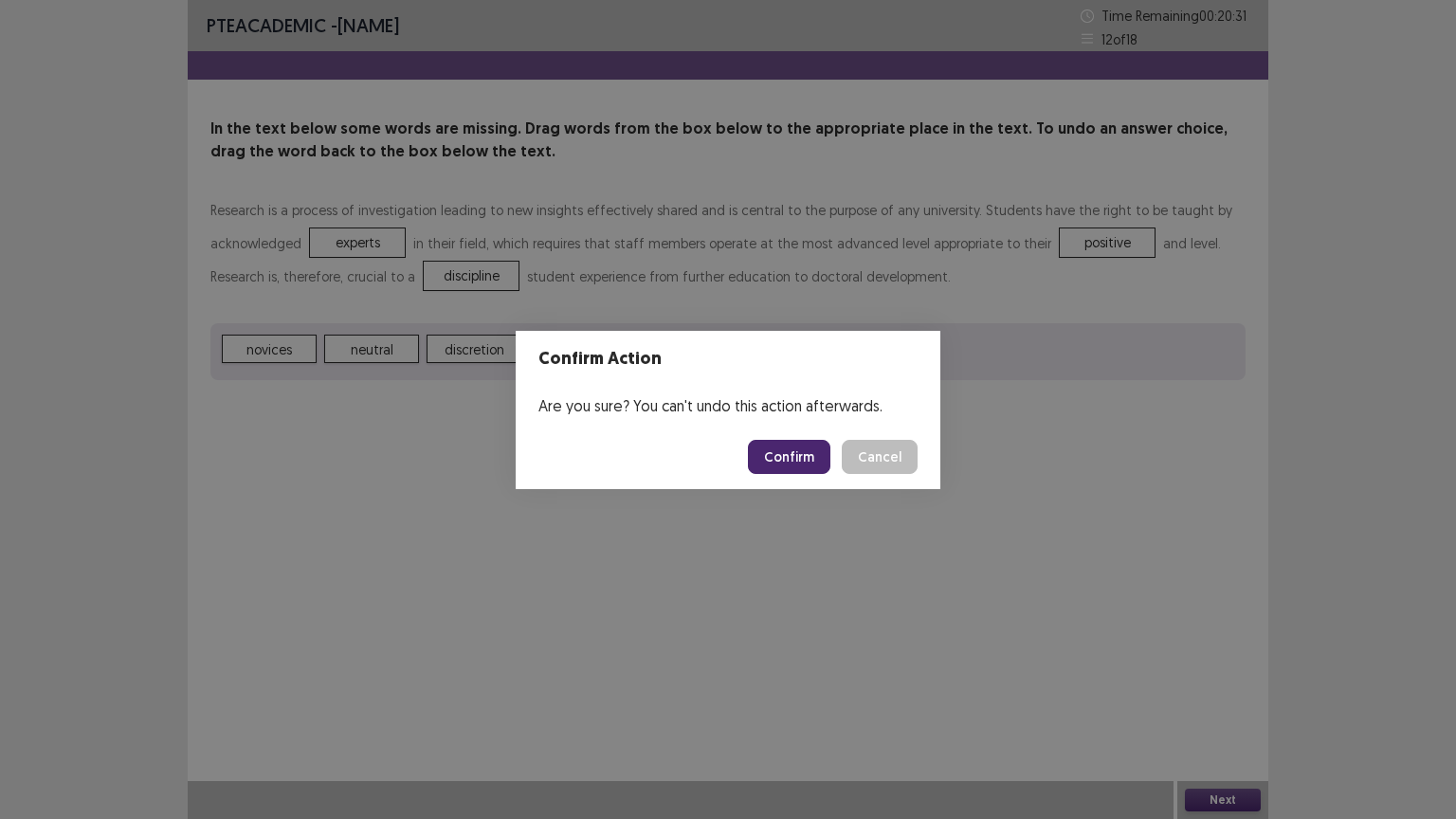 click on "Confirm" at bounding box center (789, 457) 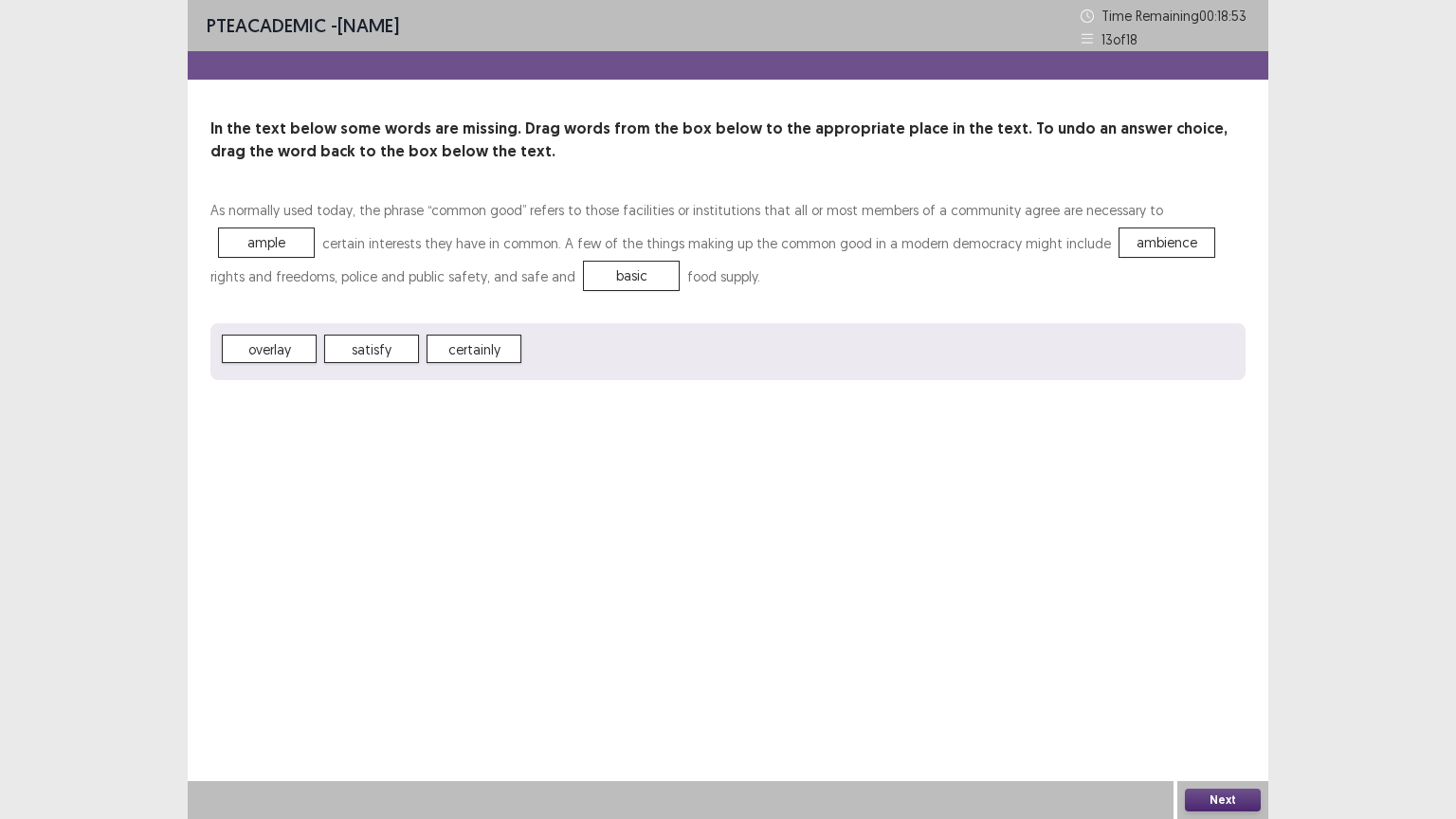 click on "Next" at bounding box center (1223, 800) 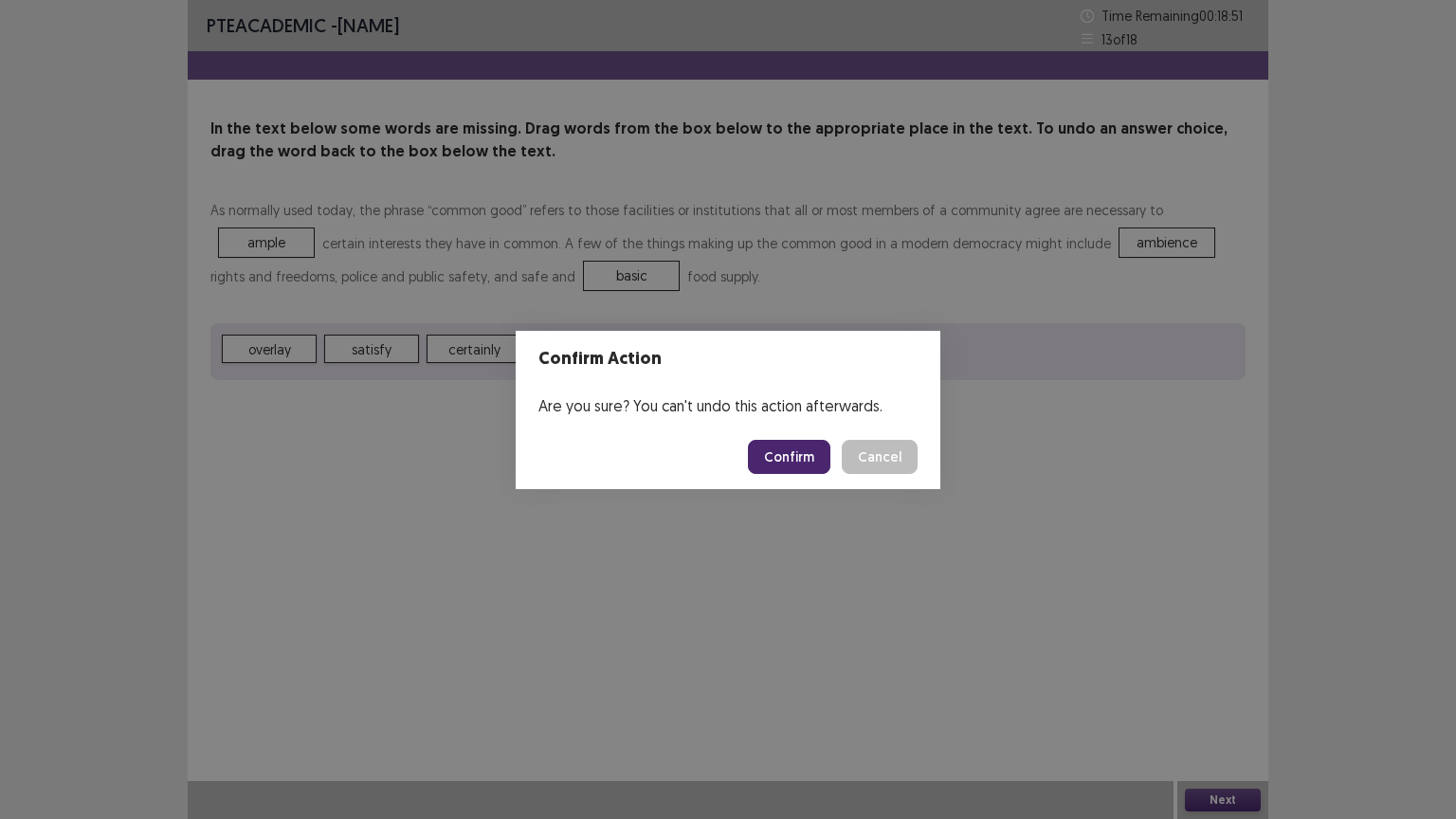 click on "Confirm" at bounding box center (789, 457) 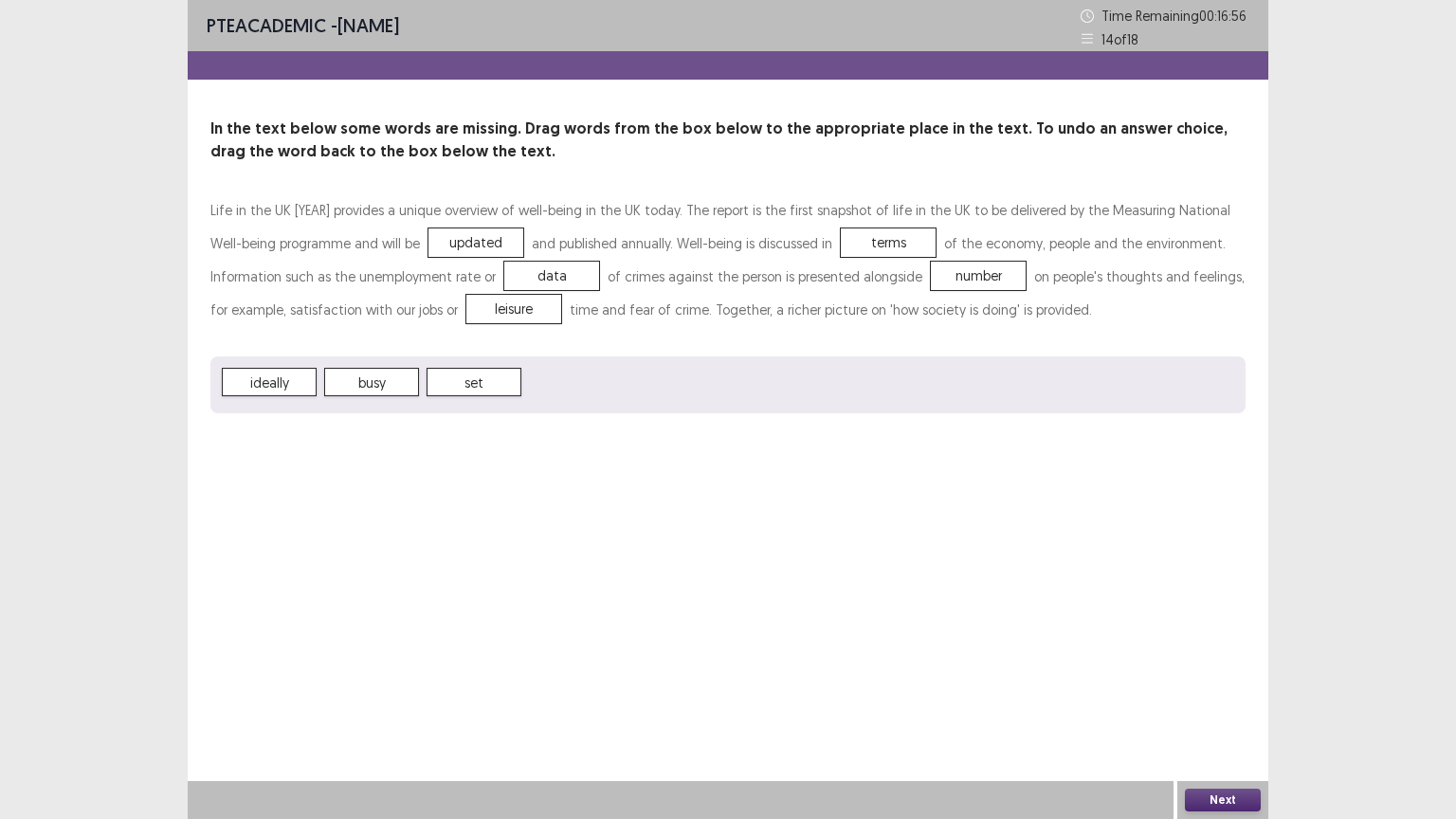 click on "Next" at bounding box center (1223, 800) 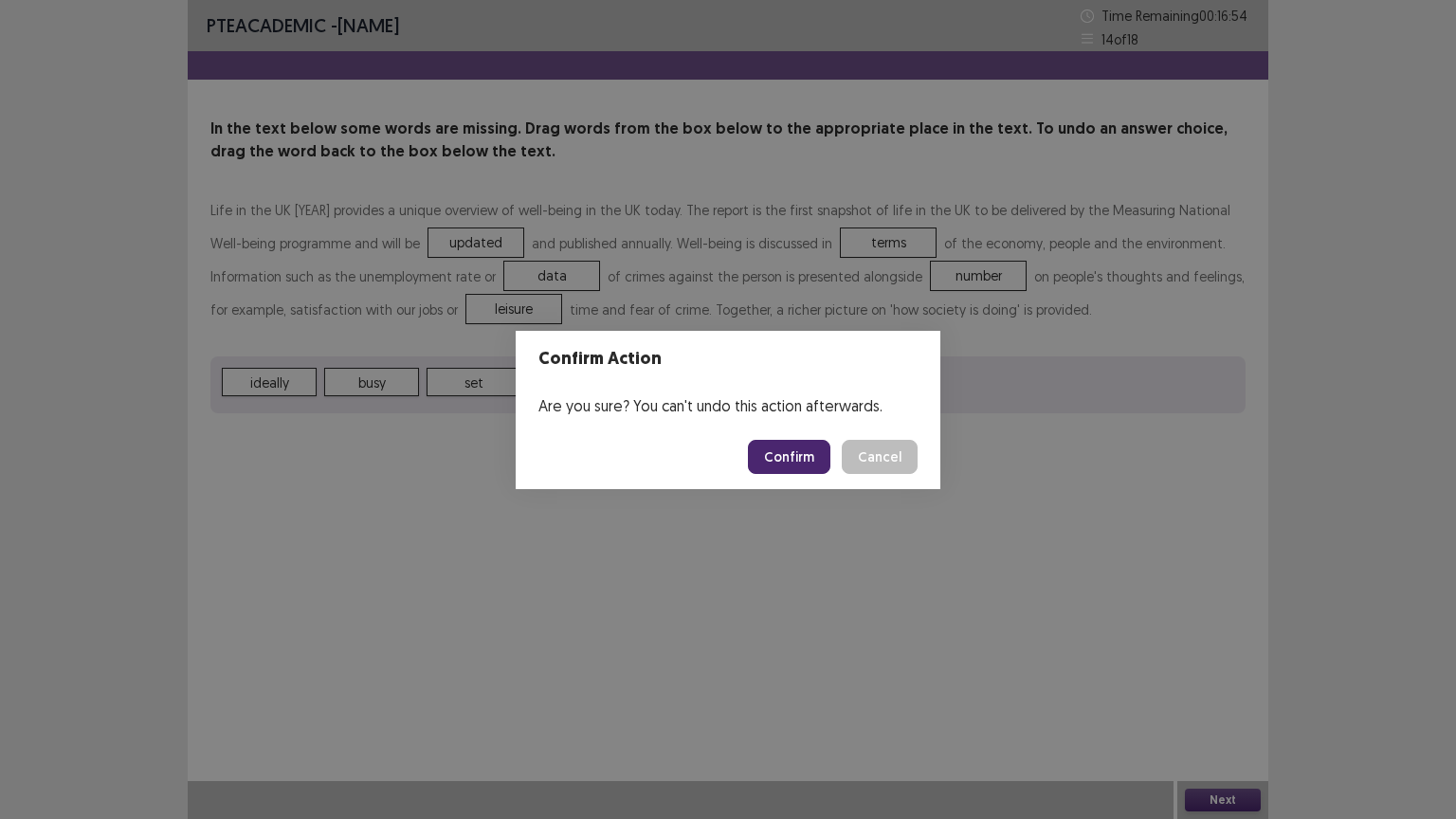 click on "Confirm" at bounding box center (789, 457) 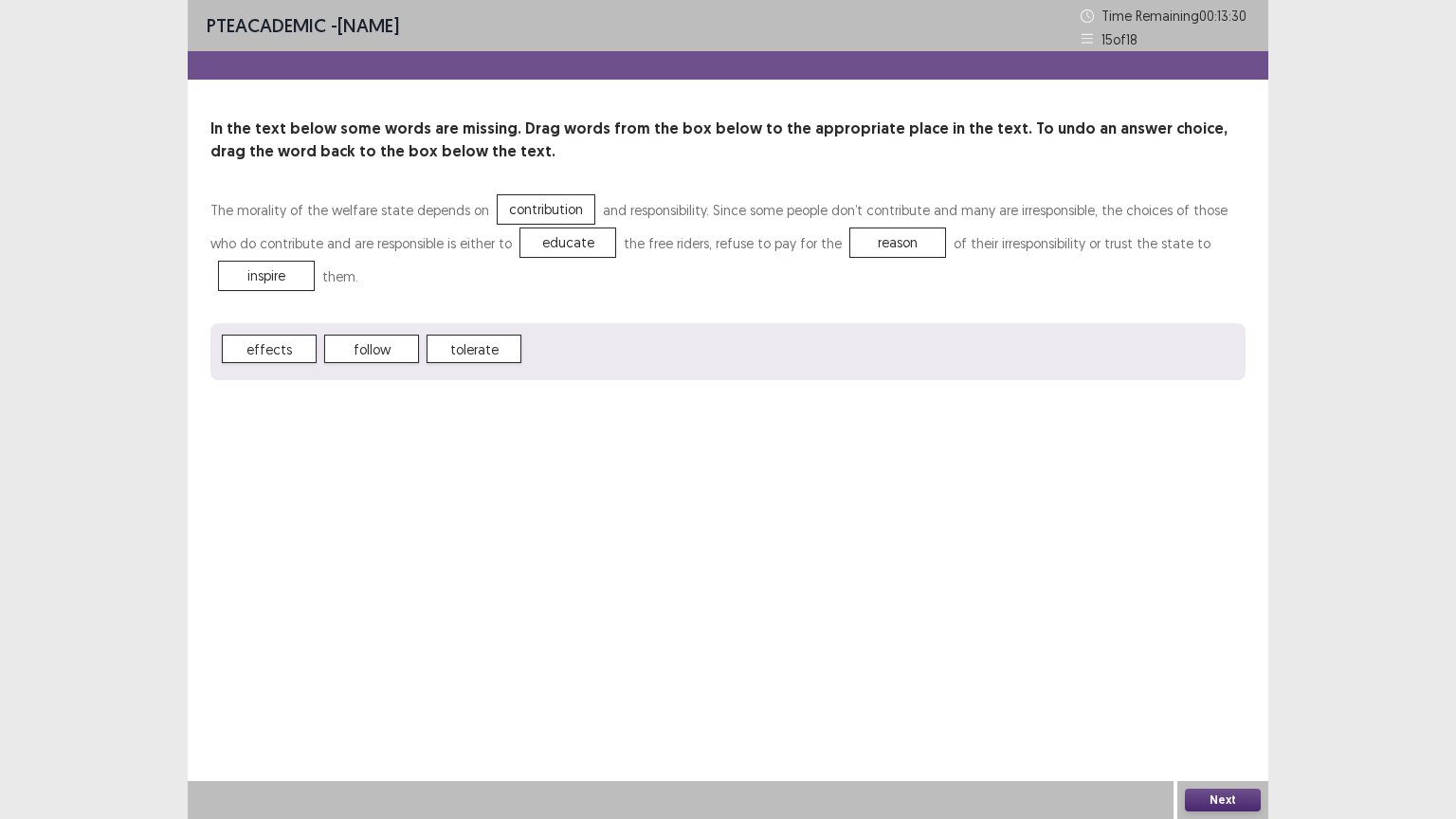 click on "Next" at bounding box center (1223, 800) 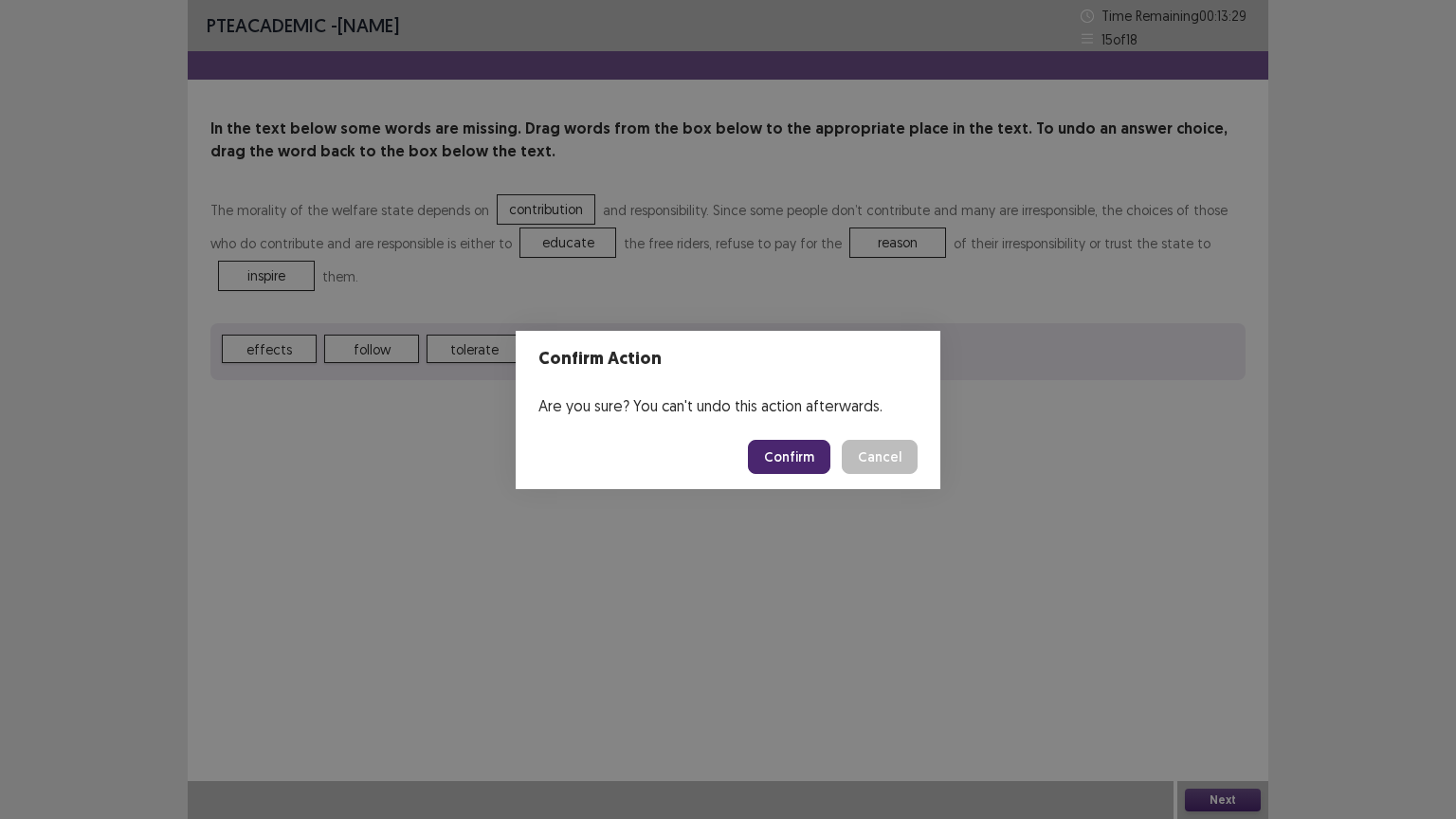 click on "Confirm" at bounding box center [789, 457] 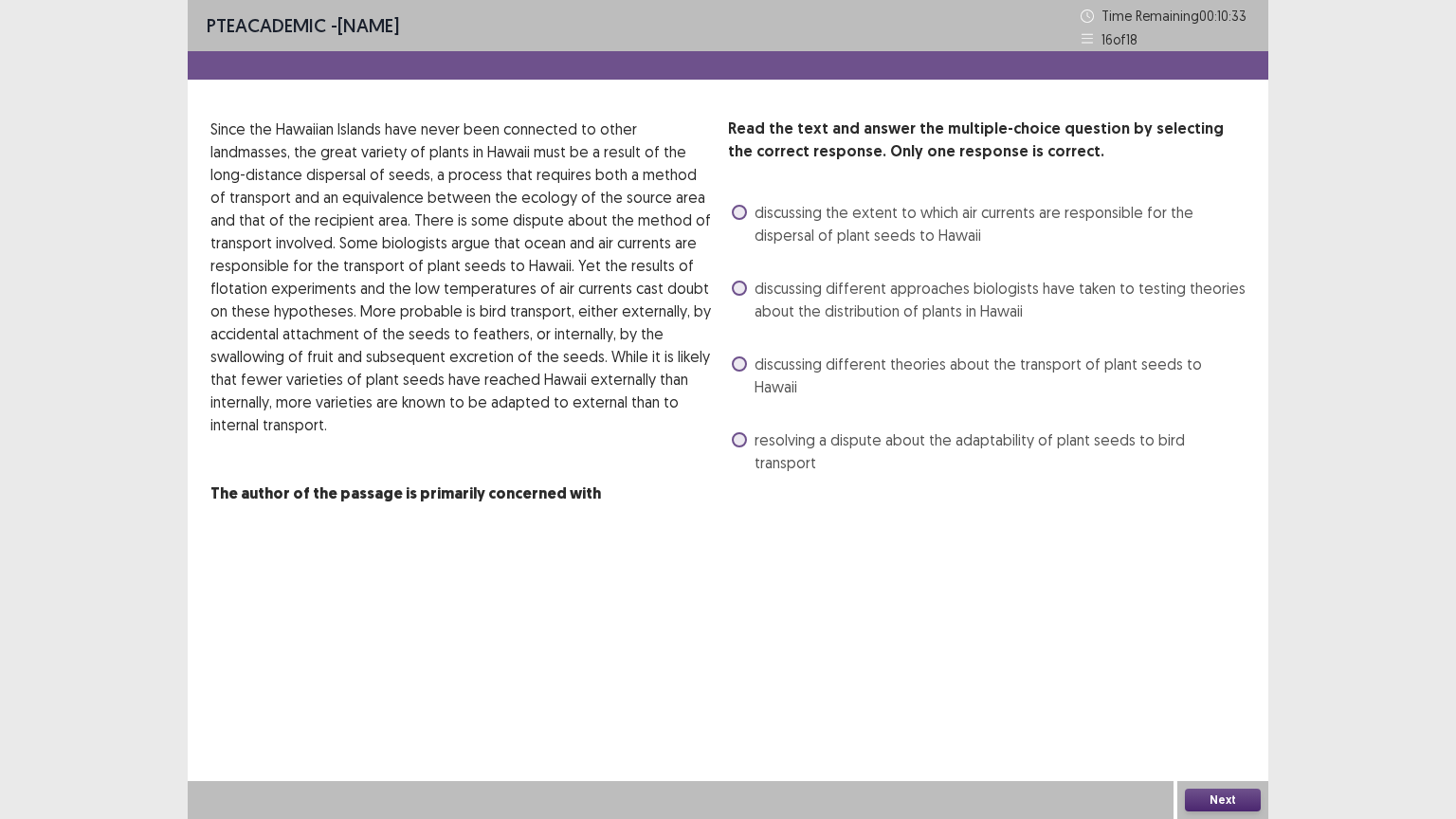 click on "Read the text and answer the multiple-choice question by selecting the correct response. Only one response is correct. discussing the extent to which air currents are responsible for the dispersal of plant seeds to Hawaii discussing different approaches biologists have taken to testing theories about the distribution of plants in Hawaii discussing different theories about the transport of plant seeds to Hawaii resolving a dispute about the adaptability of plant seeds to bird transport" at bounding box center [987, 298] 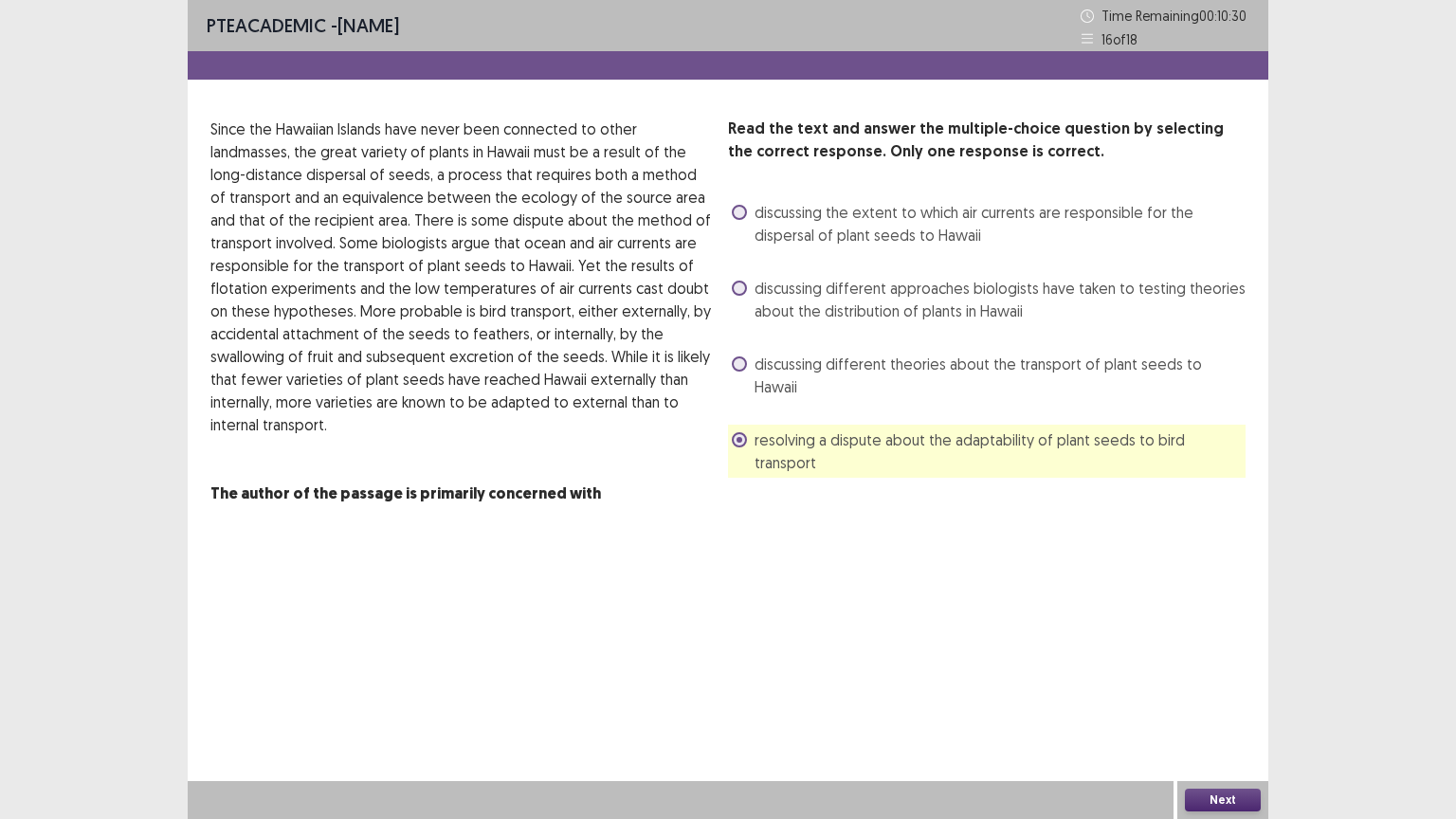 click on "discussing different theories about the transport of plant seeds to Hawaii" at bounding box center (1000, 375) 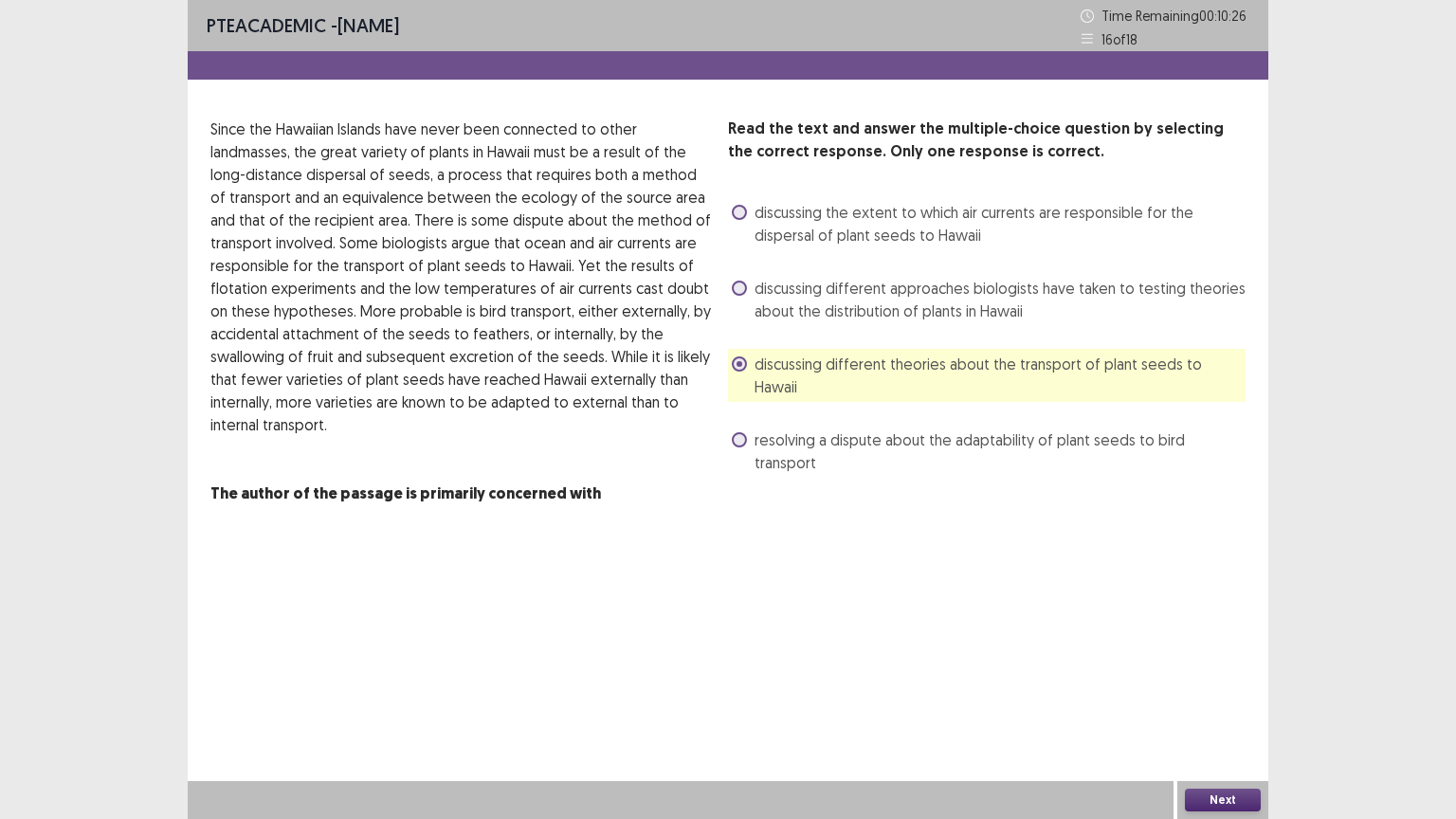 click on "resolving a dispute about the adaptability of plant seeds to bird transport" at bounding box center [1000, 451] 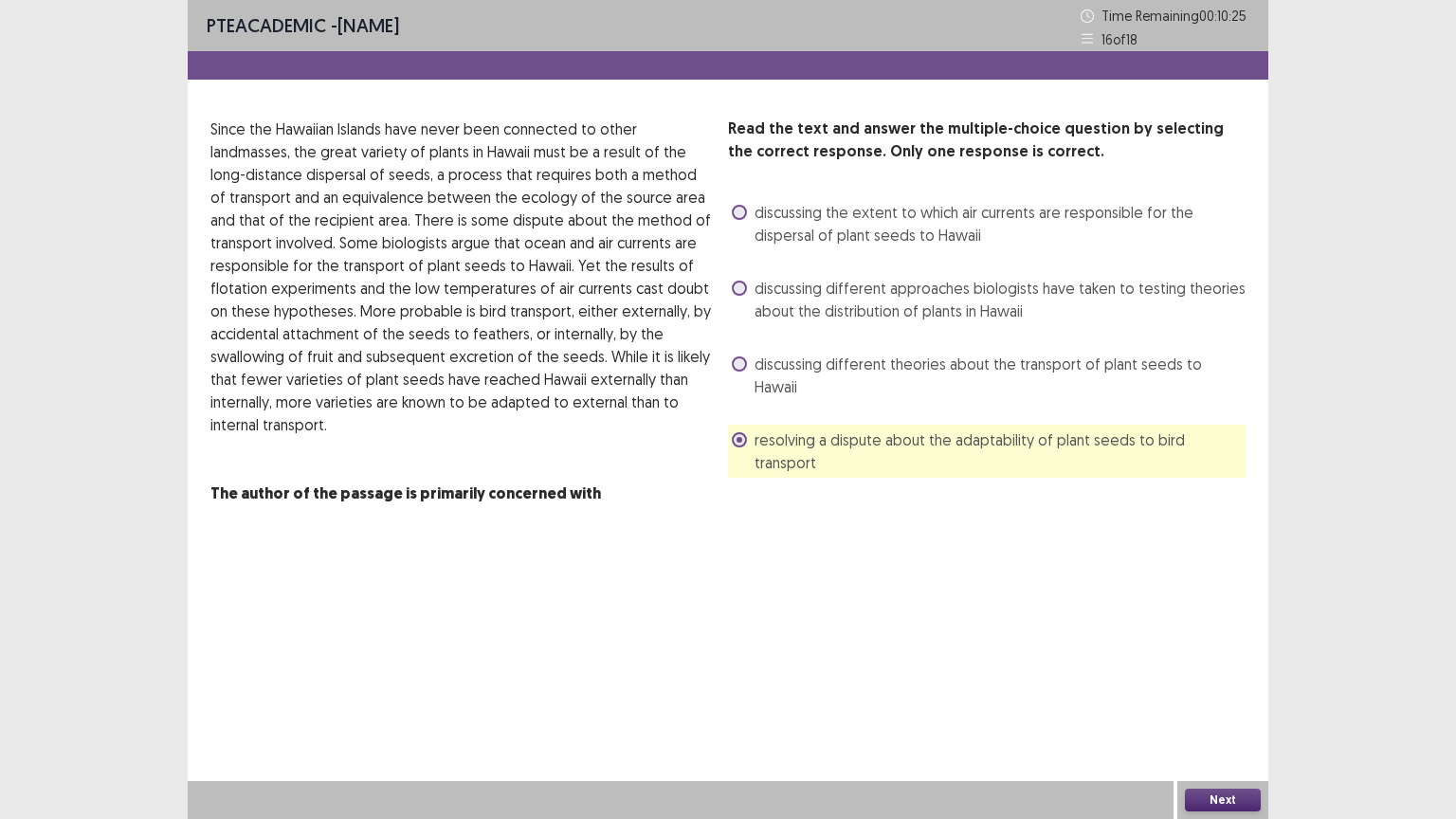 click on "Next" at bounding box center (1223, 800) 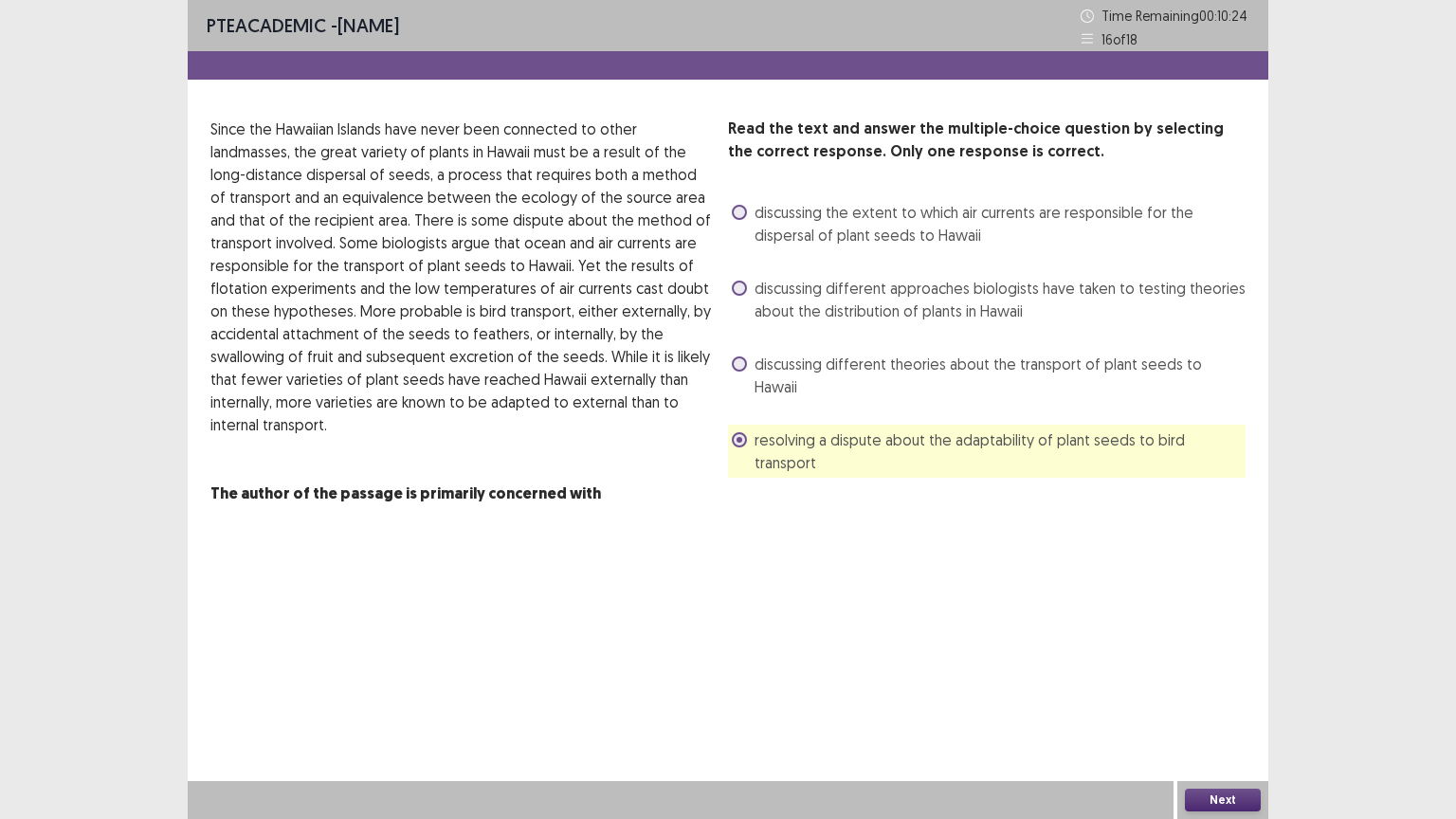 click on "Next" at bounding box center [1223, 800] 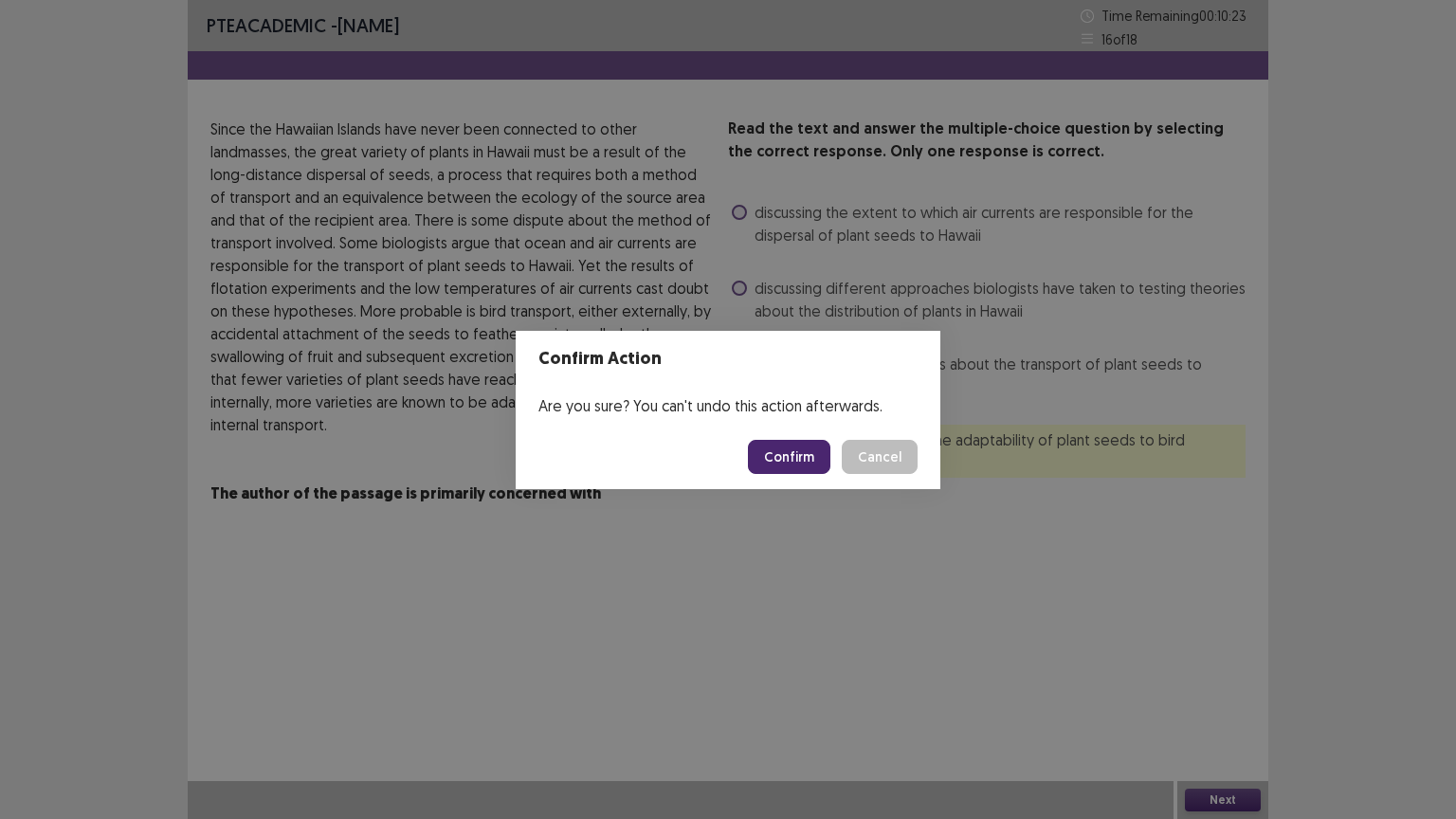 click on "Confirm" at bounding box center (789, 457) 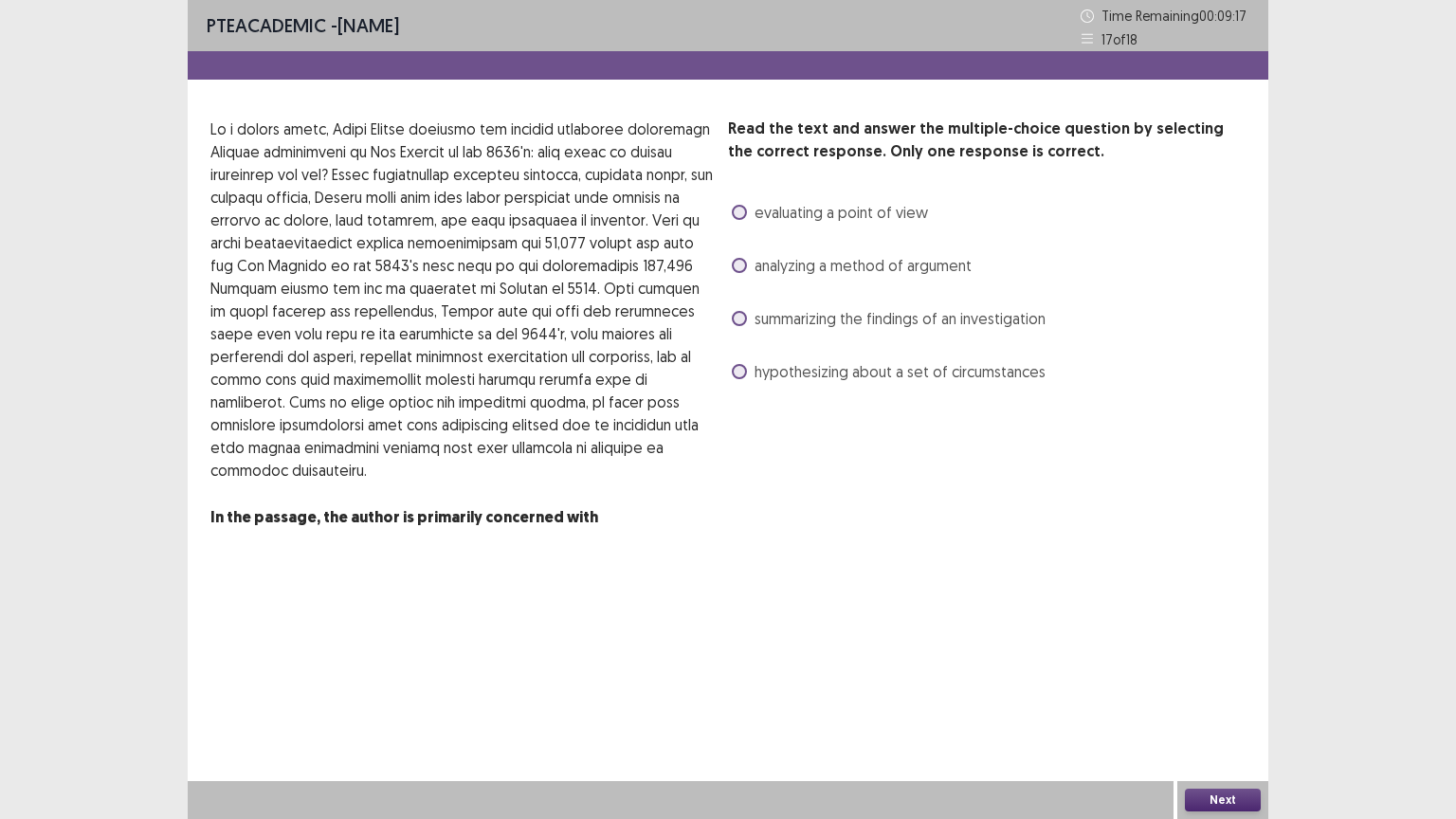 click at bounding box center (739, 372) 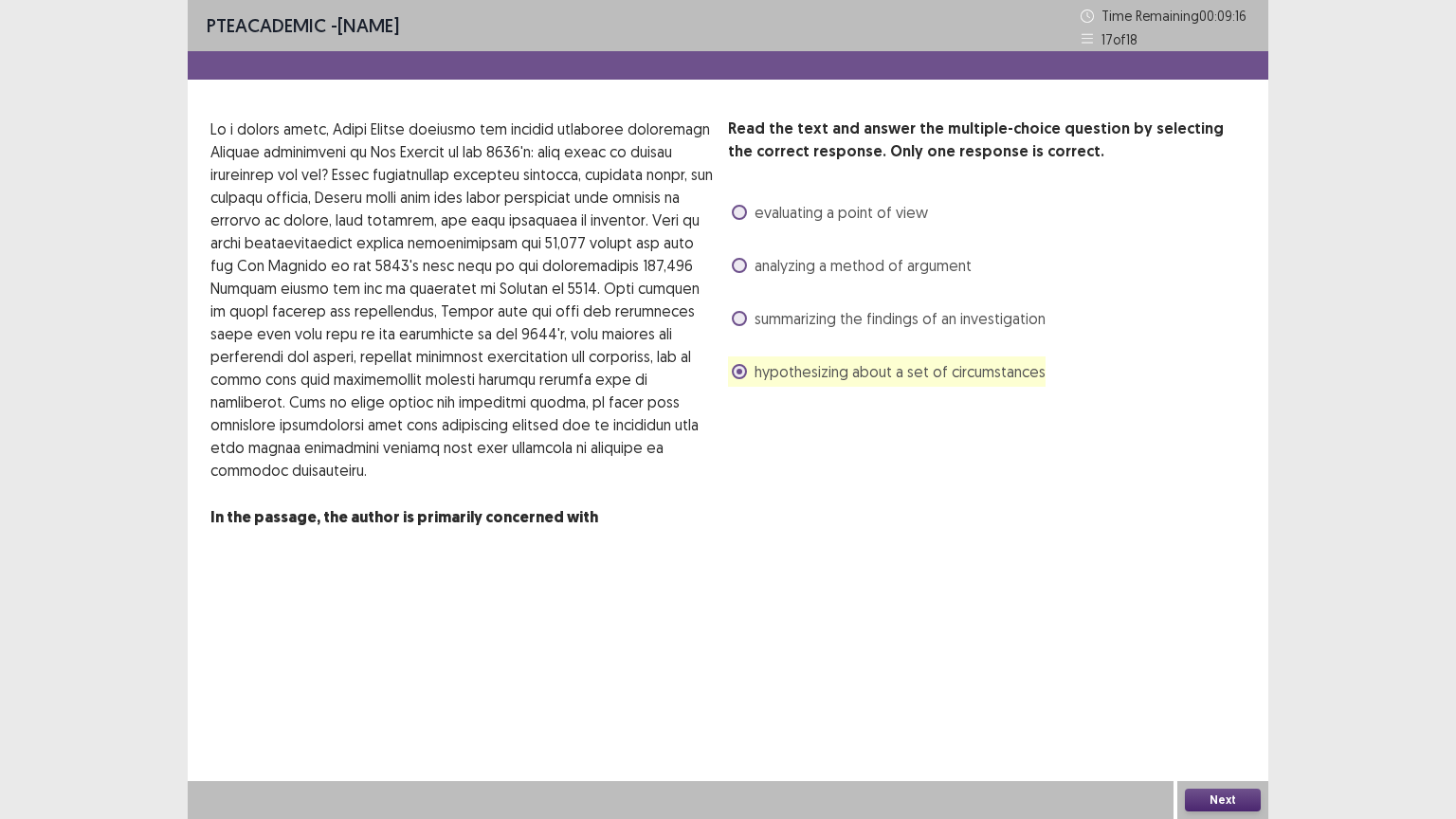 click on "Next" at bounding box center [1223, 800] 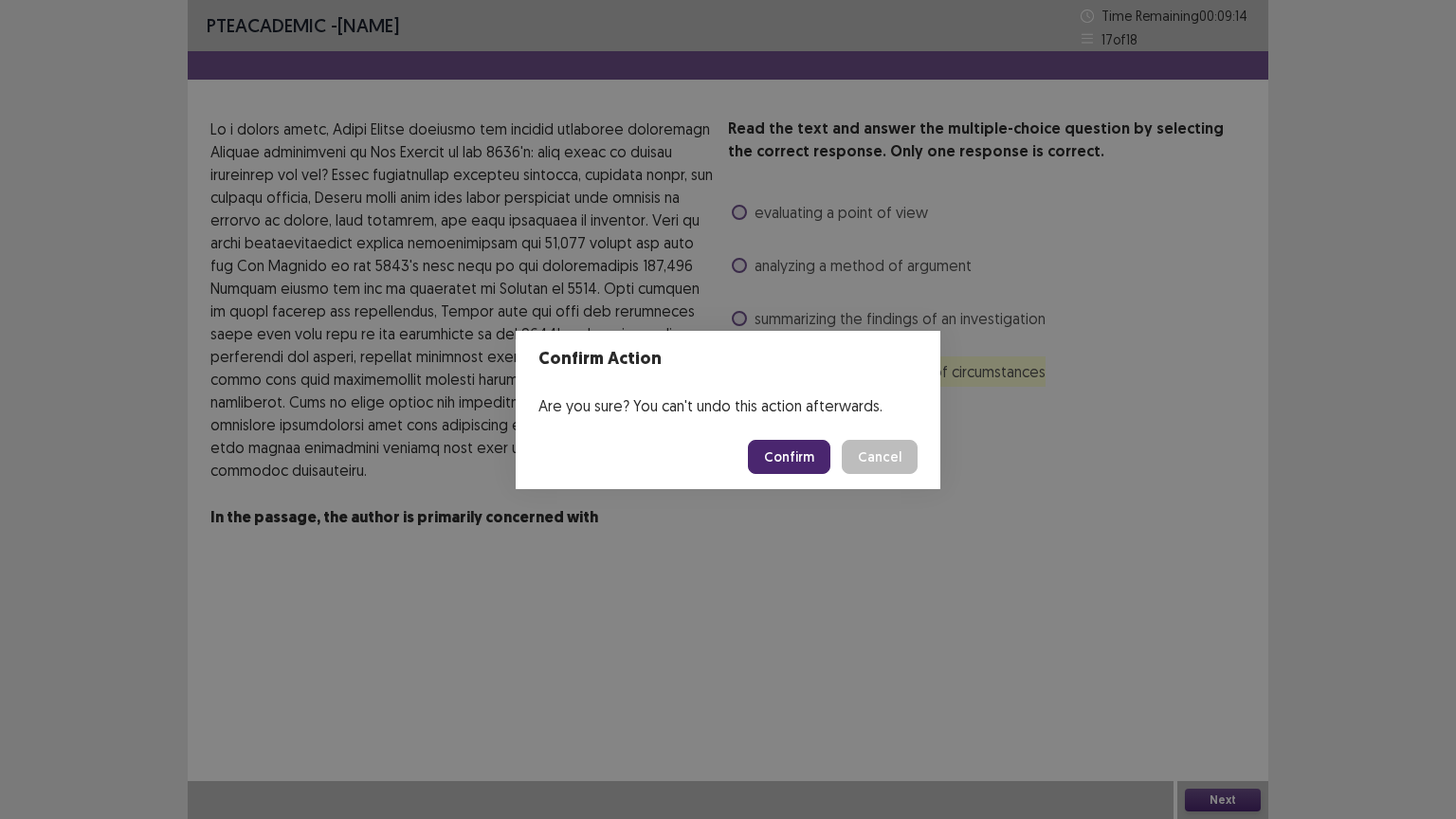 click on "Confirm" at bounding box center (789, 457) 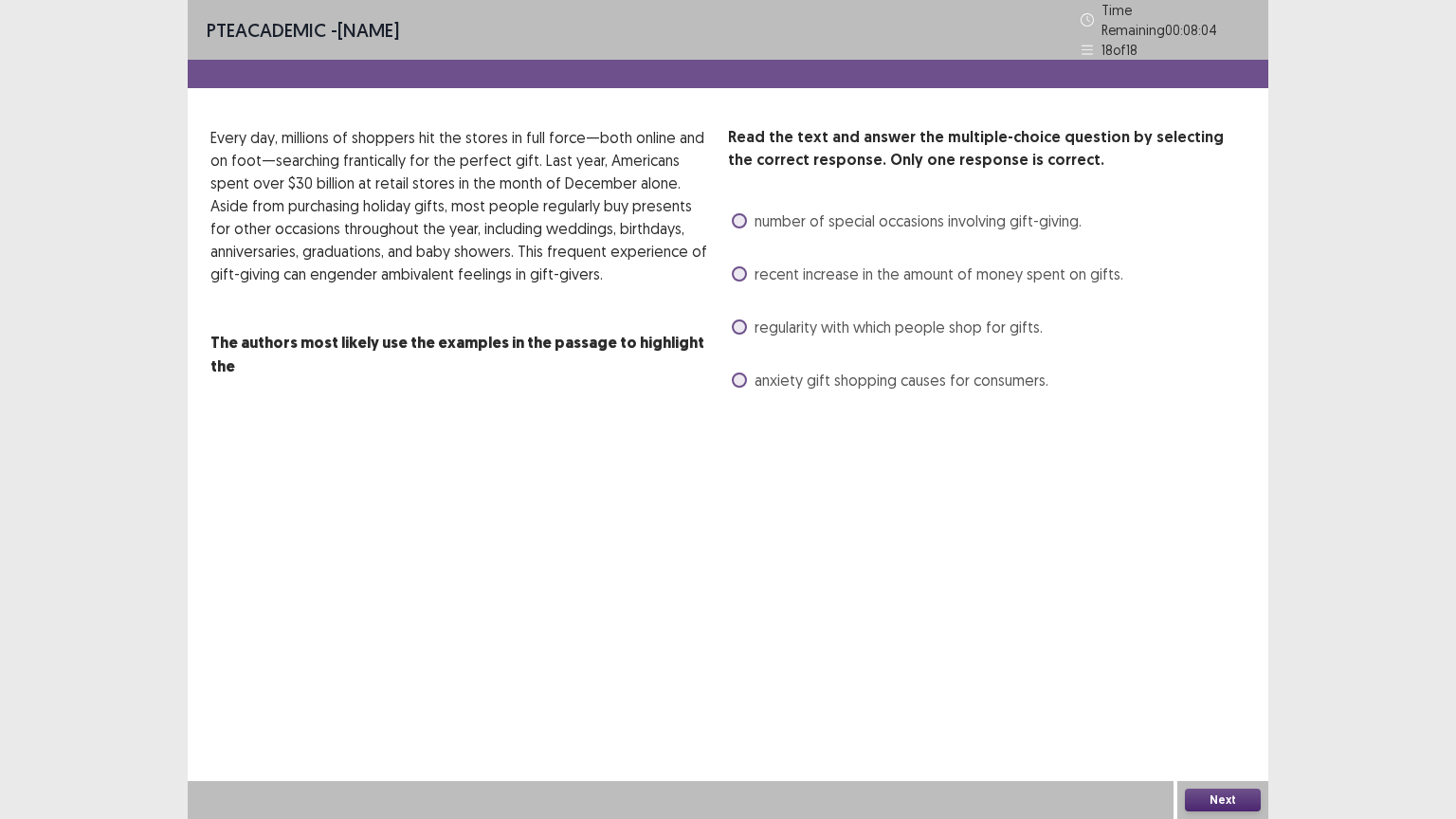click on "number of special occasions involving gift-giving." at bounding box center (918, 221) 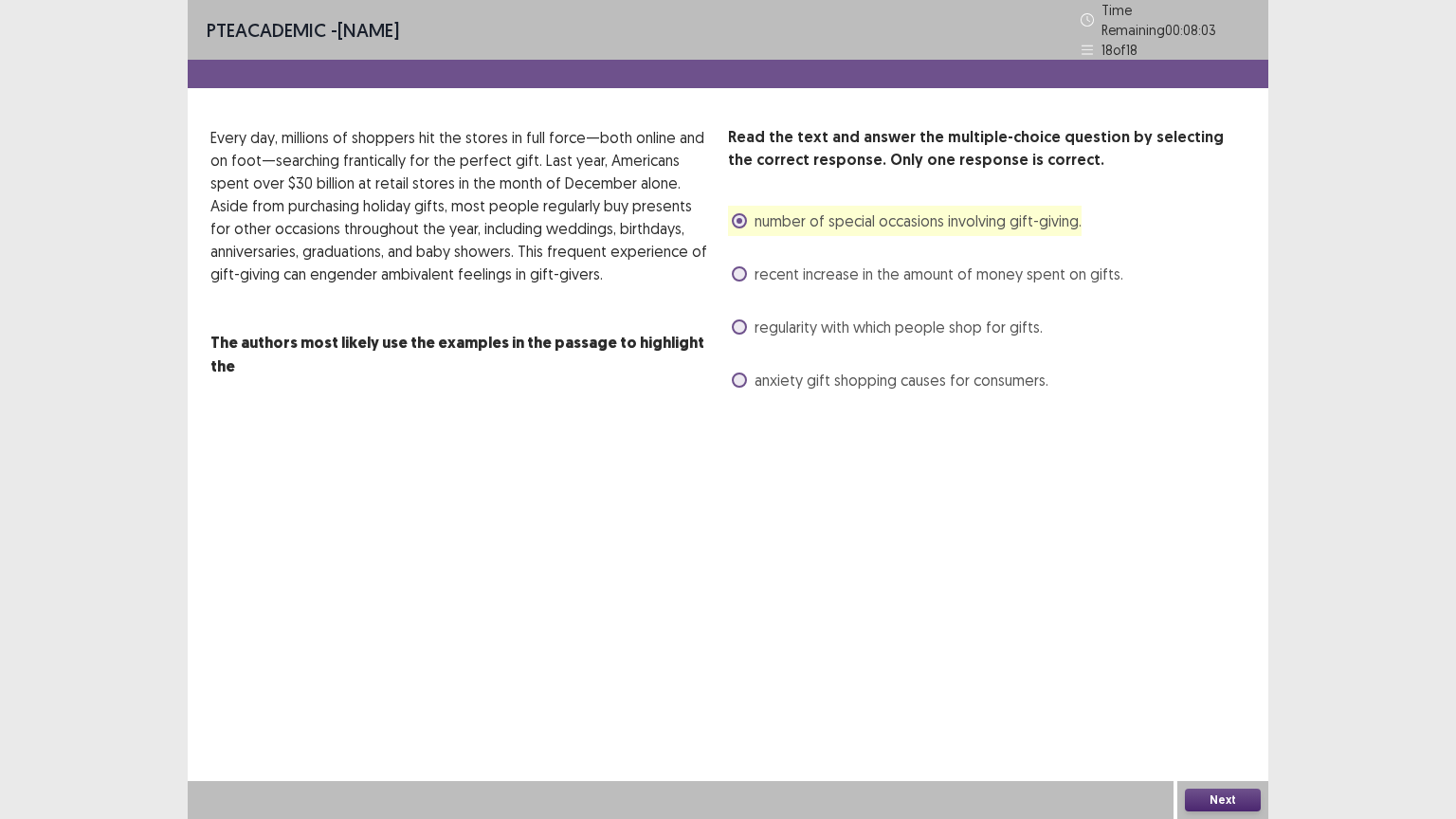click on "Next" at bounding box center (1223, 800) 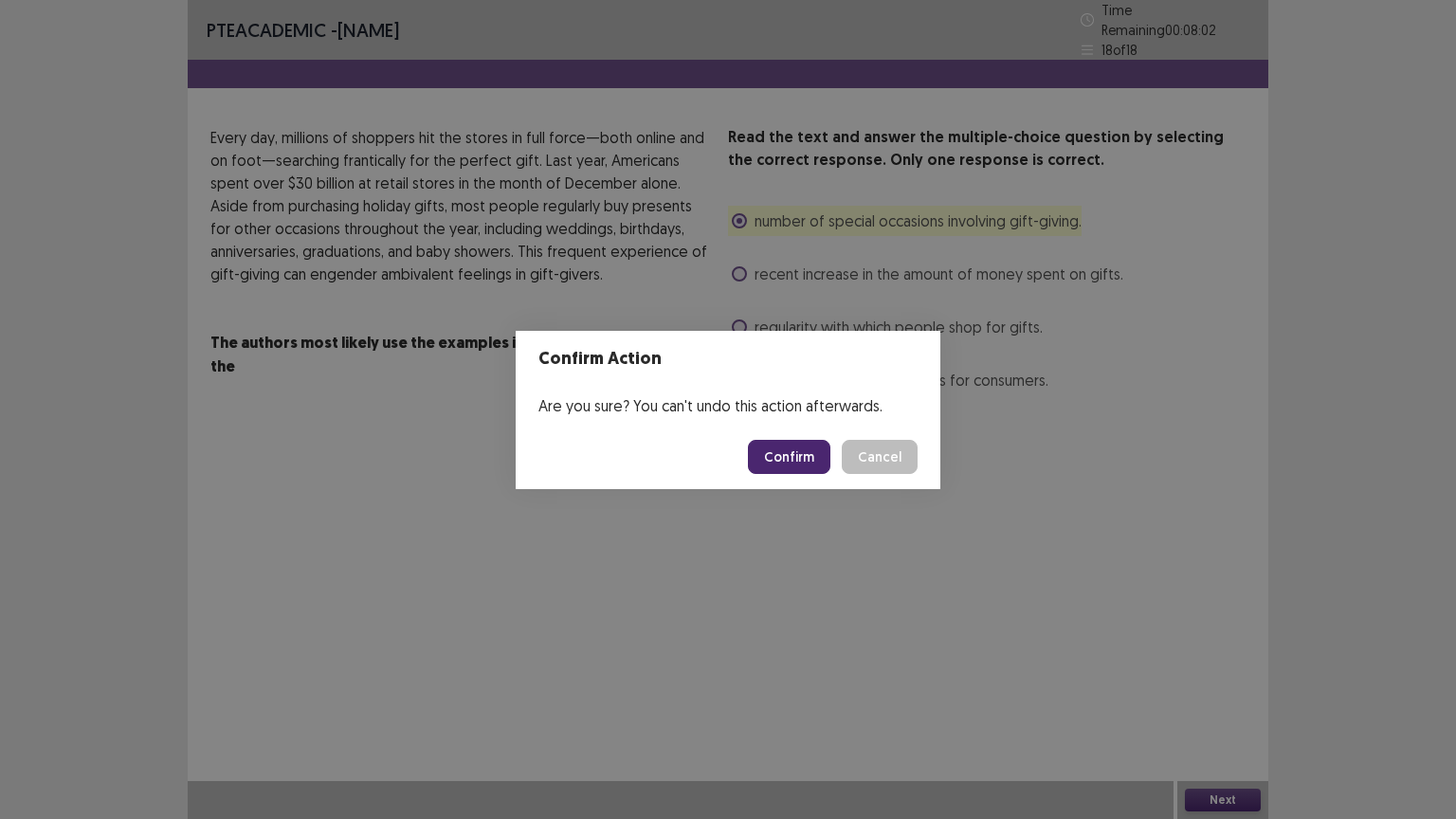click on "Confirm" at bounding box center [789, 457] 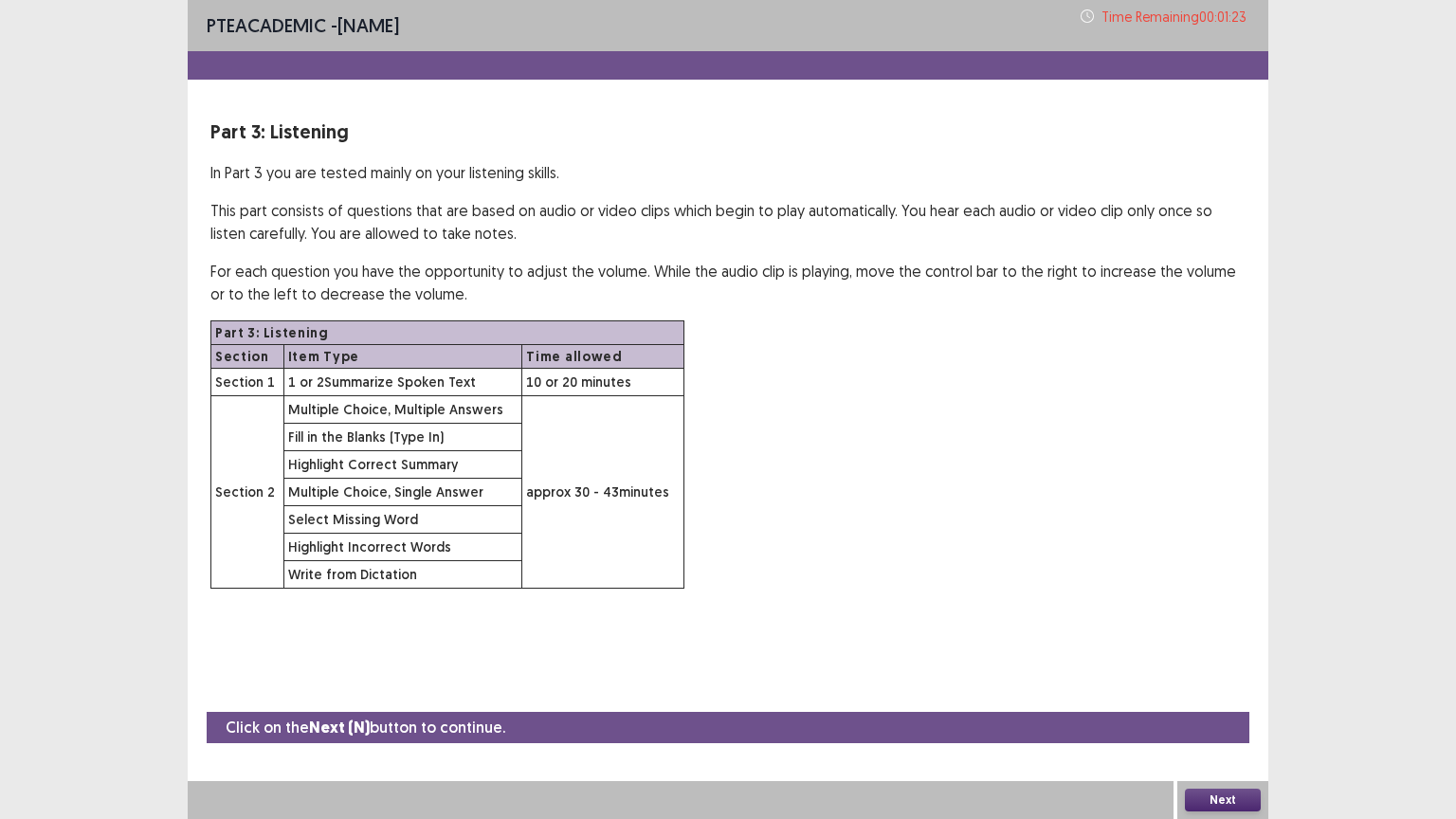 click on "Next" at bounding box center [1223, 800] 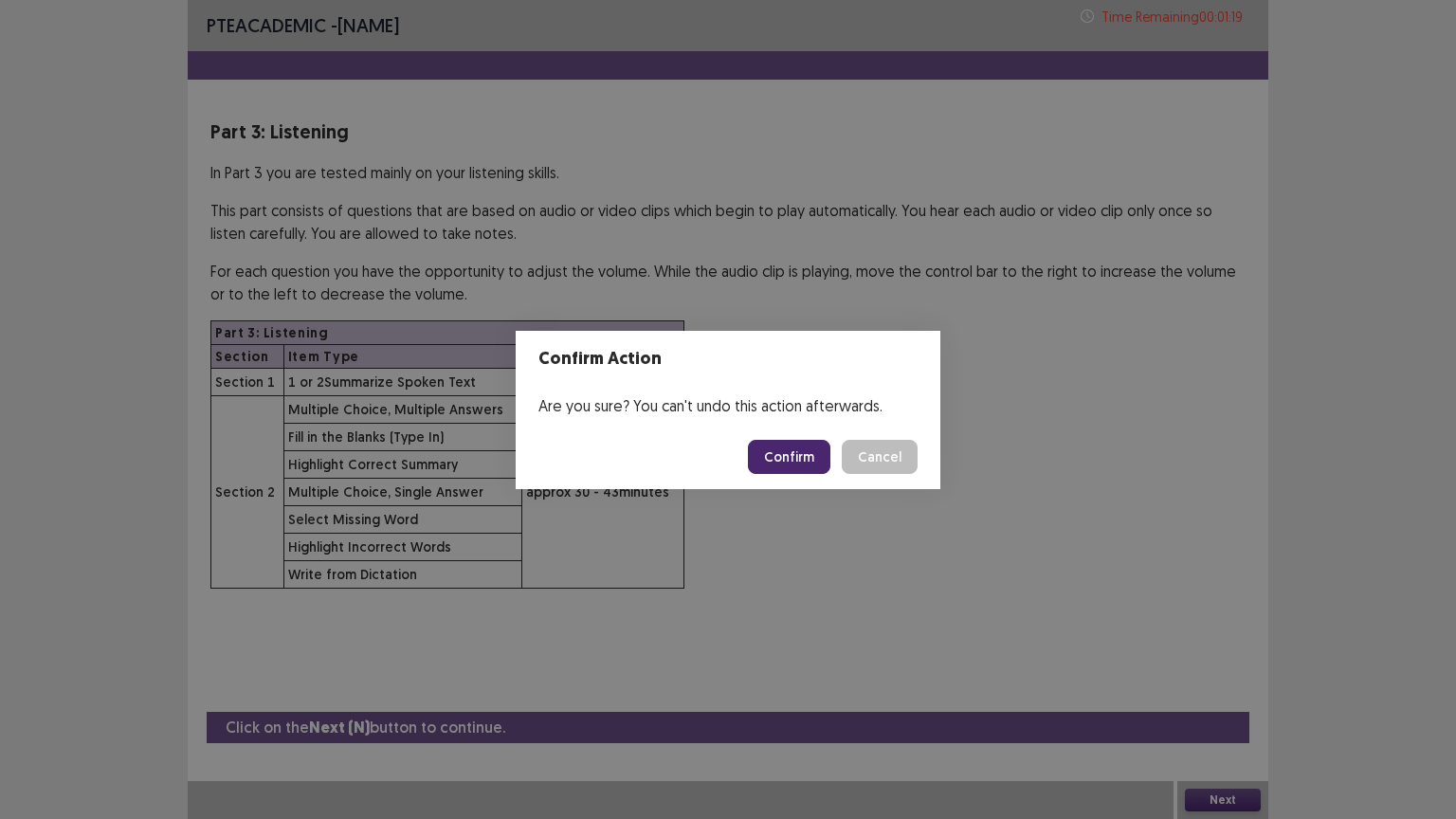 click on "Confirm" at bounding box center (789, 457) 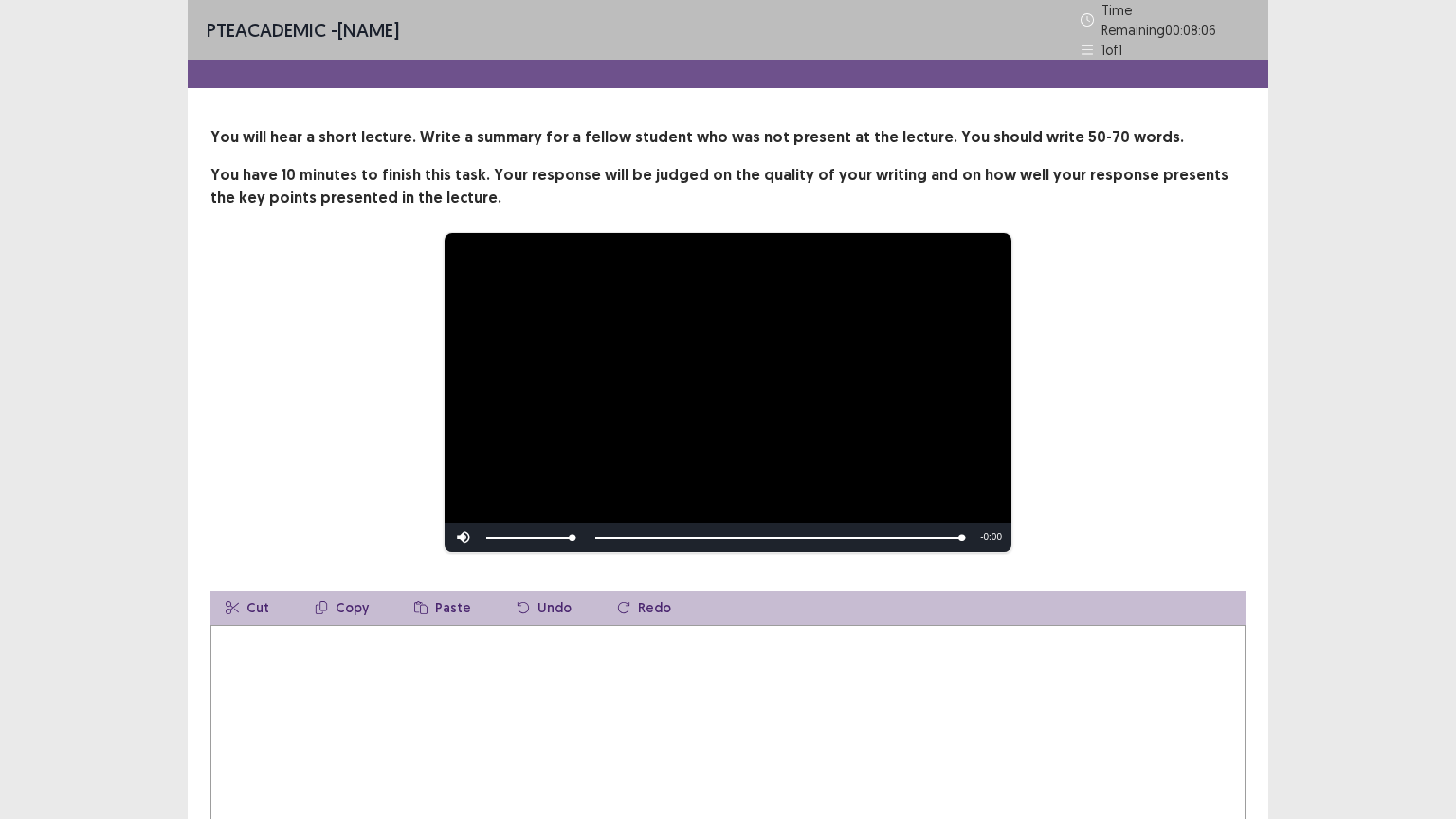 click at bounding box center (728, 729) 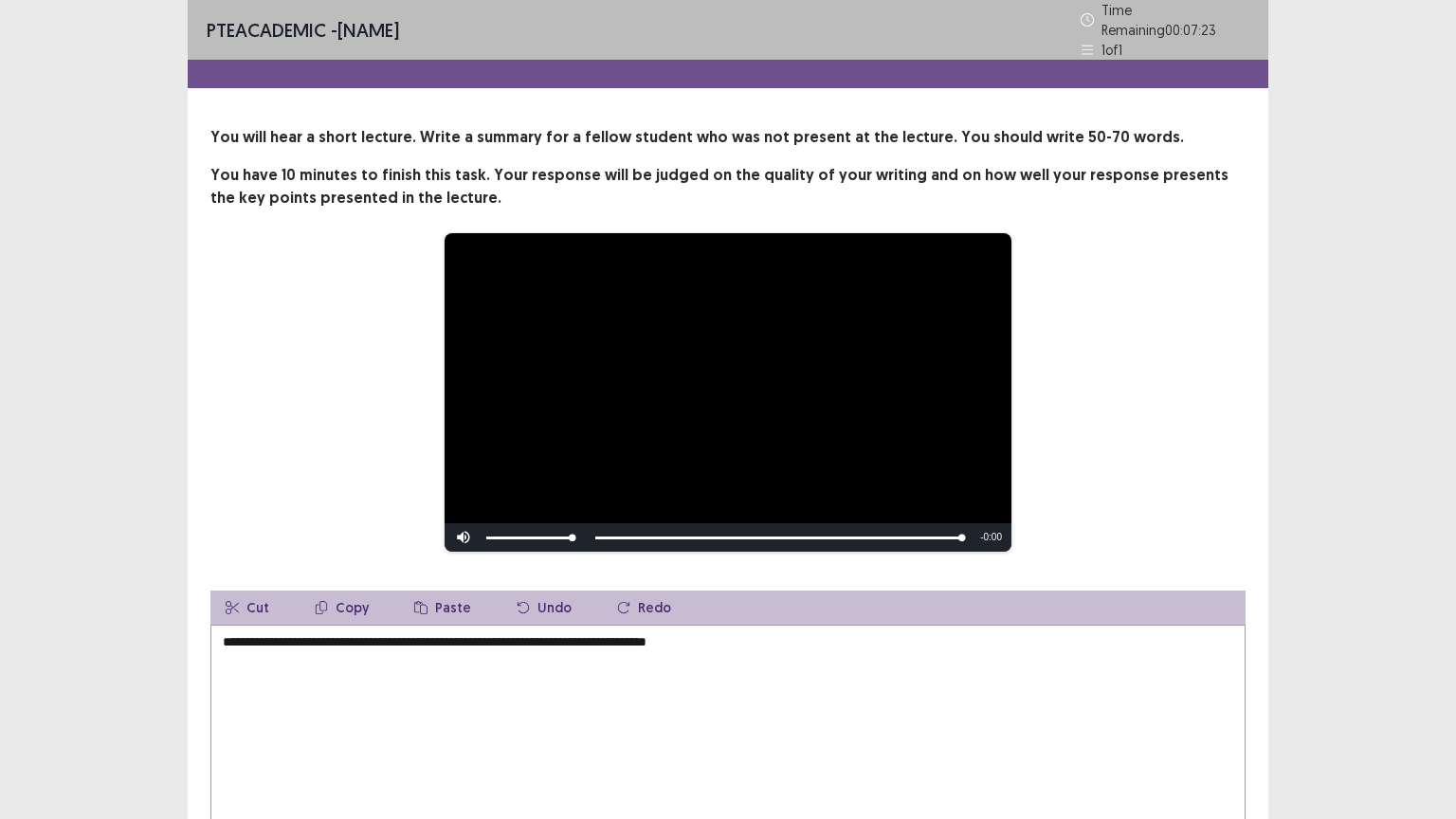 click on "**********" at bounding box center (728, 729) 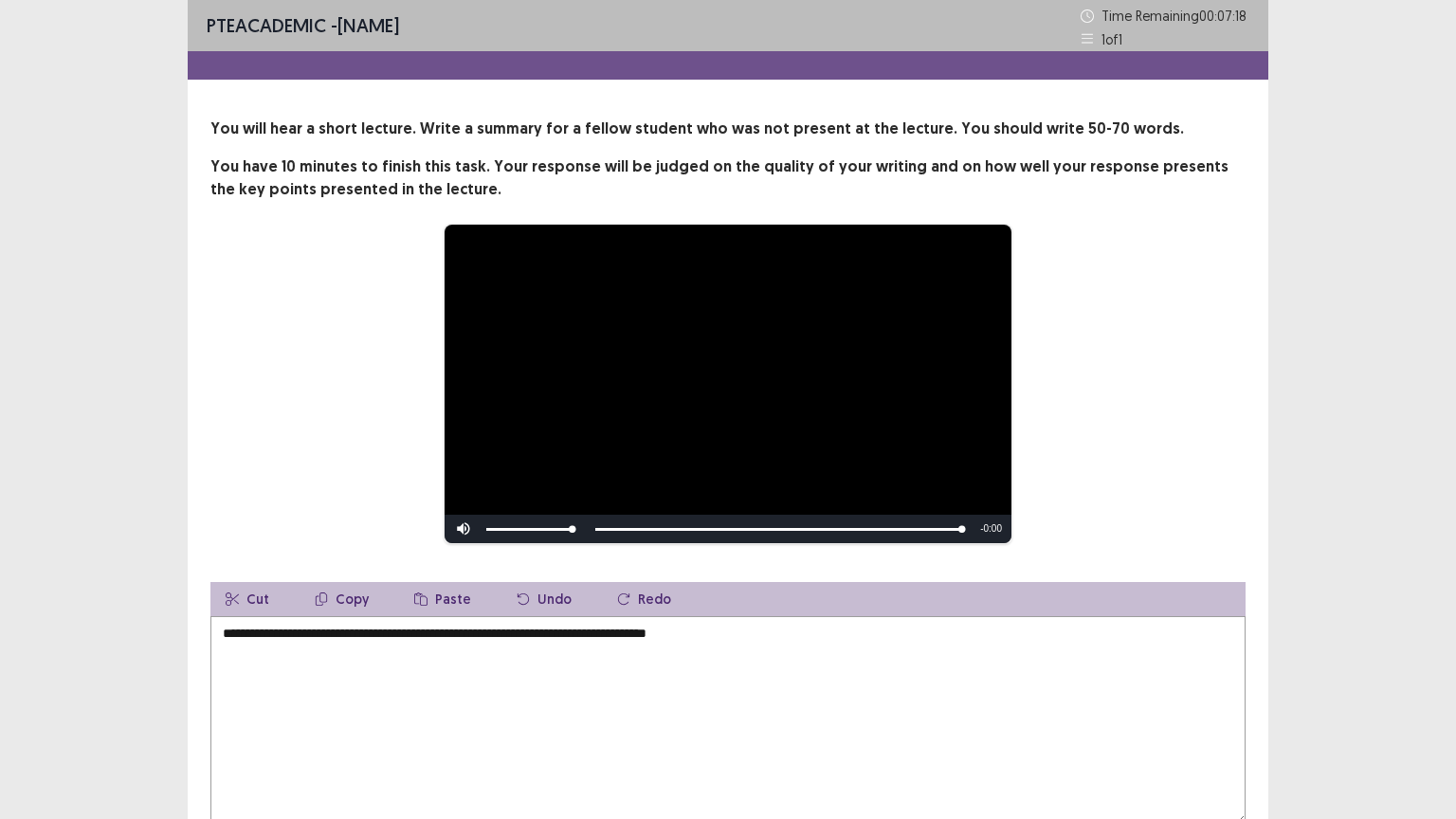 click on "**********" at bounding box center (728, 720) 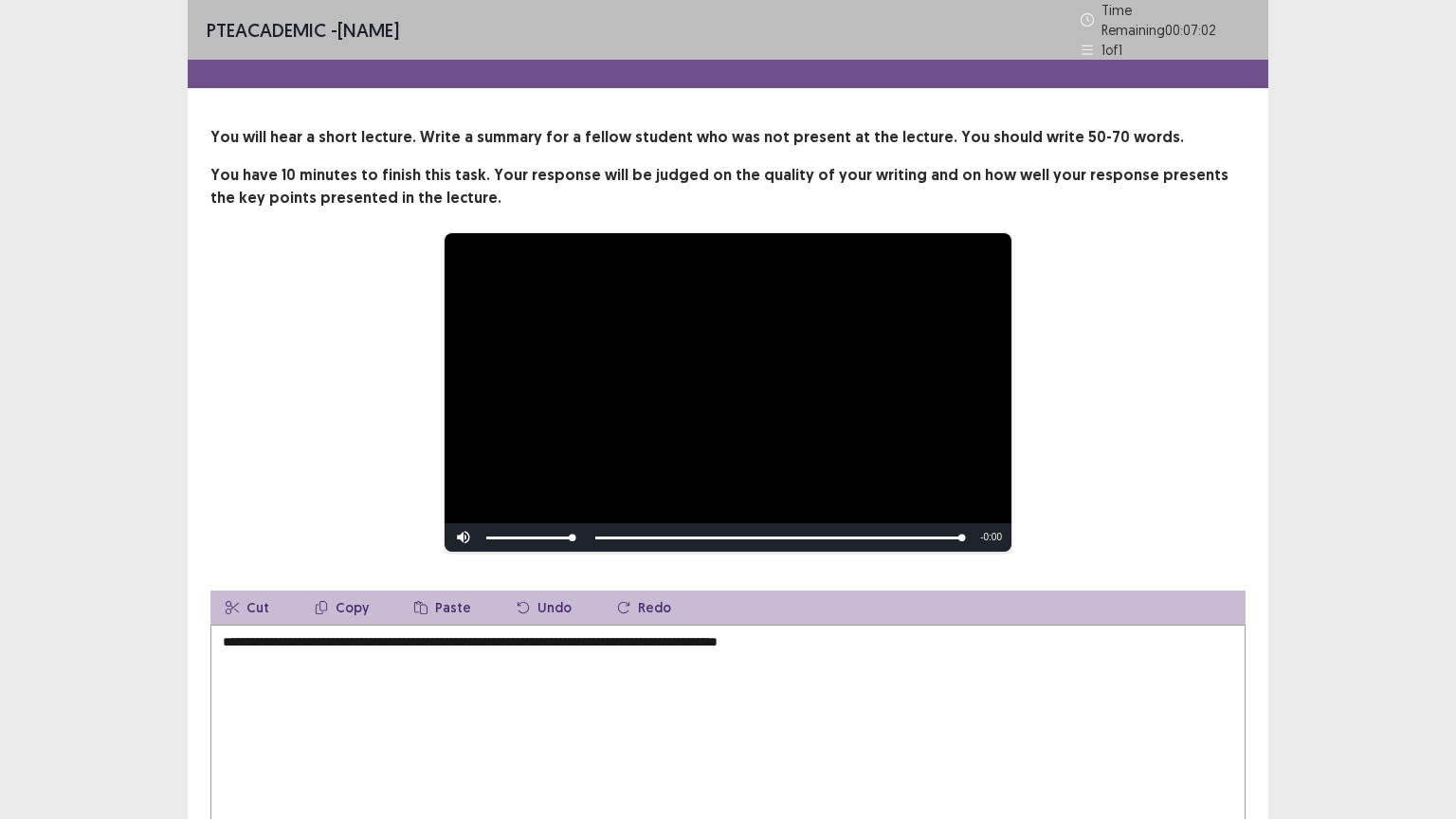 click on "**********" at bounding box center (728, 729) 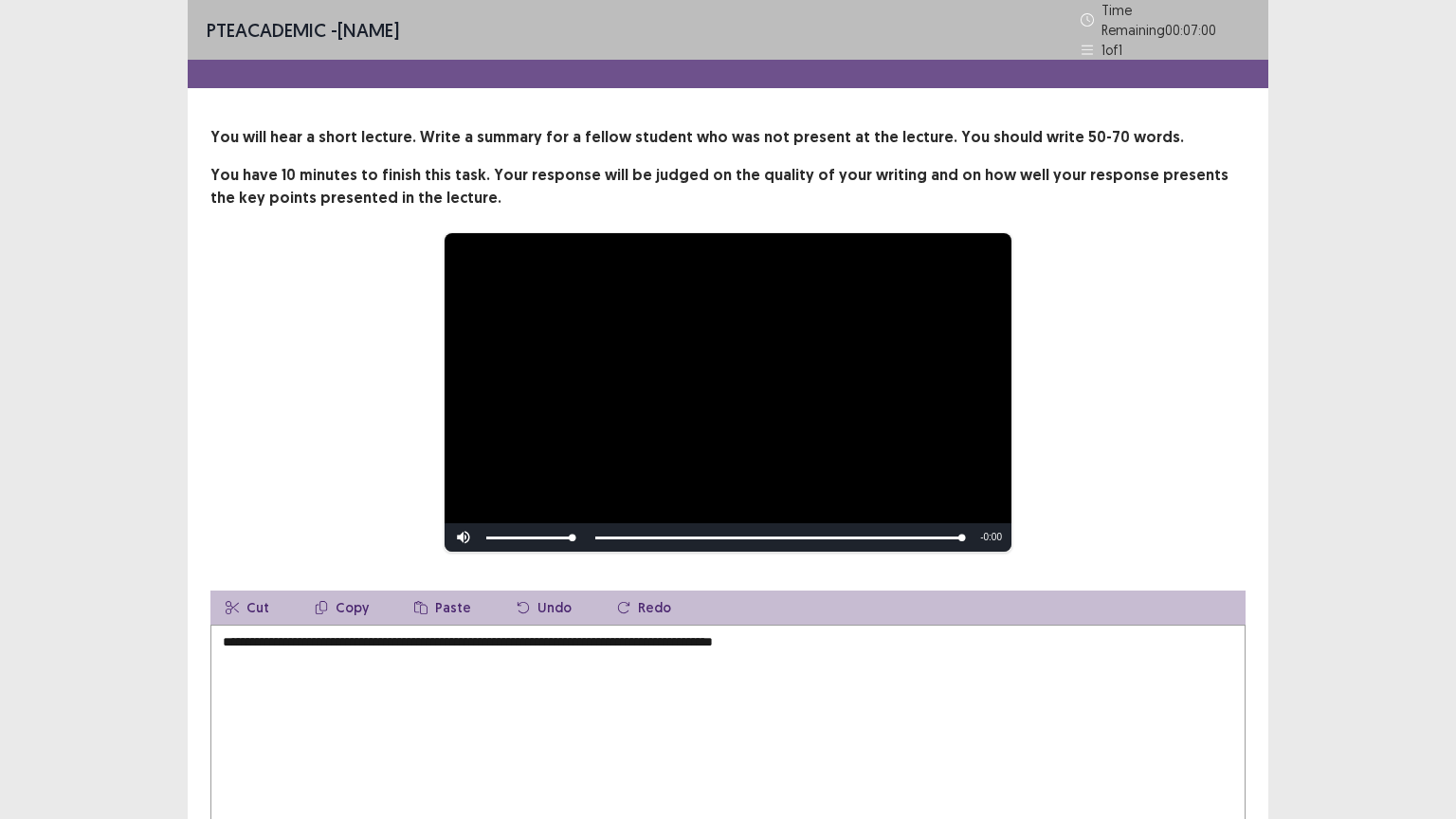 click on "**********" at bounding box center [728, 729] 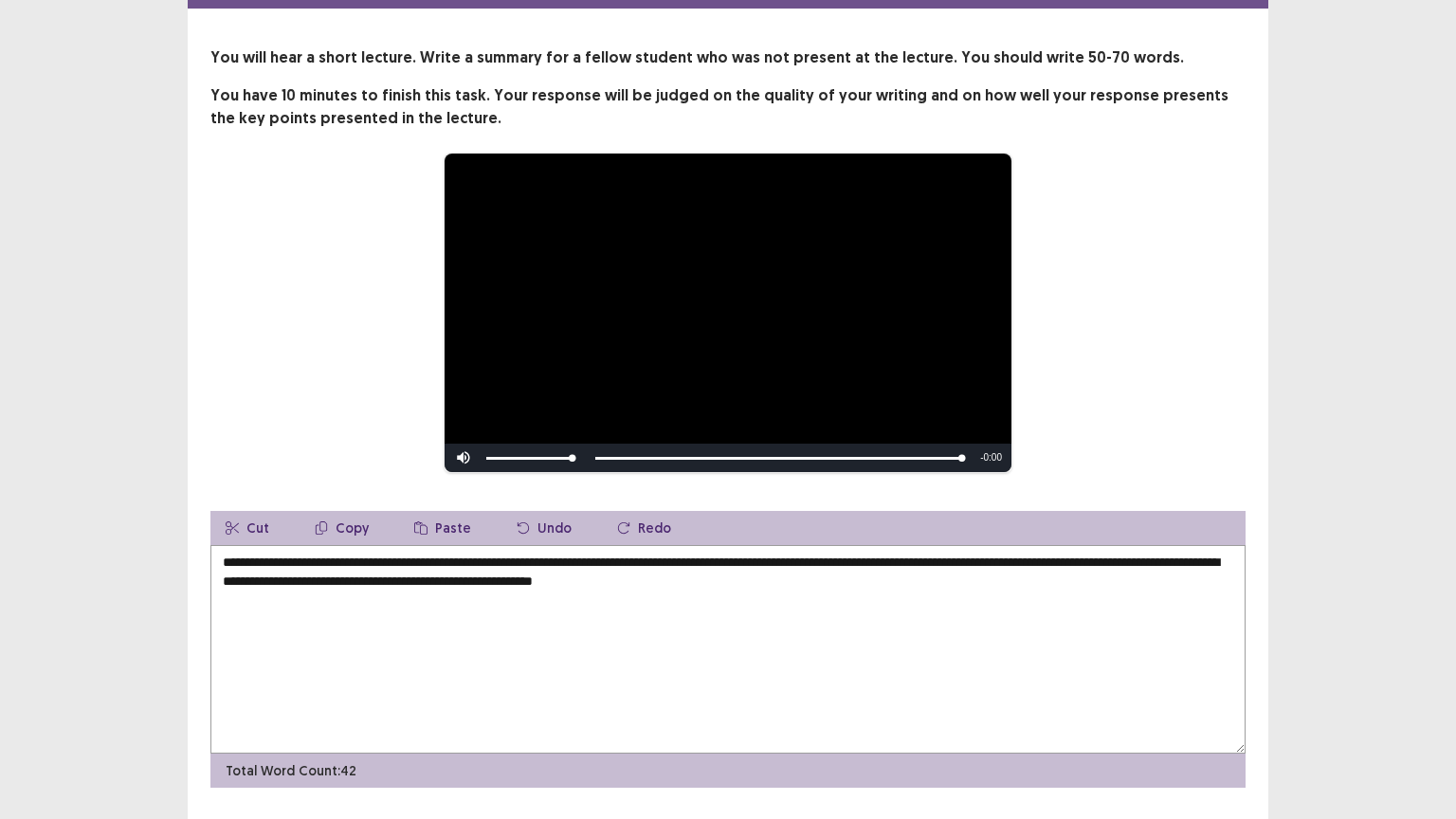 scroll, scrollTop: 79, scrollLeft: 0, axis: vertical 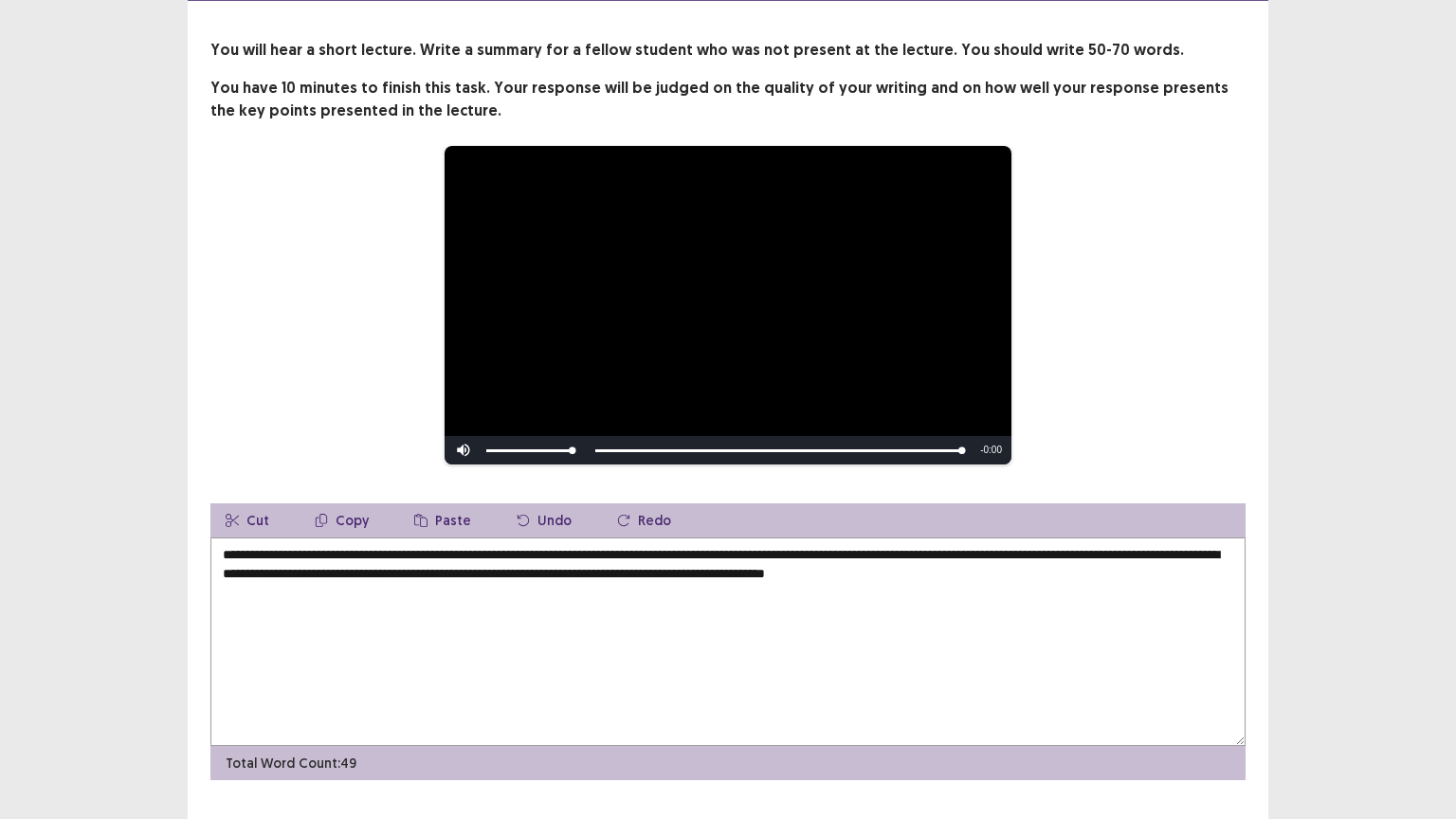 click on "**********" at bounding box center [728, 642] 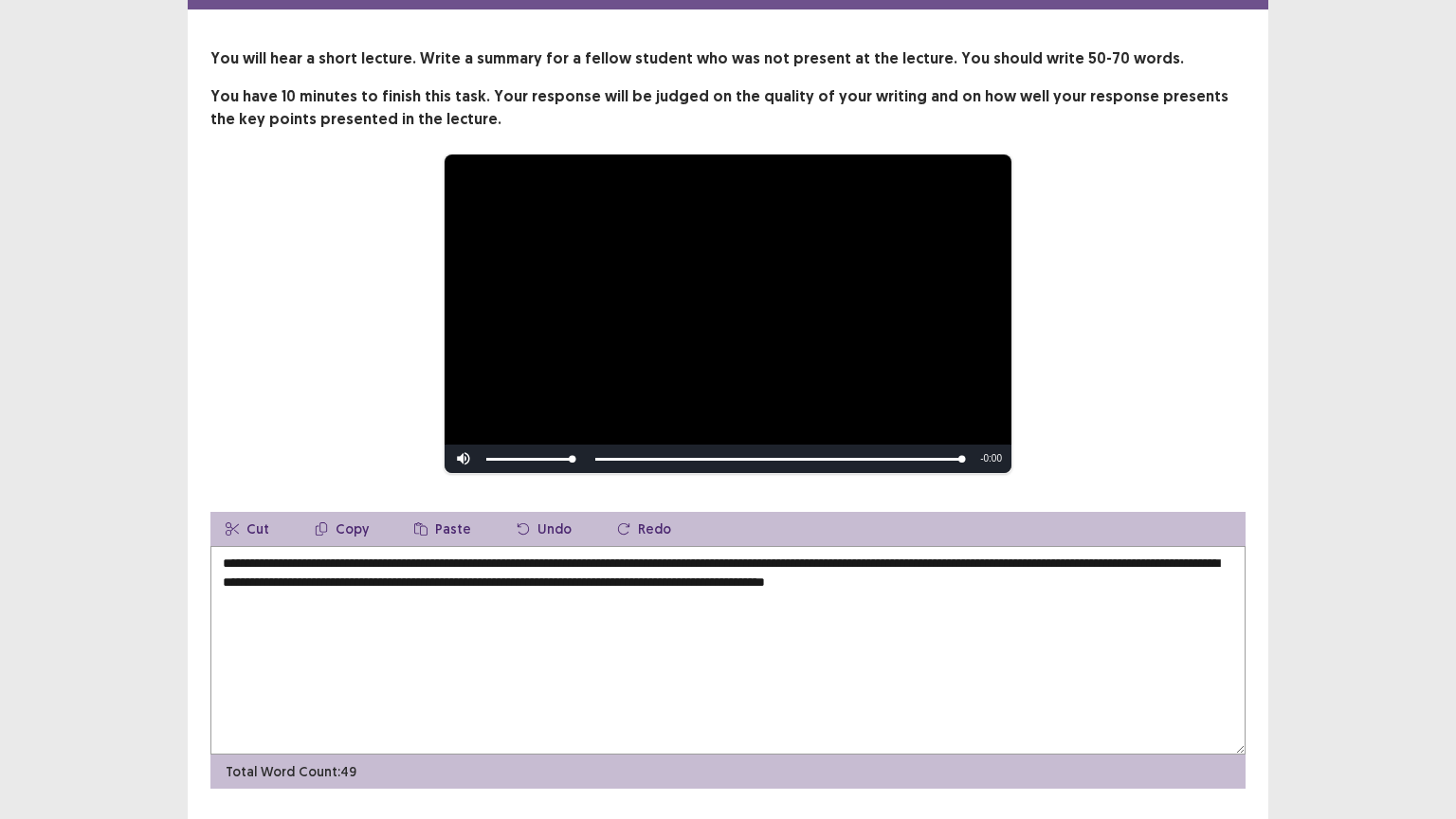 click on "**********" at bounding box center (728, 650) 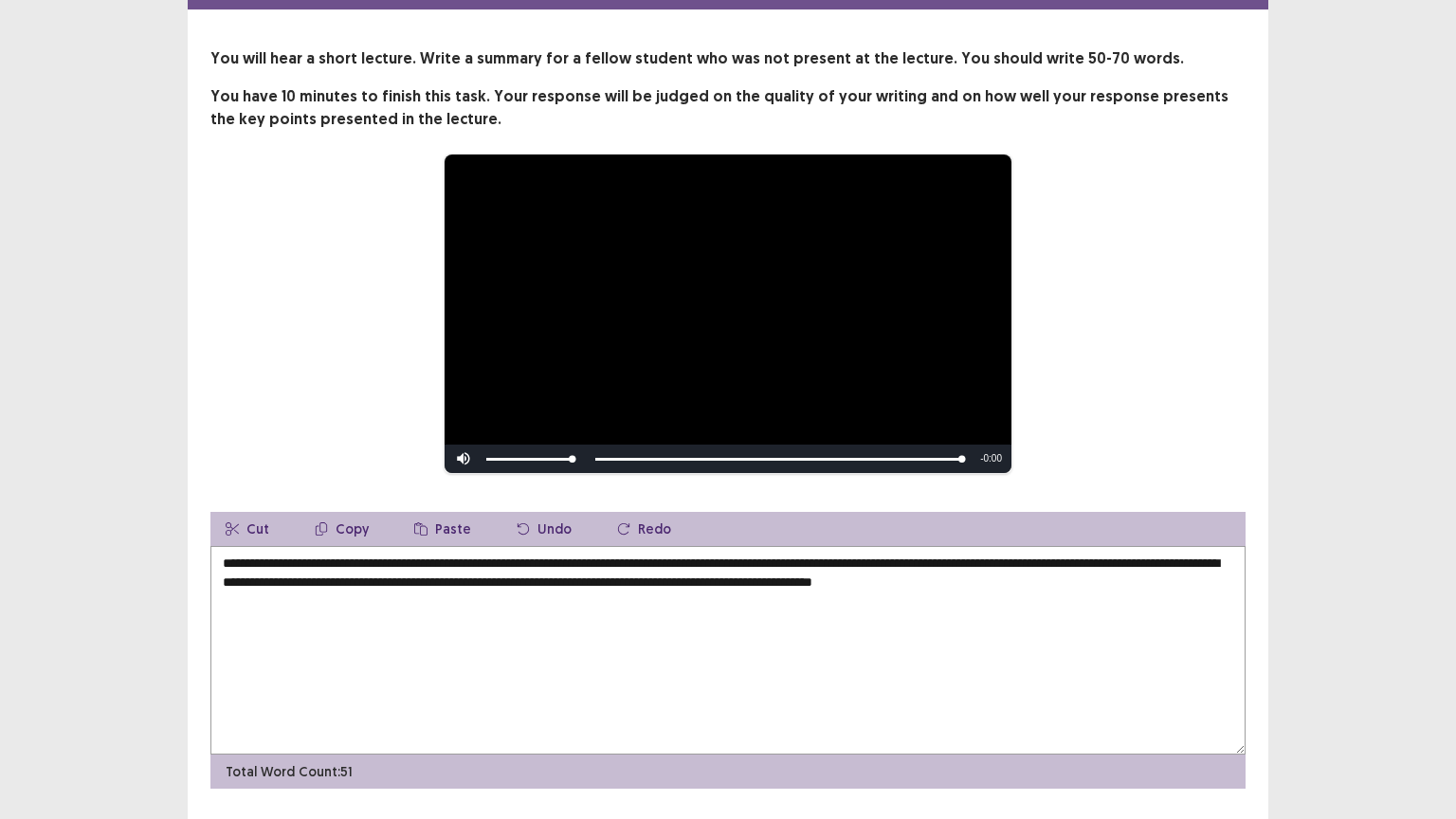 click on "**********" at bounding box center [728, 650] 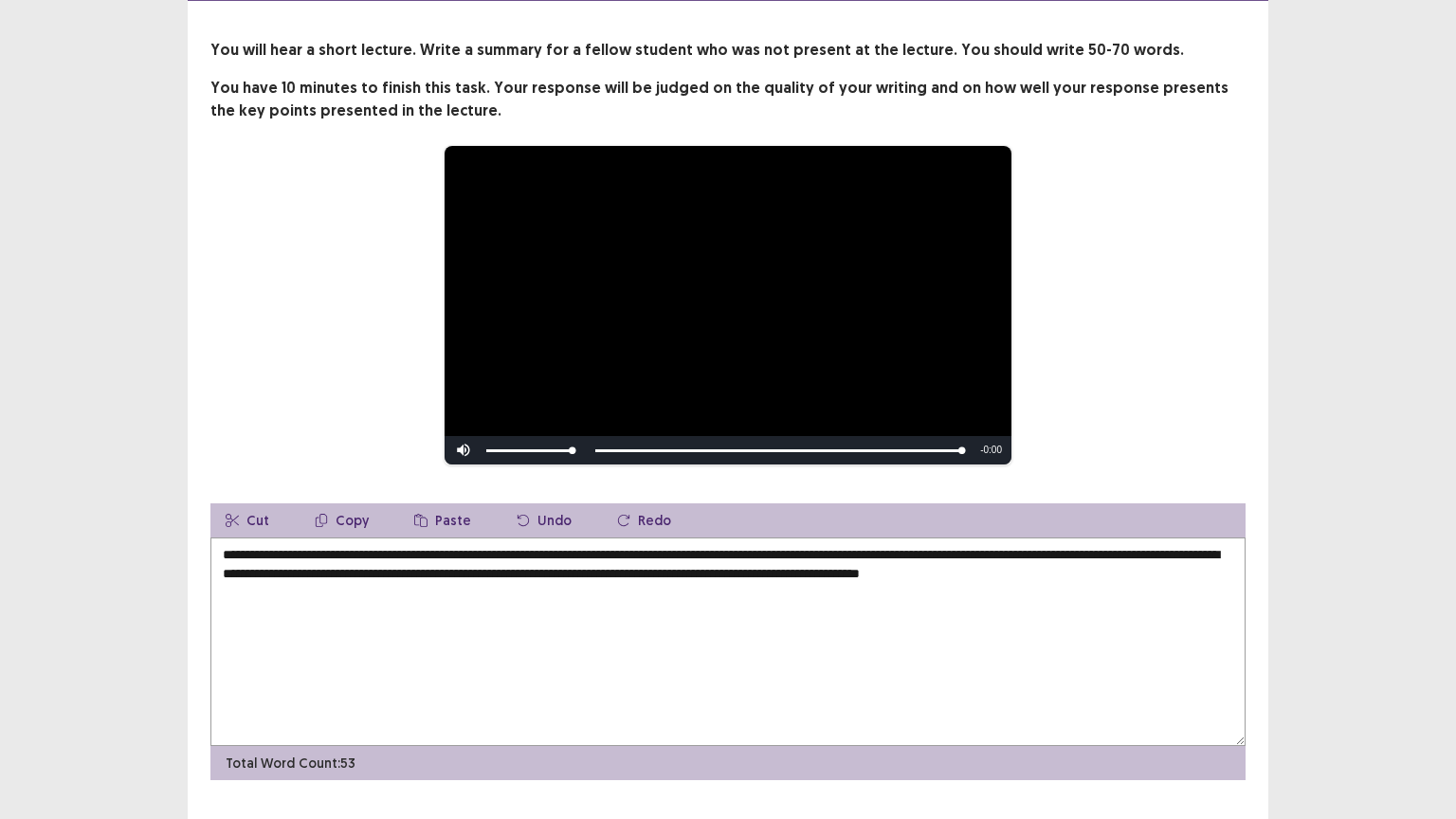 click on "**********" at bounding box center (728, 642) 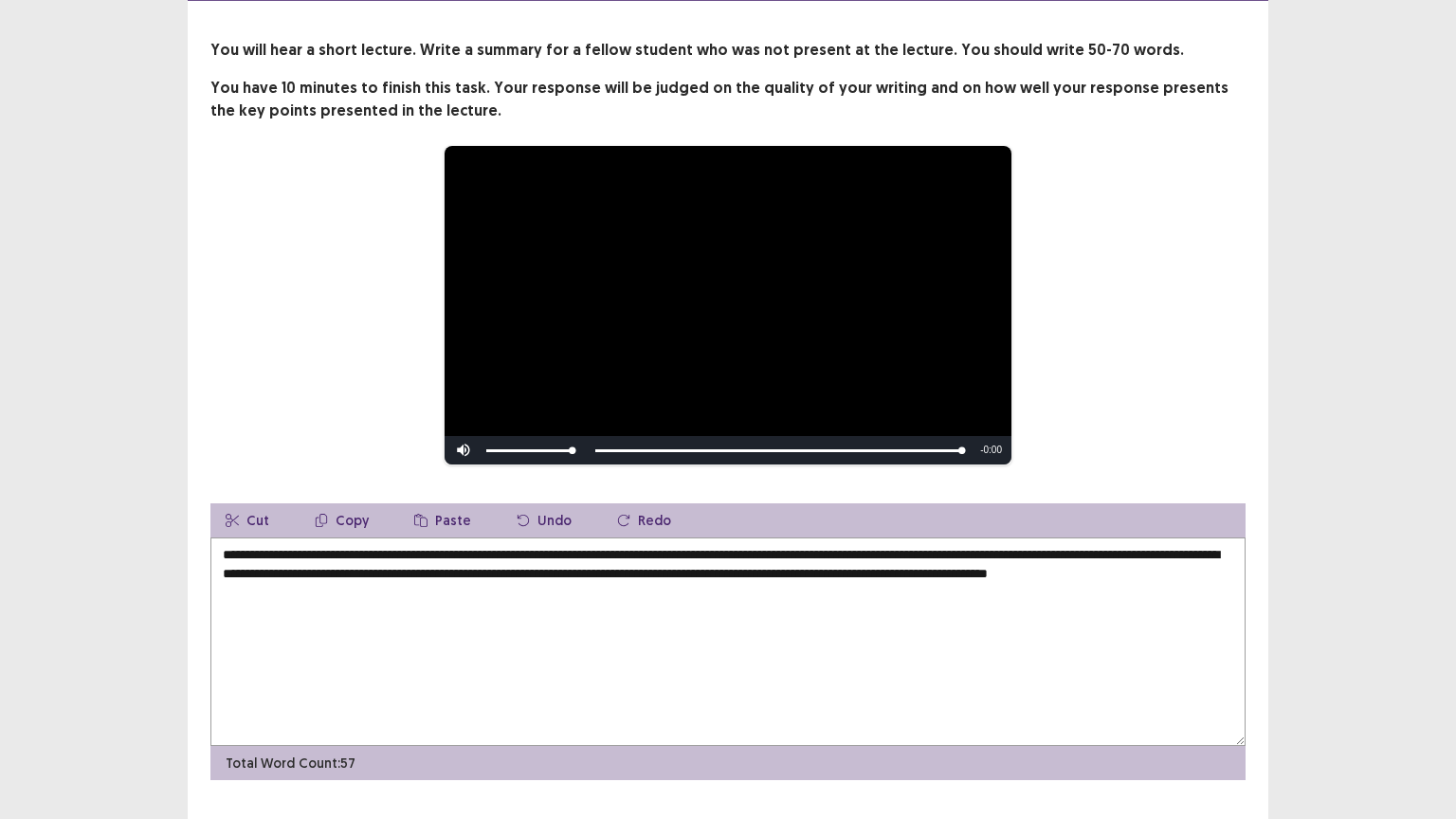 click on "**********" at bounding box center (728, 642) 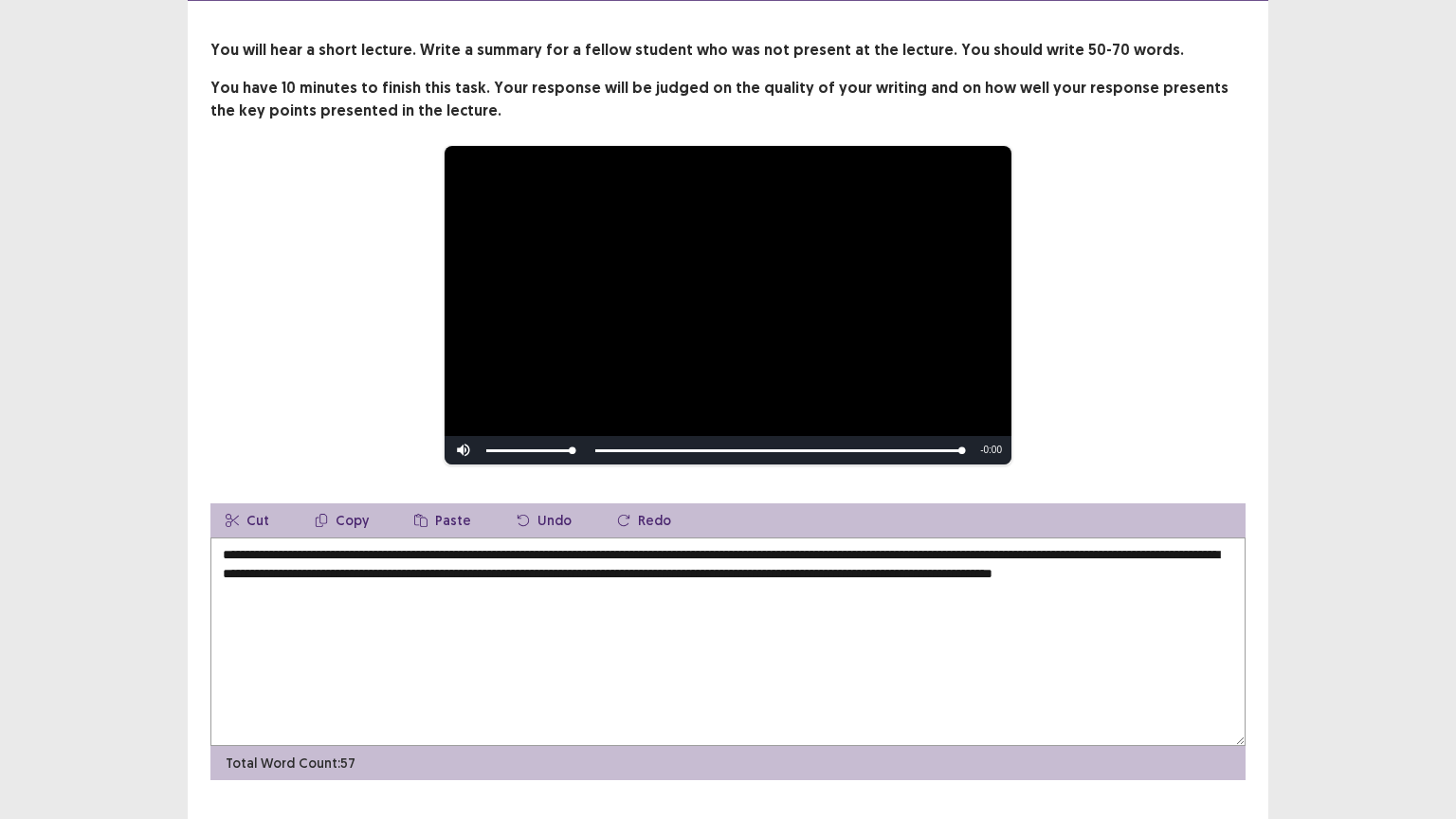 click on "**********" at bounding box center (728, 642) 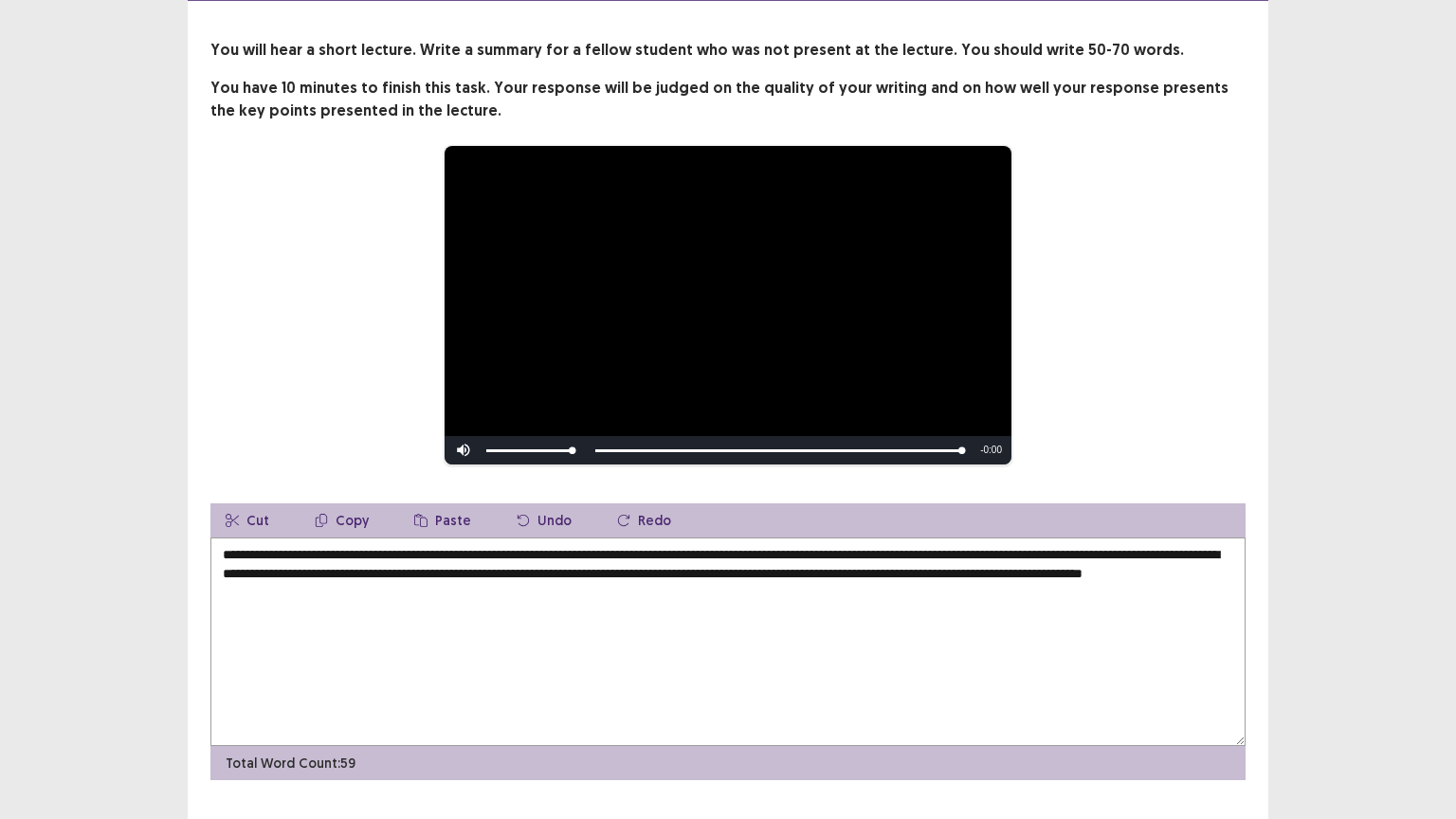 click on "**********" at bounding box center [728, 642] 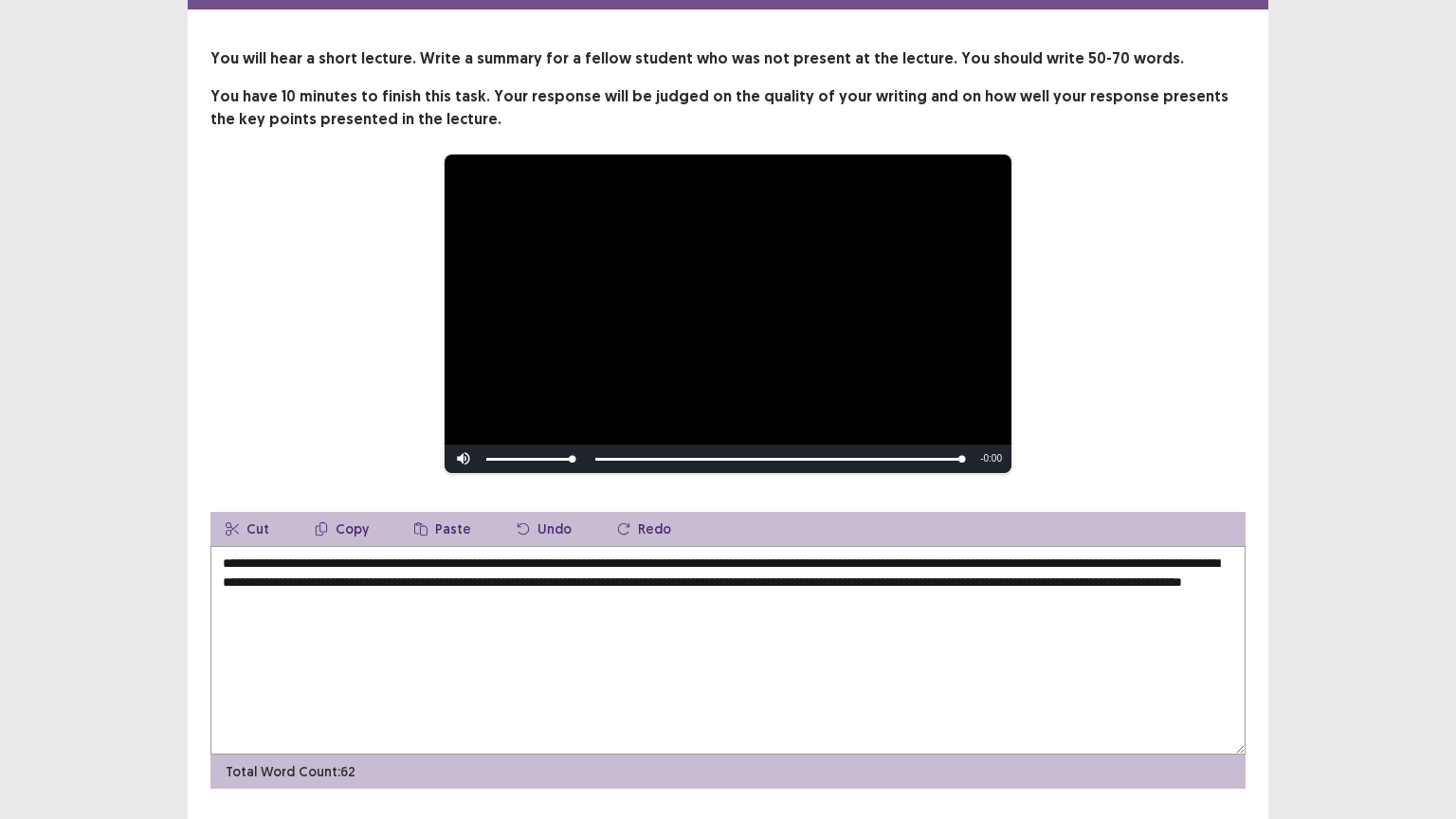 scroll, scrollTop: 82, scrollLeft: 0, axis: vertical 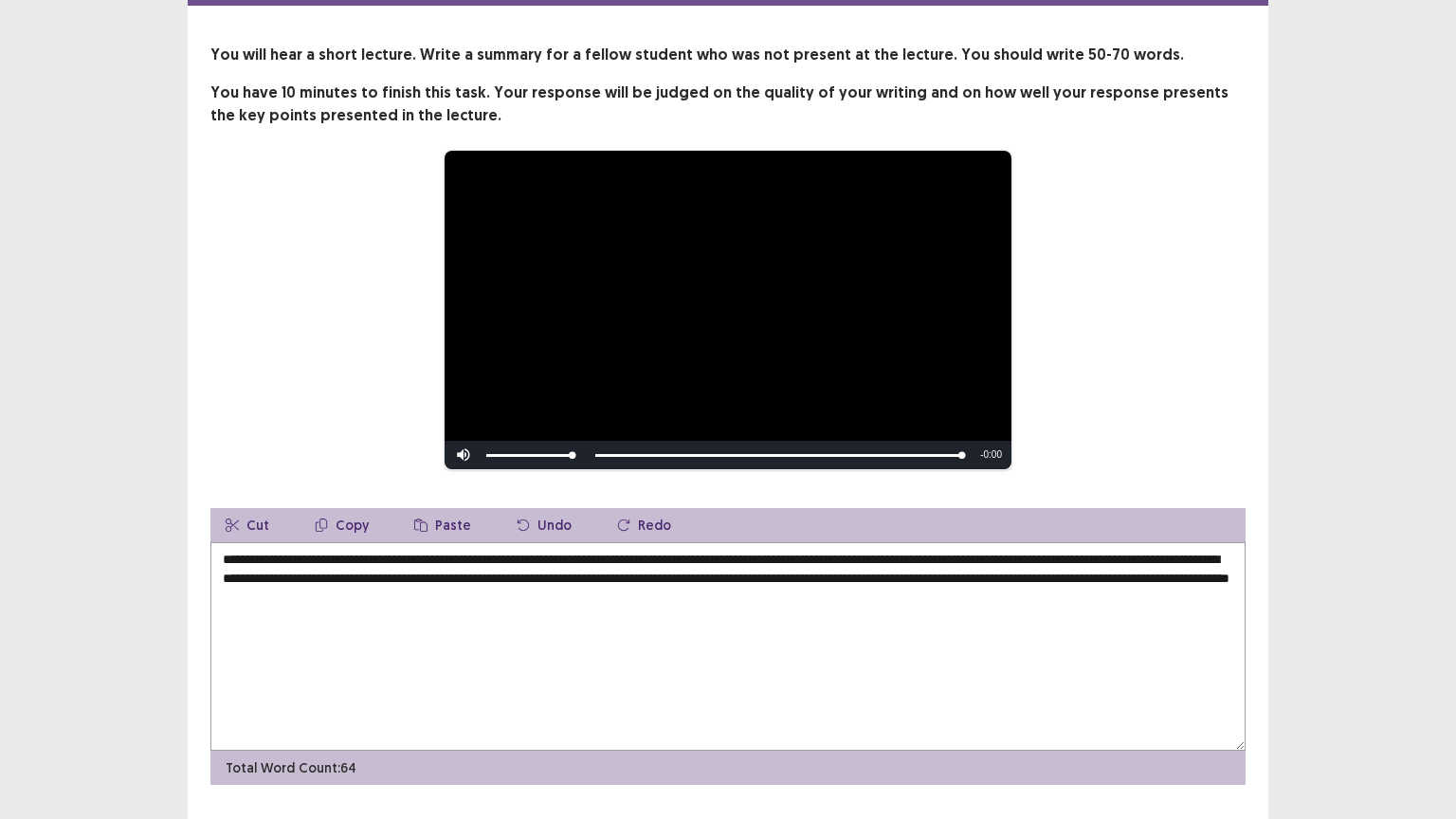 click on "**********" at bounding box center [728, 646] 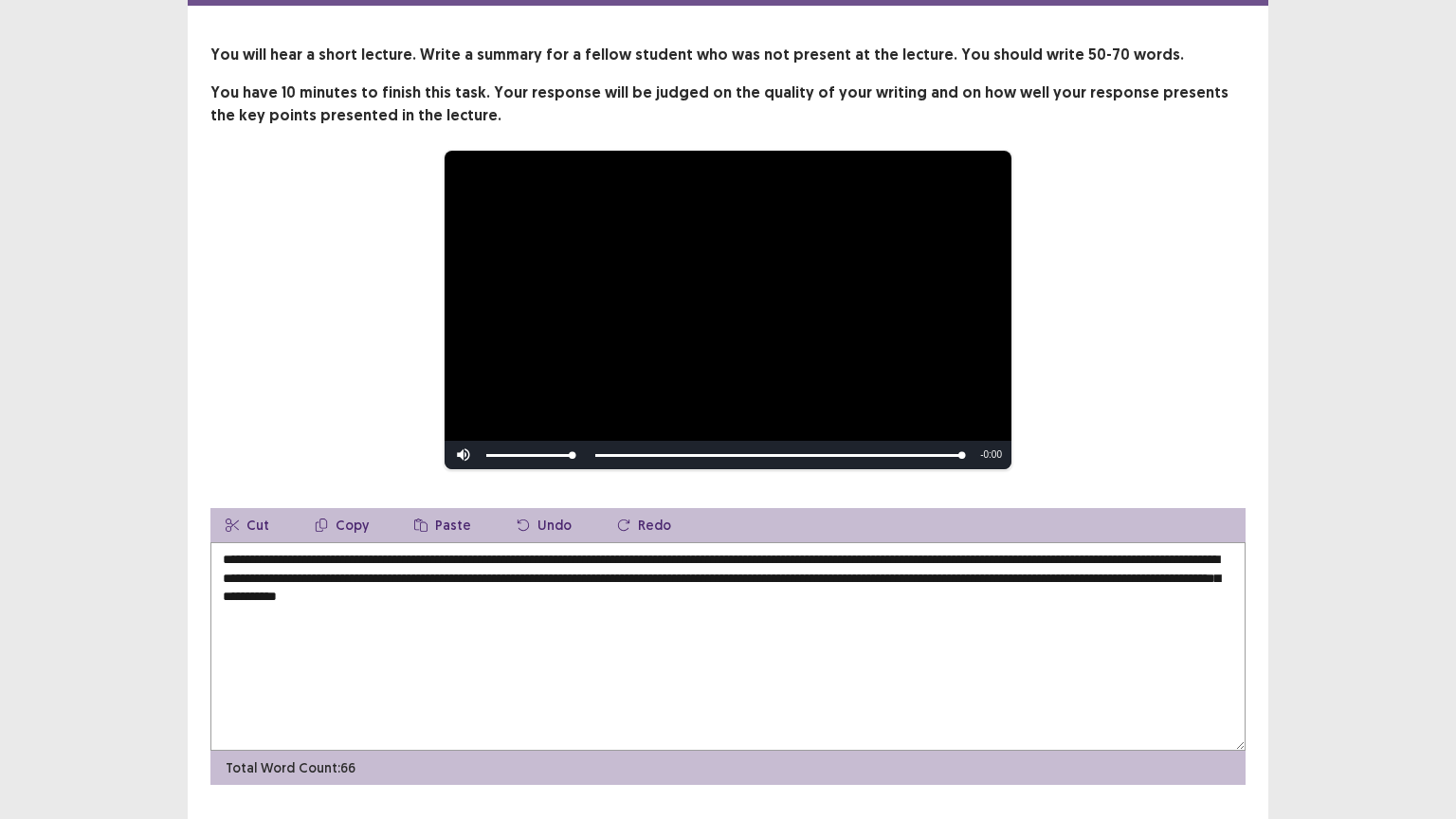 scroll, scrollTop: 123, scrollLeft: 0, axis: vertical 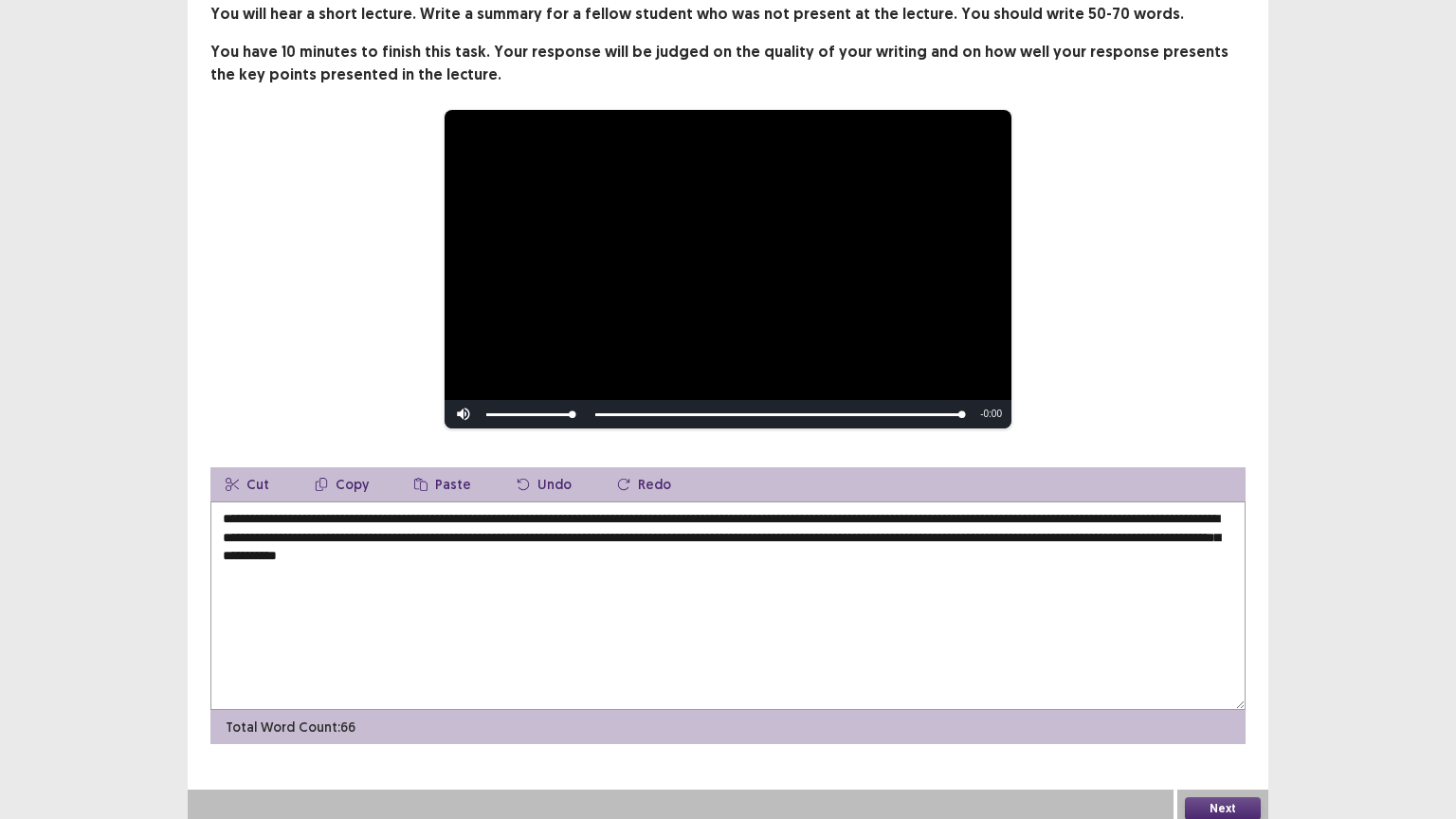 type on "**********" 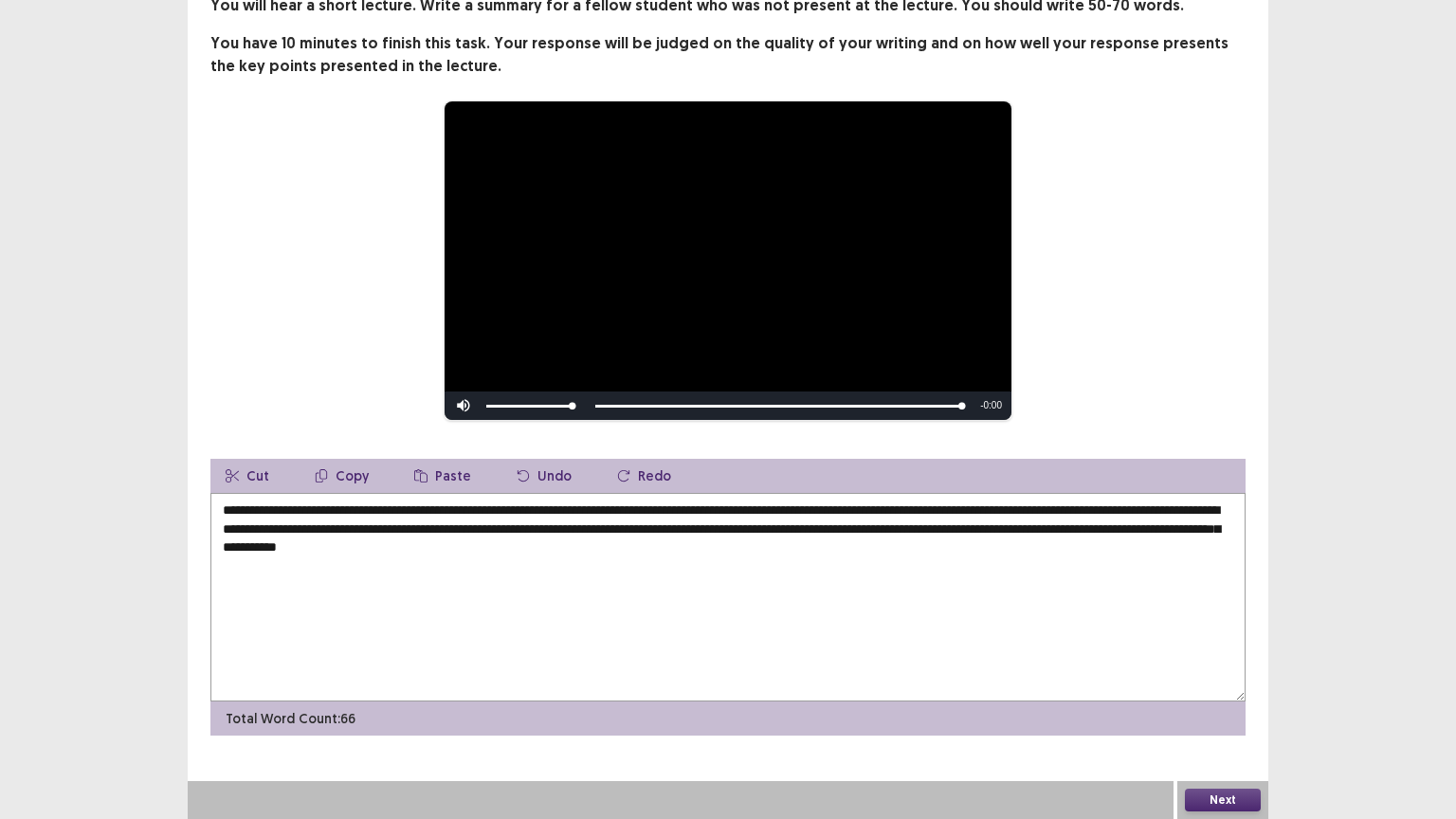 click on "Next" at bounding box center [1223, 800] 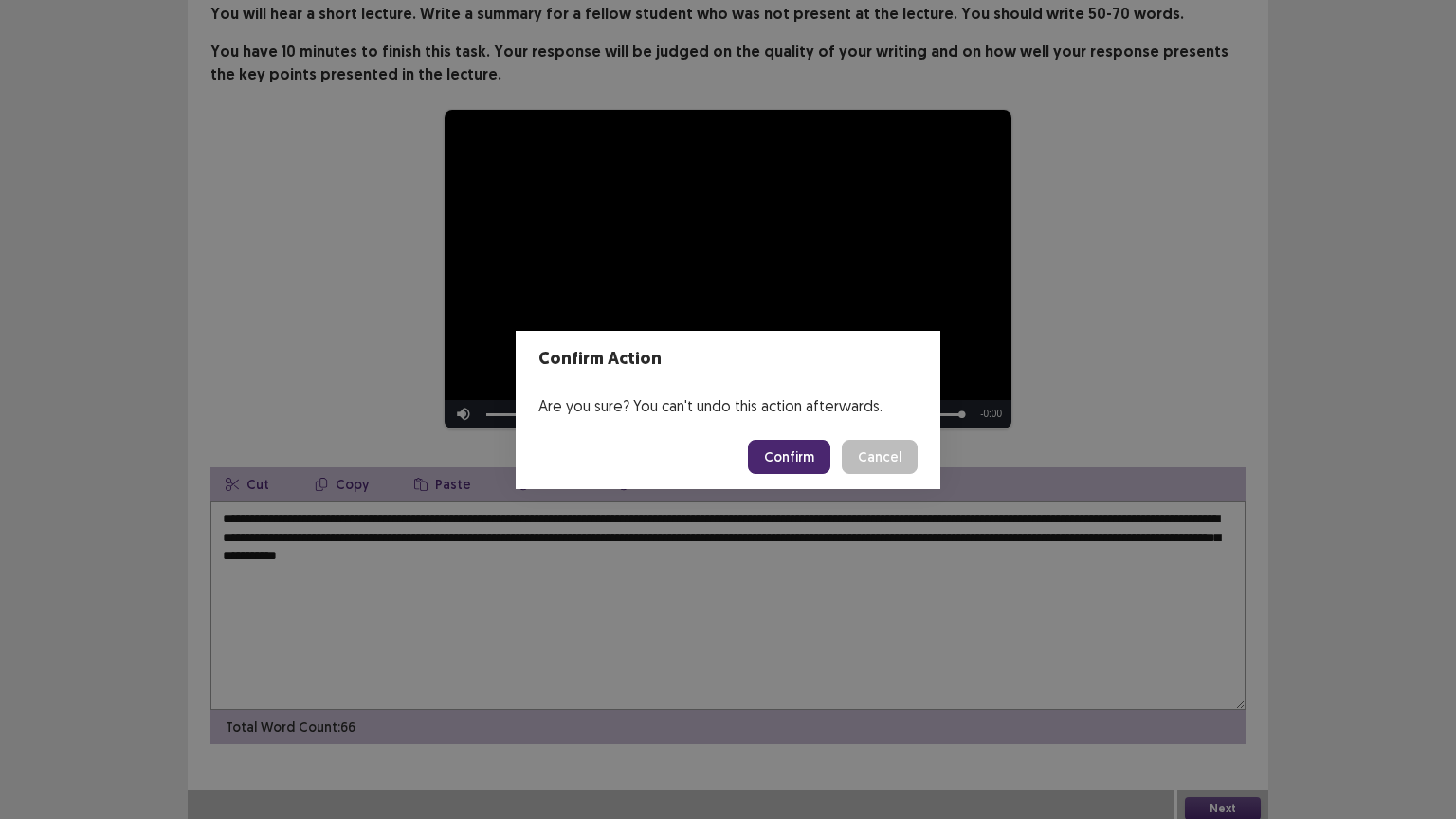click on "Confirm" at bounding box center [789, 457] 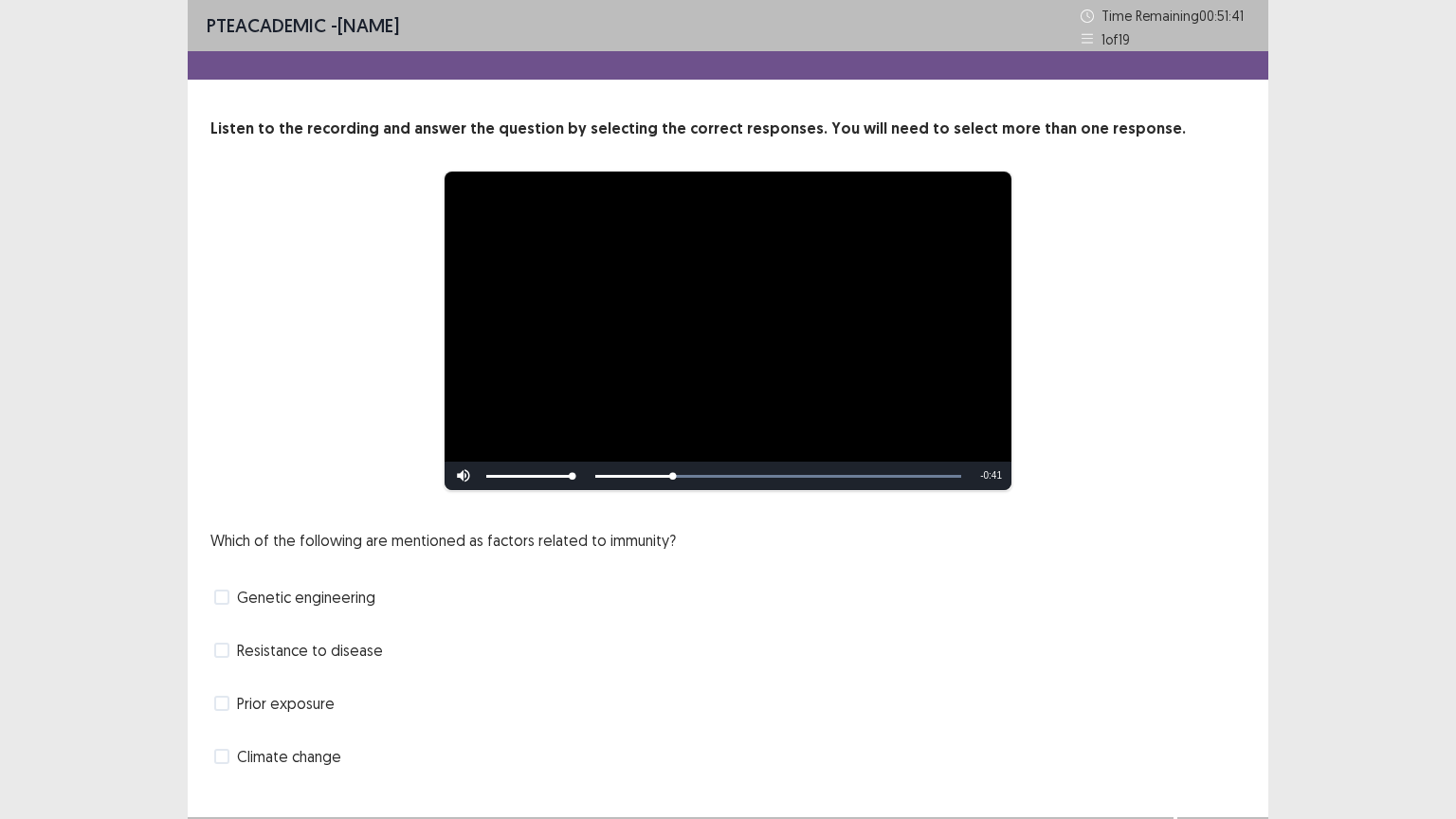 scroll, scrollTop: 36, scrollLeft: 0, axis: vertical 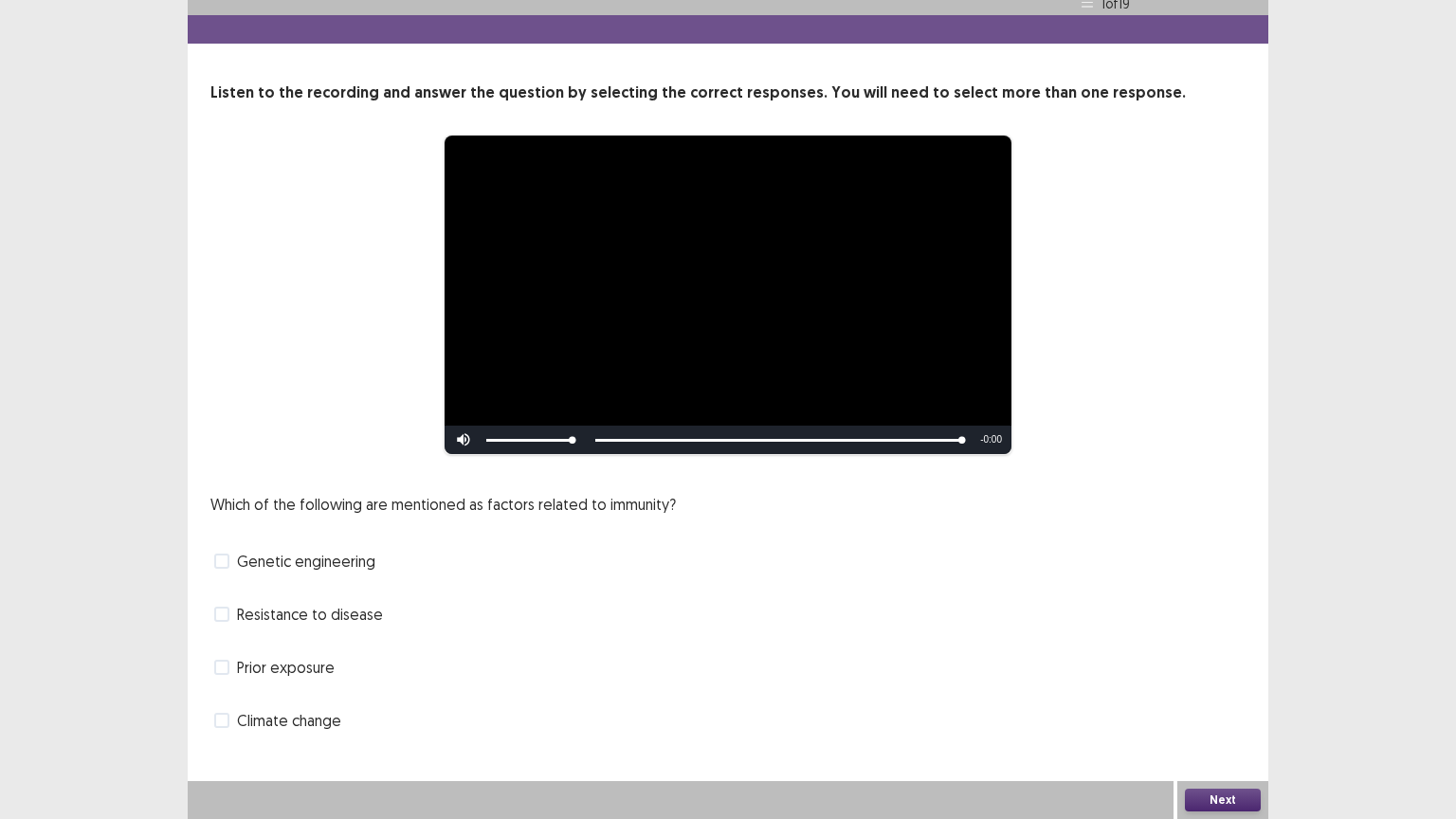 click on "Genetic engineering" at bounding box center [306, 561] 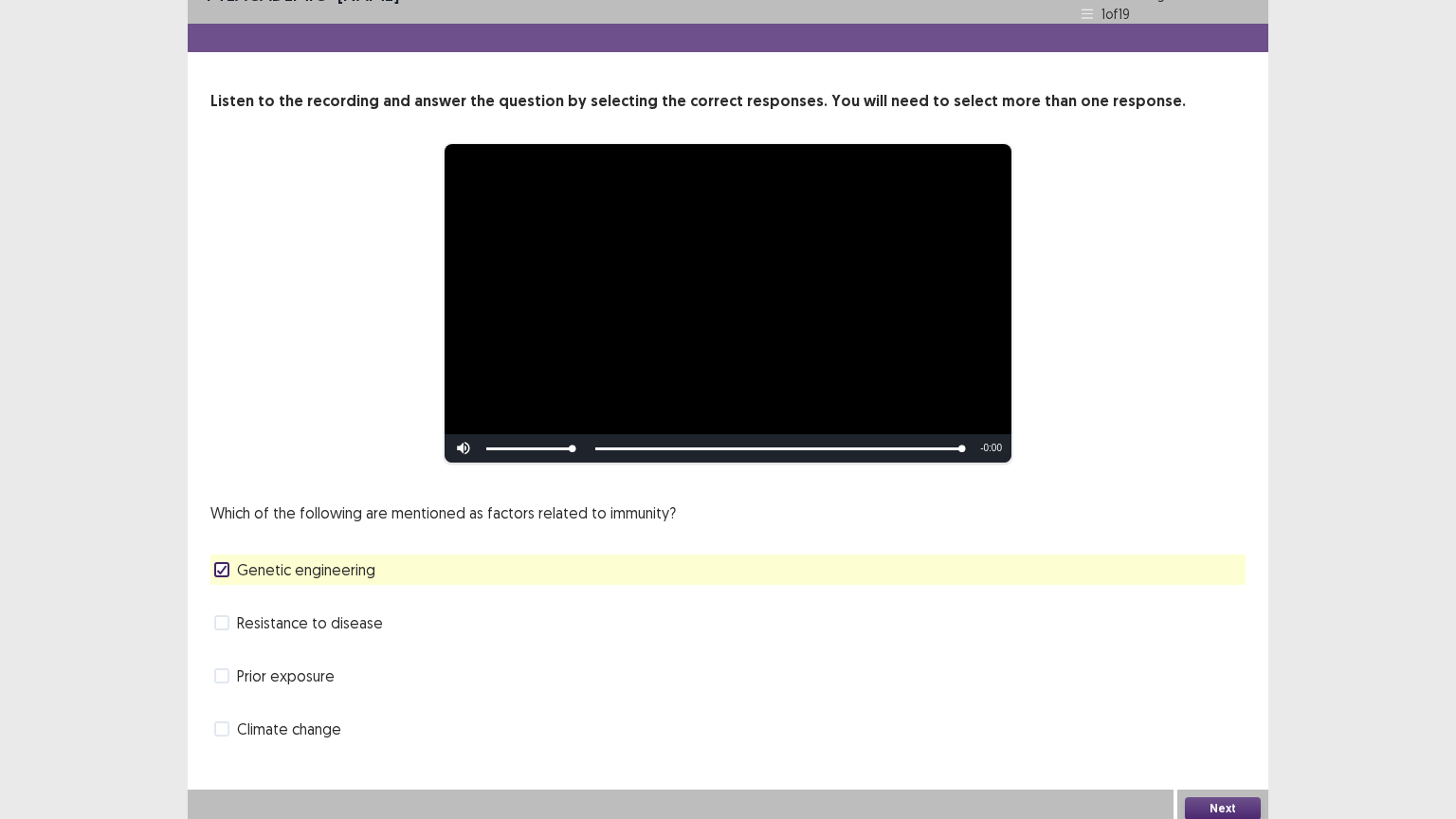 click on "Prior exposure" at bounding box center [285, 676] 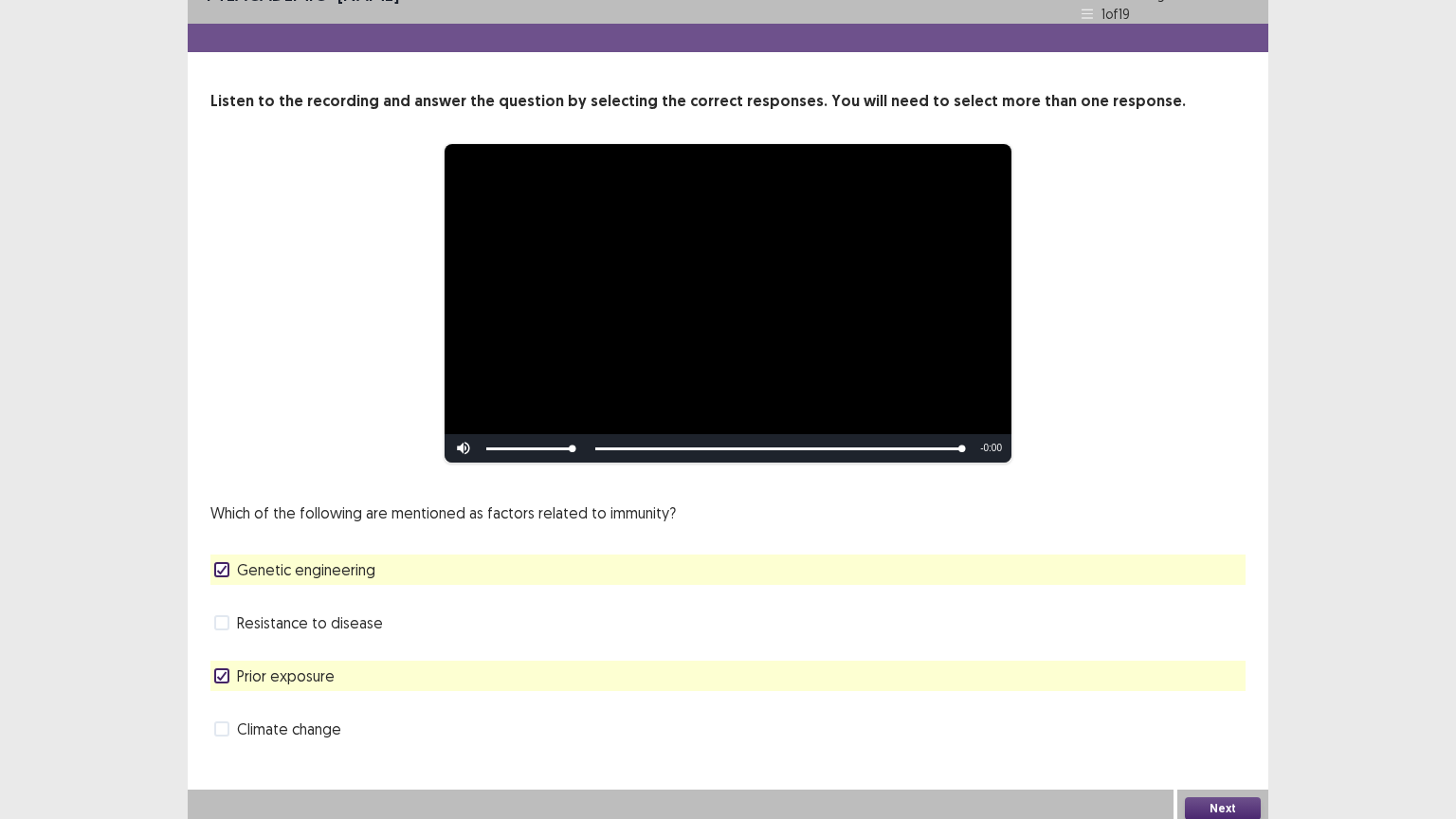 click on "Genetic engineering" at bounding box center (295, 570) 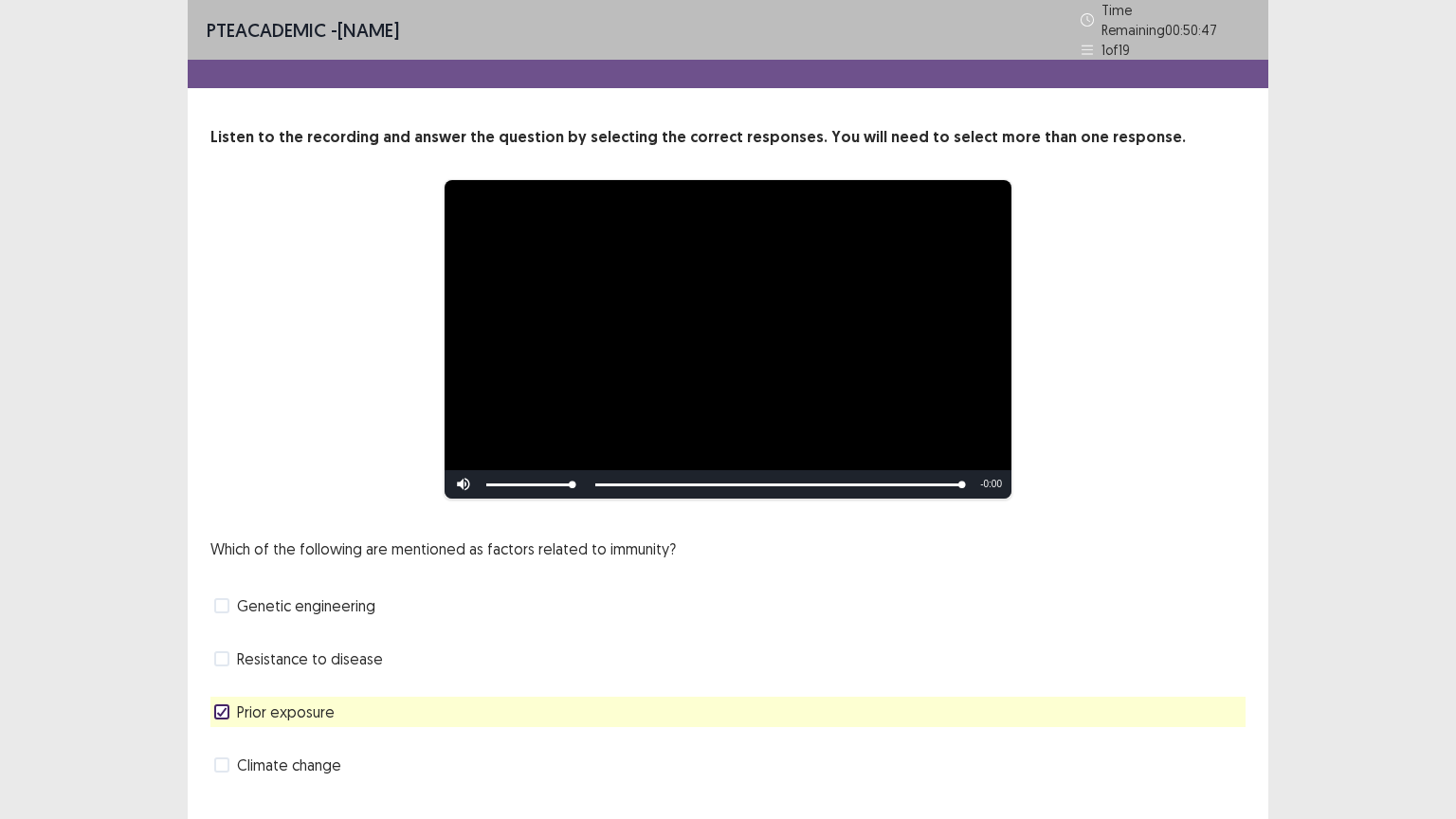 scroll, scrollTop: 36, scrollLeft: 0, axis: vertical 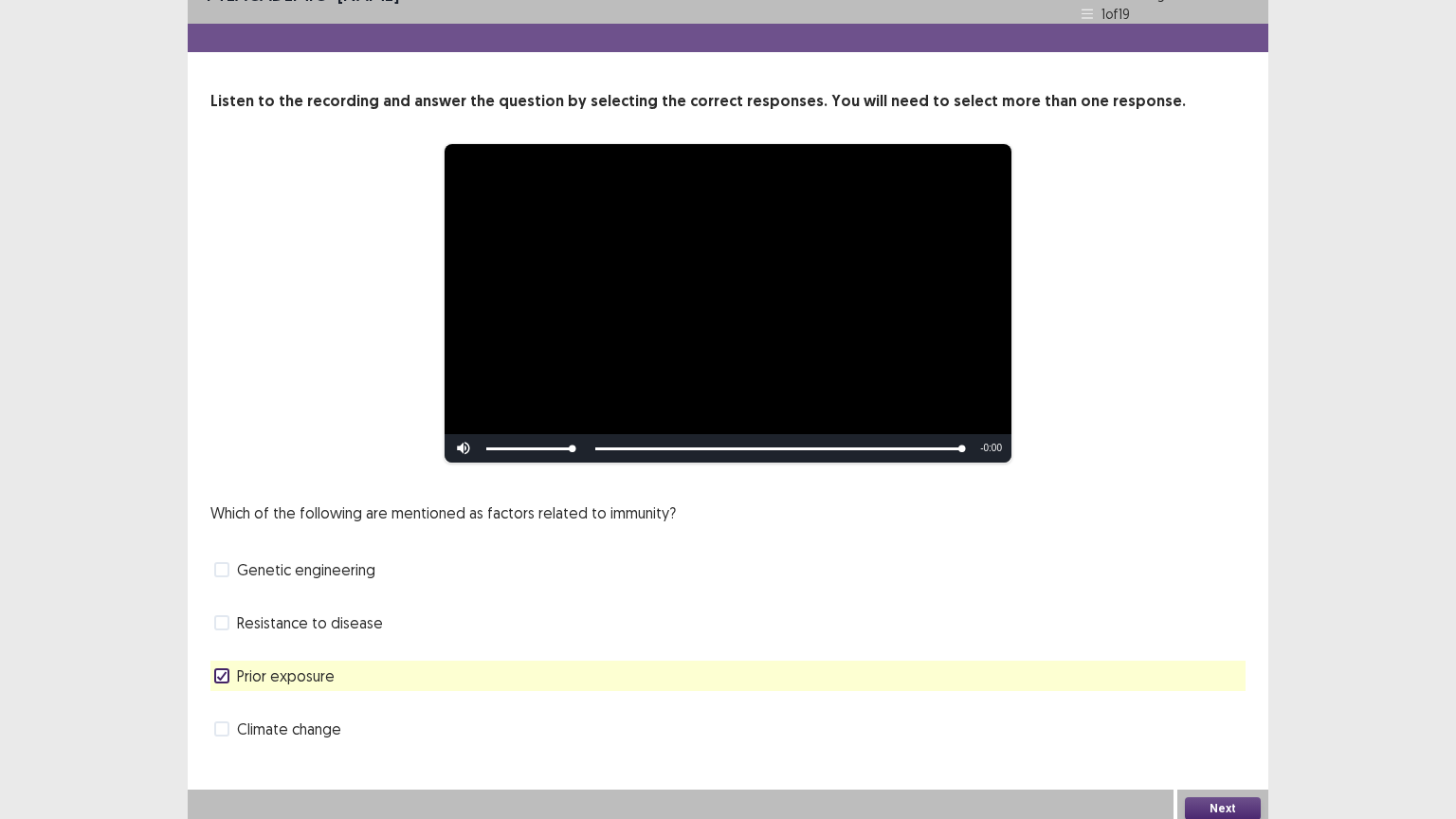 click on "Next" at bounding box center (1223, 809) 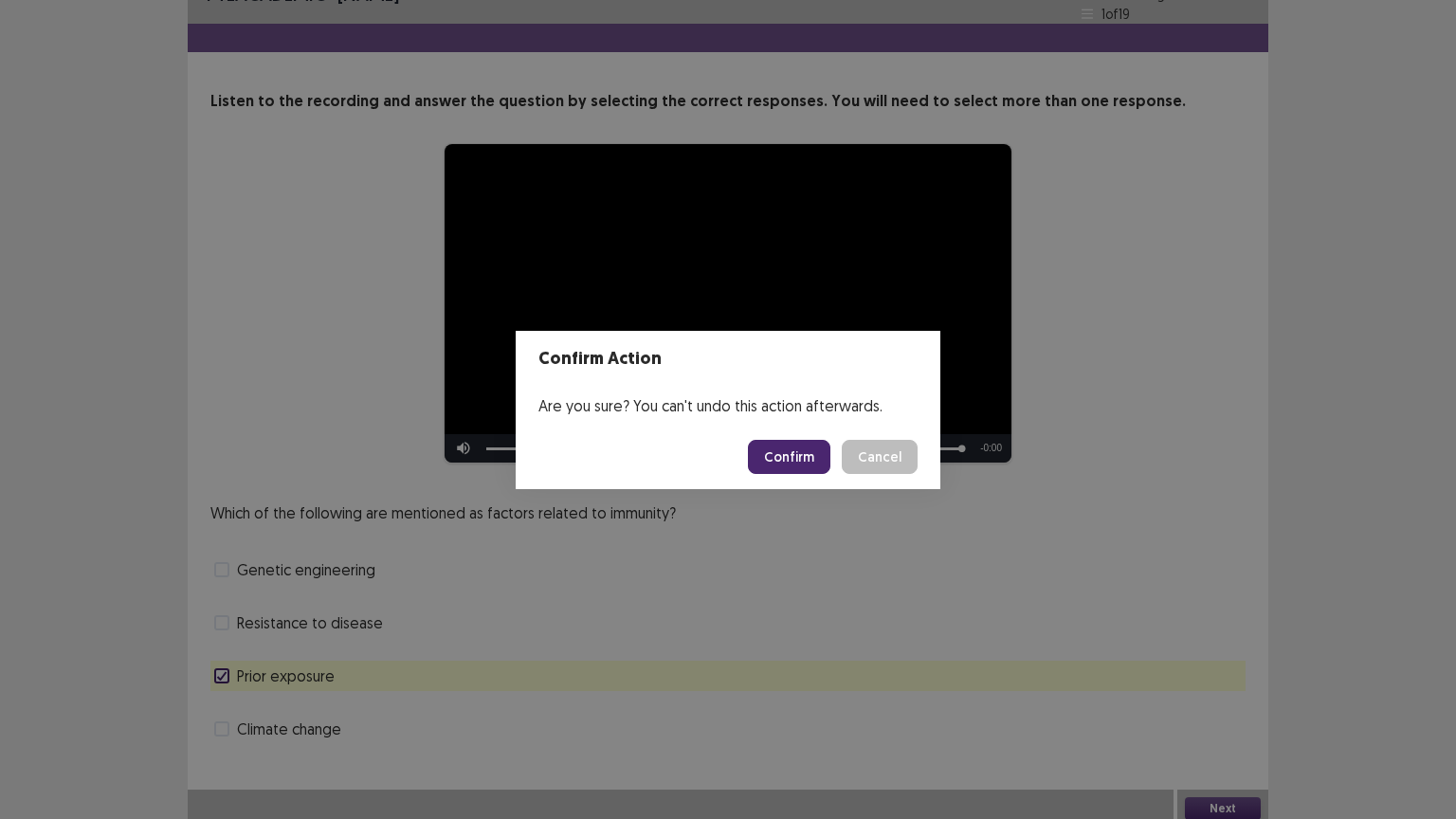 click on "Confirm" at bounding box center [789, 457] 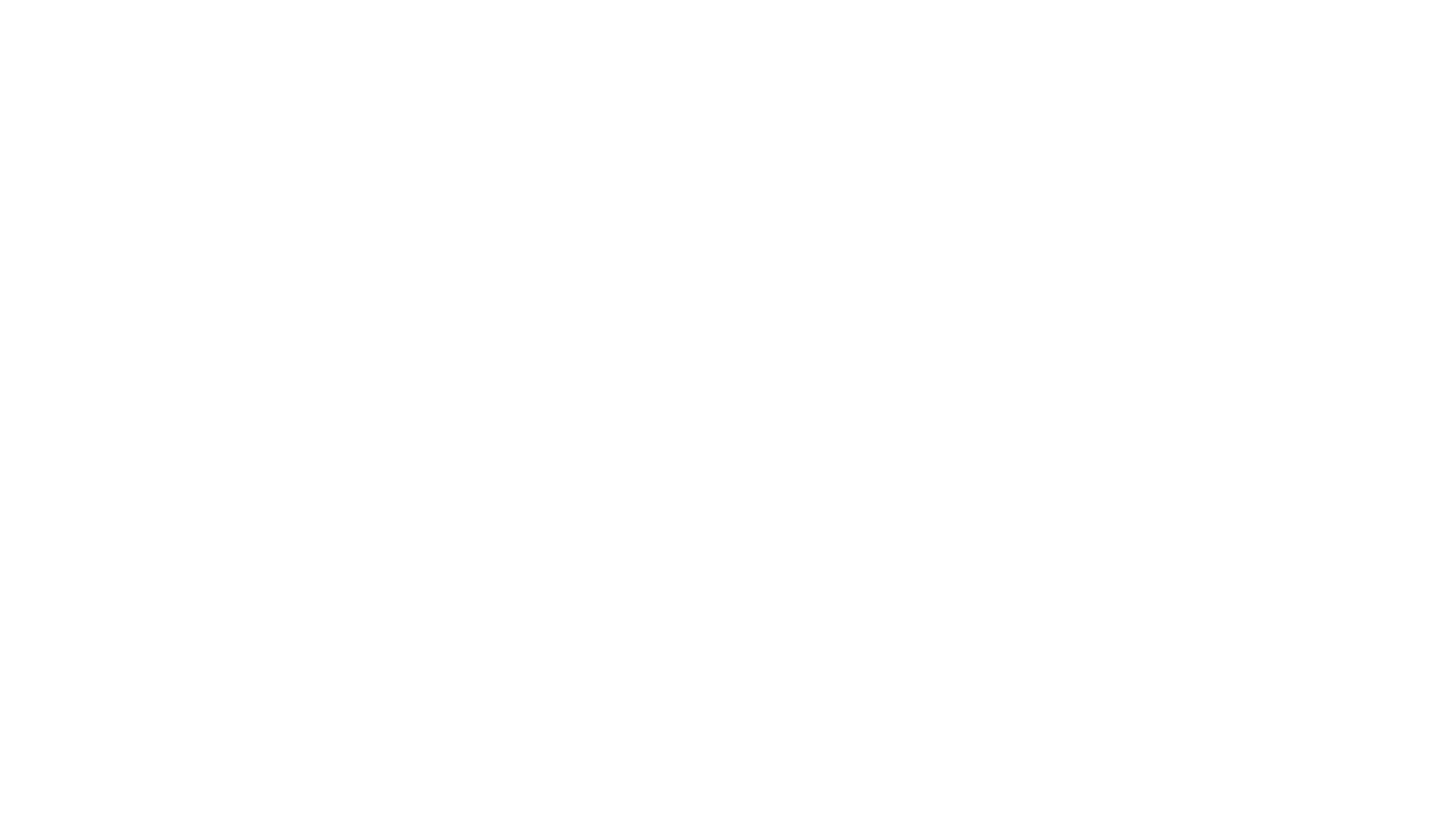 scroll, scrollTop: 0, scrollLeft: 0, axis: both 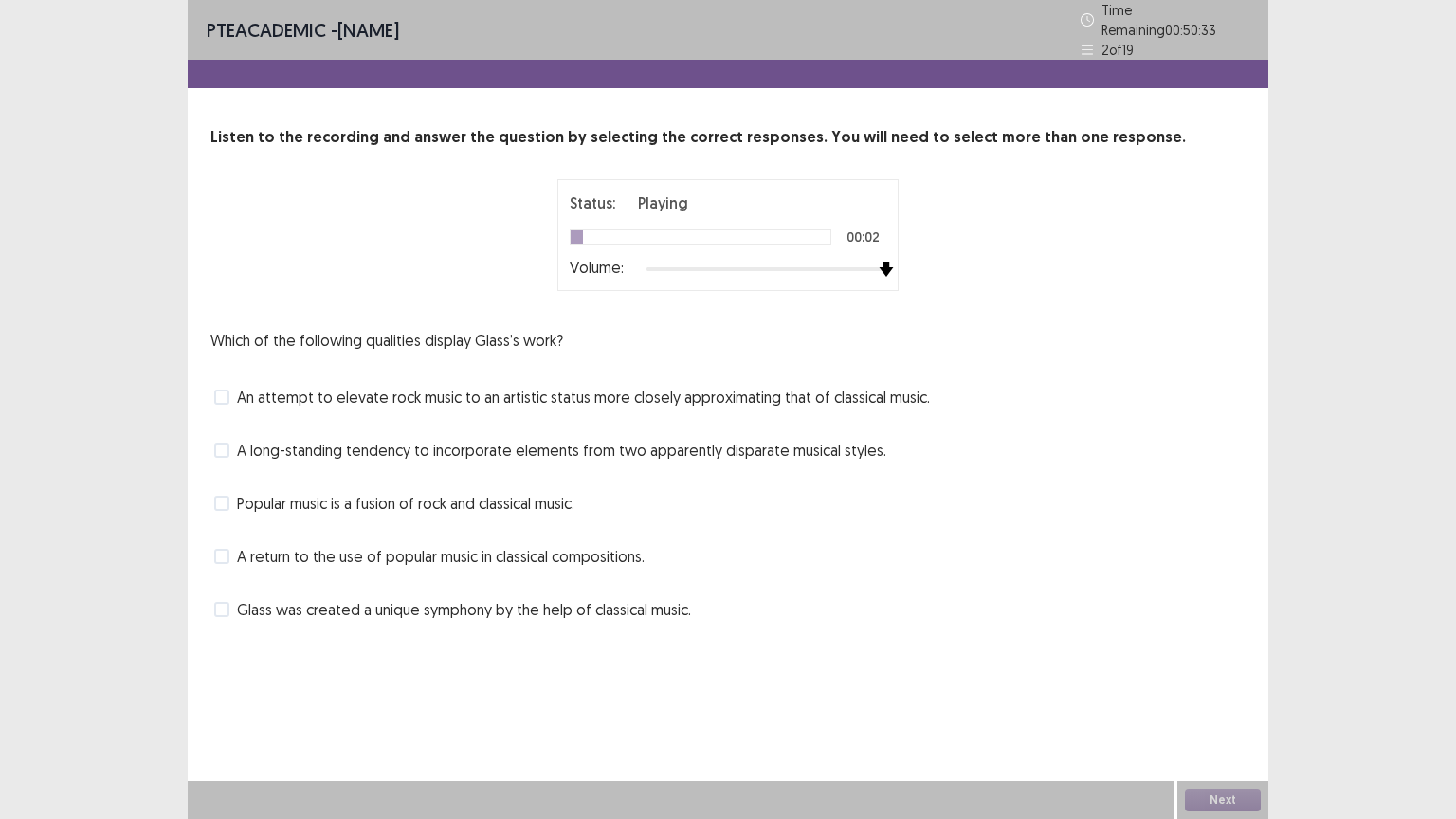 click at bounding box center [766, 269] 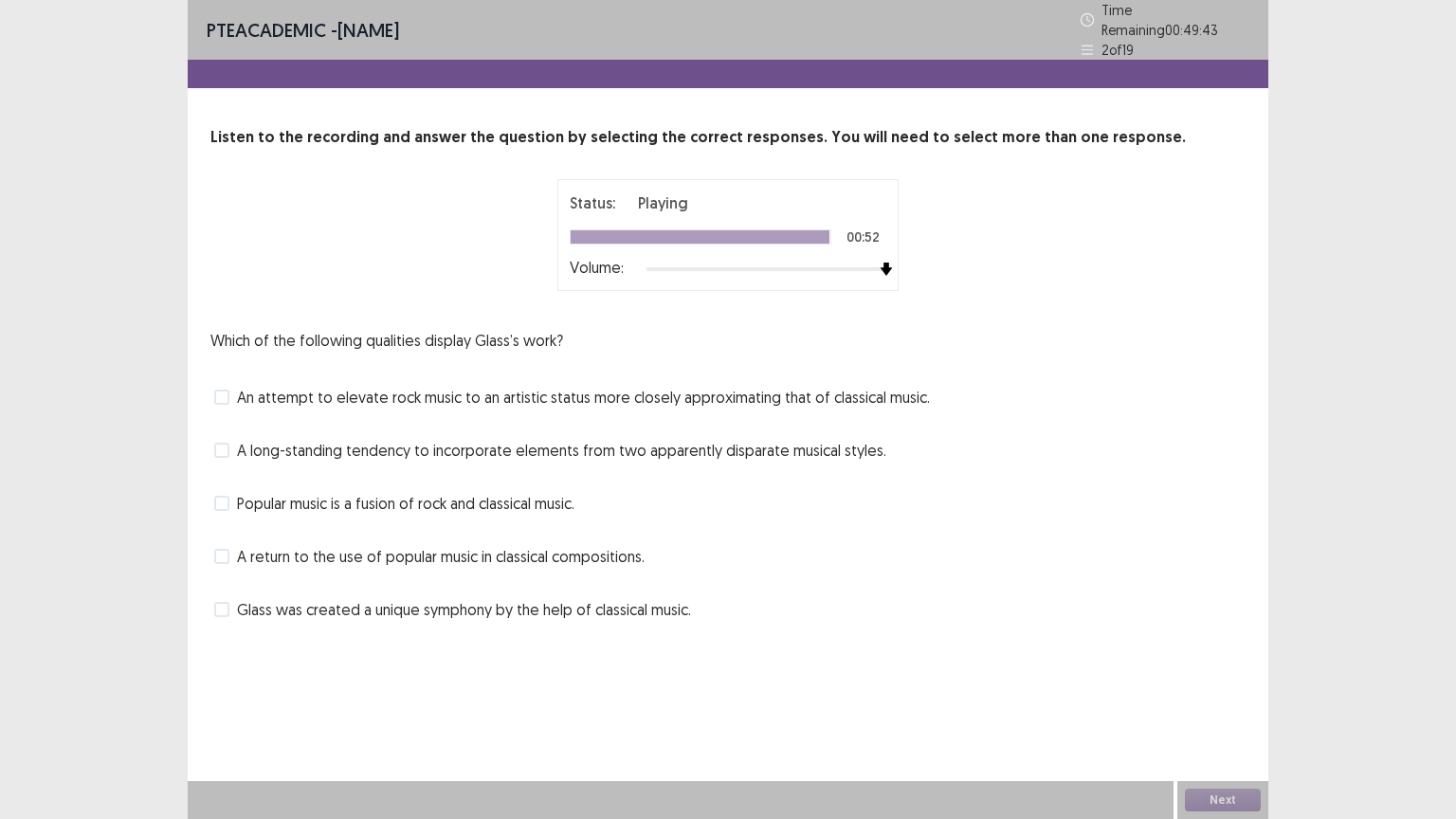 click at bounding box center (222, 610) 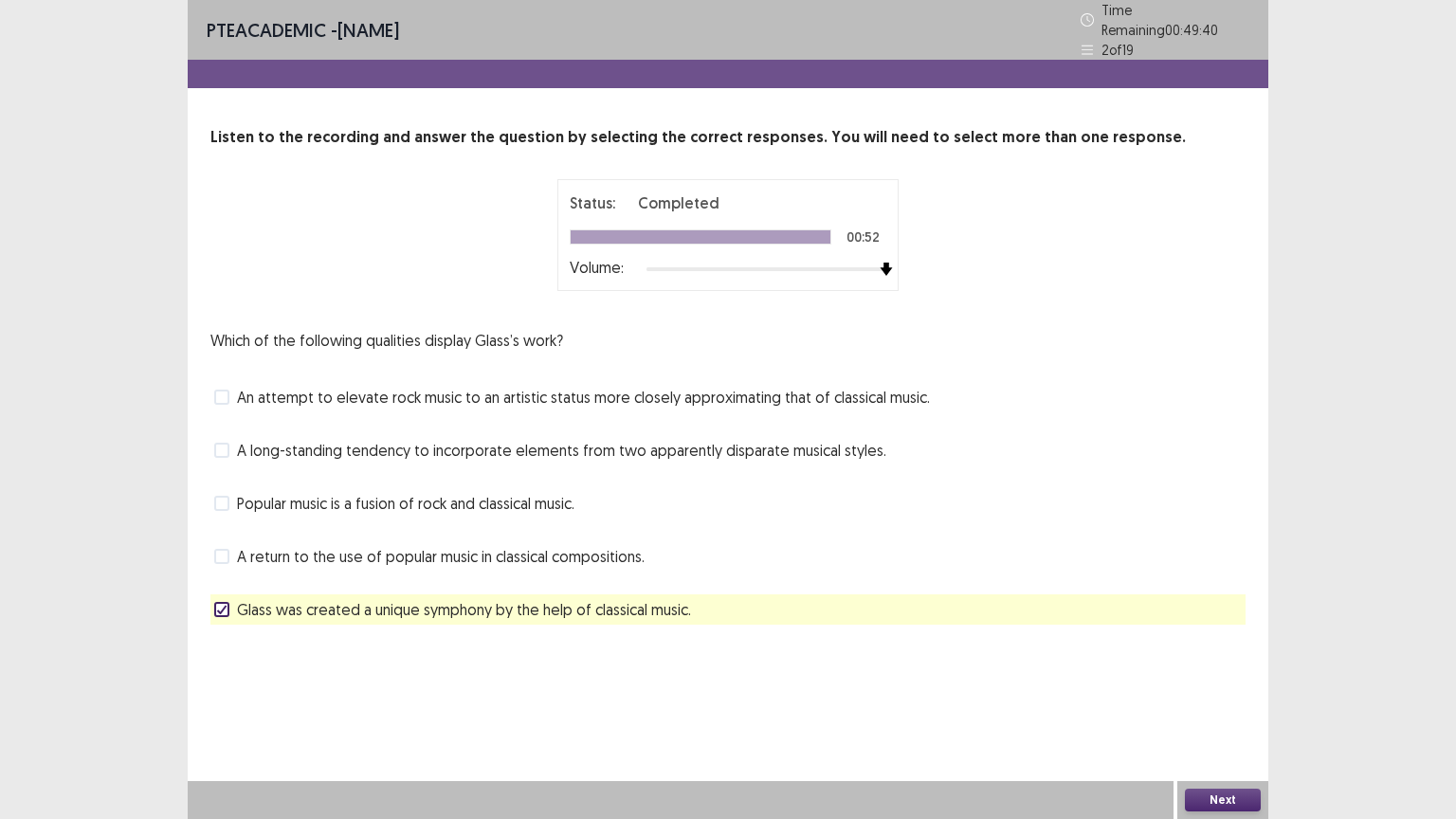 click on "Next" at bounding box center [1223, 800] 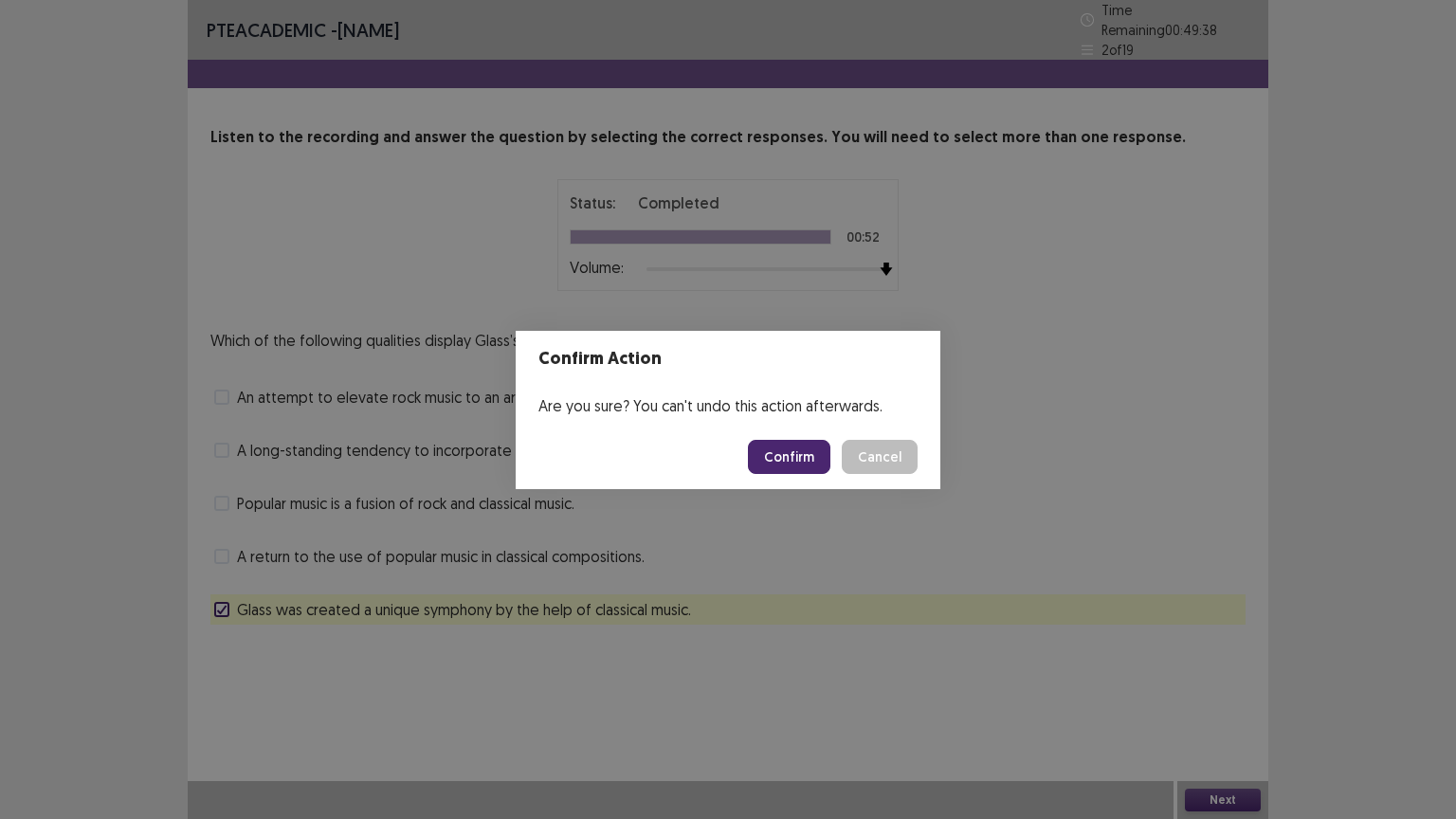 click on "Confirm" at bounding box center [789, 457] 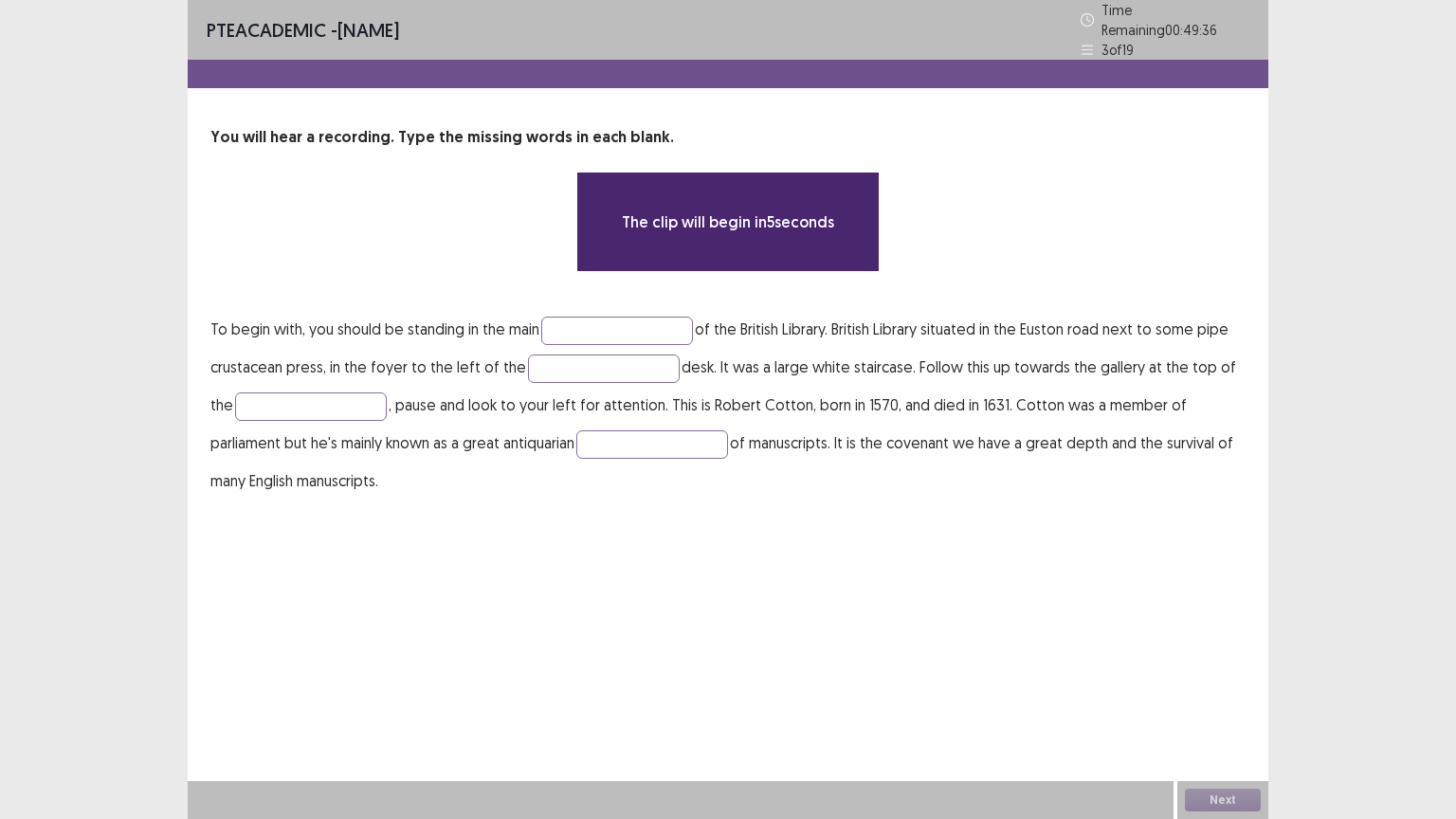 click on "To begin with, you should be standing in the main   of the British Library. British Library situated in the Euston road next to some pipe crustacean press, in the foyer to the left of the
desk. It was a large white staircase. Follow this up towards the gallery at the top of the  , pause and look to your left for attention. This is Robert Cotton, born in 1570, and died in 1631. Cotton was a member of parliament but he's mainly known as a great antiquarian   of manuscripts. It is the covenant we have a great depth and the survival of many English manuscripts." at bounding box center [728, 405] 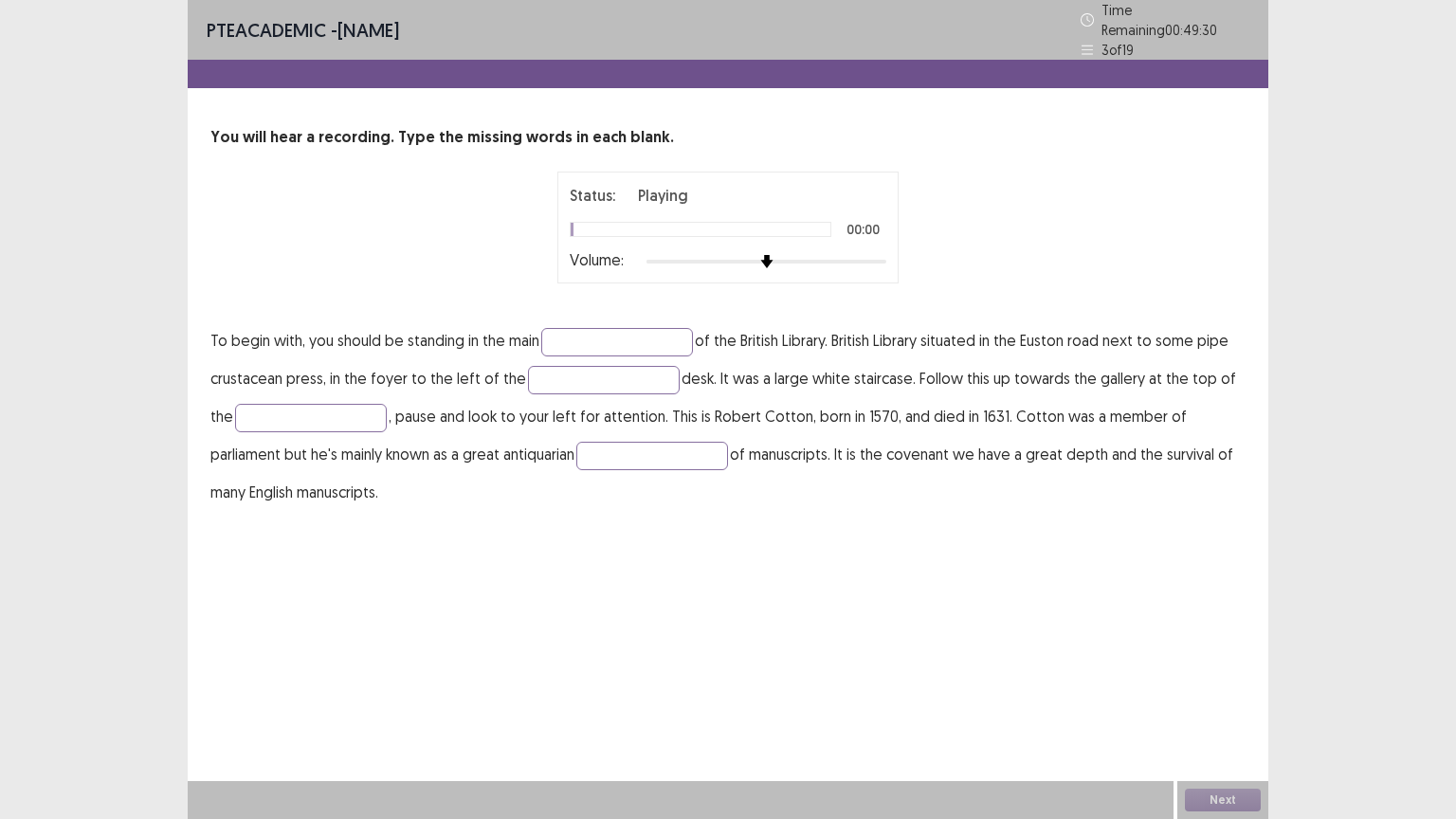 click on "To begin with, you should be standing in the main   of the British Library. British Library situated in the Euston road next to some pipe crustacean press, in the foyer to the left of the
desk. It was a large white staircase. Follow this up towards the gallery at the top of the  , pause and look to your left for attention. This is Robert Cotton, born in 1570, and died in 1631. Cotton was a member of parliament but he's mainly known as a great antiquarian   of manuscripts. It is the covenant we have a great depth and the survival of many English manuscripts." at bounding box center [728, 416] 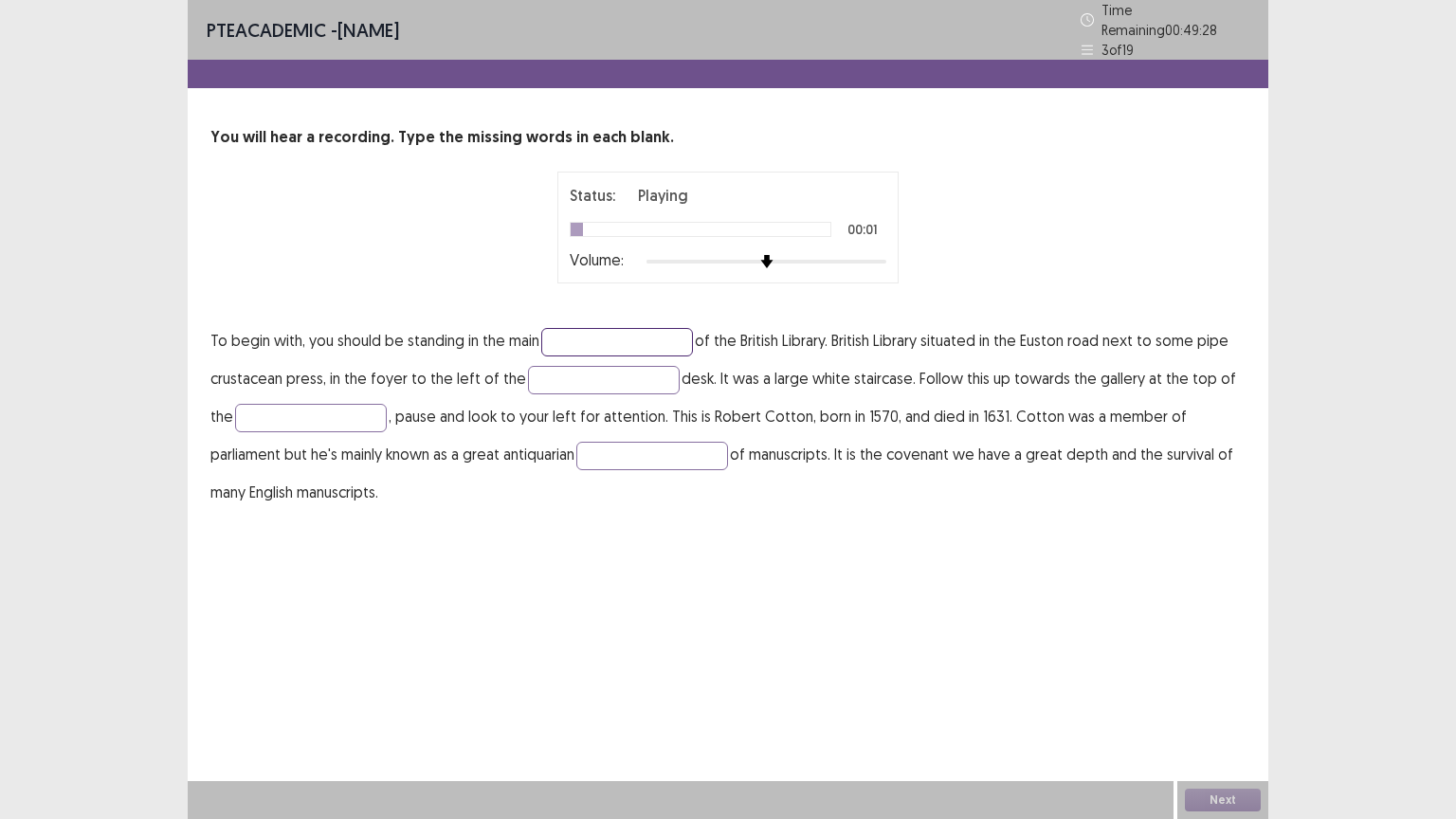 click at bounding box center (617, 342) 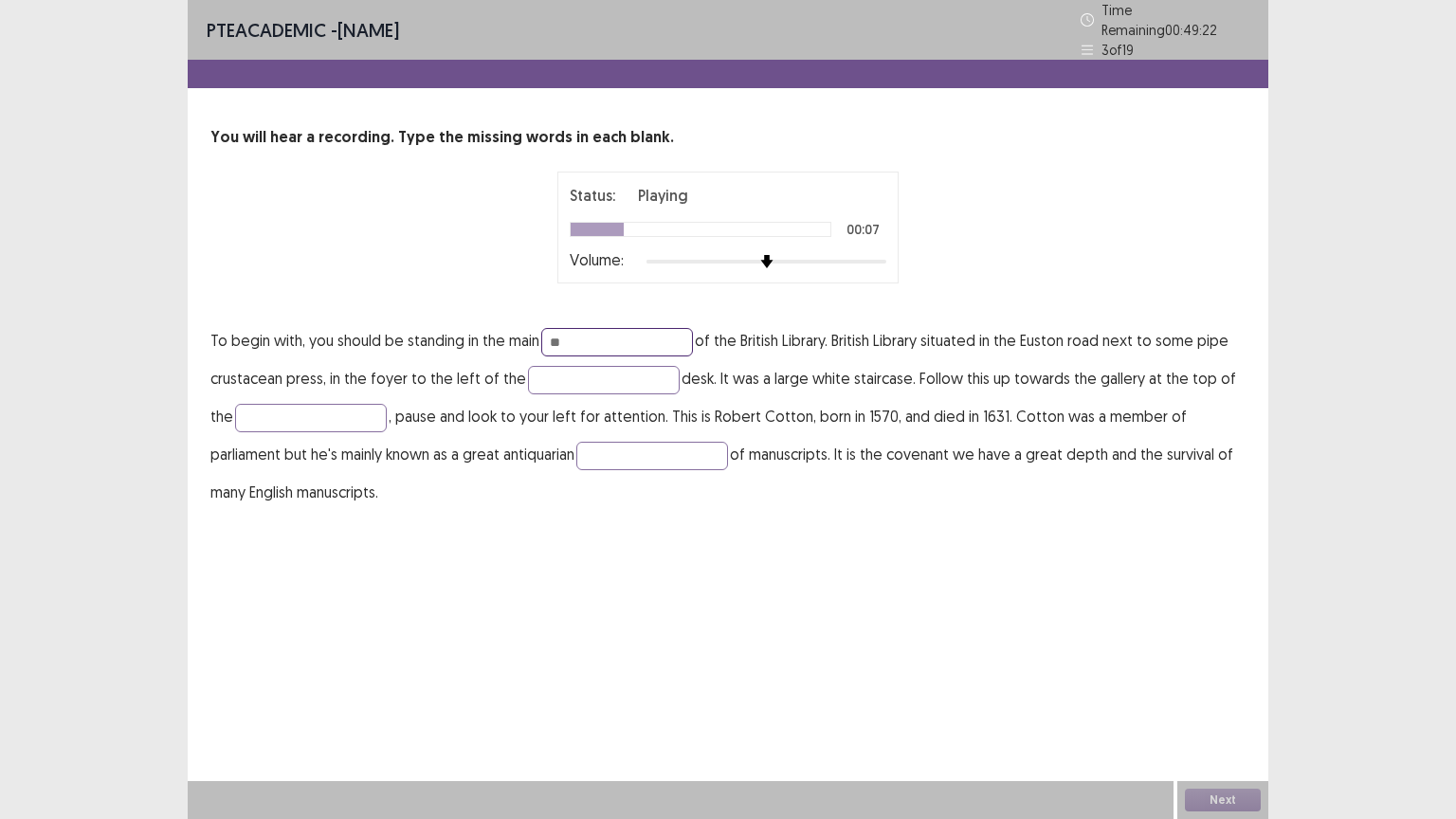 type on "*" 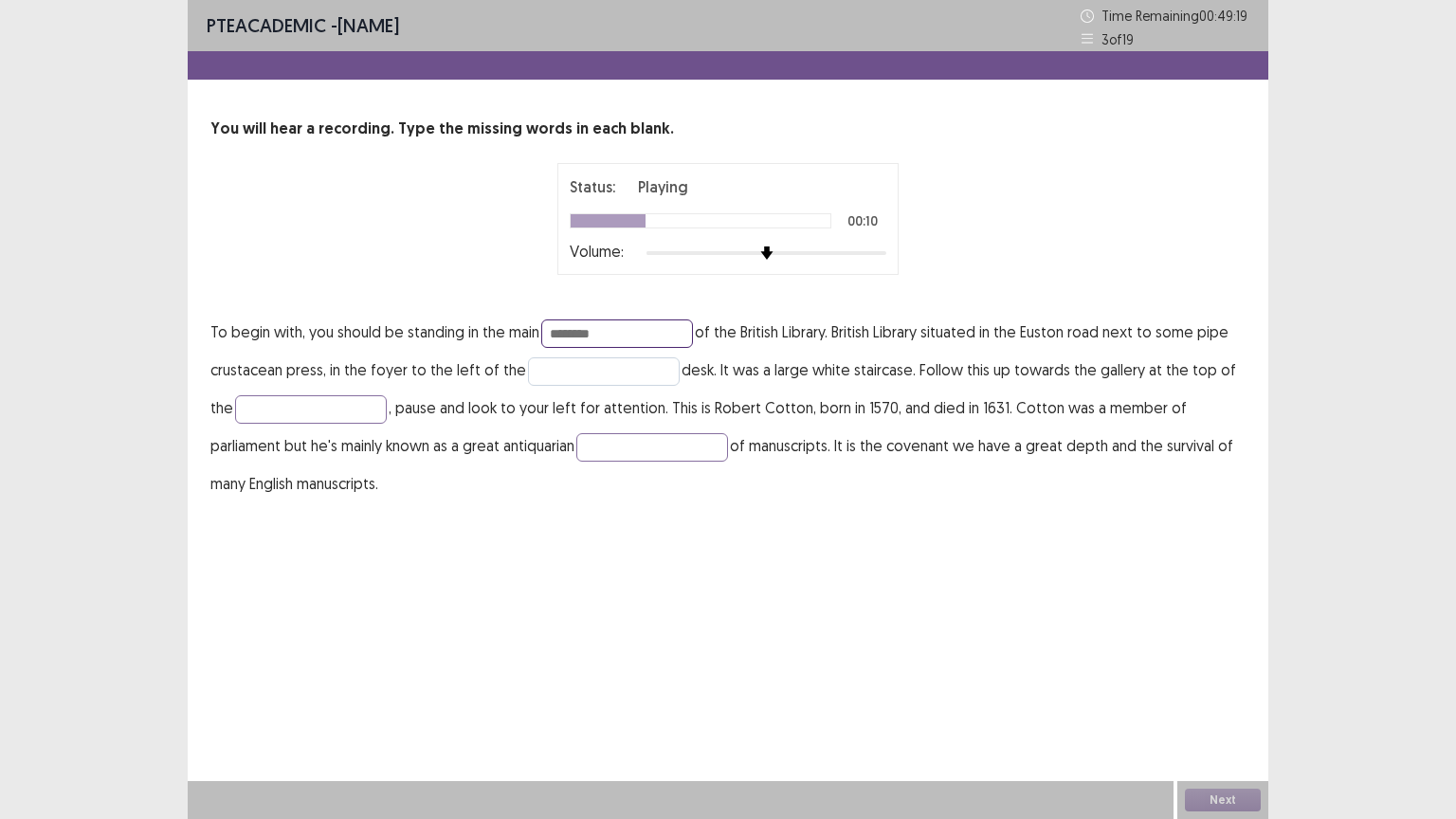 type on "********" 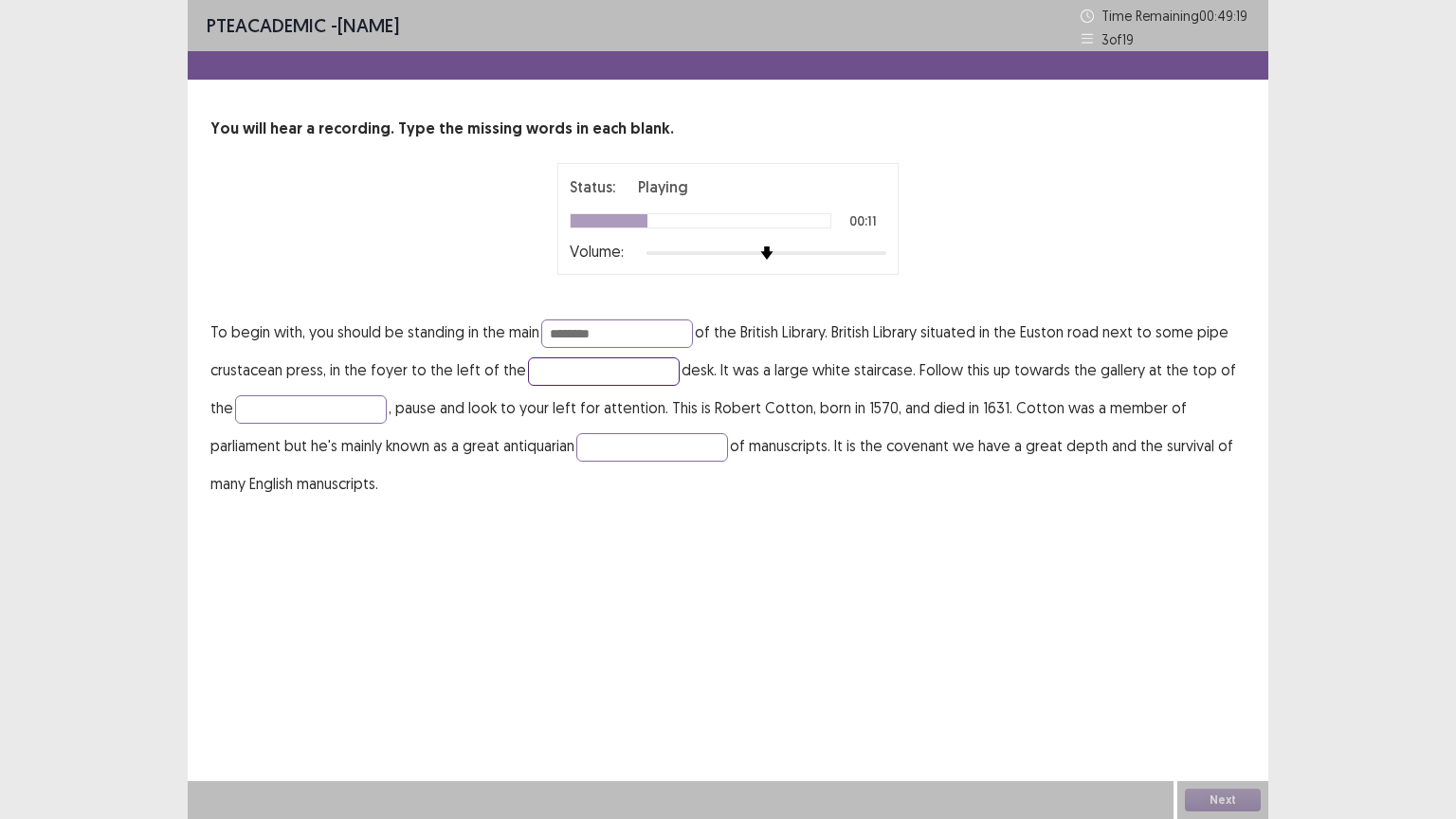 click at bounding box center [604, 372] 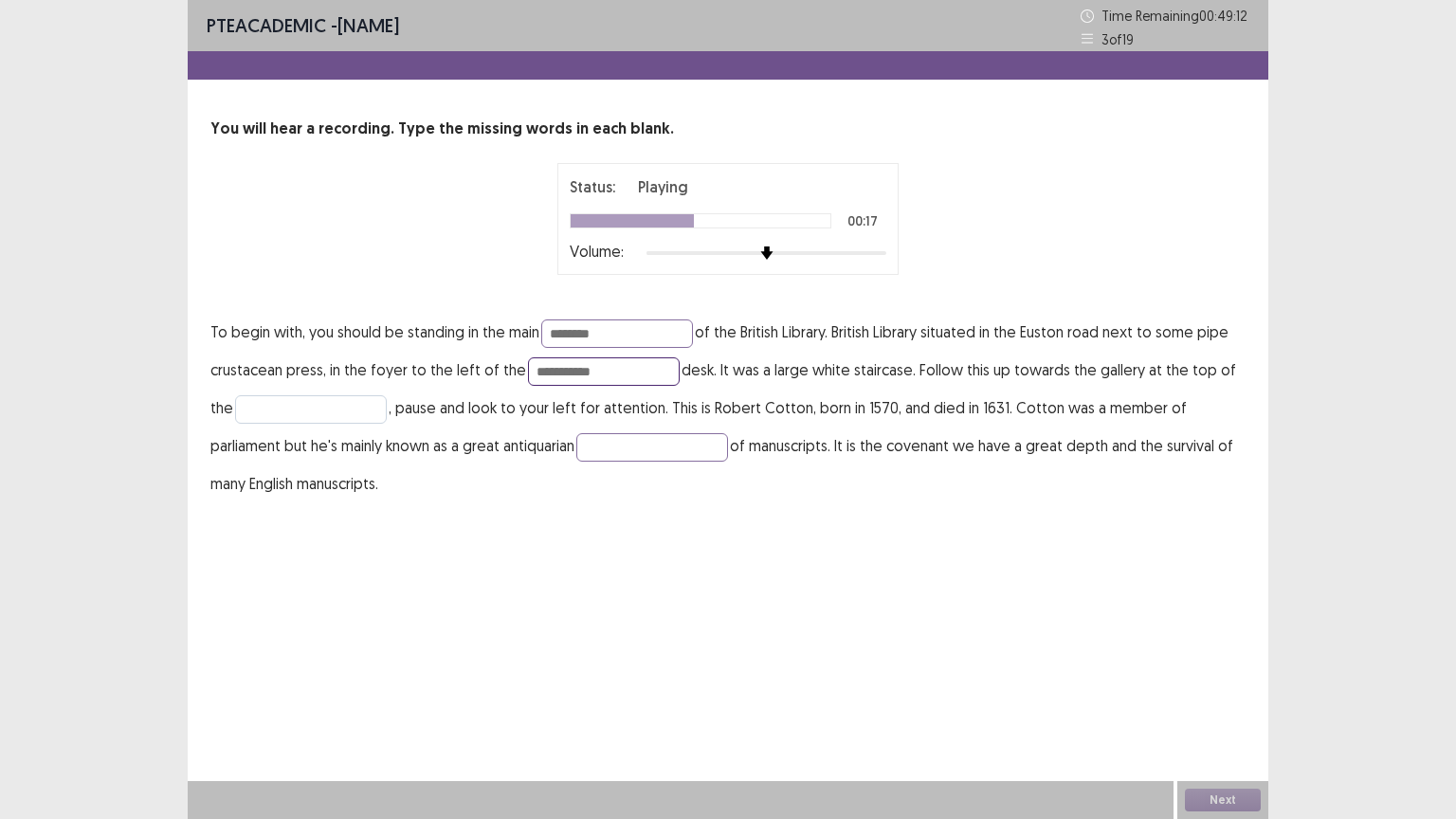 type on "**********" 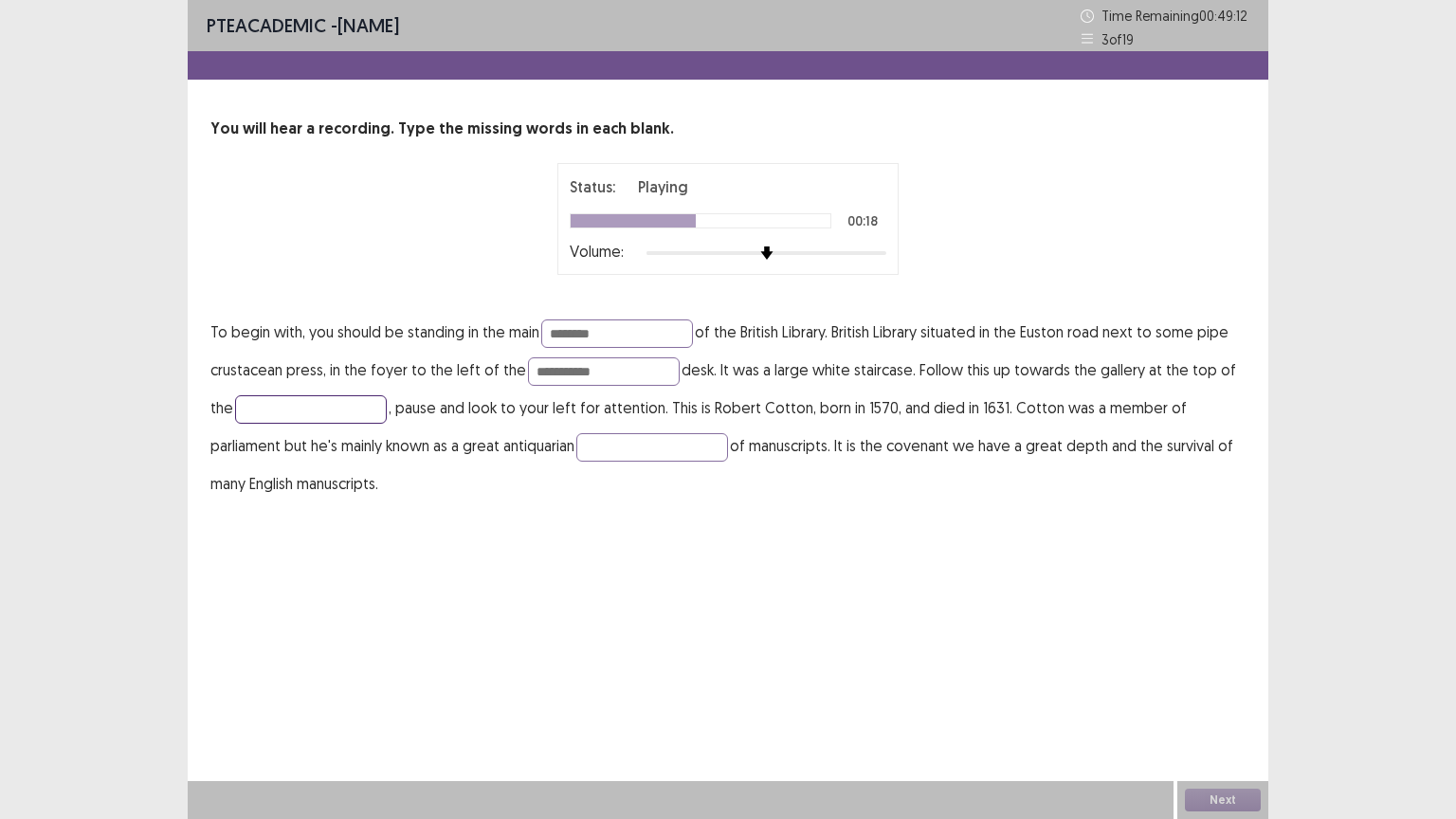click at bounding box center [311, 410] 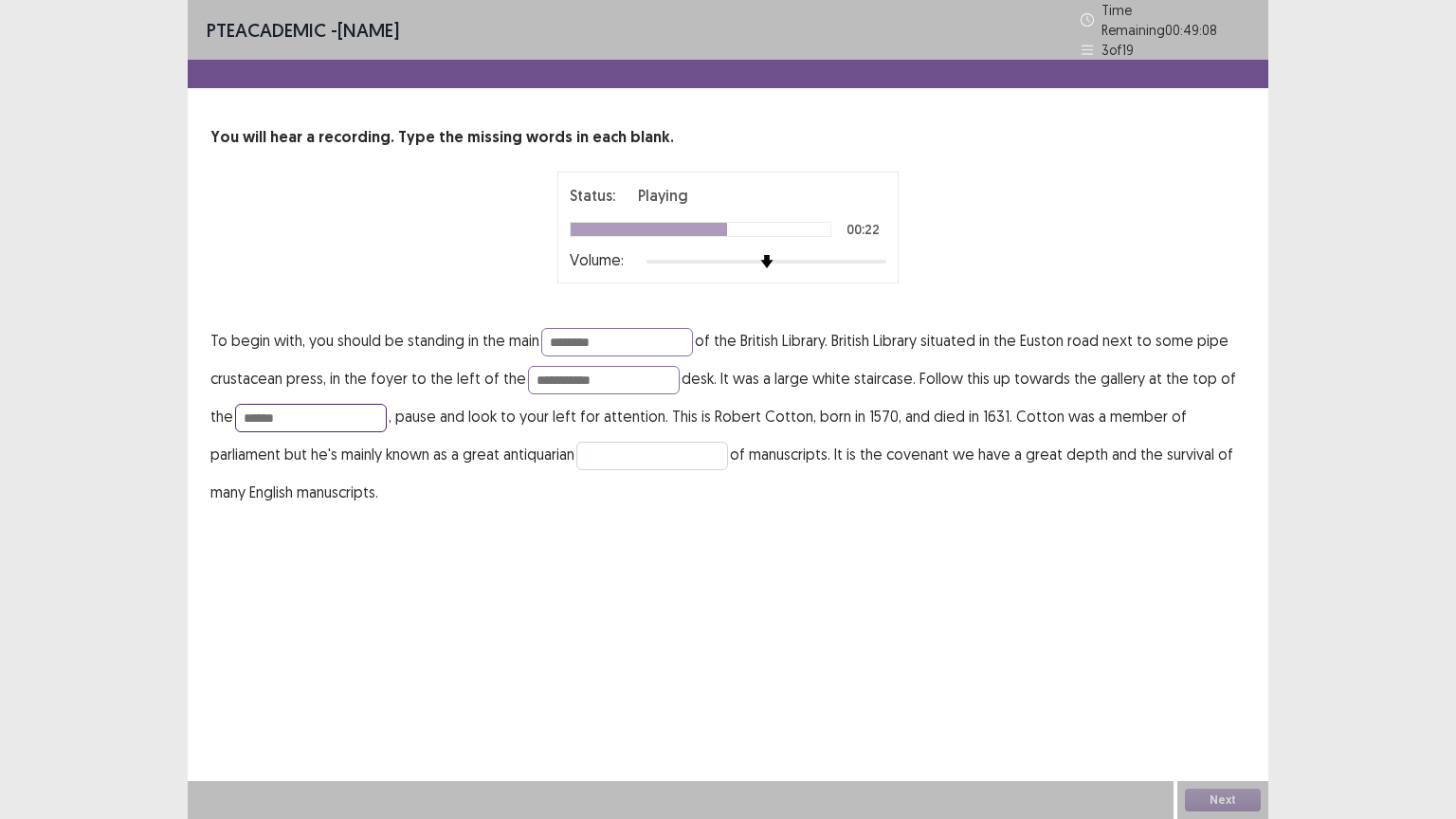 type on "******" 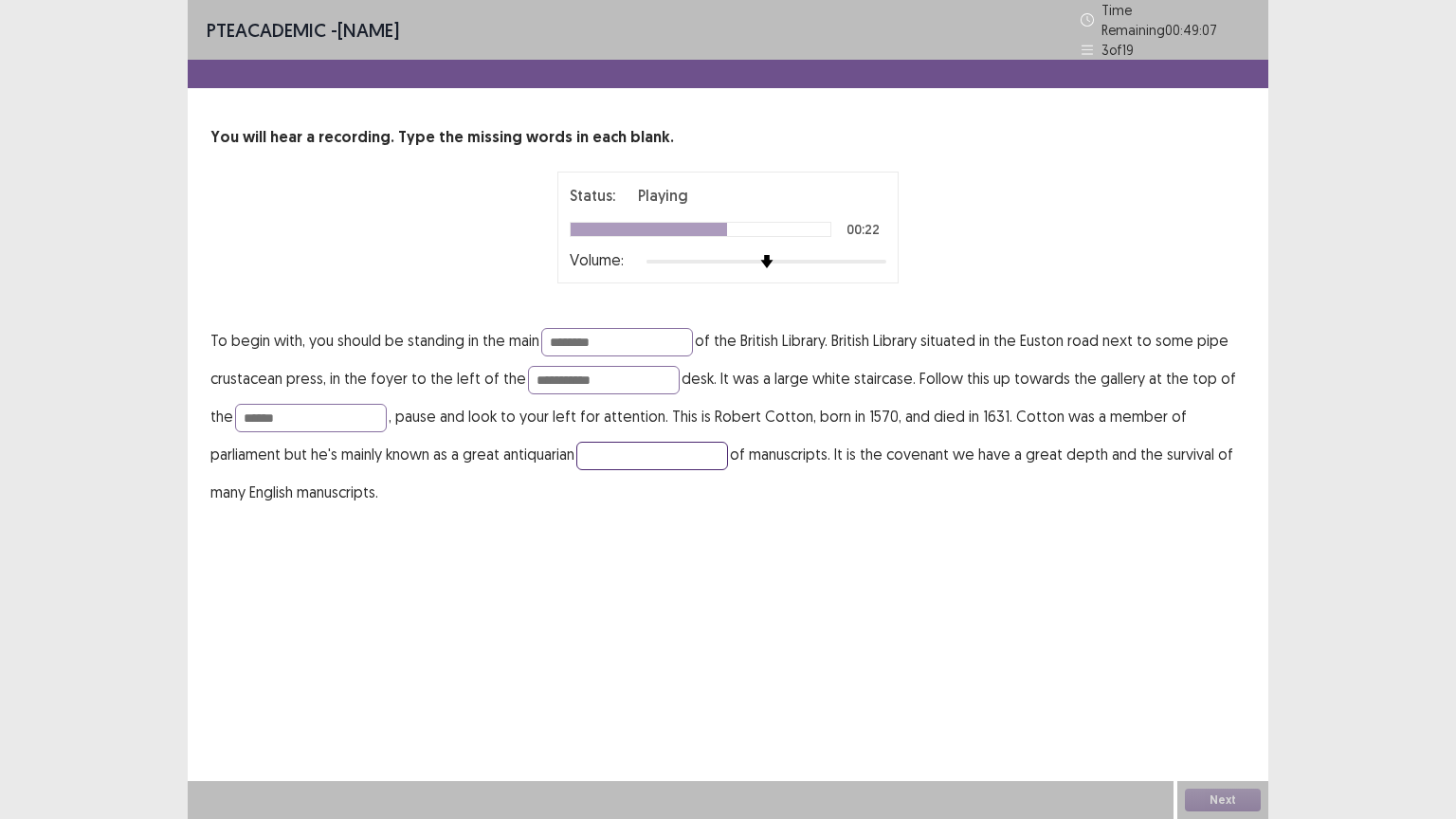 click at bounding box center (652, 456) 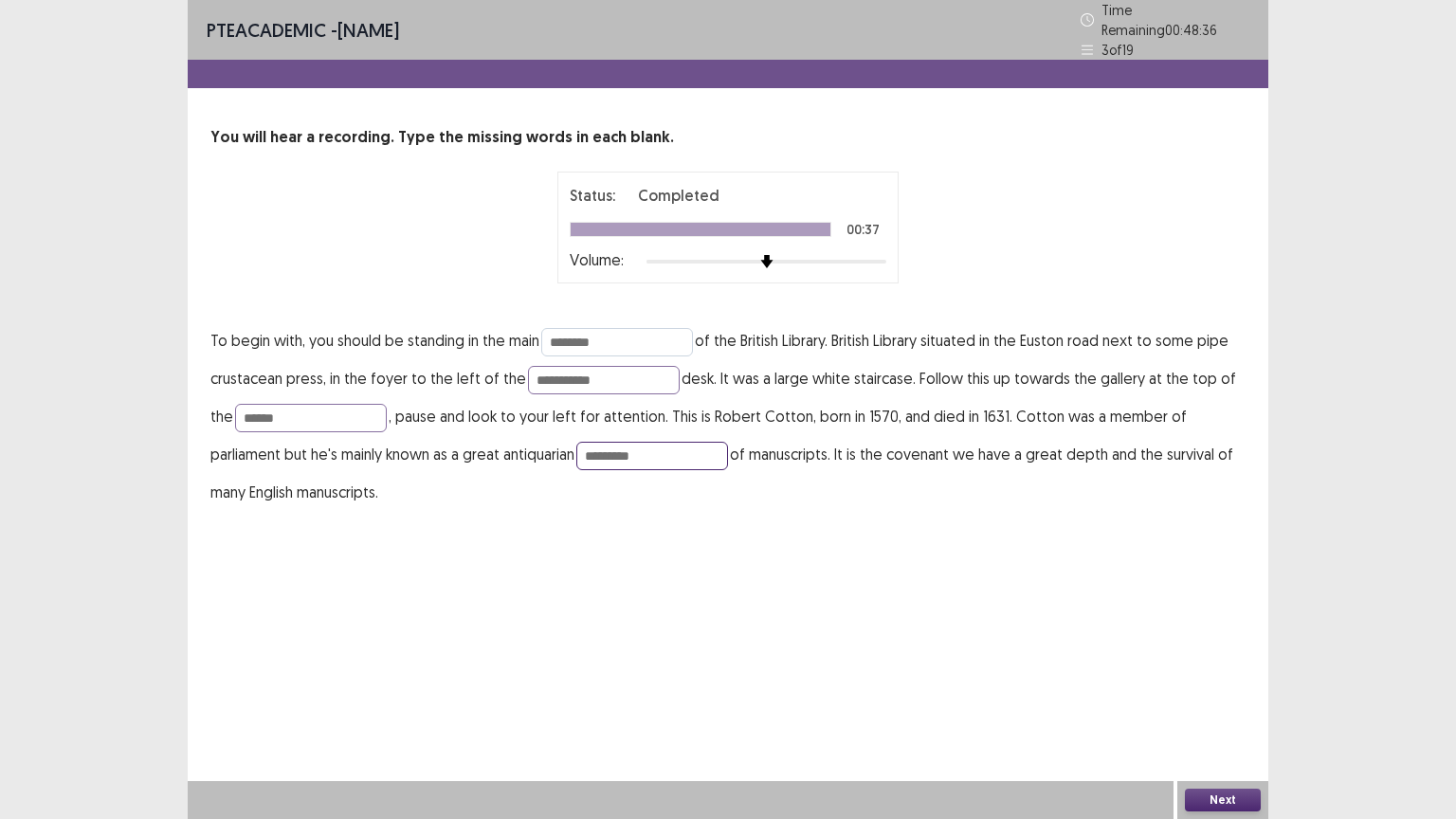 type on "*********" 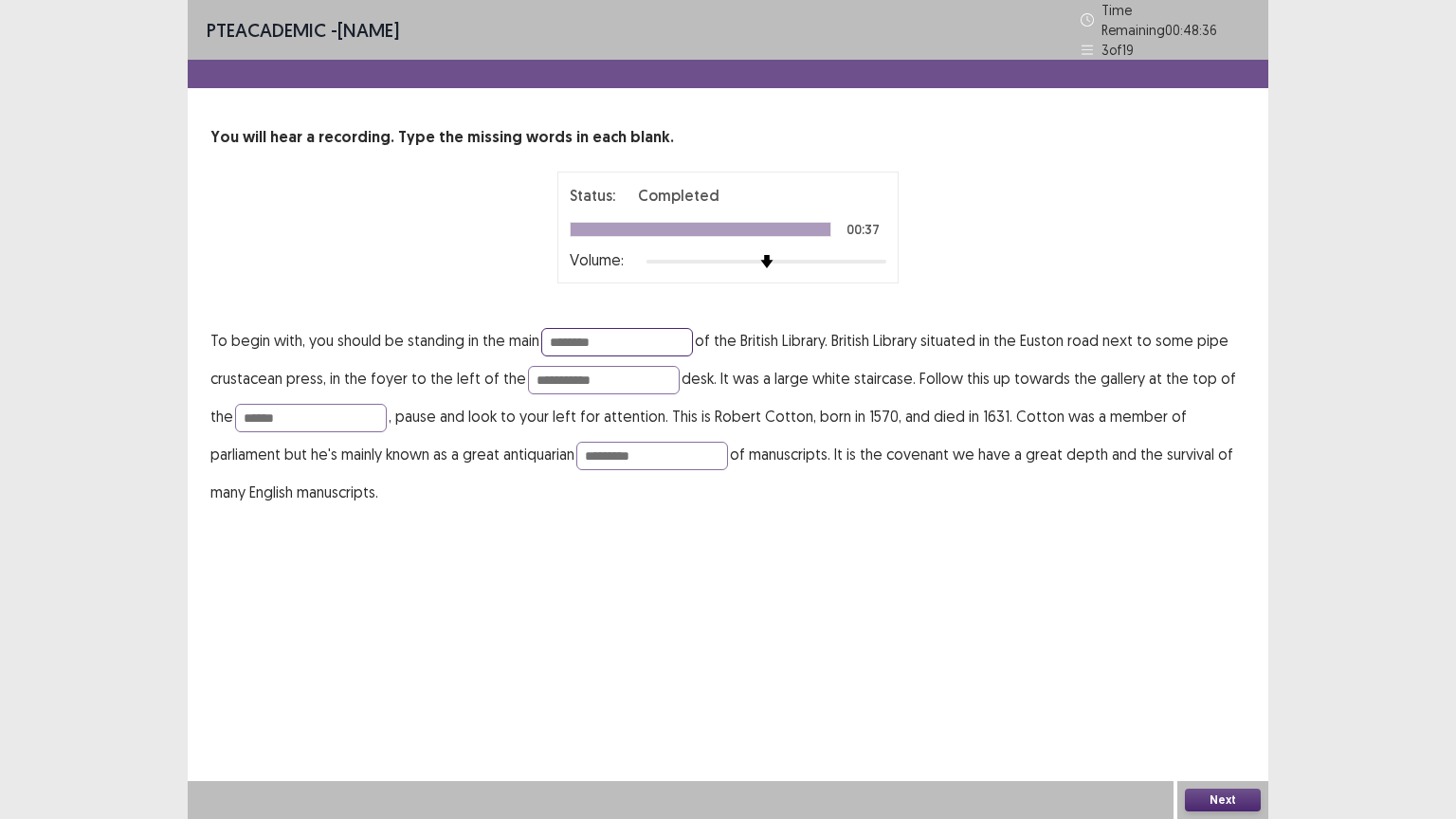 click on "********" at bounding box center (617, 342) 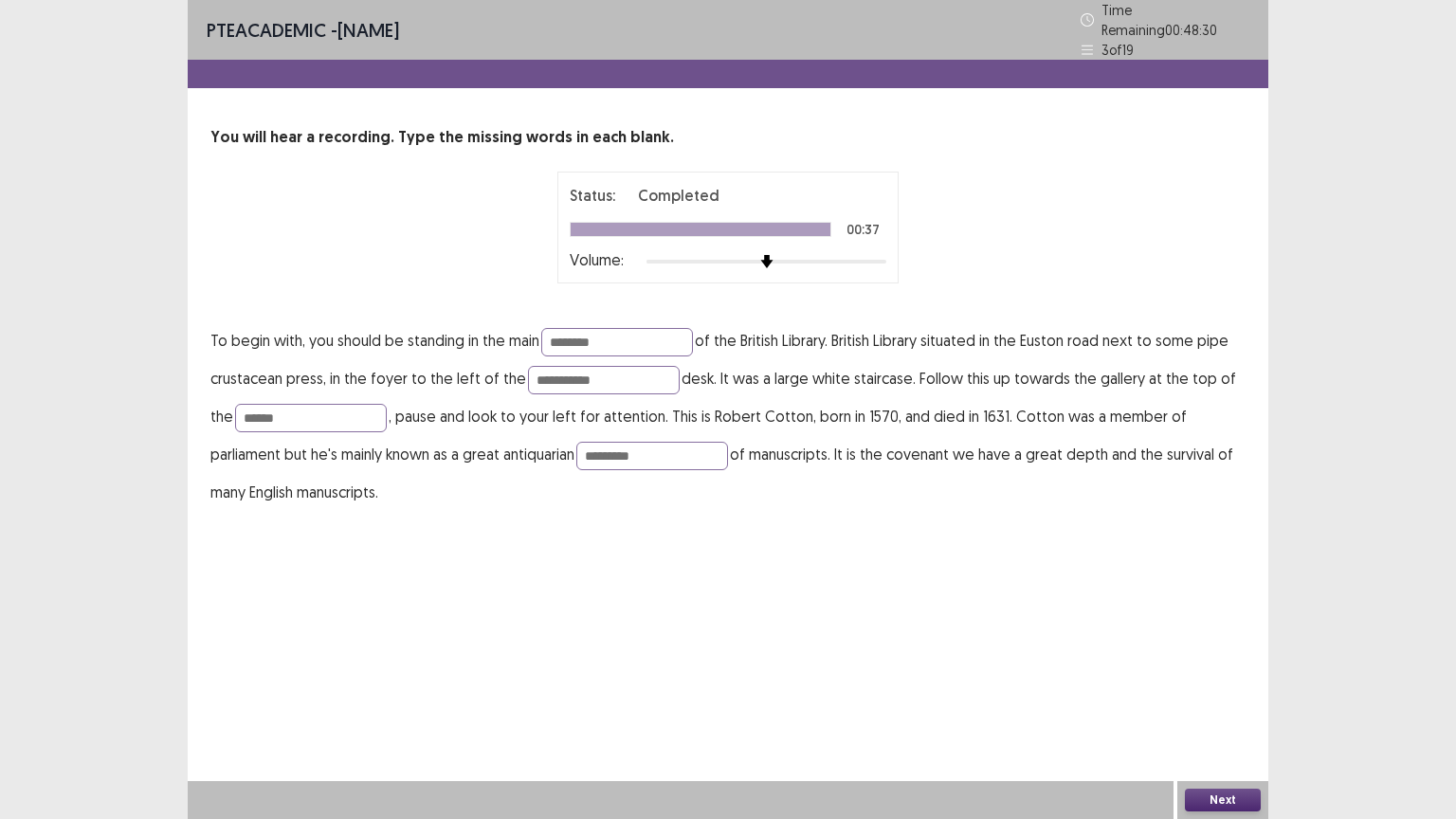 drag, startPoint x: 619, startPoint y: 454, endPoint x: 411, endPoint y: 231, distance: 304.94754 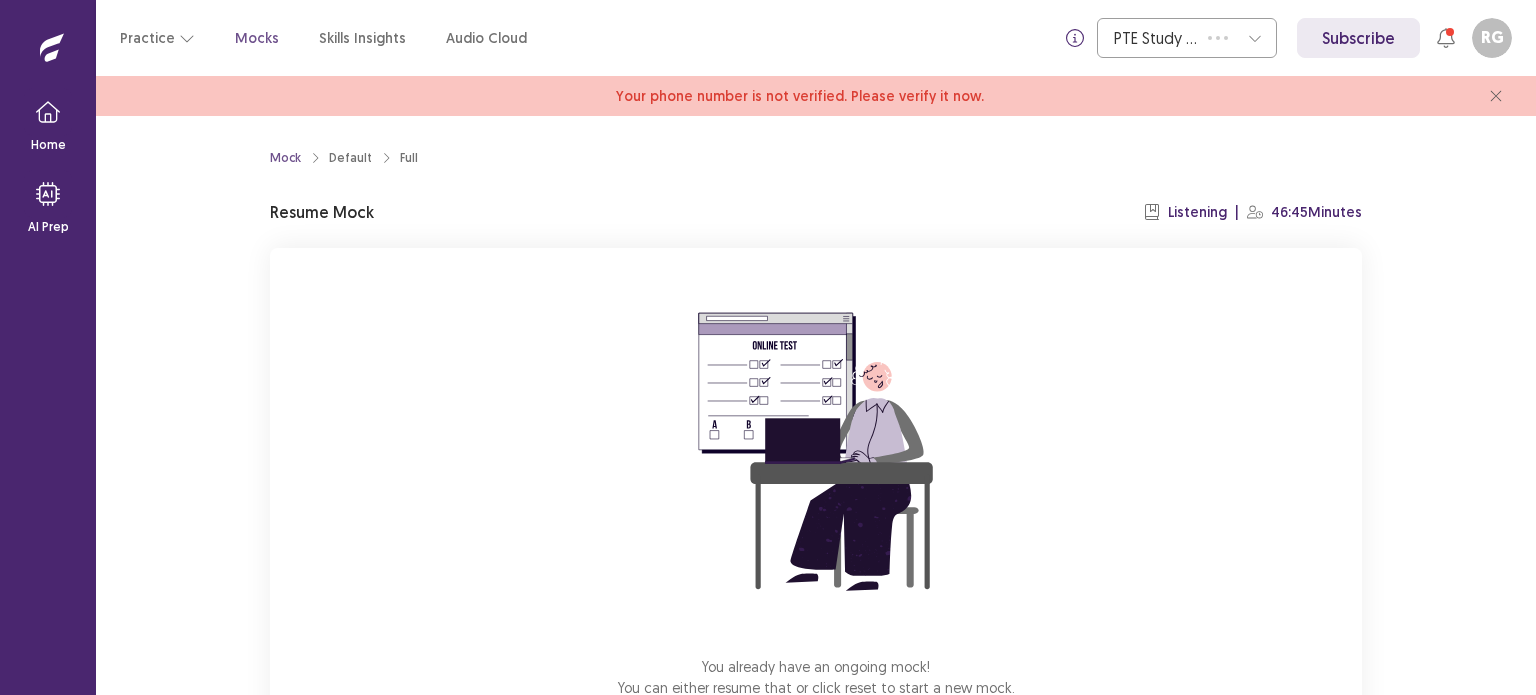 scroll, scrollTop: 0, scrollLeft: 0, axis: both 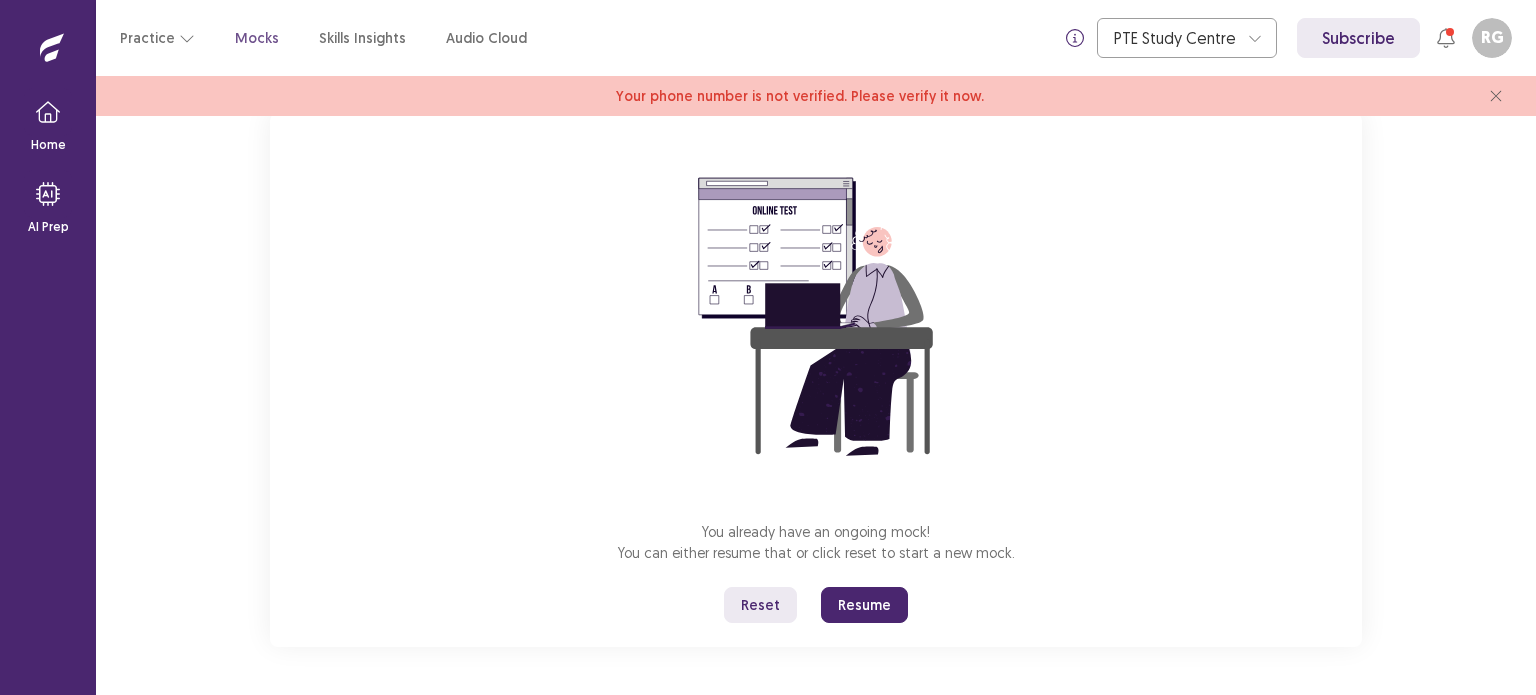 click on "Resume" at bounding box center [864, 605] 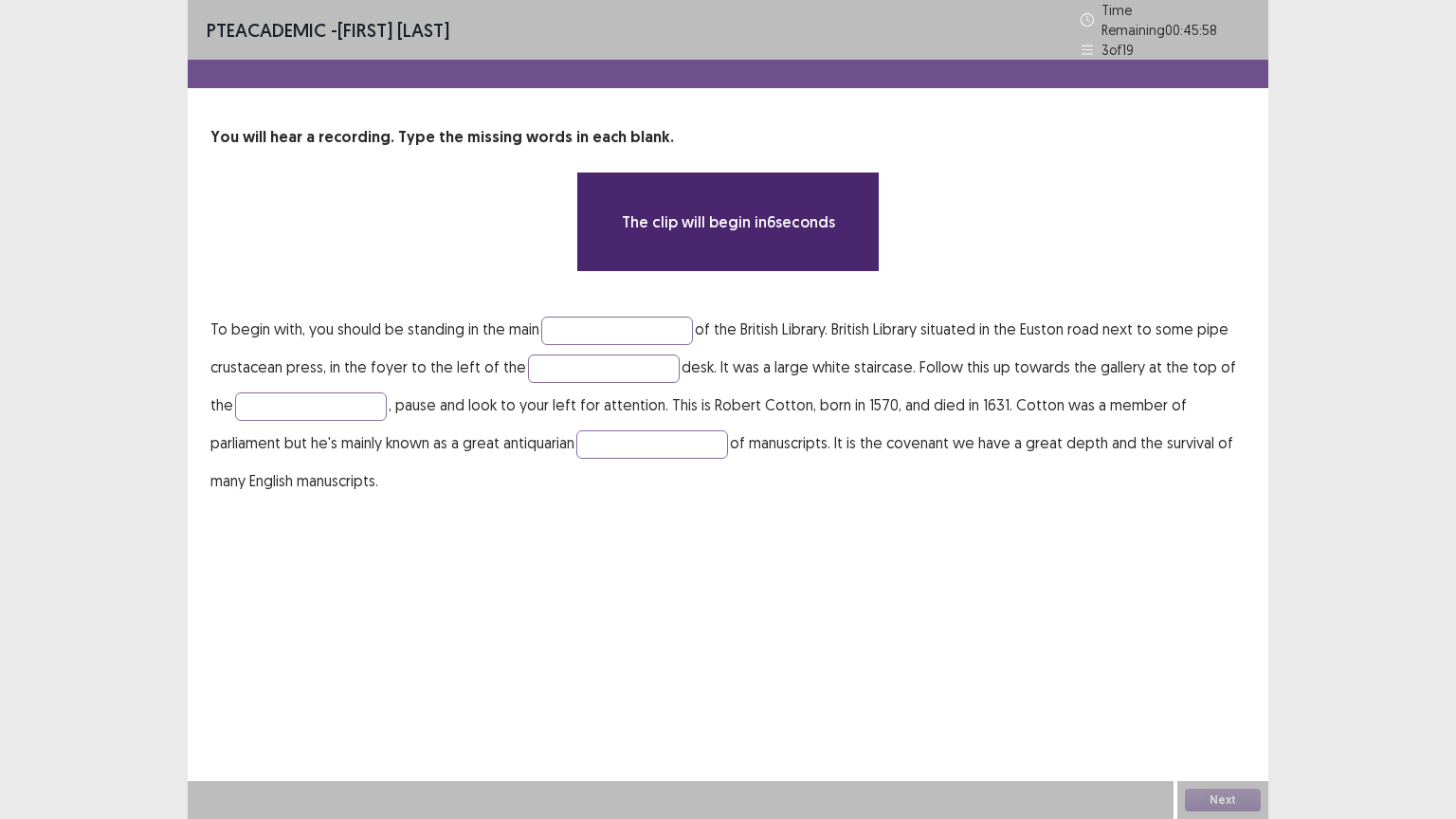 drag, startPoint x: 622, startPoint y: 337, endPoint x: 610, endPoint y: 300, distance: 38.897301 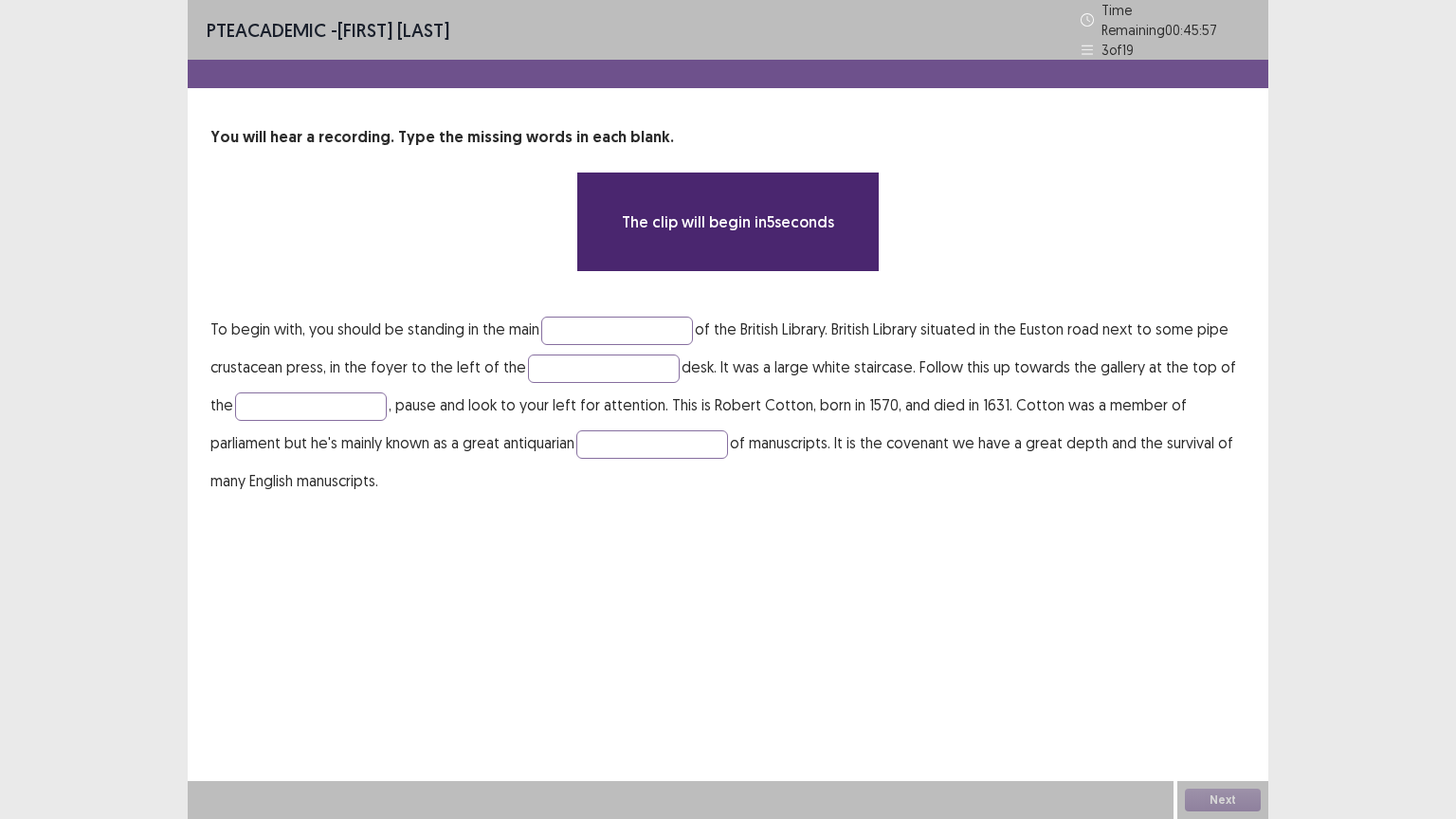 click on "You will hear a recording. Type the missing words in each blank. The clip will begin in  5  seconds To begin with, you should be standing in the main   of the British Library. British Library situated in the Euston road next to some pipe crustacean press, in the foyer to the left of the
desk. It was a large white staircase. Follow this up towards the gallery at the top of the  , pause and look to your left for attention. This is [FIRST] [LAST], born in [YEAR], and died in [YEAR]. [LAST] was a member of parliament but he's mainly known as a great antiquarian   of manuscripts. It is the covenant we have a great depth and the survival of many English manuscripts." at bounding box center [728, 313] 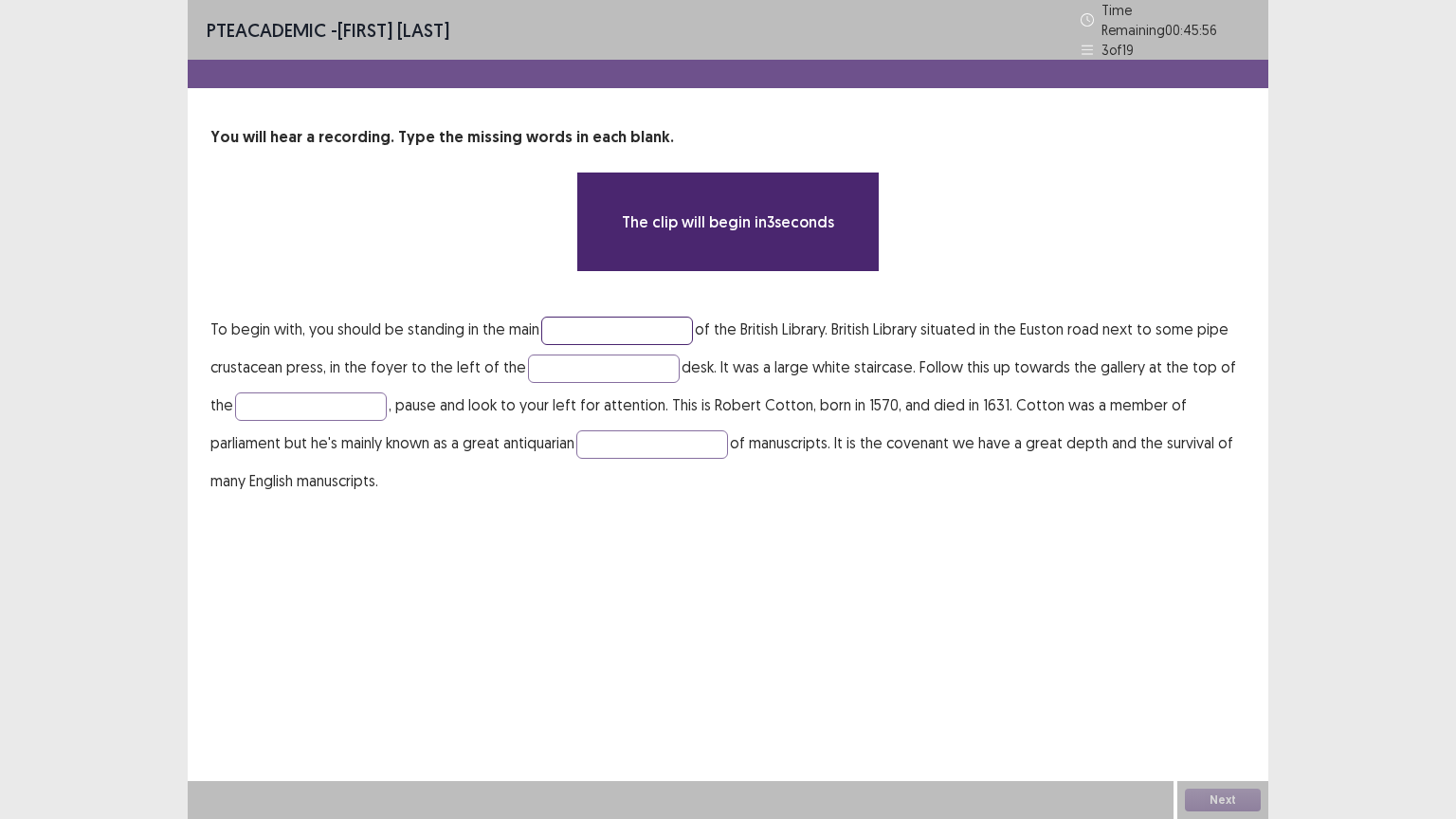 click at bounding box center (617, 331) 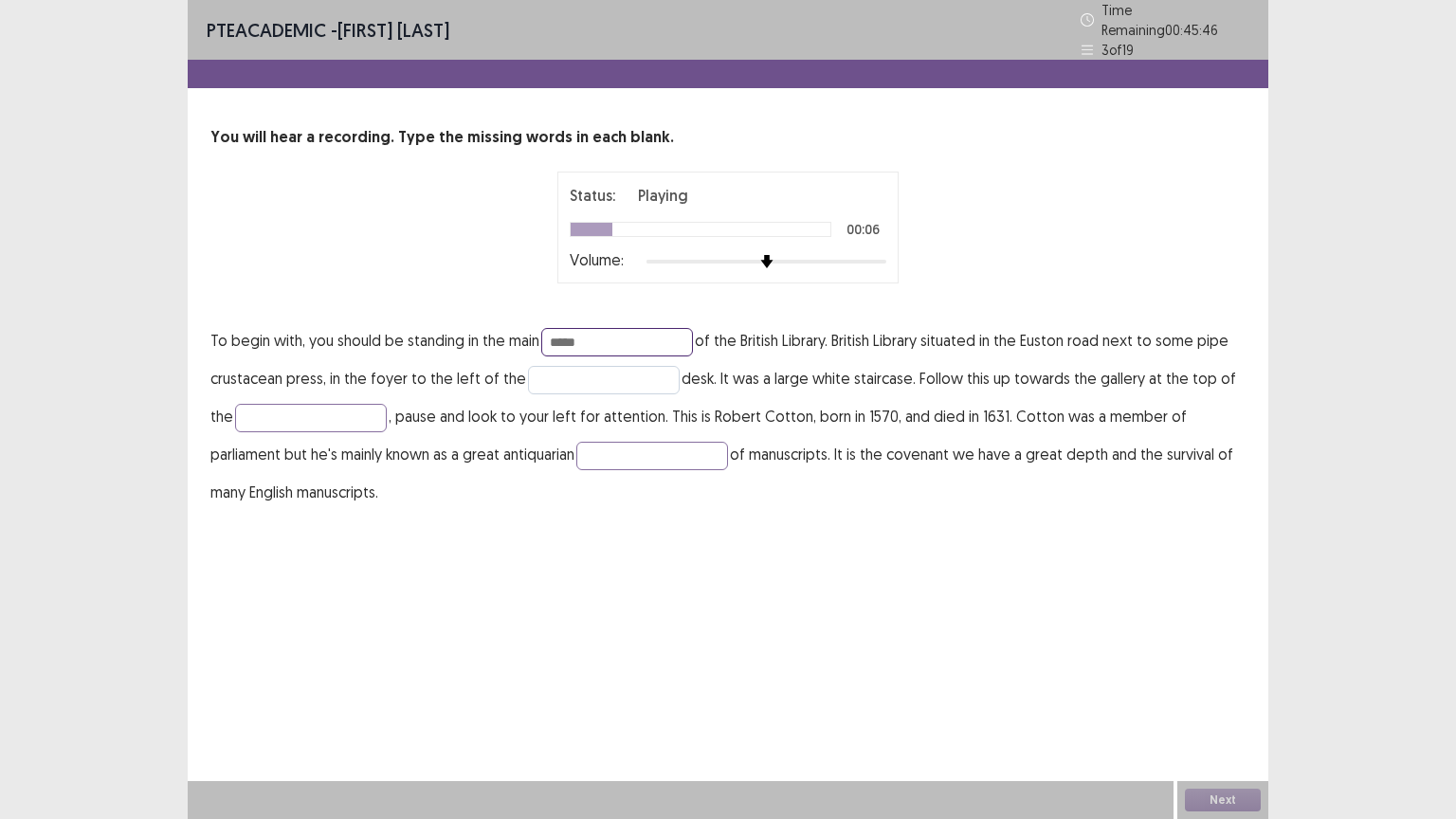 type on "*****" 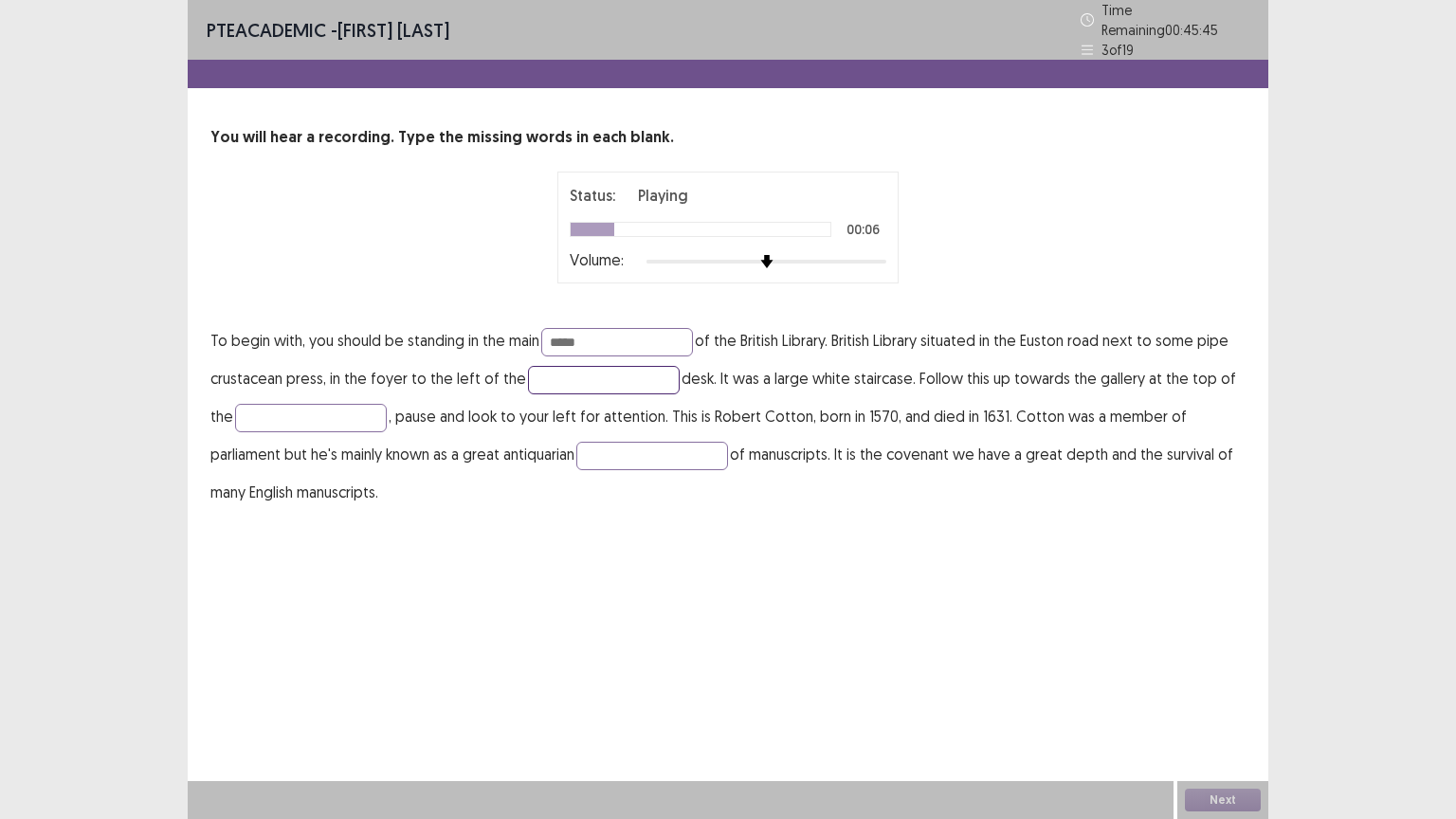 click at bounding box center [604, 380] 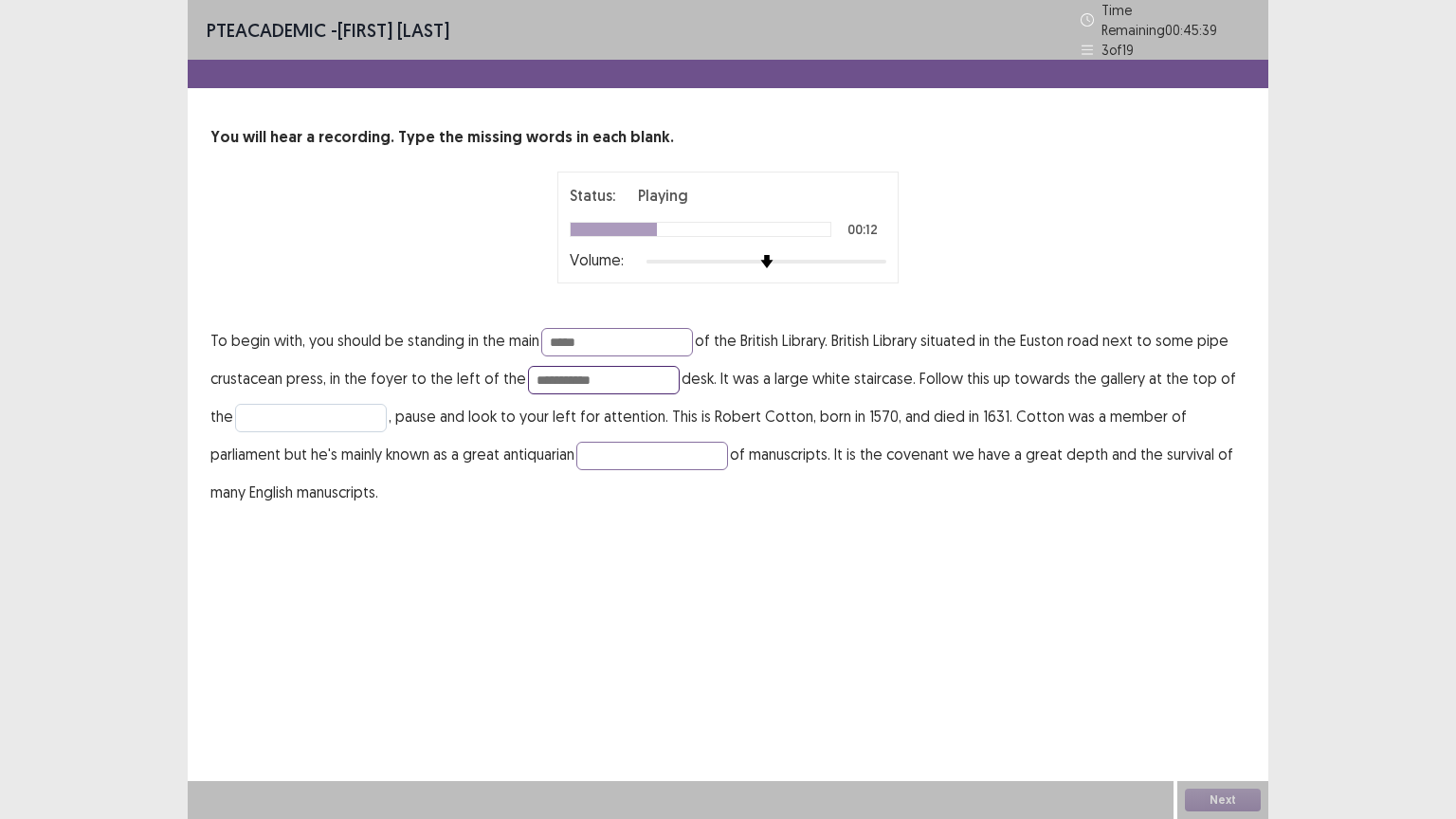 type on "**********" 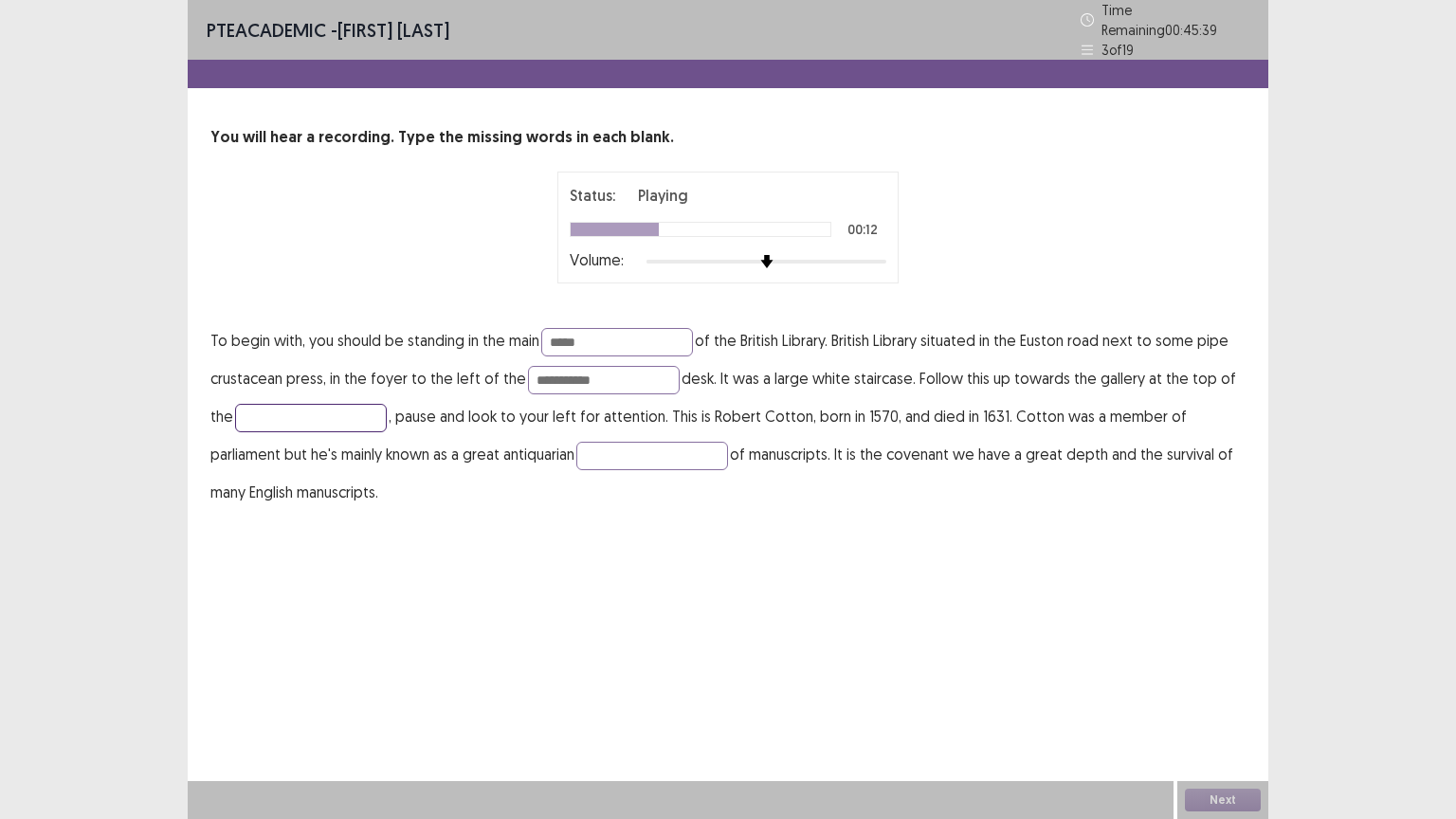 click at bounding box center (311, 418) 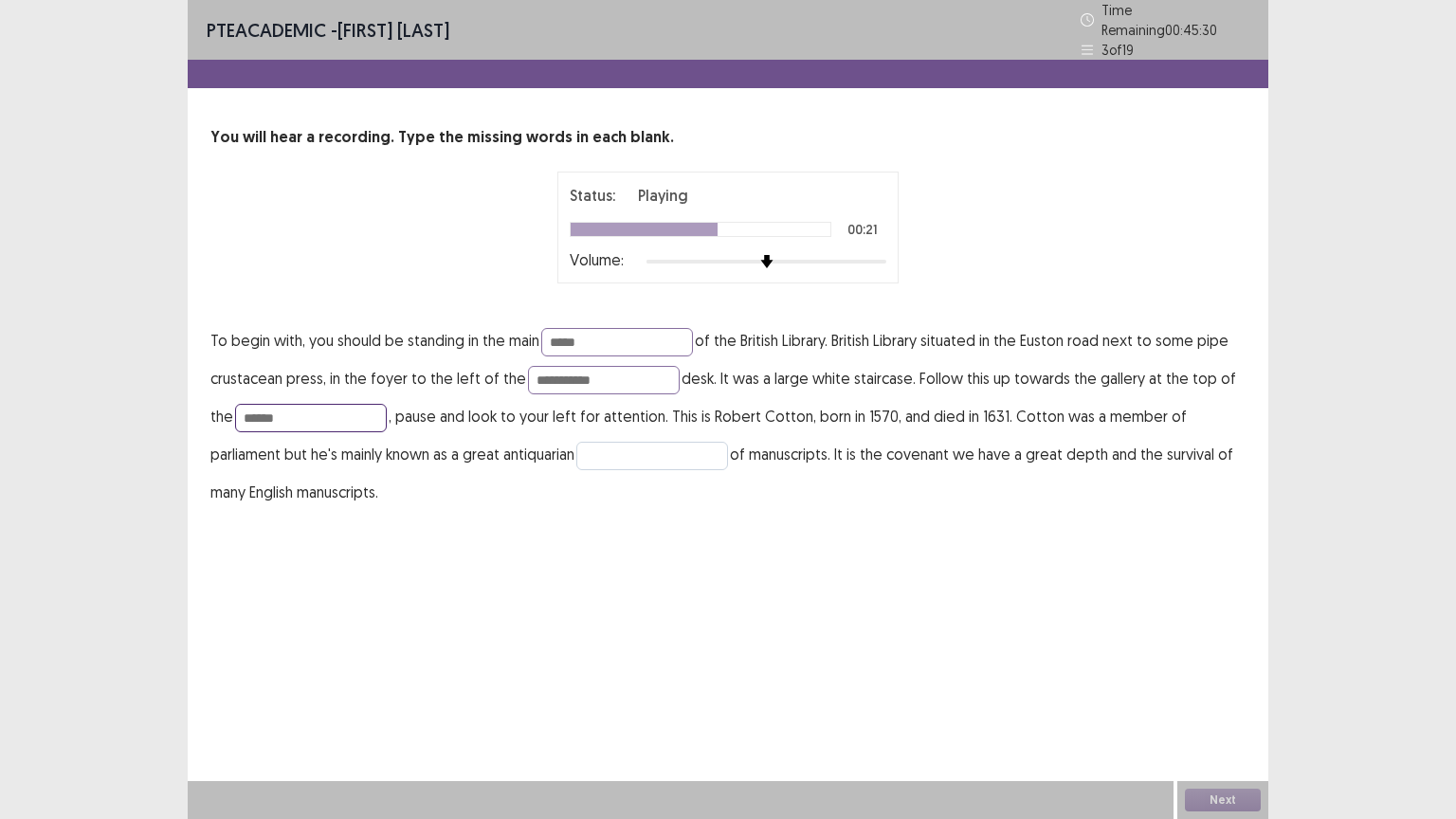 type on "******" 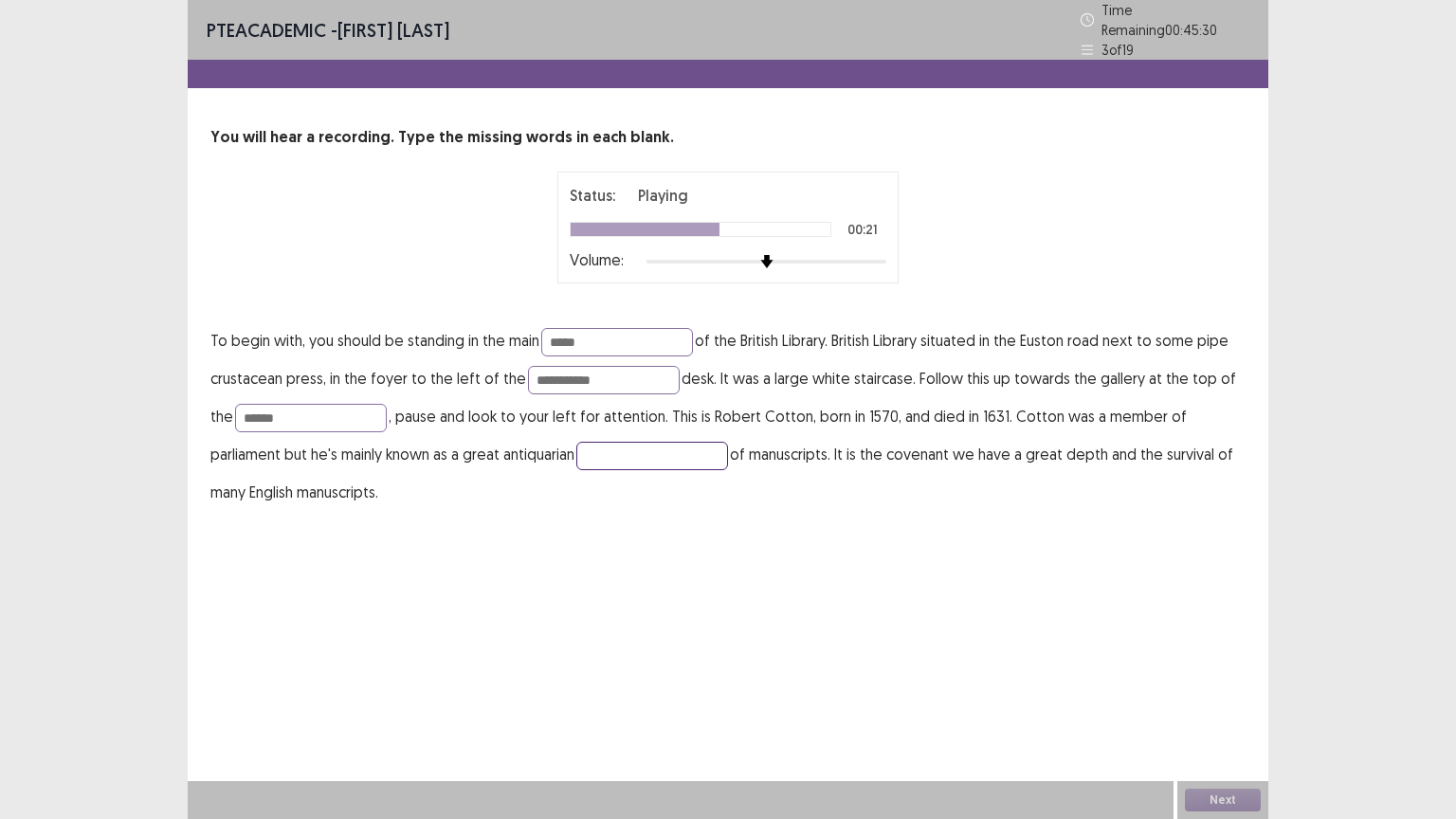 click at bounding box center [652, 456] 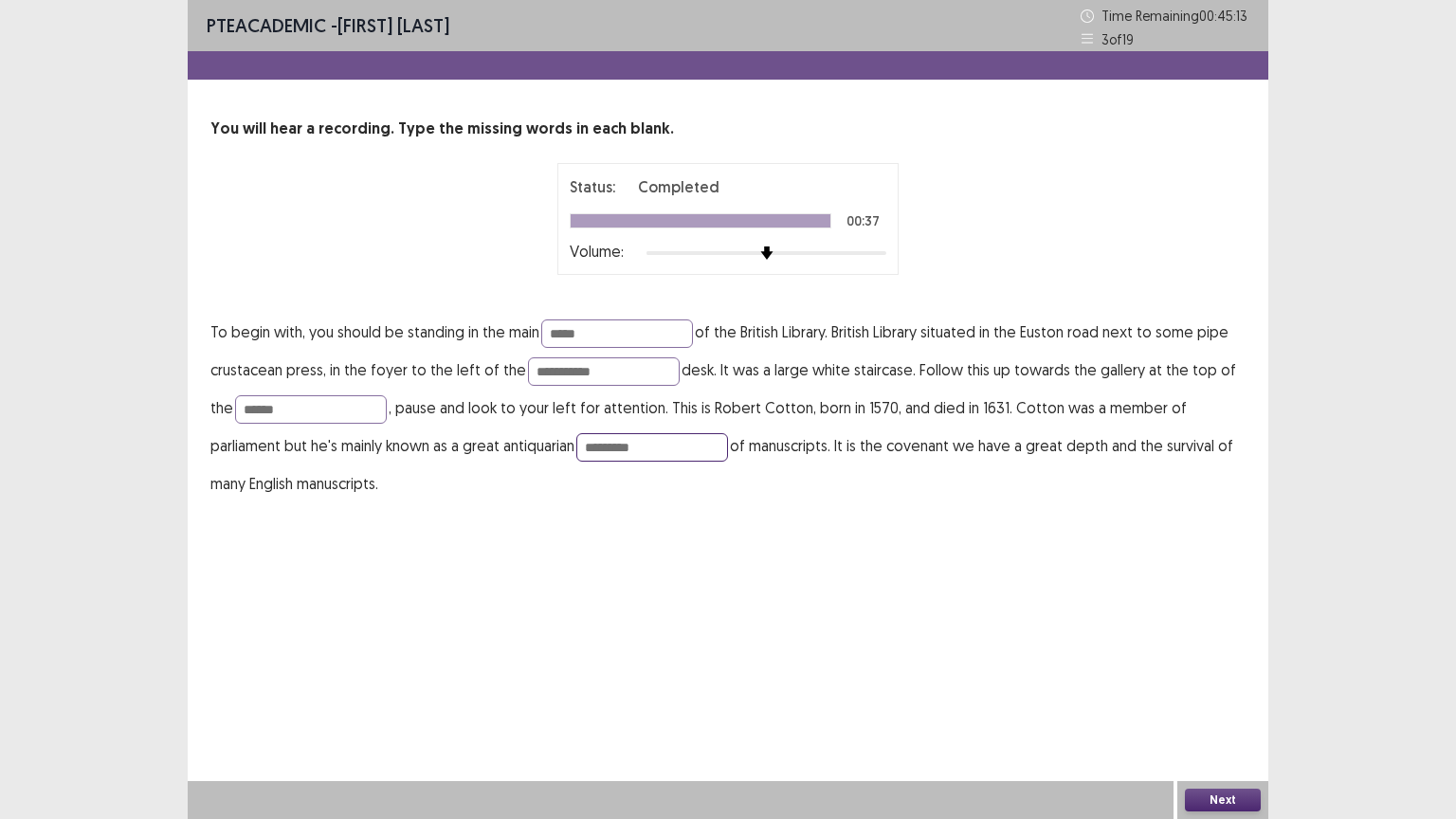 type on "*********" 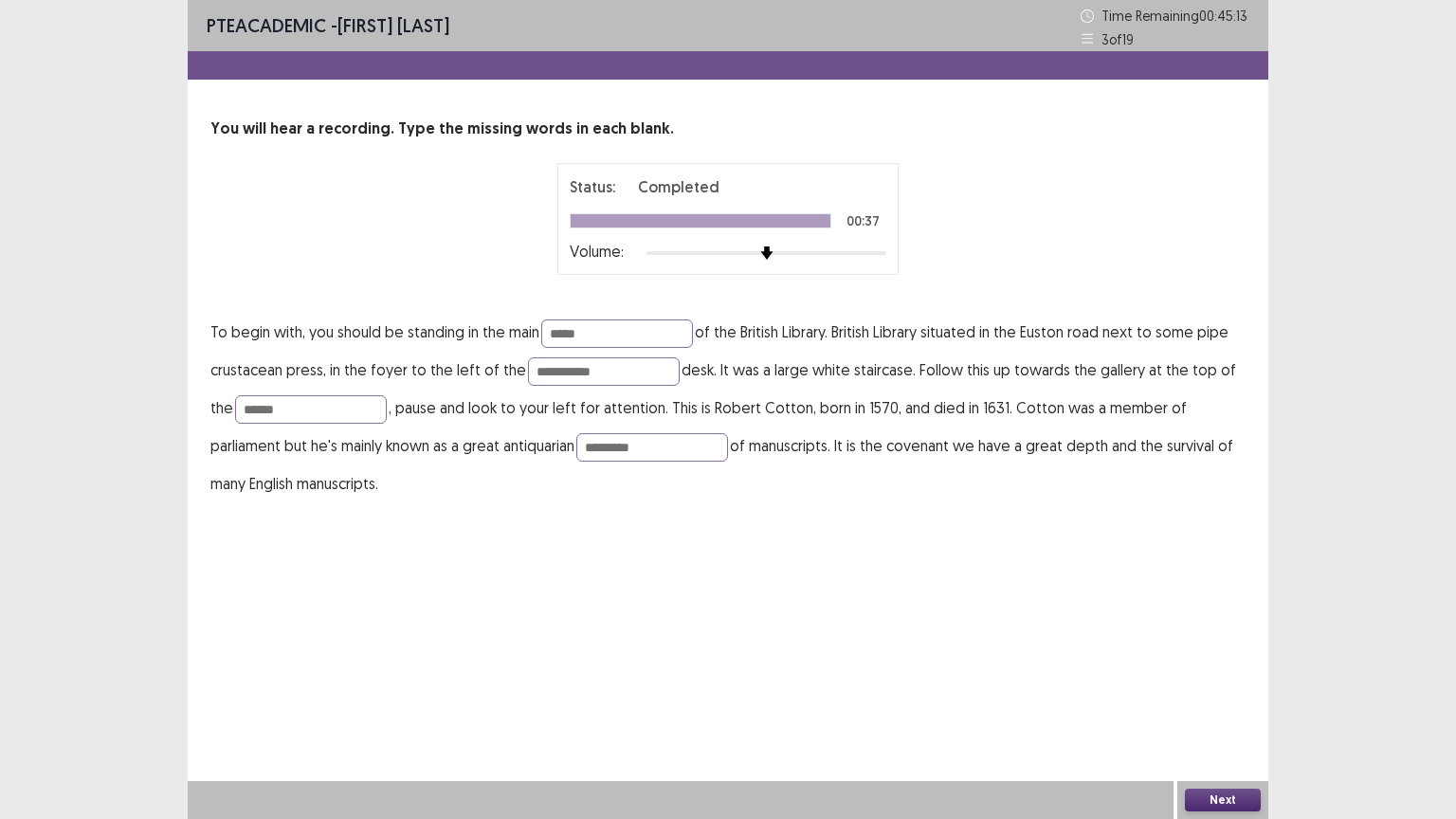 click on "Next" at bounding box center (1223, 800) 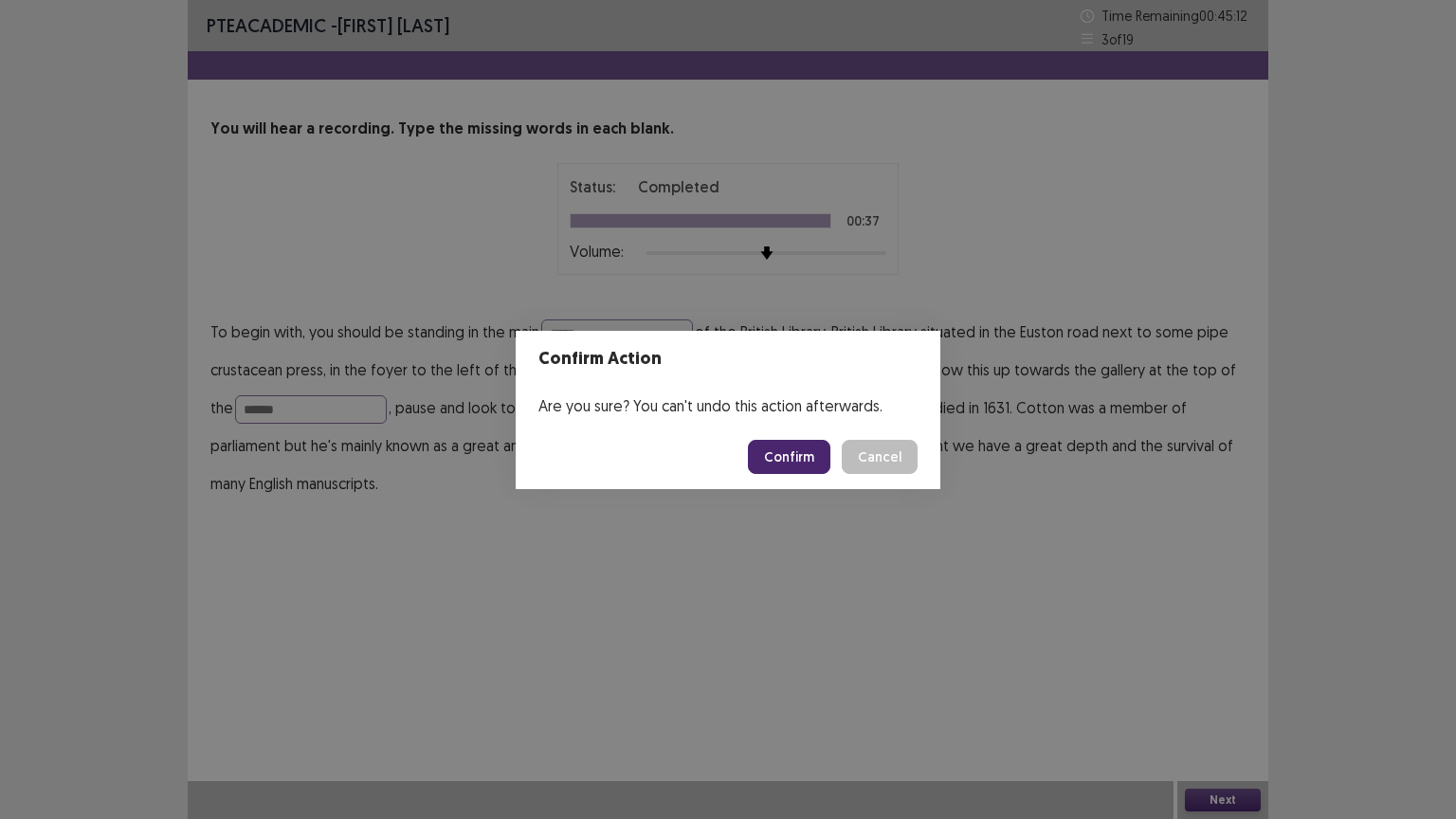 click on "Confirm" at bounding box center (789, 457) 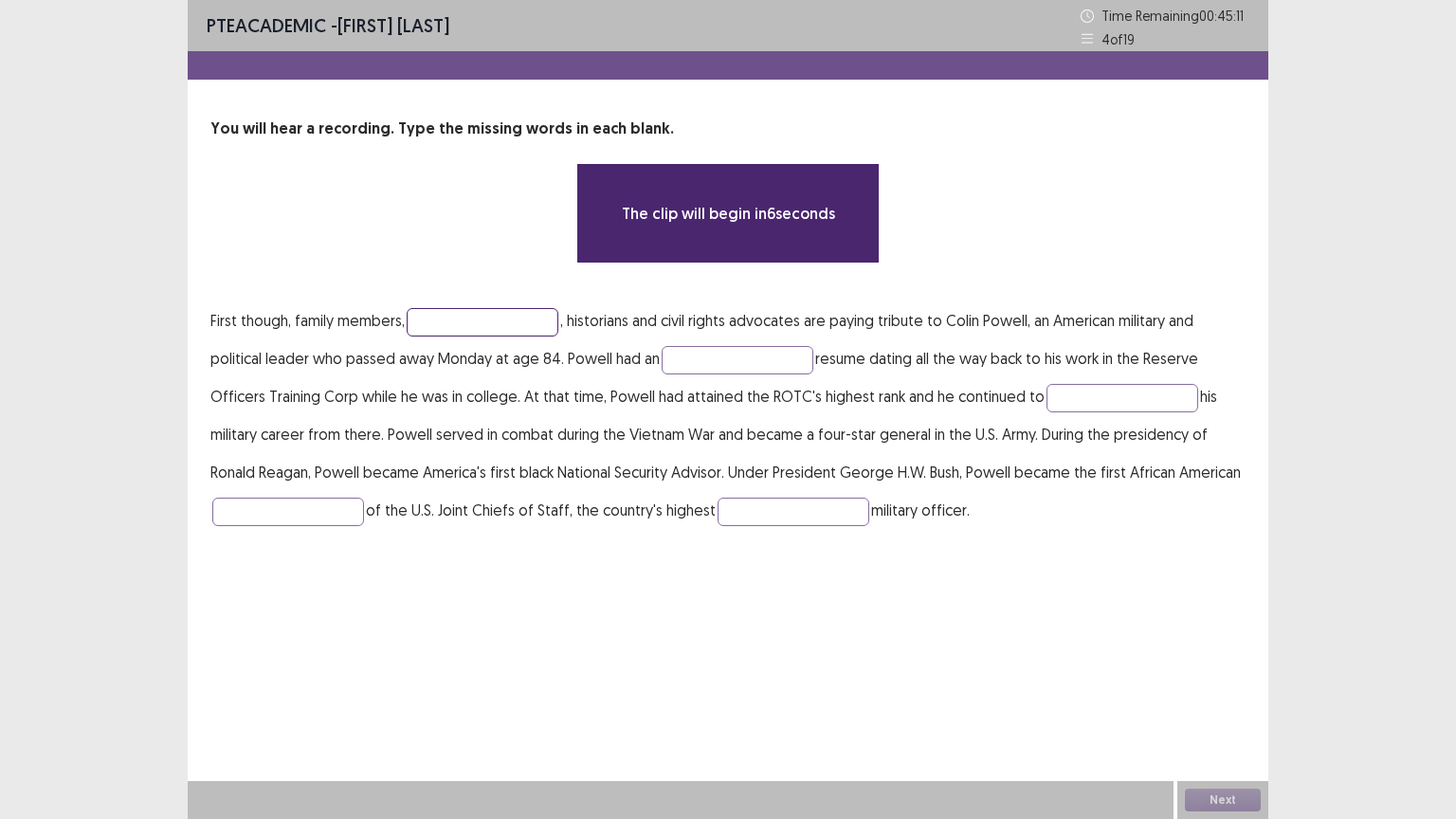 click at bounding box center [482, 322] 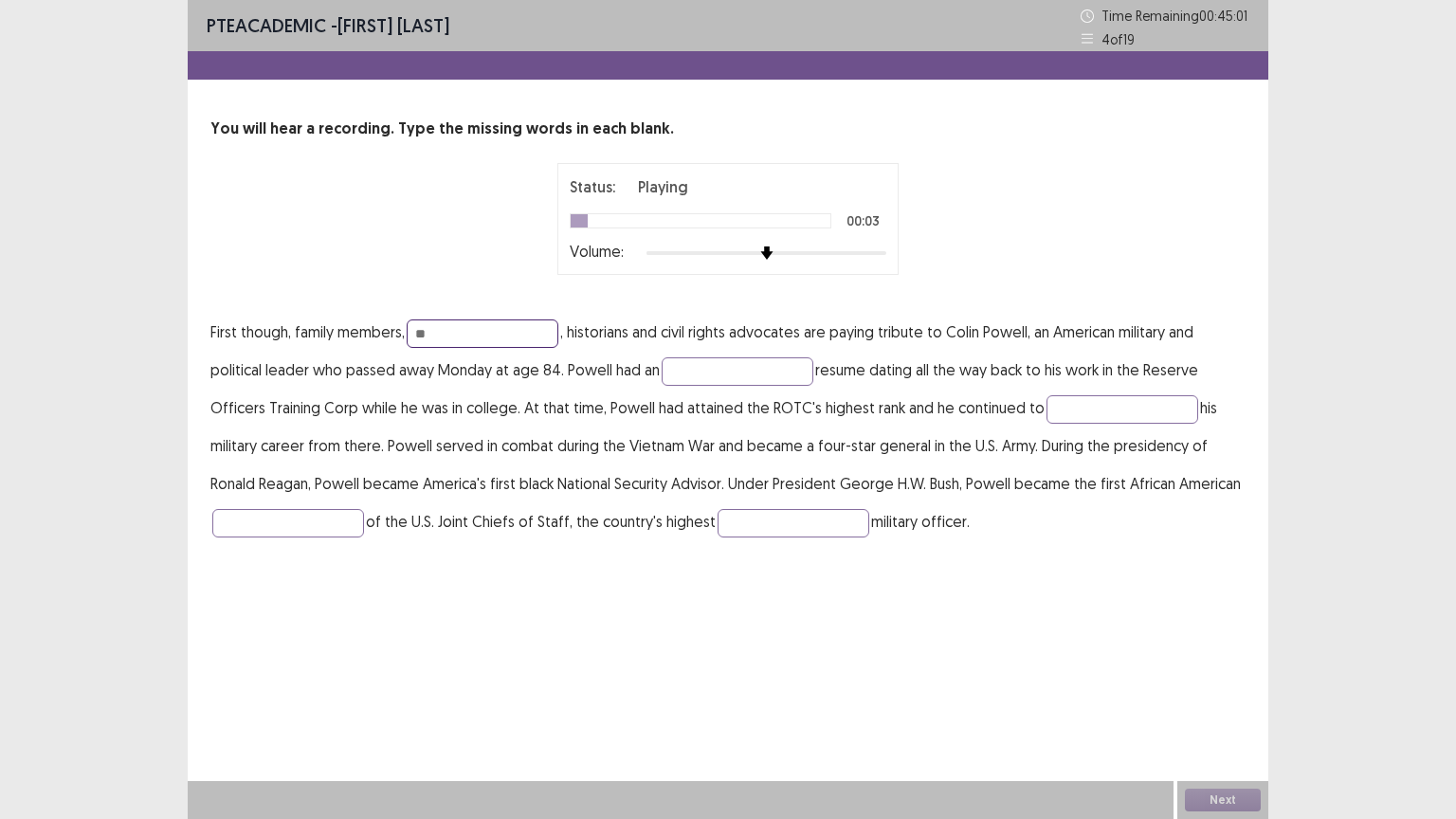 type on "*" 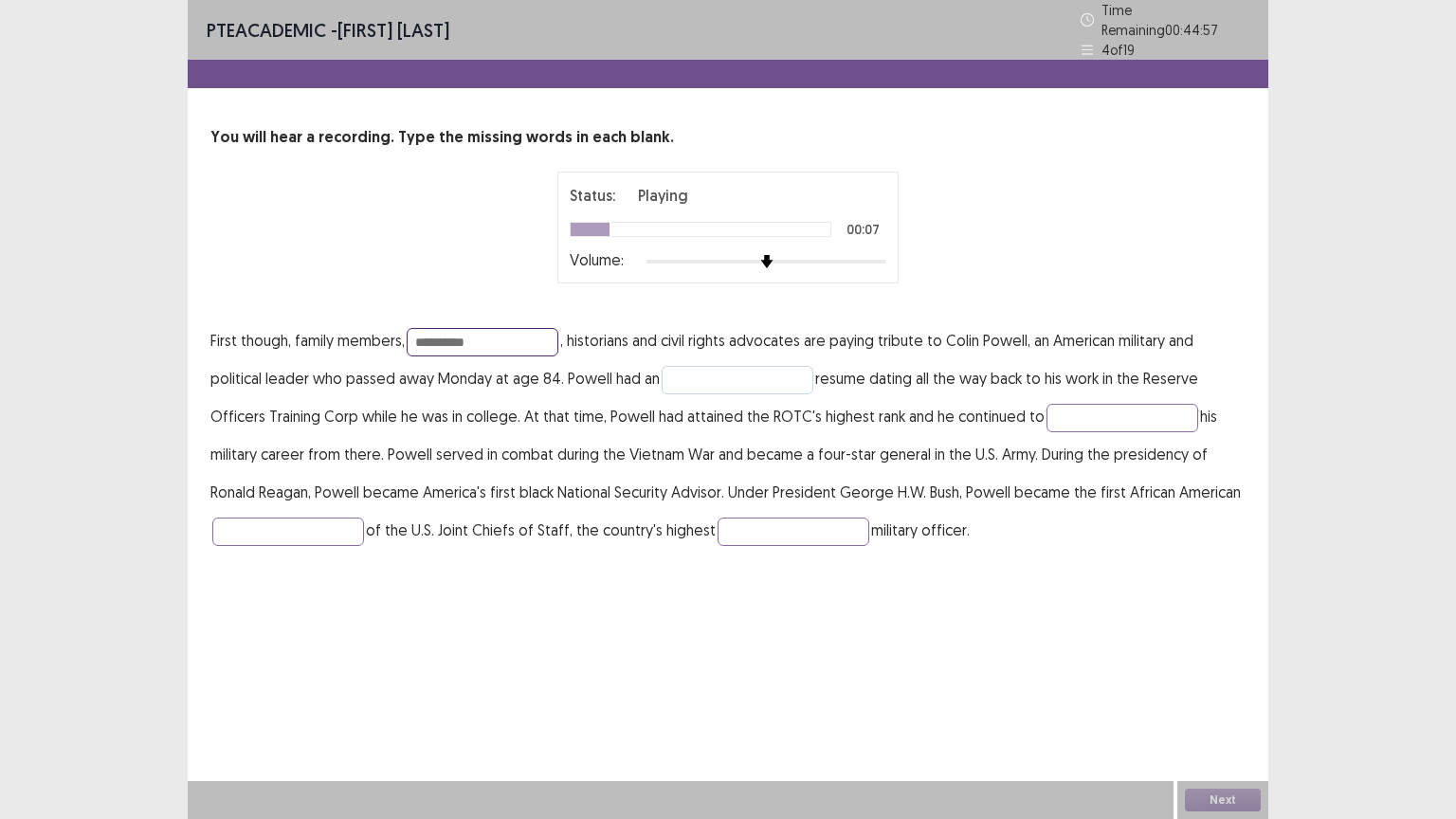 type on "**********" 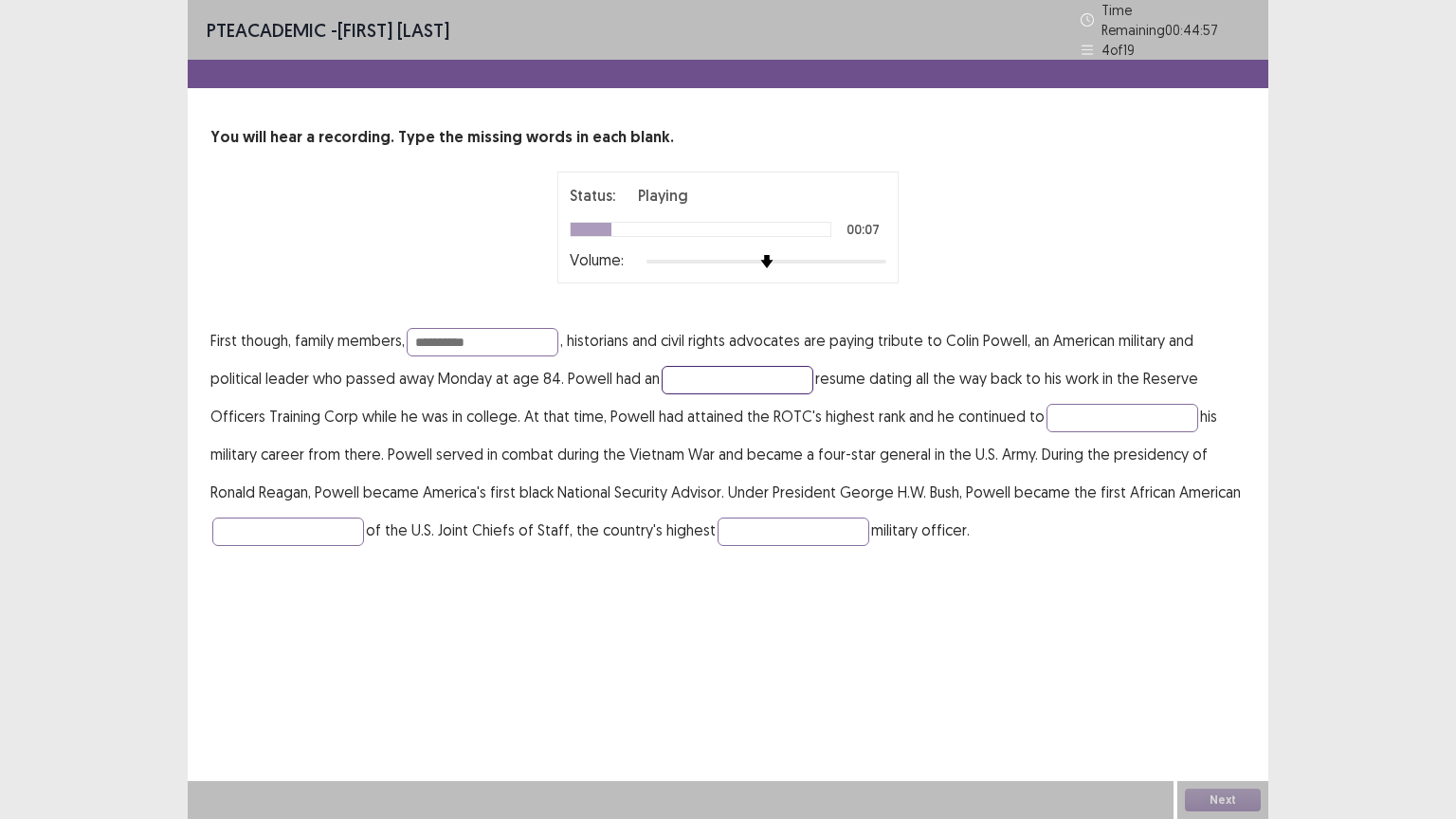 click at bounding box center (737, 380) 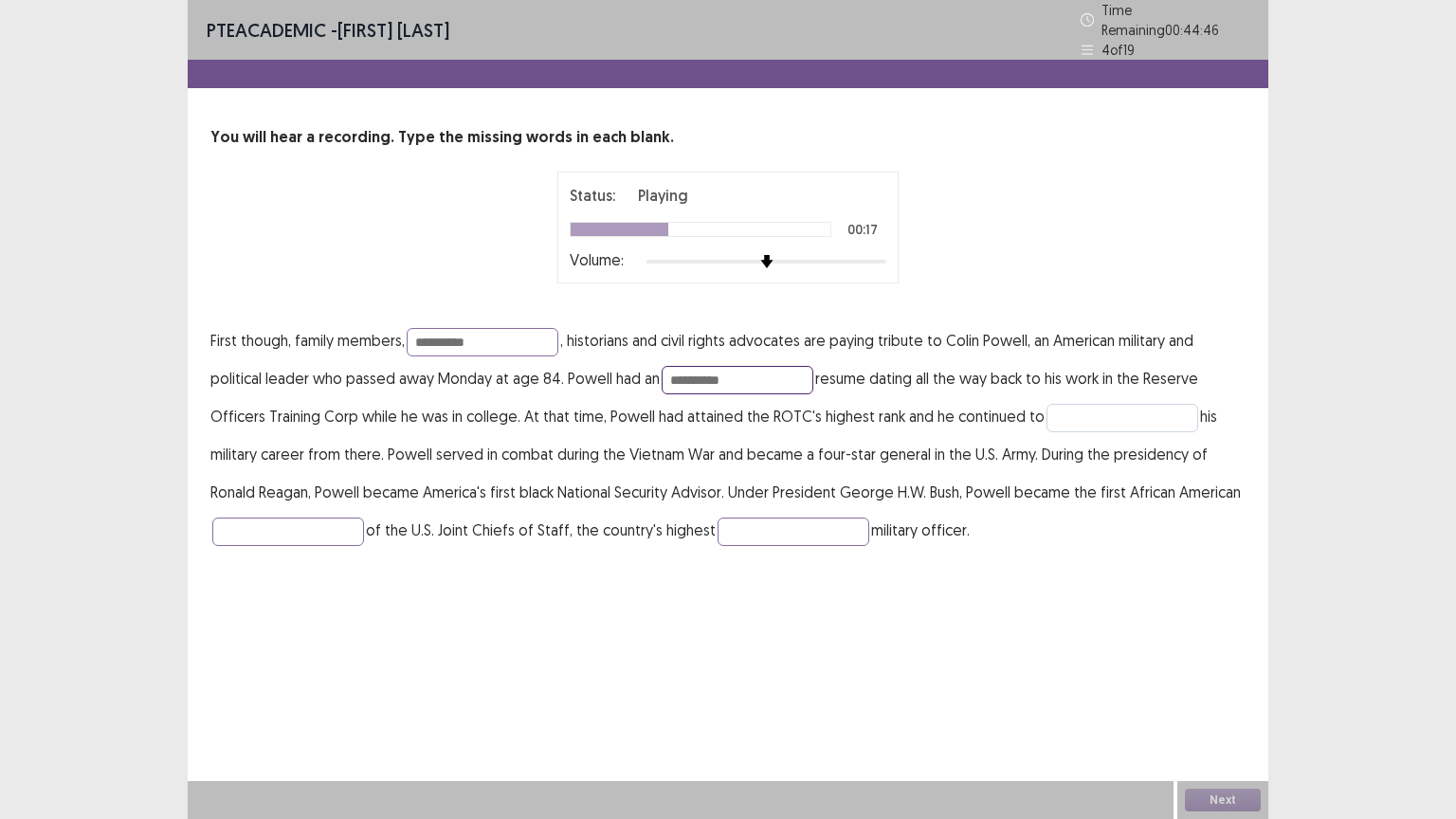 type on "**********" 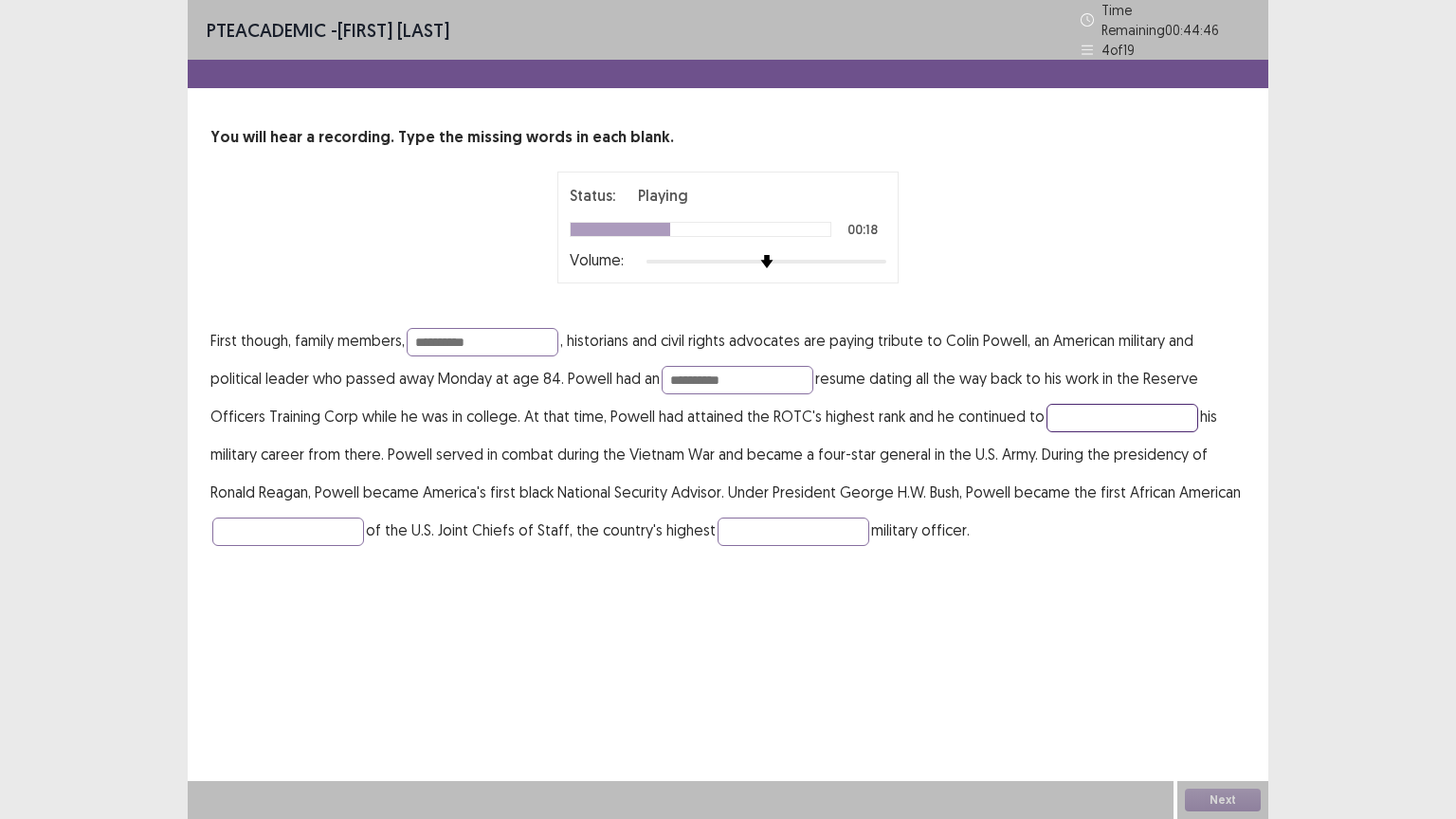 click at bounding box center [1122, 418] 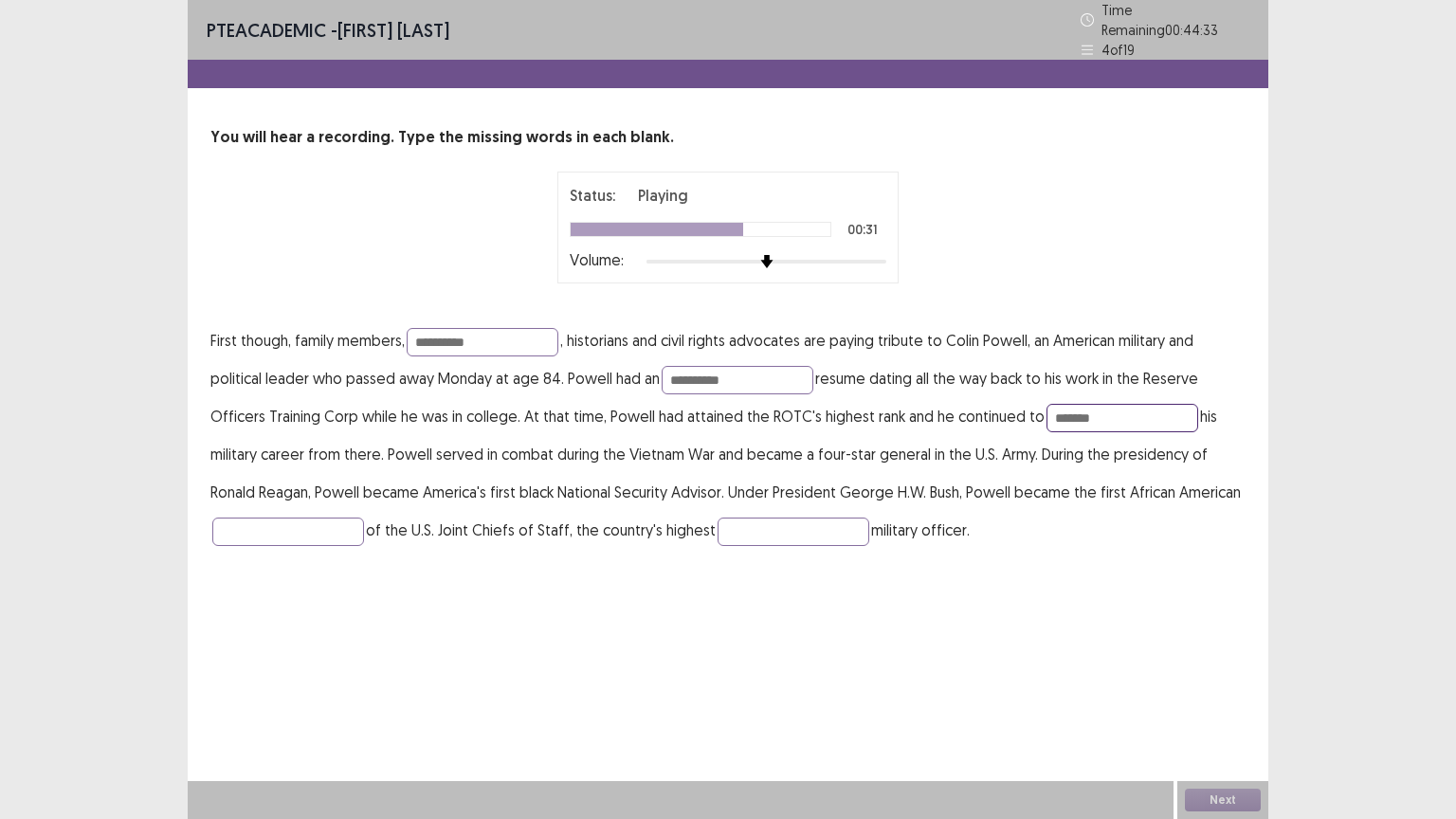 type on "*******" 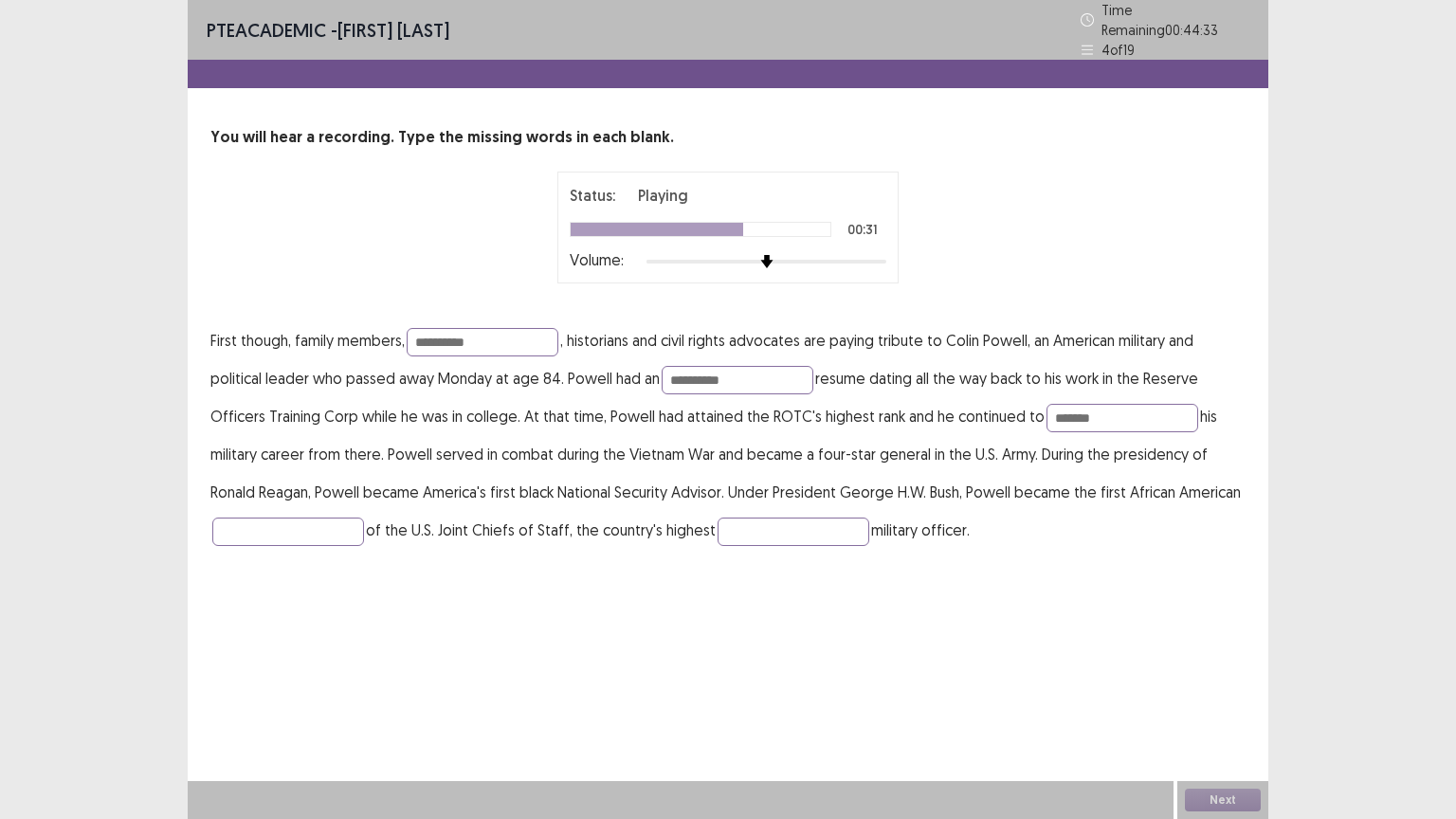 click on "**********" at bounding box center [728, 435] 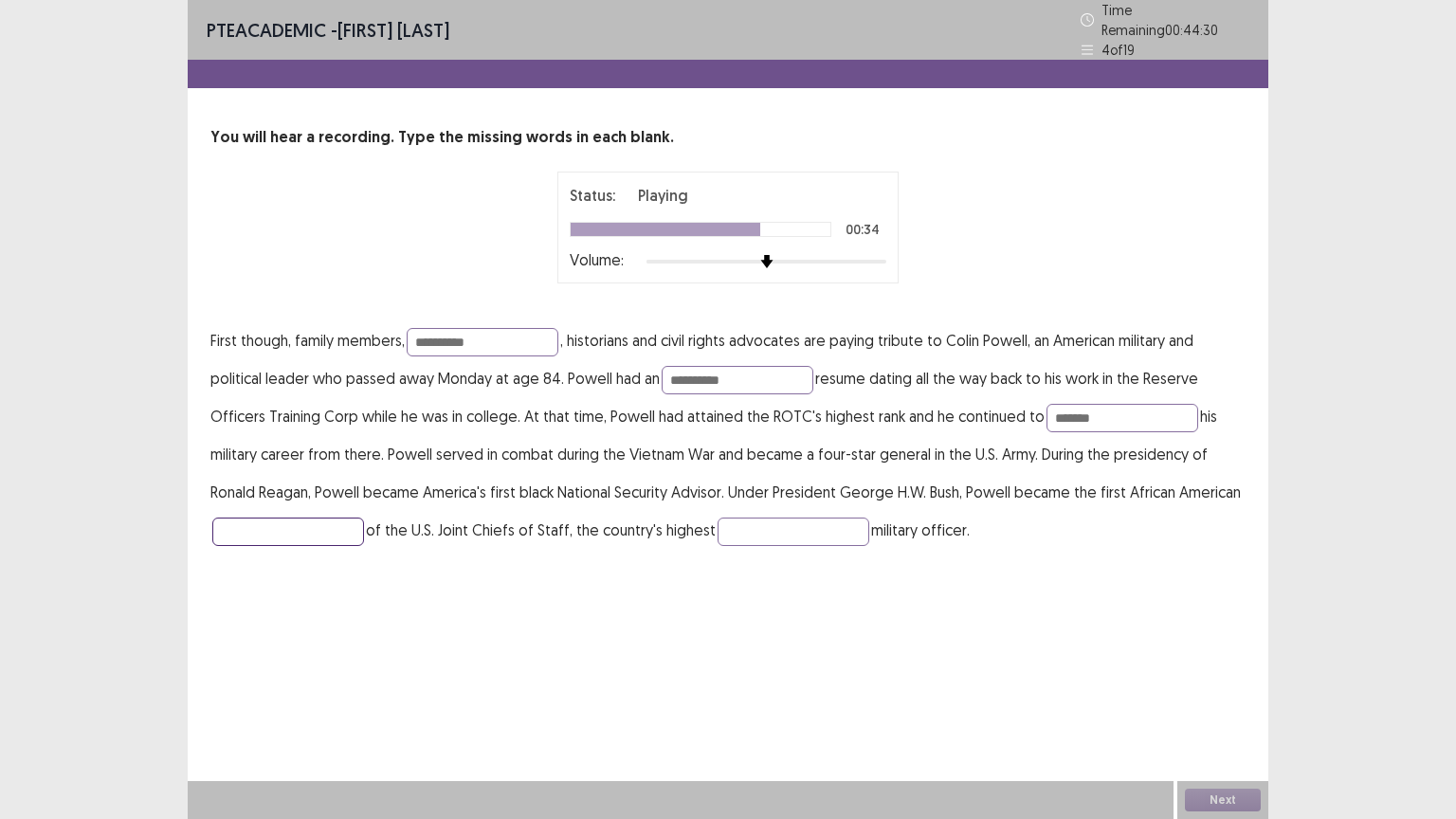 click at bounding box center (288, 532) 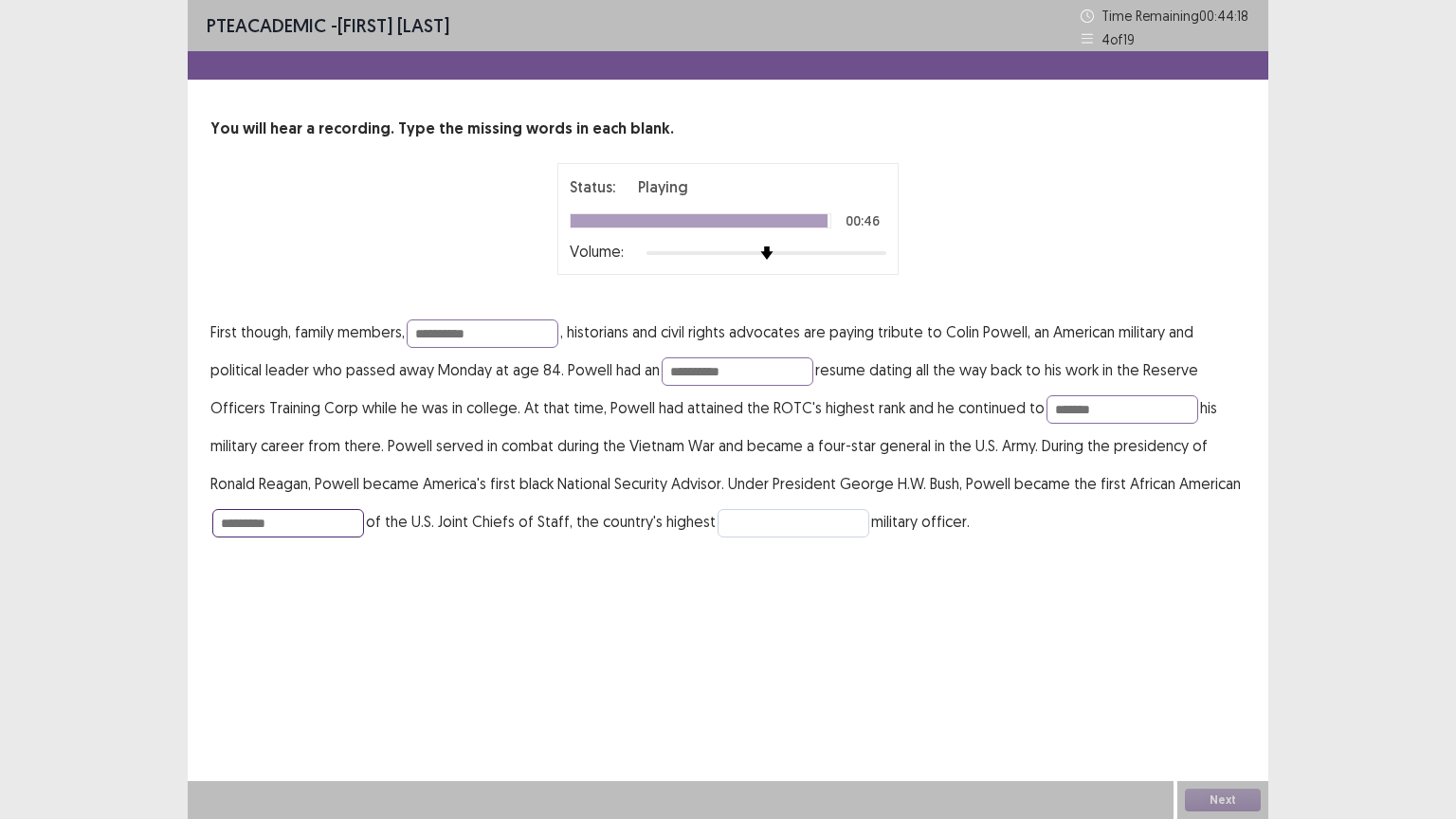 type on "*********" 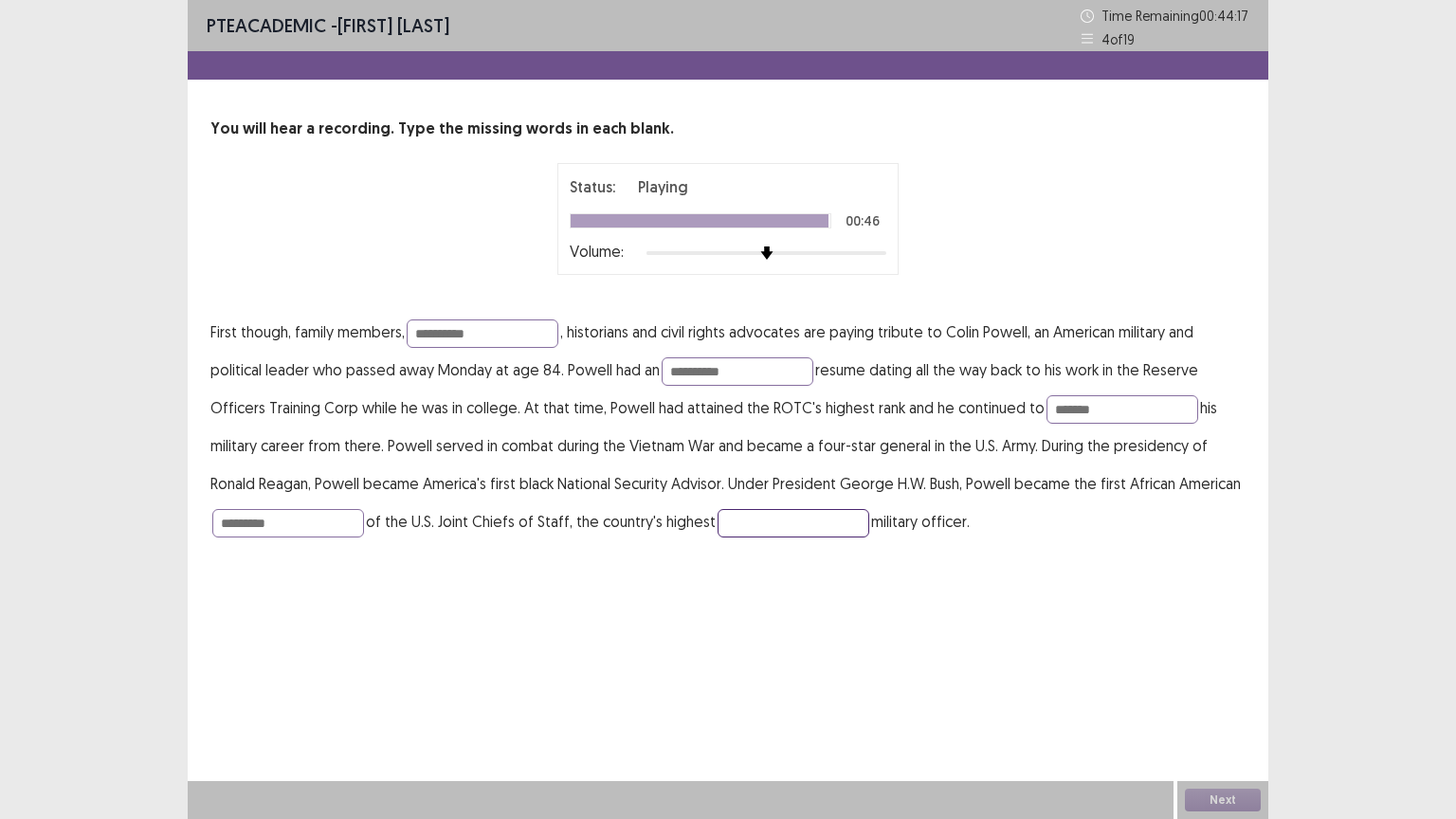 click at bounding box center [793, 523] 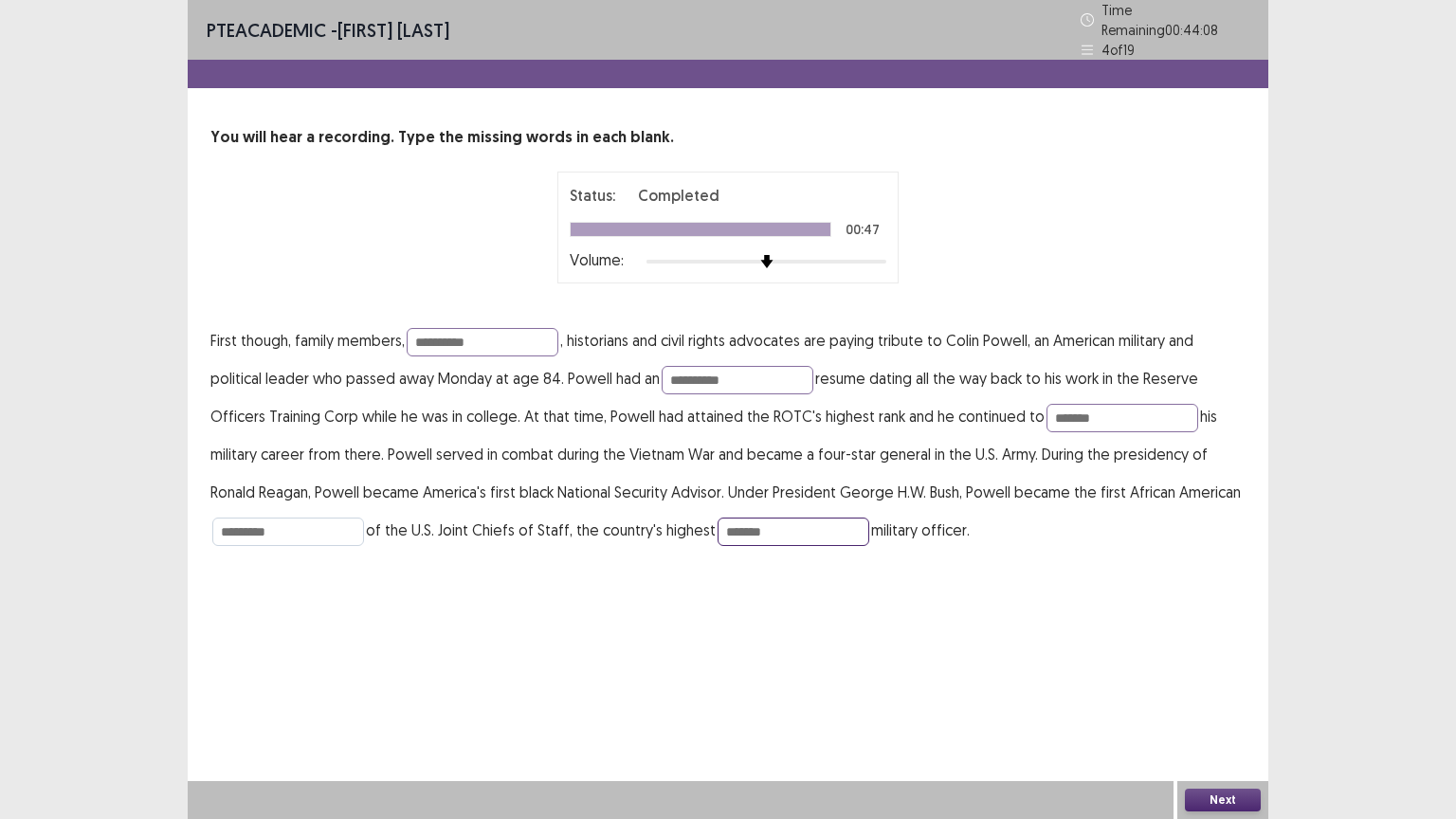 type on "*******" 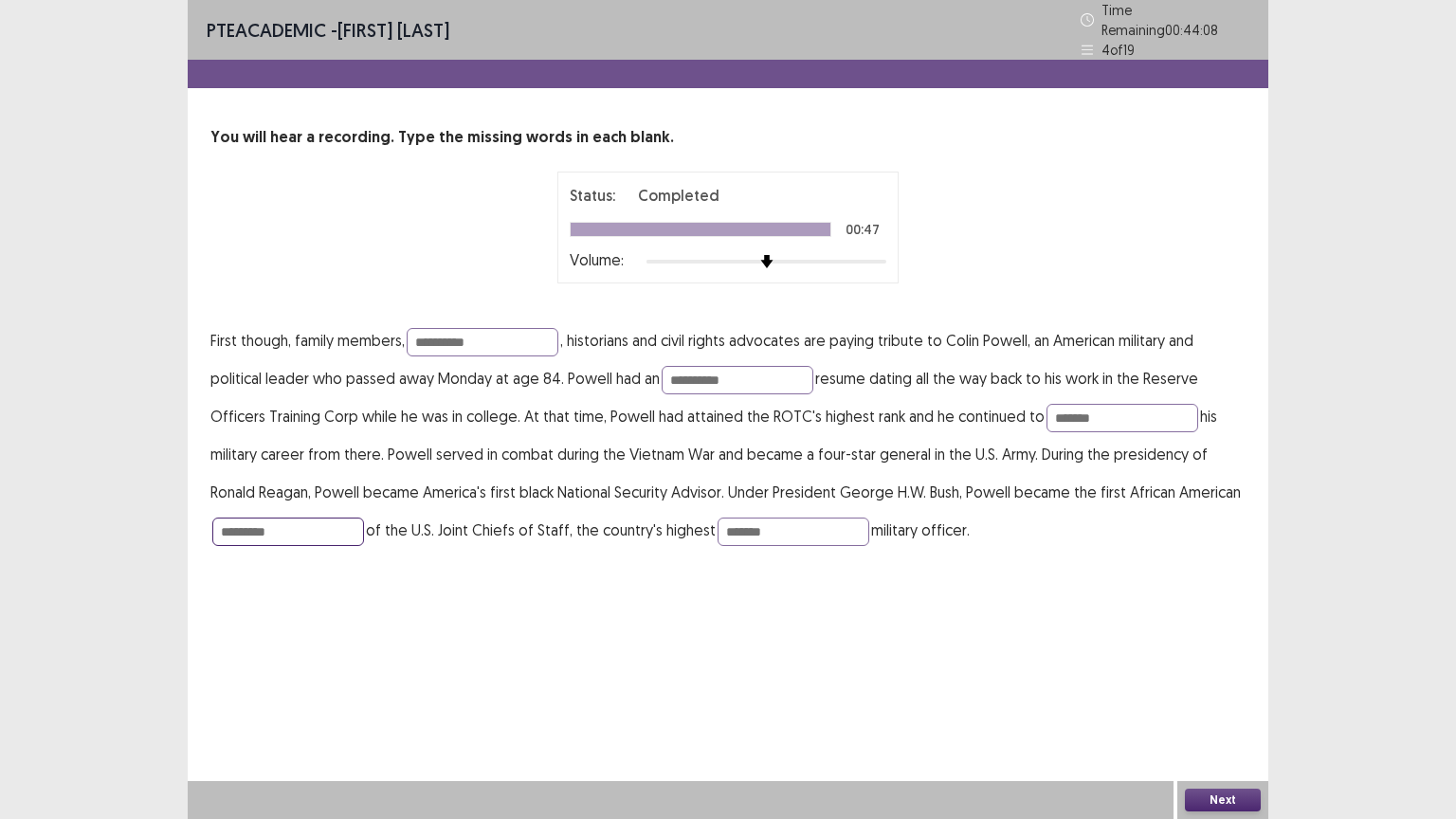 click on "*********" at bounding box center [288, 532] 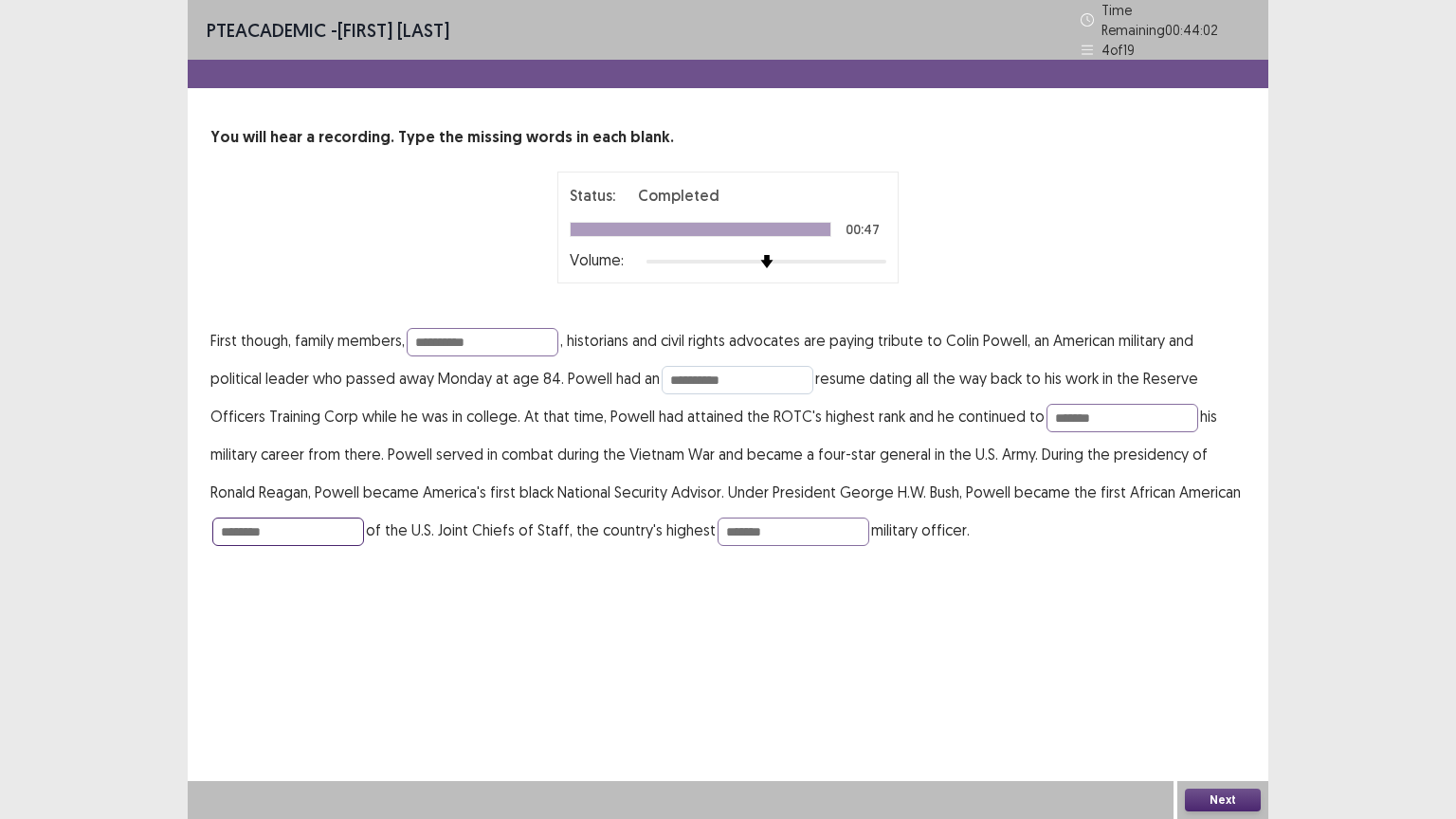 type on "********" 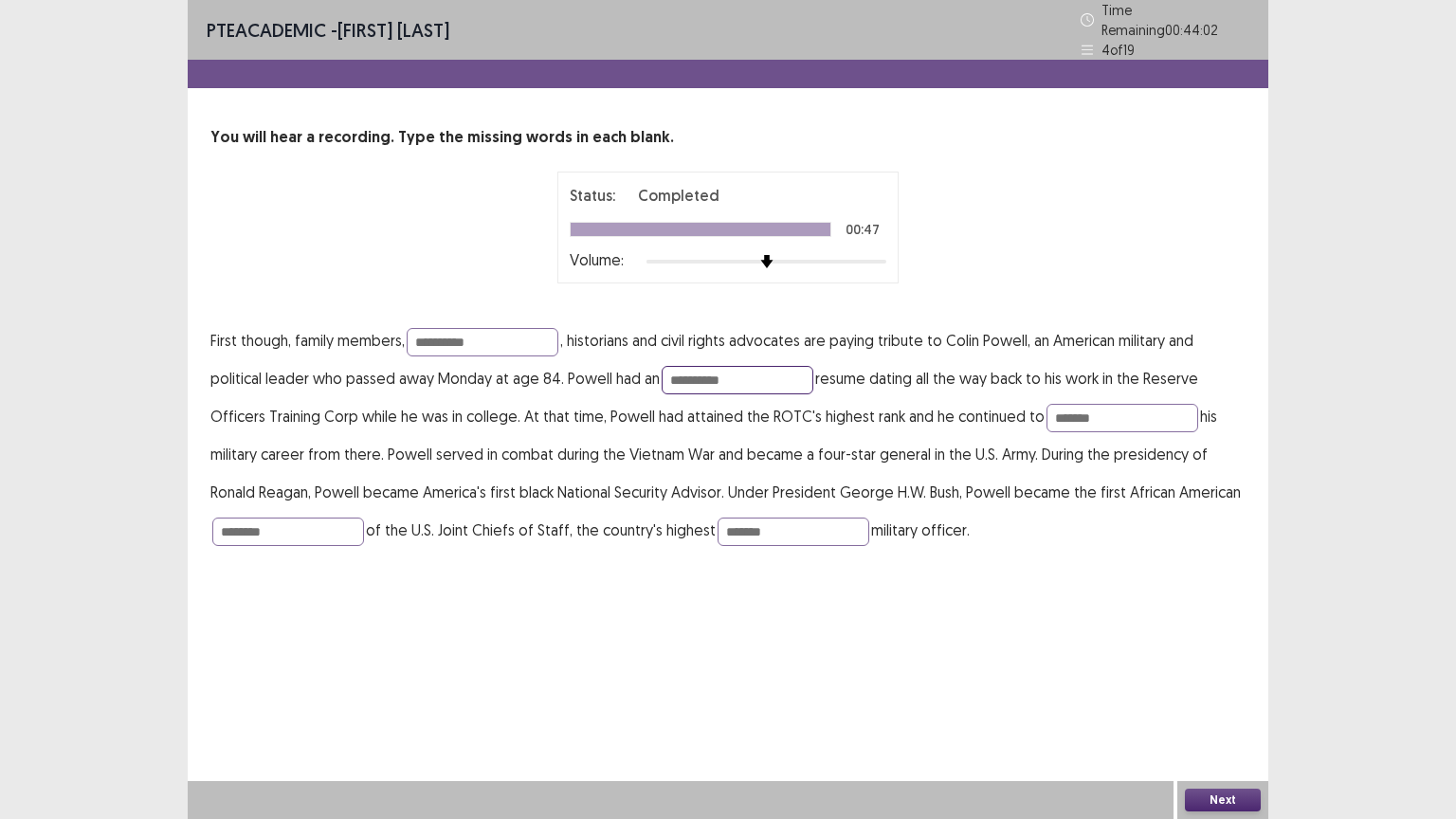 click on "**********" at bounding box center (737, 380) 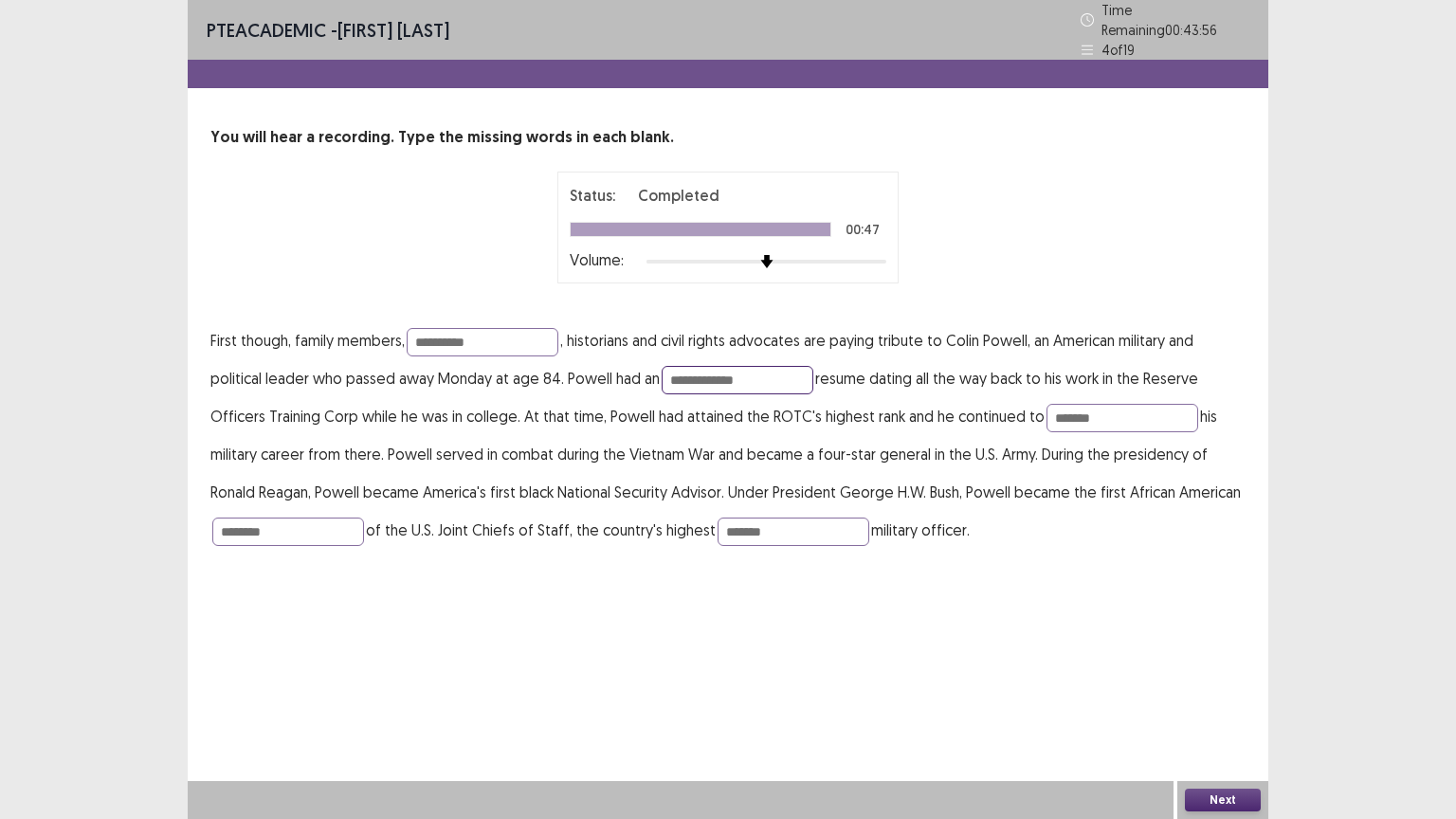 type on "**********" 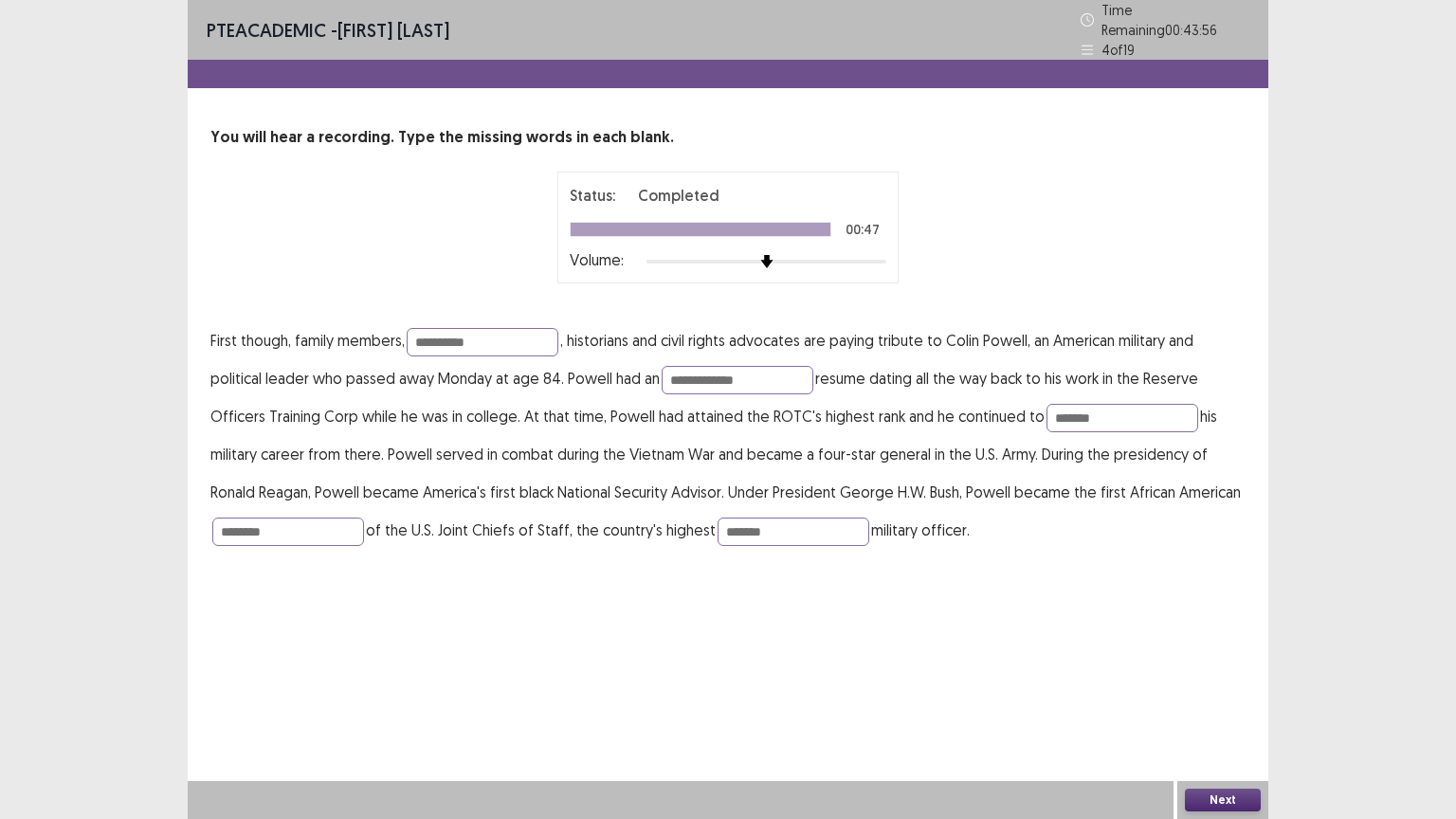 click on "Next" at bounding box center [1223, 800] 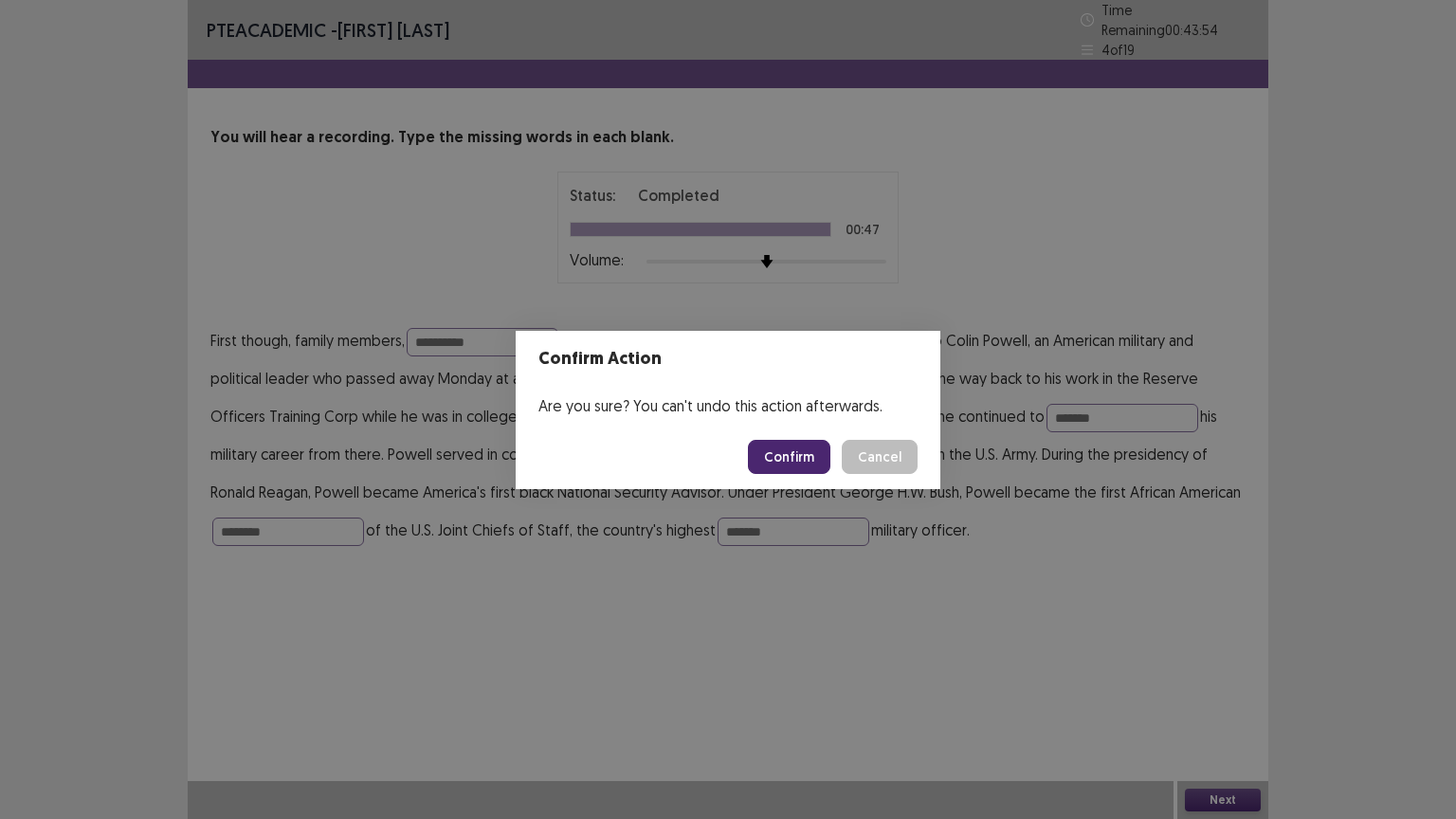 click on "Confirm" at bounding box center (789, 457) 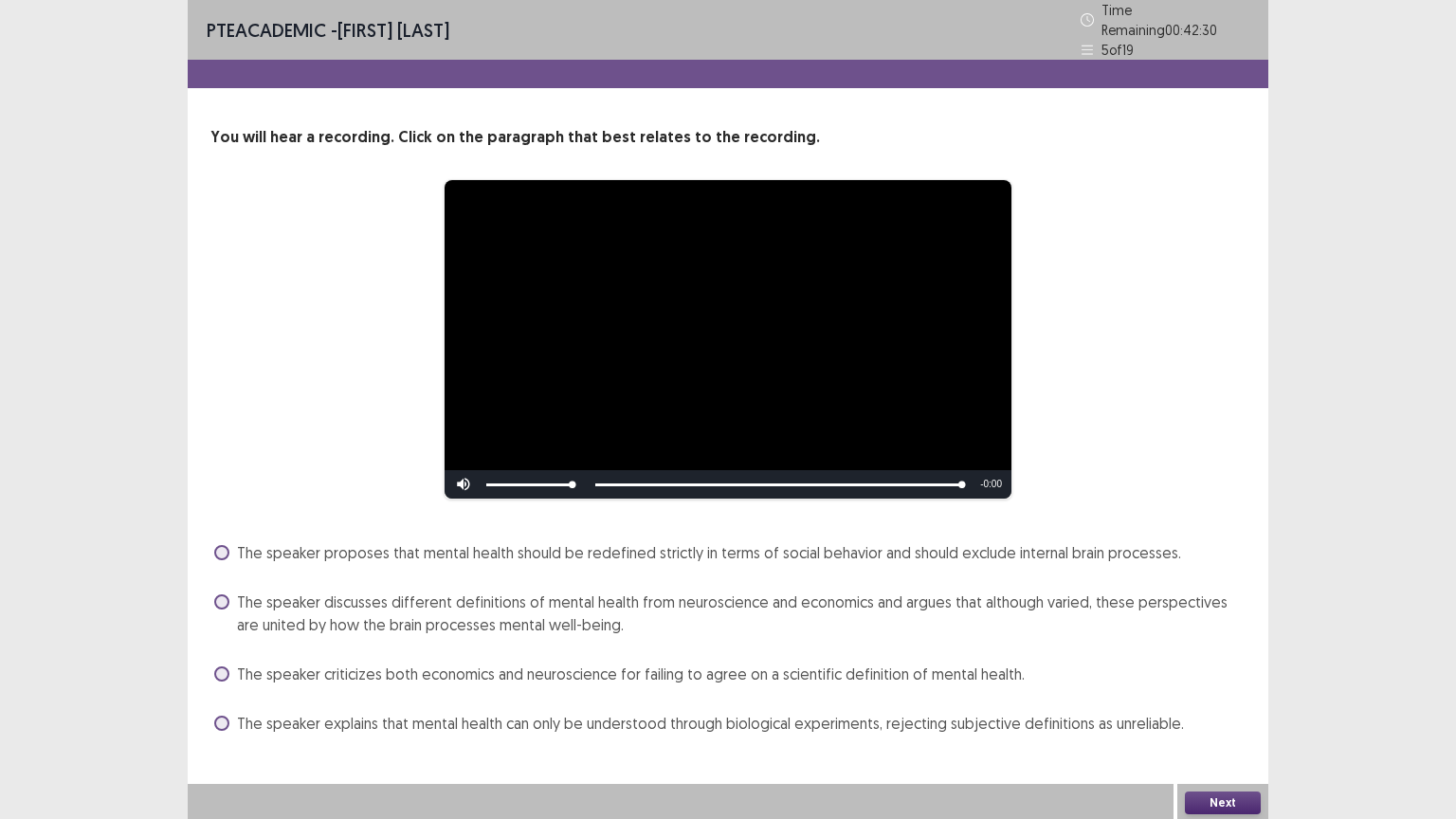 click at bounding box center [222, 602] 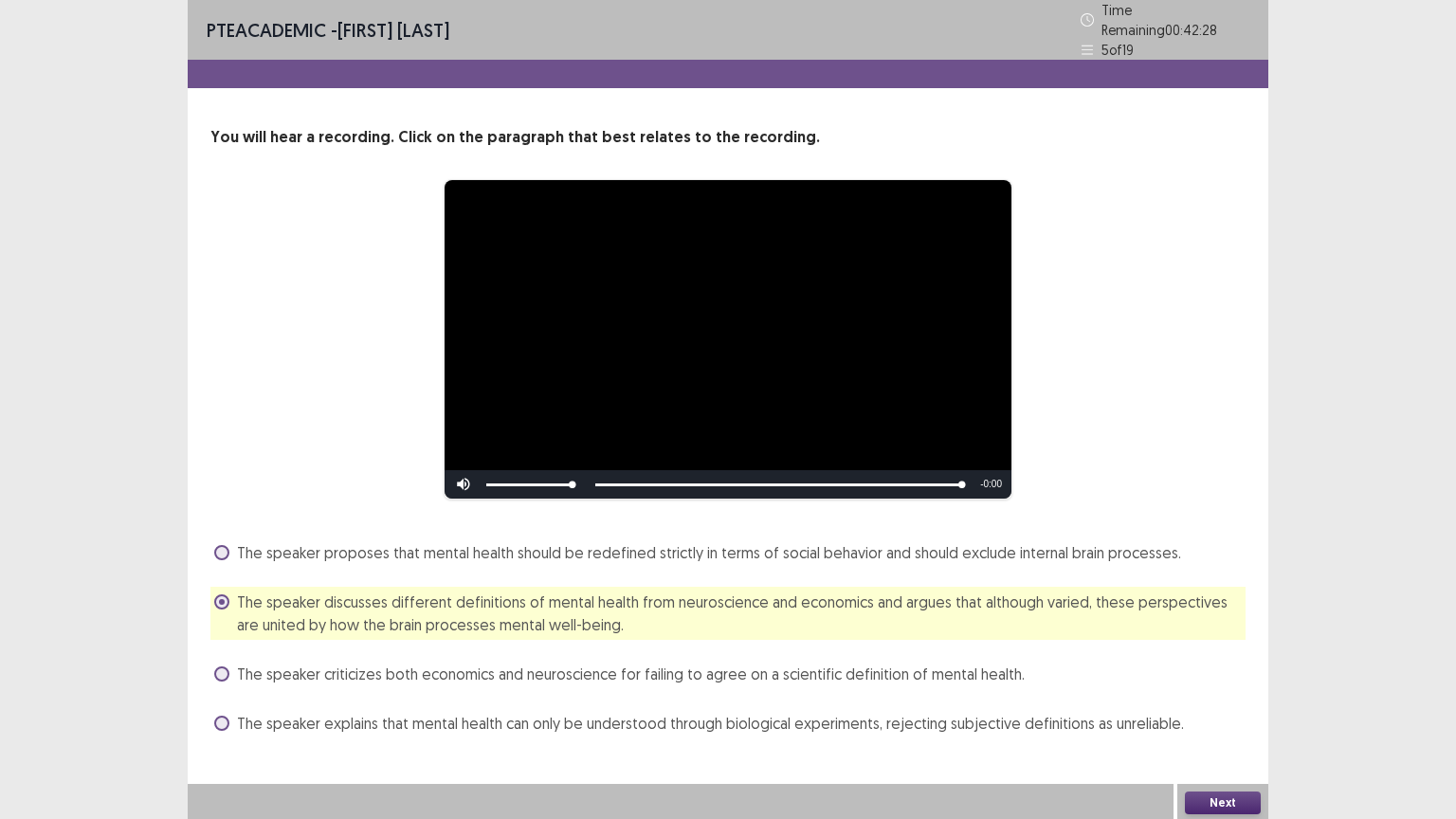 click on "Next" at bounding box center [1223, 803] 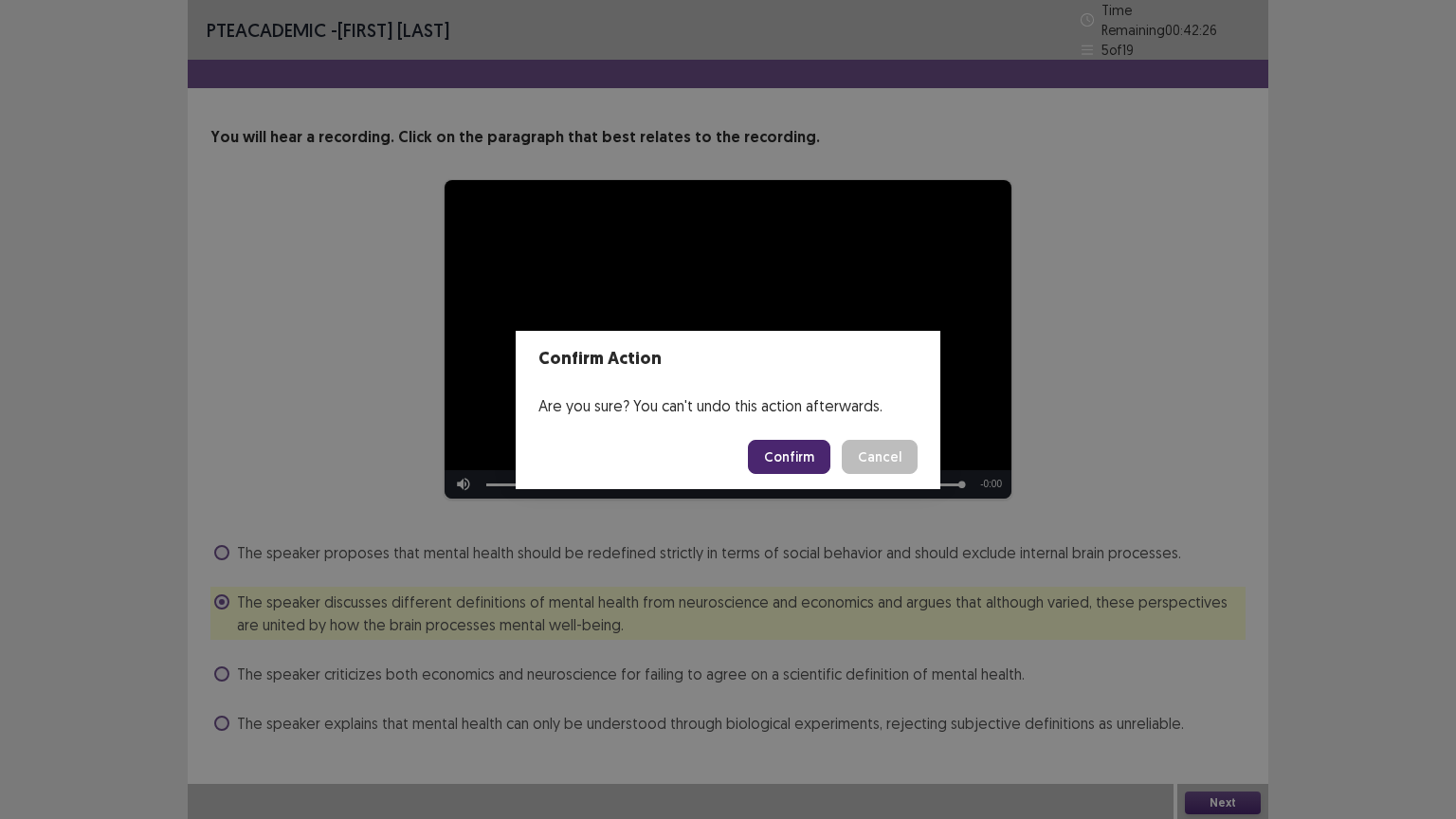 click on "Confirm" at bounding box center [789, 457] 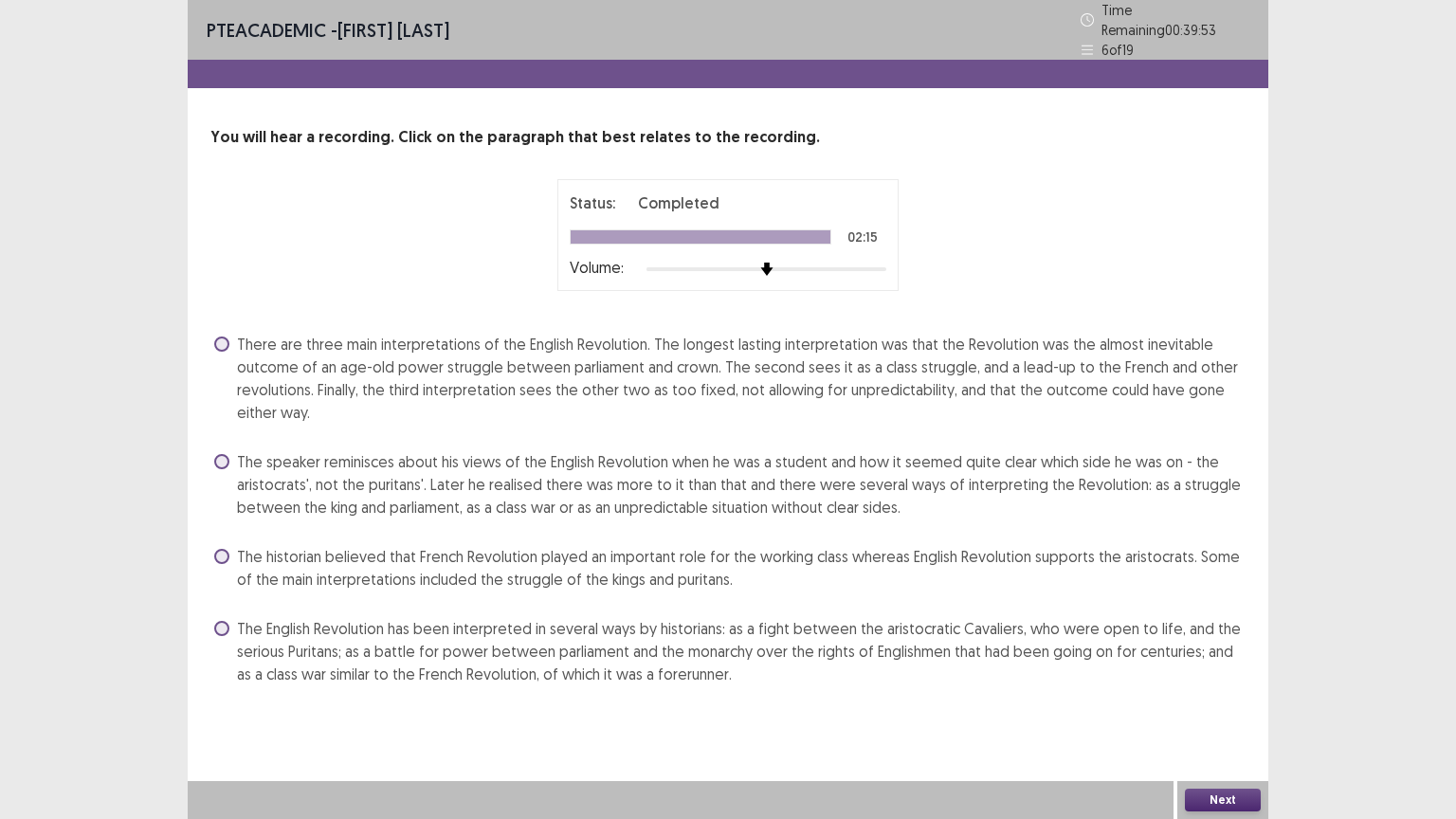 click on "The speaker reminisces about his views of the English Revolution when he was a student and how it seemed quite clear which side he was on - the aristocrats', not the puritans'. Later he realised there was more to it than that and there were several ways of interpreting the Revolution: as a struggle between the king and parliament, as a class war or as an unpredictable situation without clear sides." at bounding box center (741, 484) 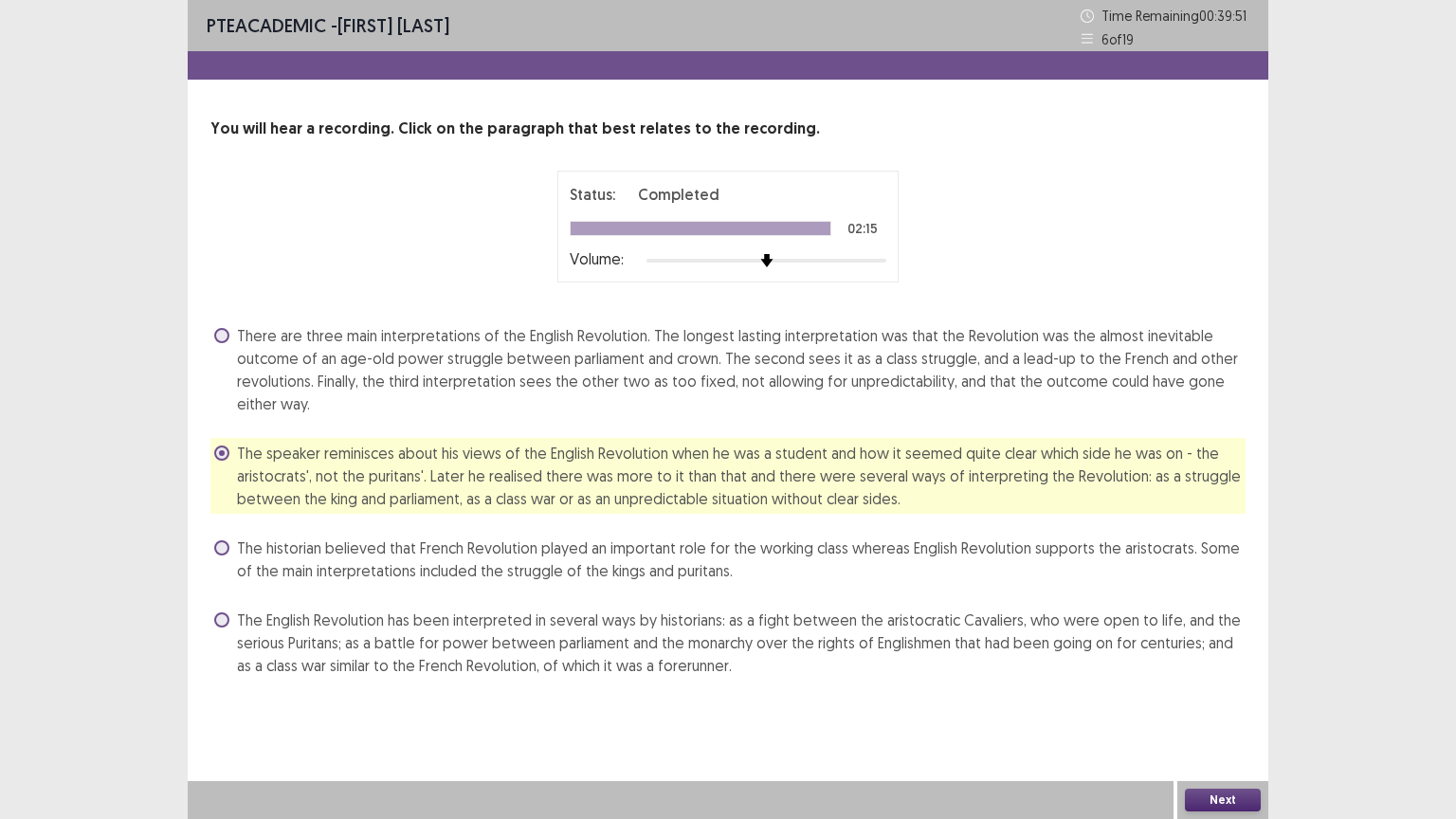click on "Next" at bounding box center (1223, 800) 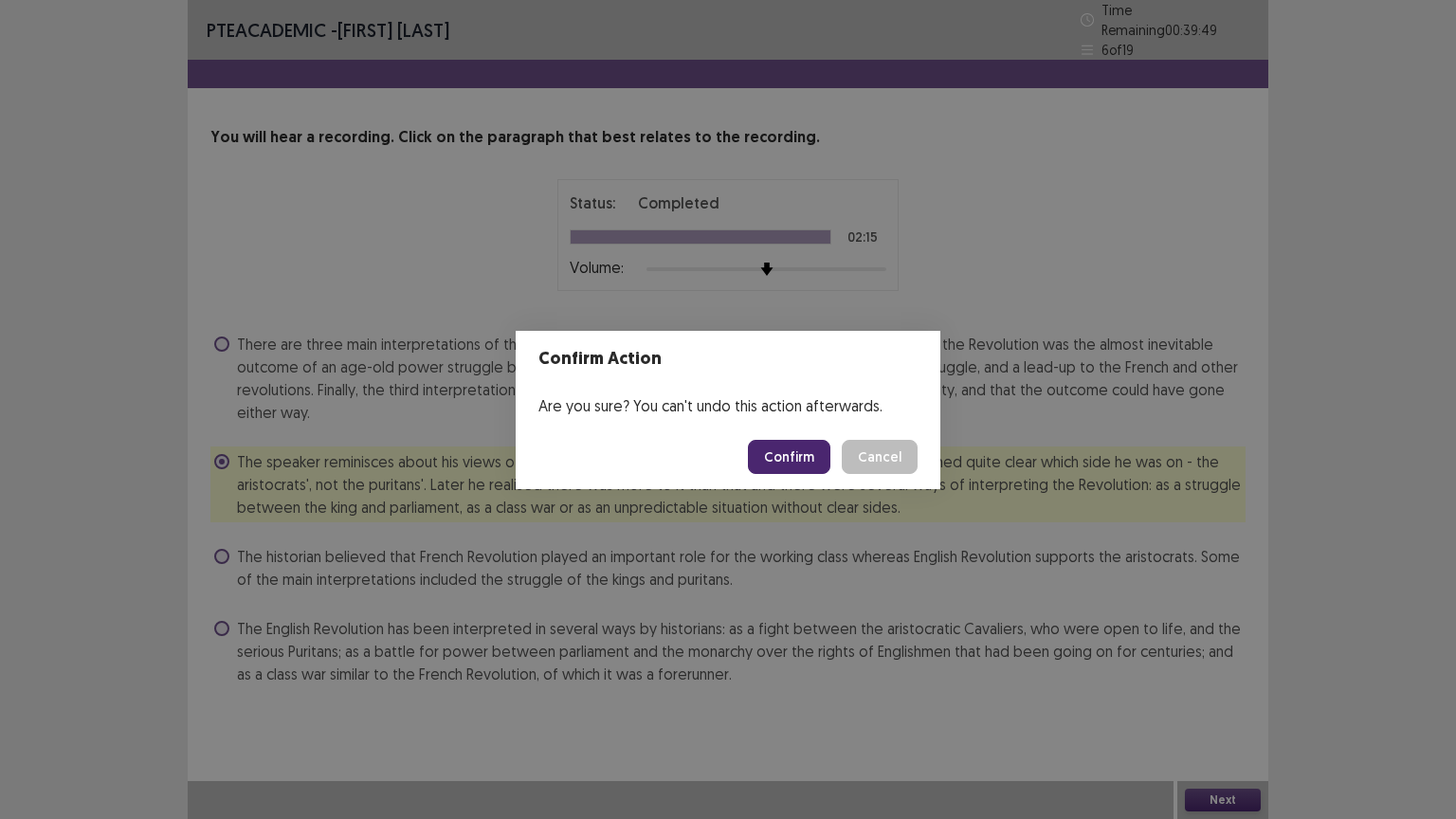 click on "Confirm" at bounding box center [789, 457] 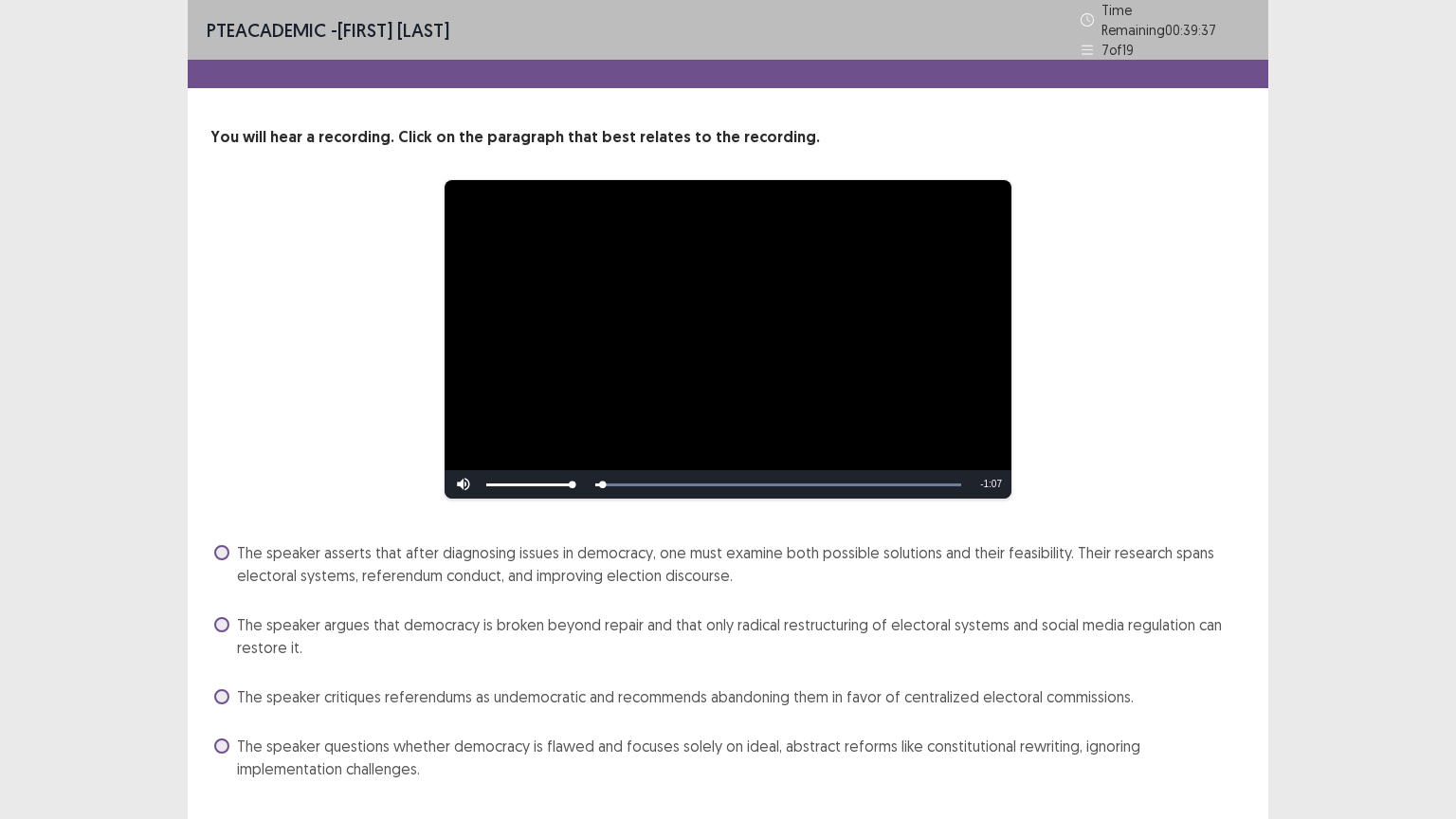 click on "The speaker critiques referendums as undemocratic and recommends abandoning them in favor of centralized electoral commissions." at bounding box center [728, 697] 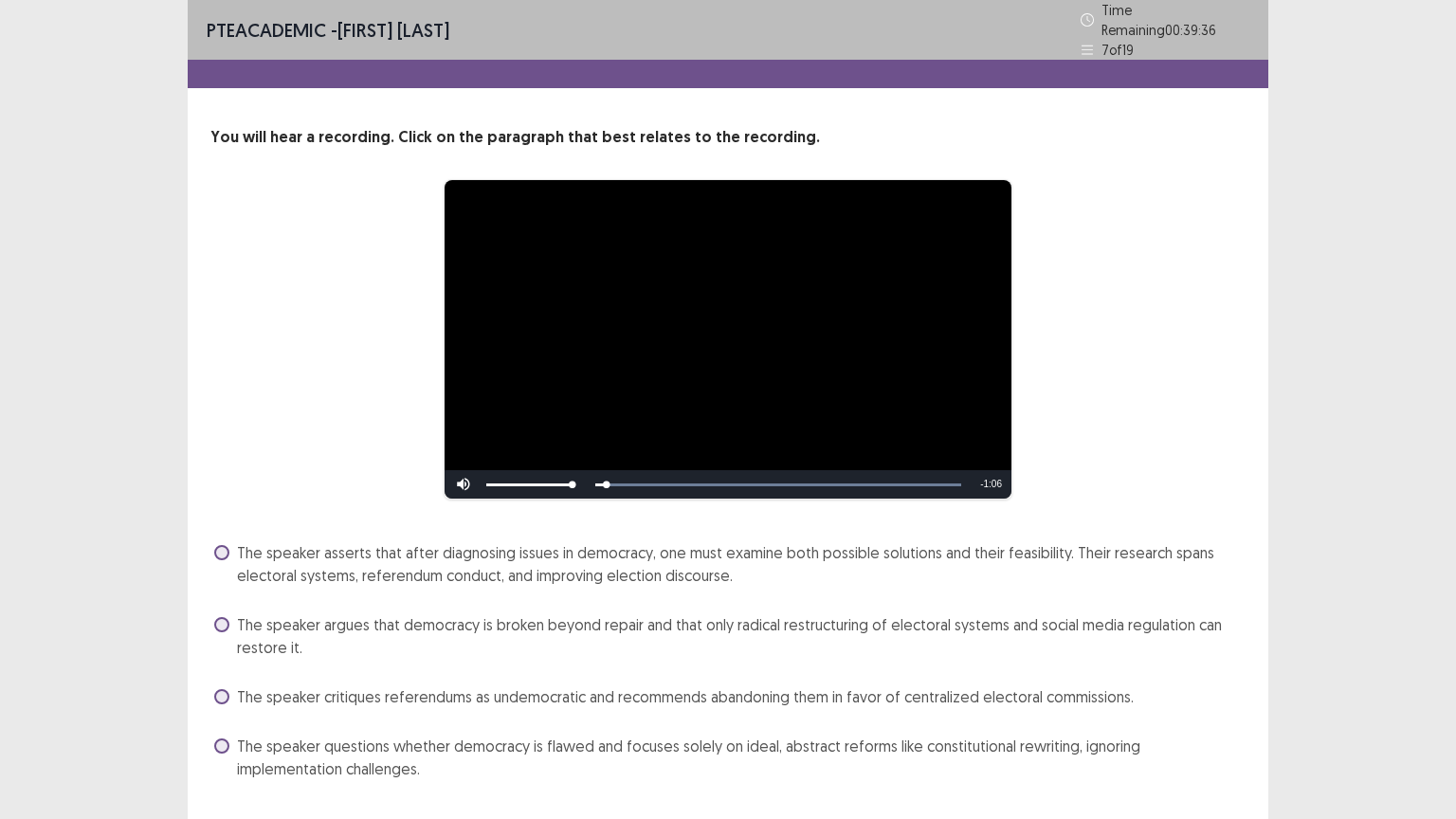 click on "The speaker critiques referendums as undemocratic and recommends abandoning them in favor of centralized electoral commissions." at bounding box center [685, 697] 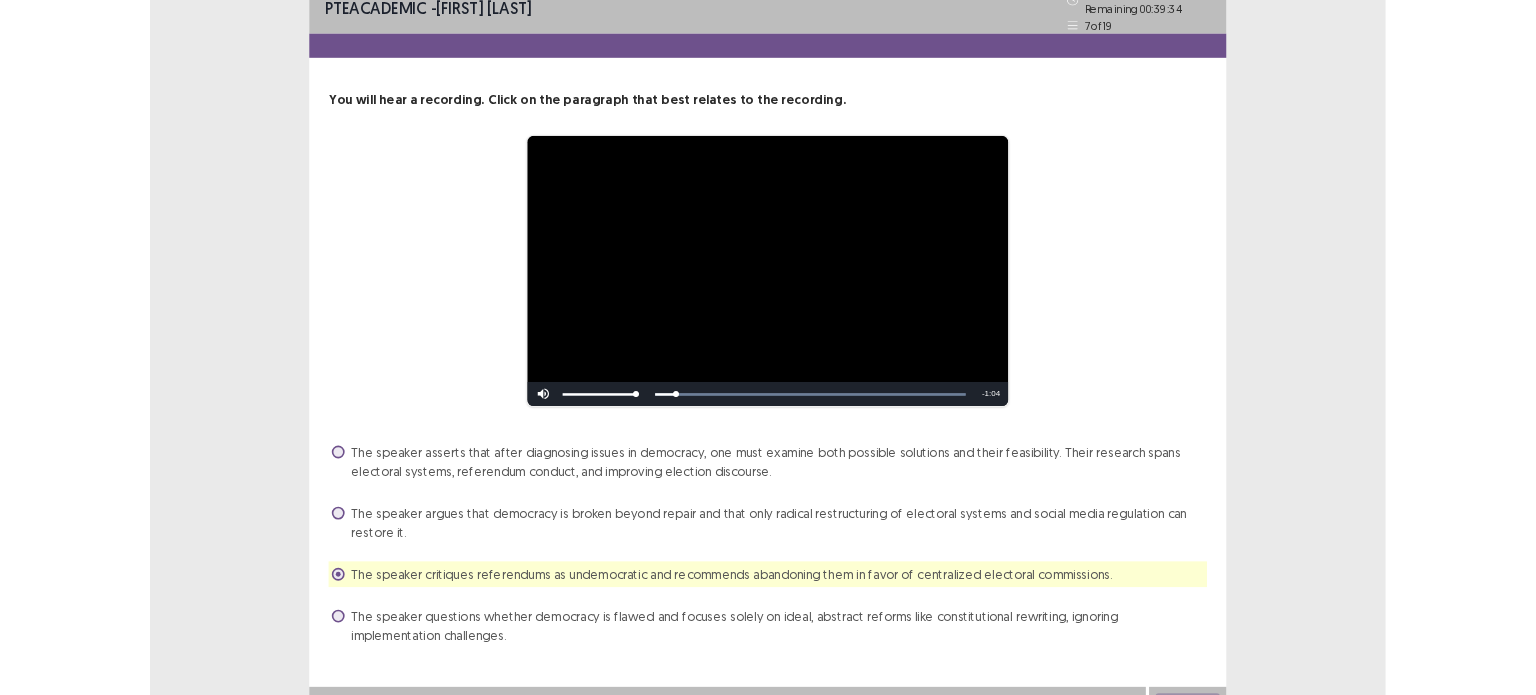 scroll, scrollTop: 20, scrollLeft: 0, axis: vertical 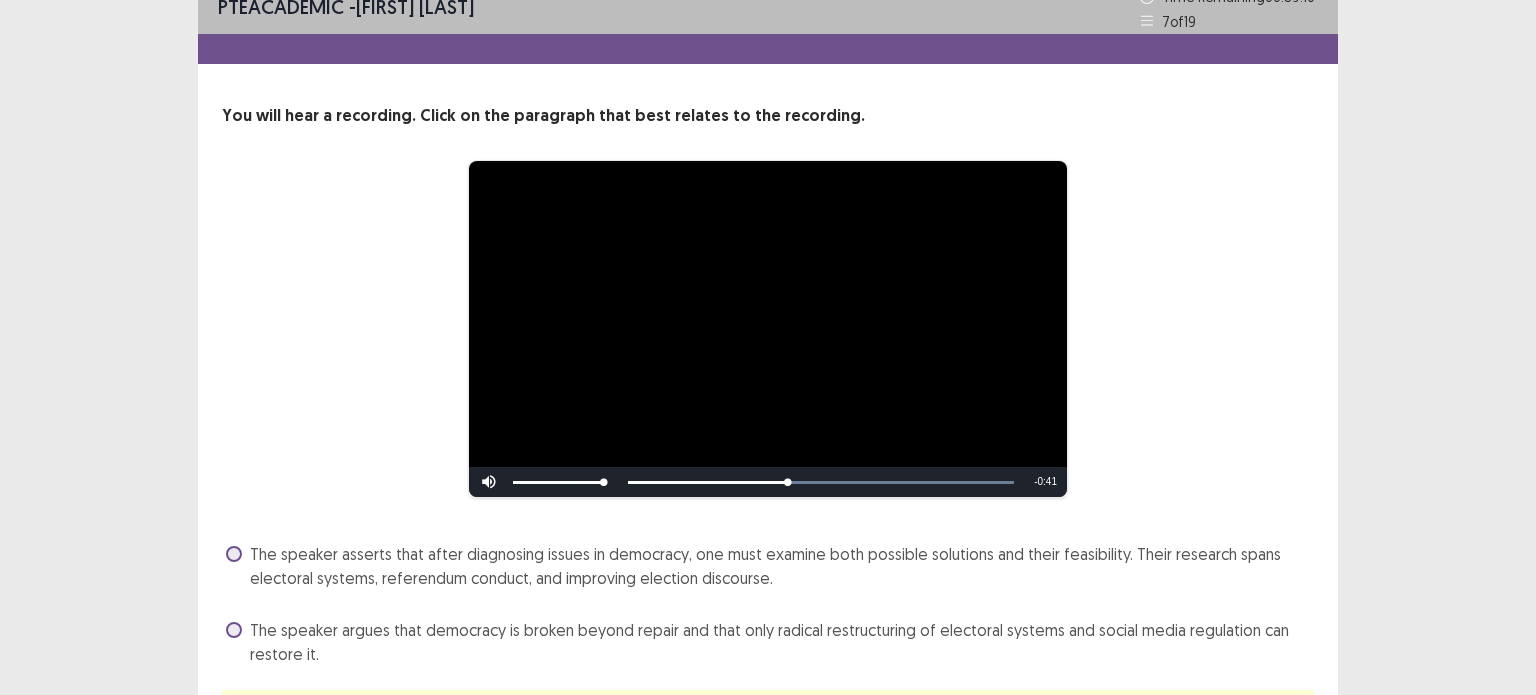 click on "**********" at bounding box center (768, 329) 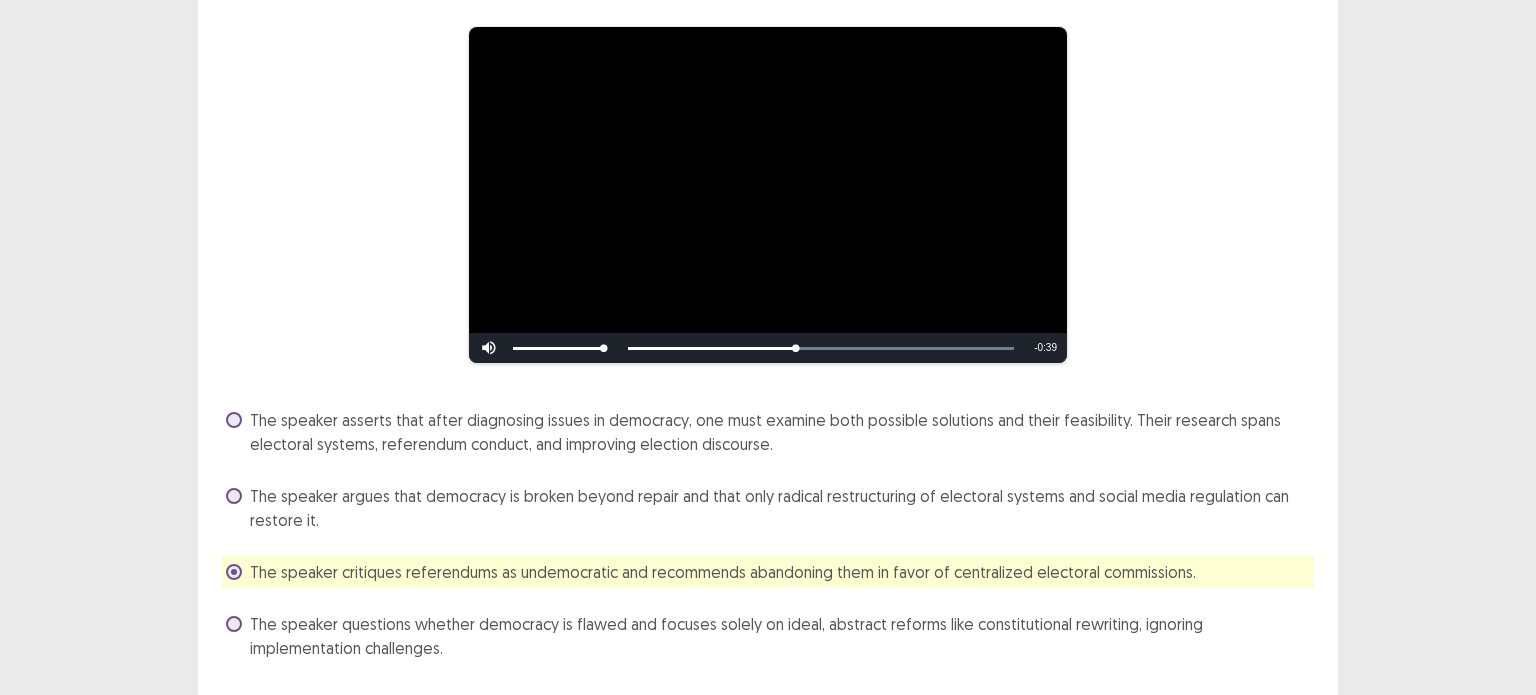 scroll, scrollTop: 164, scrollLeft: 0, axis: vertical 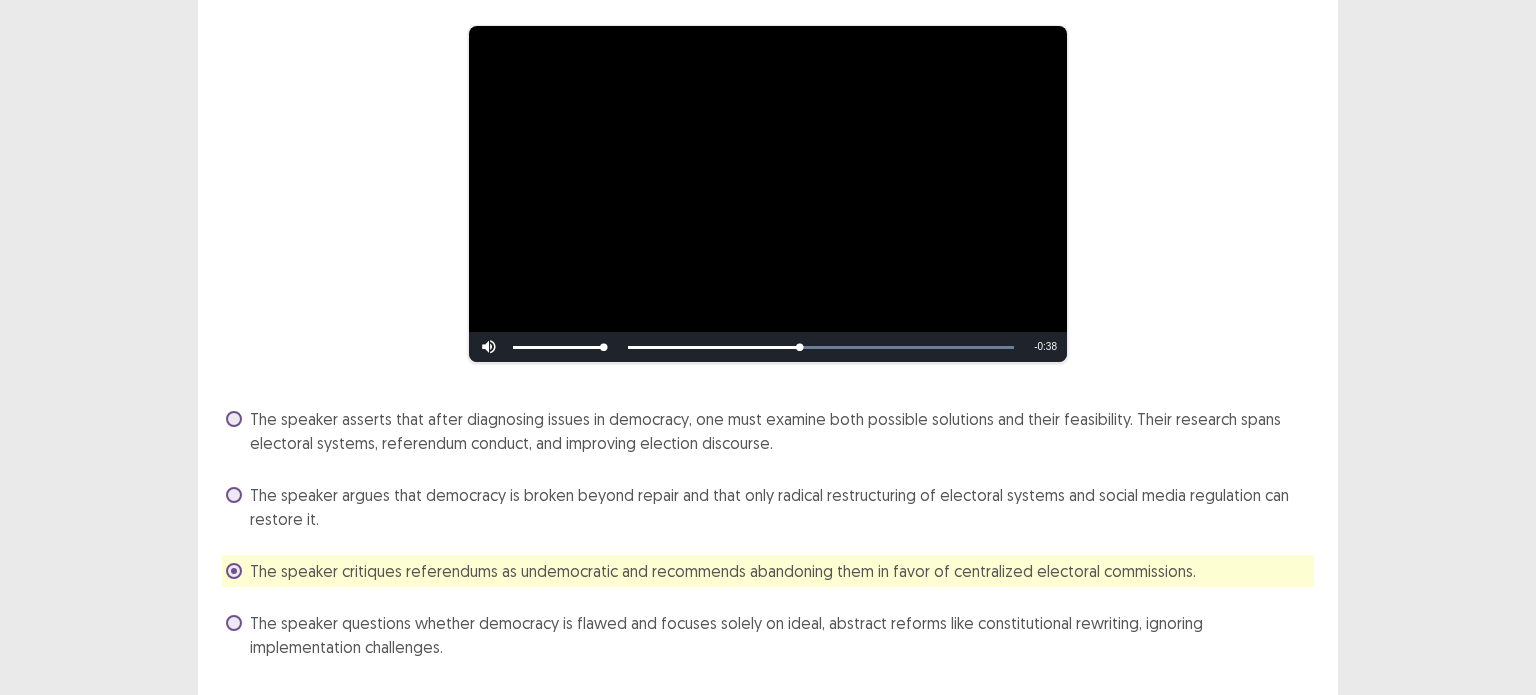 click on "**********" at bounding box center (768, 194) 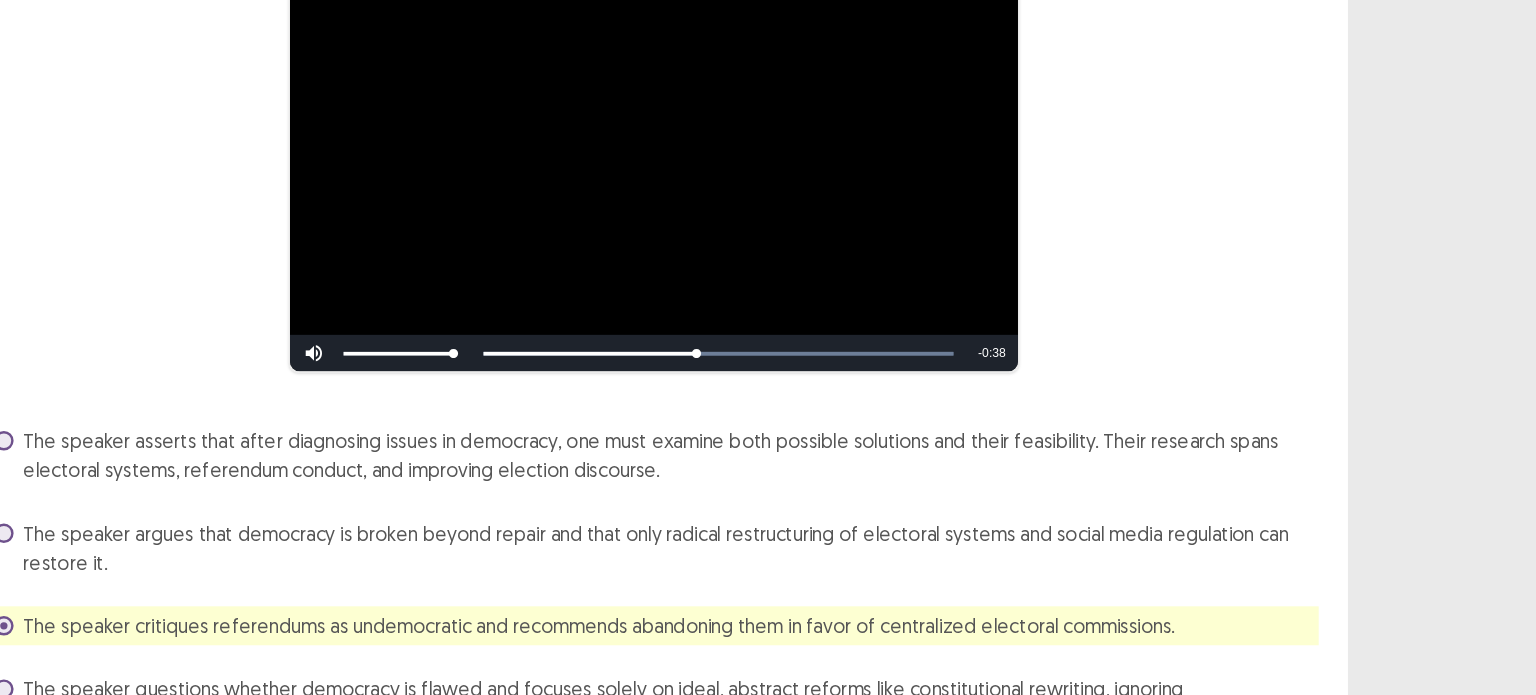 scroll, scrollTop: 164, scrollLeft: 0, axis: vertical 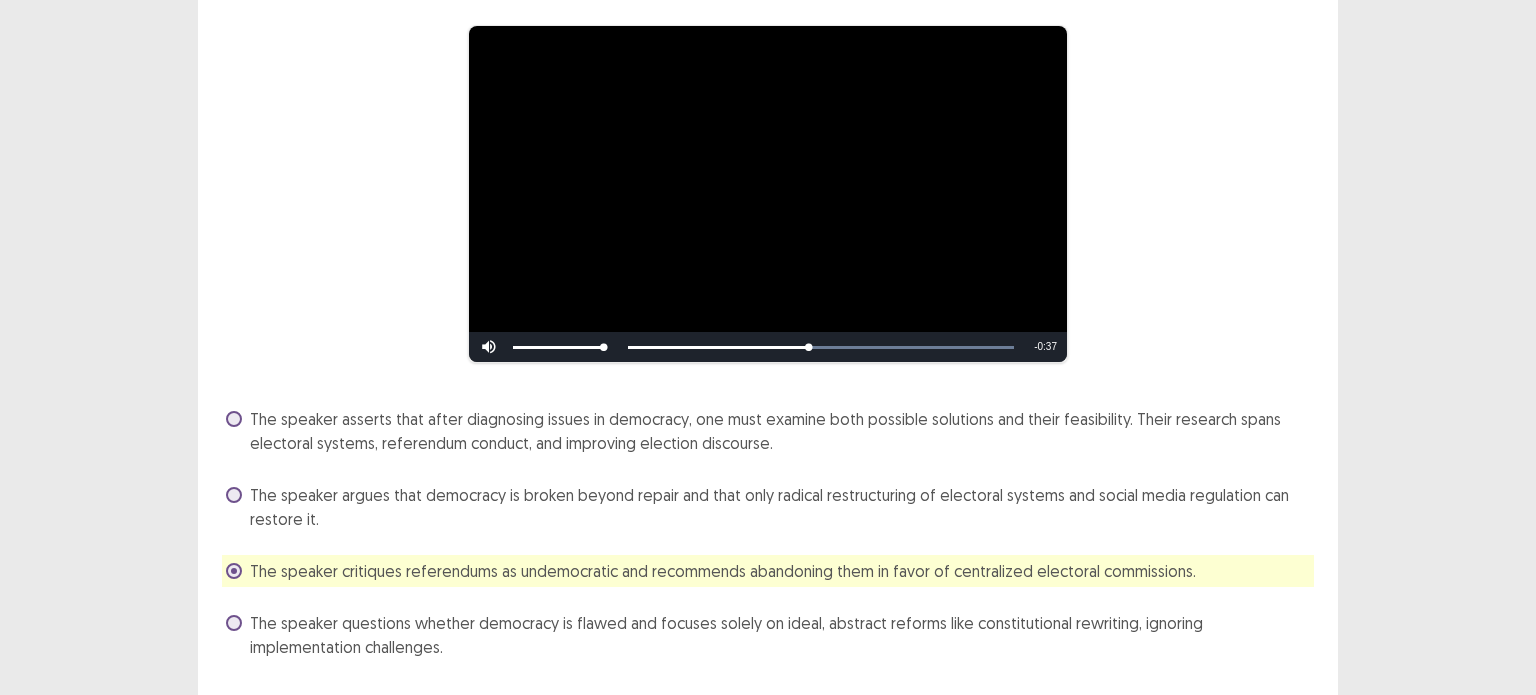 click on "**********" at bounding box center [768, 194] 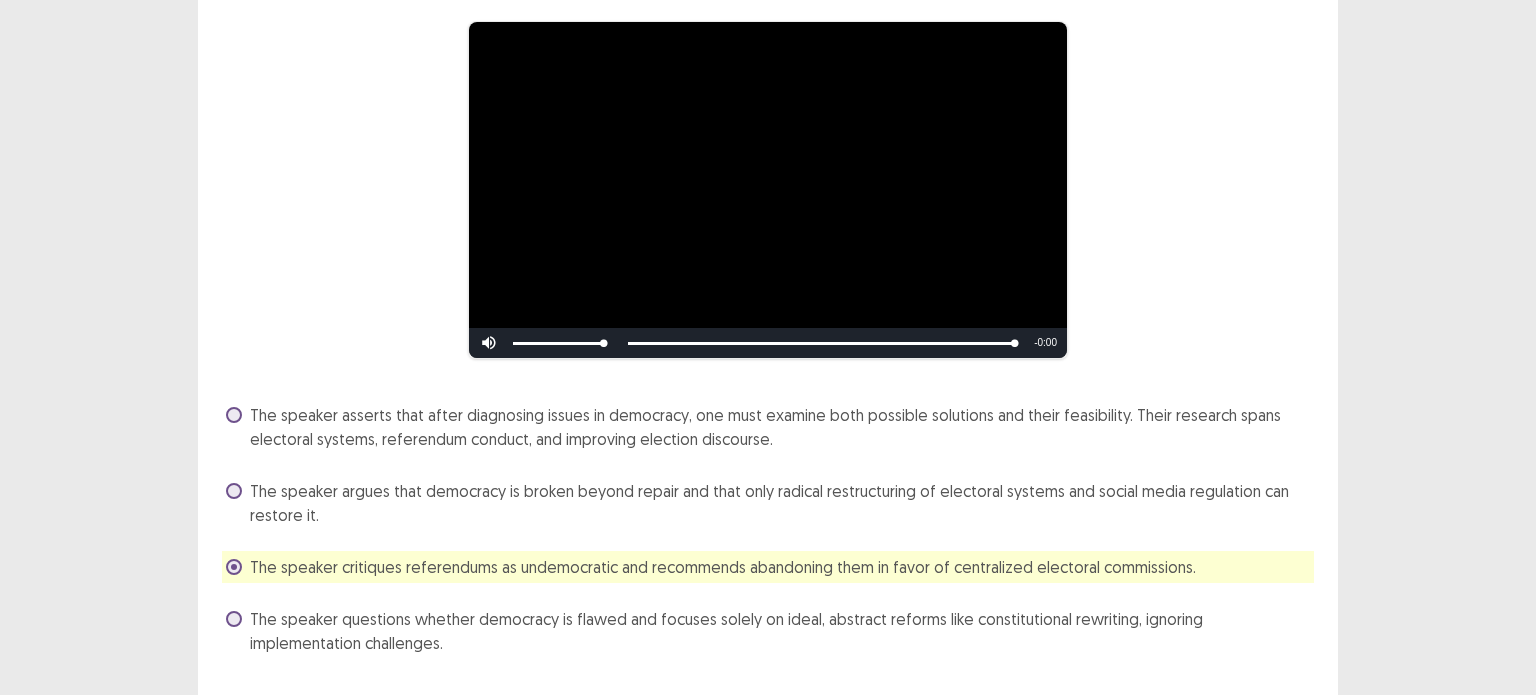 scroll, scrollTop: 211, scrollLeft: 0, axis: vertical 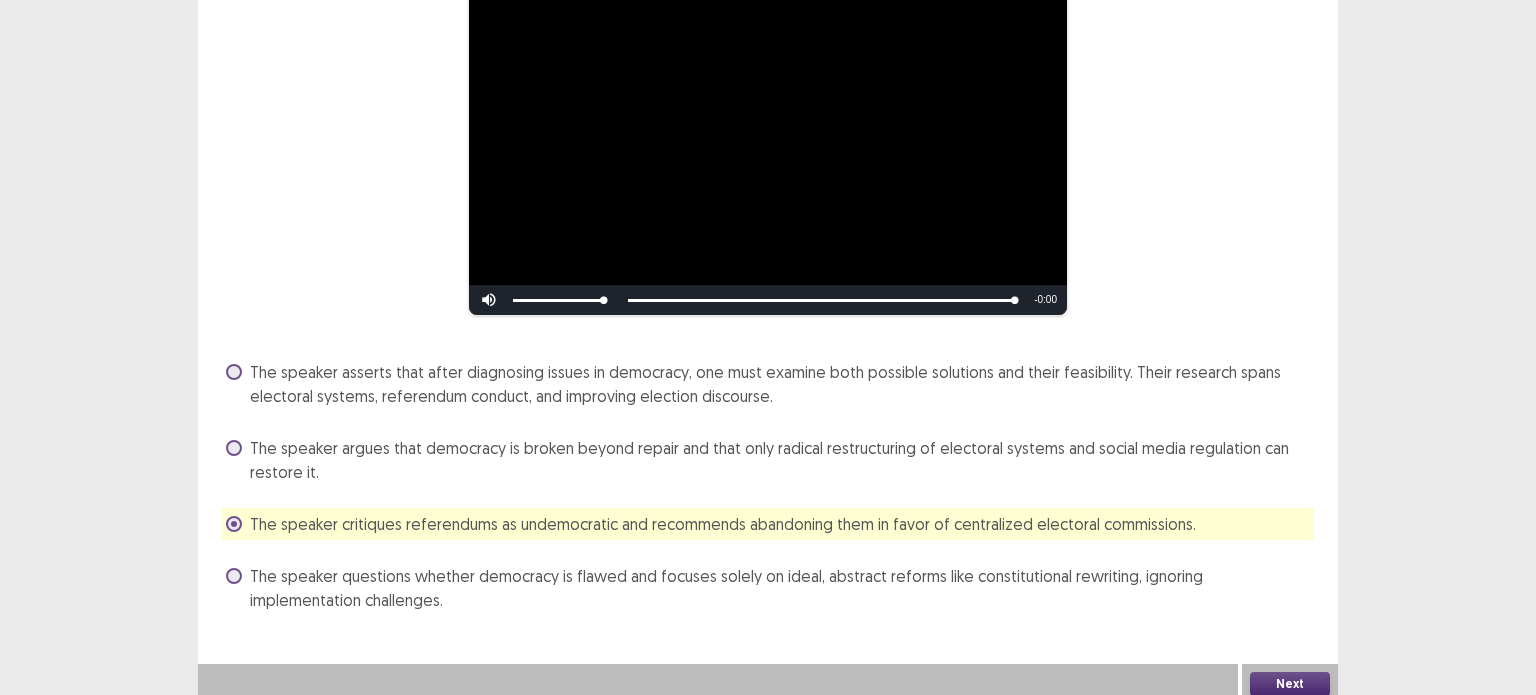 click on "Next" at bounding box center [1290, 684] 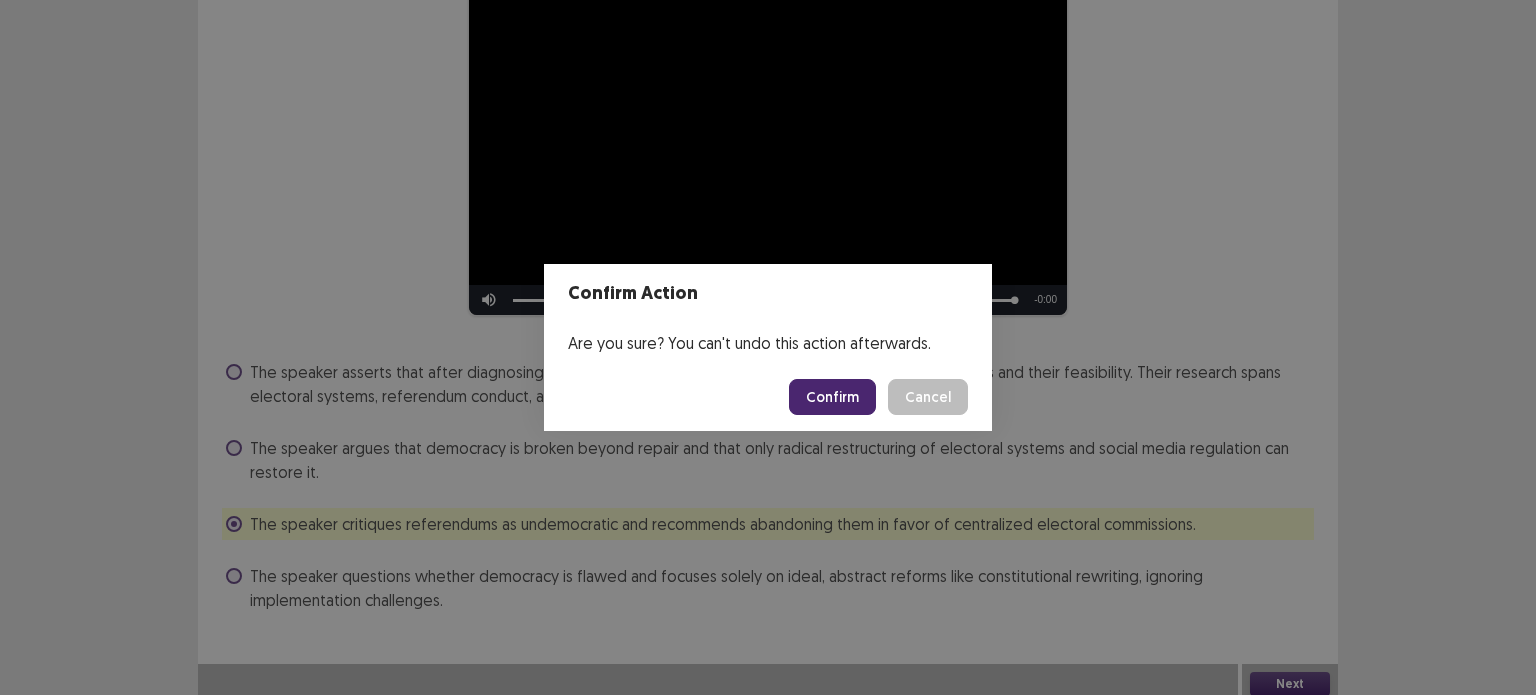 click on "Confirm" at bounding box center [832, 397] 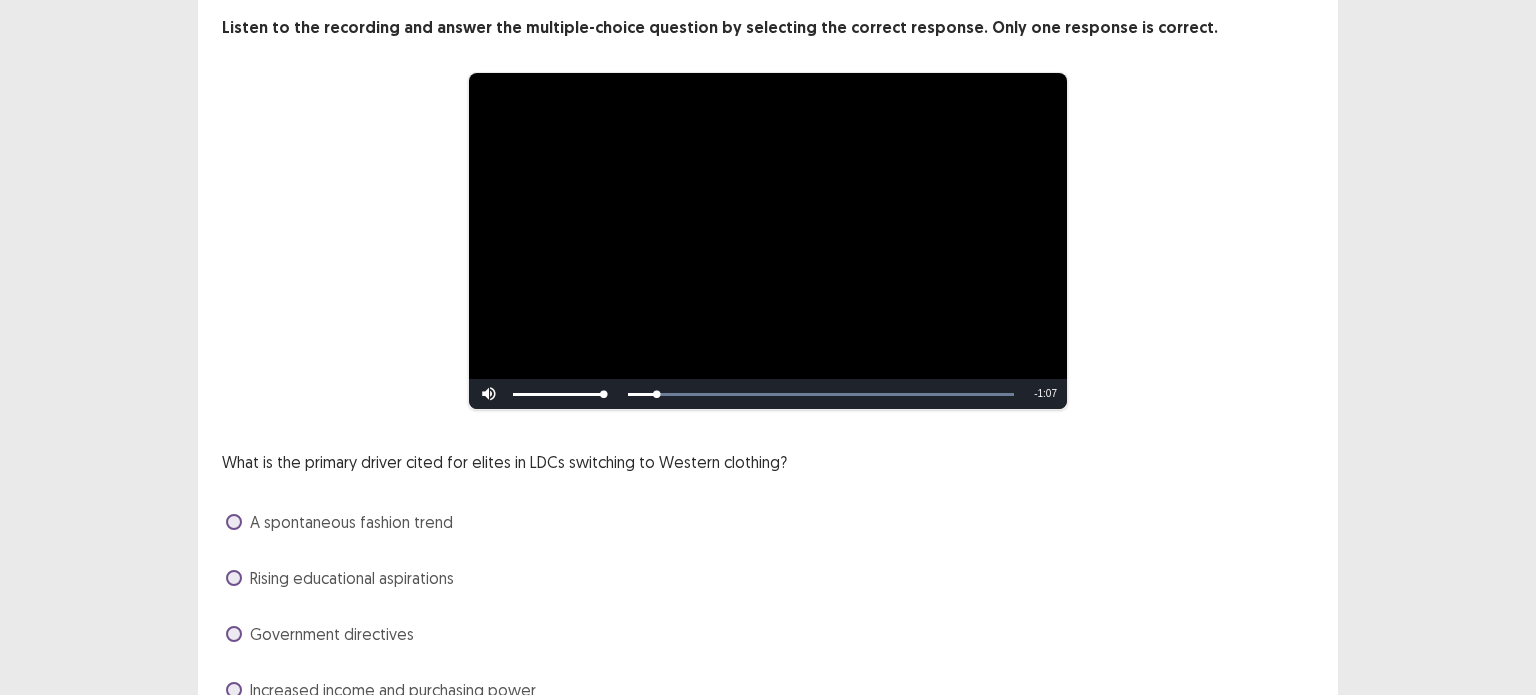 scroll, scrollTop: 207, scrollLeft: 0, axis: vertical 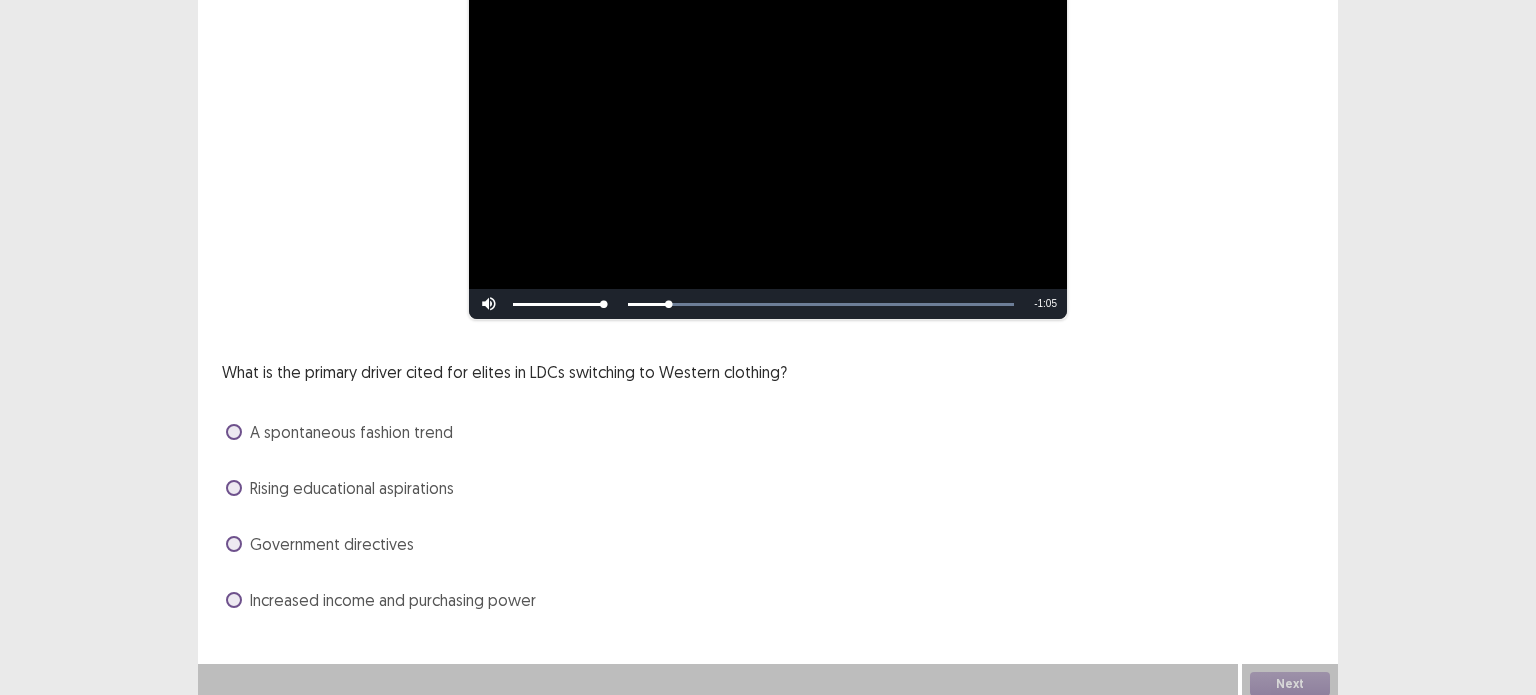 click at bounding box center (234, 488) 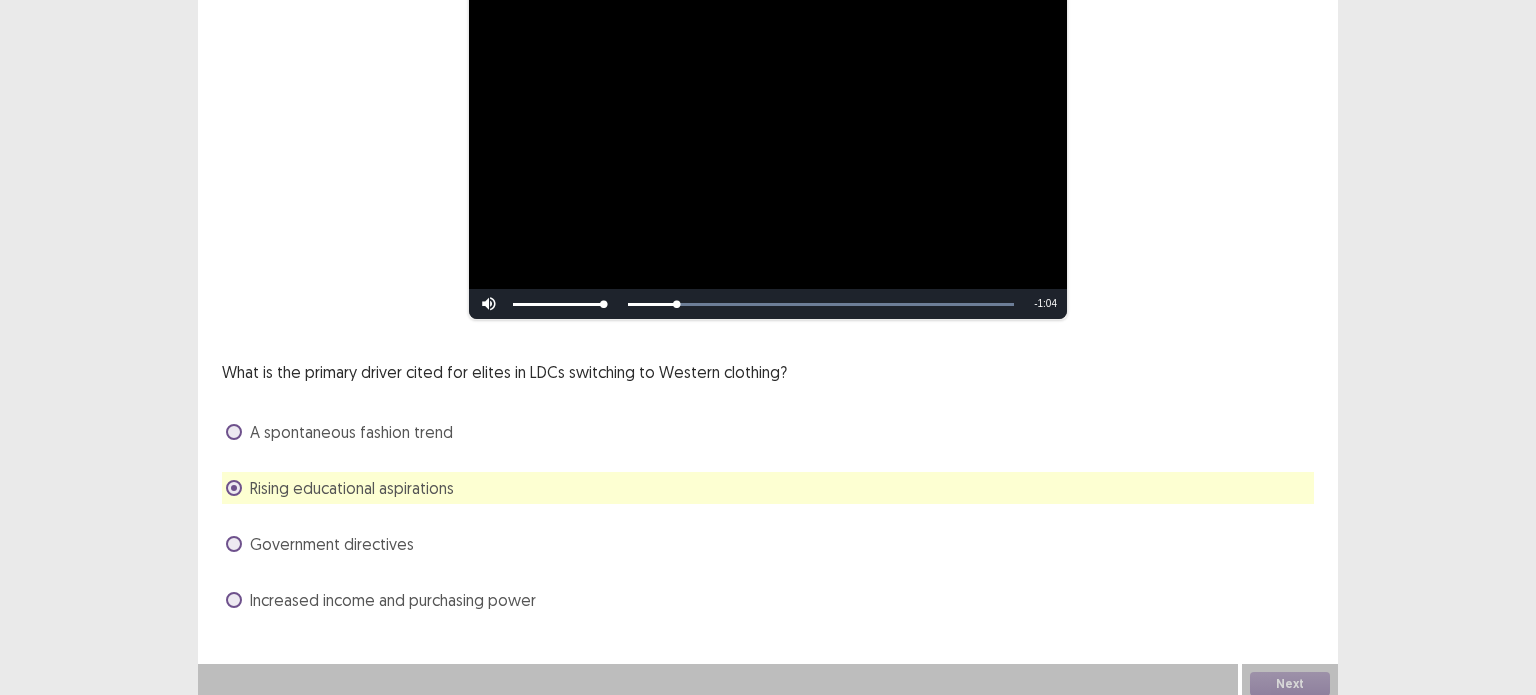click on "Next" at bounding box center [1290, 684] 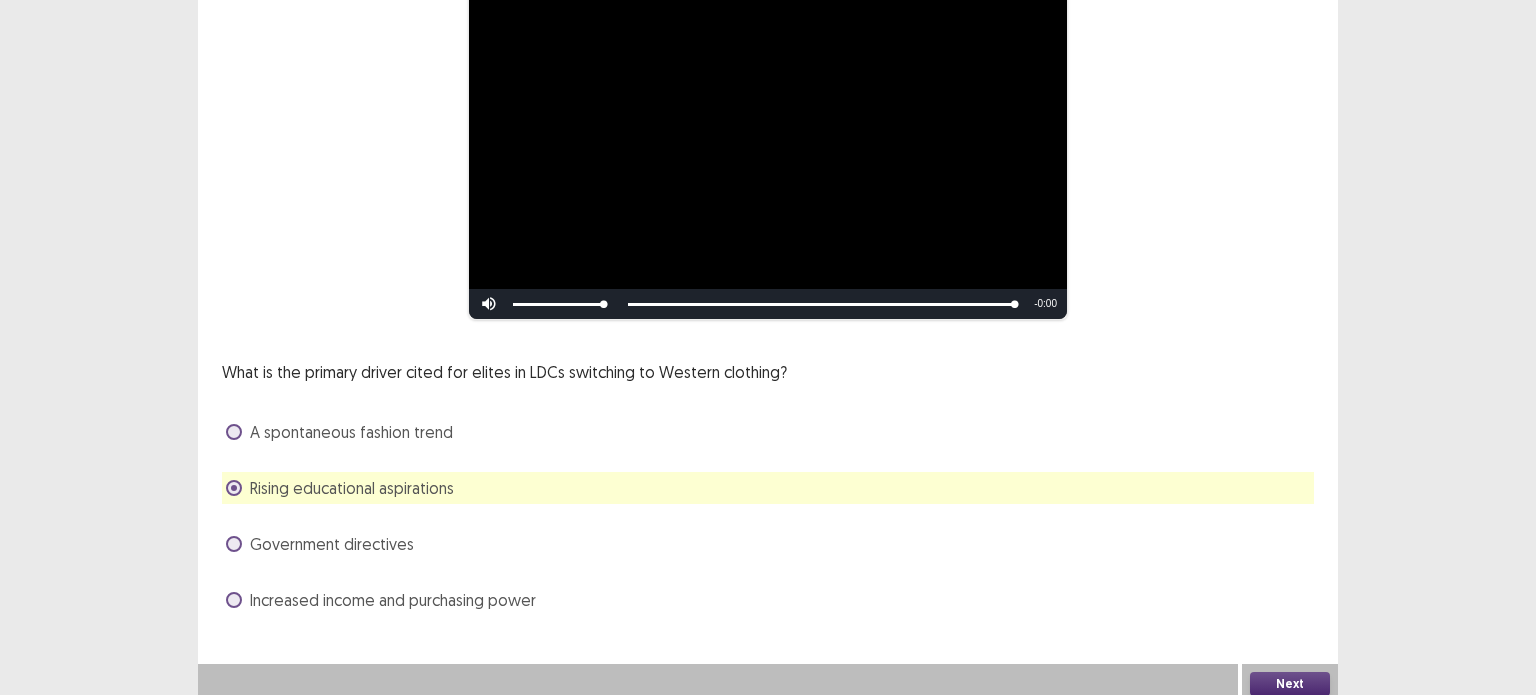 drag, startPoint x: 1294, startPoint y: 658, endPoint x: 1296, endPoint y: 686, distance: 28.071337 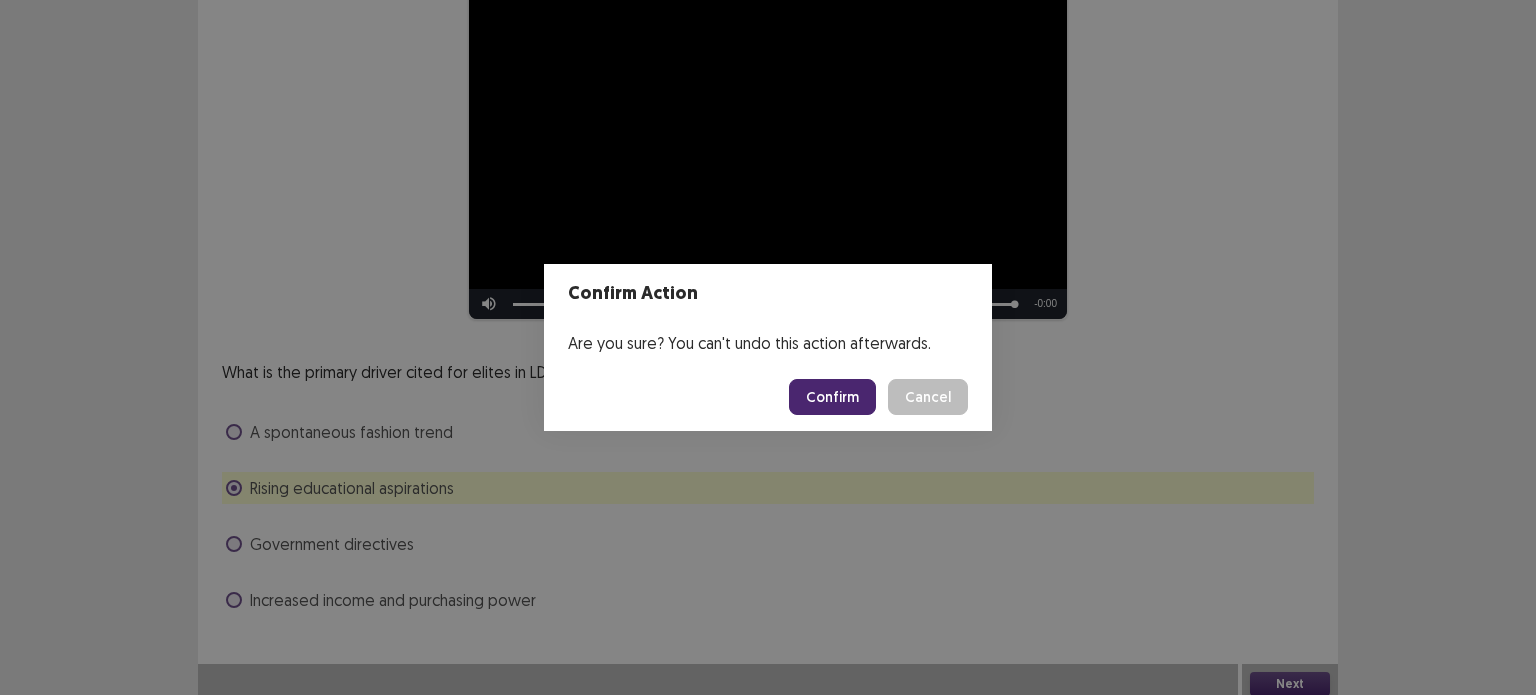 click on "Confirm" at bounding box center (832, 397) 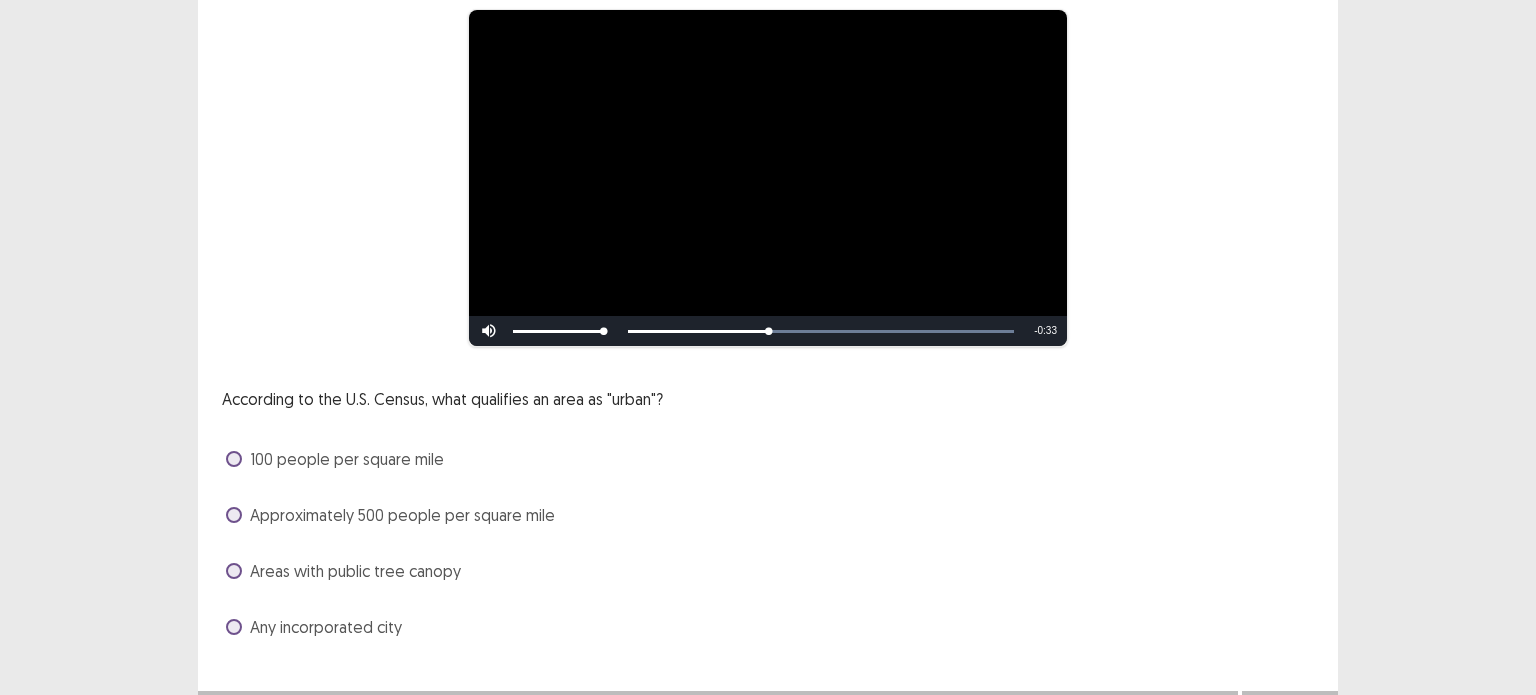 scroll, scrollTop: 207, scrollLeft: 0, axis: vertical 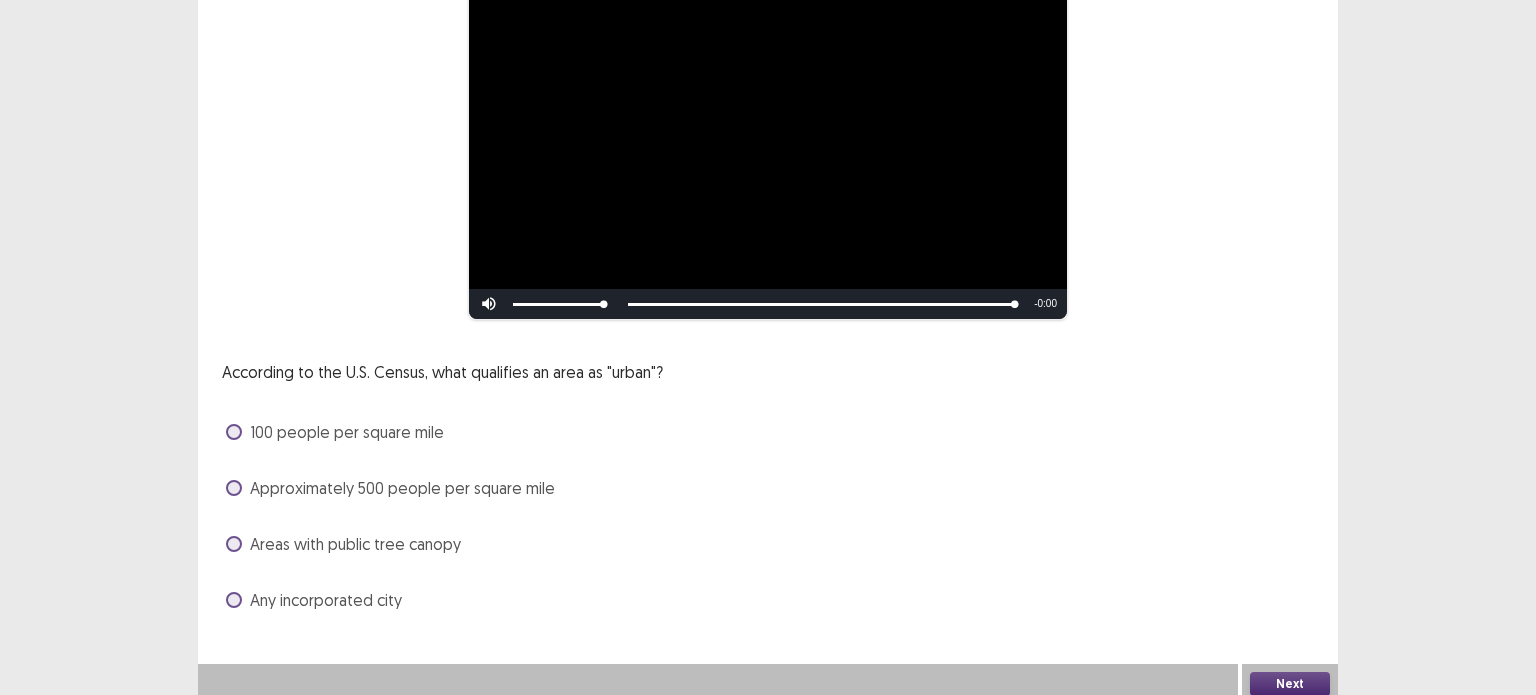 click on "Approximately 500 people per square mile" at bounding box center (768, 488) 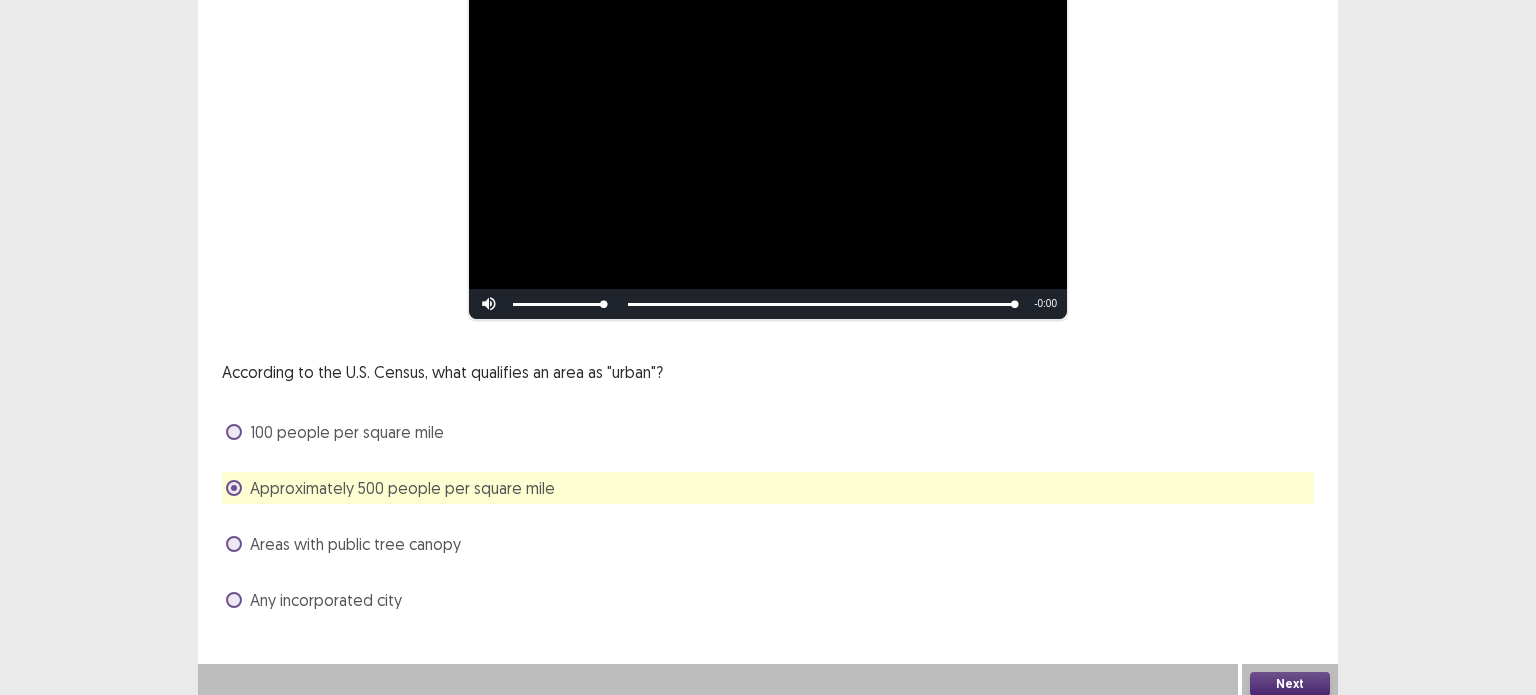 click on "Next" at bounding box center [1290, 684] 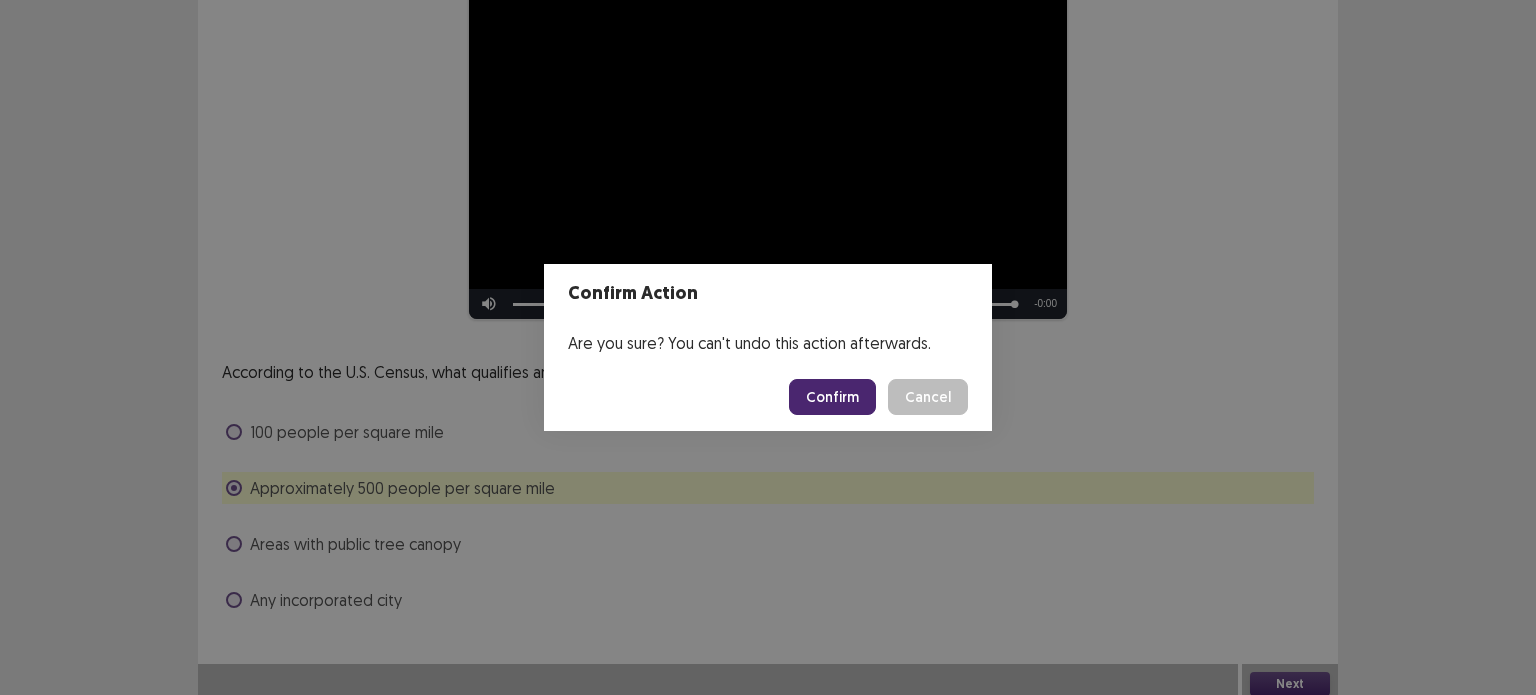 click on "Confirm" at bounding box center [832, 397] 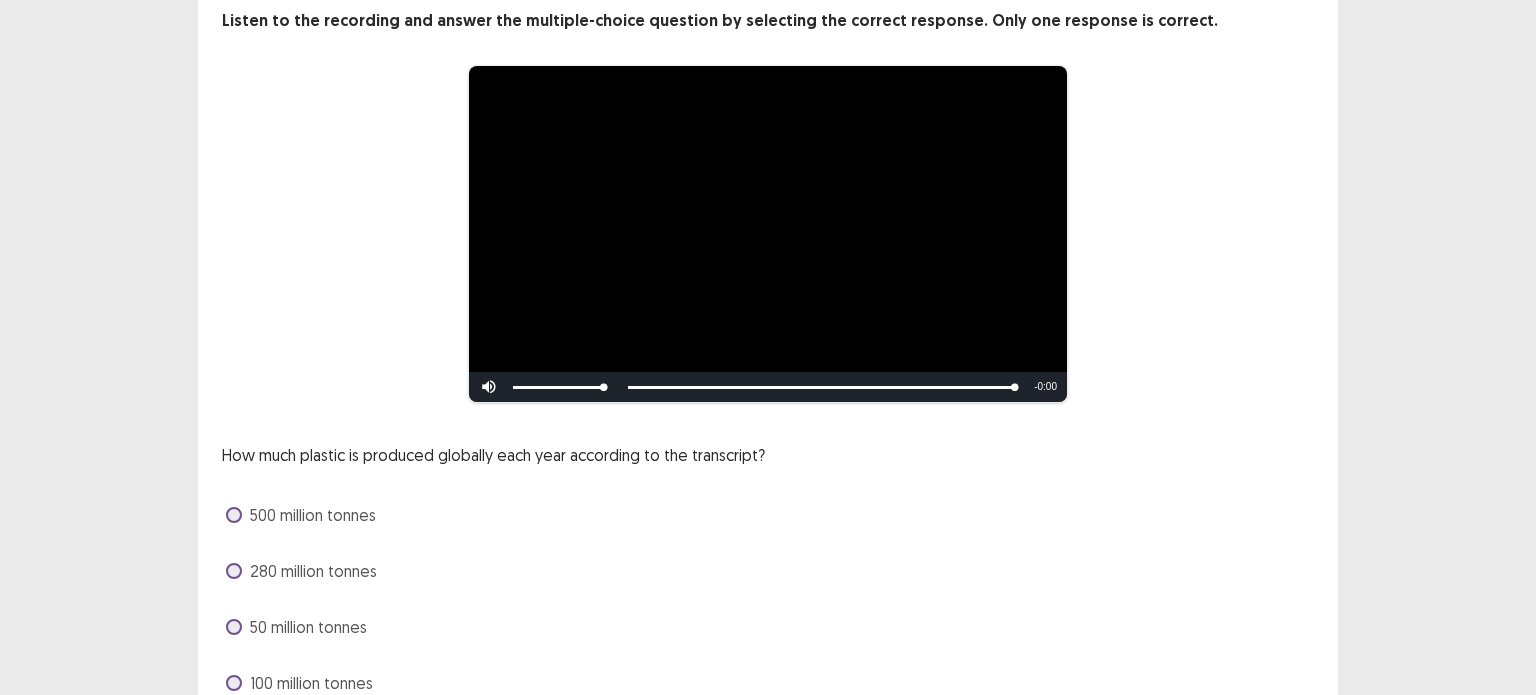 scroll, scrollTop: 207, scrollLeft: 0, axis: vertical 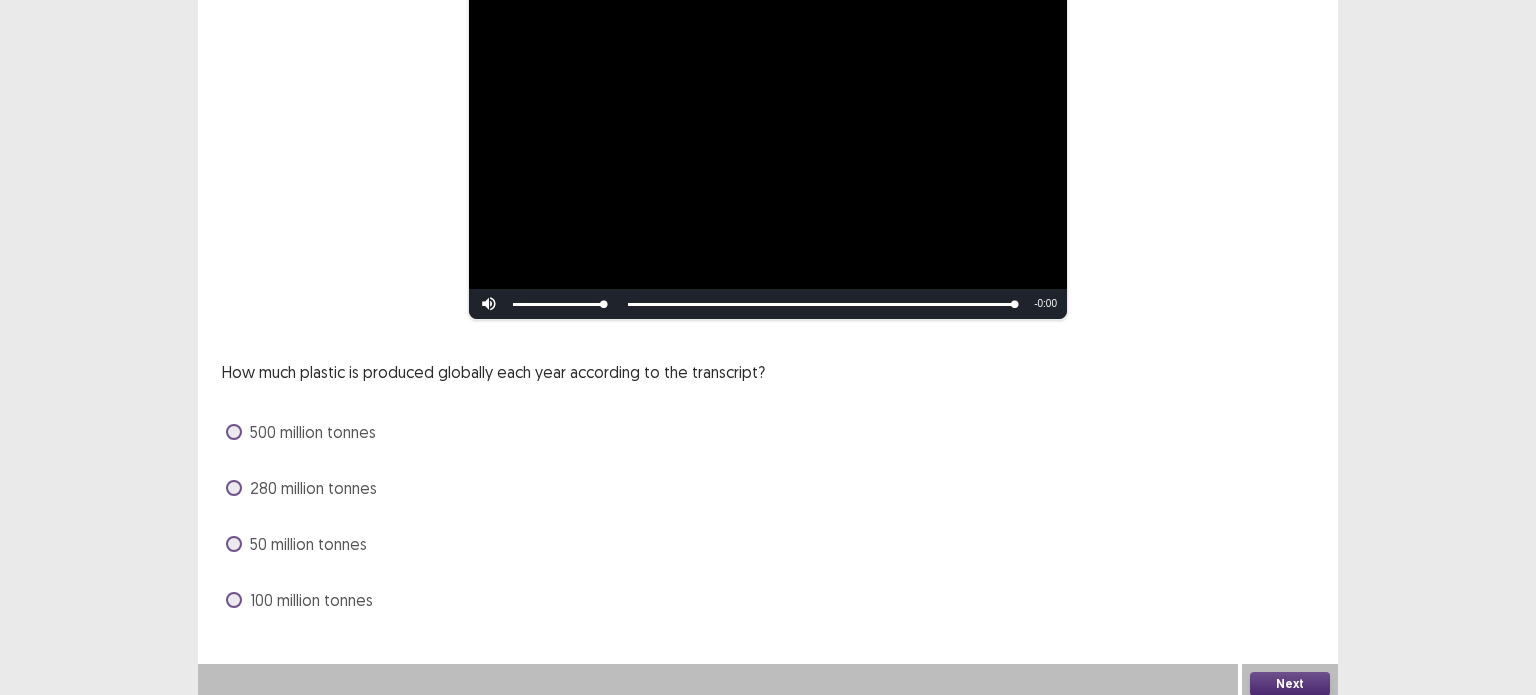 click on "280 million tonnes" at bounding box center [313, 488] 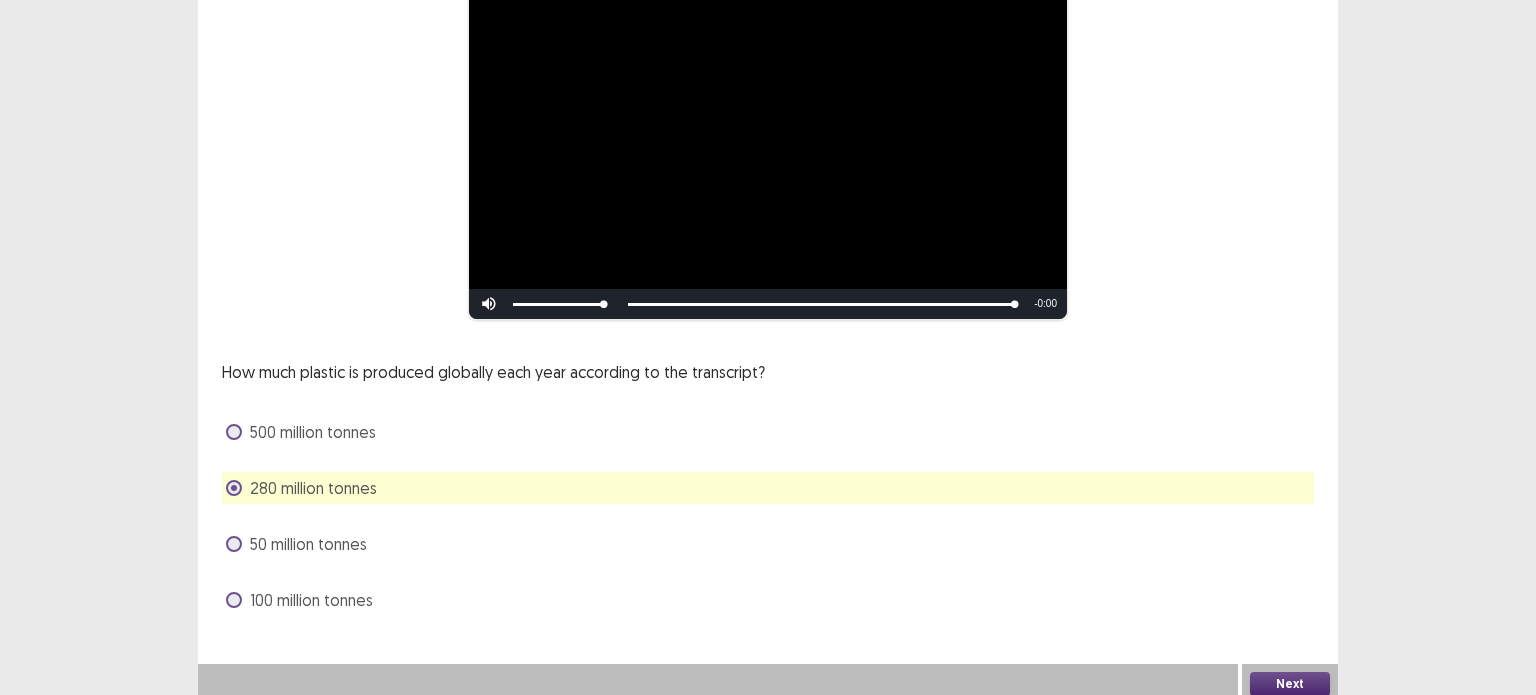 click on "Next" at bounding box center (1290, 684) 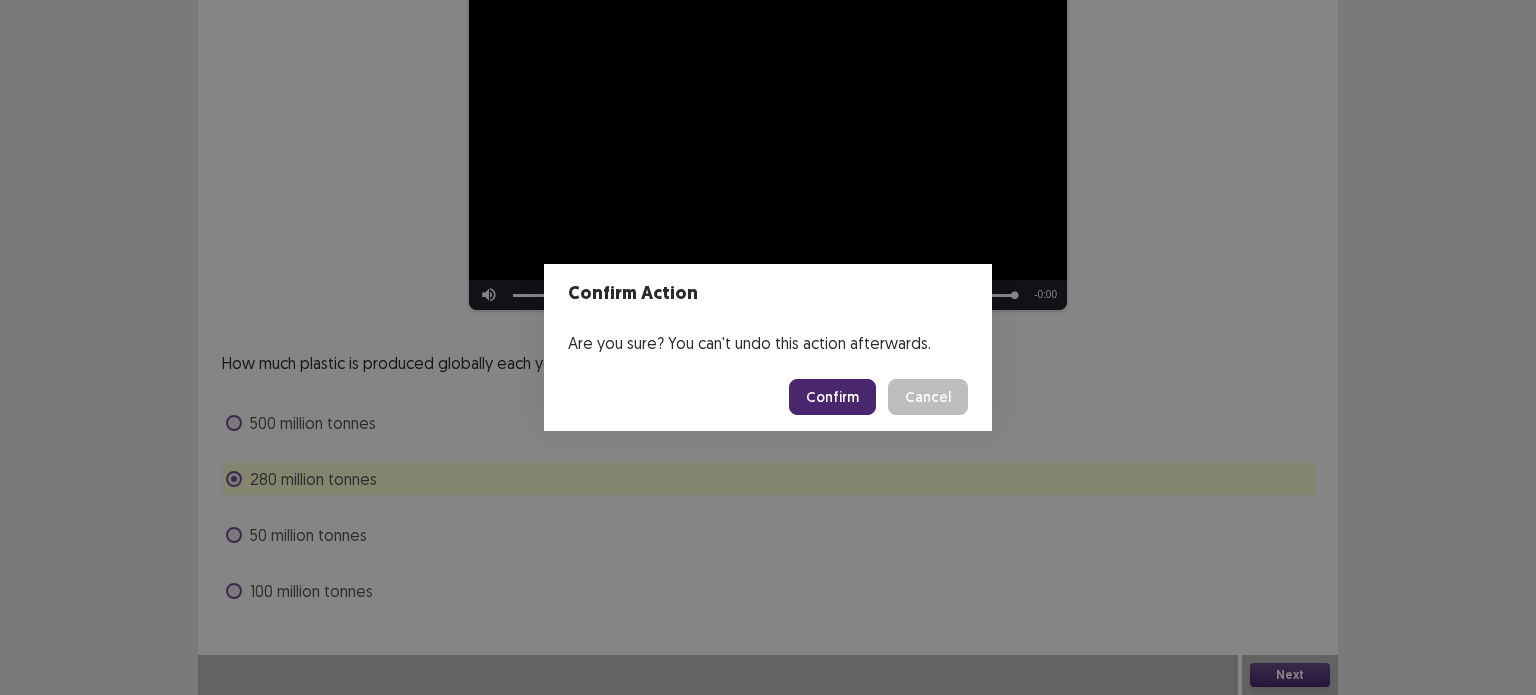 click on "Confirm" at bounding box center [832, 397] 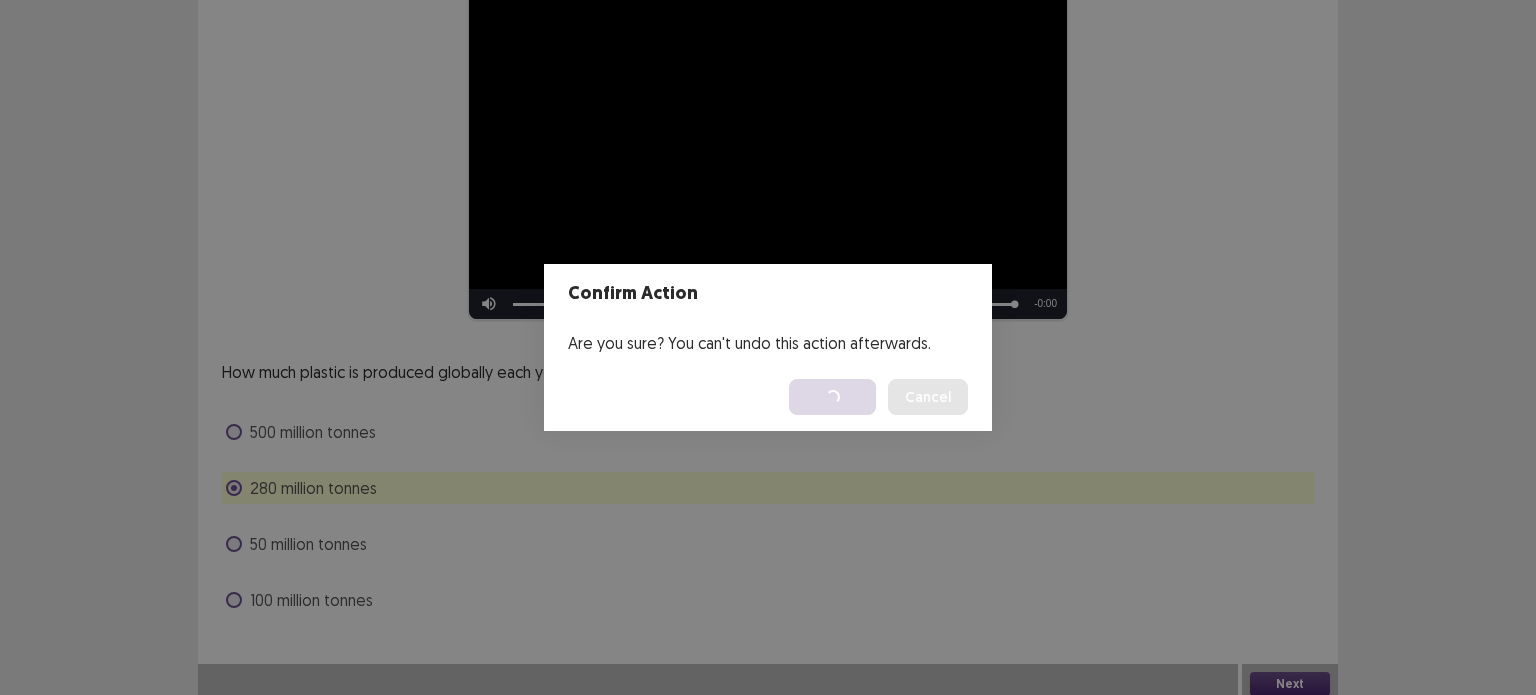 scroll, scrollTop: 0, scrollLeft: 0, axis: both 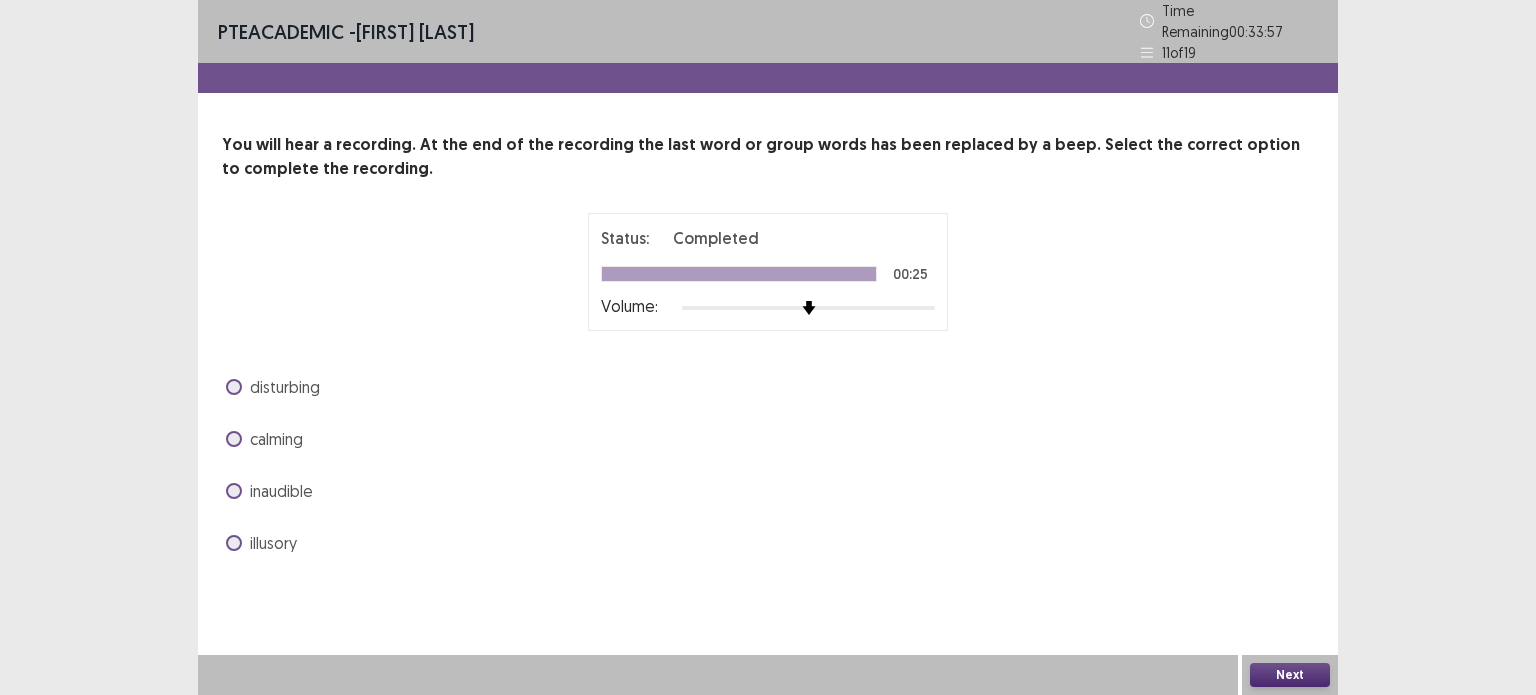 click on "You will hear a recording. At the end of the recording the last word or group words has been replaced by a beep. Select the correct option to complete the recording. Status: Completed 00:25 Volume: disturbing calming inaudible illusory" at bounding box center (768, 346) 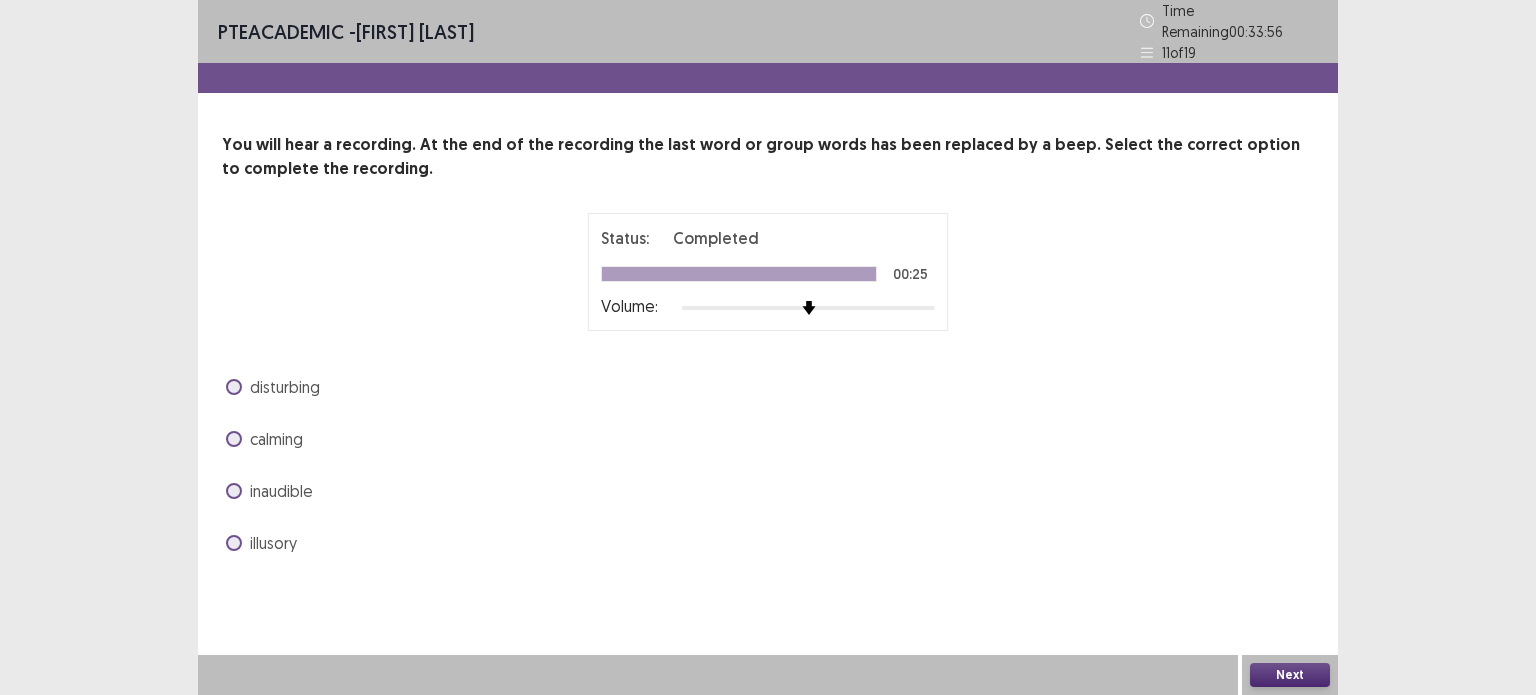 click on "illusory" at bounding box center [273, 543] 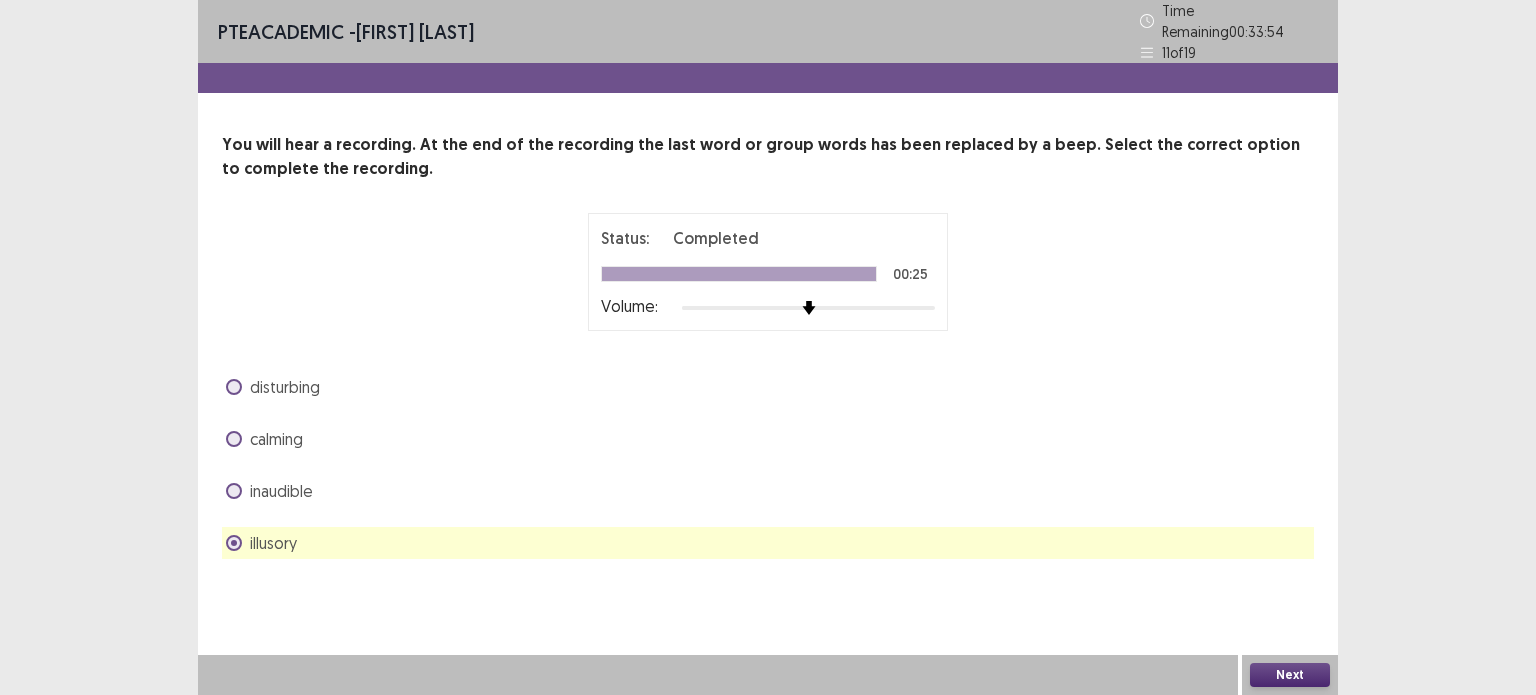 click on "Next" at bounding box center [1290, 675] 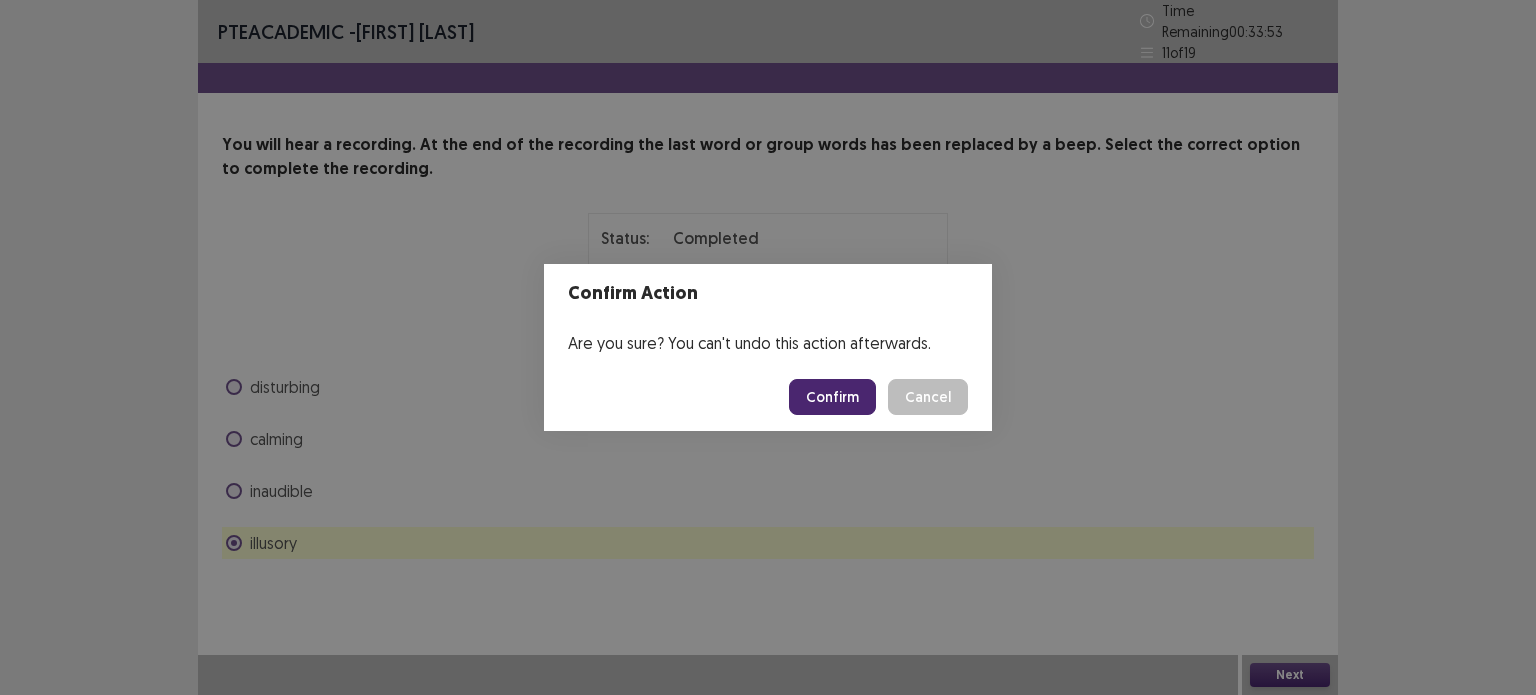 click on "Confirm" at bounding box center [832, 397] 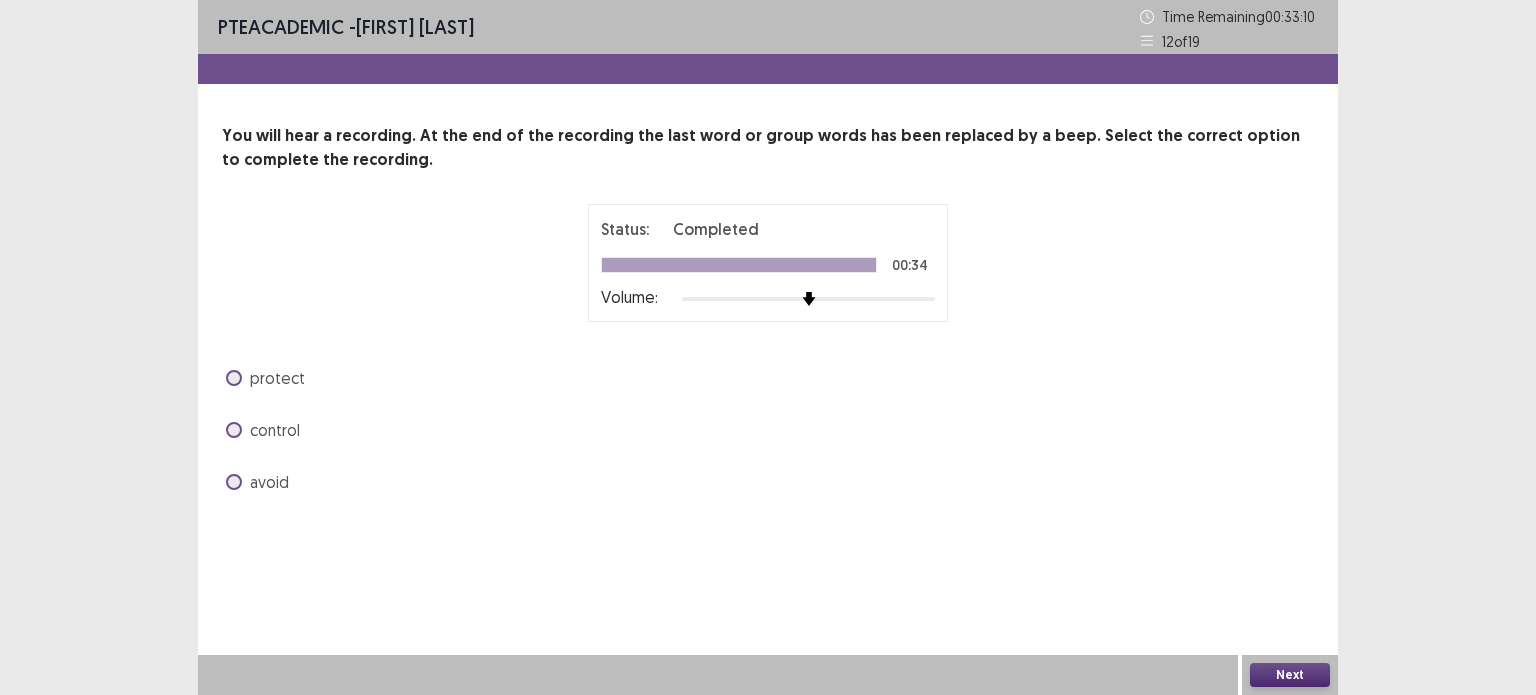 click on "control" at bounding box center (263, 430) 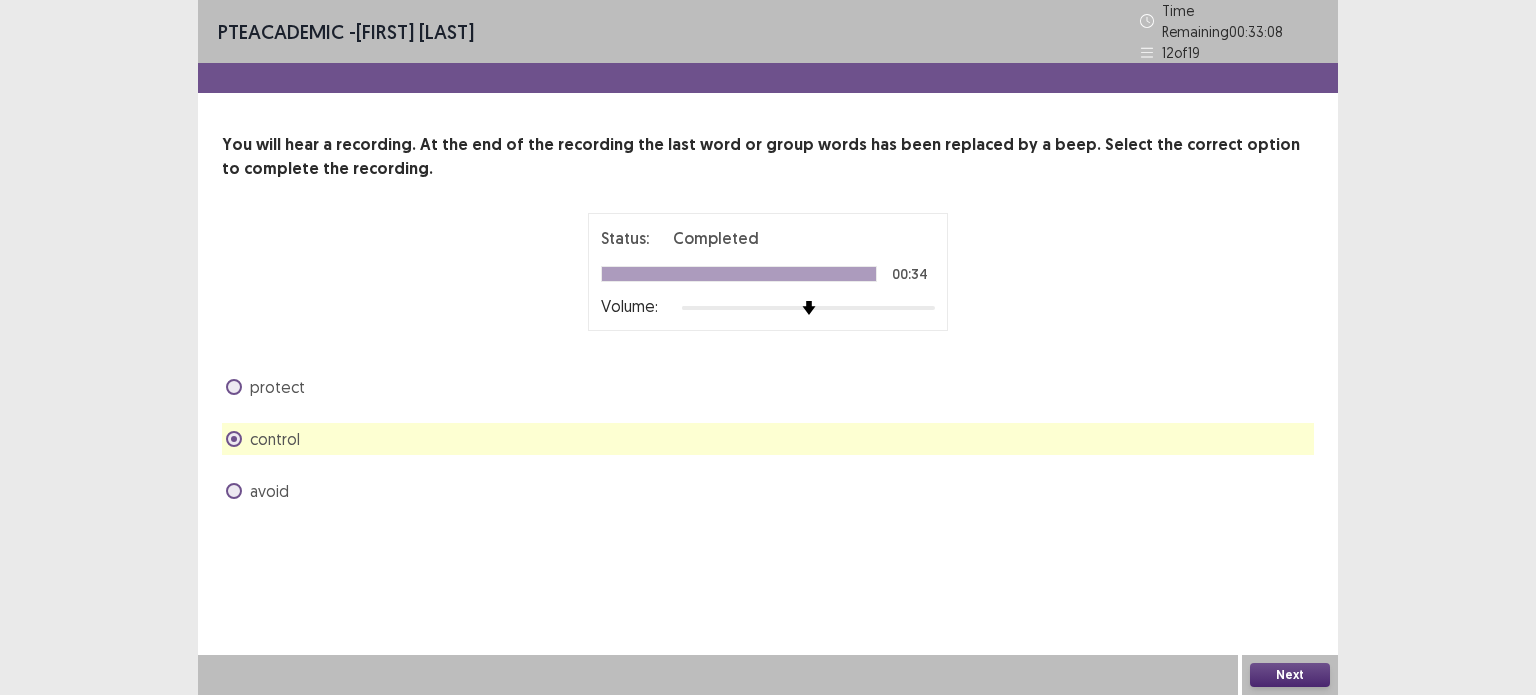 click on "Next" at bounding box center (1290, 675) 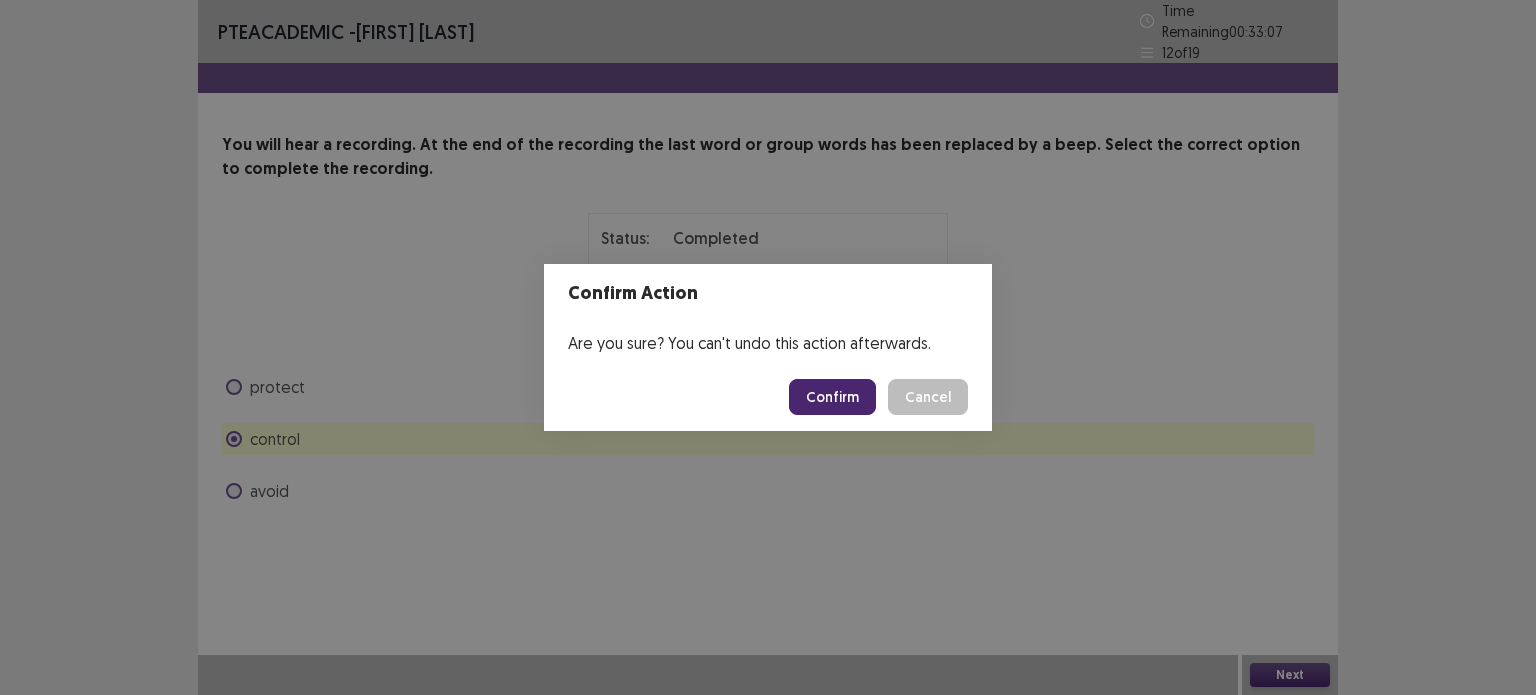 click on "Confirm" at bounding box center [832, 397] 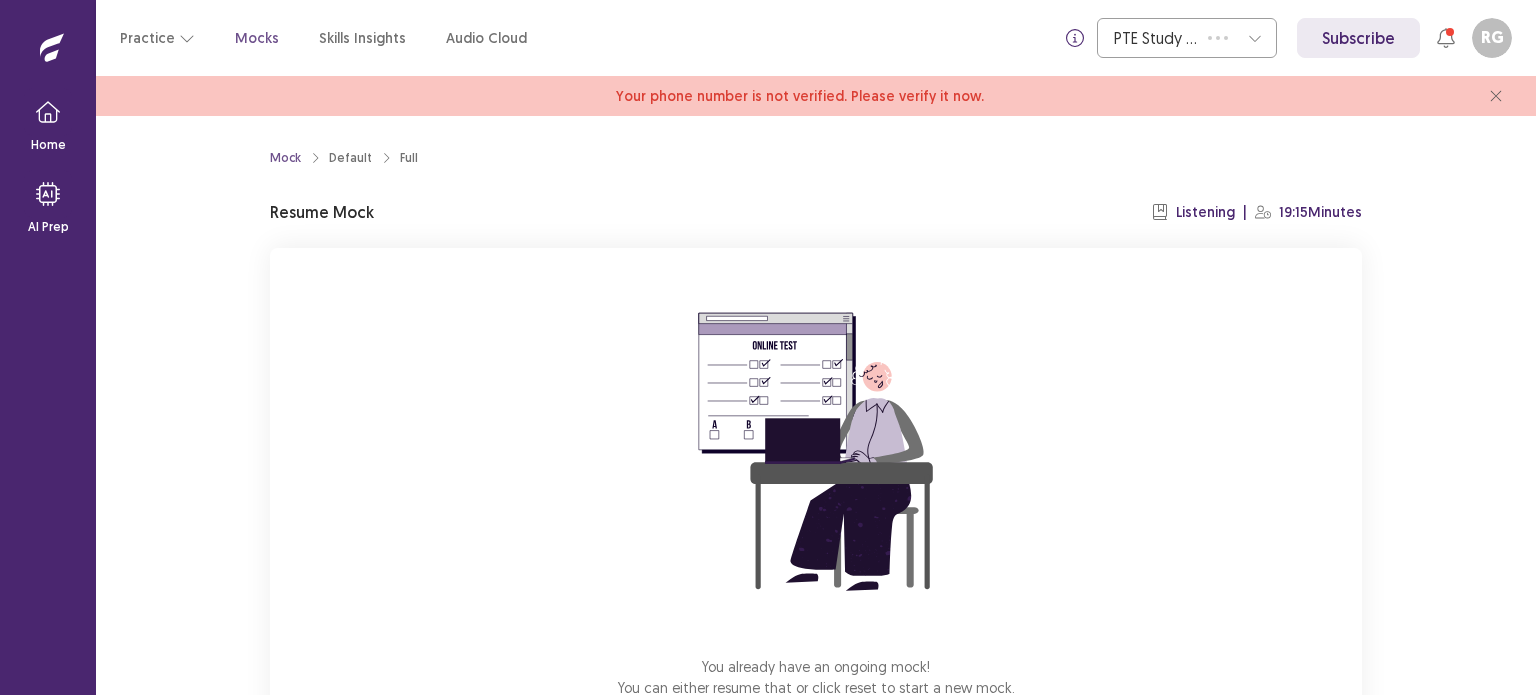 scroll, scrollTop: 0, scrollLeft: 0, axis: both 